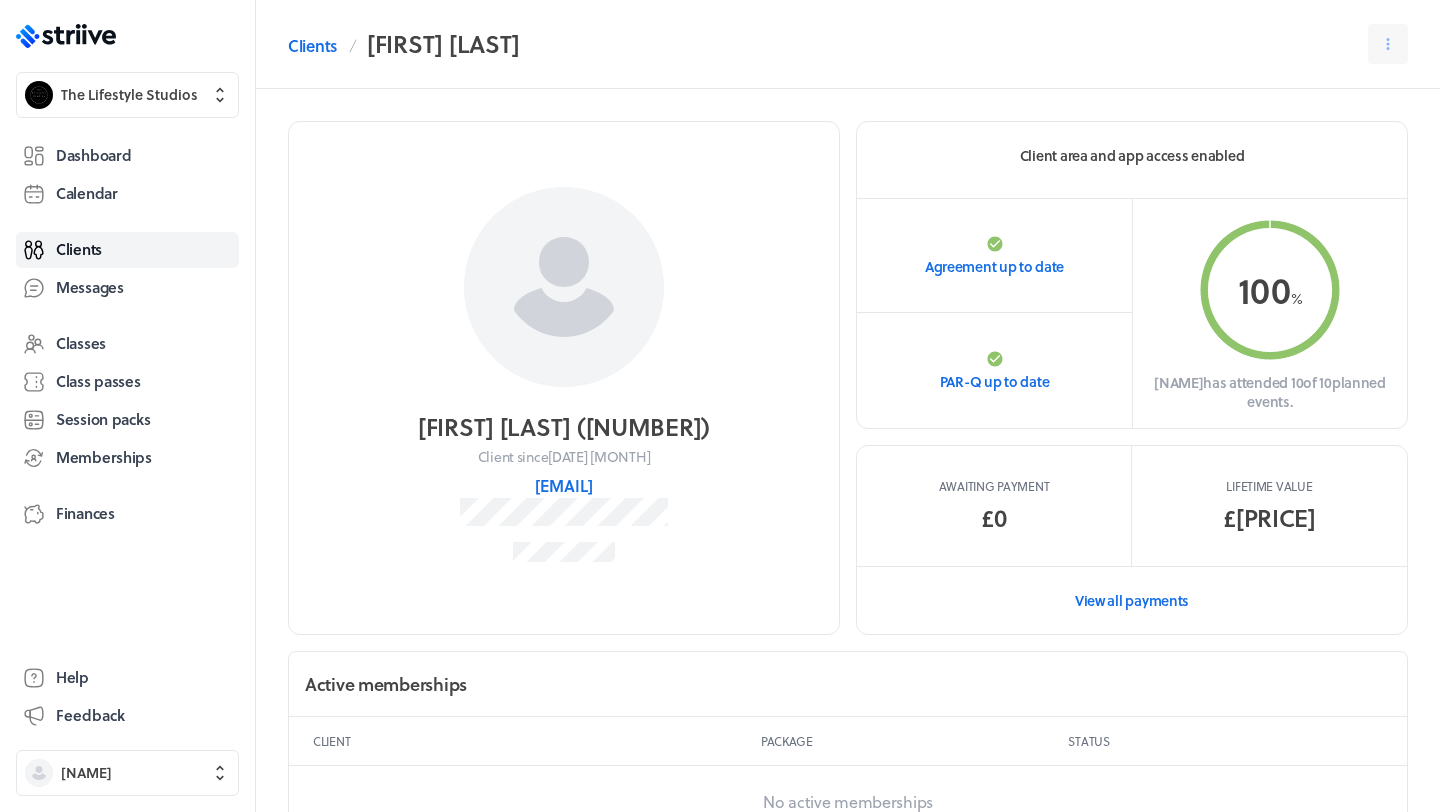 scroll, scrollTop: 0, scrollLeft: 0, axis: both 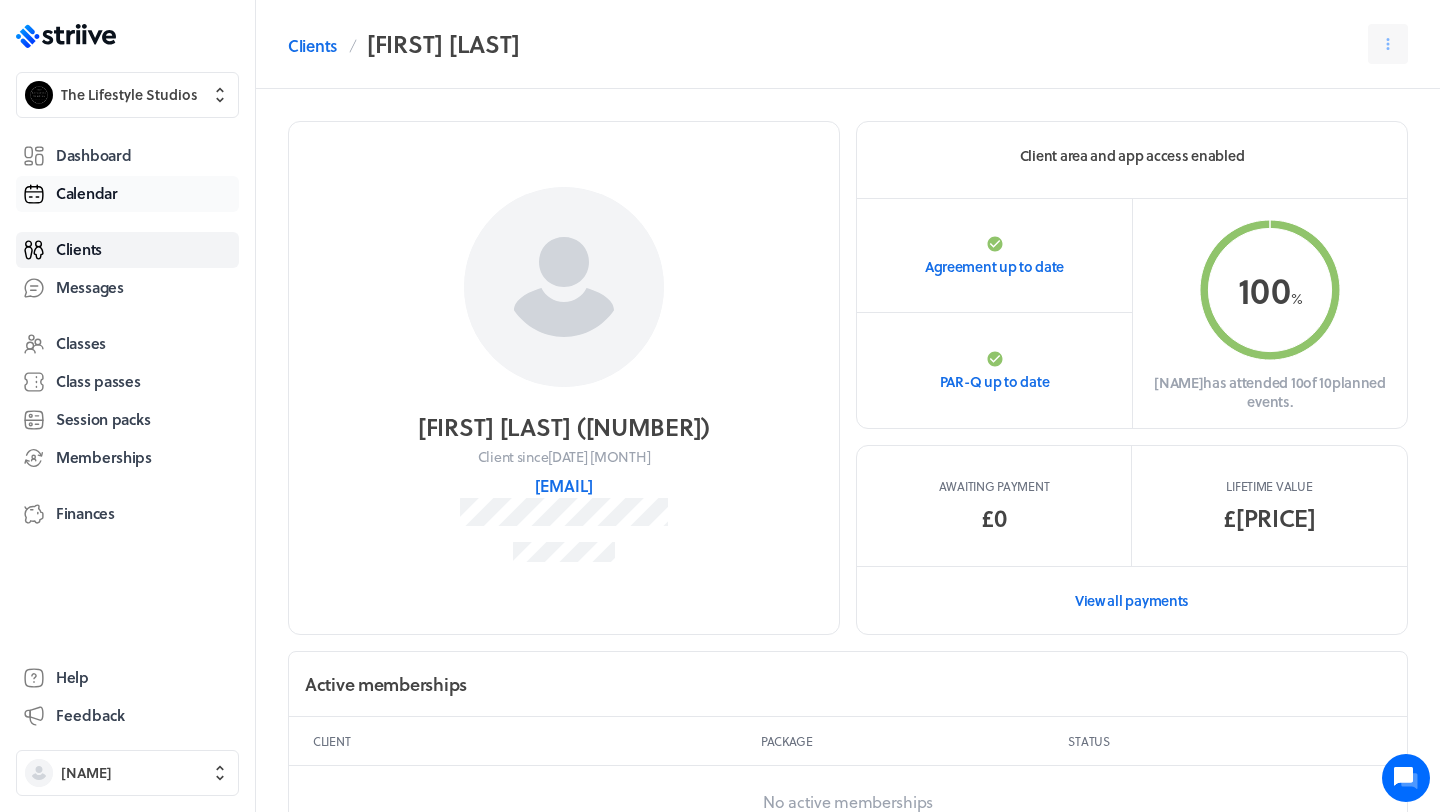 click on "Calendar" at bounding box center (127, 194) 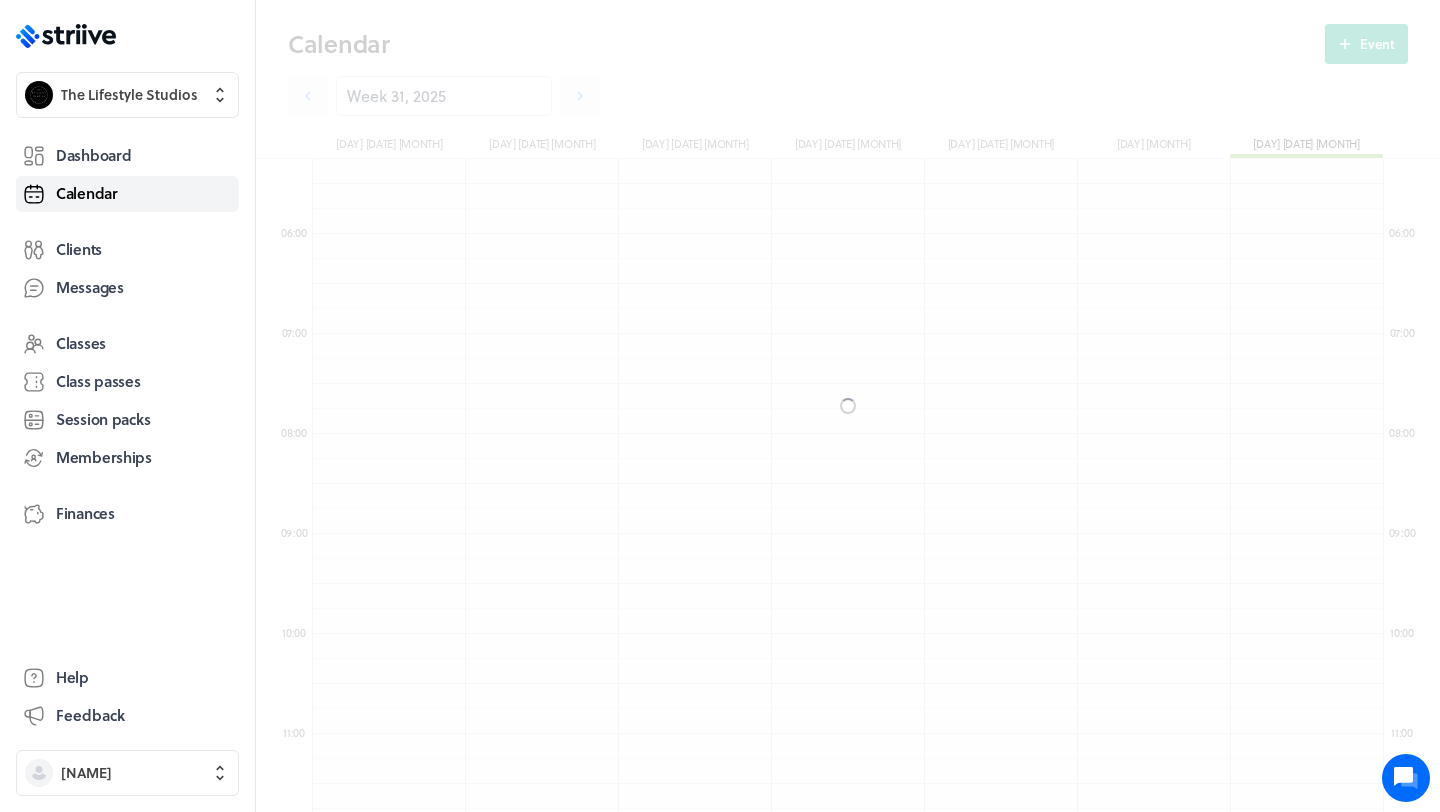 scroll, scrollTop: 10, scrollLeft: 11, axis: both 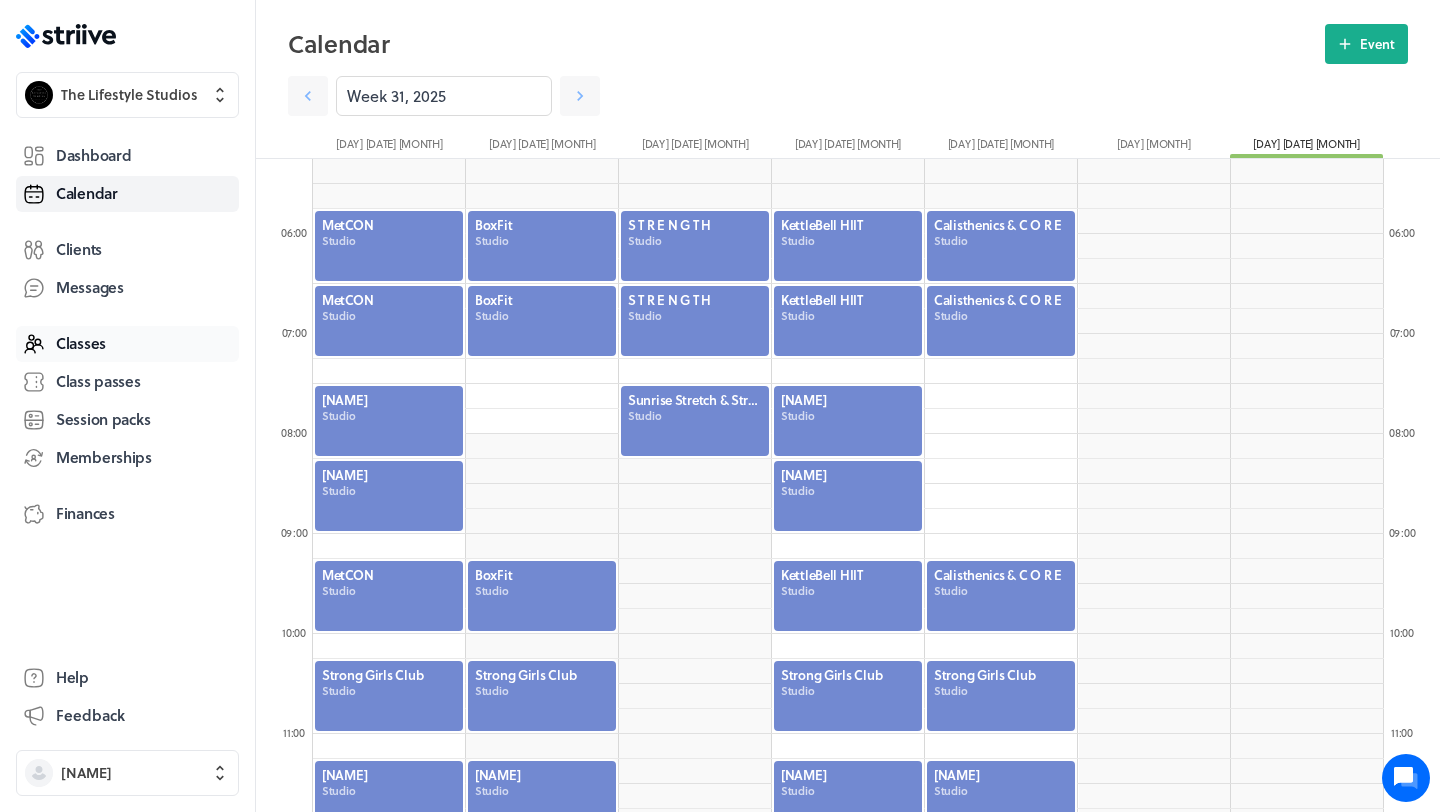 click on "Classes" at bounding box center [81, 343] 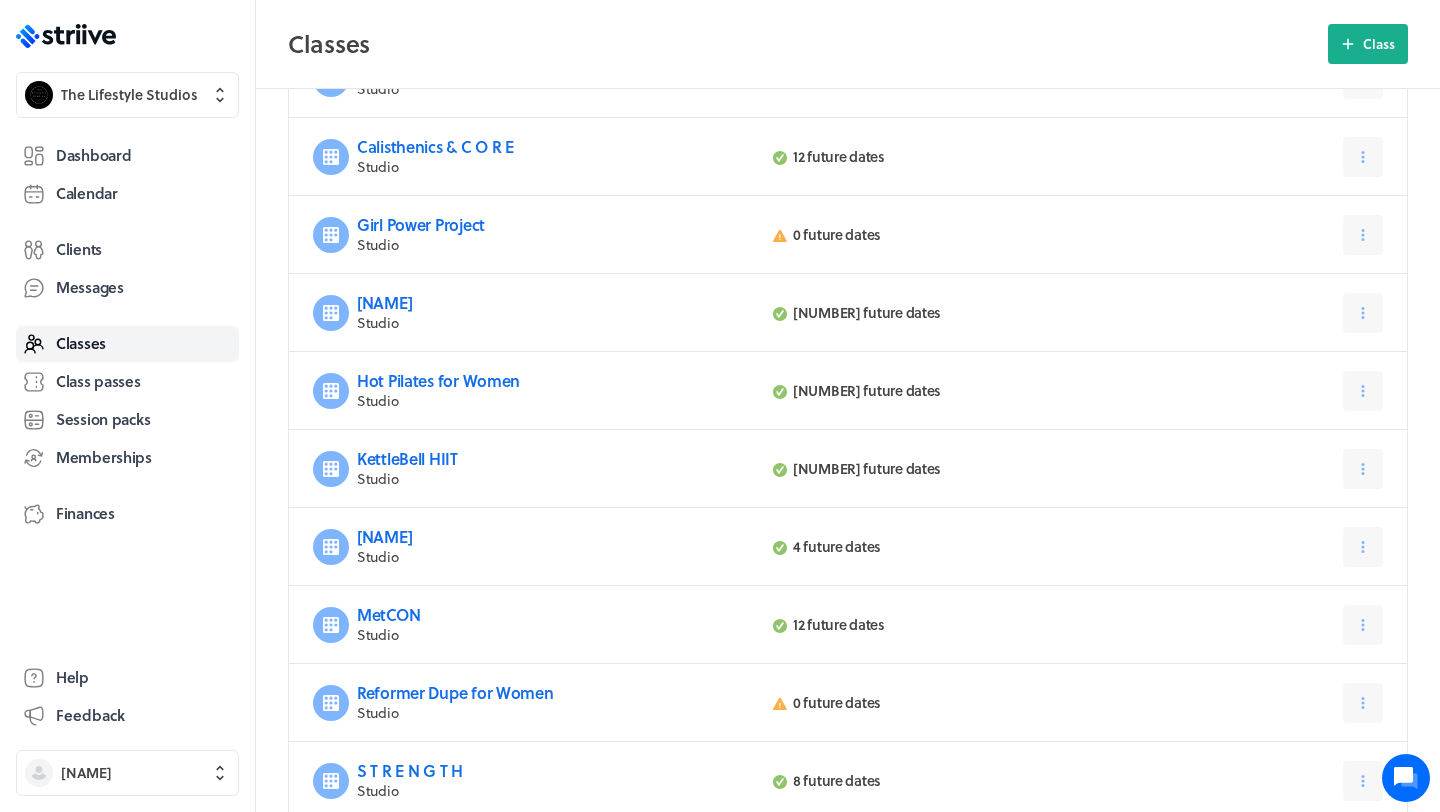 scroll, scrollTop: 211, scrollLeft: 0, axis: vertical 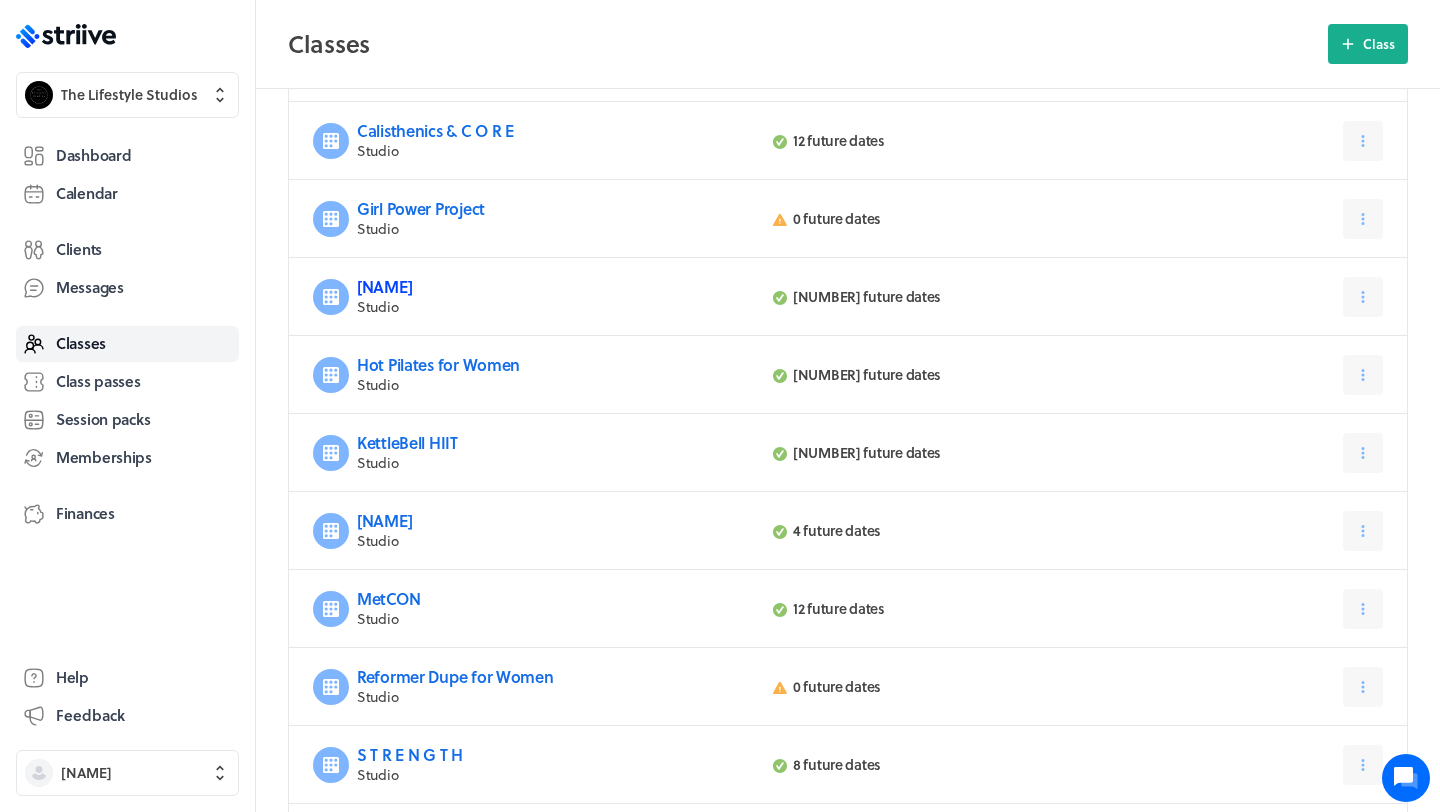click on "[NAME]" at bounding box center [384, 286] 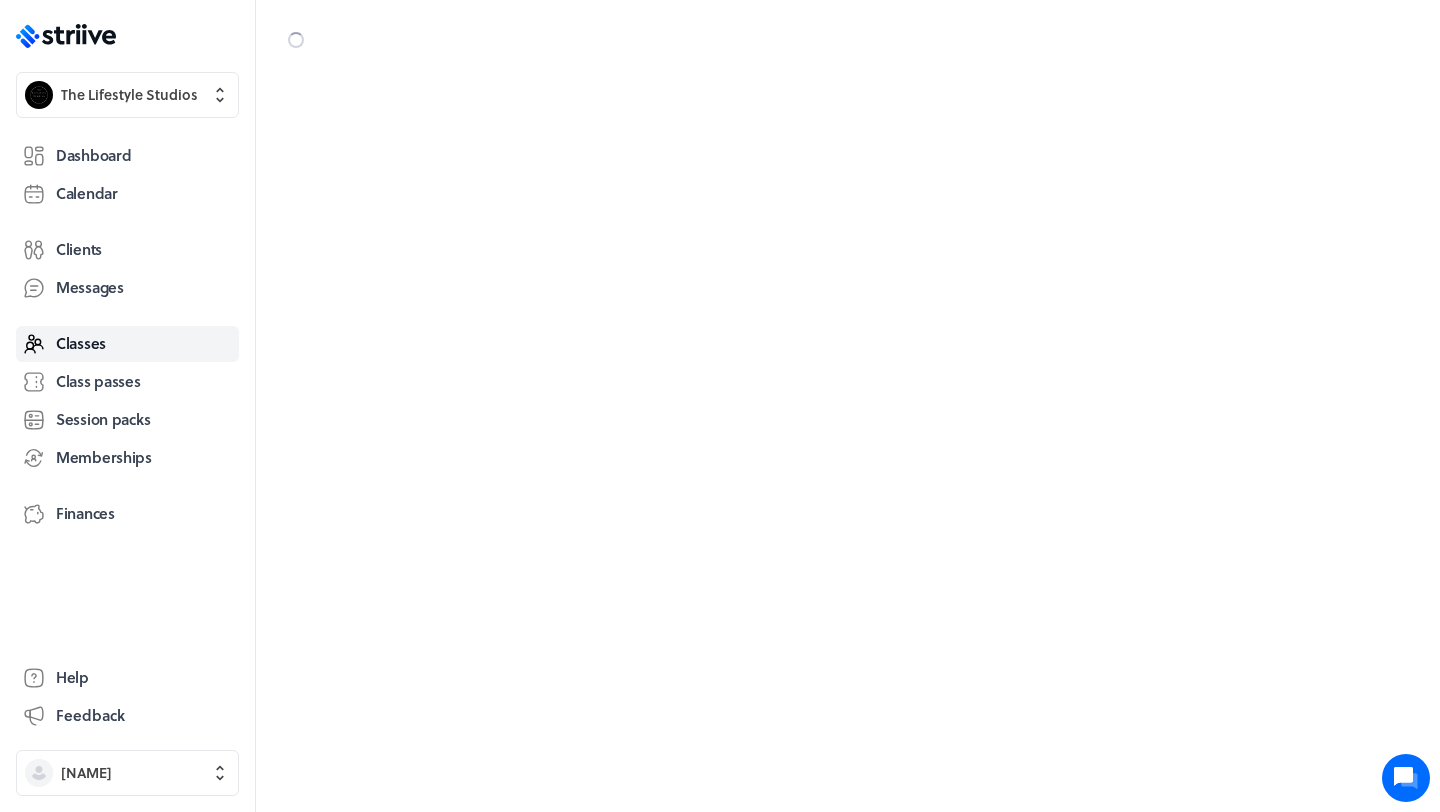 scroll, scrollTop: 0, scrollLeft: 0, axis: both 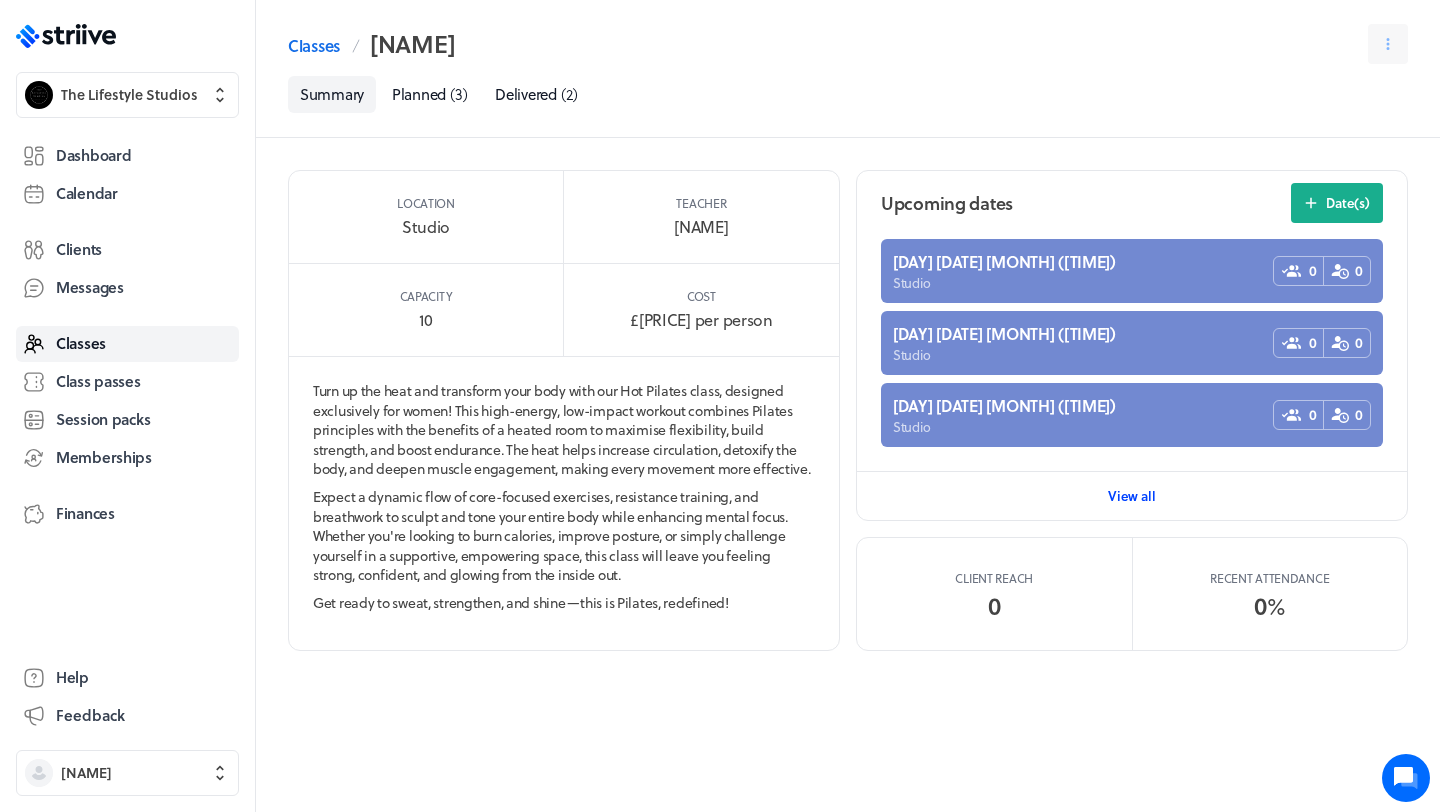 click on "View all" at bounding box center (1132, 496) 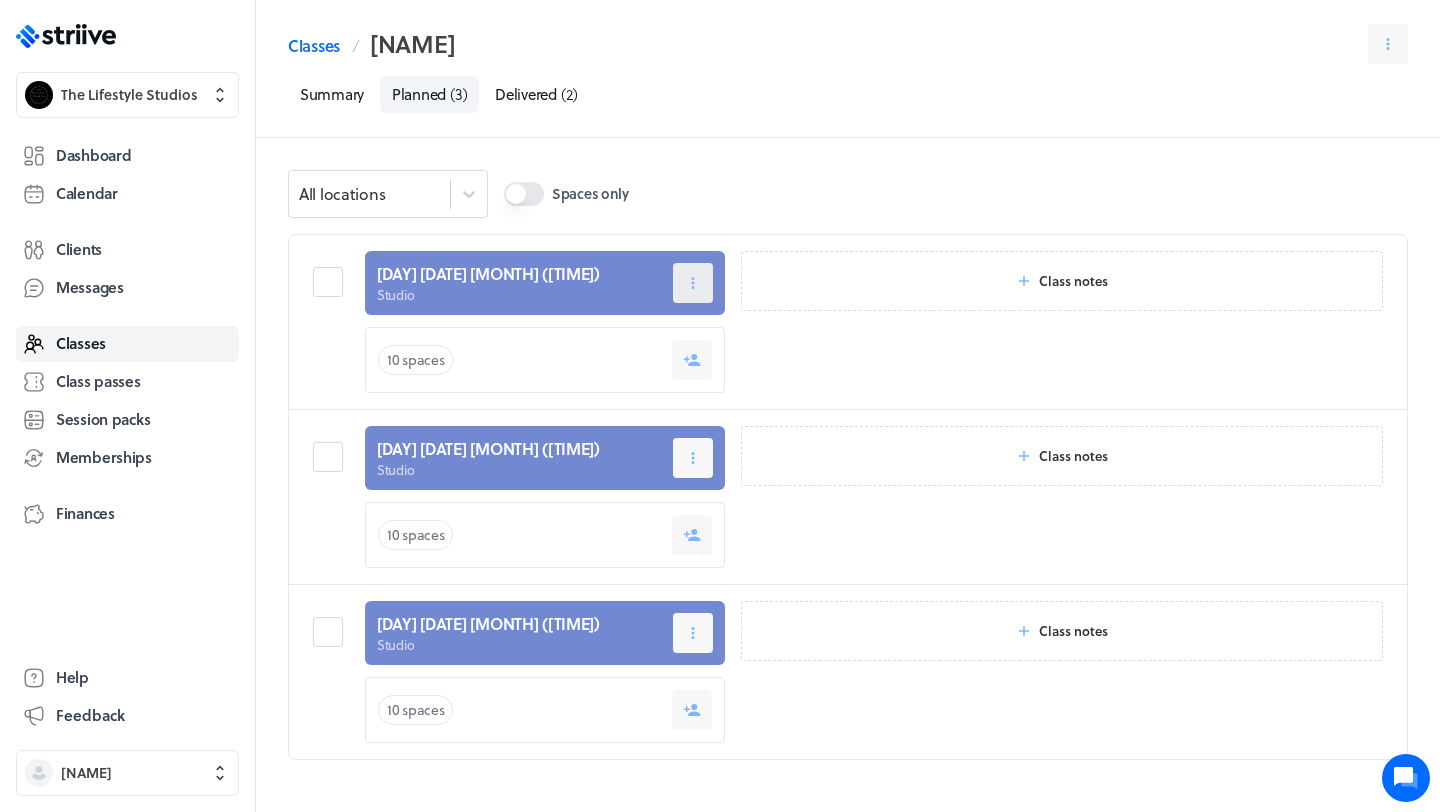 click 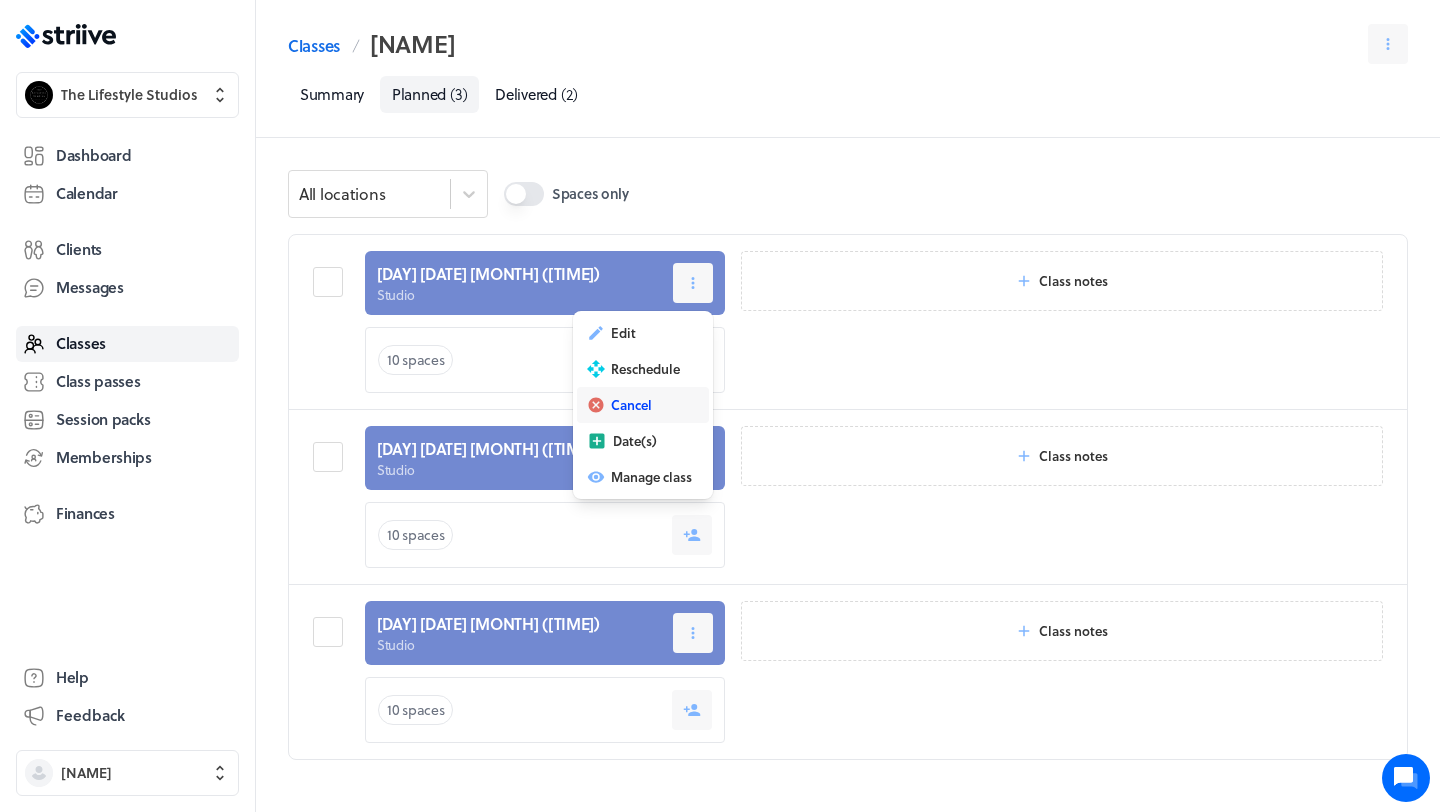 click on "Cancel" at bounding box center [631, 405] 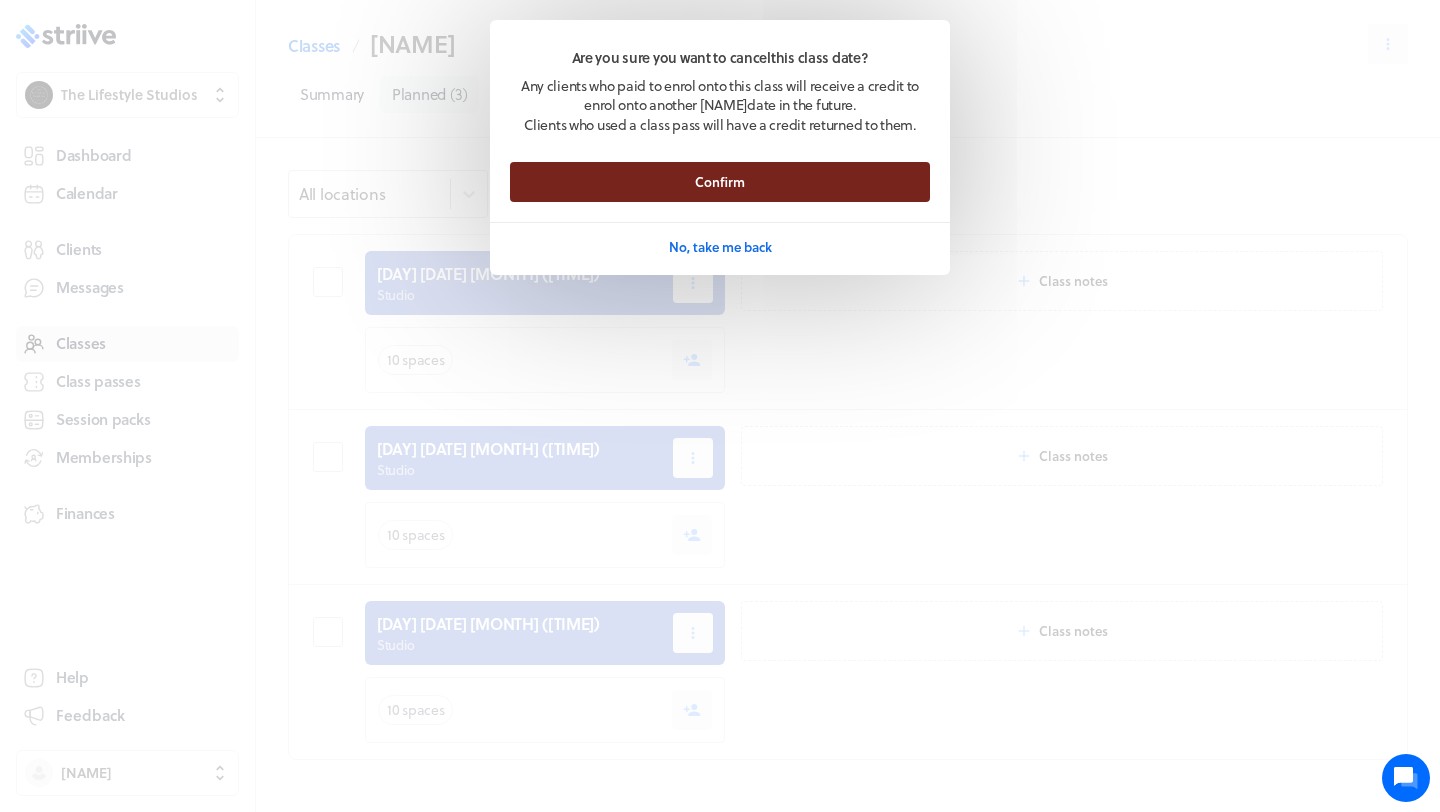 click on "Confirm" at bounding box center [720, 182] 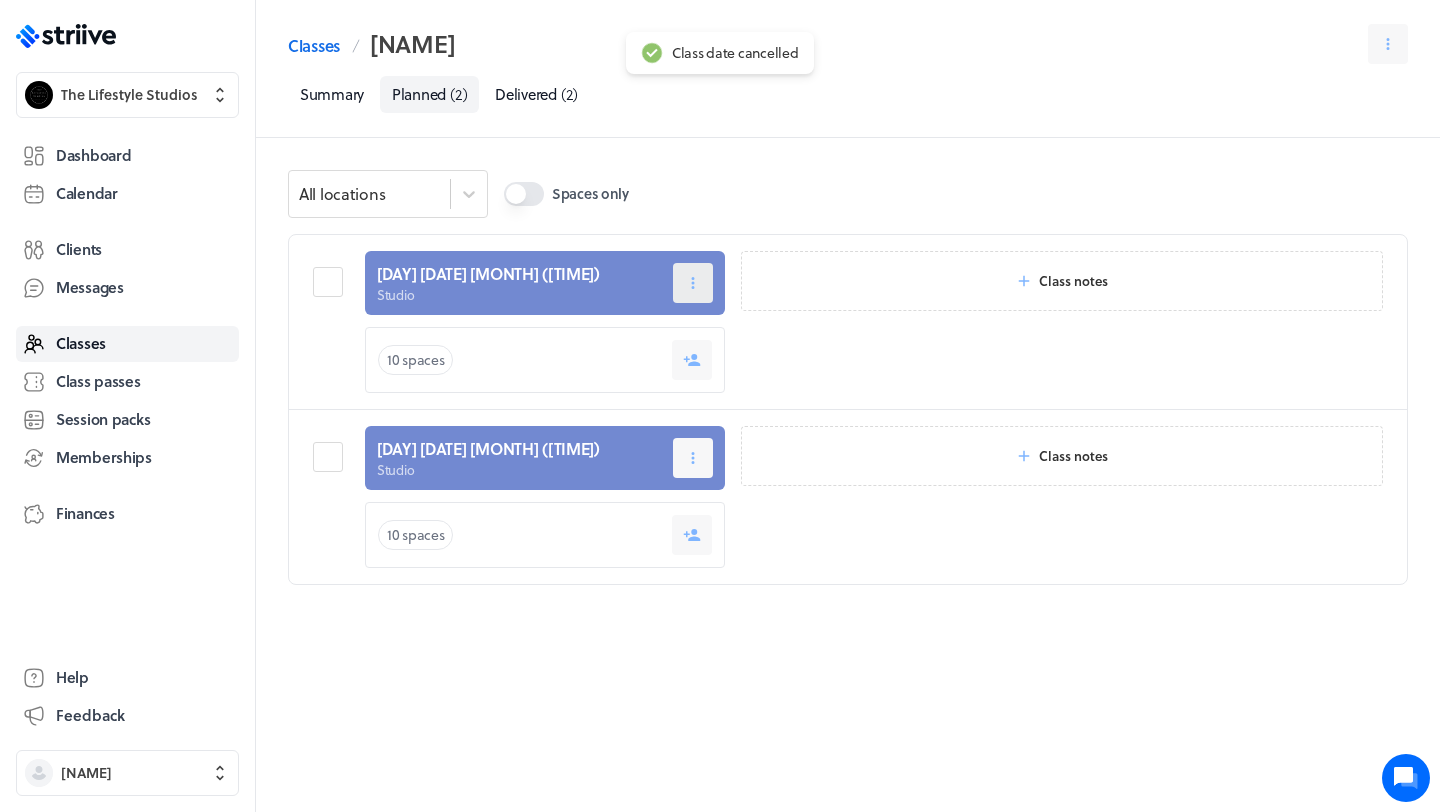 click 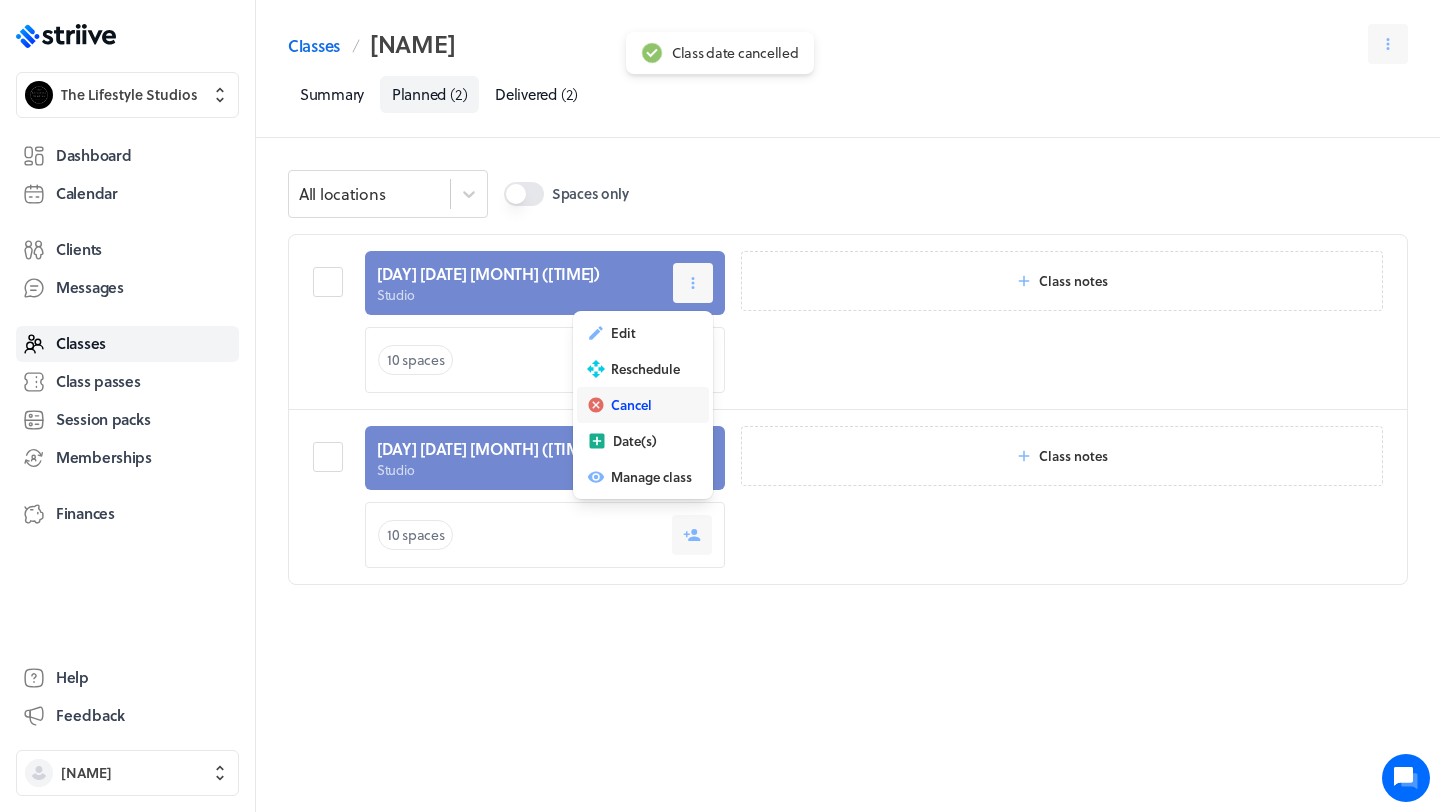 click on "Cancel" at bounding box center [643, 405] 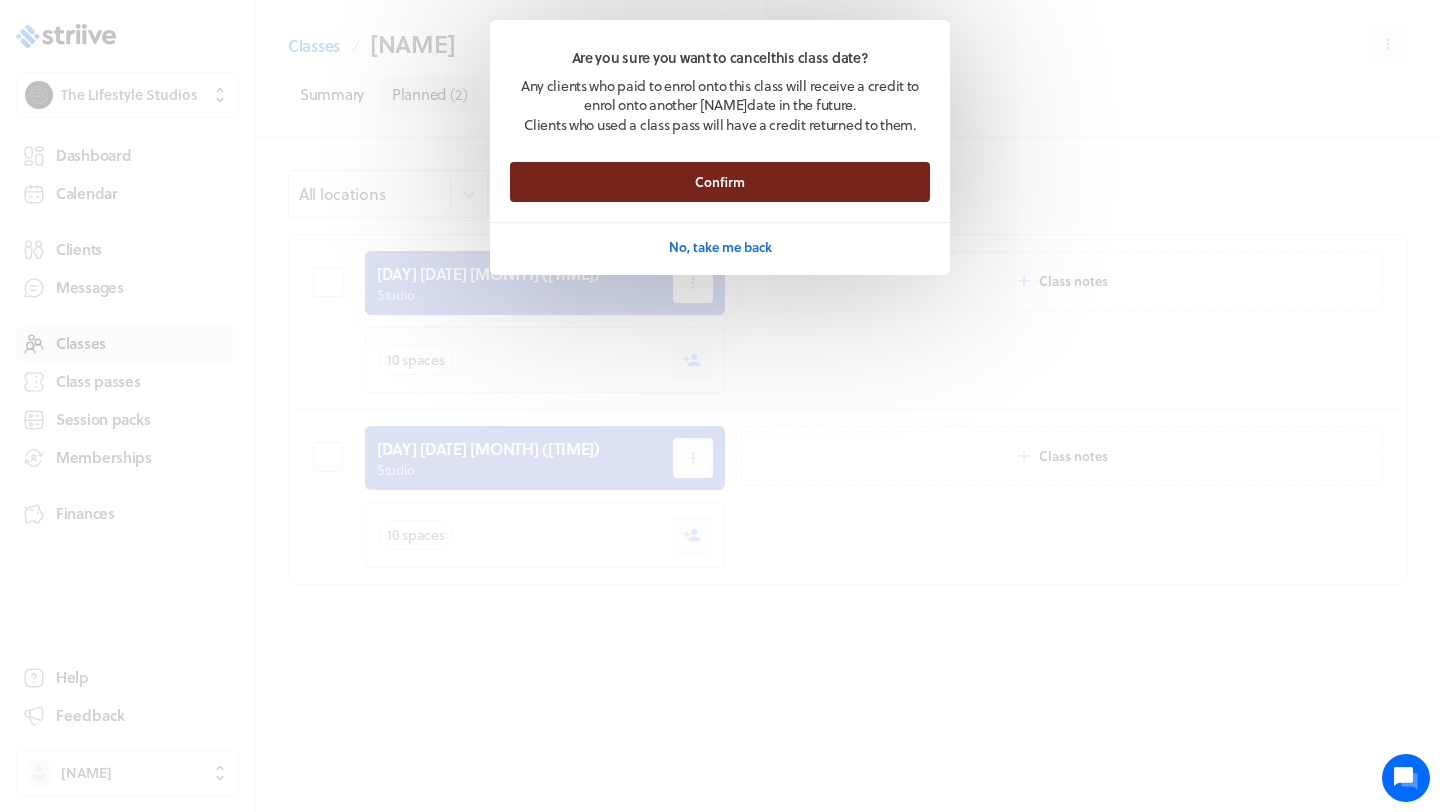 click on "Confirm" at bounding box center (720, 182) 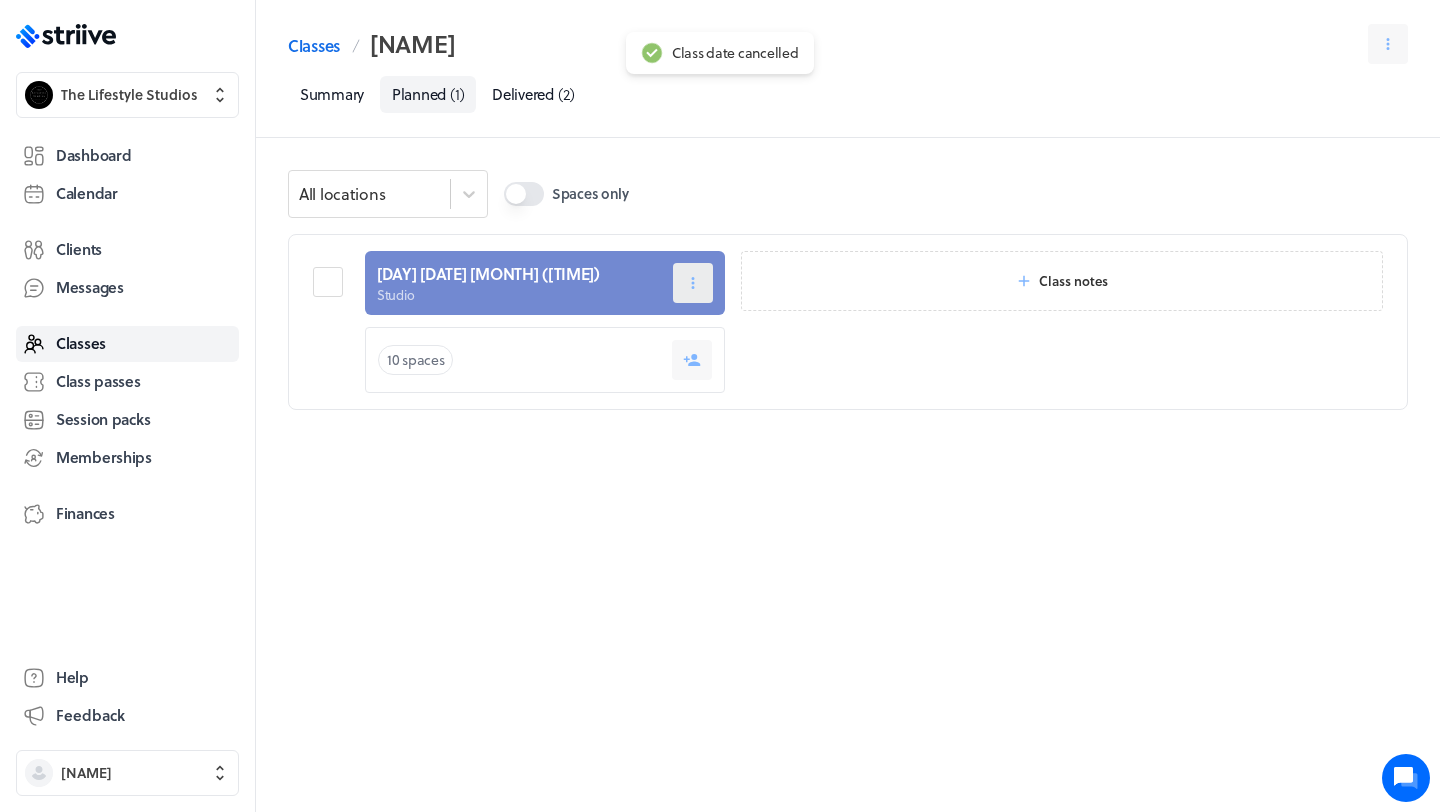 click at bounding box center [693, 283] 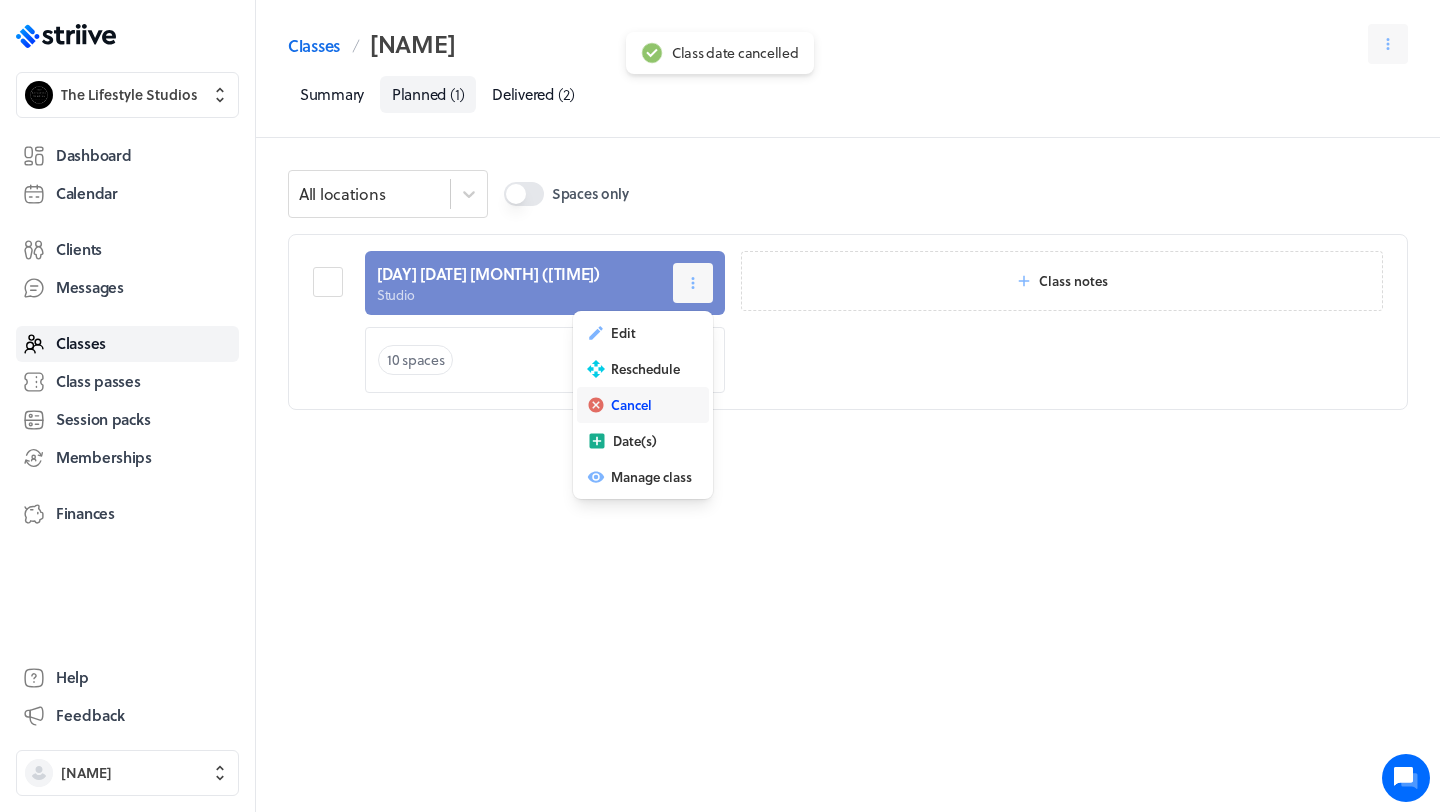 click on "Cancel" at bounding box center [631, 405] 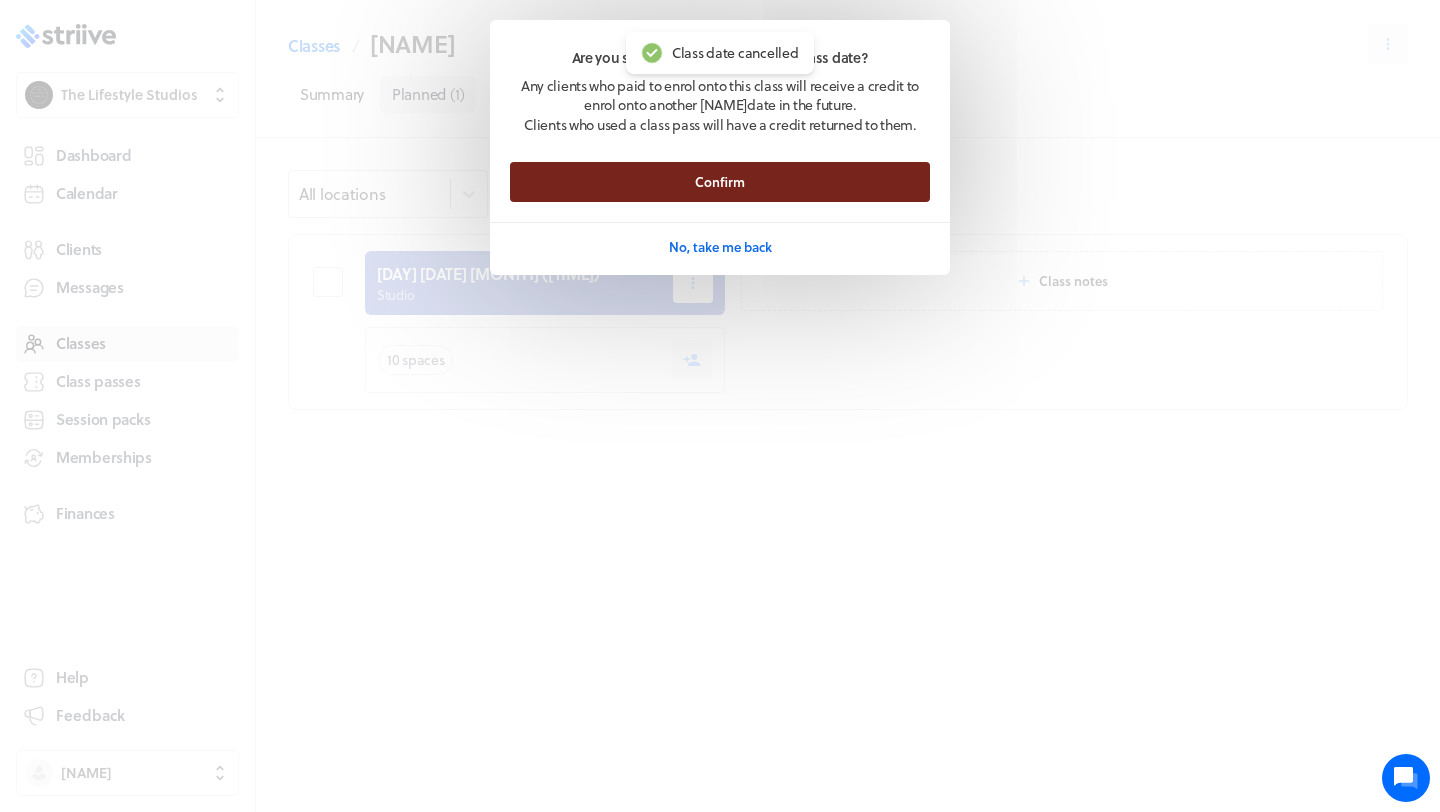 click on "Confirm" at bounding box center (720, 182) 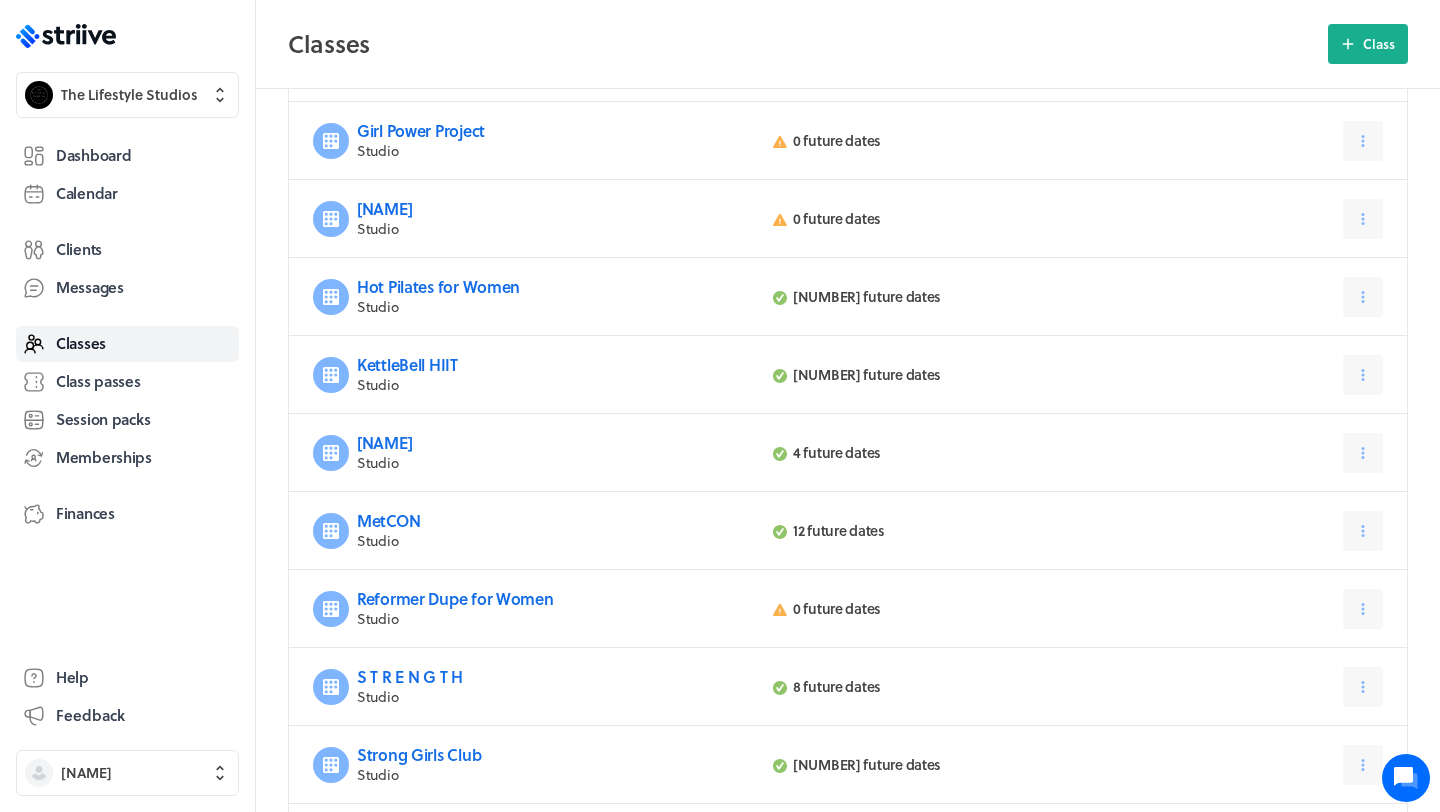 scroll, scrollTop: 290, scrollLeft: 0, axis: vertical 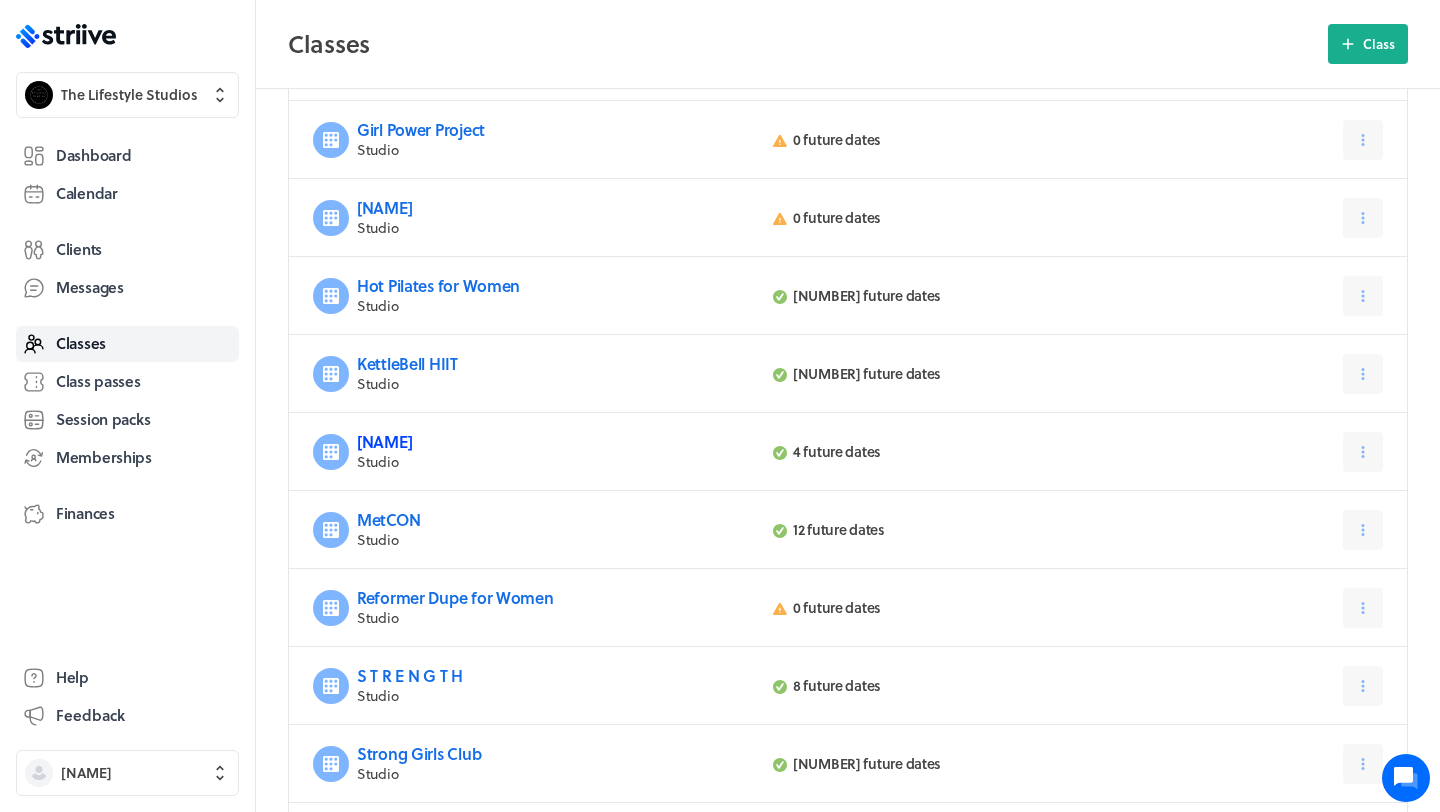 click on "[NAME]" at bounding box center (384, 441) 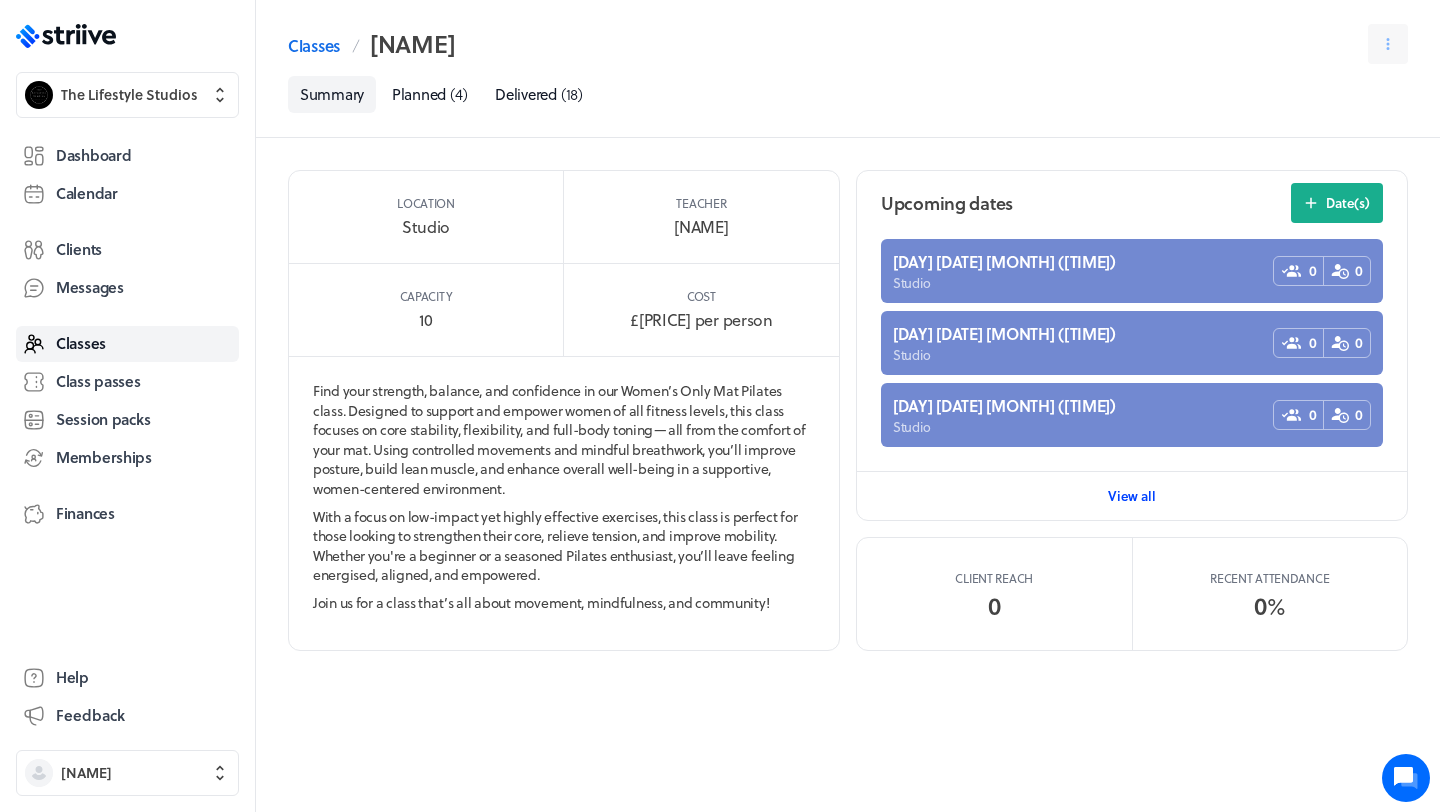 click on "View all" at bounding box center (1132, 496) 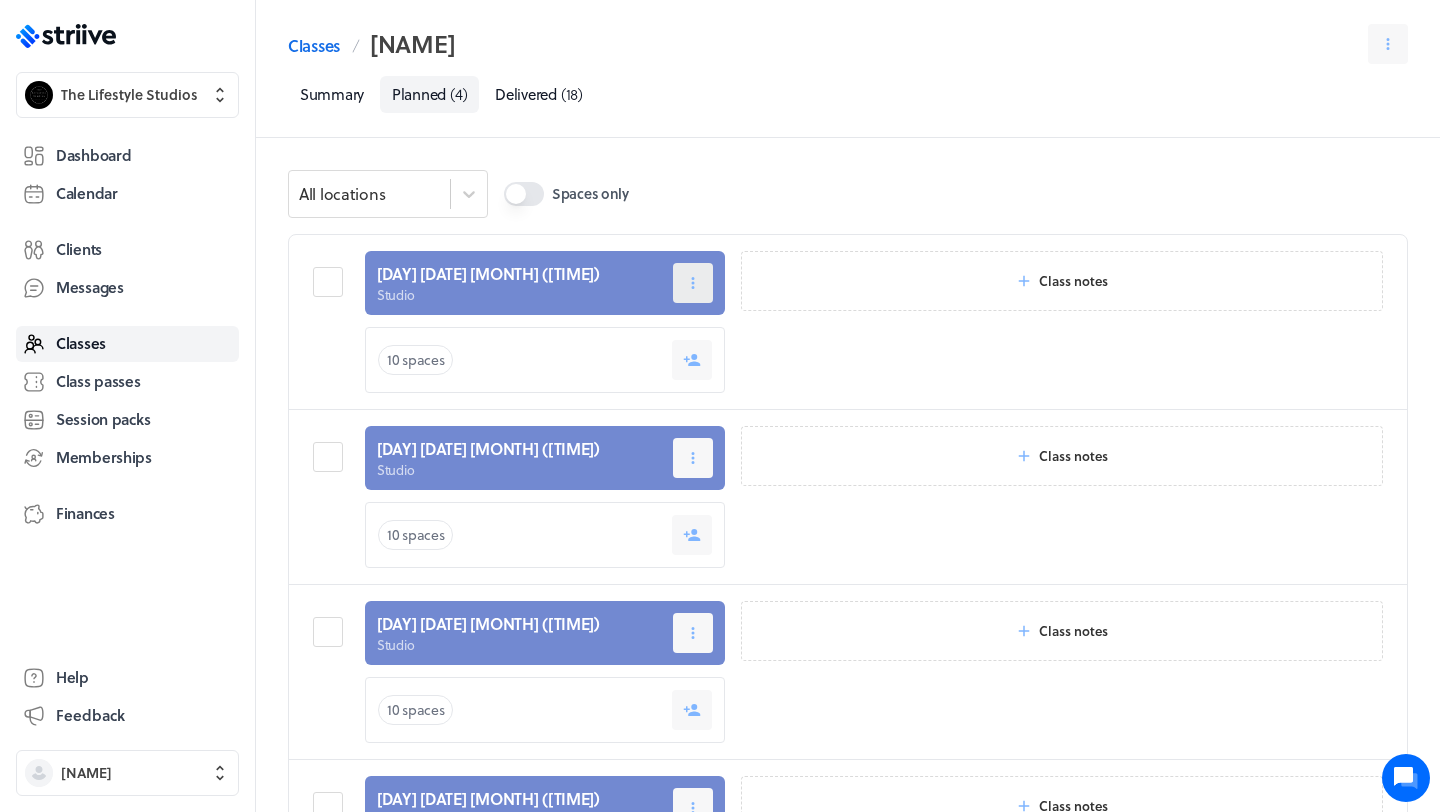 click 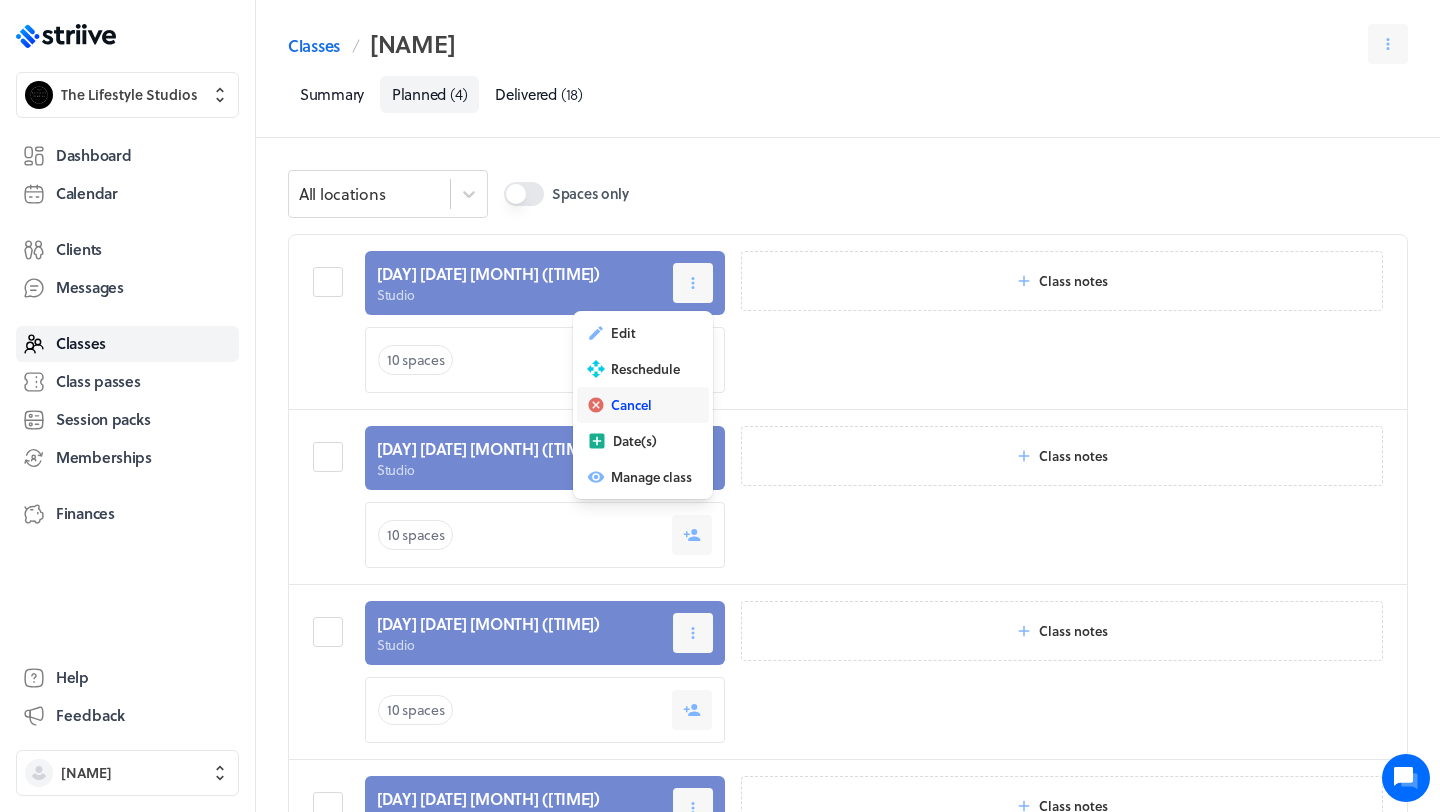 click on "Cancel" at bounding box center [631, 405] 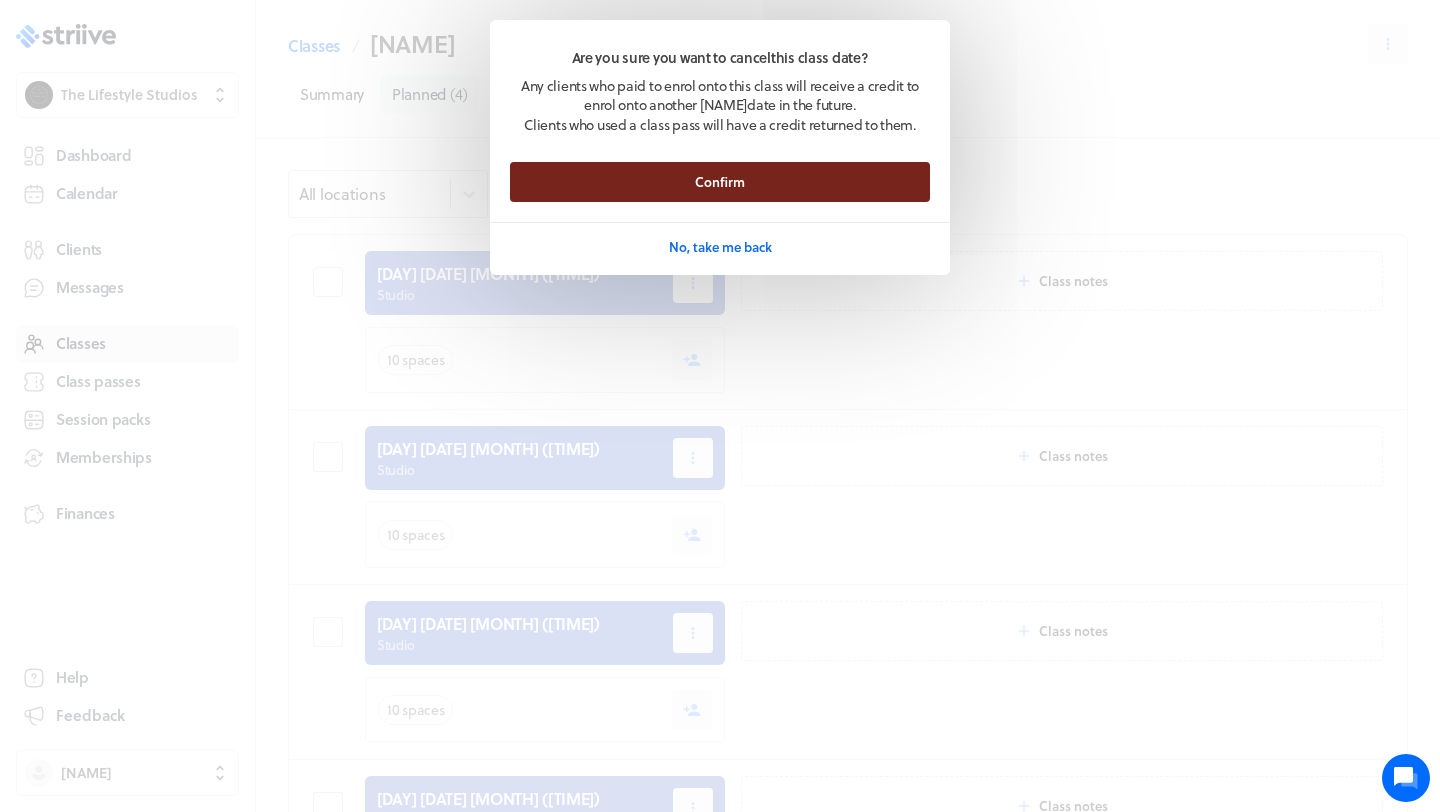 click on "Confirm" at bounding box center (720, 182) 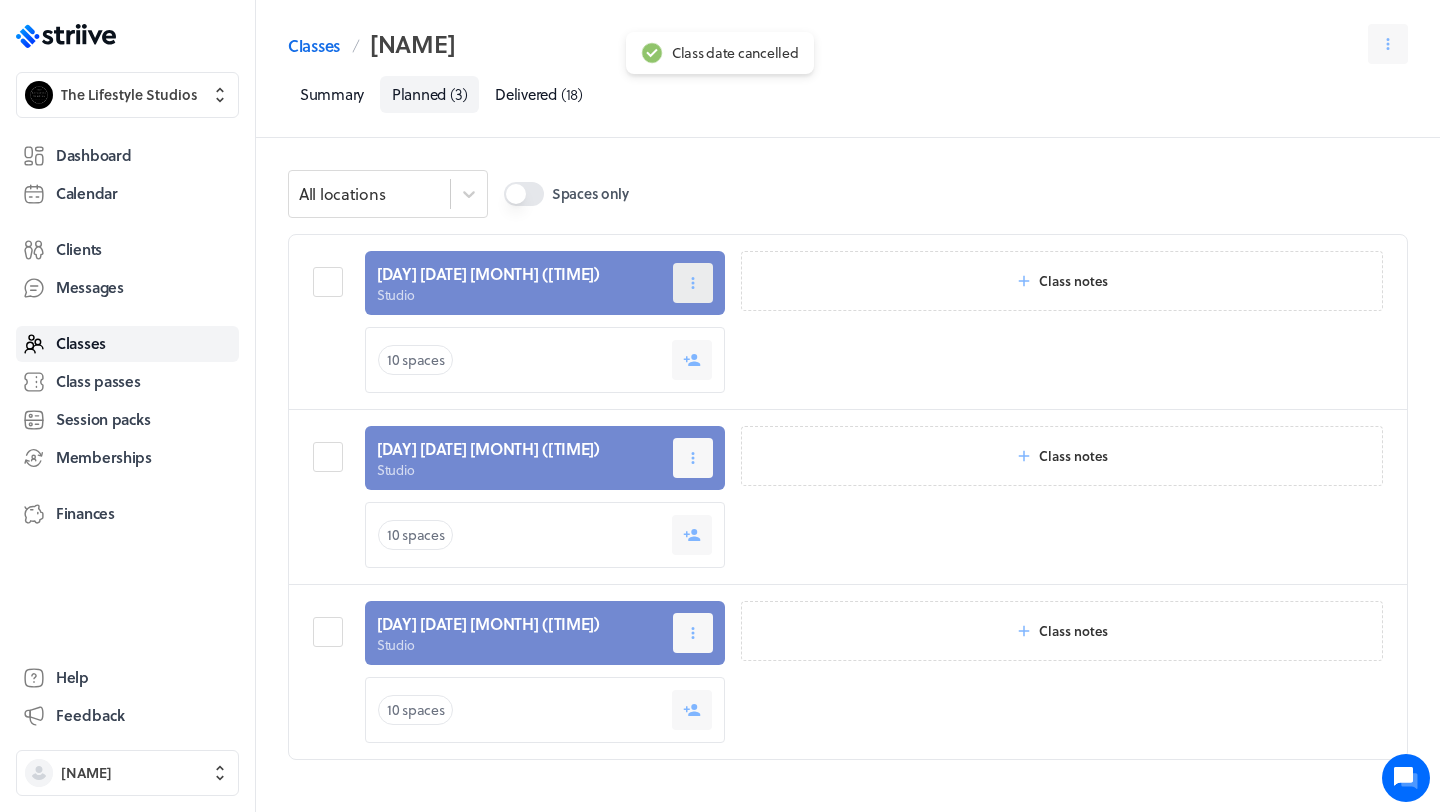 click 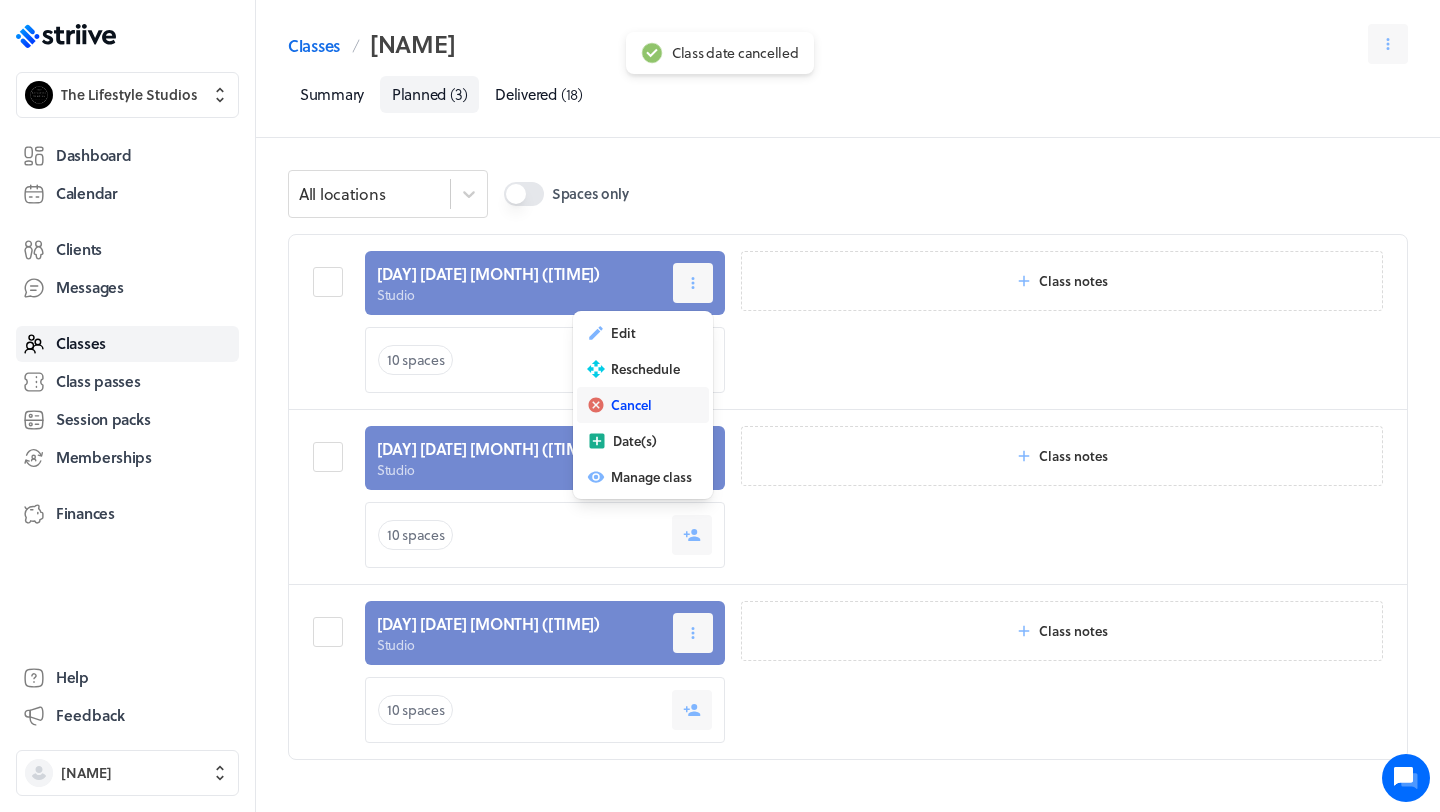 click on "Cancel" at bounding box center [631, 405] 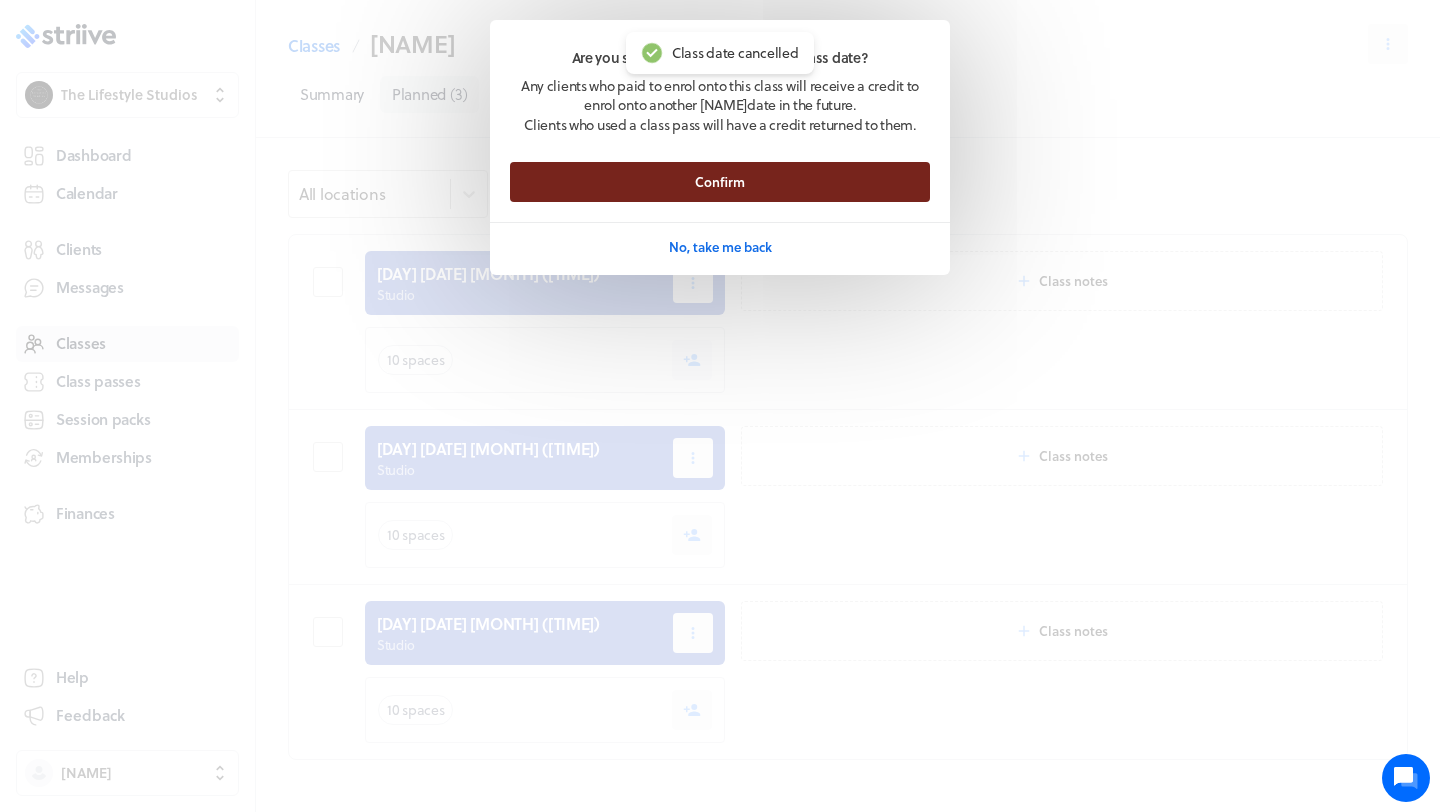 click on "Confirm" at bounding box center (720, 182) 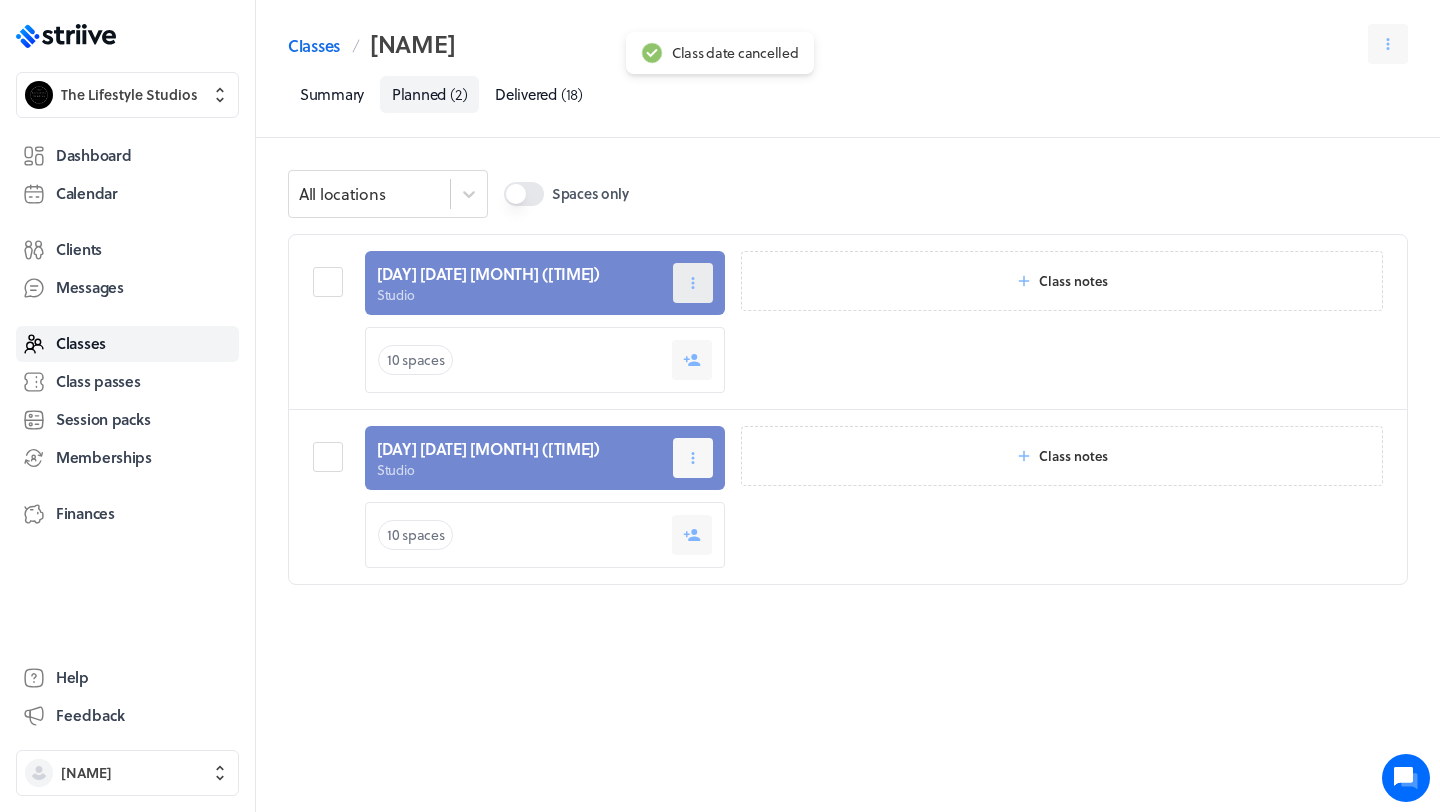 click 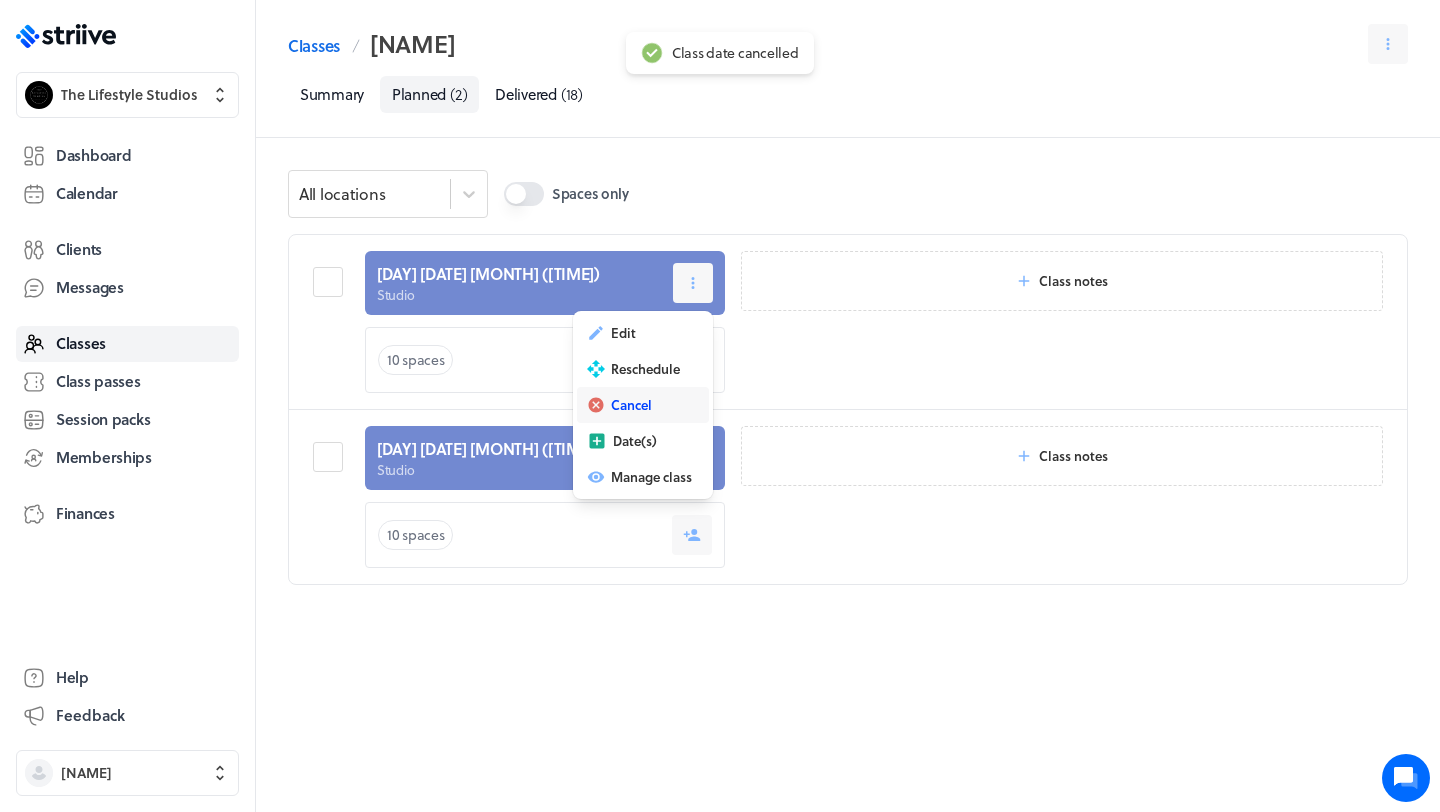 click on "Cancel" at bounding box center [631, 405] 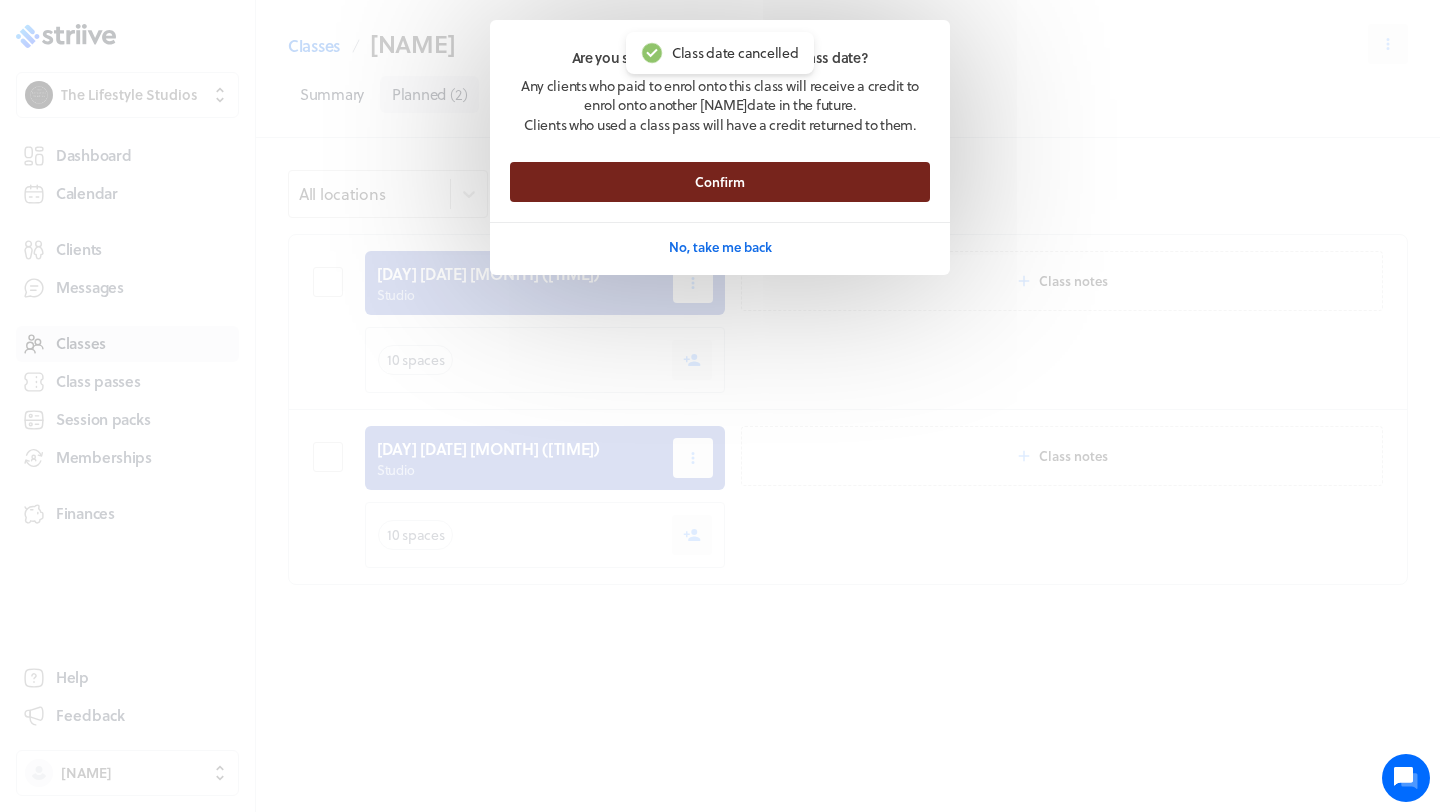 click on "Confirm" at bounding box center (720, 182) 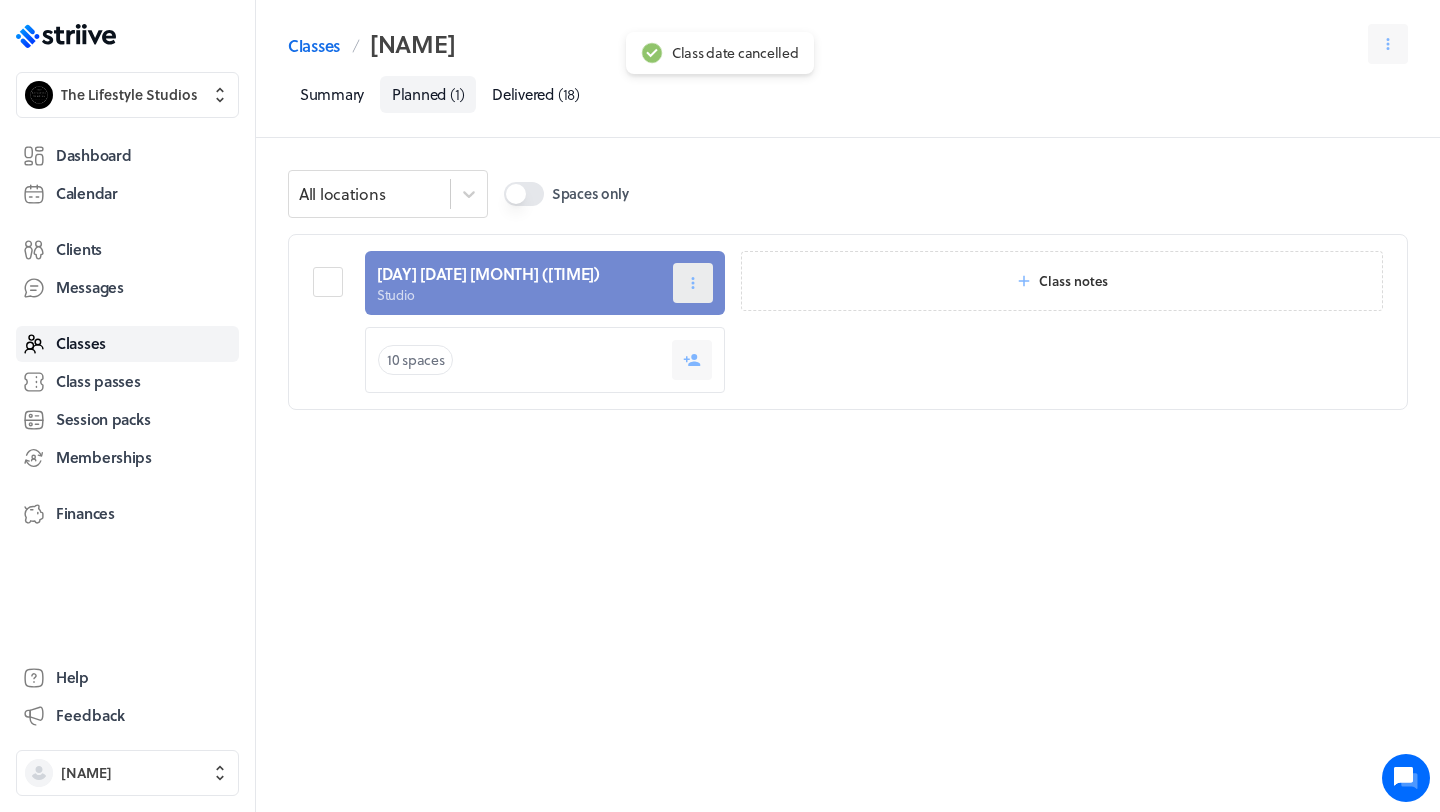 click 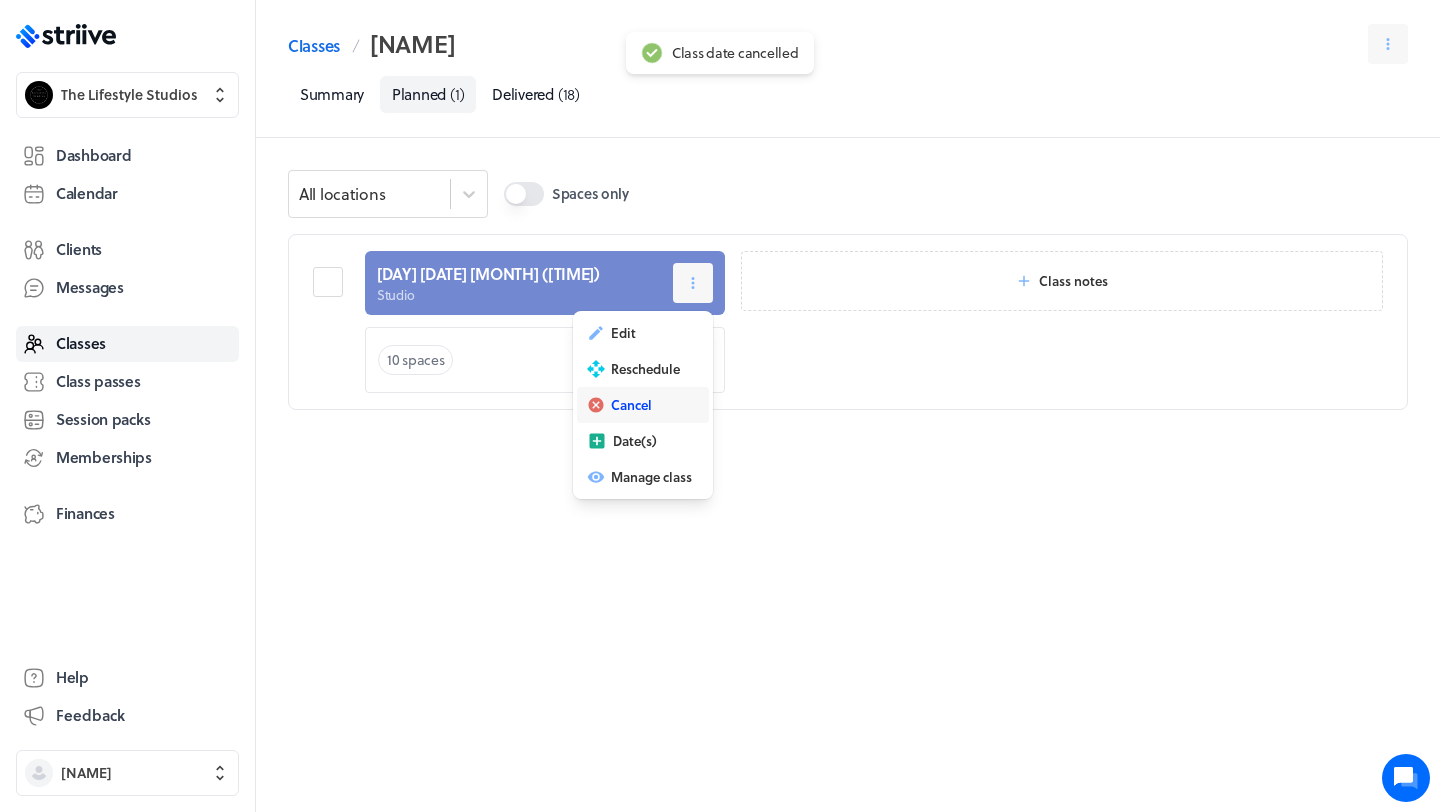 click on "Cancel" at bounding box center [631, 405] 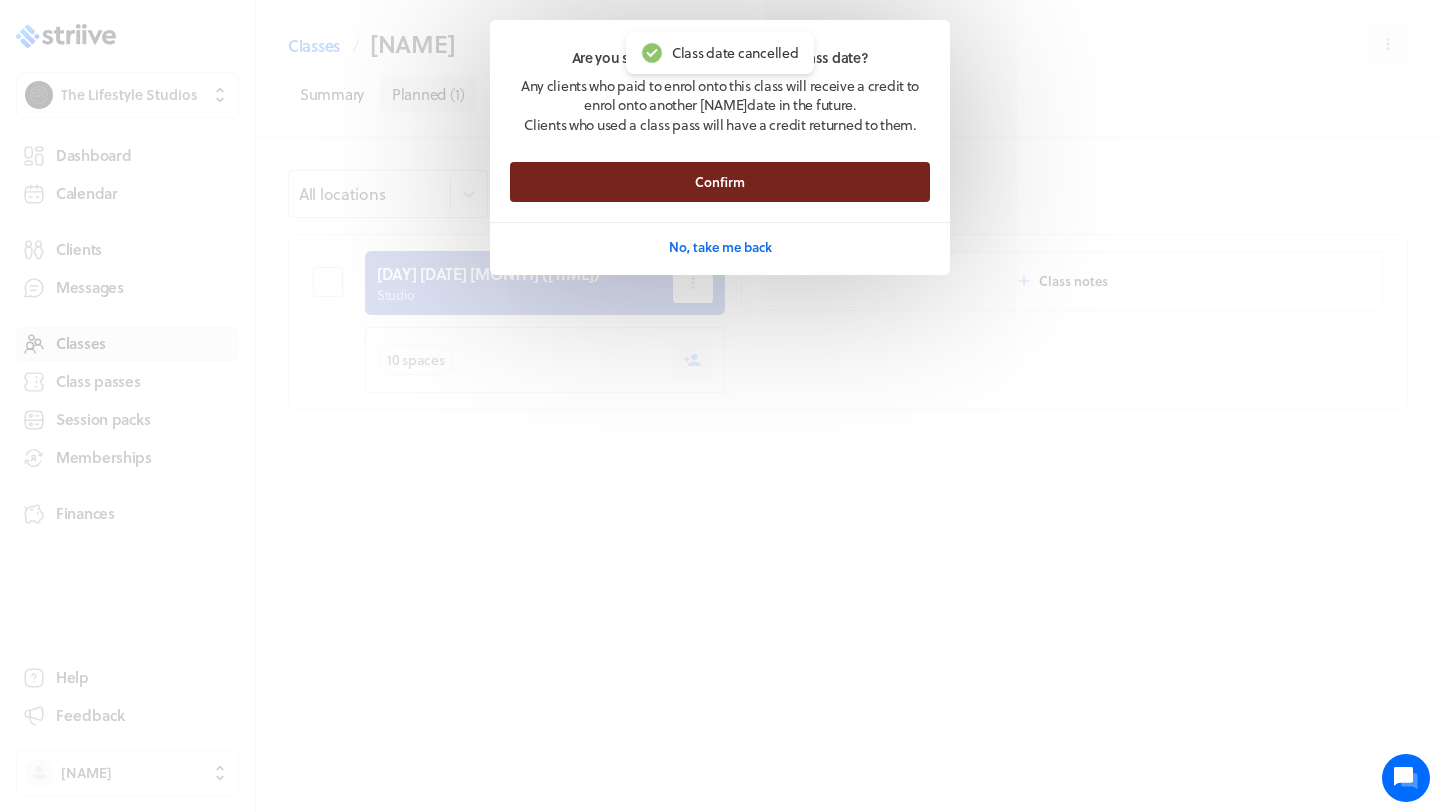 click on "Confirm" at bounding box center (720, 182) 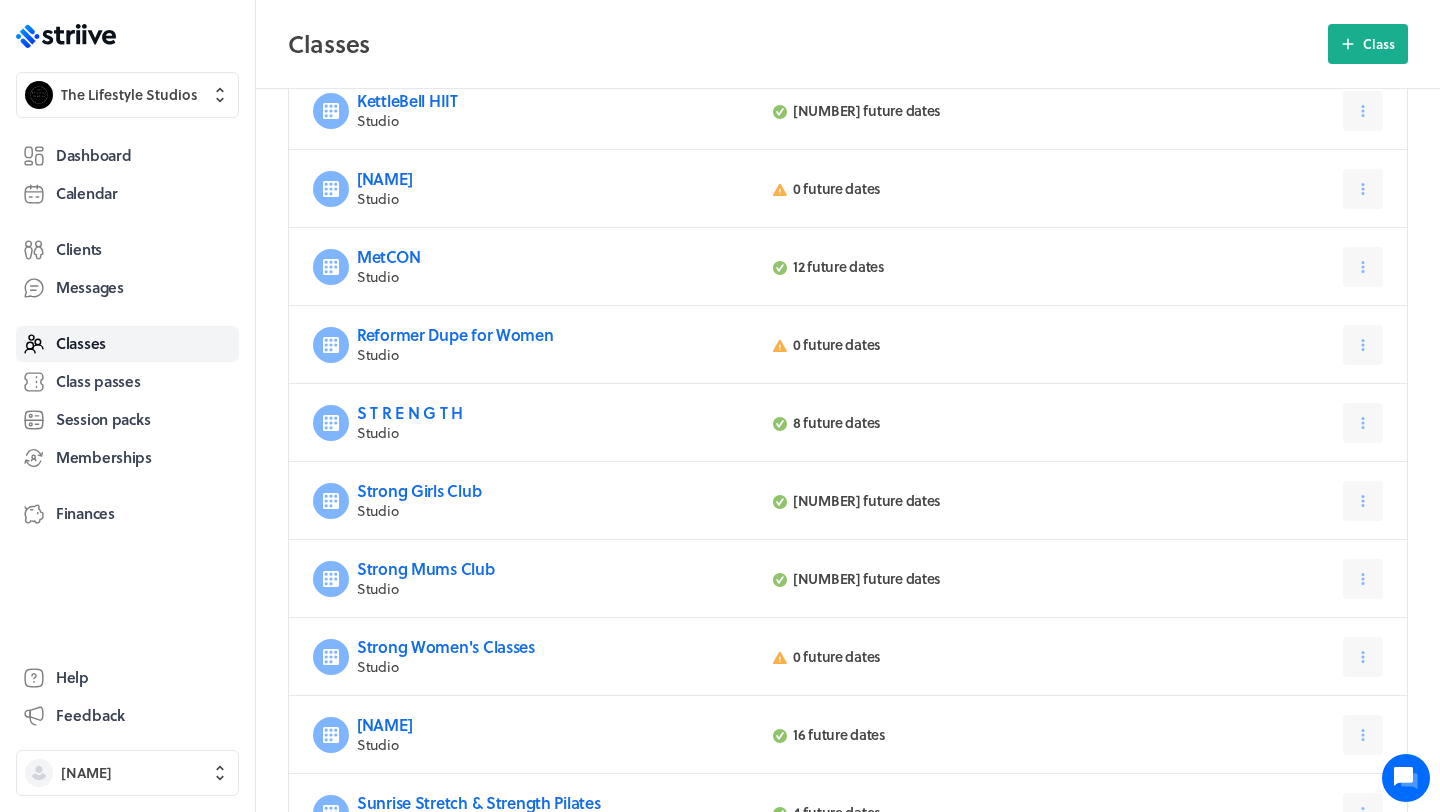 scroll, scrollTop: 557, scrollLeft: 0, axis: vertical 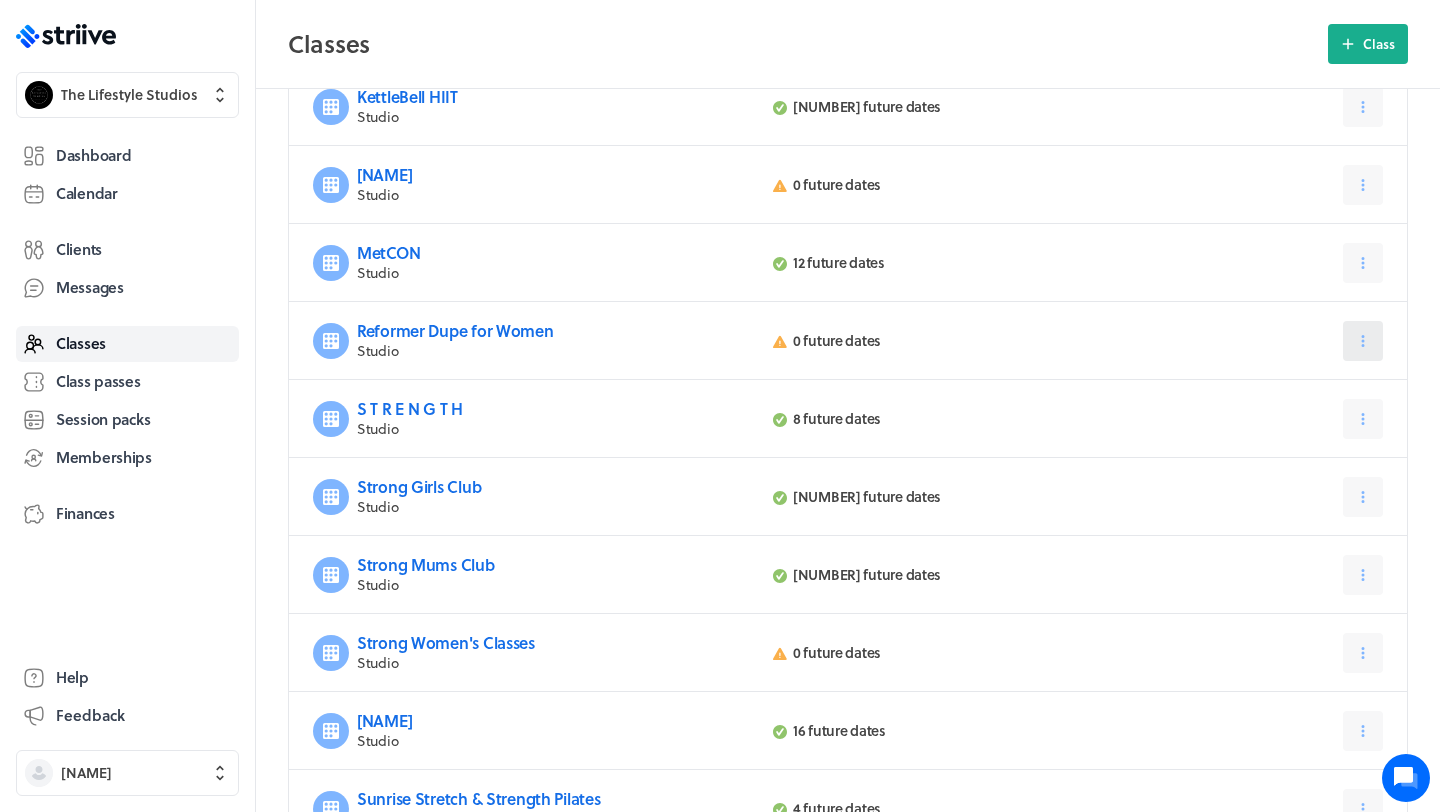 click 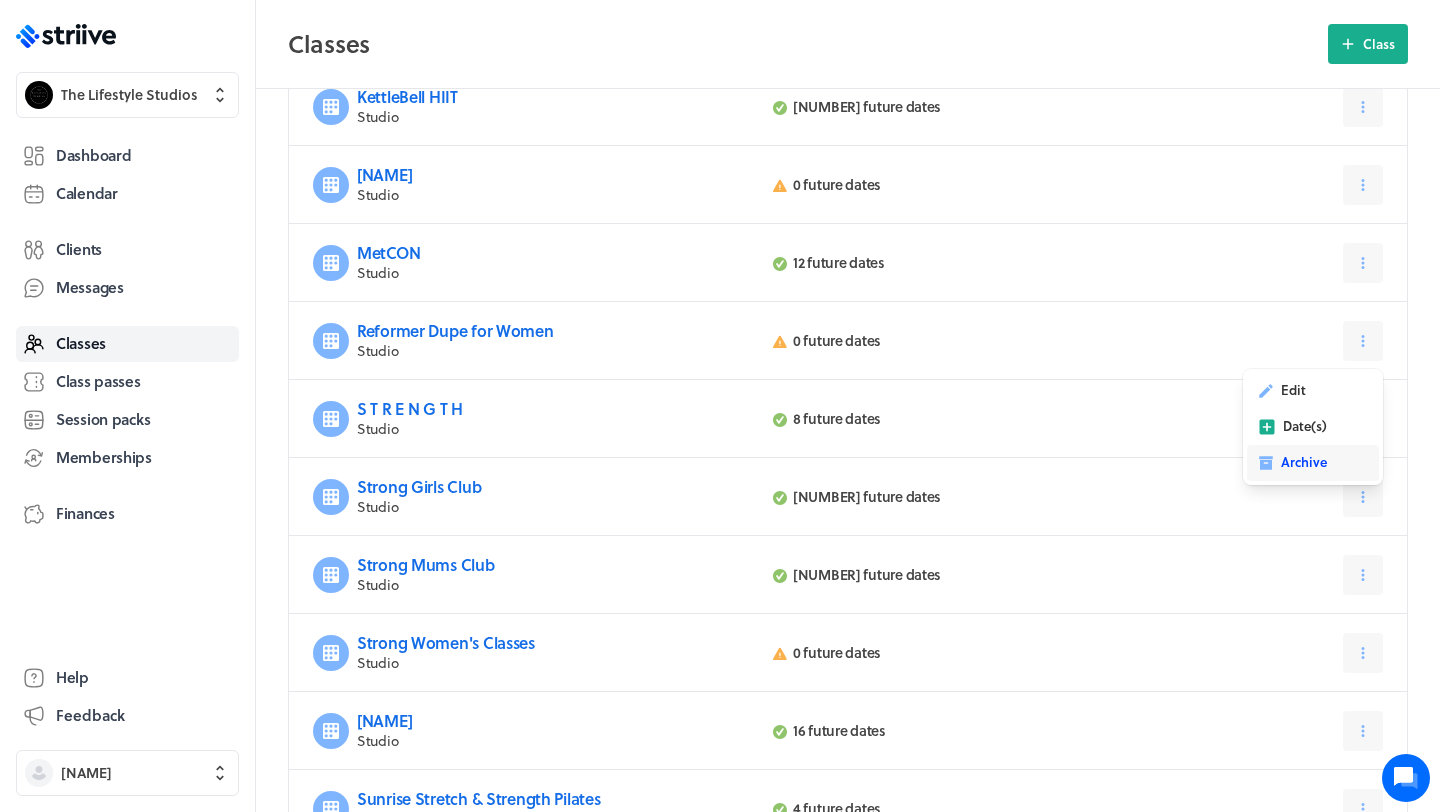 click on "Archive" at bounding box center [1304, 462] 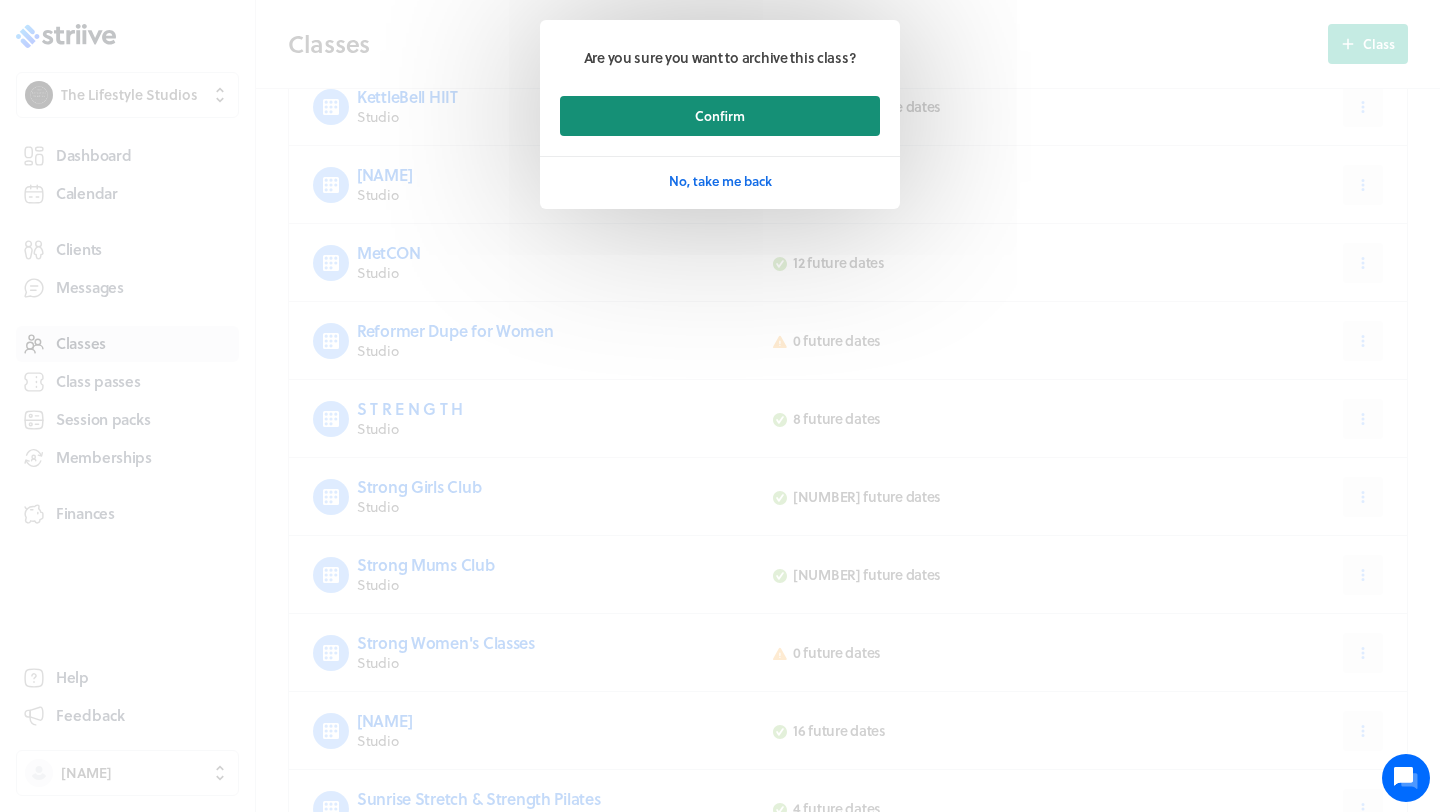 click on "Confirm" at bounding box center (720, 116) 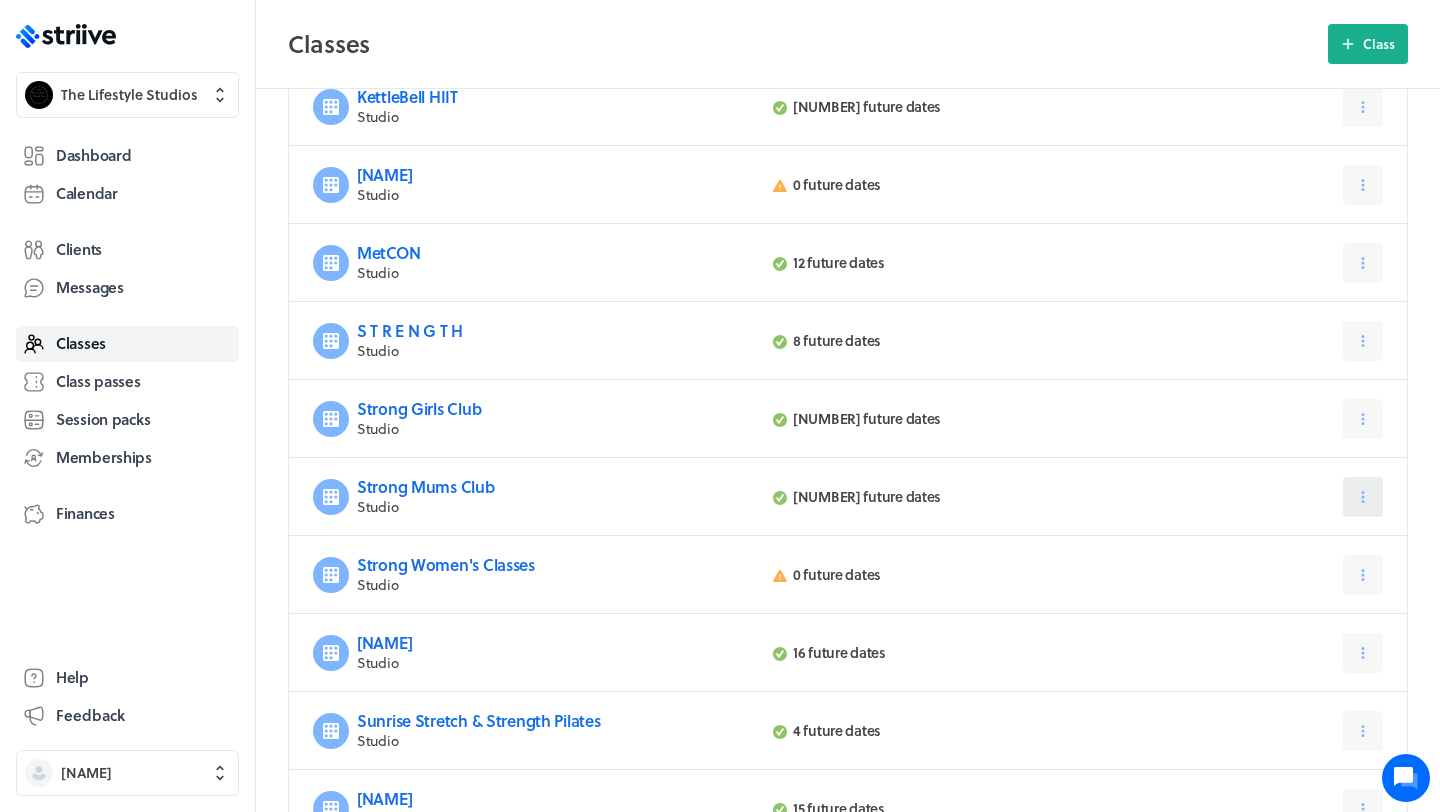 click at bounding box center (1363, 497) 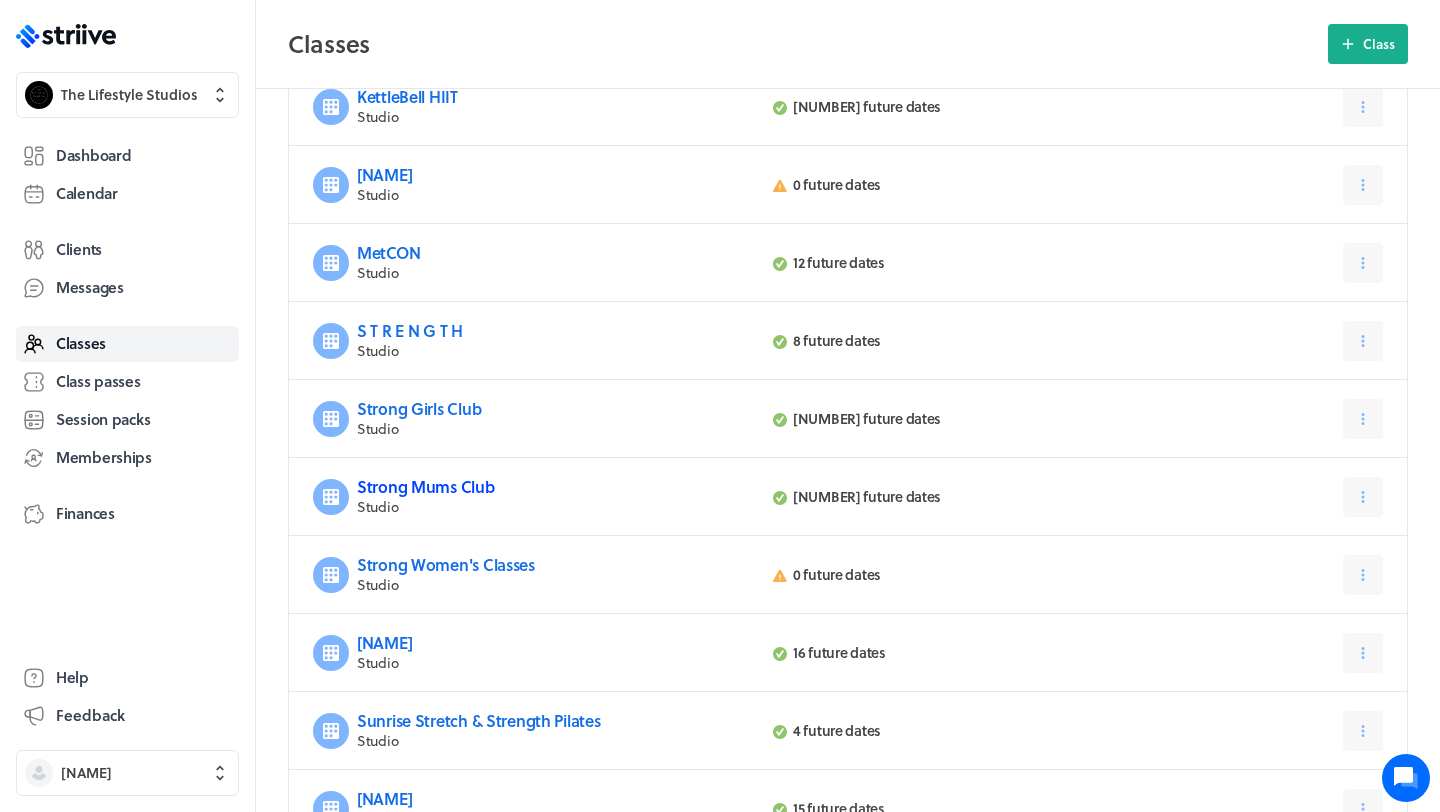 click on "Strong Mums Club" at bounding box center [426, 486] 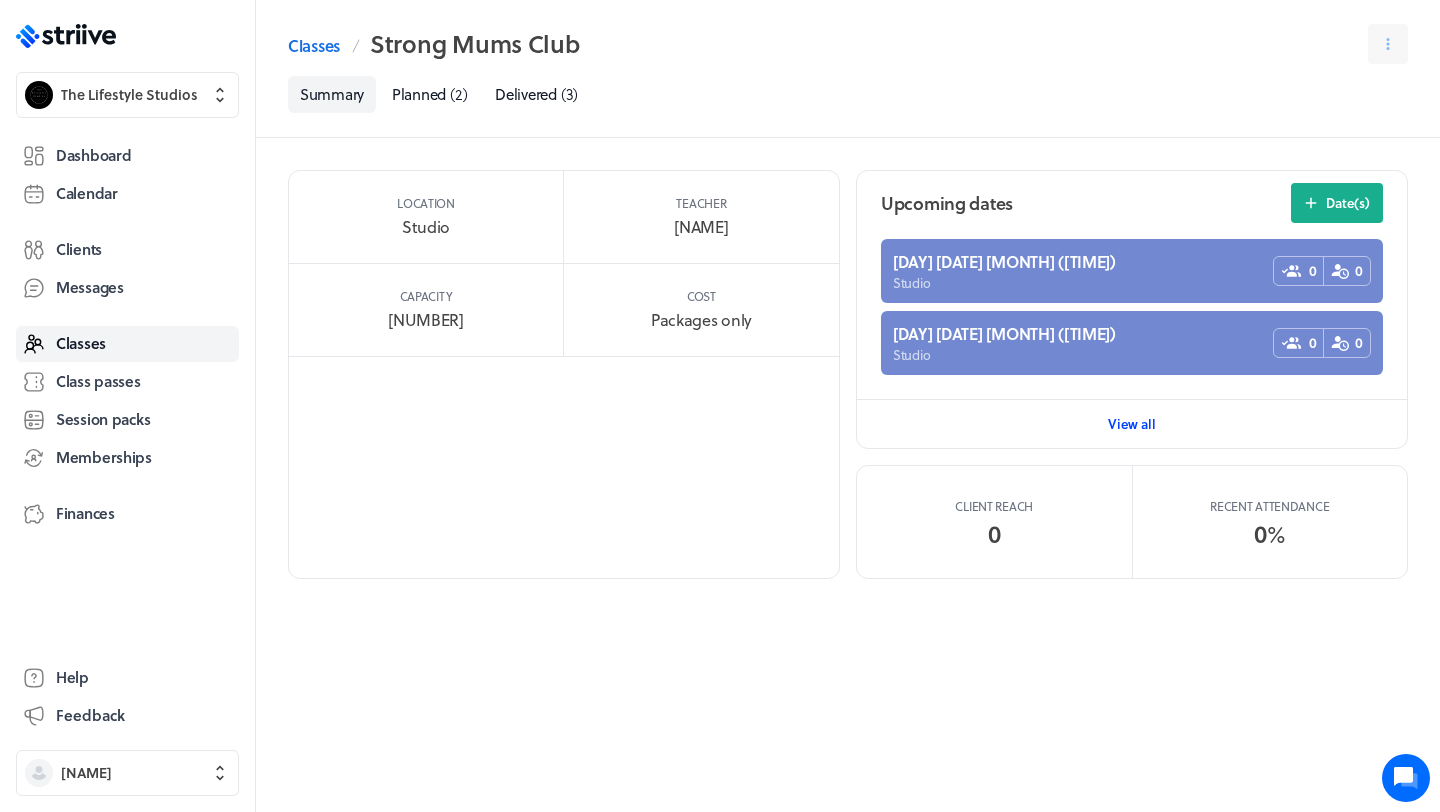 click on "View all" at bounding box center (1132, 424) 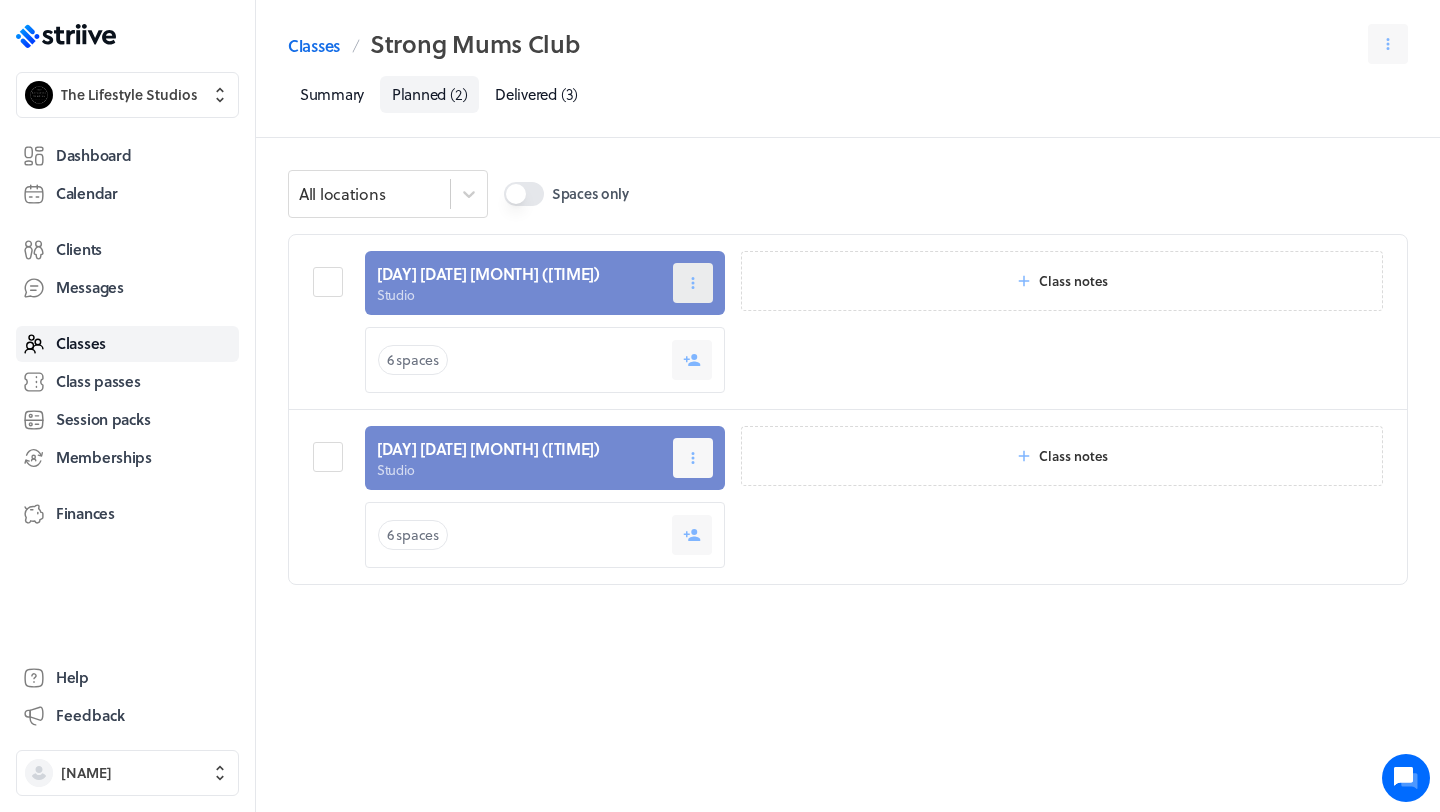 click 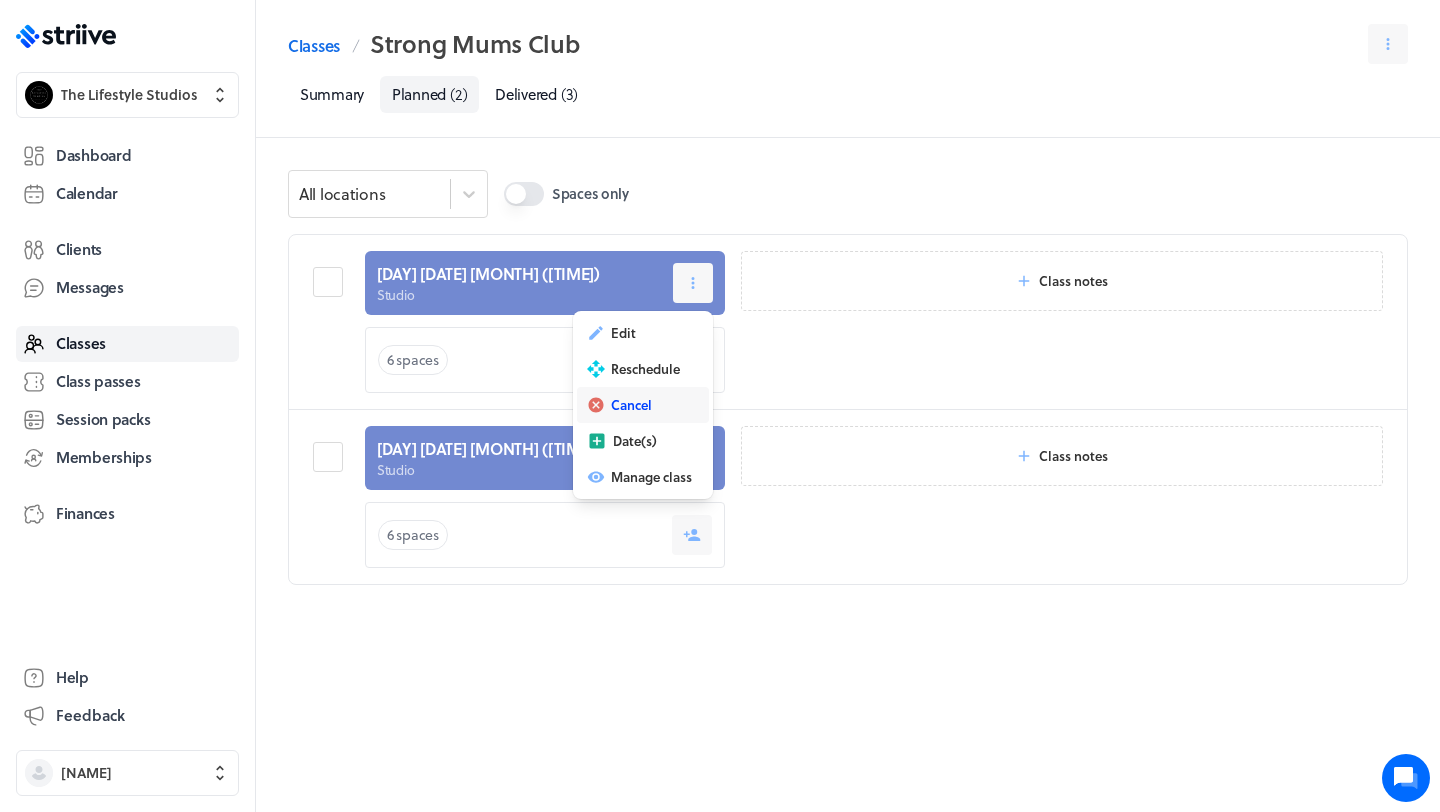click on "Cancel" at bounding box center [631, 405] 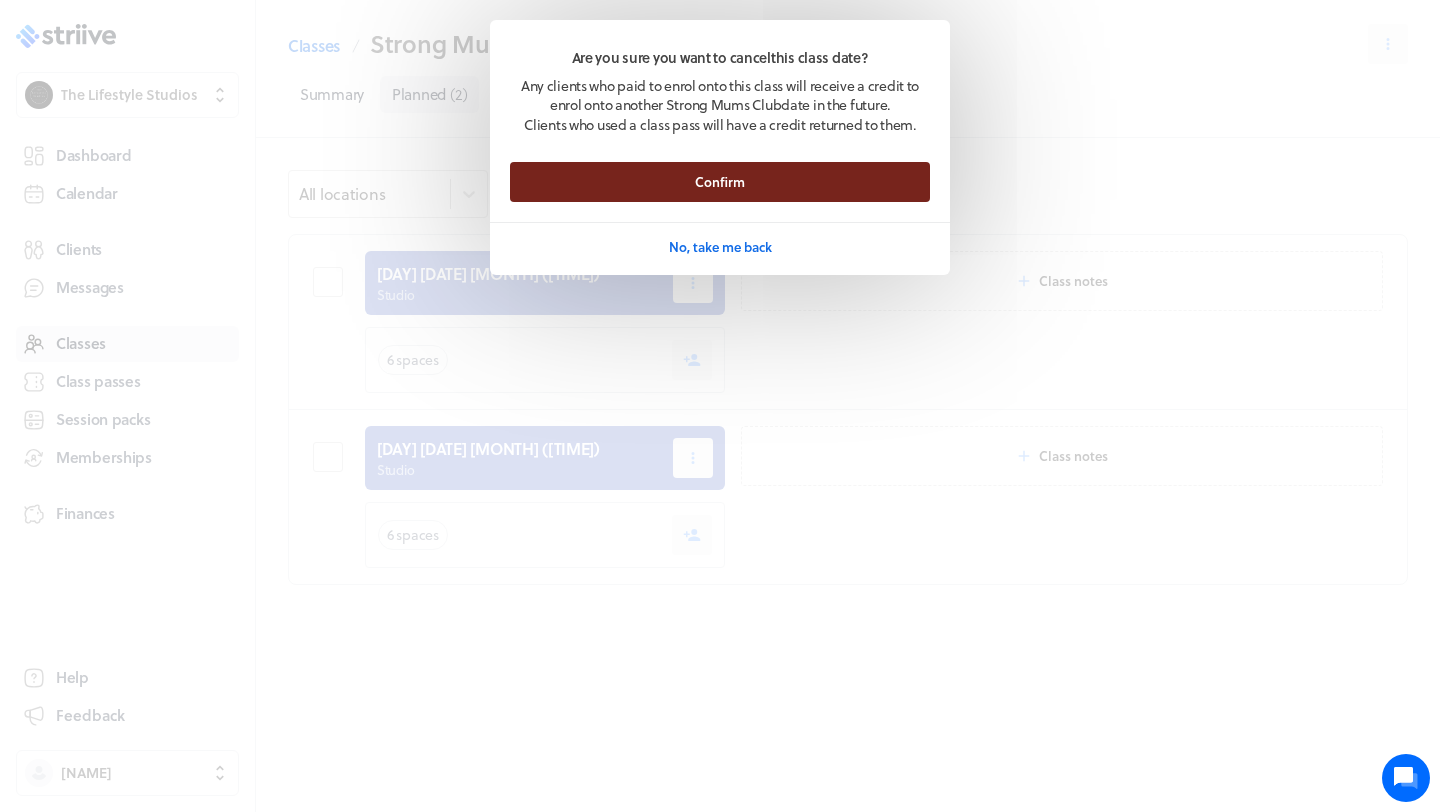 click on "Confirm" at bounding box center (720, 182) 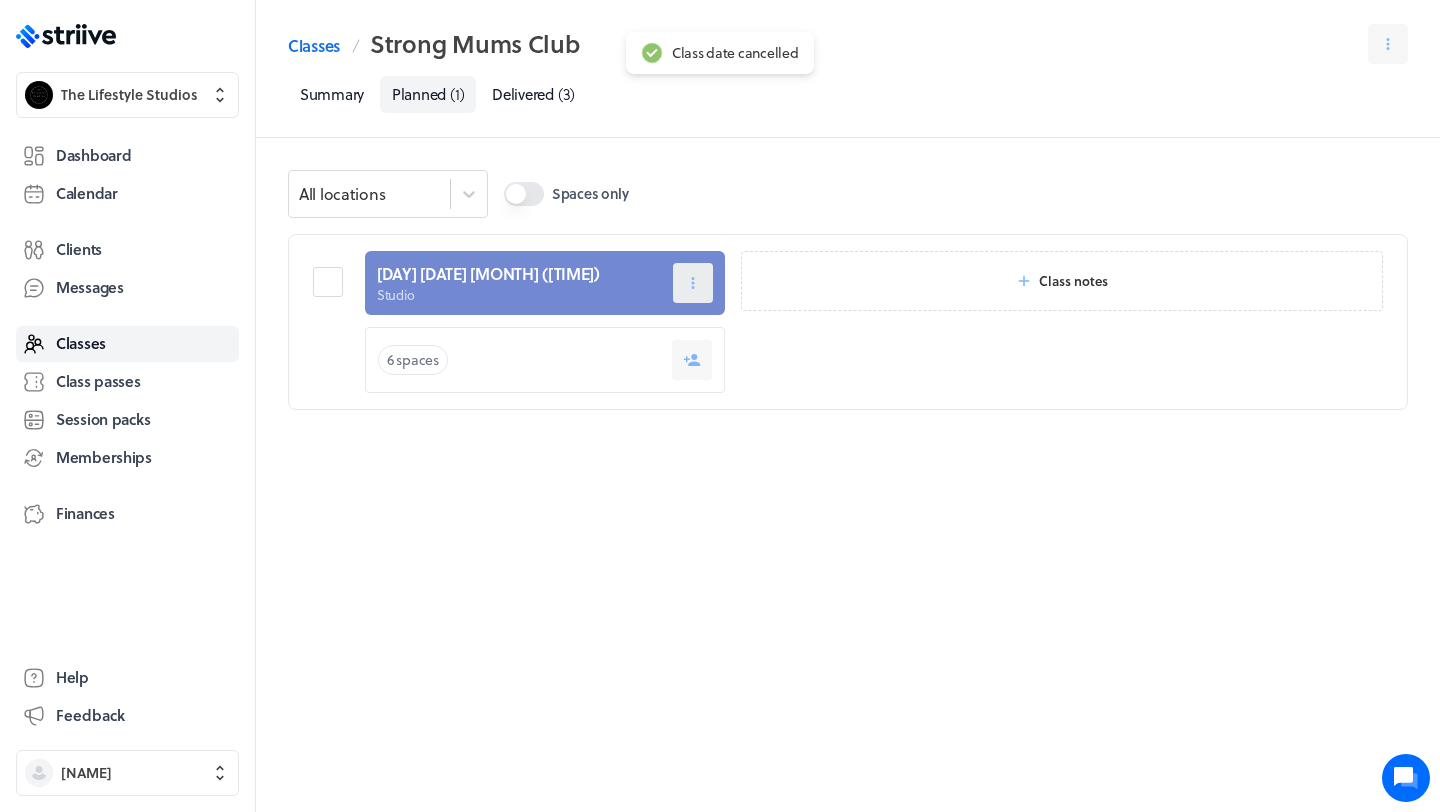 click at bounding box center [693, 283] 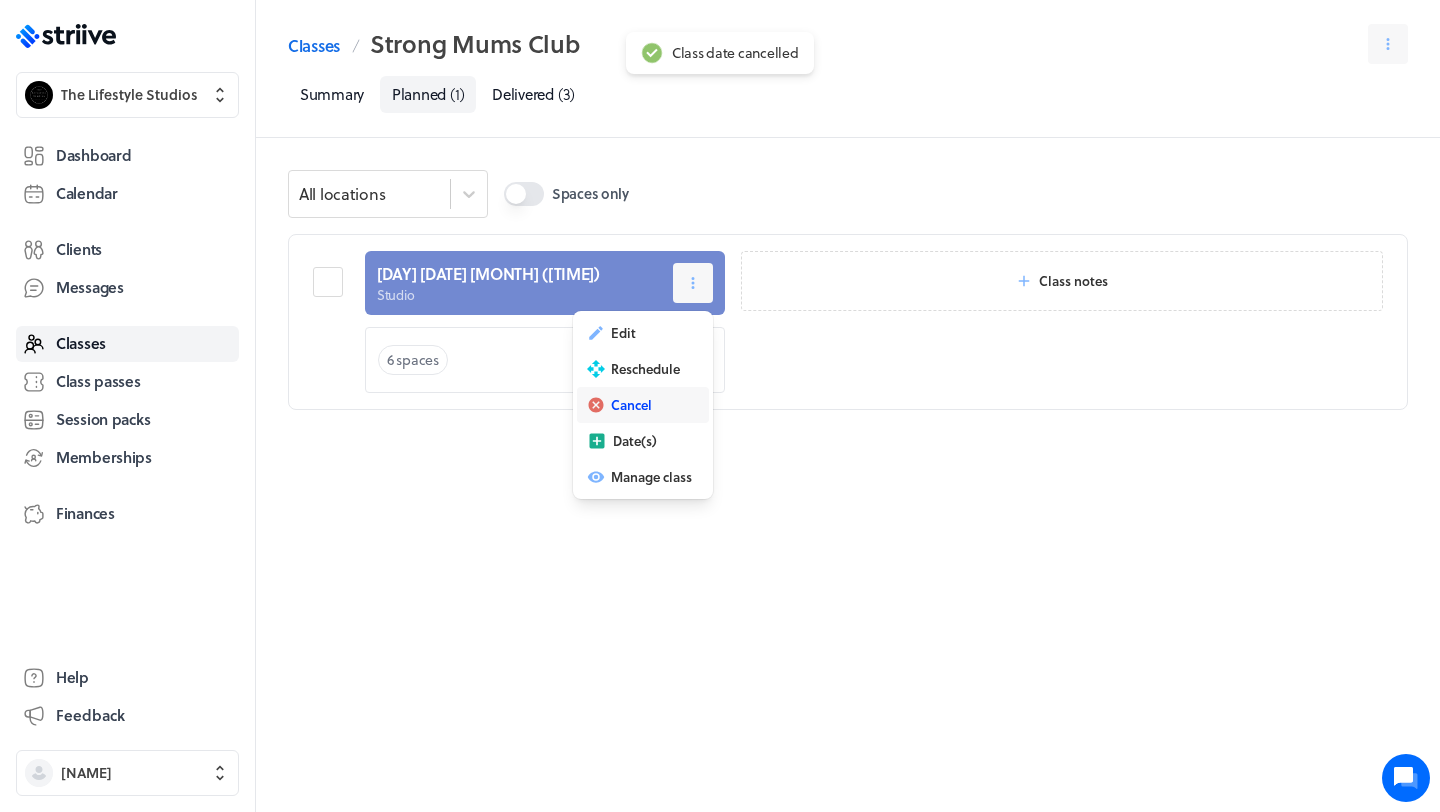 click on "Cancel" at bounding box center (643, 405) 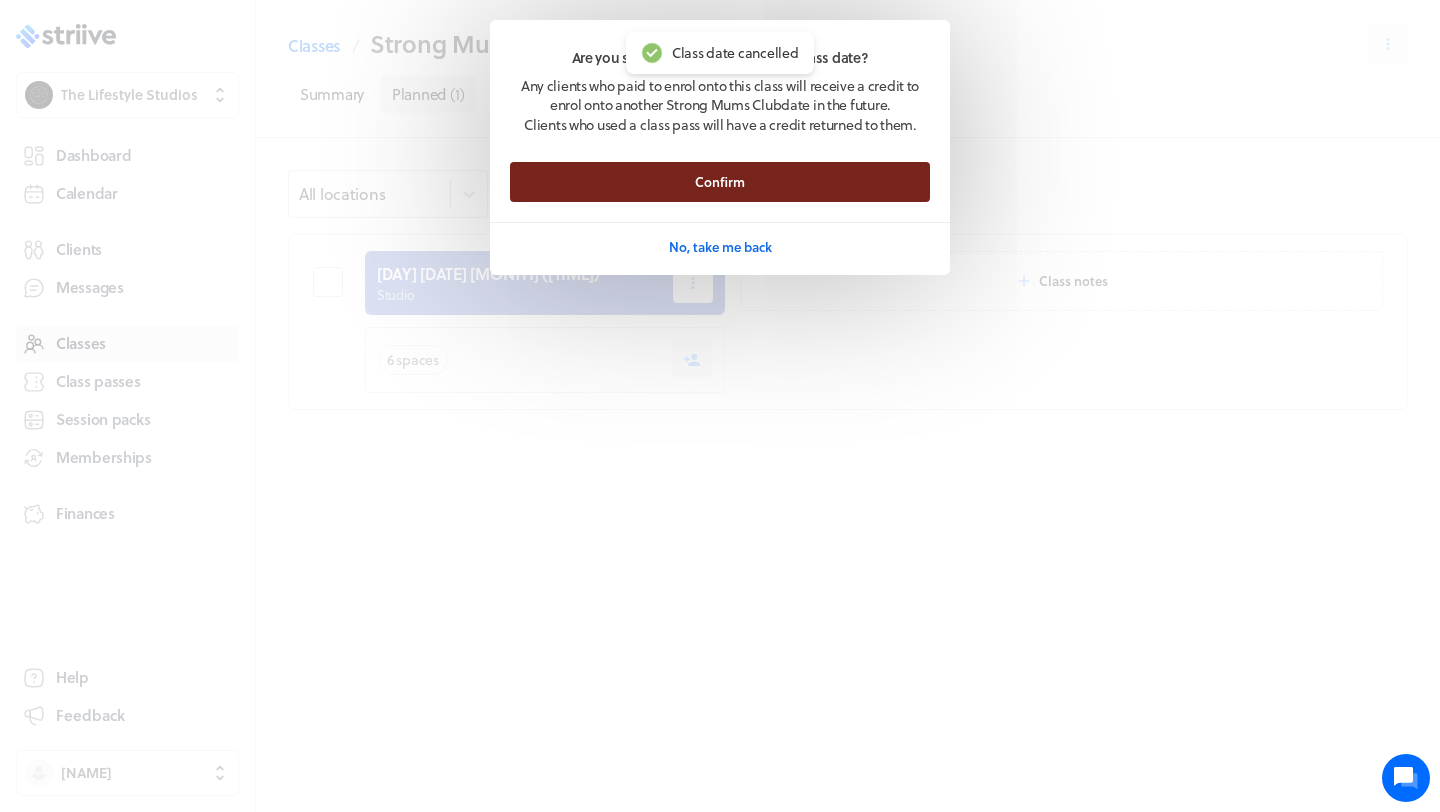 click on "Confirm" at bounding box center [720, 182] 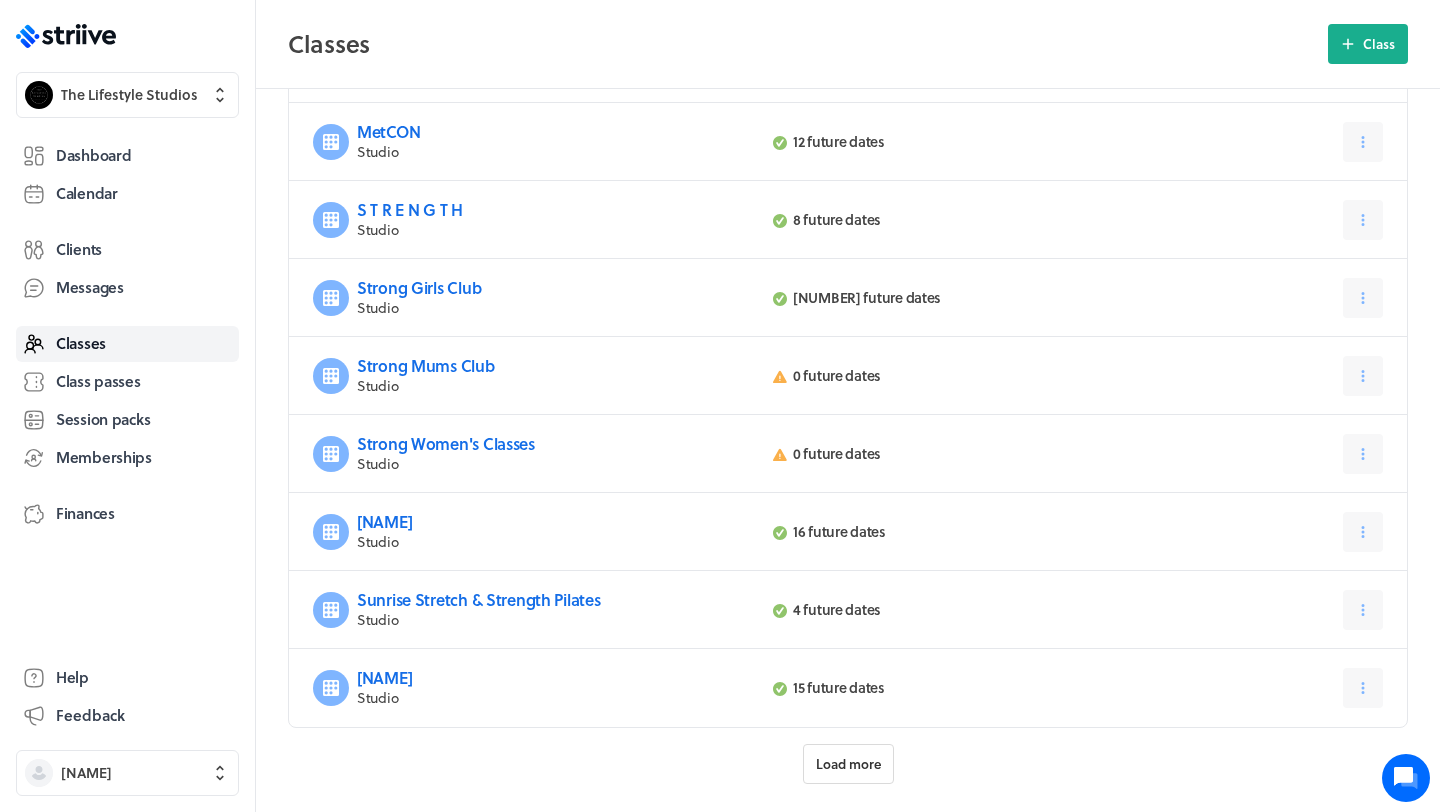scroll, scrollTop: 709, scrollLeft: 0, axis: vertical 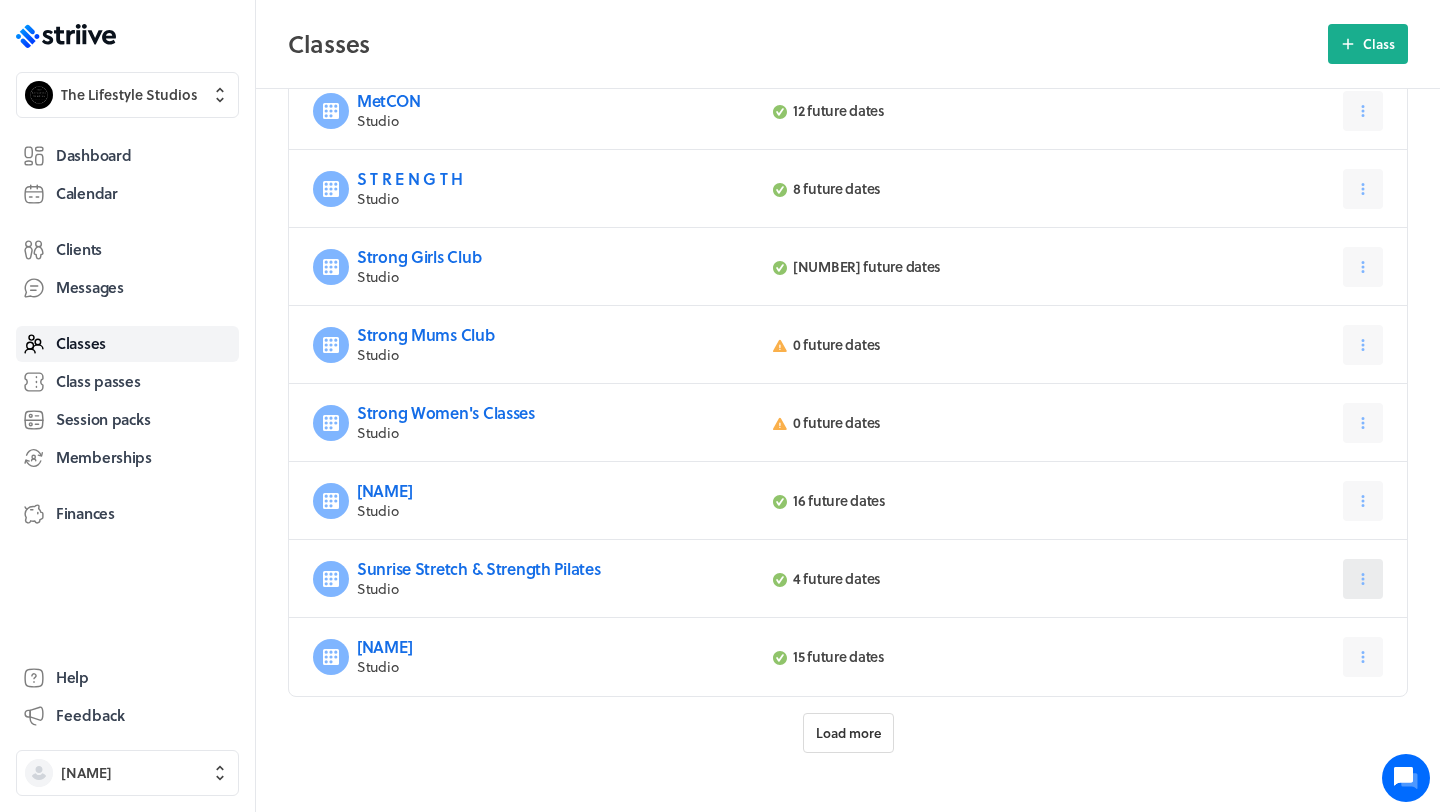 click at bounding box center [1363, 579] 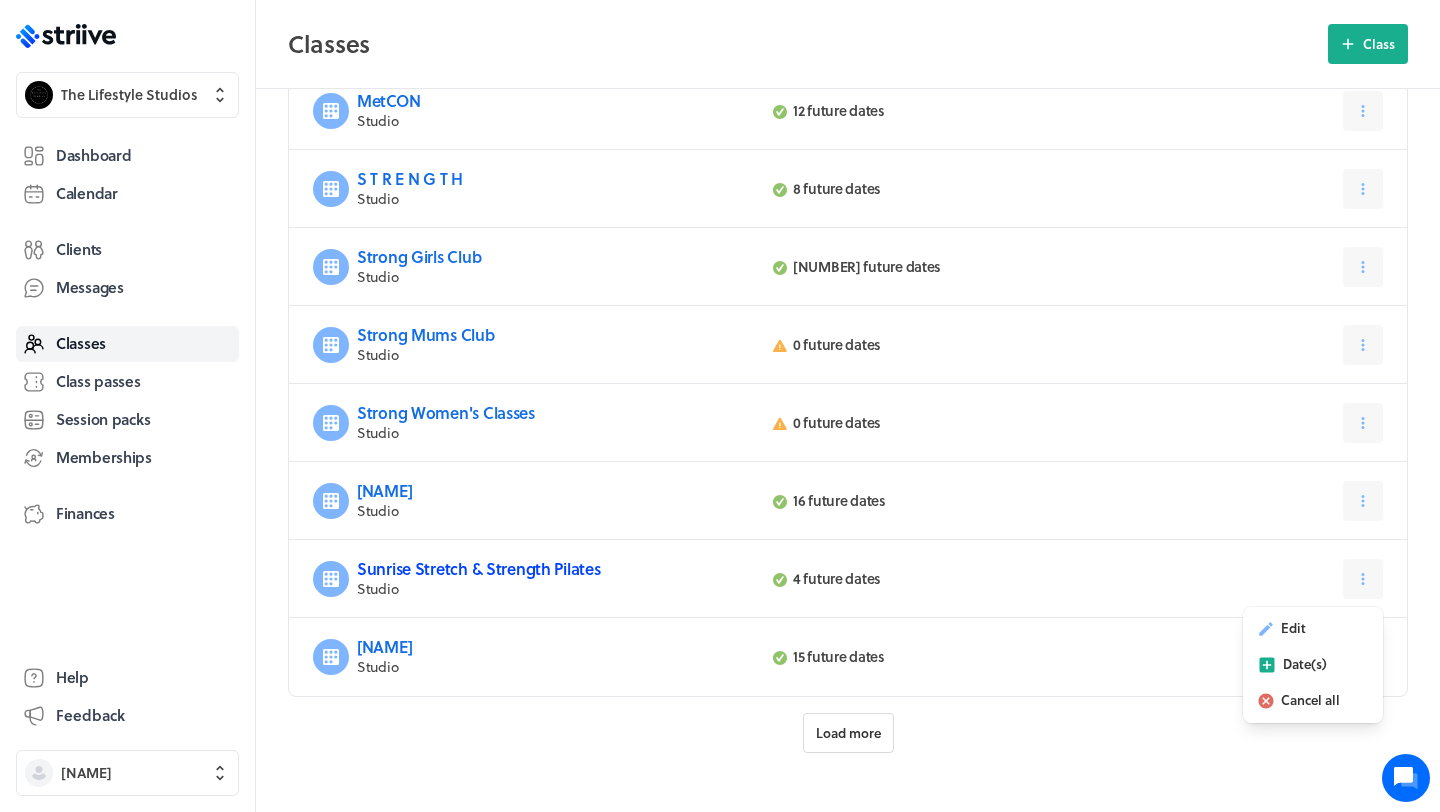 click on "Sunrise Stretch & Strength Pilates" at bounding box center [478, 568] 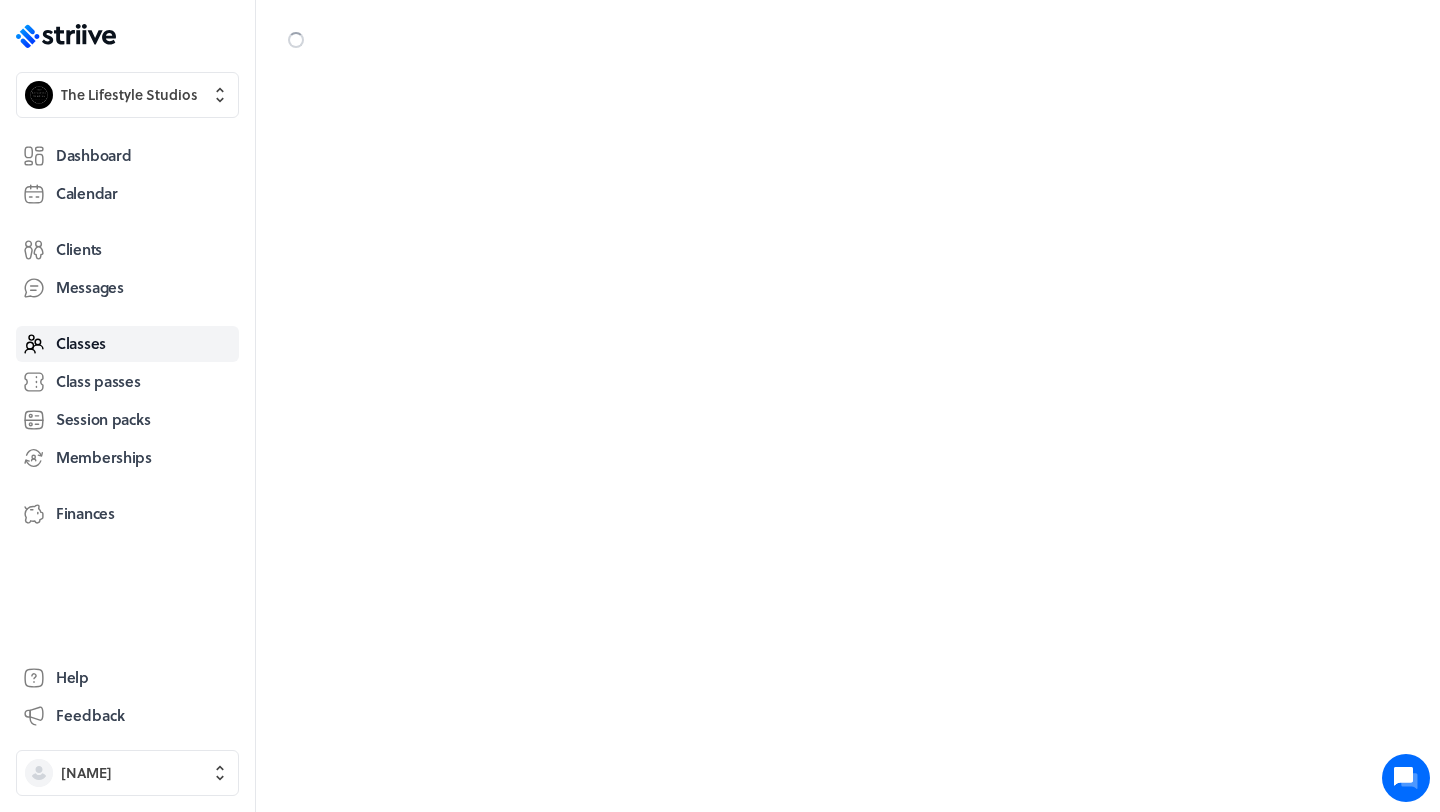 scroll, scrollTop: 0, scrollLeft: 0, axis: both 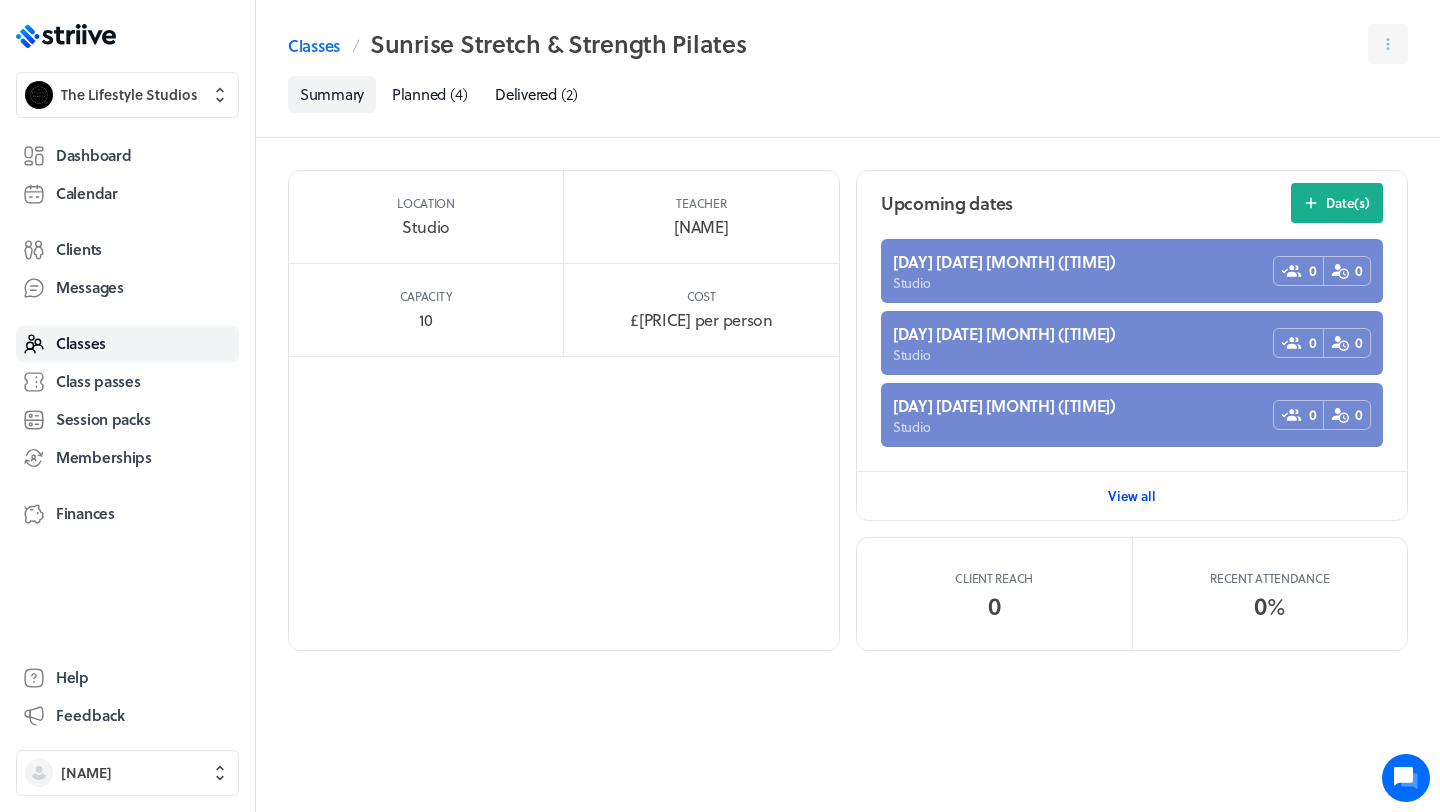 click on "View all" at bounding box center [1132, 496] 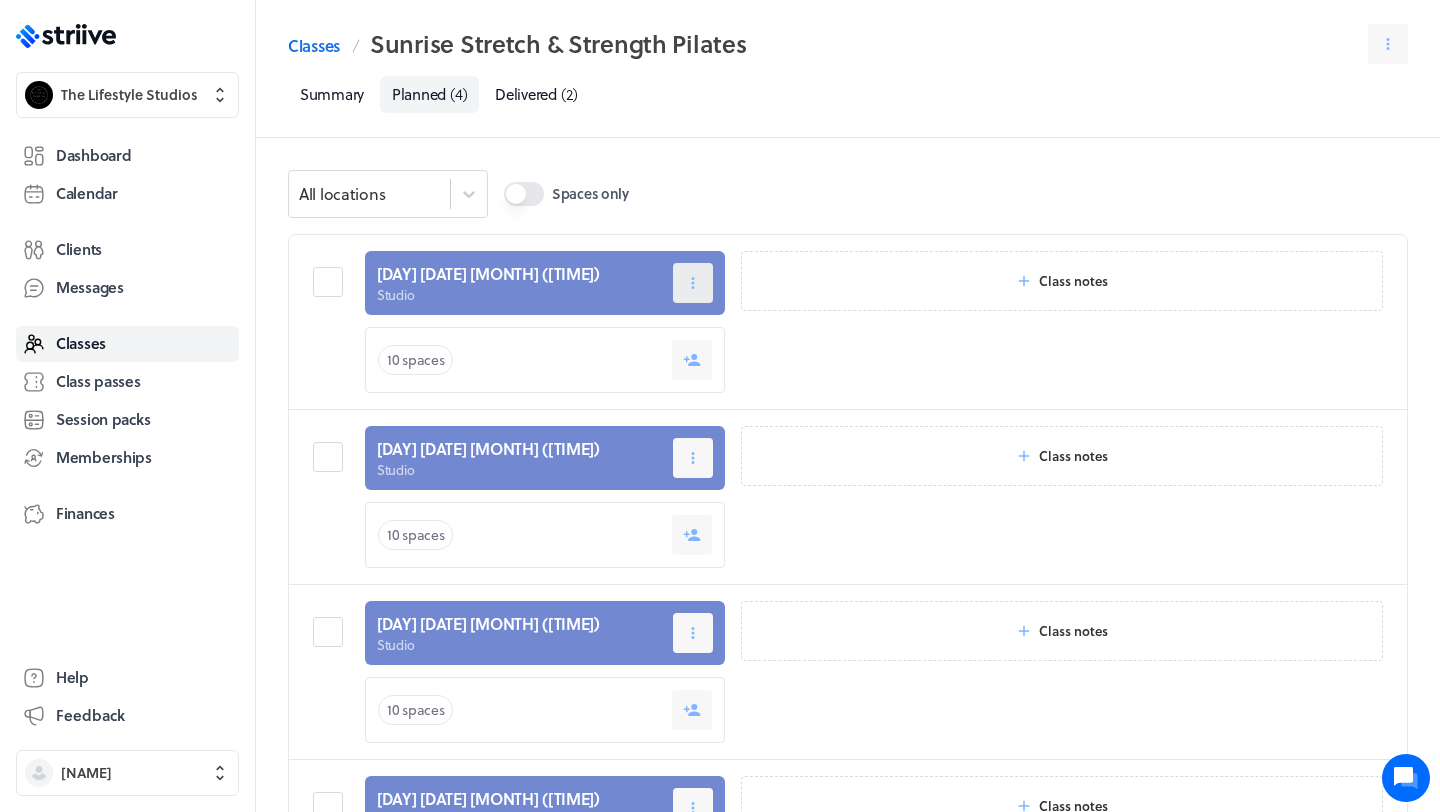 click 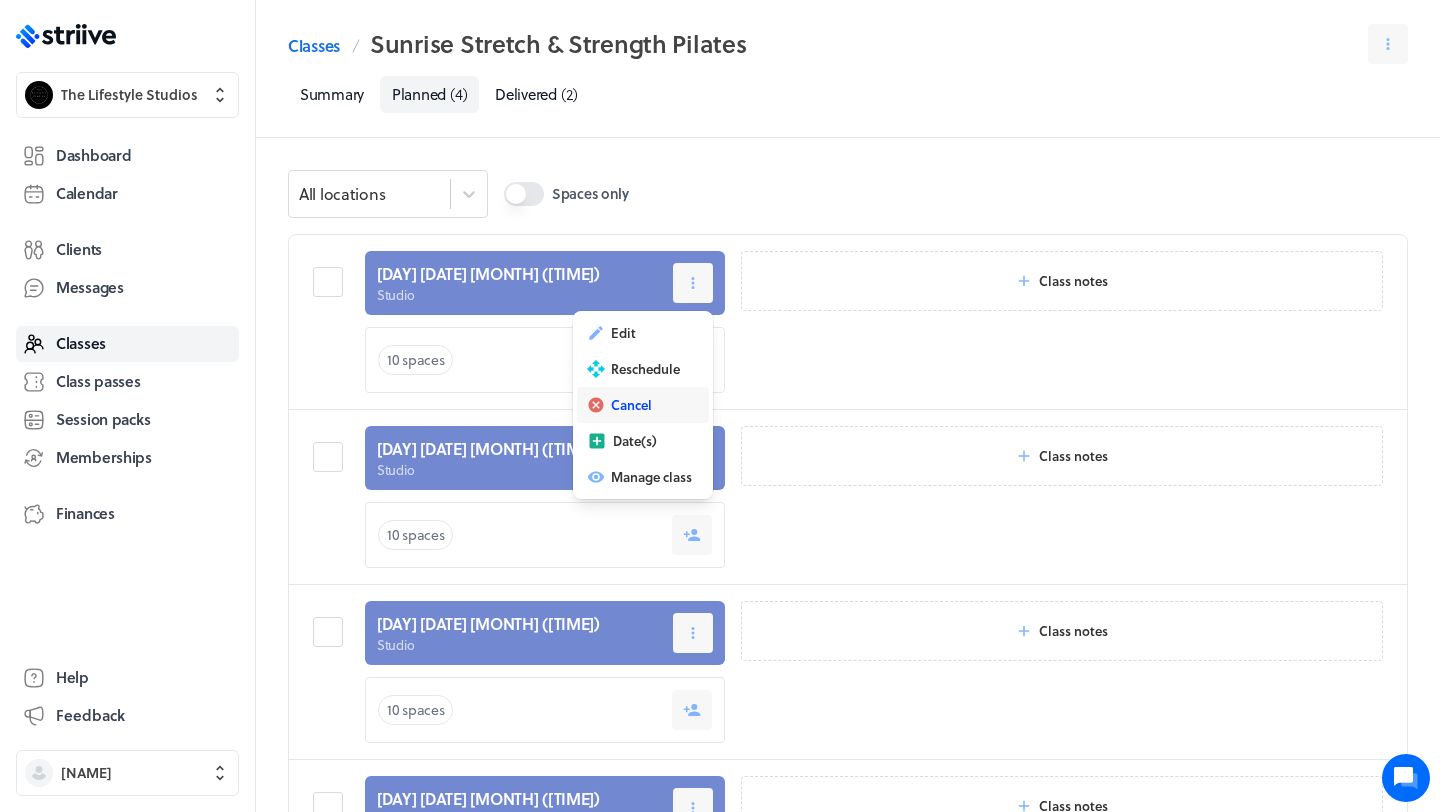 click on "Cancel" at bounding box center [631, 405] 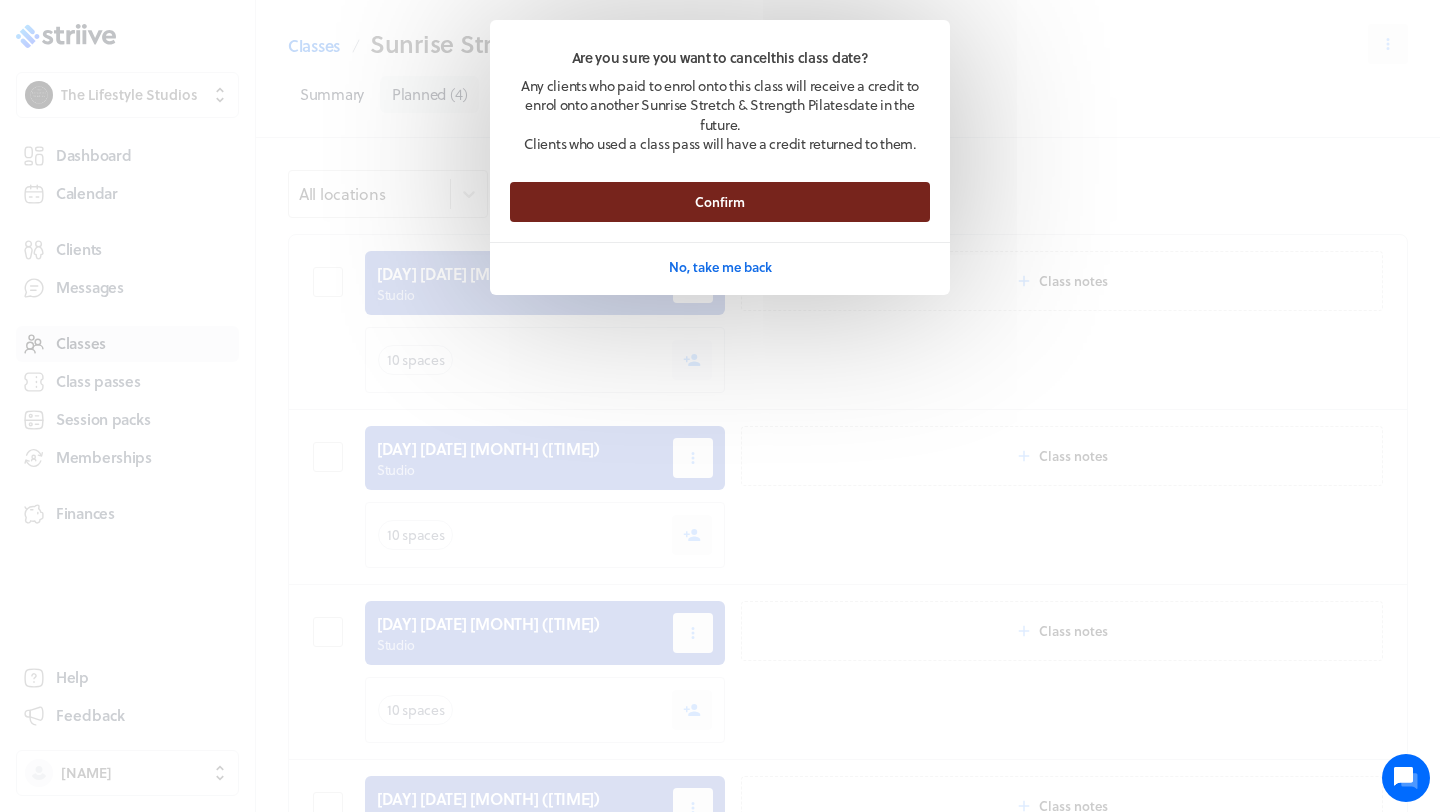 click on "Confirm" at bounding box center [720, 202] 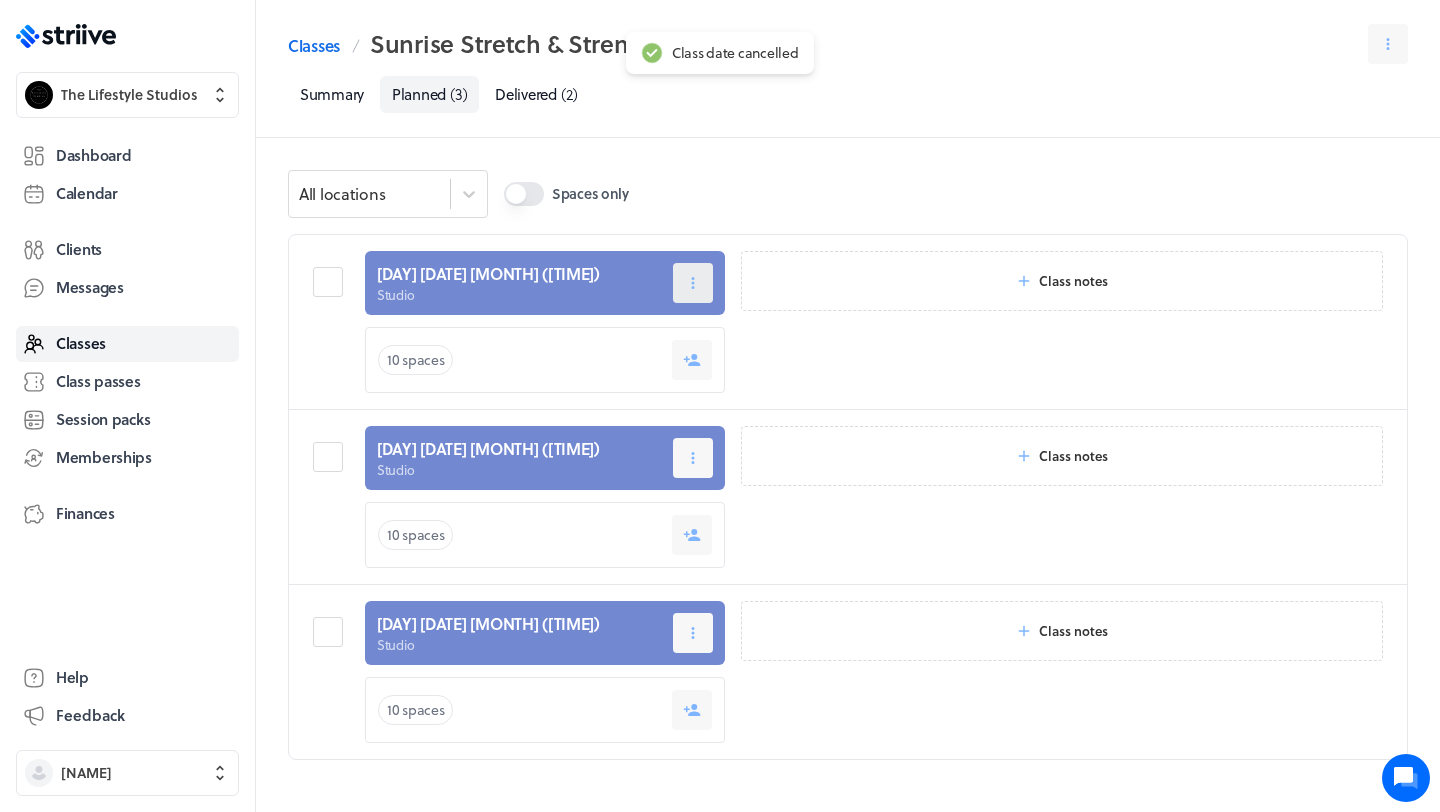 click 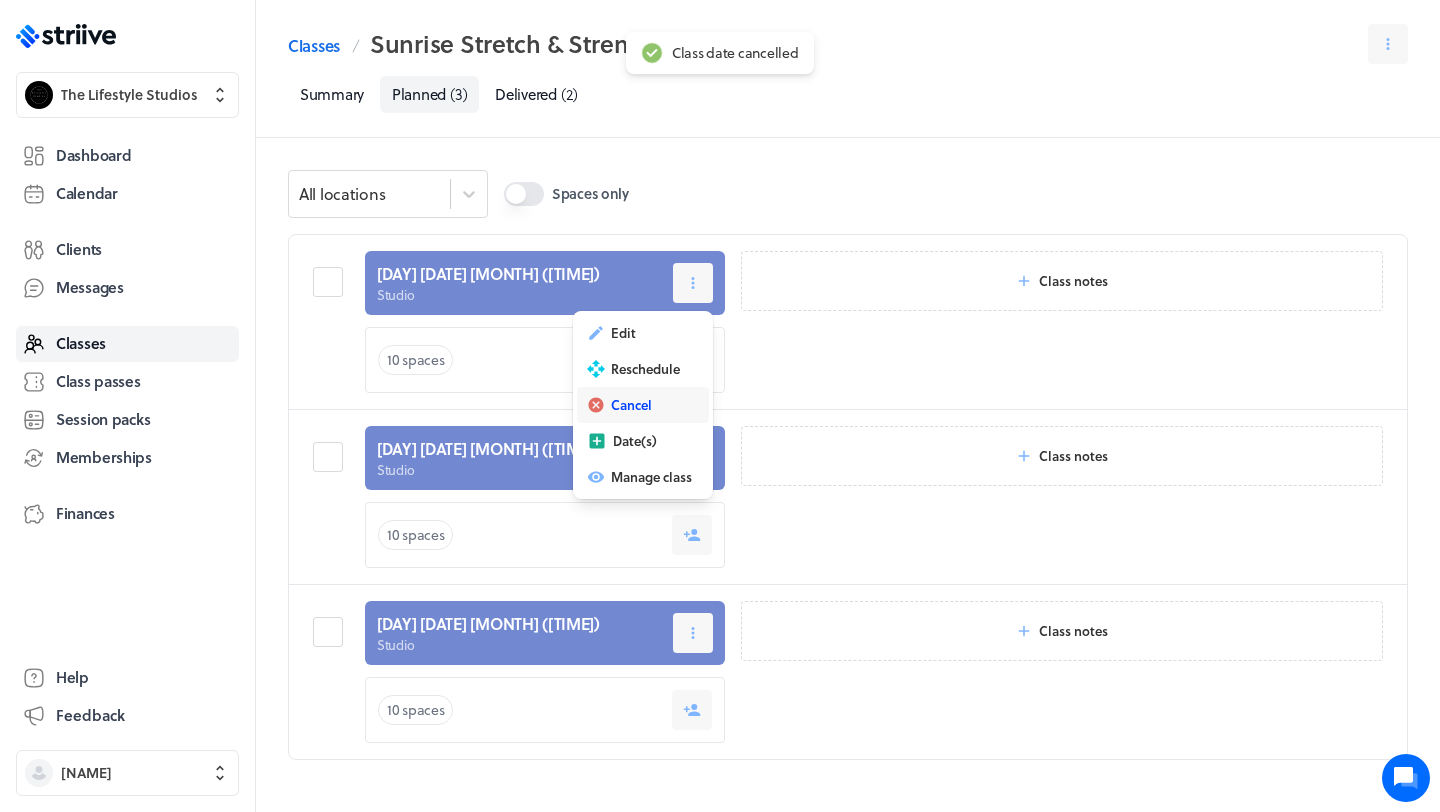 click on "Cancel" at bounding box center (643, 405) 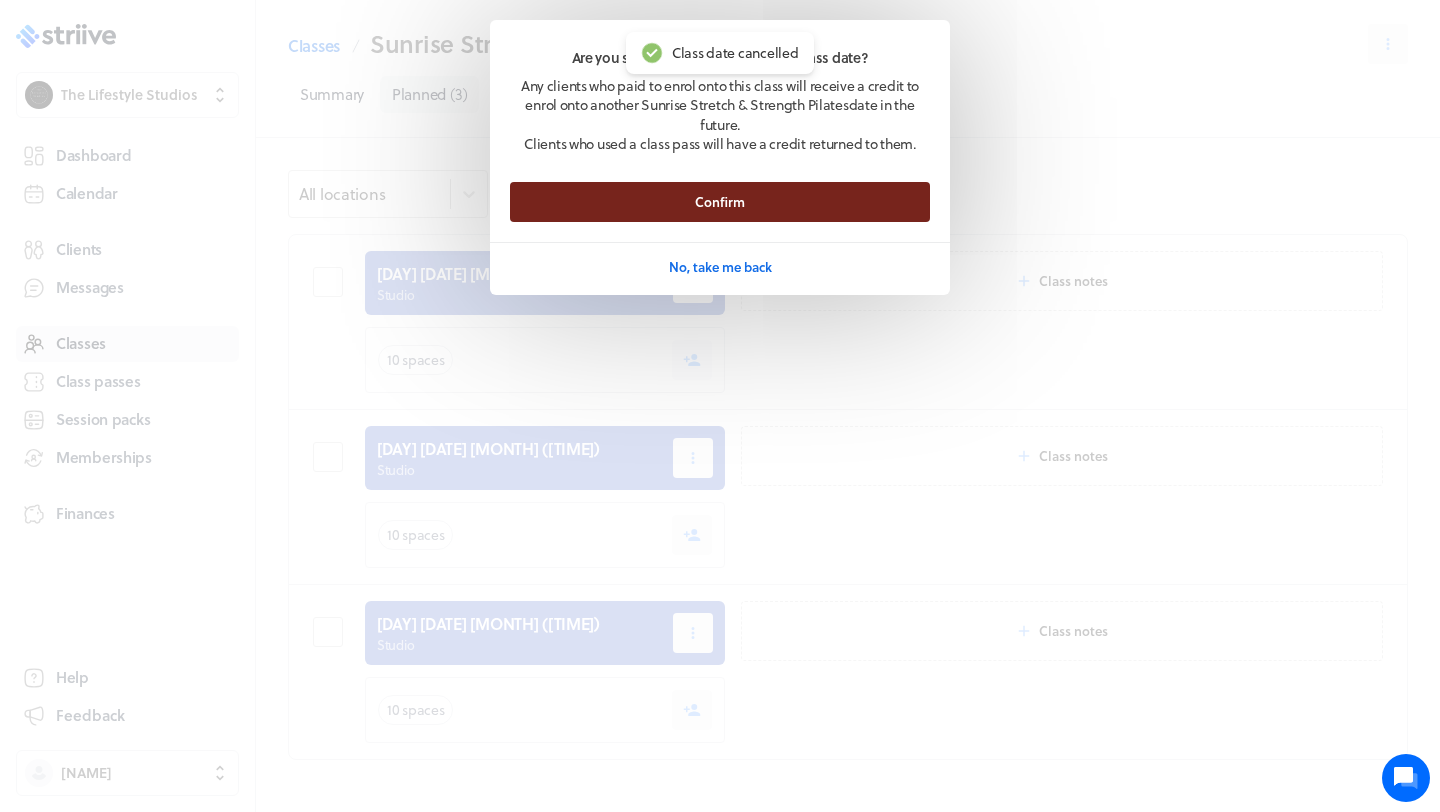 click on "Confirm" at bounding box center [720, 202] 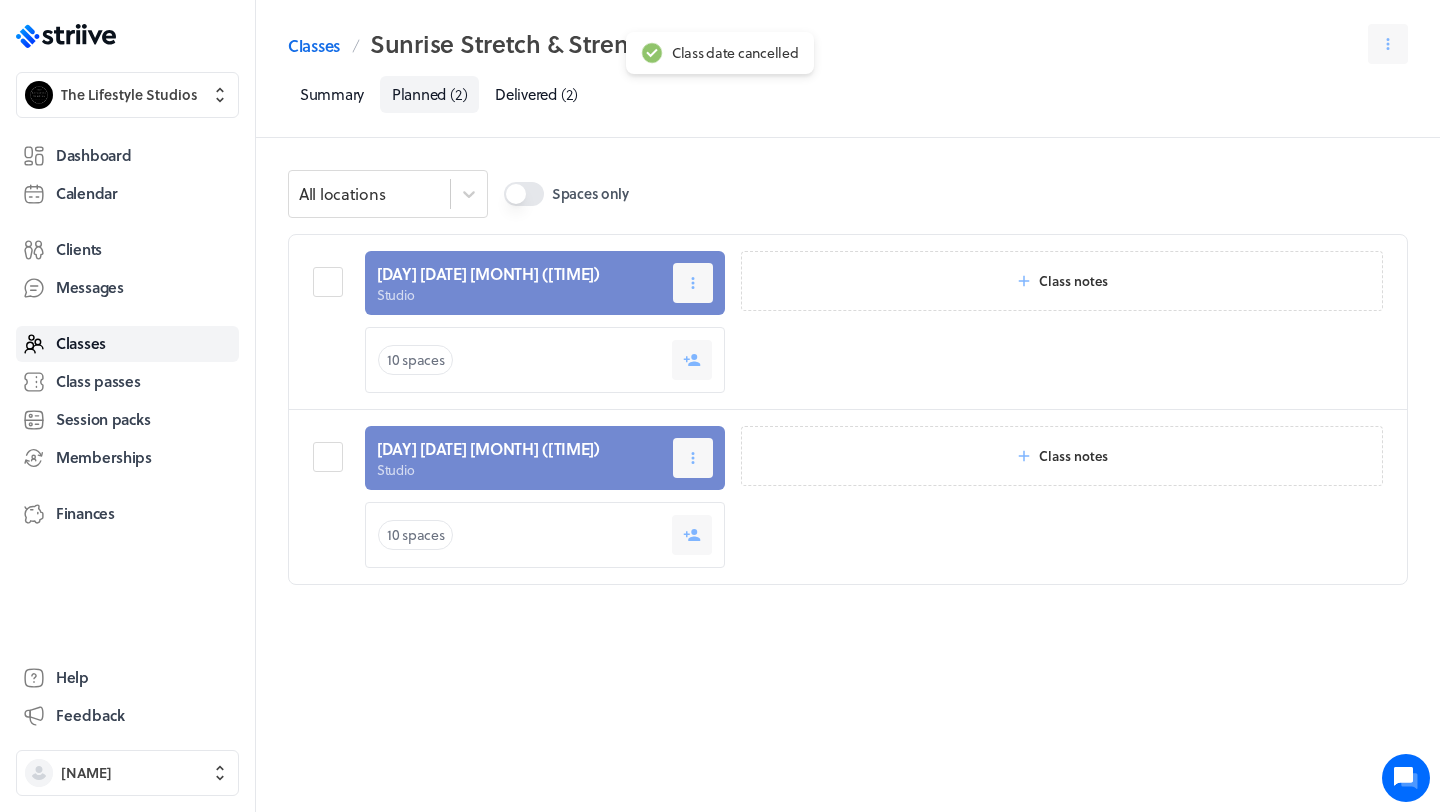 click 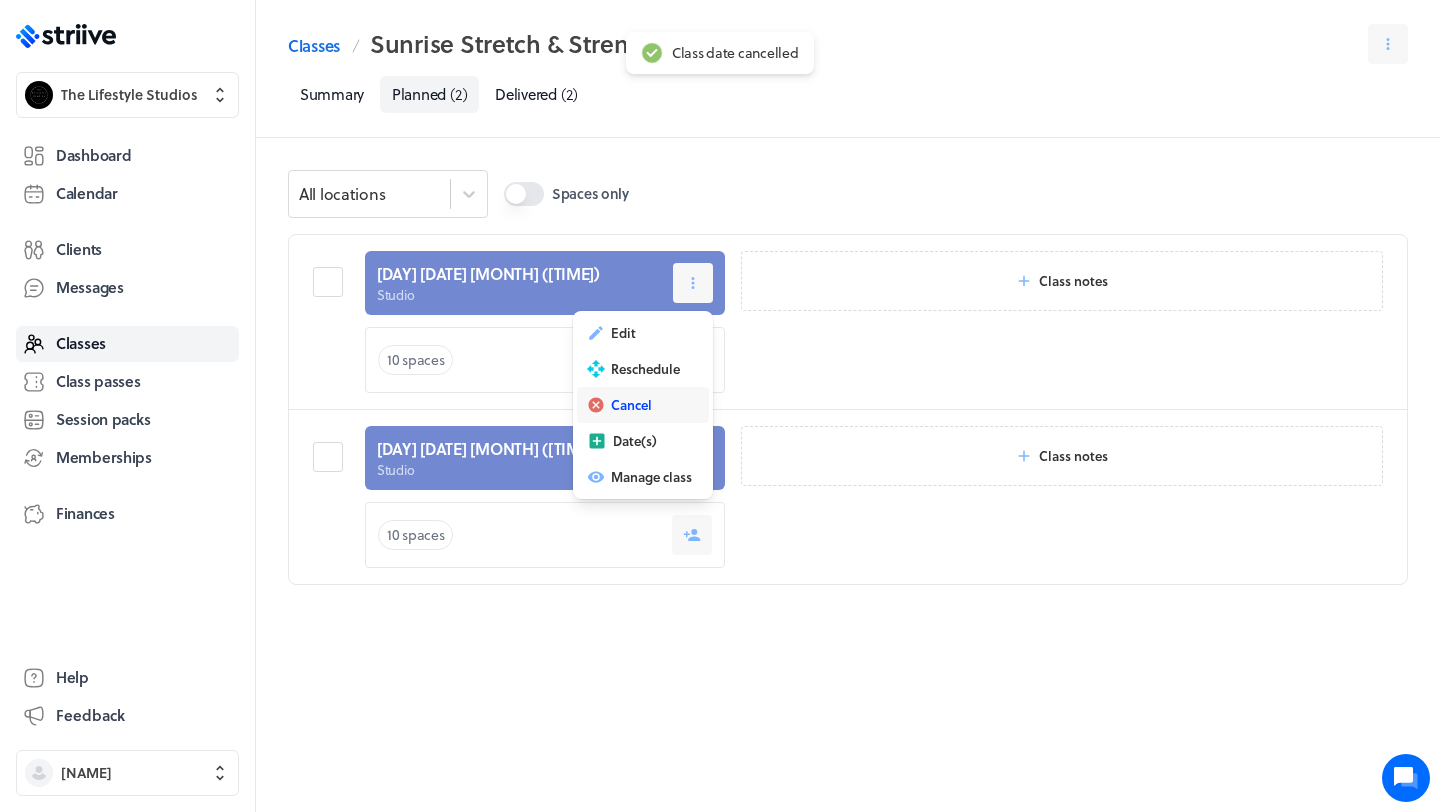 click on "Cancel" at bounding box center [643, 405] 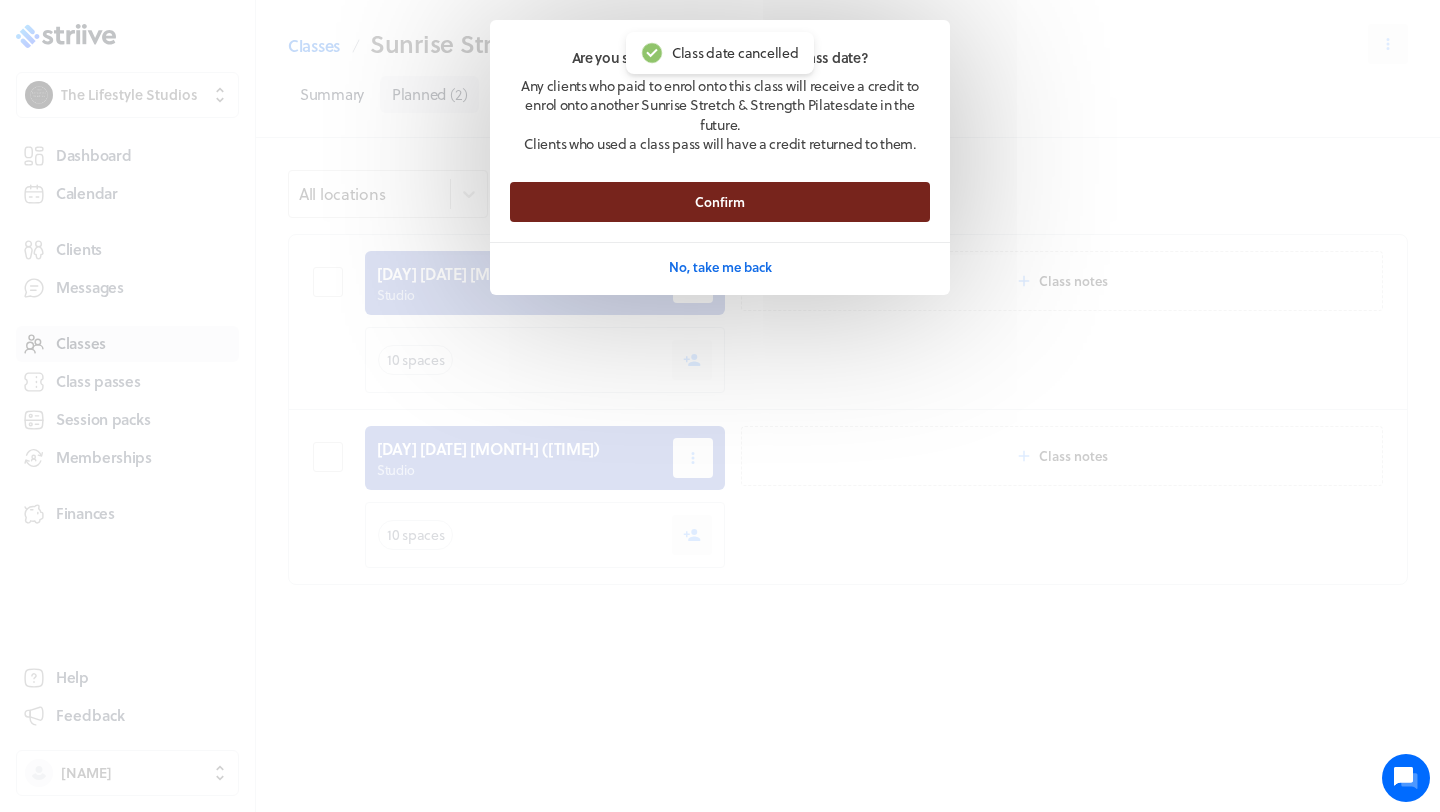 click on "Confirm" at bounding box center [720, 202] 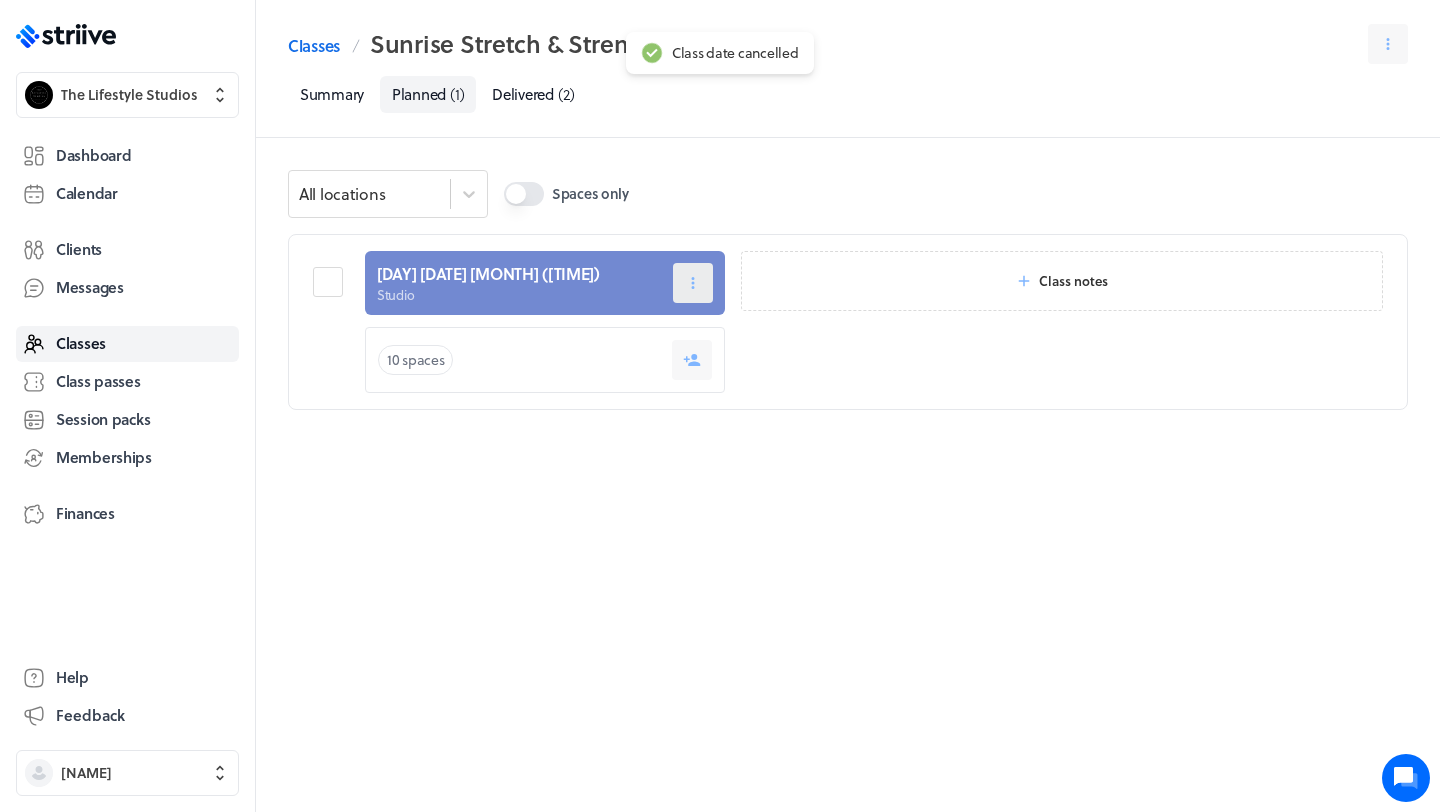click at bounding box center [693, 283] 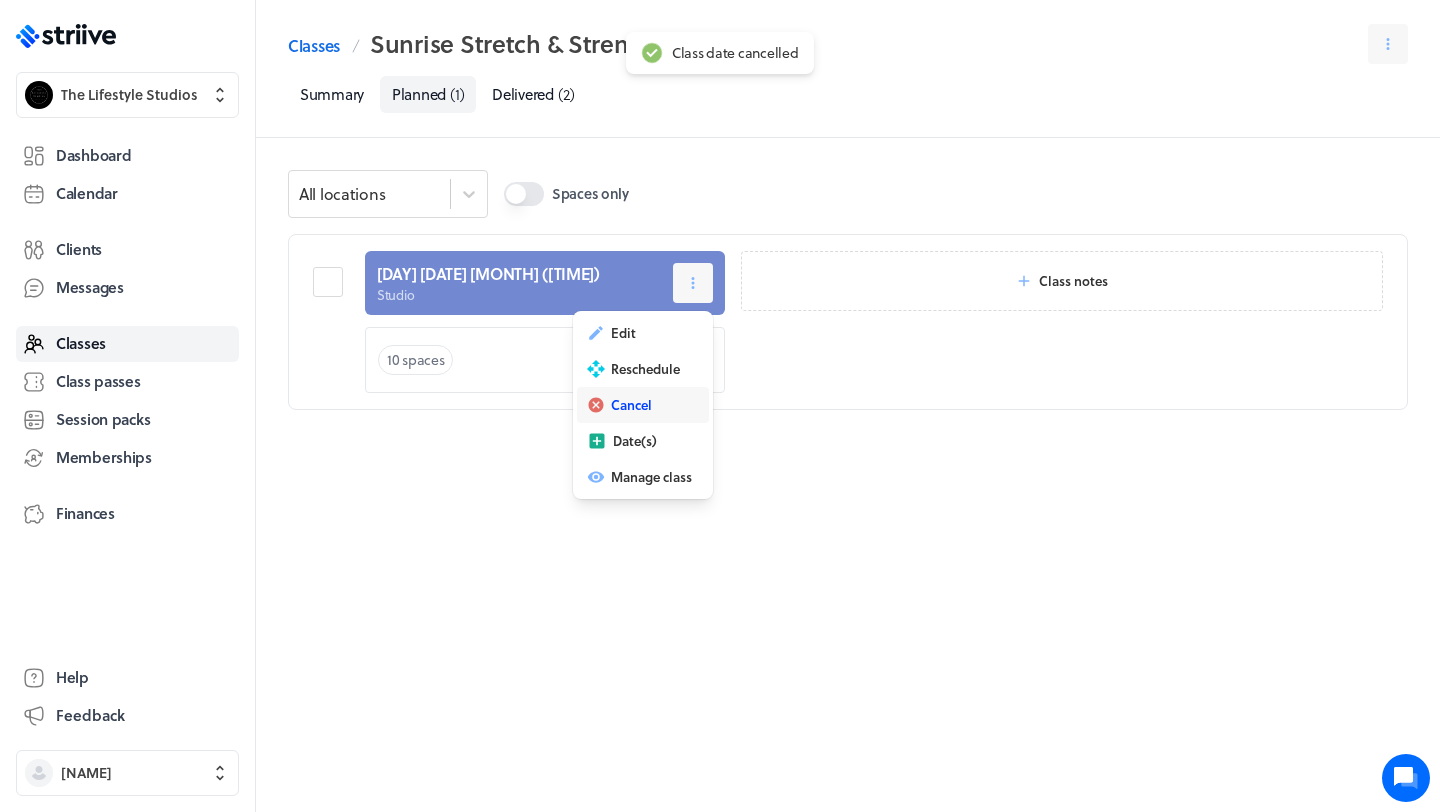 click on "Cancel" at bounding box center [631, 405] 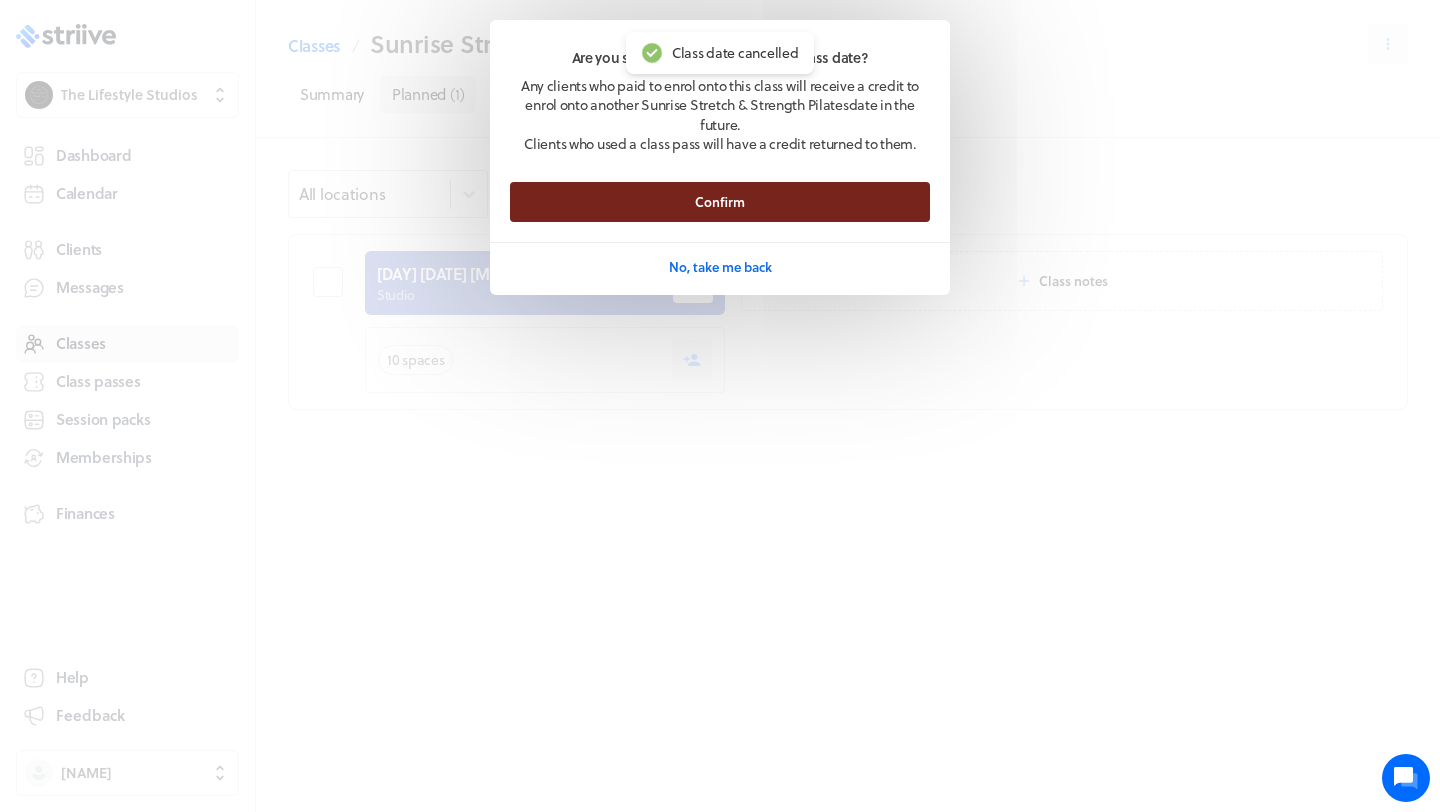 click on "Confirm" at bounding box center [720, 202] 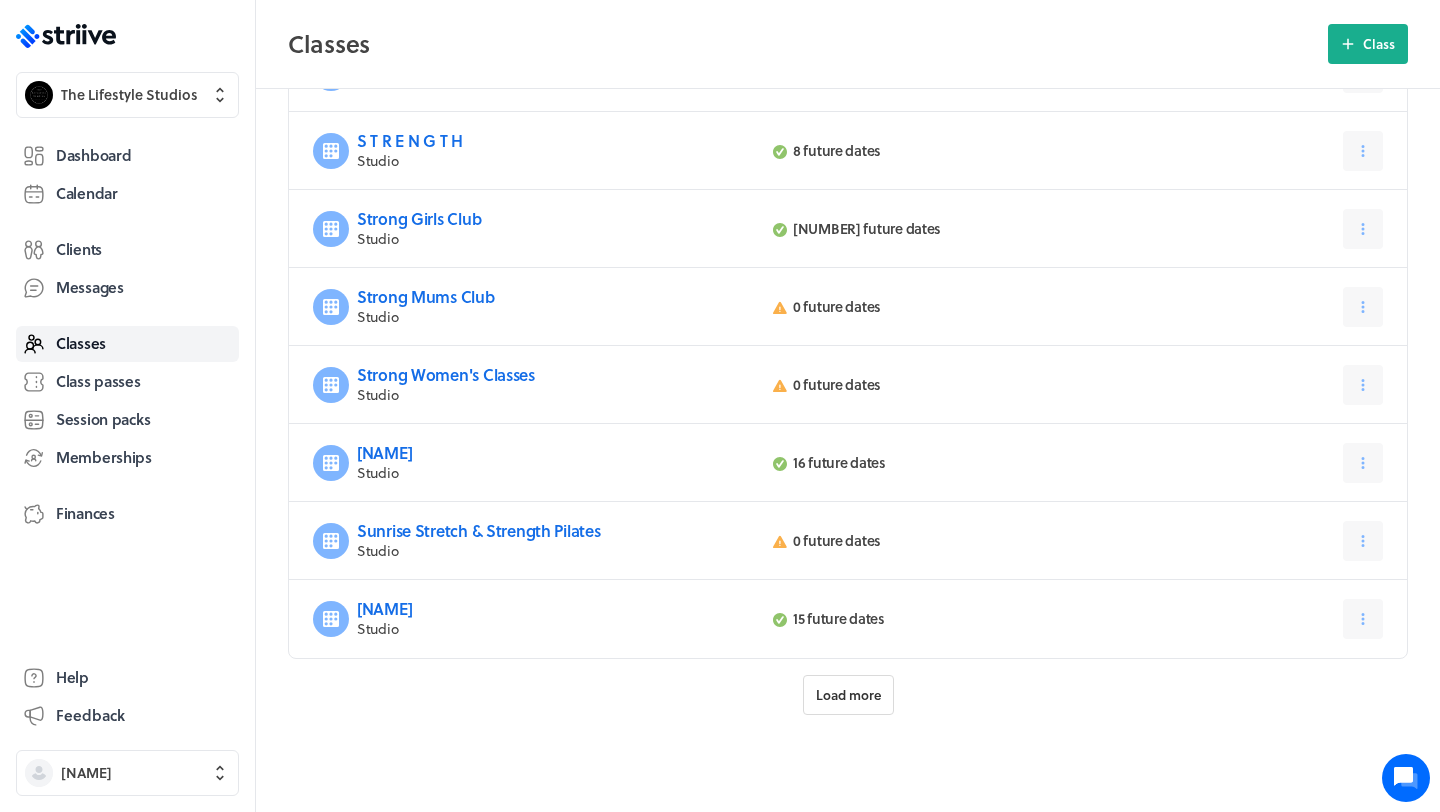 scroll, scrollTop: 750, scrollLeft: 0, axis: vertical 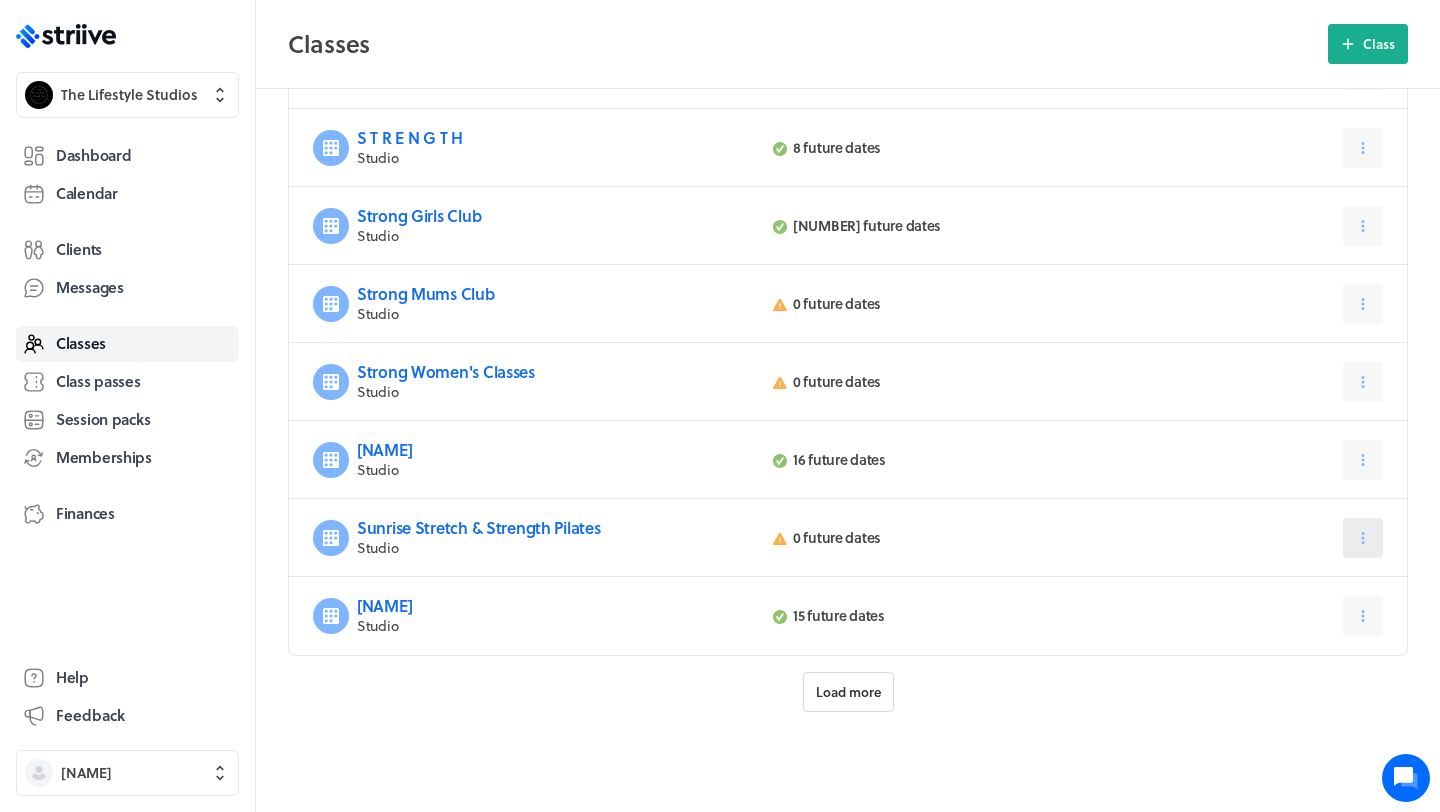 click 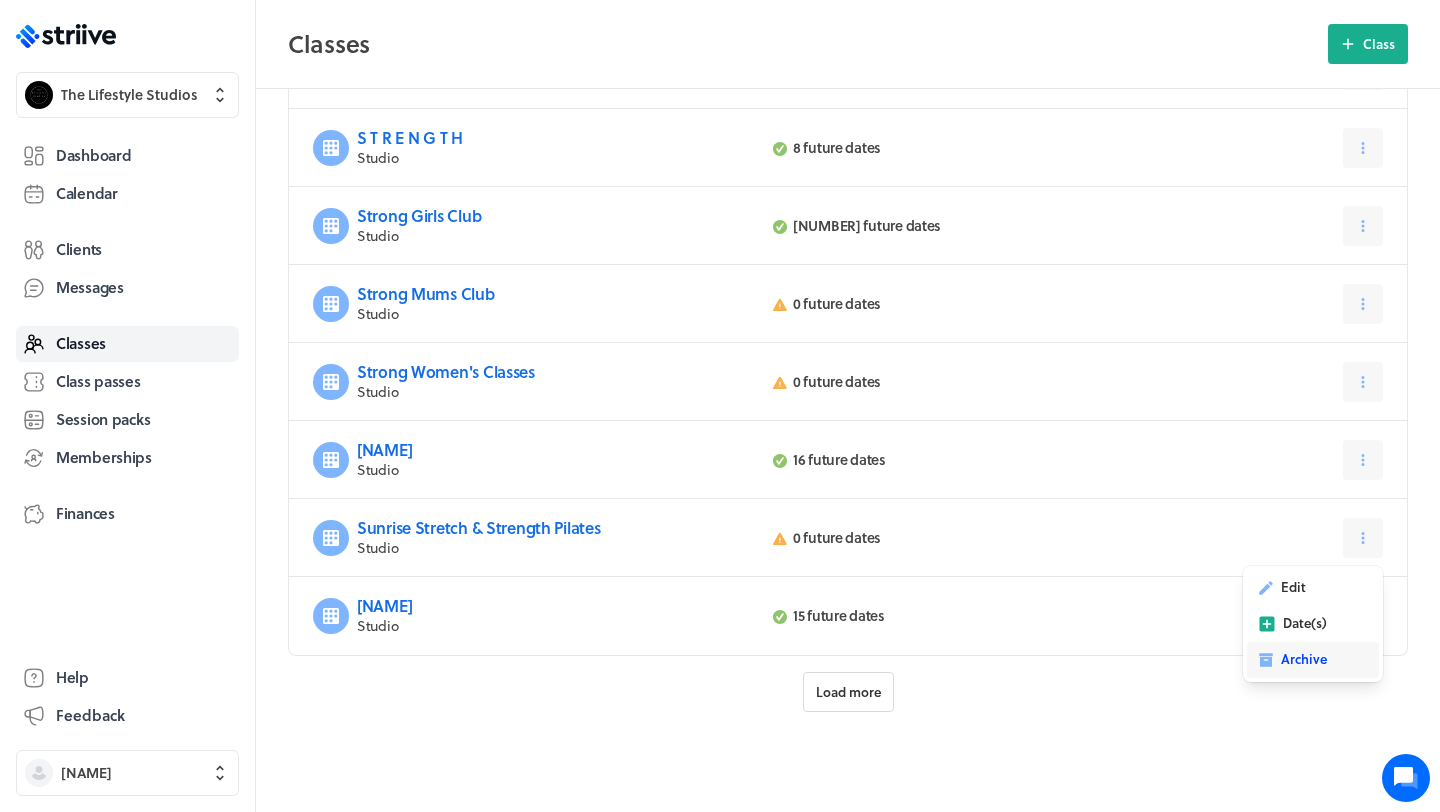 click 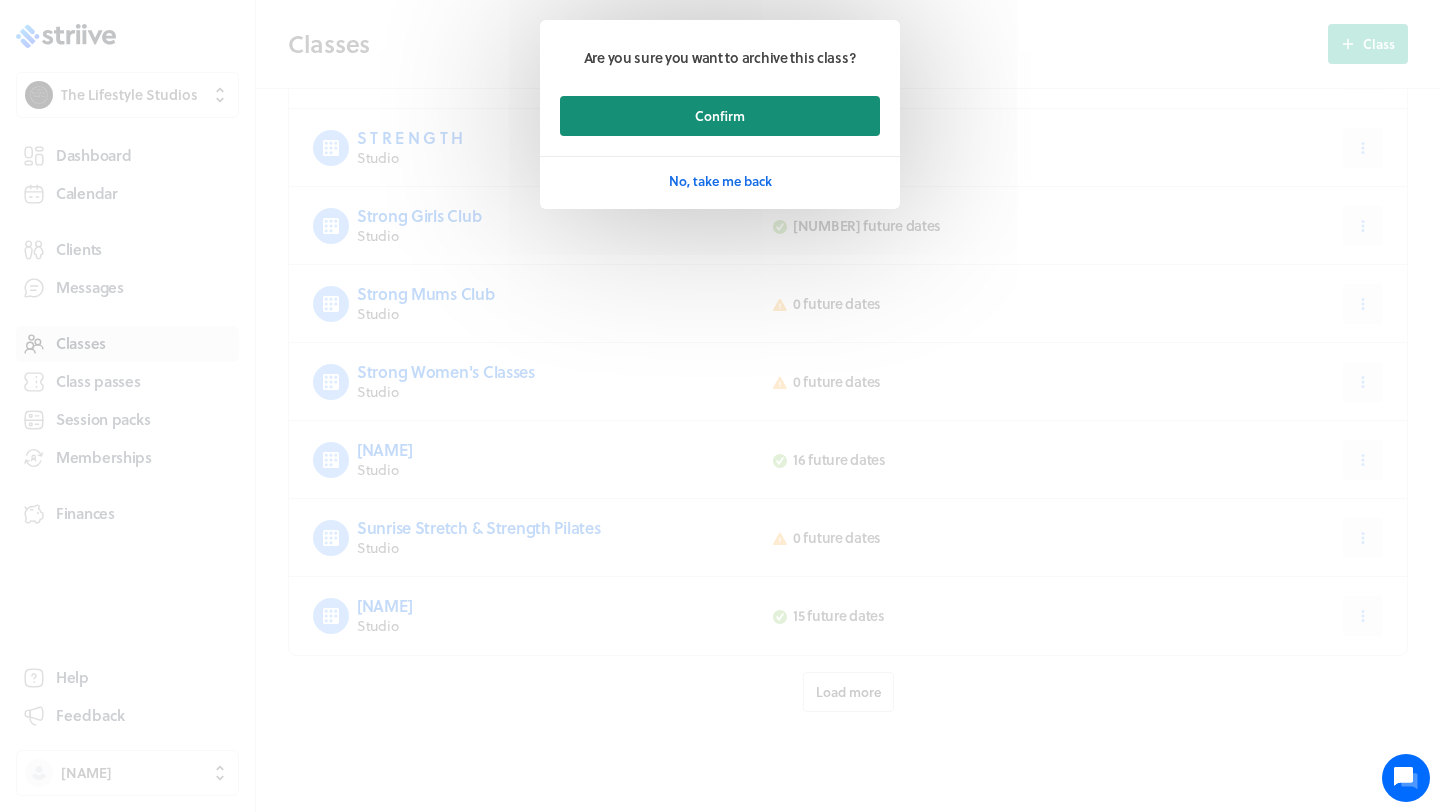 click on "Confirm" at bounding box center (720, 116) 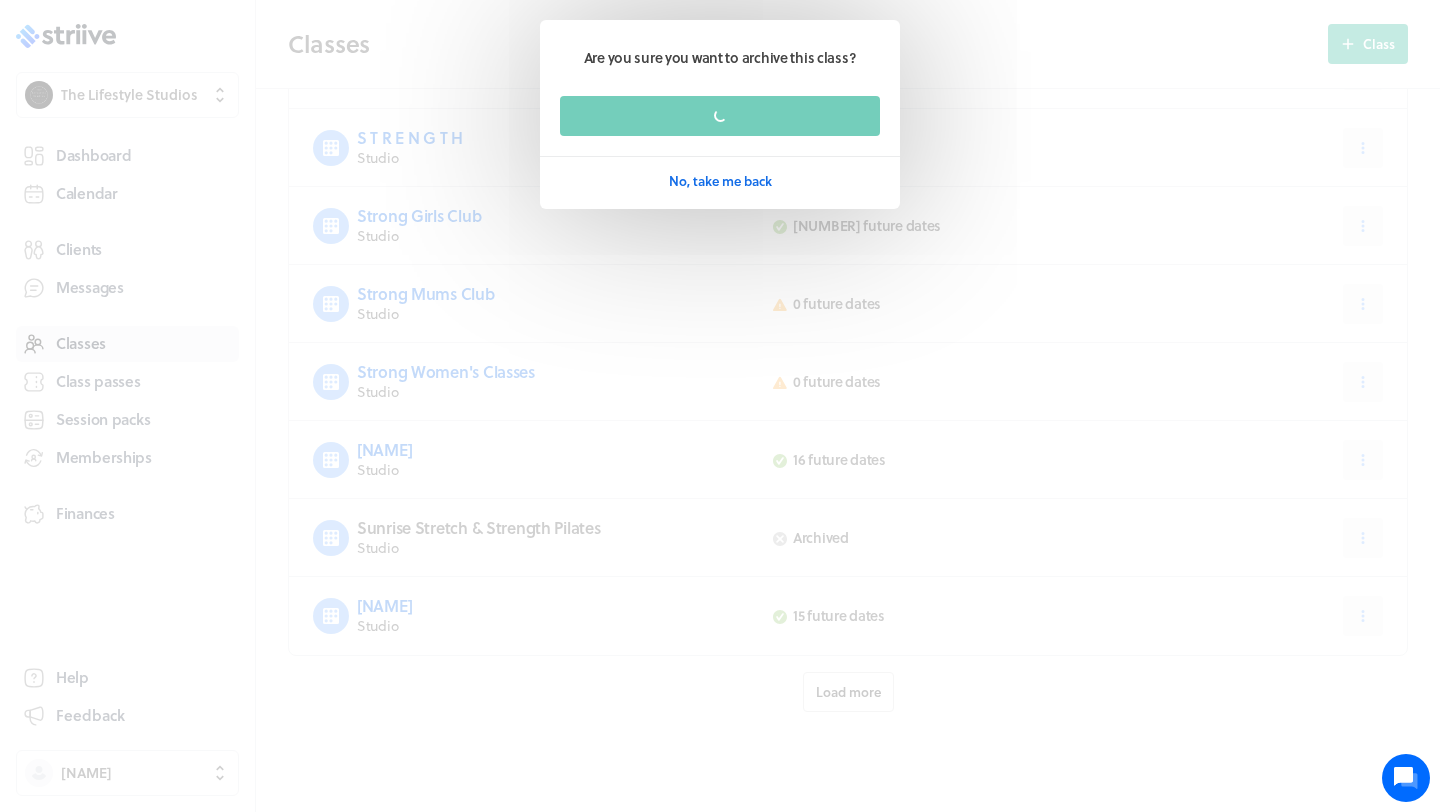 scroll, scrollTop: 694, scrollLeft: 0, axis: vertical 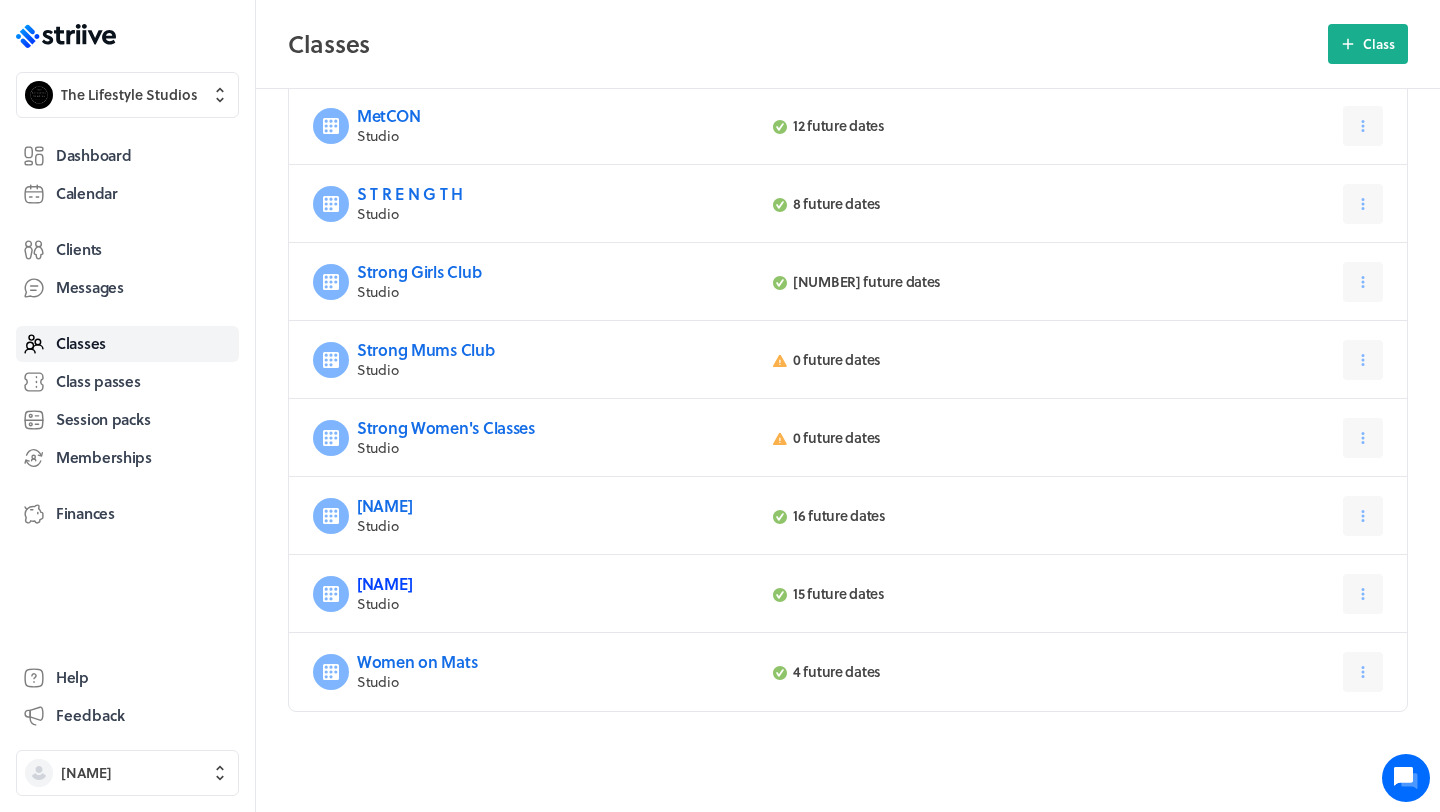 click on "[NAME]" at bounding box center [384, 583] 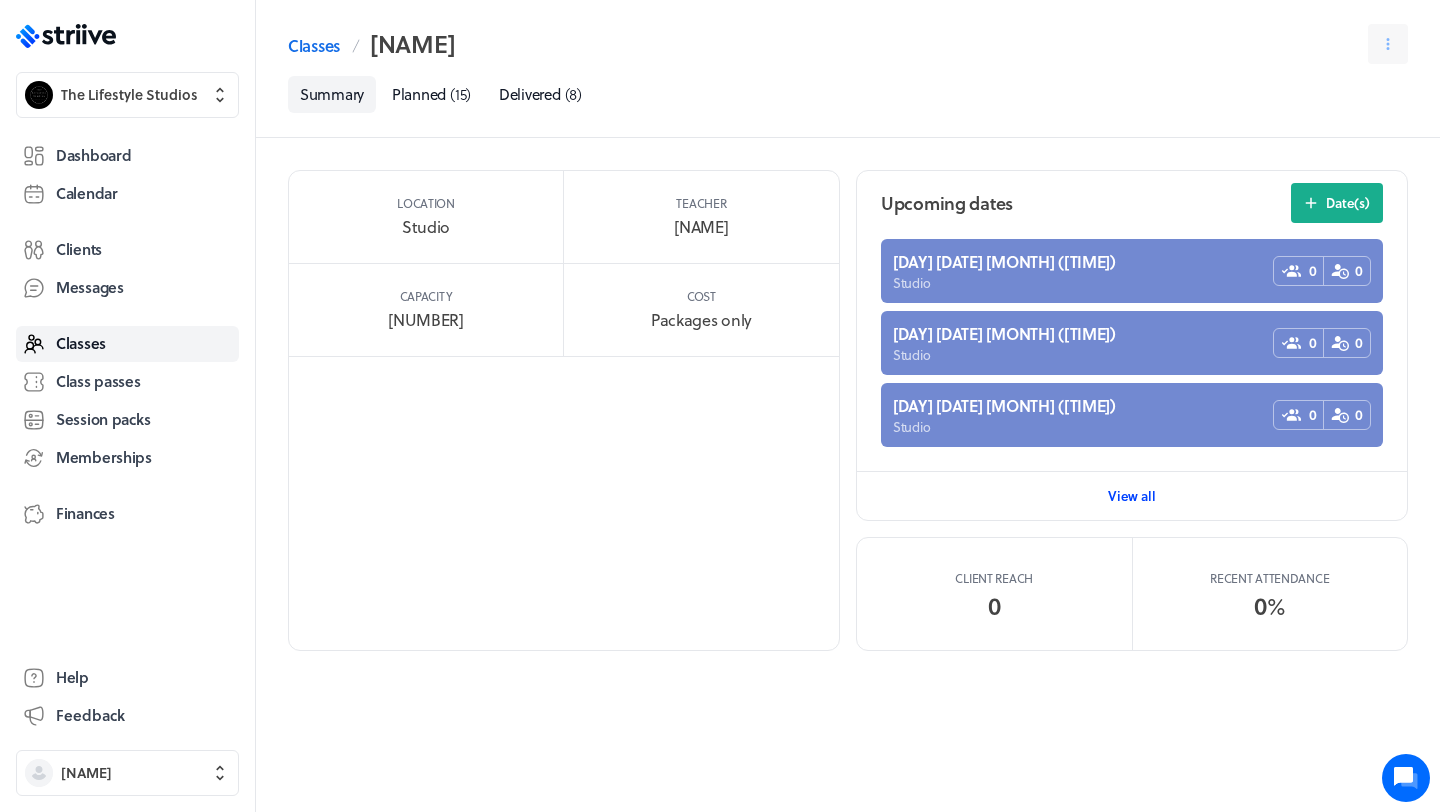 click on "View all" at bounding box center (1132, 496) 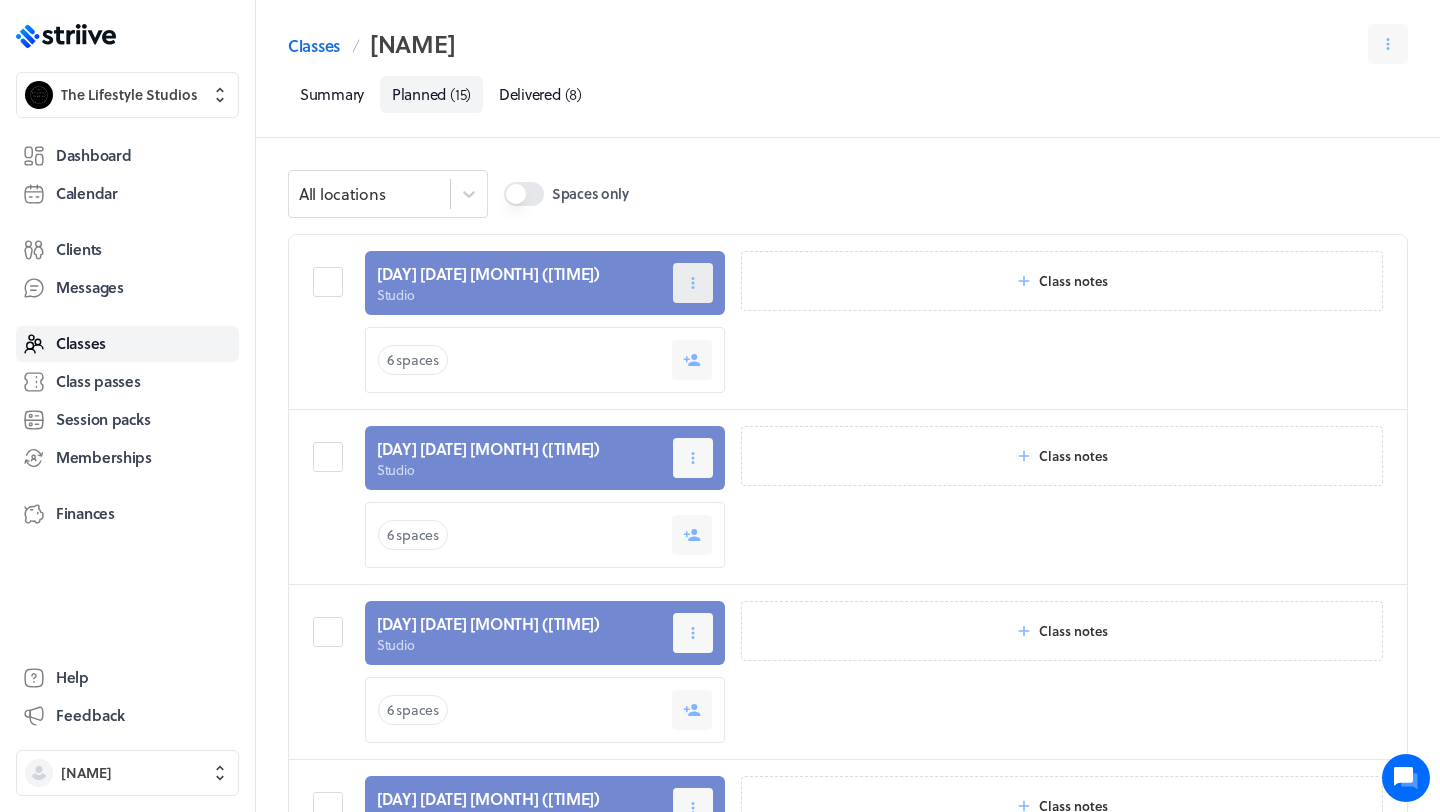 click 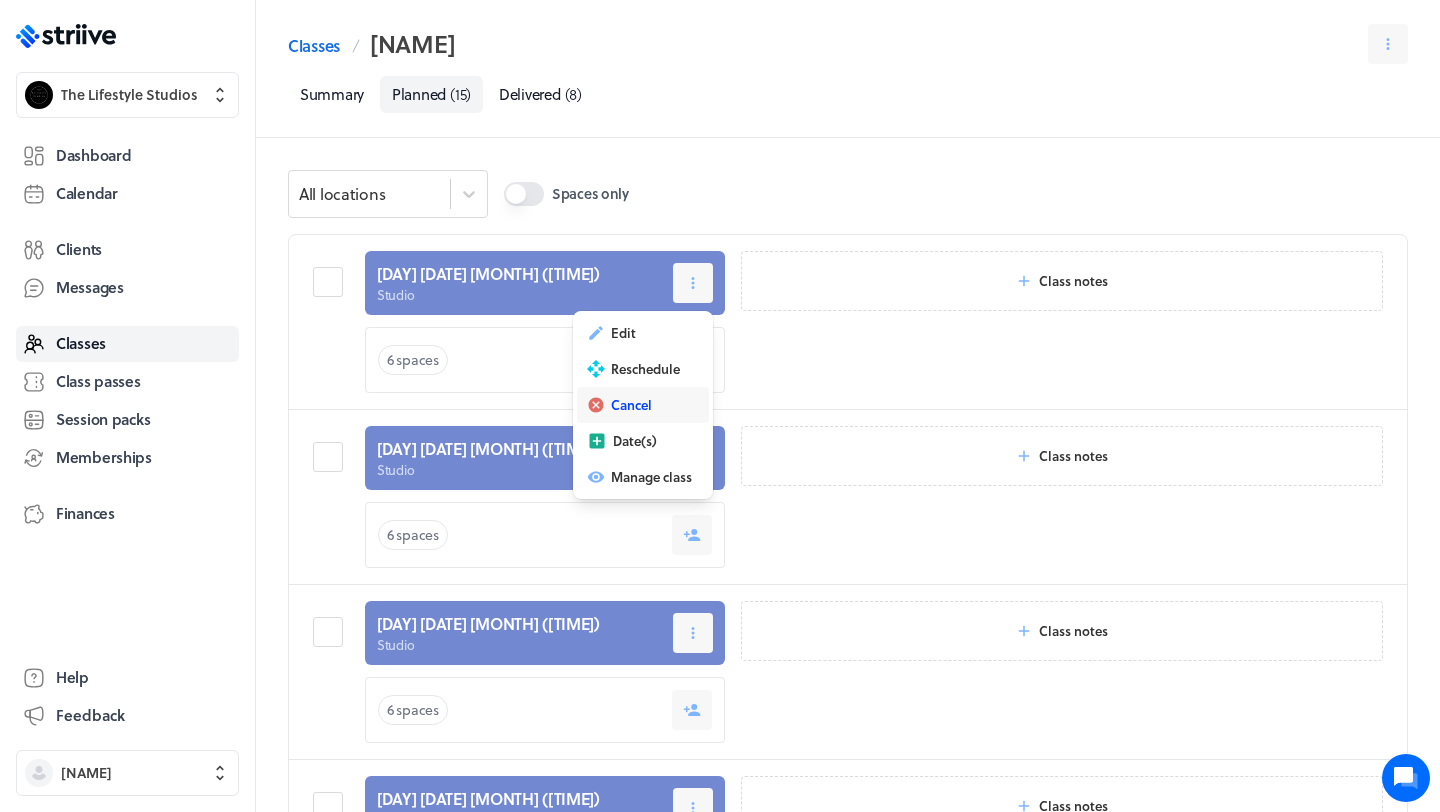 click on "Cancel" at bounding box center (631, 405) 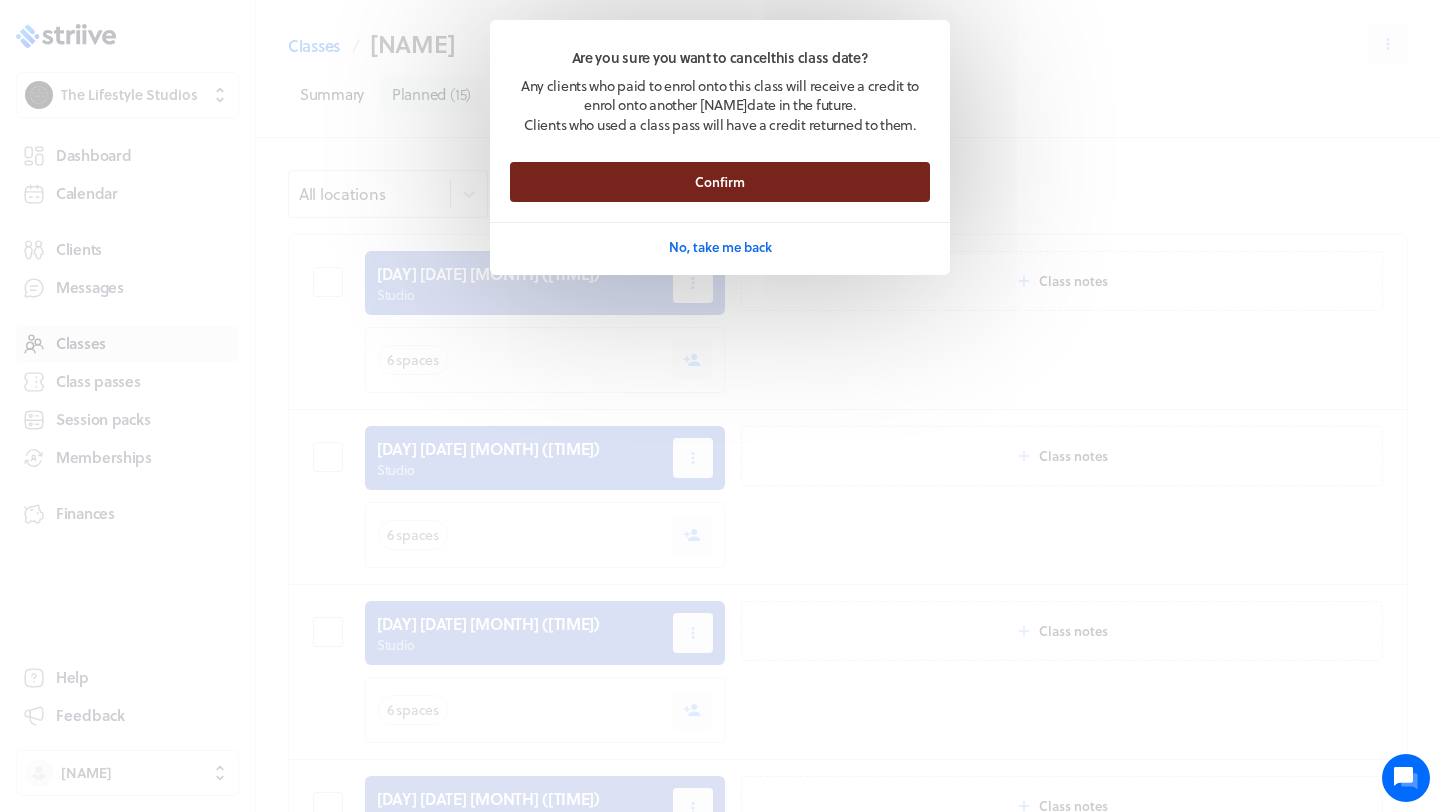 click on "Confirm" at bounding box center (720, 182) 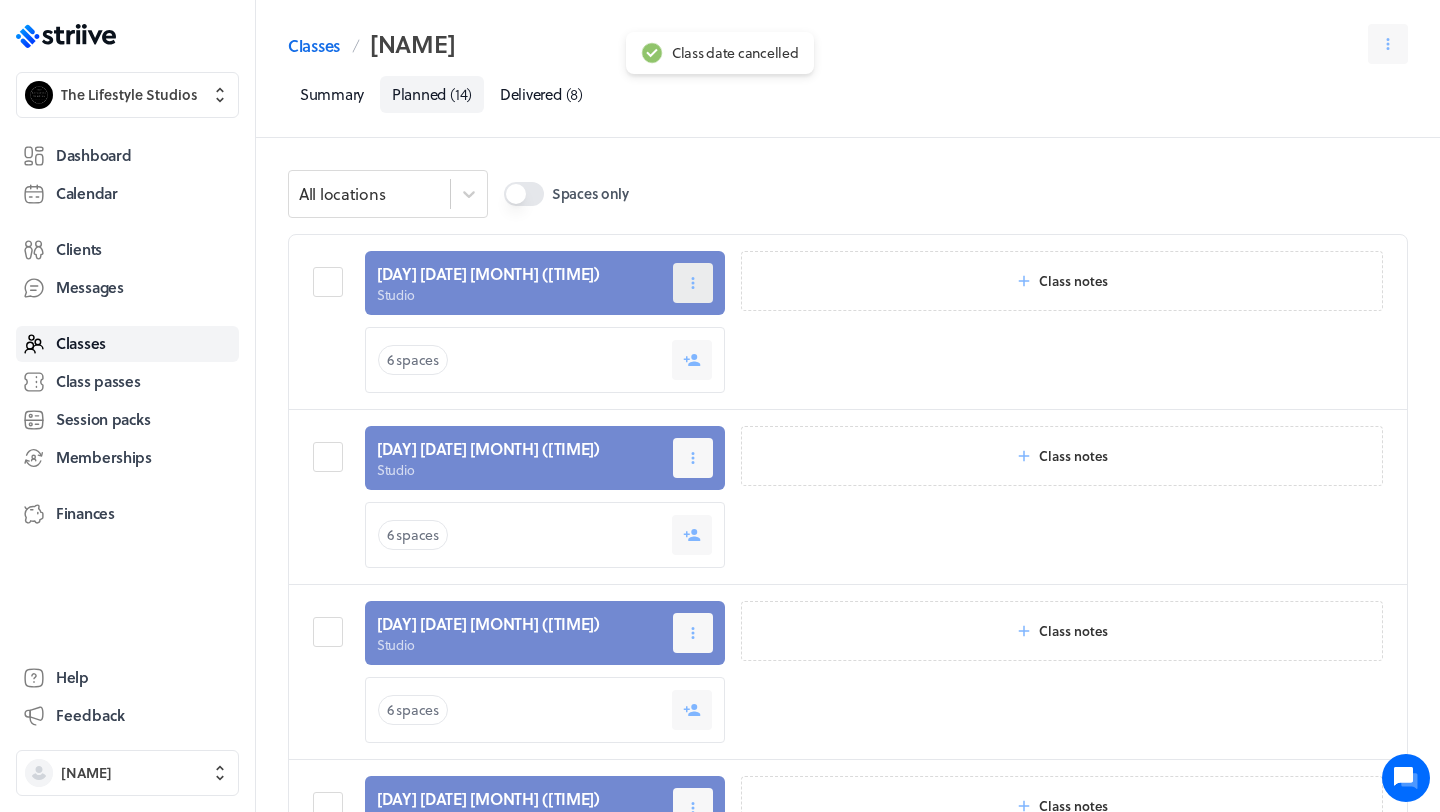 click 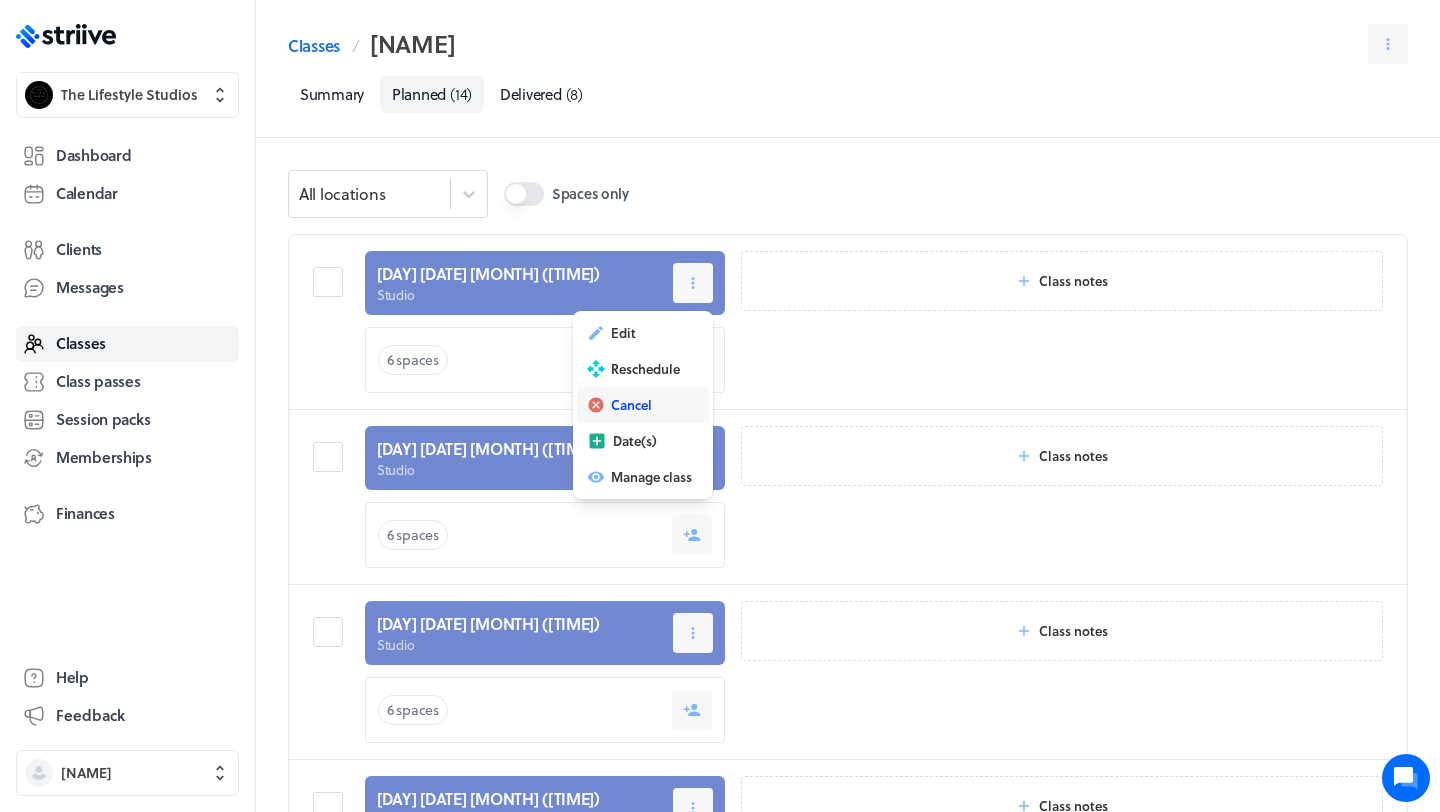 click on "Cancel" at bounding box center (631, 405) 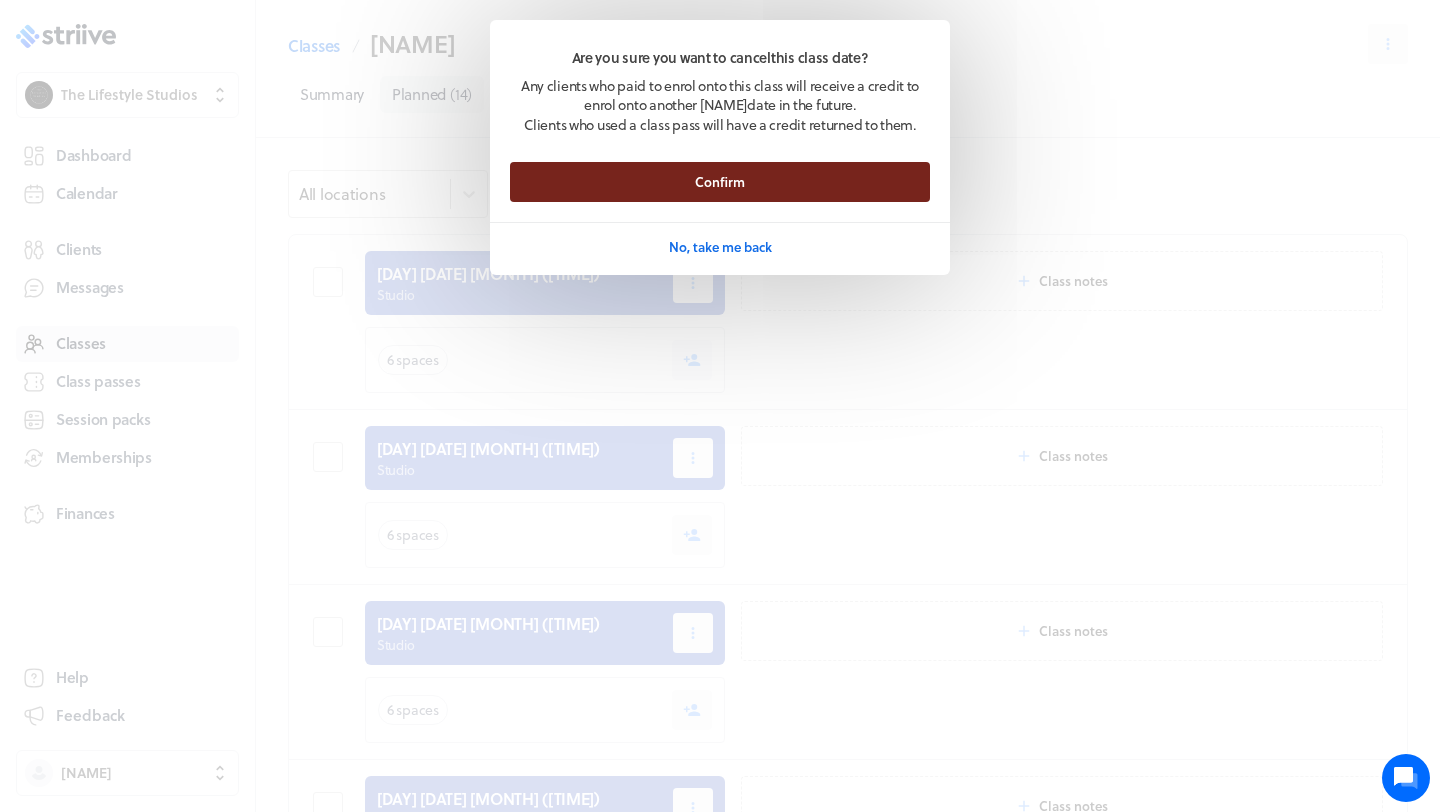 click on "Confirm" at bounding box center (720, 182) 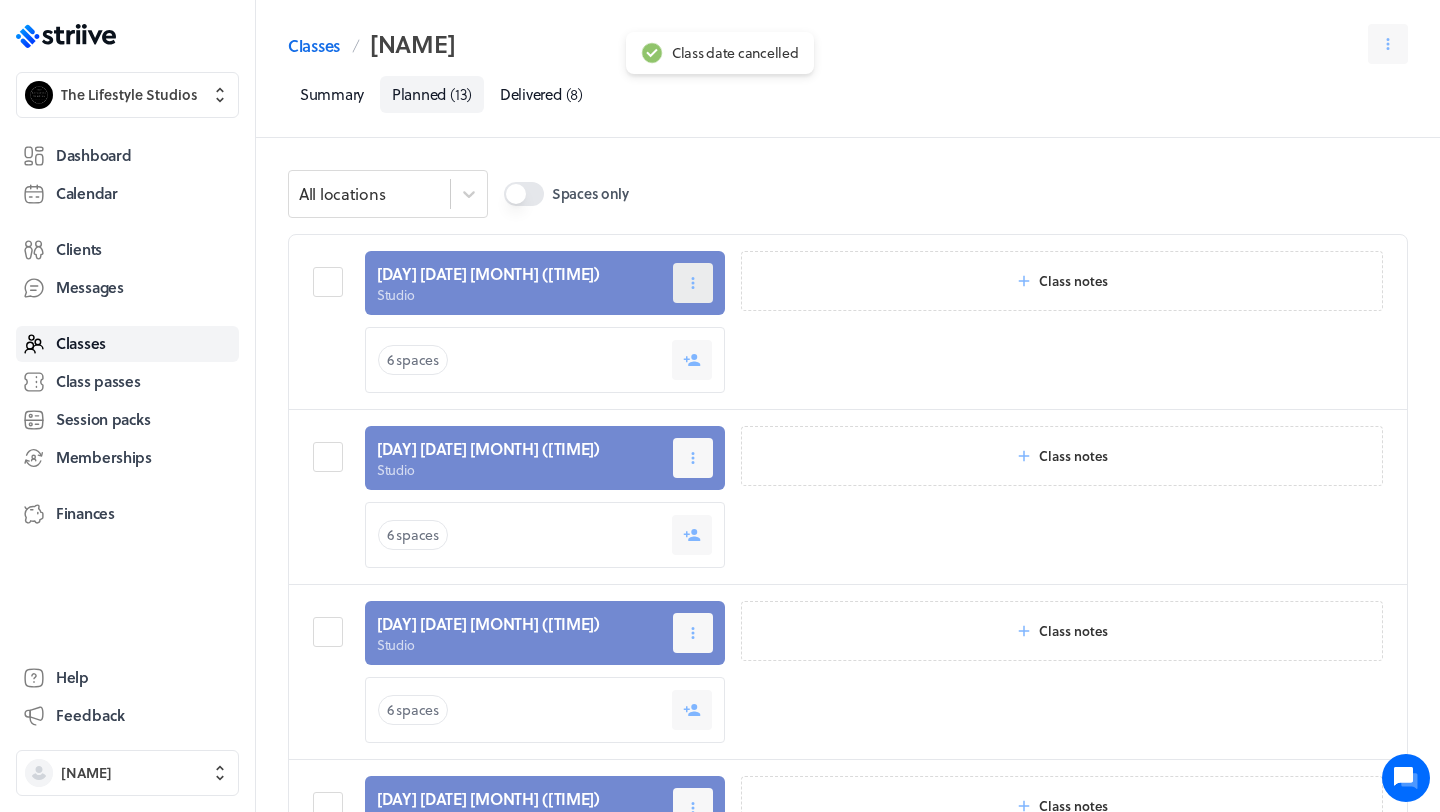 click 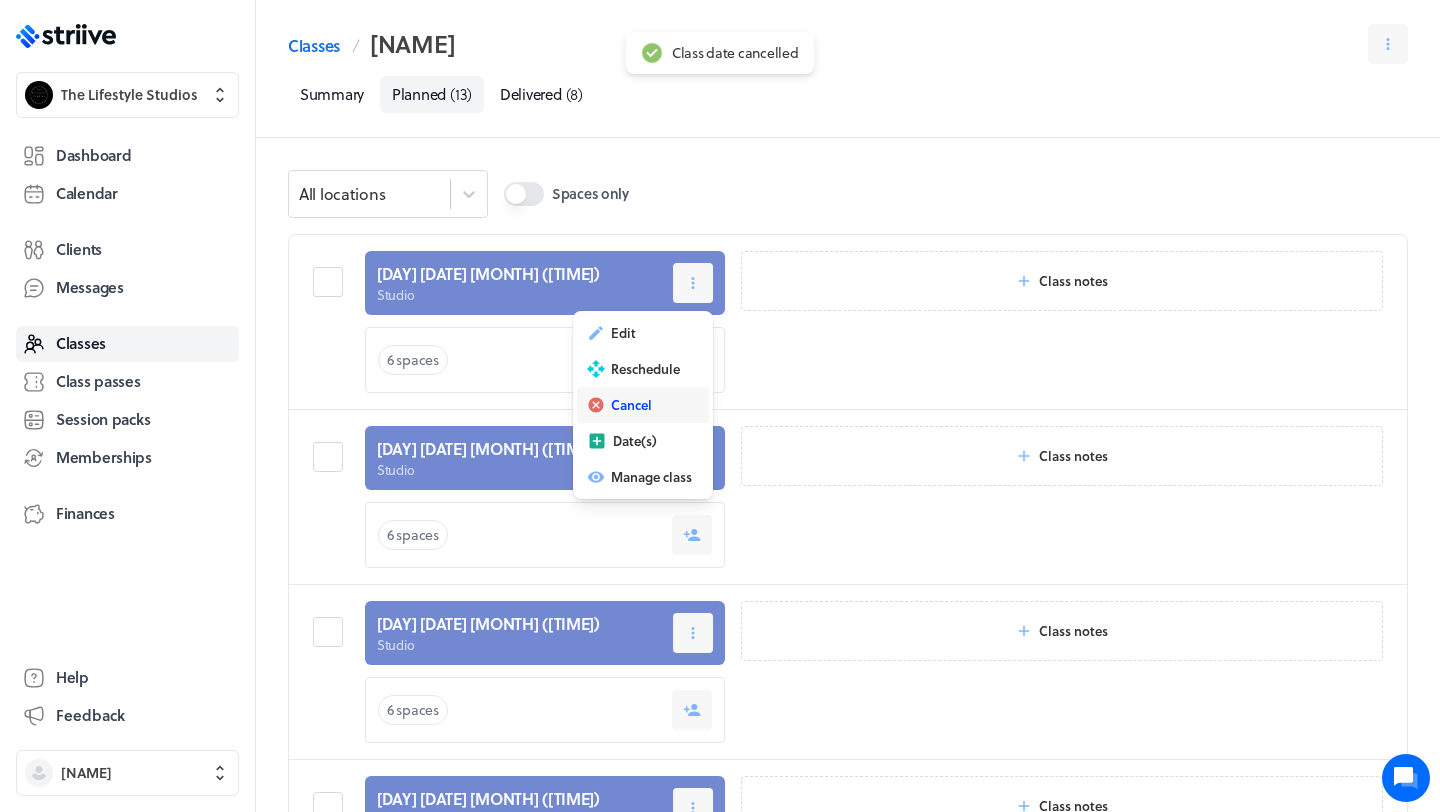 click on "Cancel" at bounding box center [631, 405] 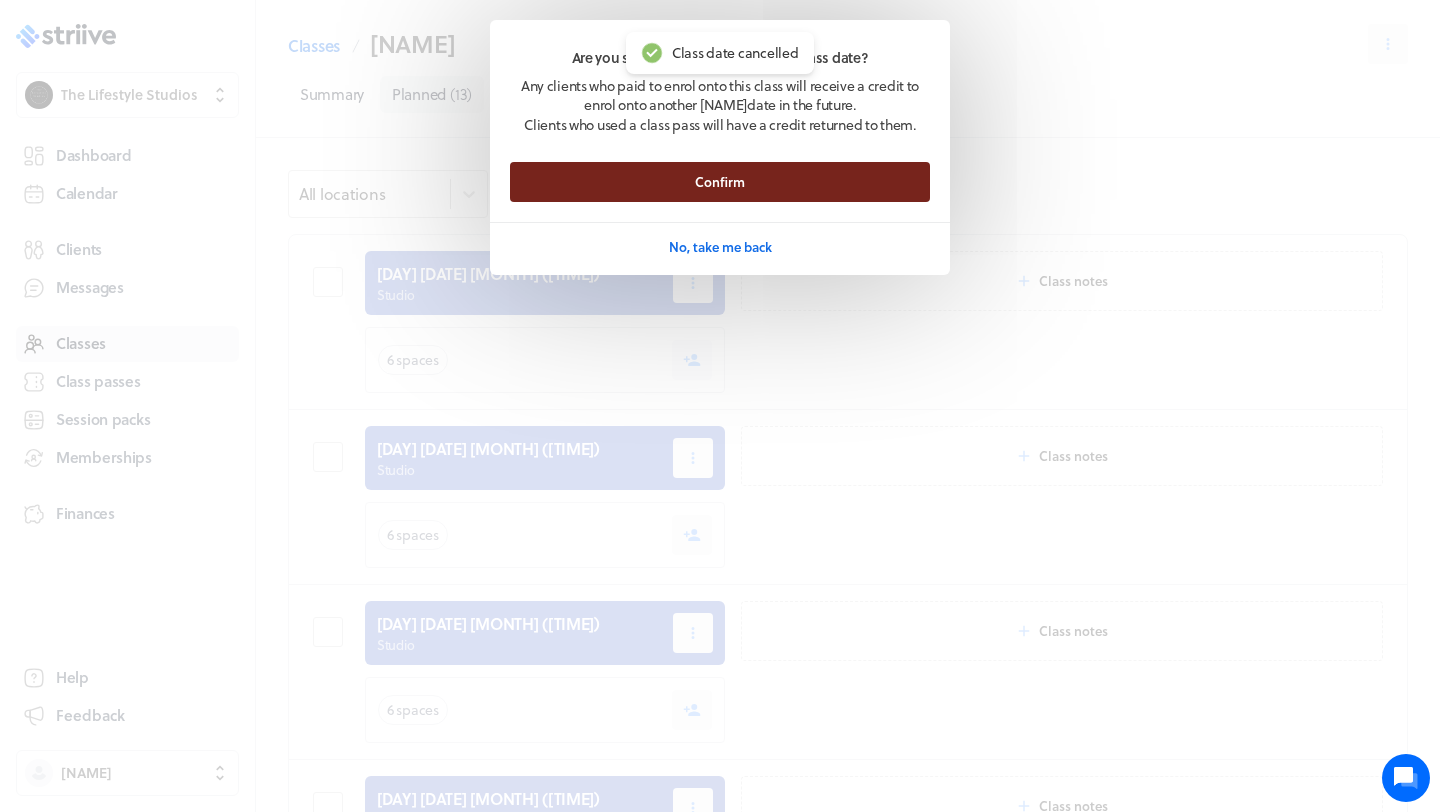 click on "Confirm" at bounding box center [720, 182] 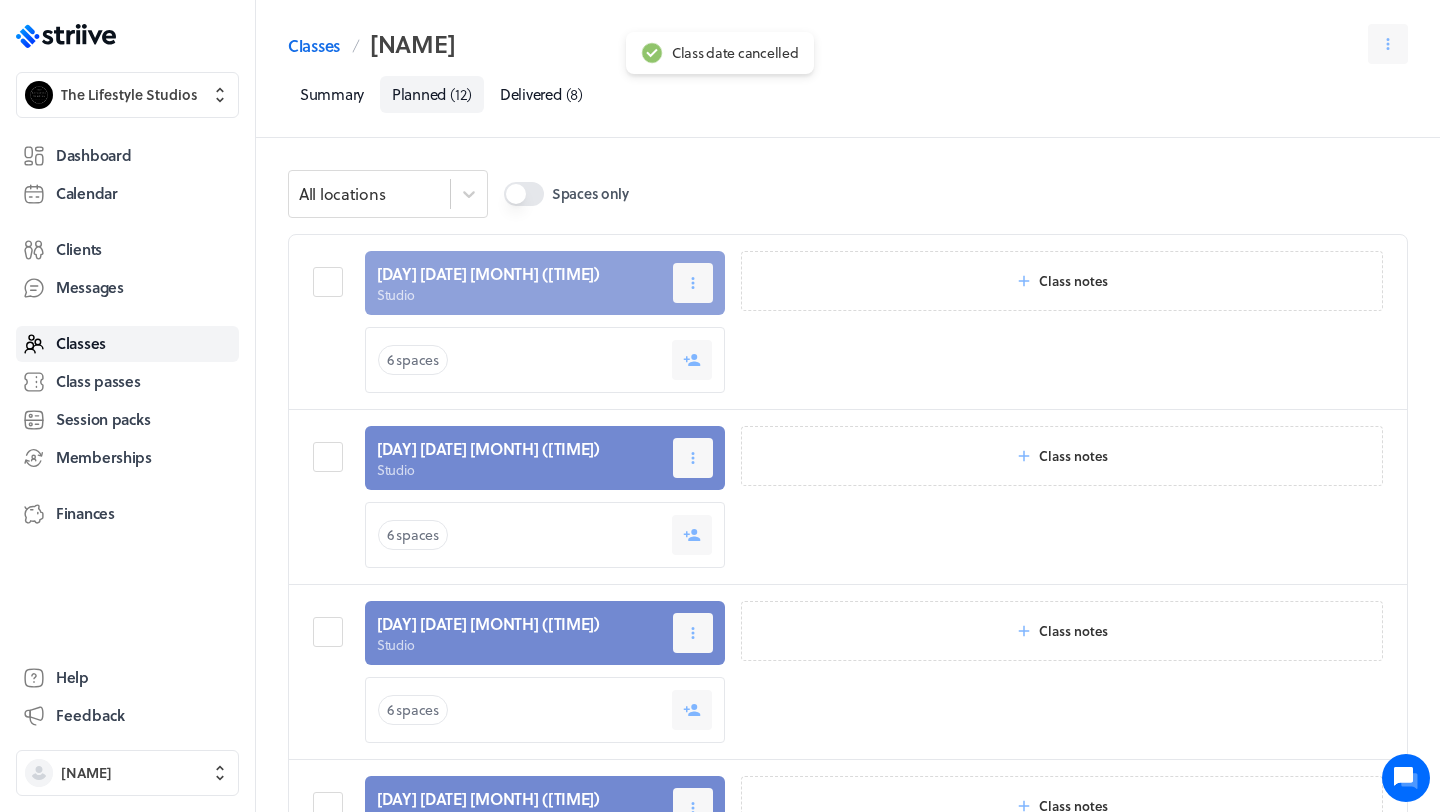 click at bounding box center [545, 283] 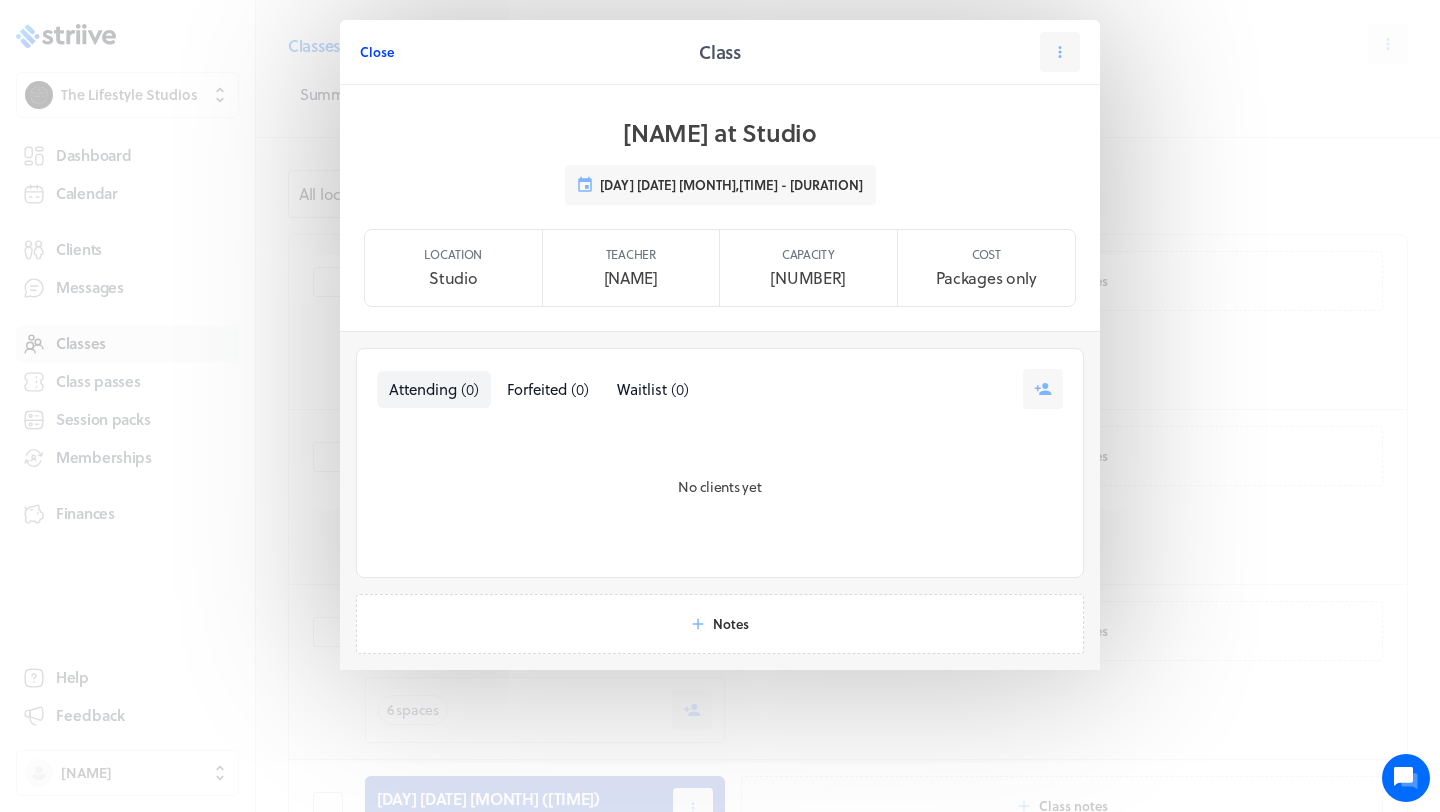 click on "Close" at bounding box center [377, 52] 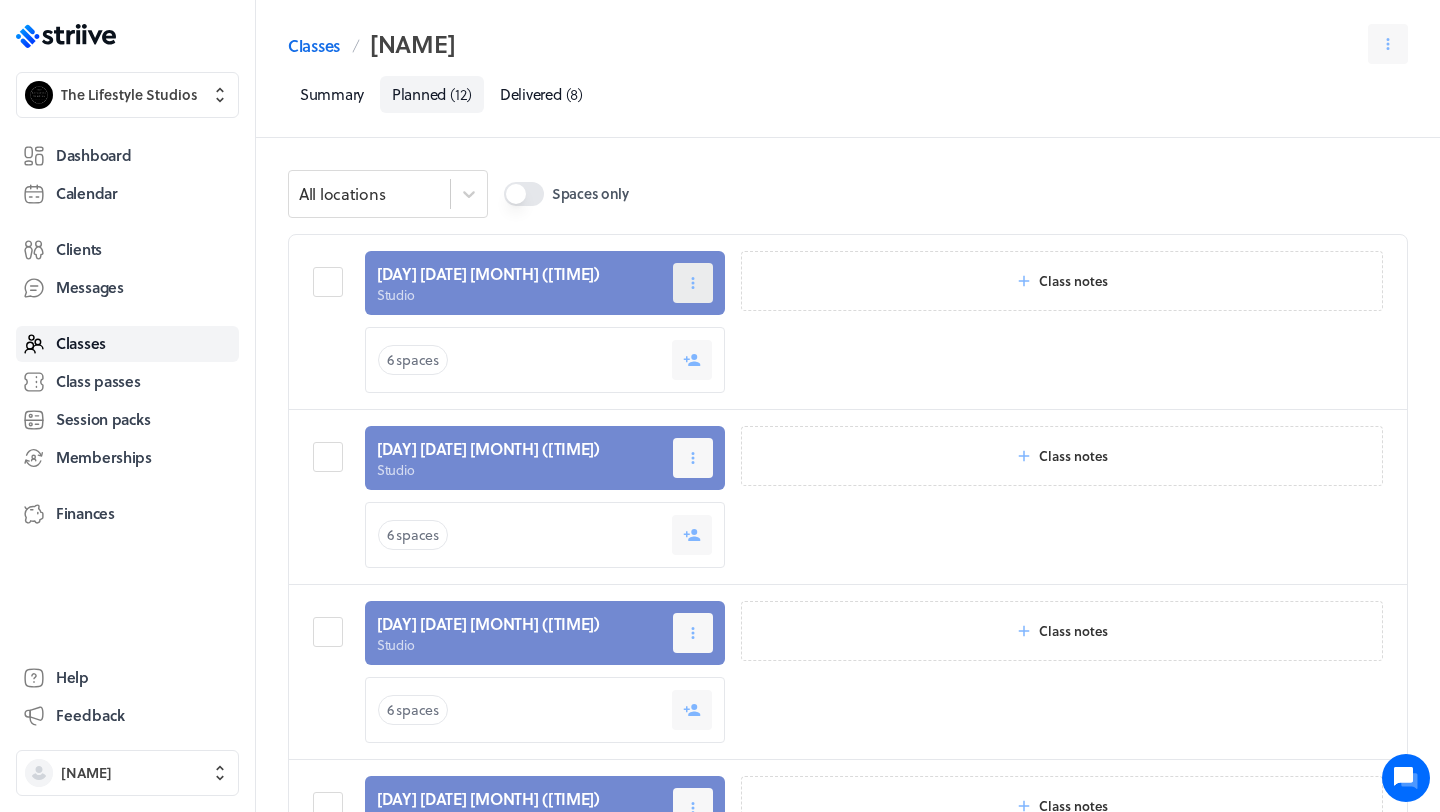 click 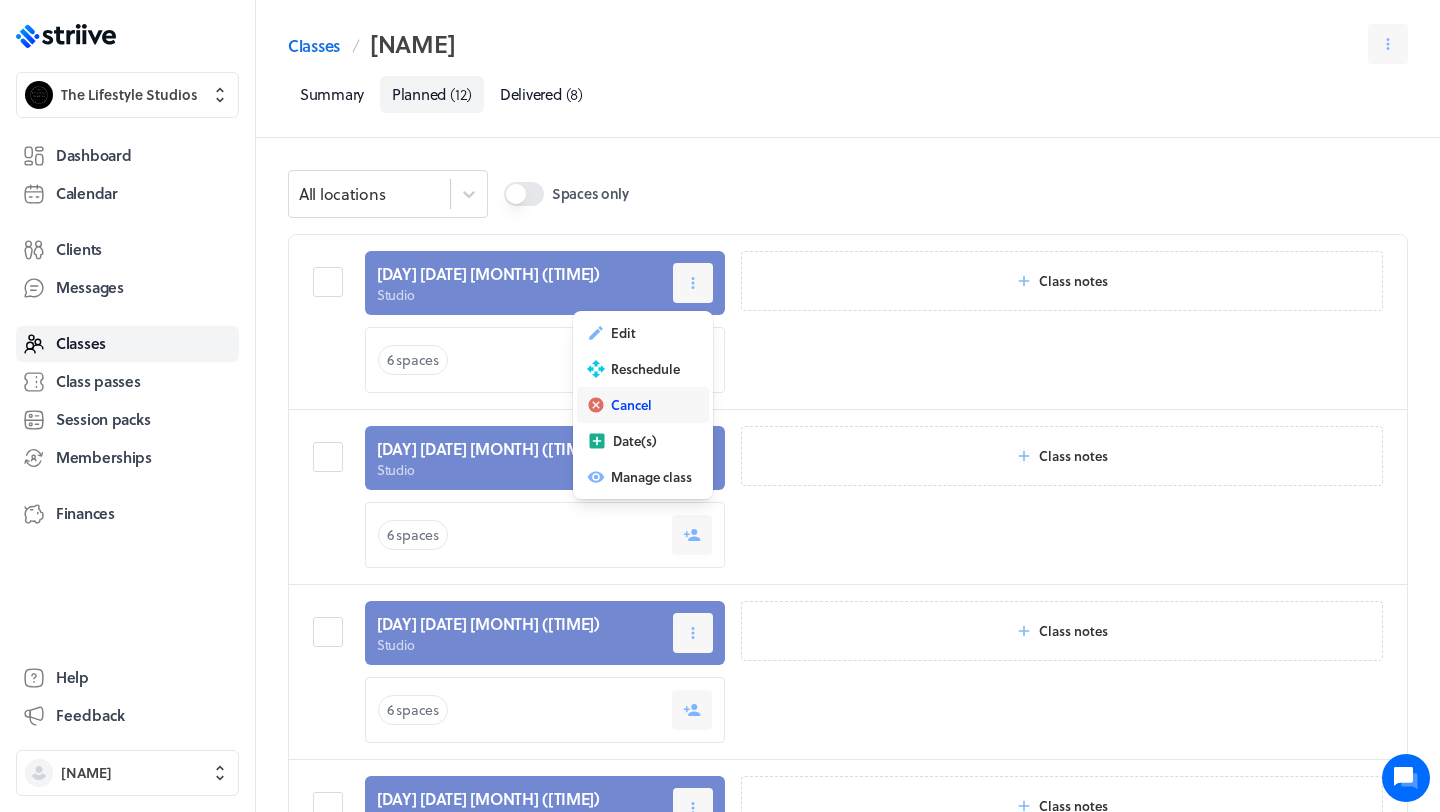 click on "Cancel" at bounding box center [631, 405] 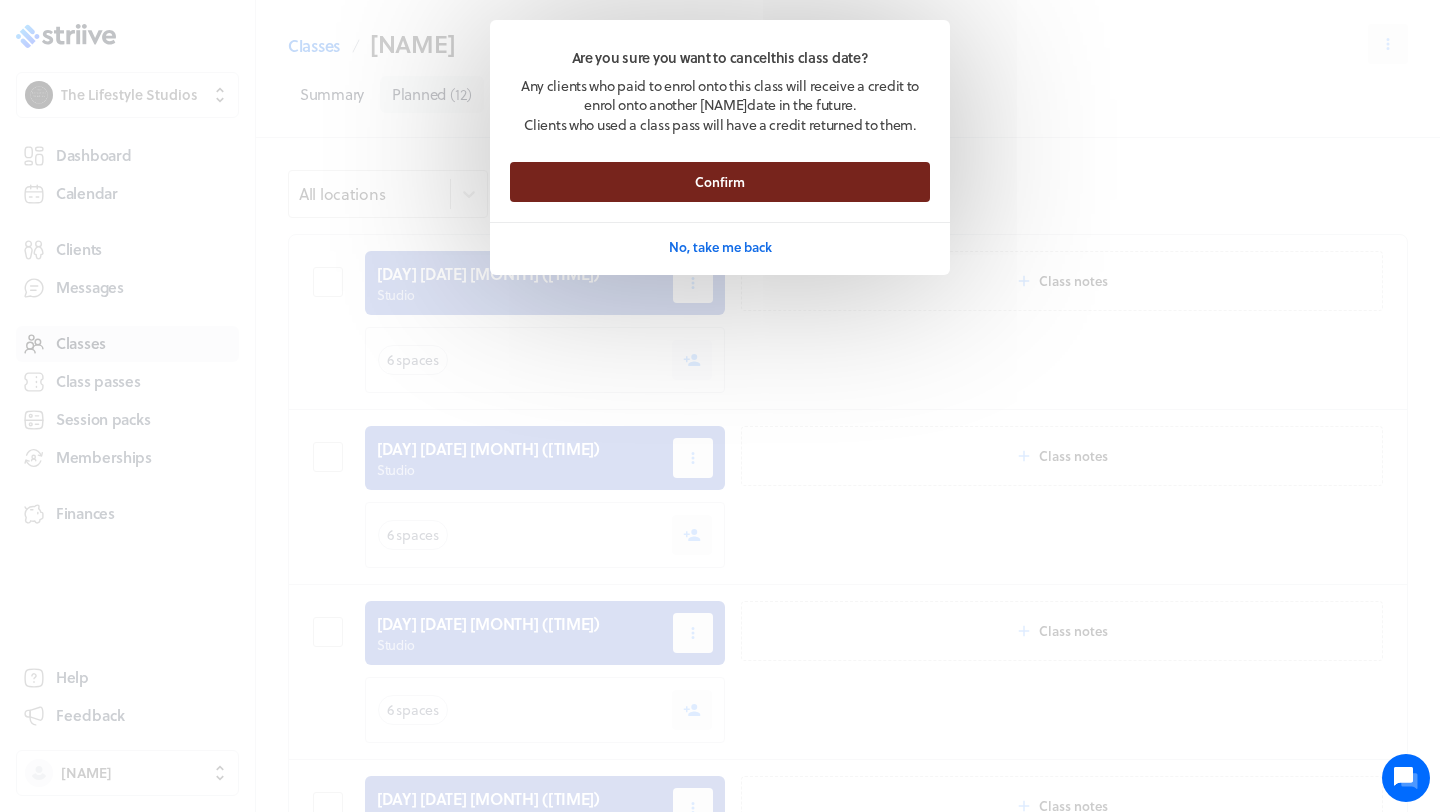 click on "Confirm" at bounding box center [720, 182] 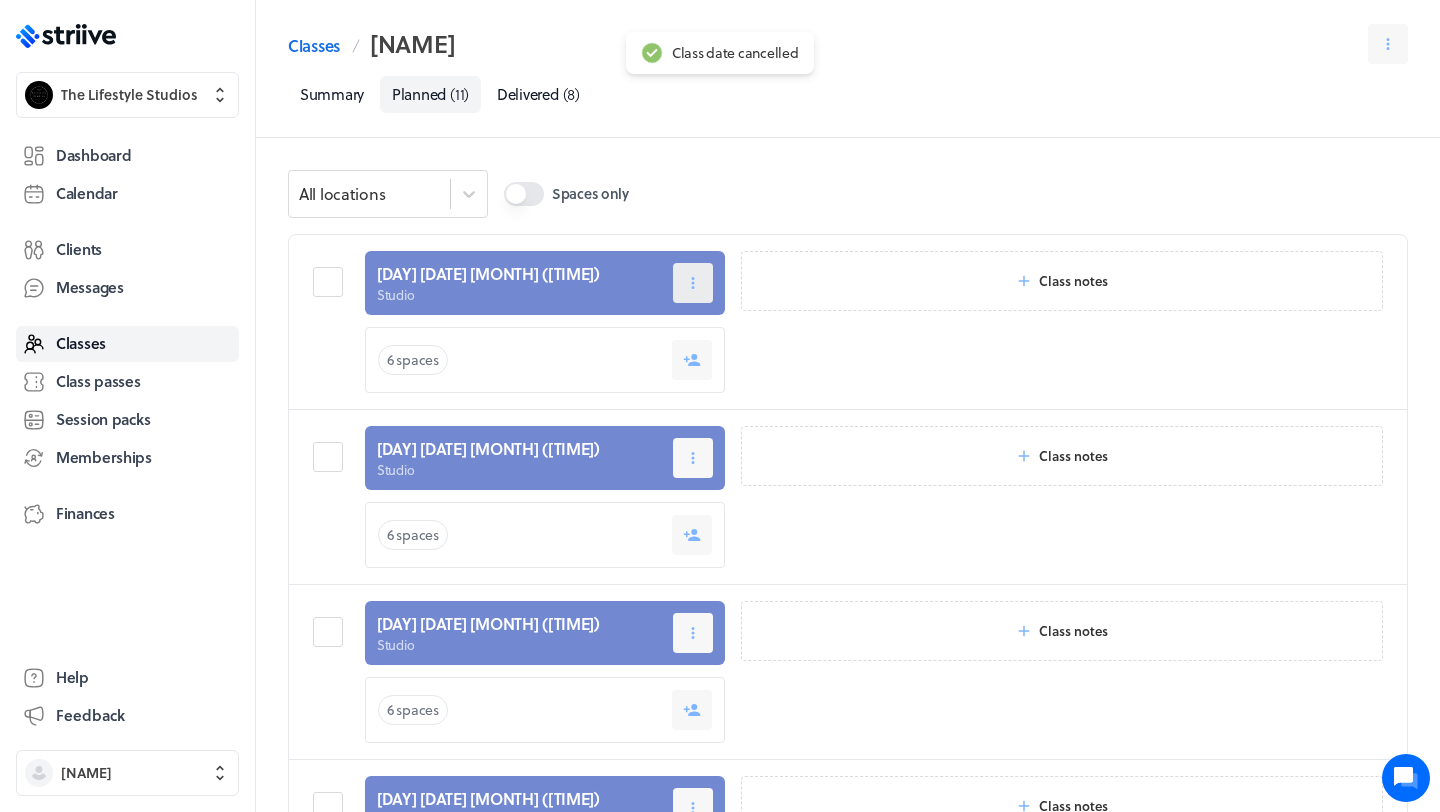 click at bounding box center [693, 283] 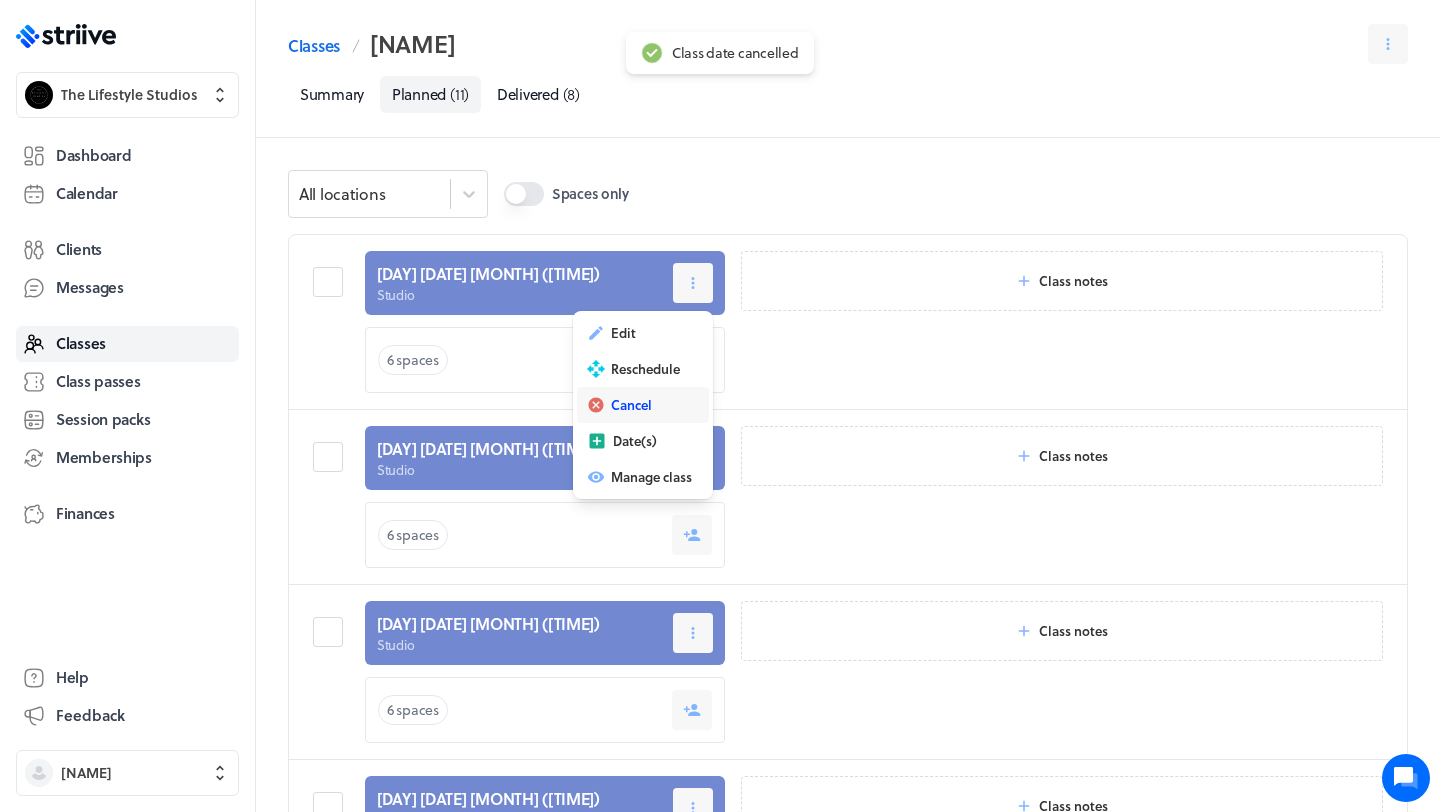 click on "Cancel" at bounding box center [631, 405] 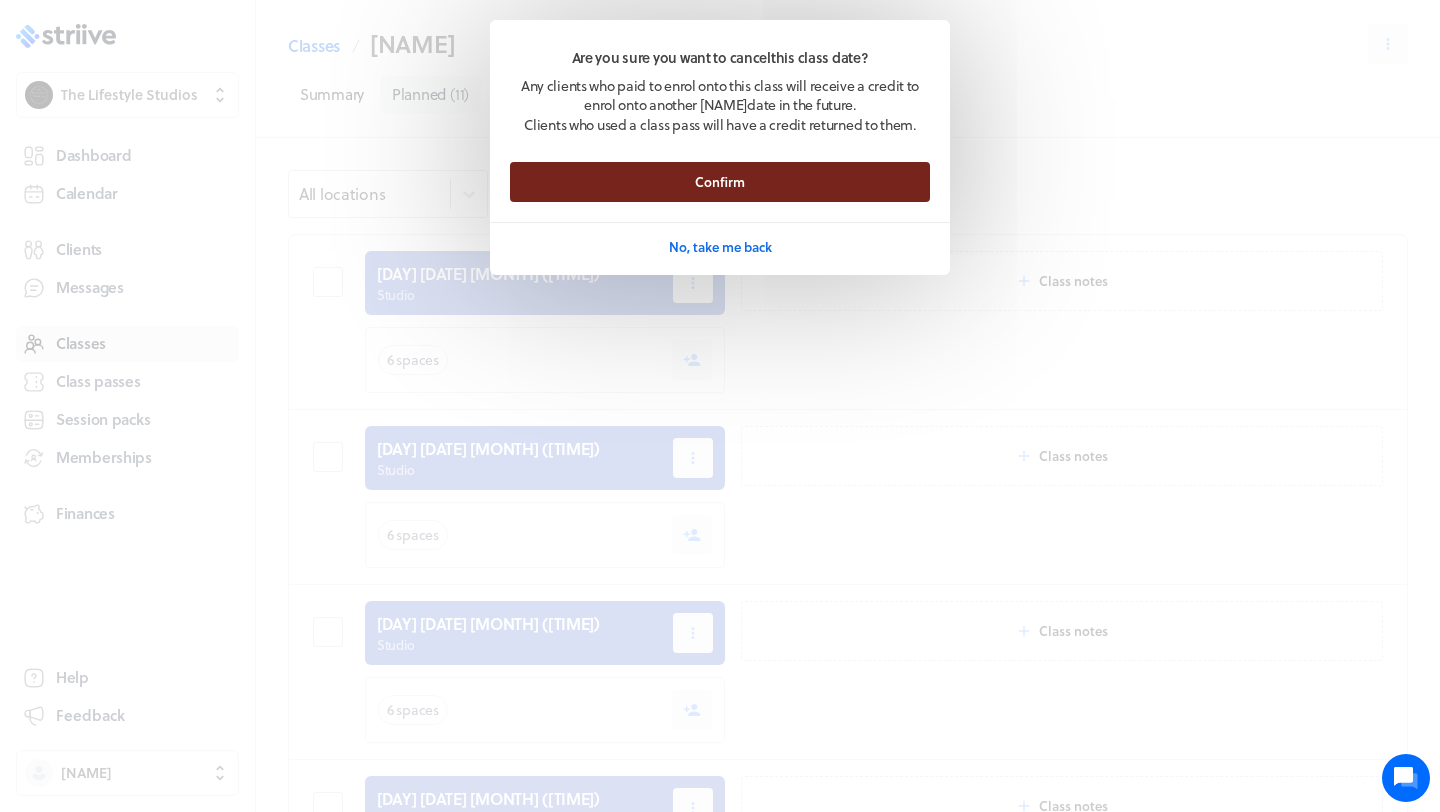 click on "Confirm" at bounding box center [720, 182] 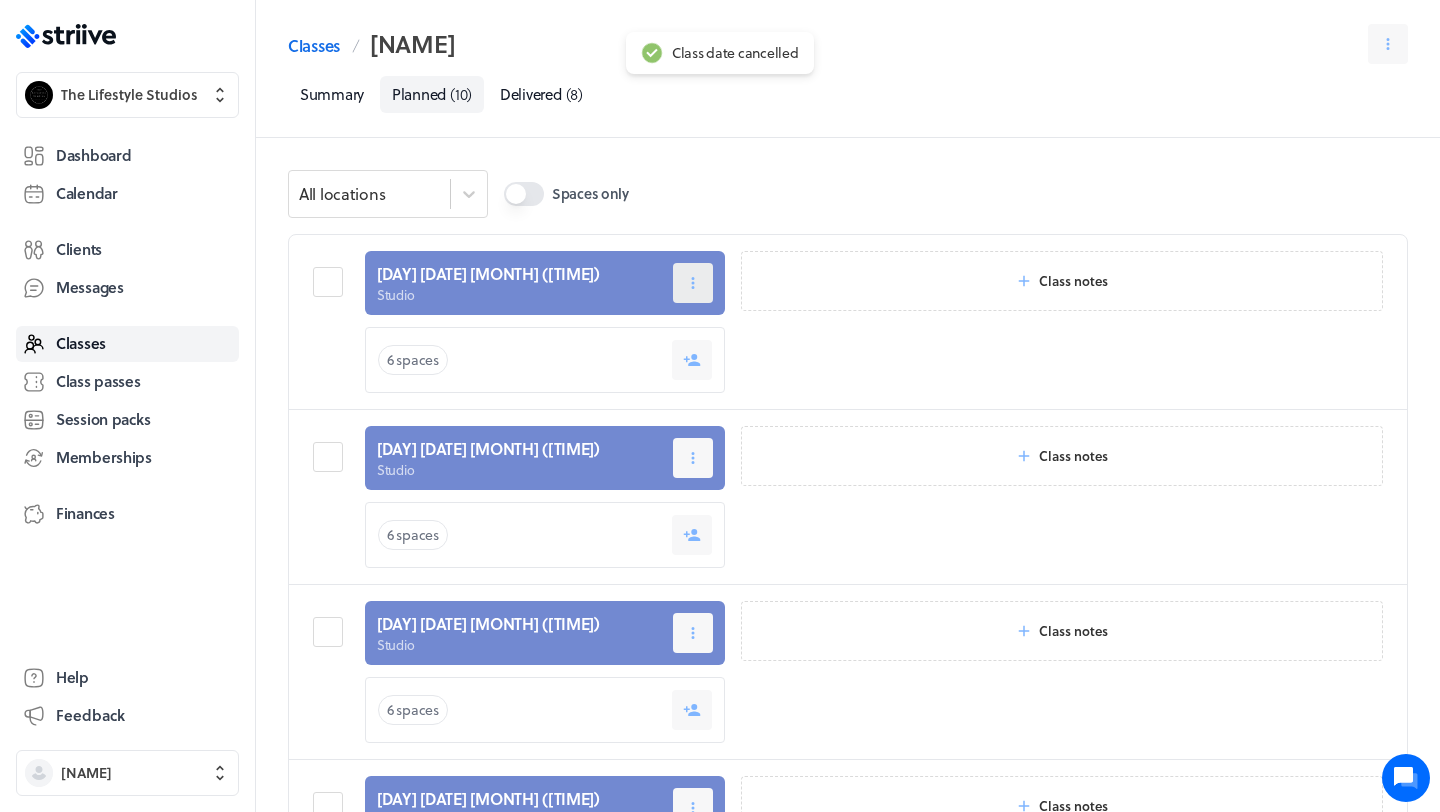 click 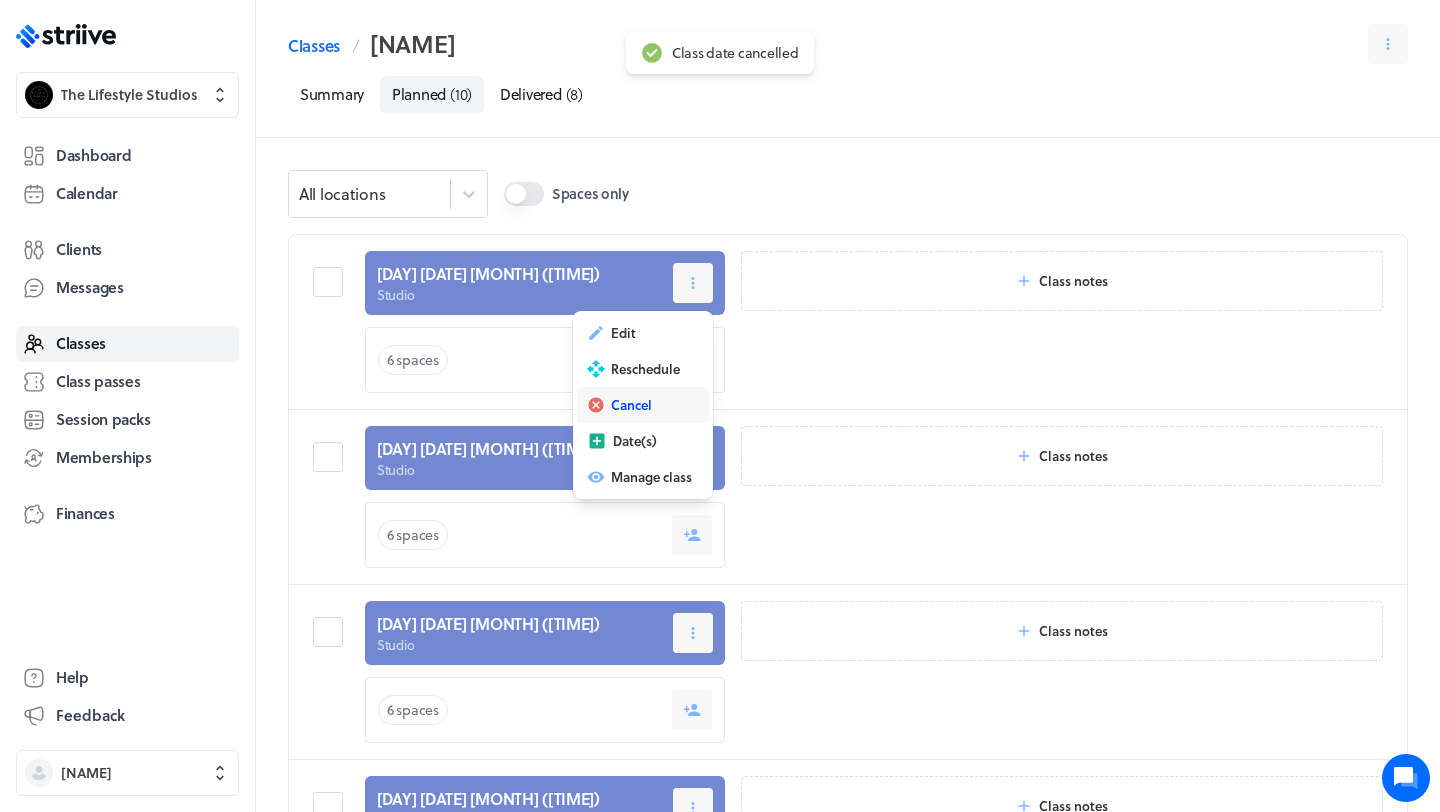 click on "Cancel" at bounding box center (631, 405) 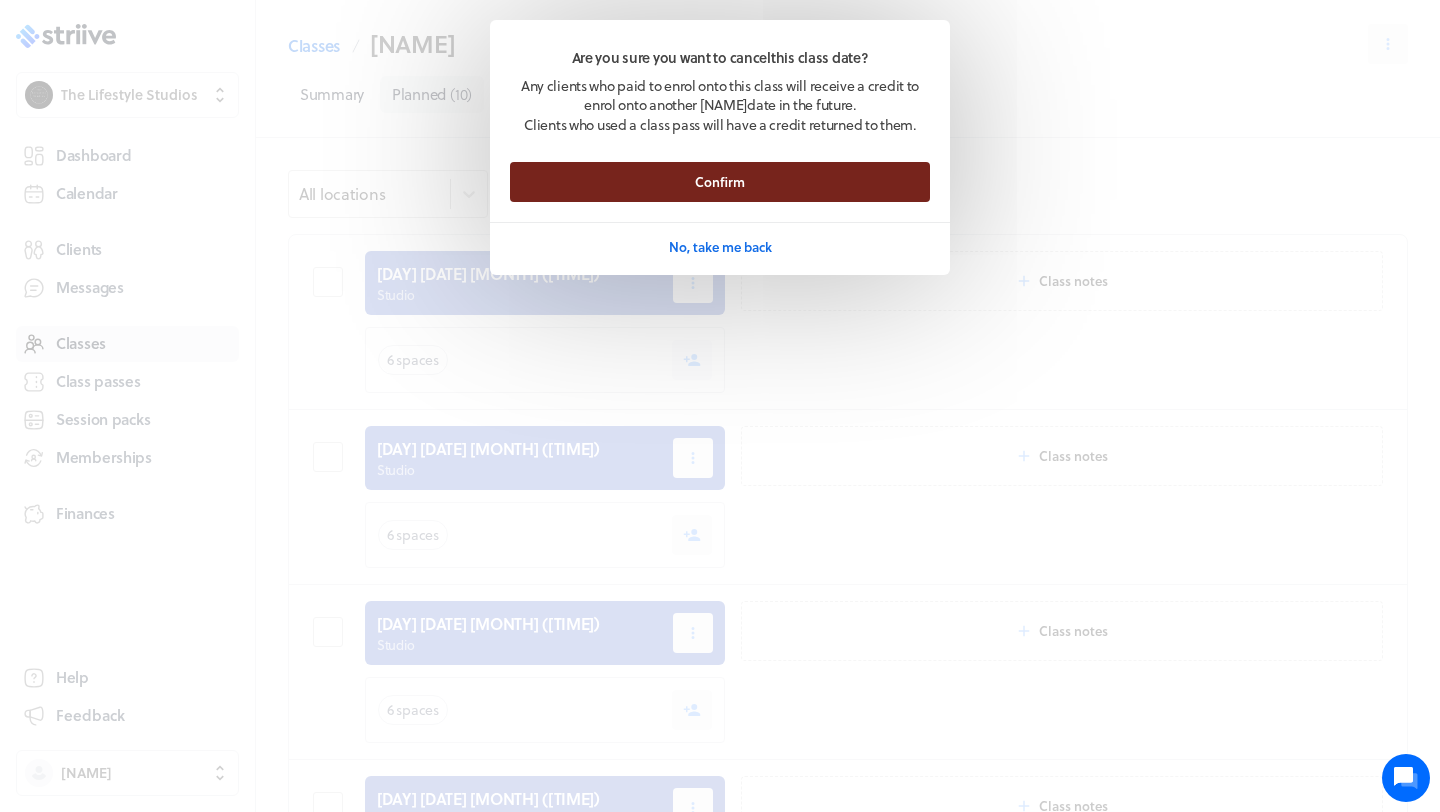 click on "Confirm" at bounding box center (720, 182) 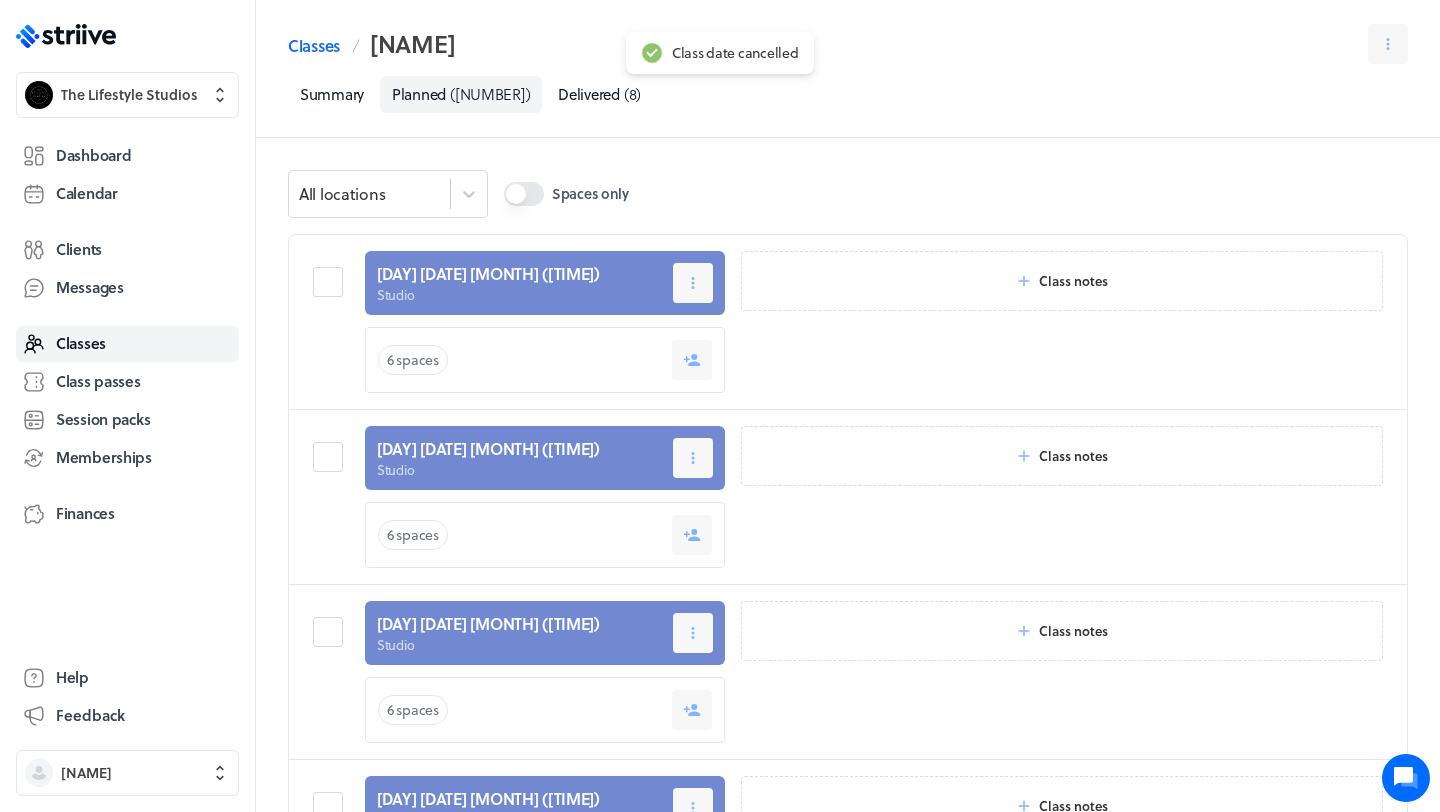 click on "[DAY] [DATE] [MONTH] ([TIME]) Studio [NUMBER] spaces" at bounding box center (545, 322) 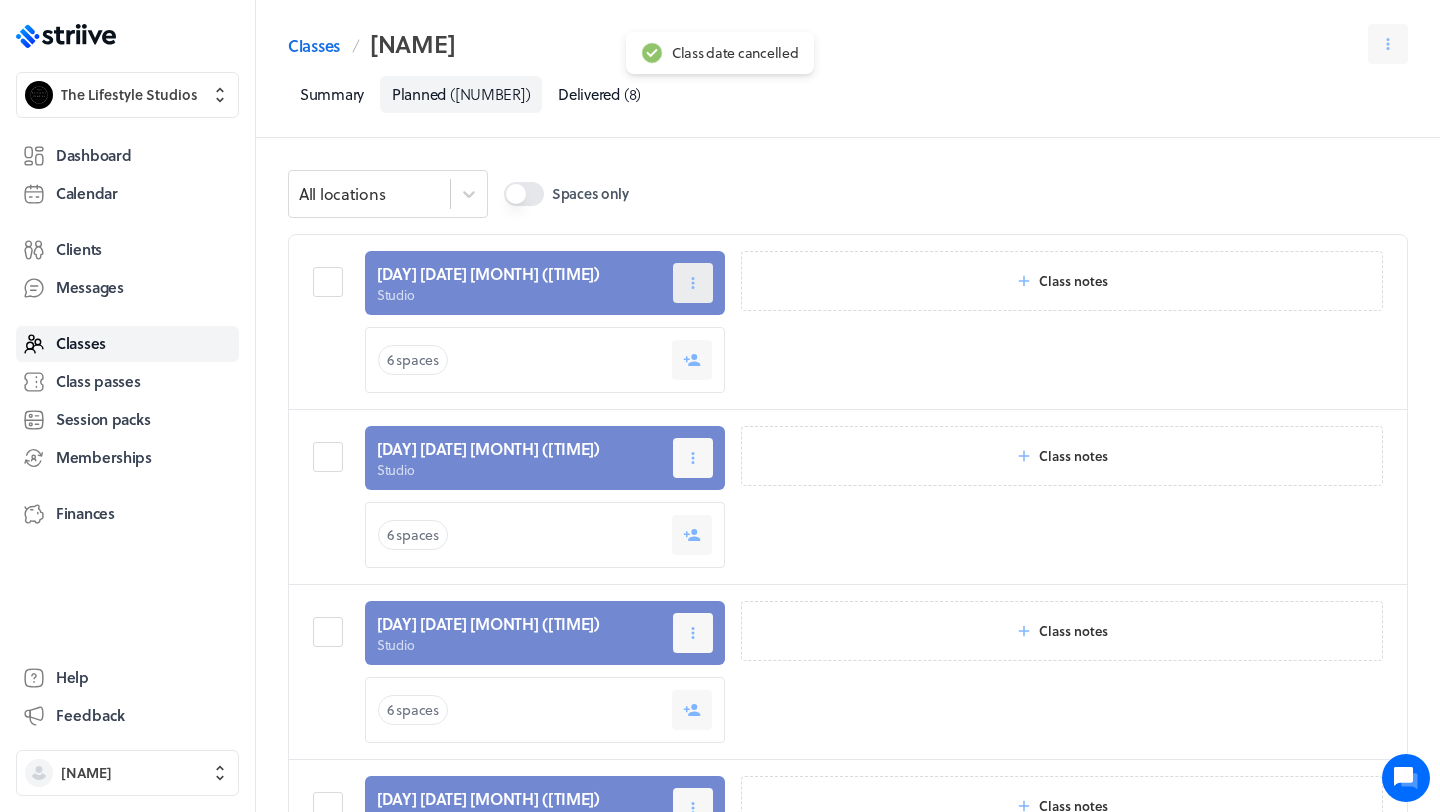 click at bounding box center [693, 283] 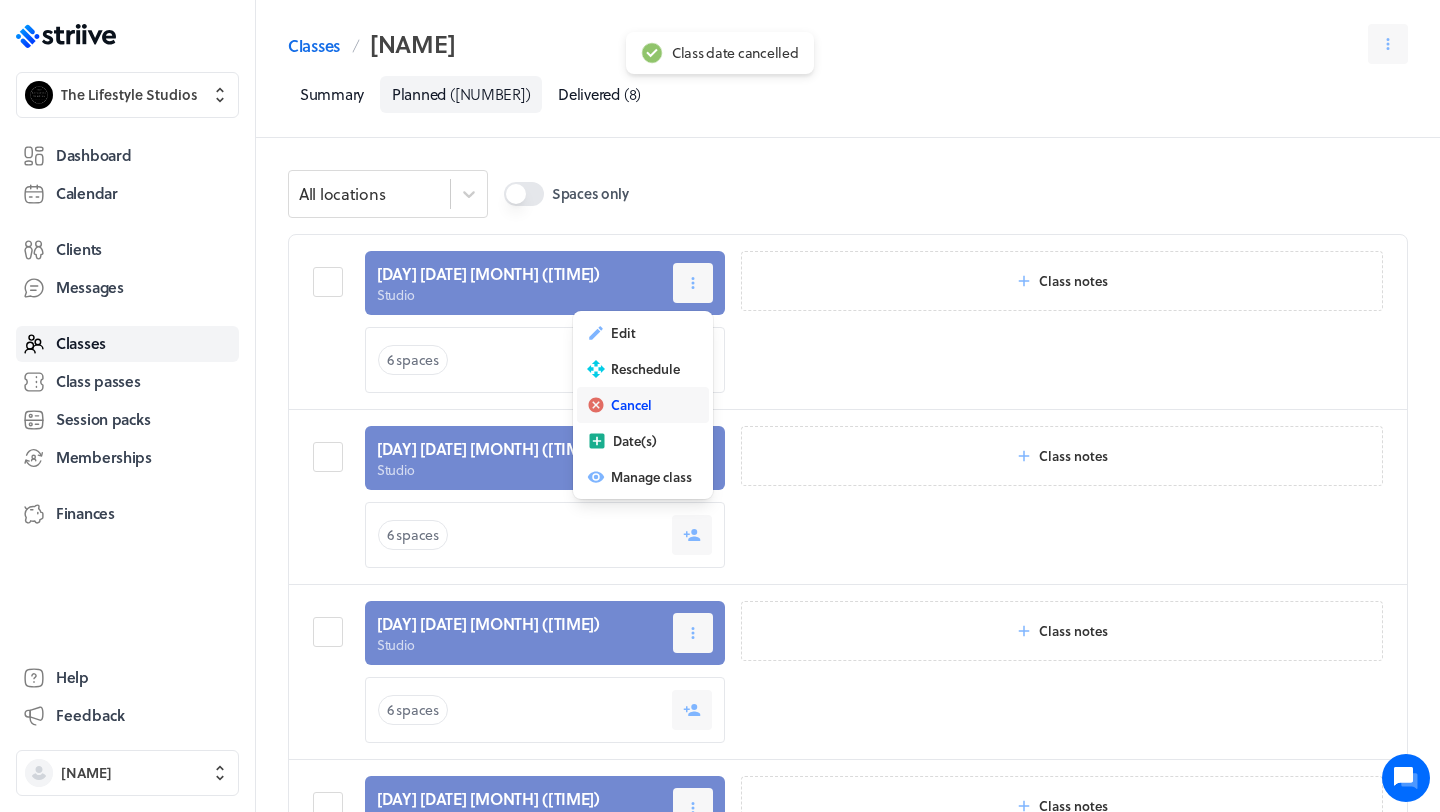 click on "Cancel" at bounding box center (631, 405) 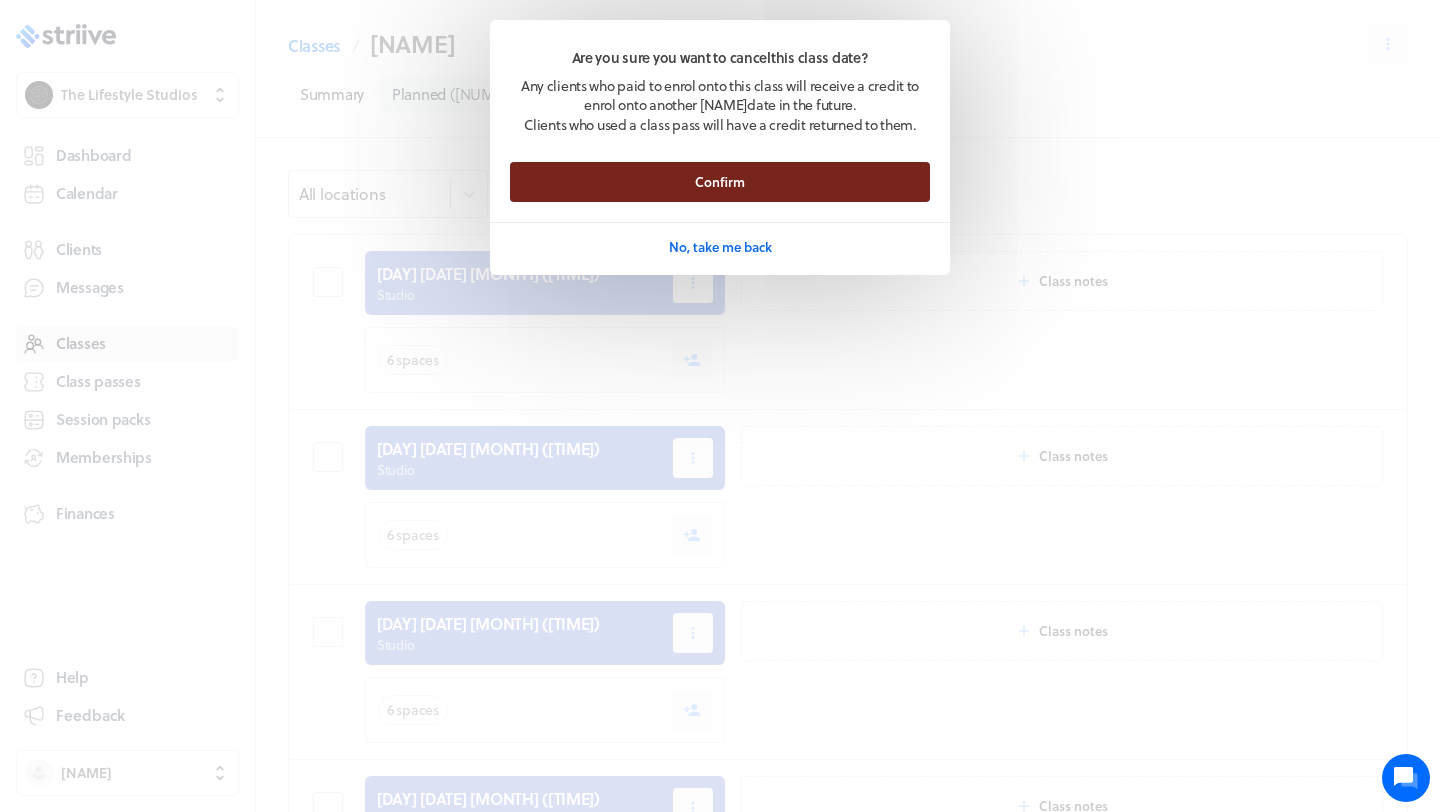 click on "Confirm" at bounding box center (720, 182) 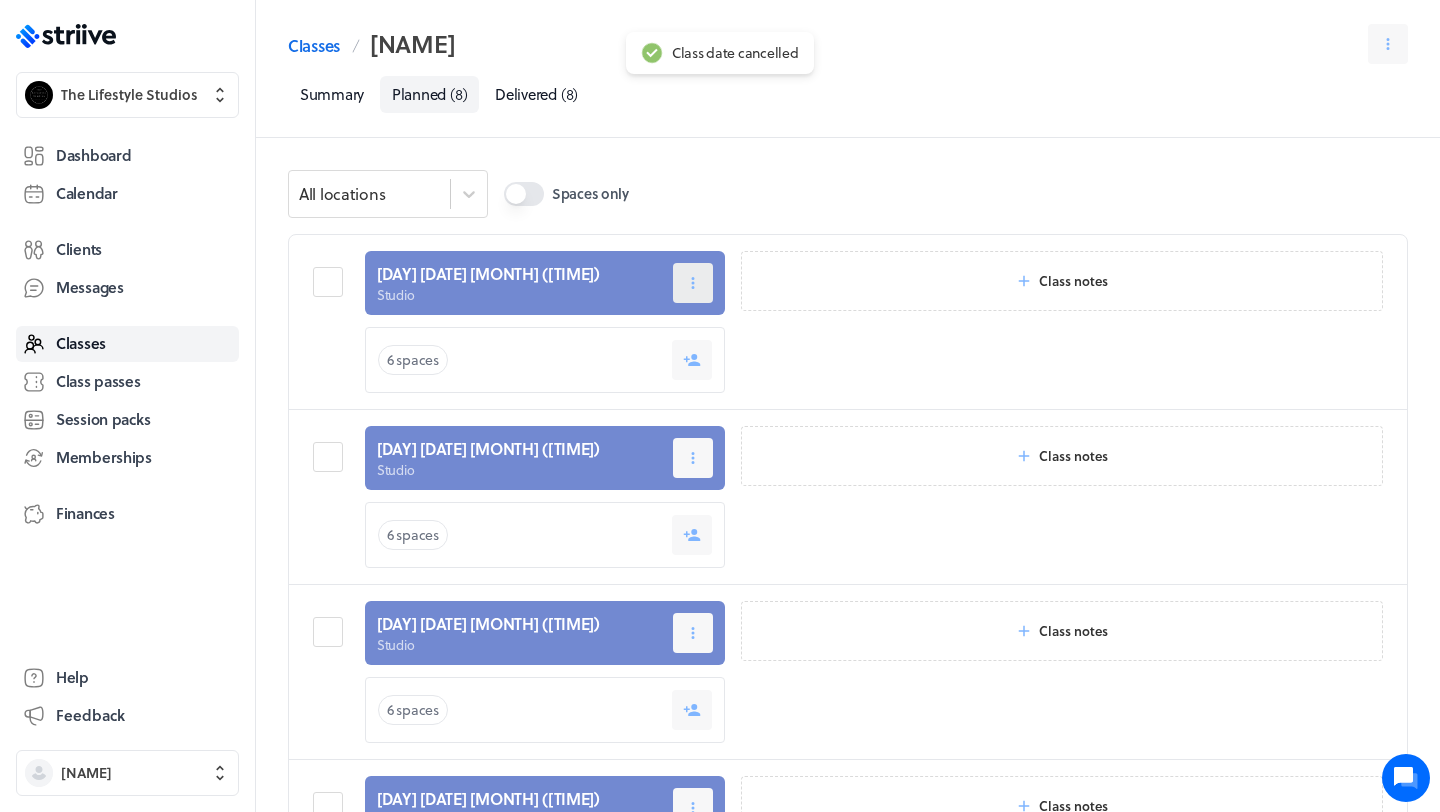 click 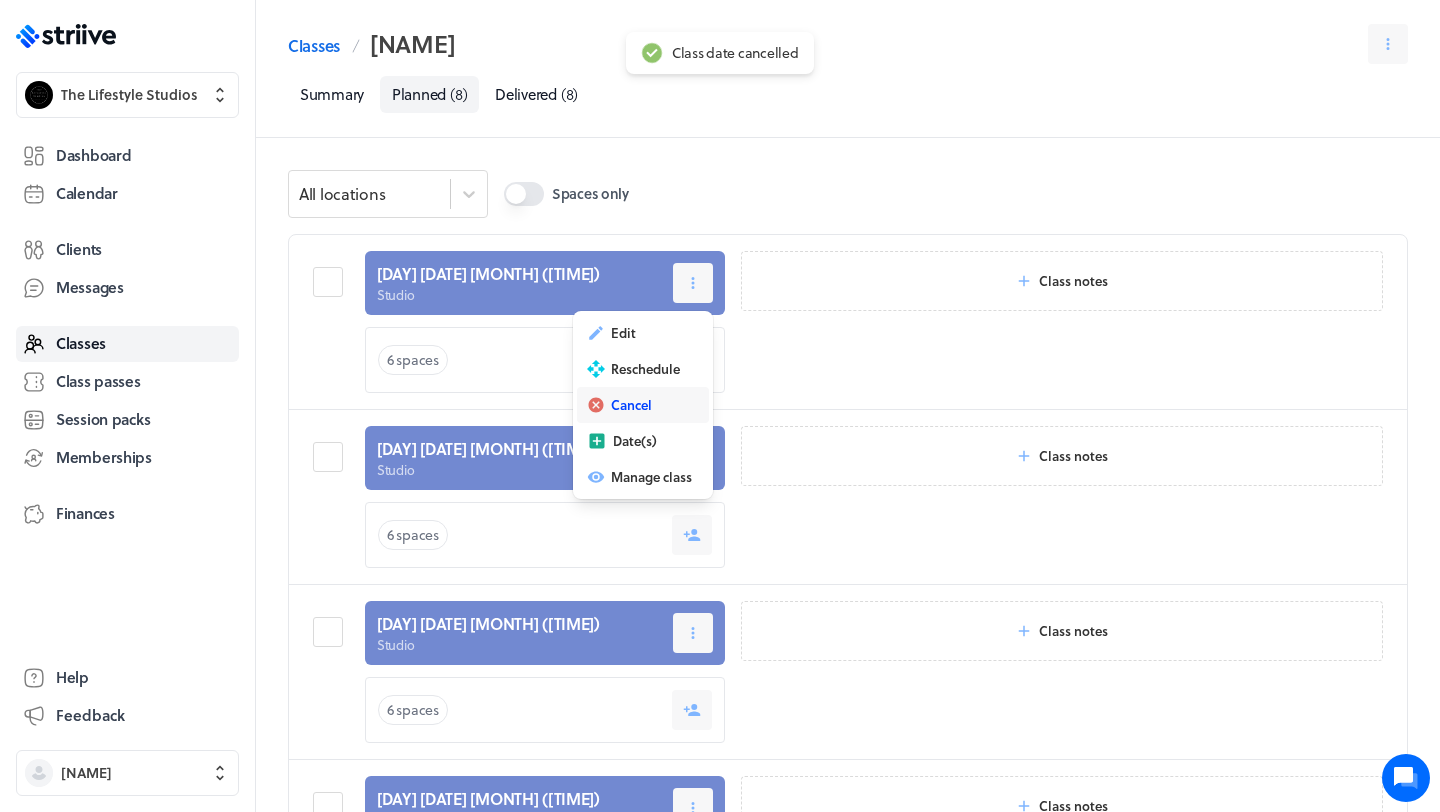 click on "Cancel" at bounding box center (631, 405) 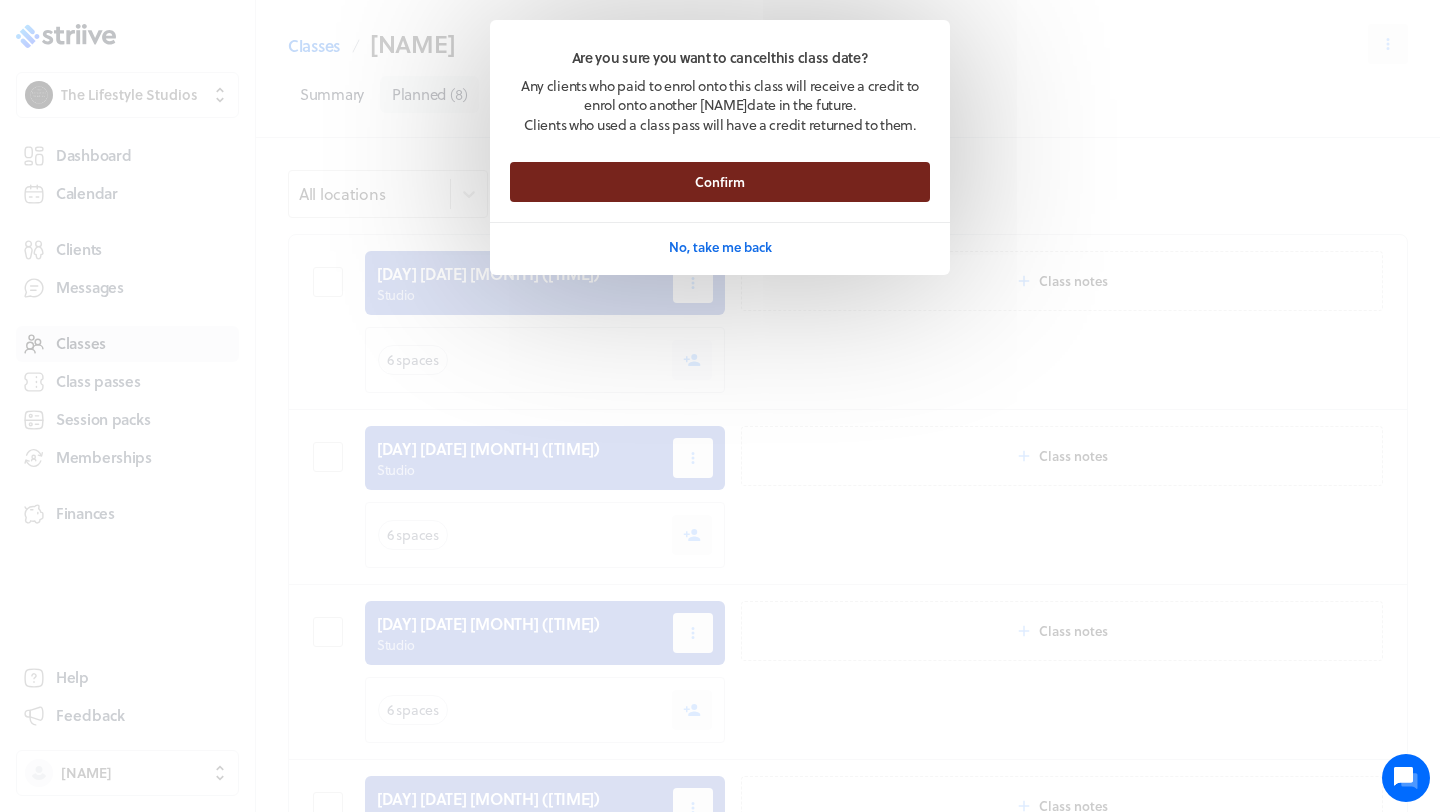 click on "Confirm" at bounding box center [720, 182] 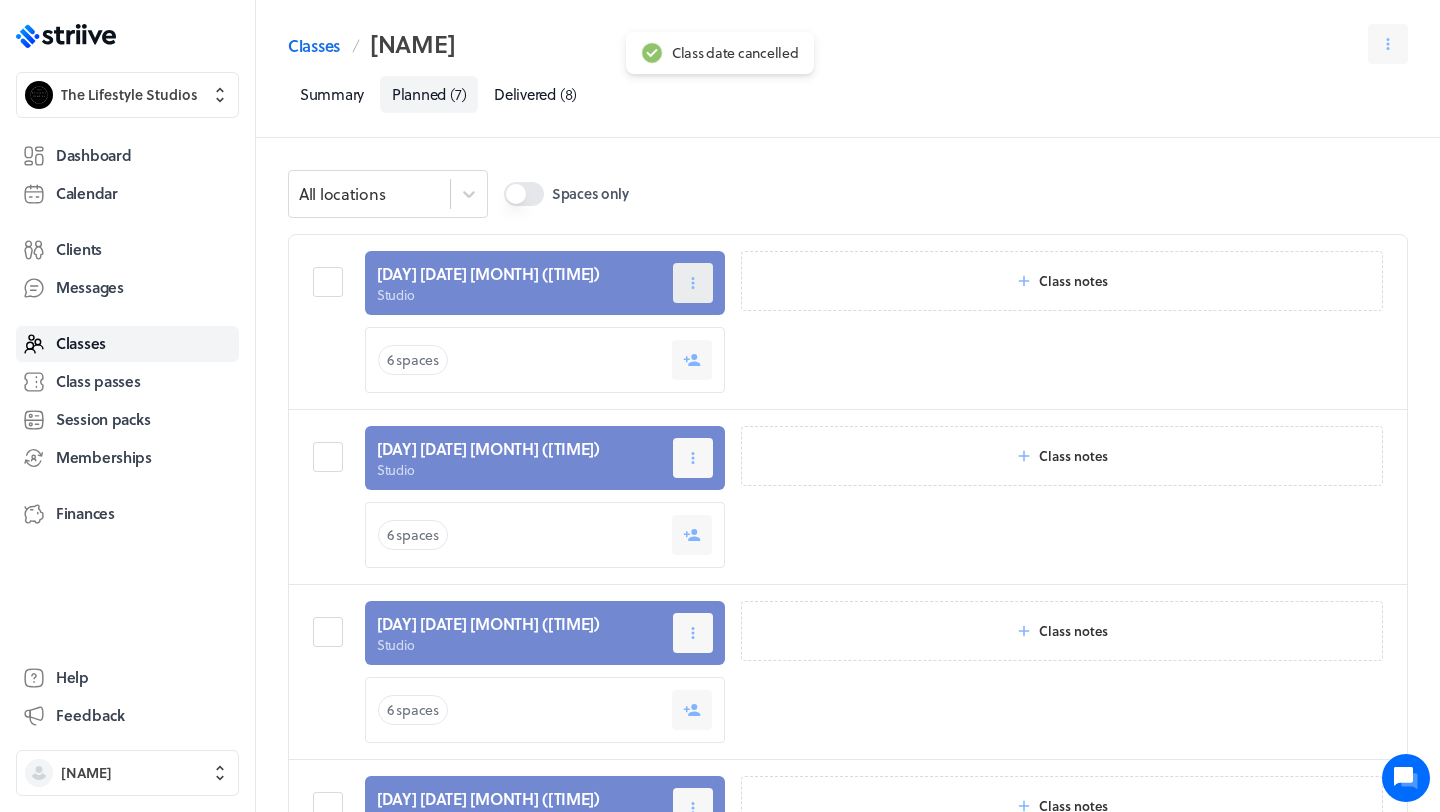 click 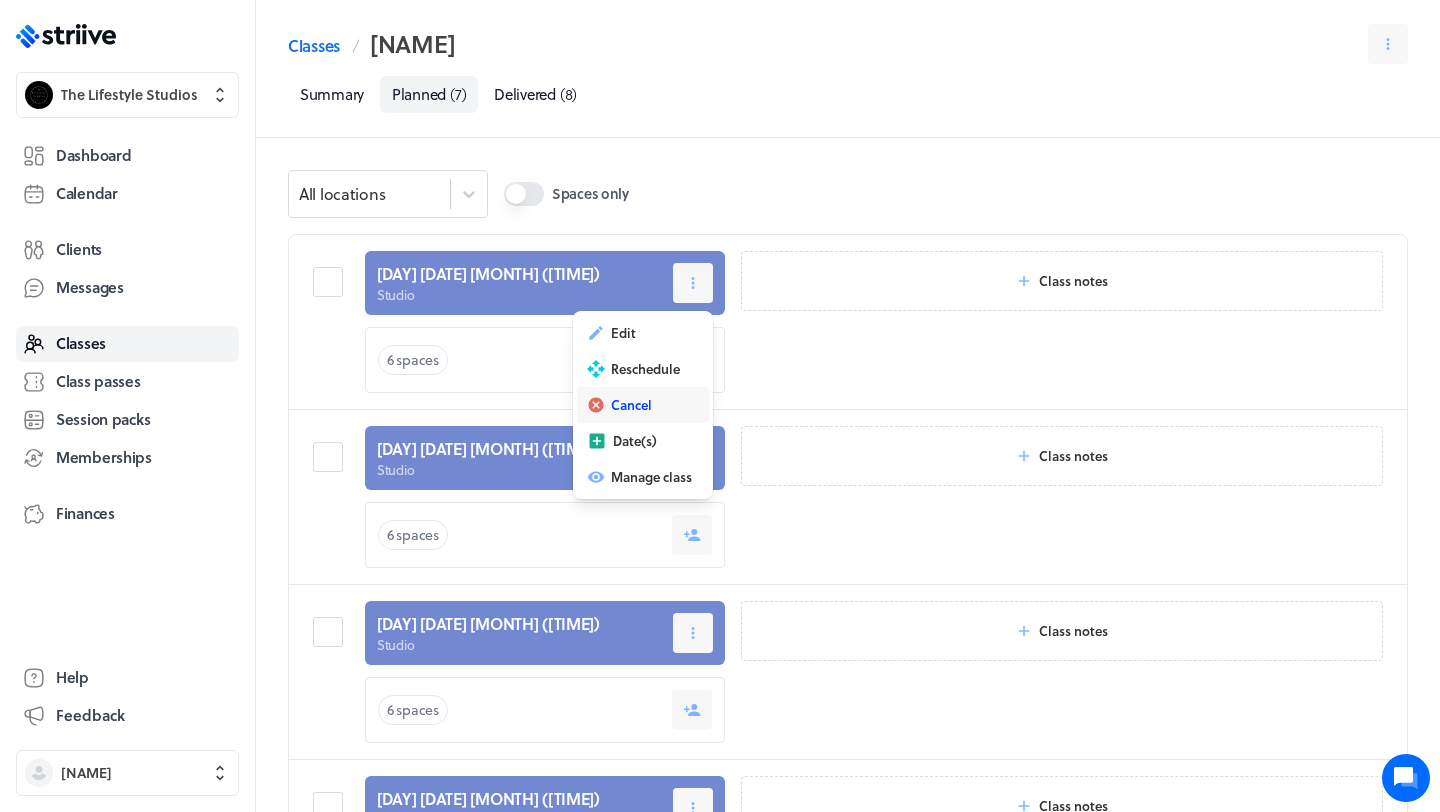 click on "Cancel" at bounding box center (631, 405) 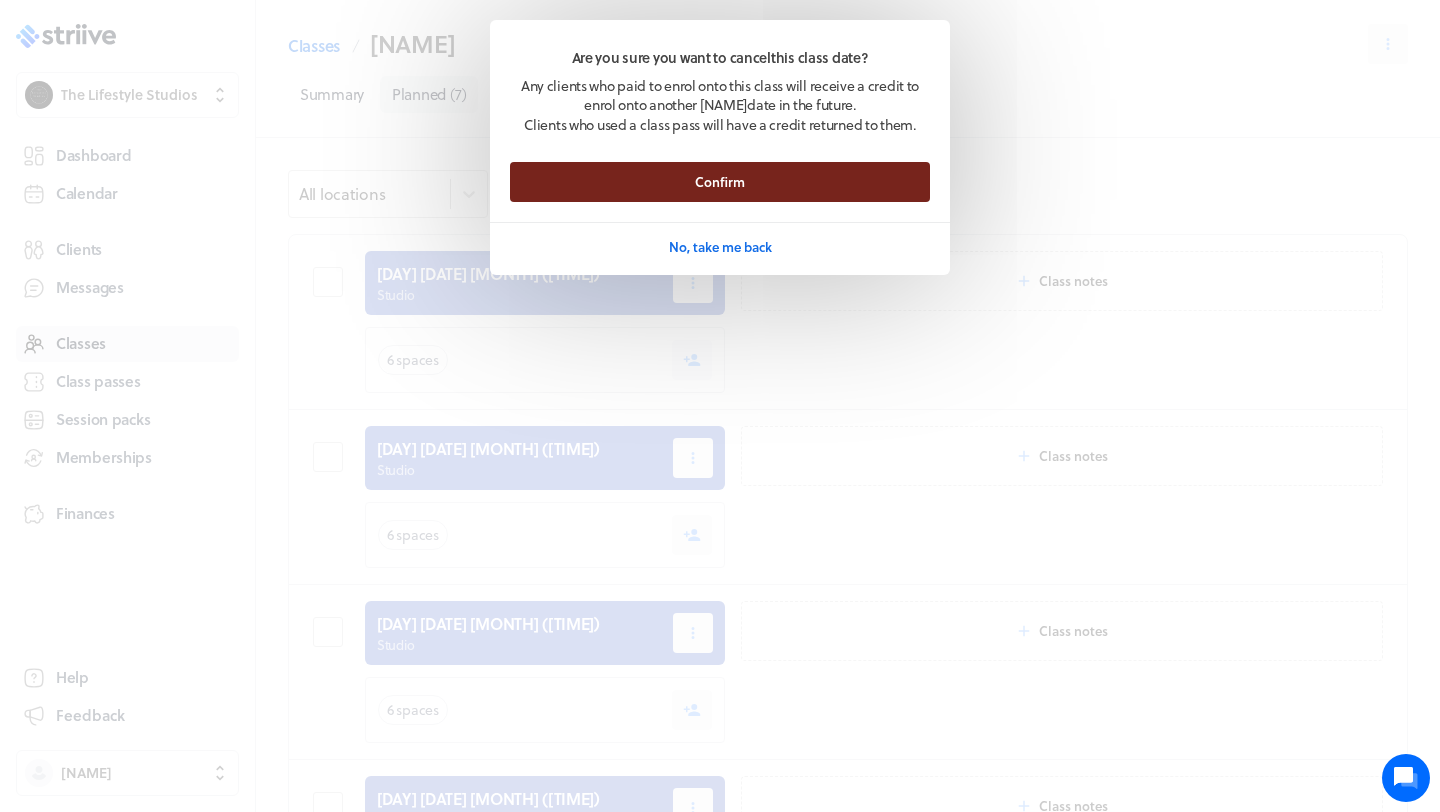 click on "Confirm" at bounding box center [720, 182] 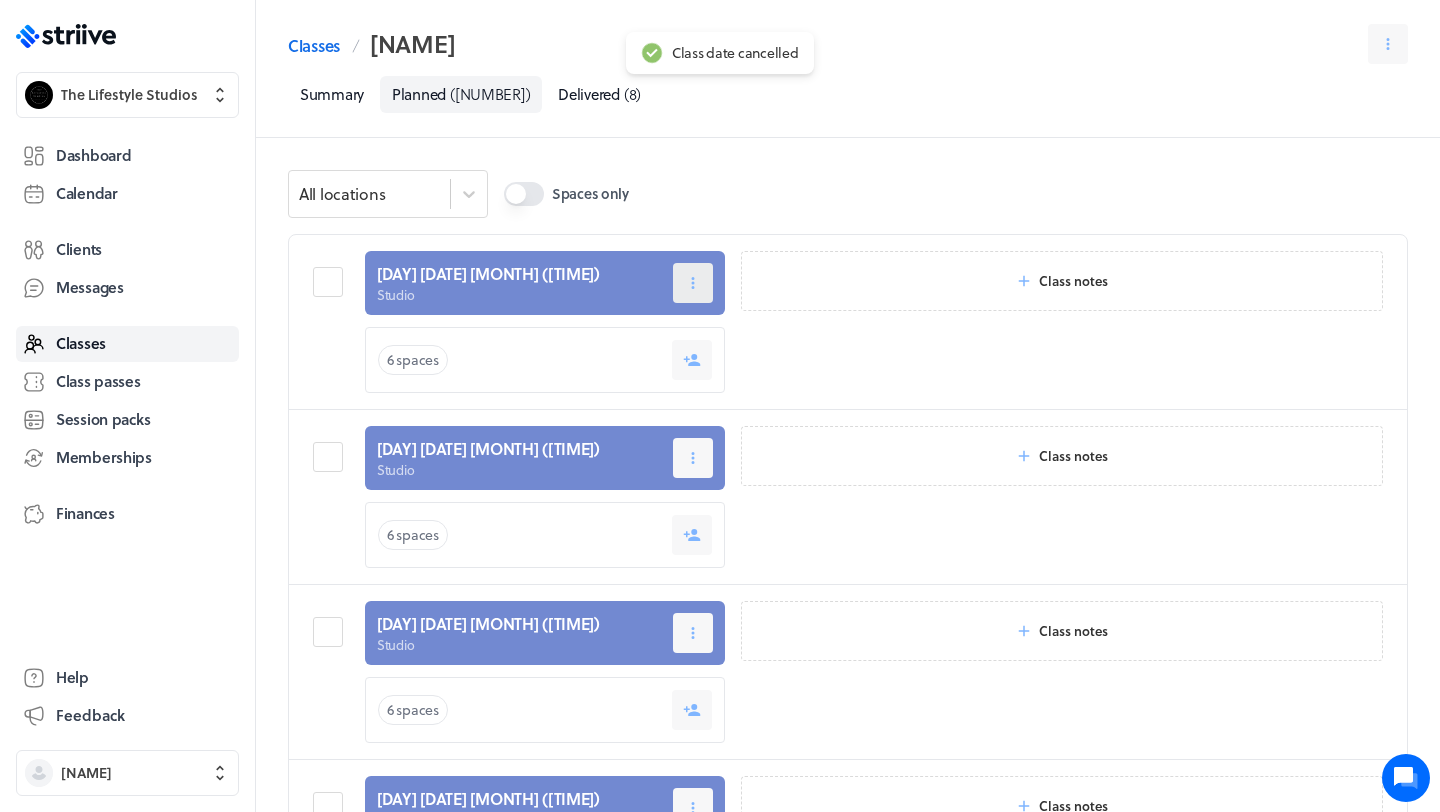 click at bounding box center [693, 283] 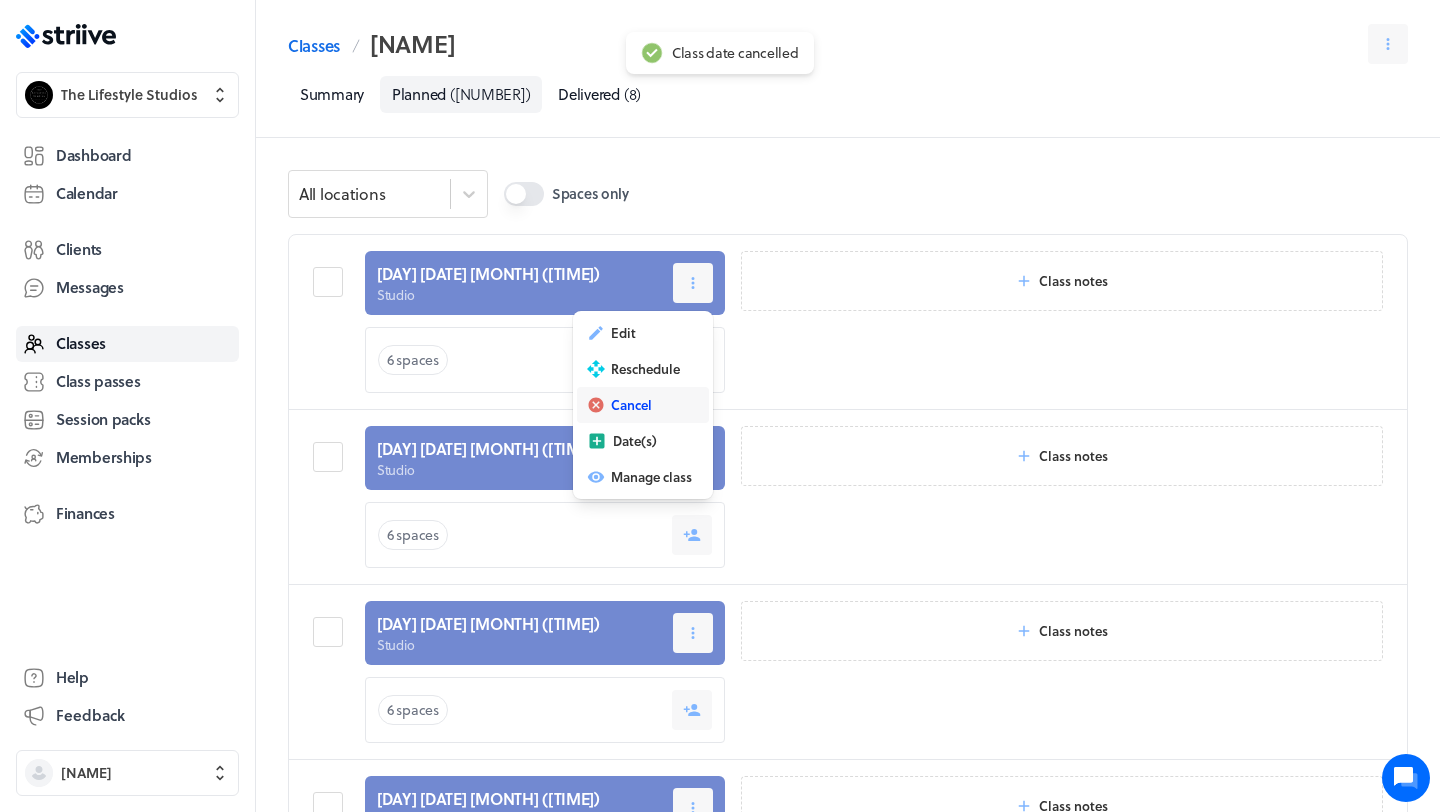click on "Cancel" at bounding box center [631, 405] 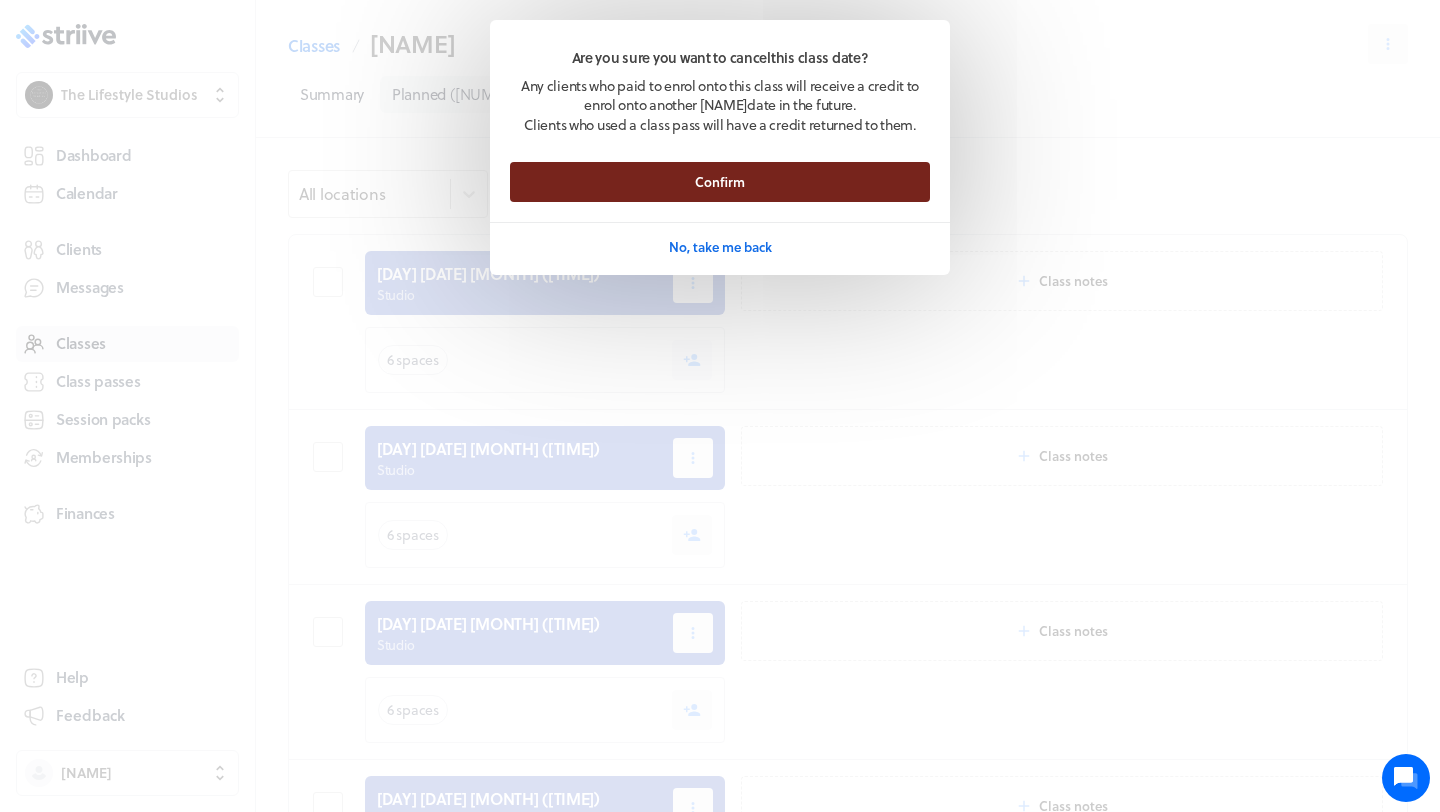 click on "Confirm" at bounding box center [720, 182] 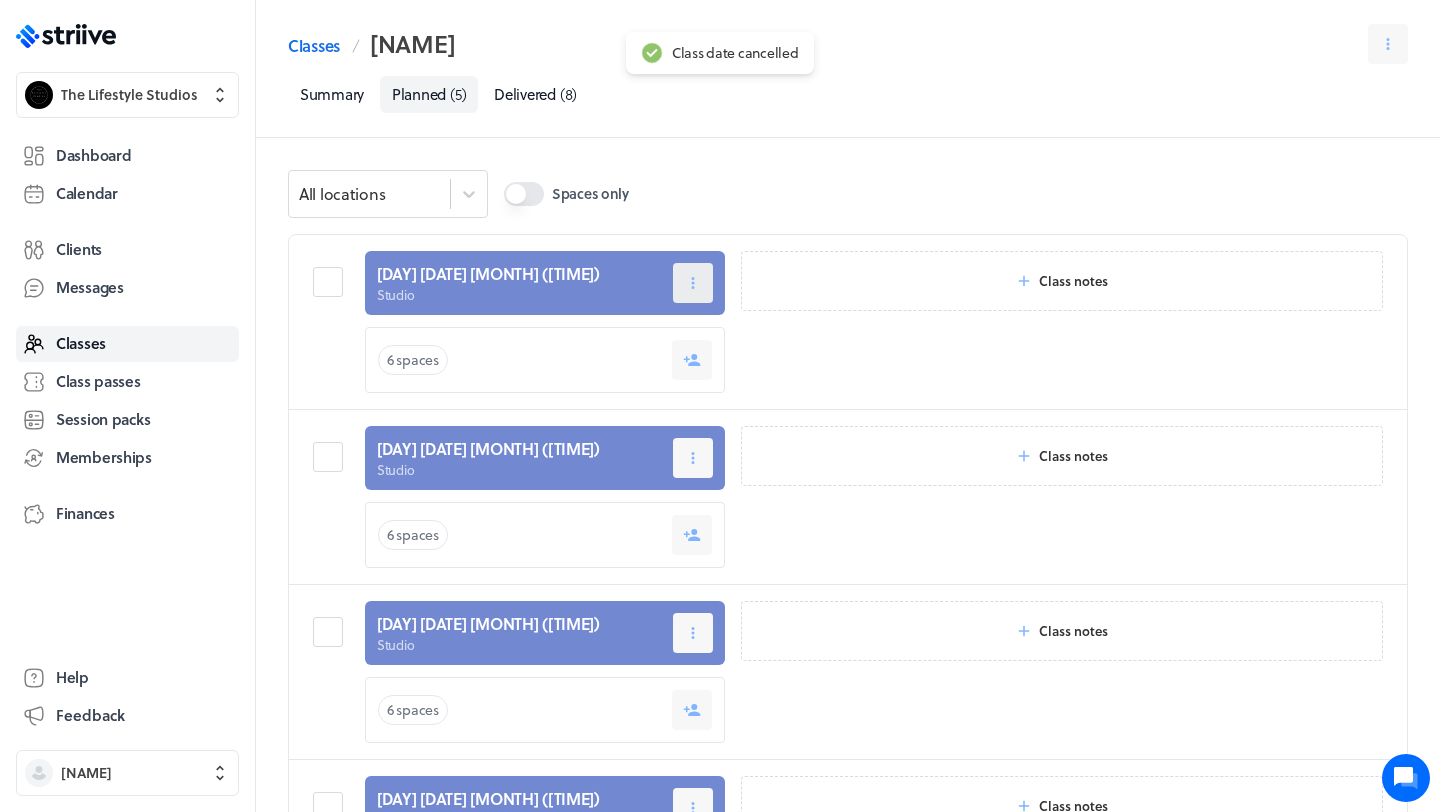 click at bounding box center [693, 283] 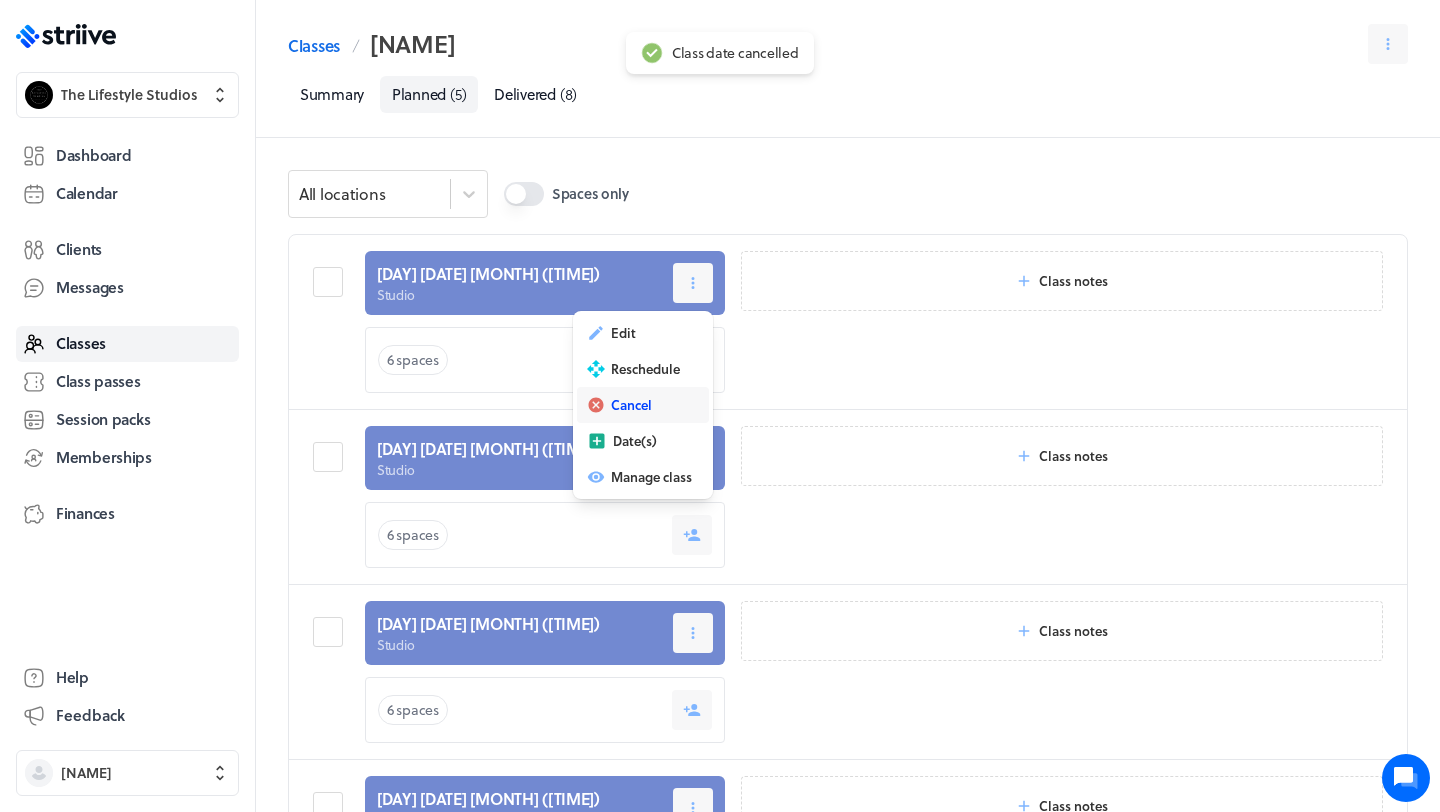 click on "Cancel" at bounding box center [631, 405] 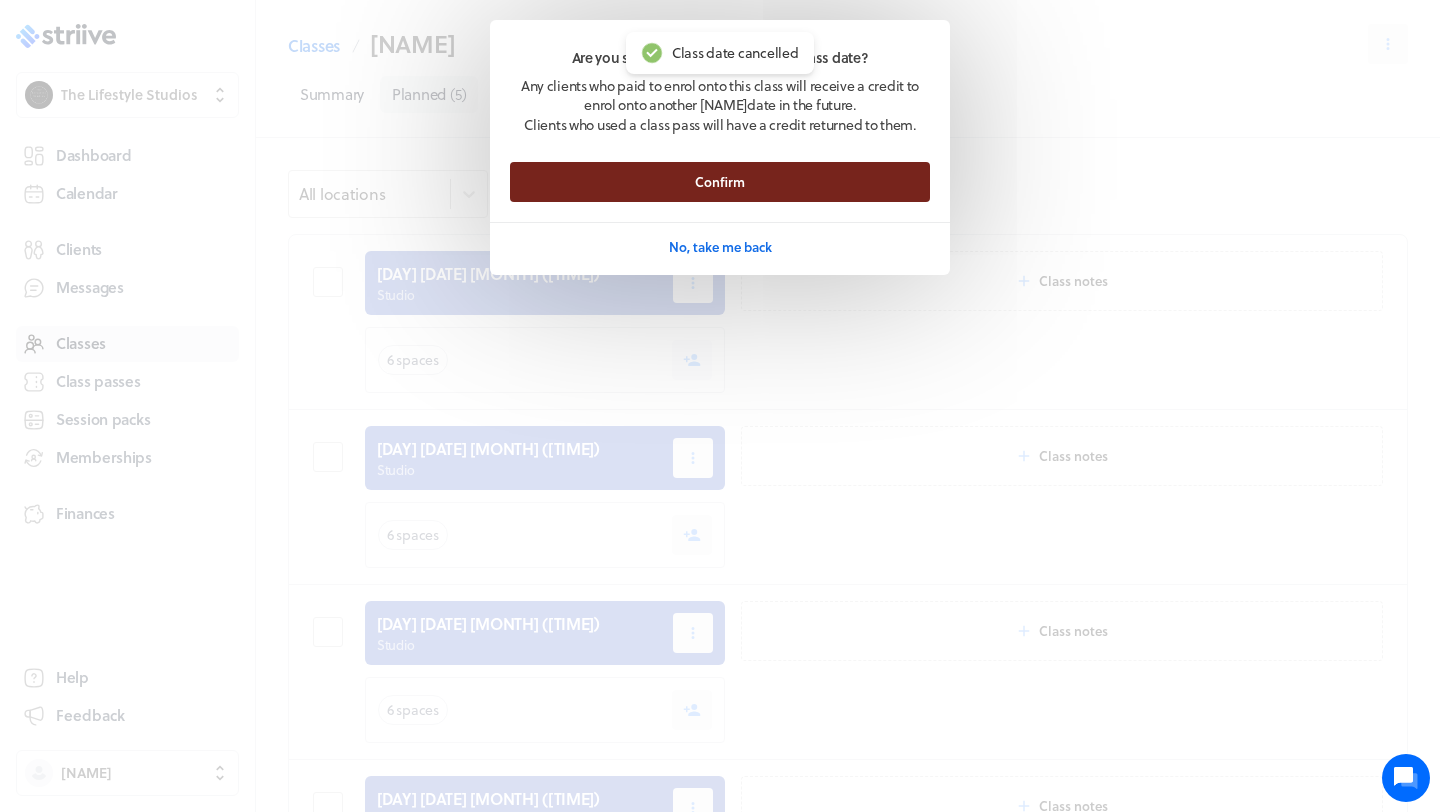 click on "Confirm" at bounding box center (720, 182) 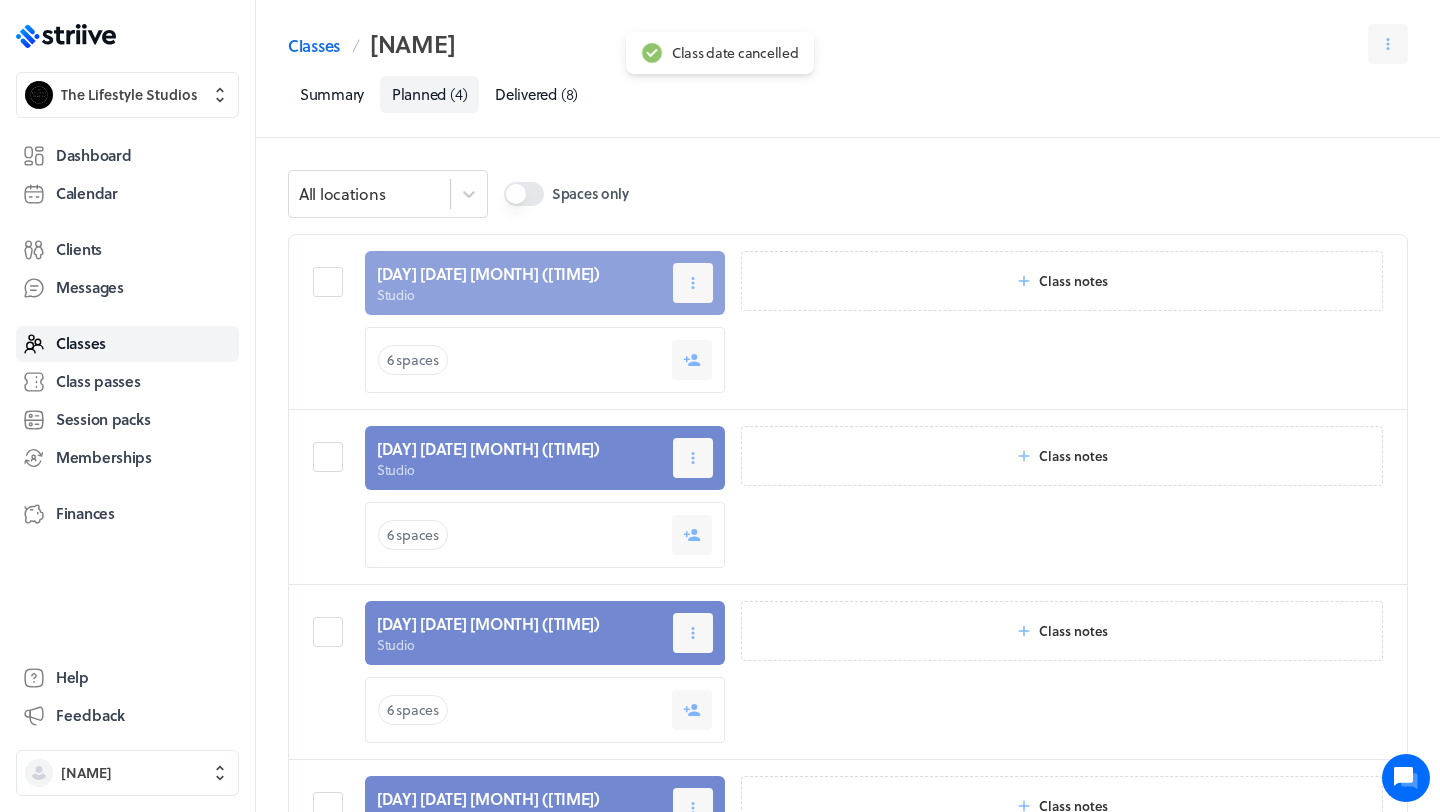 click at bounding box center (545, 283) 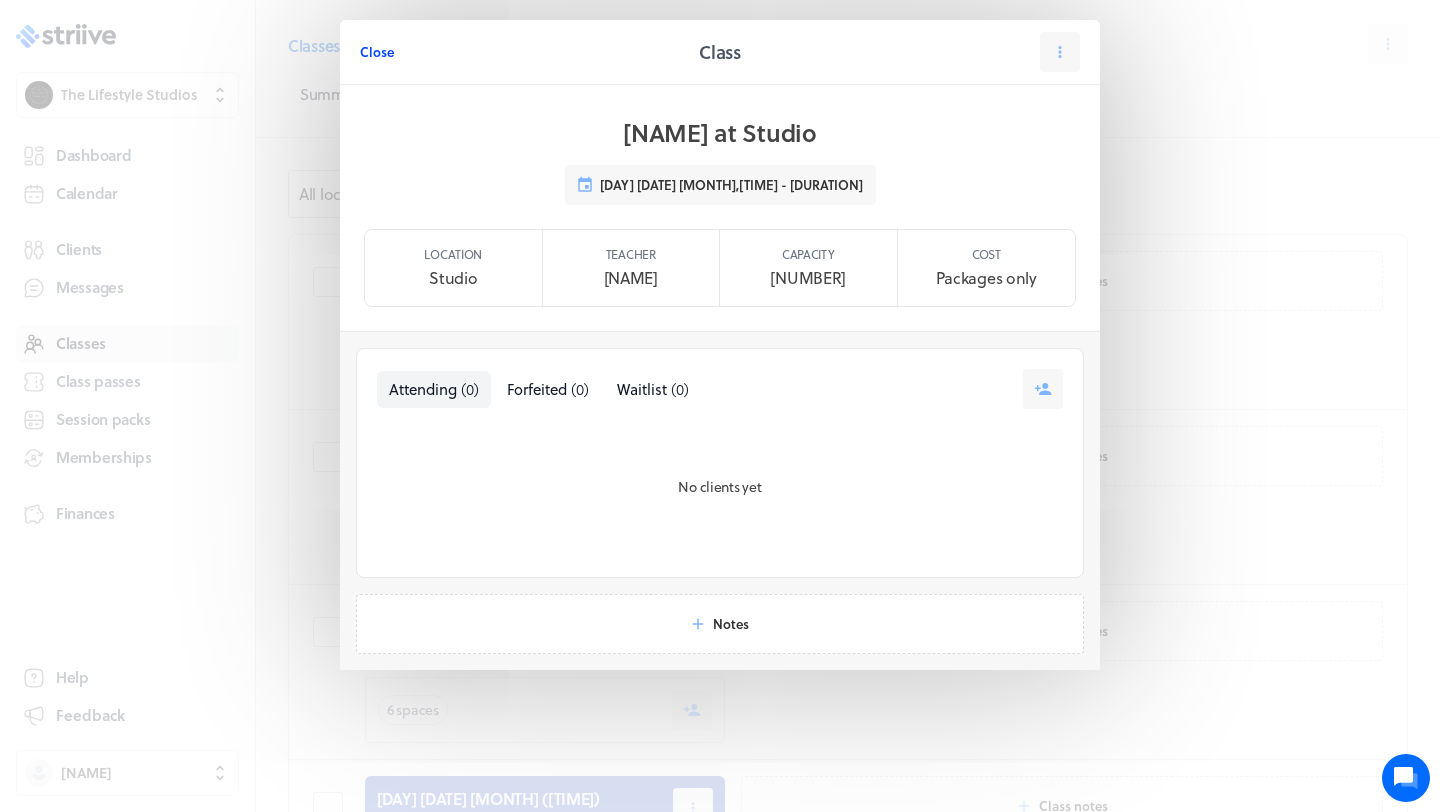 click on "Close" at bounding box center [377, 52] 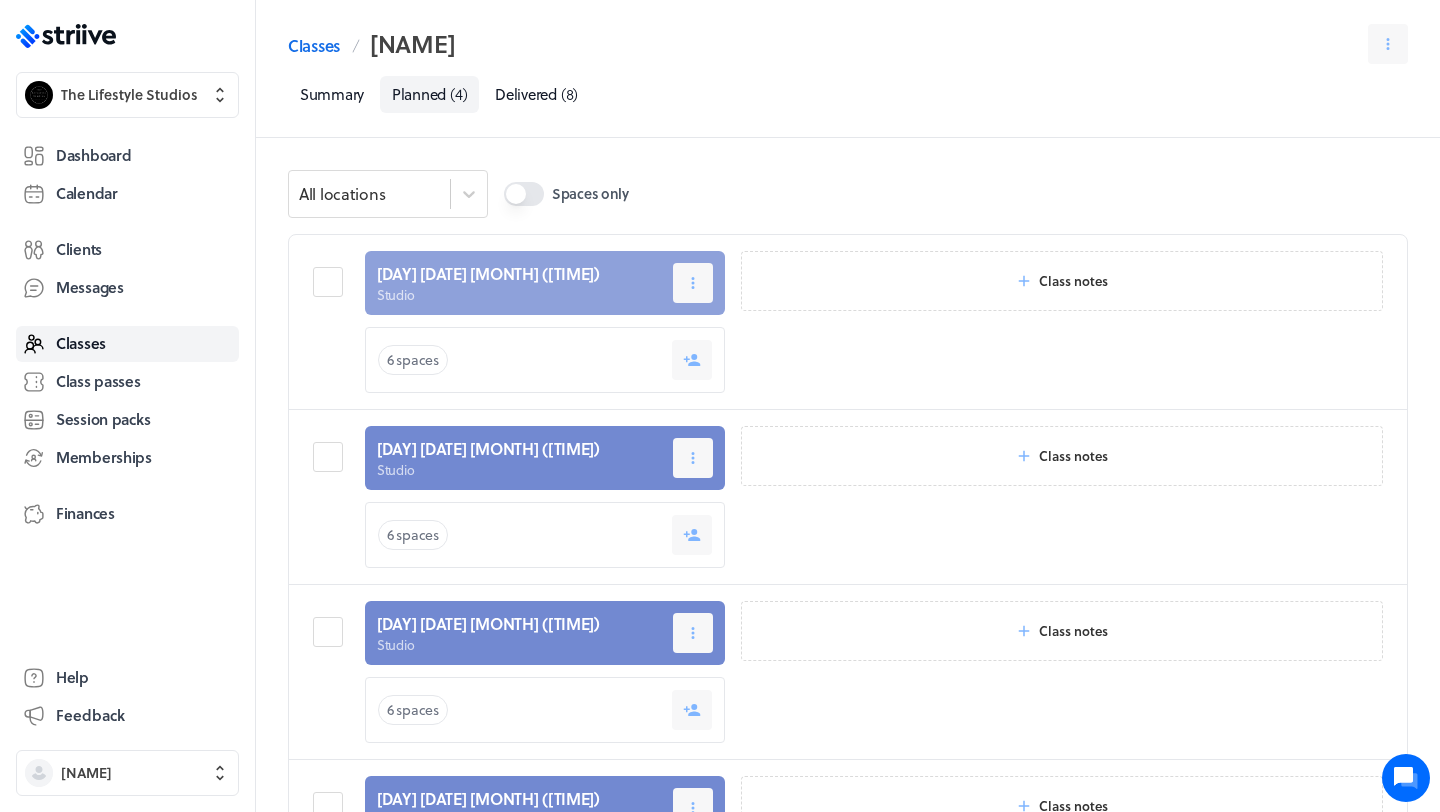 click at bounding box center (545, 283) 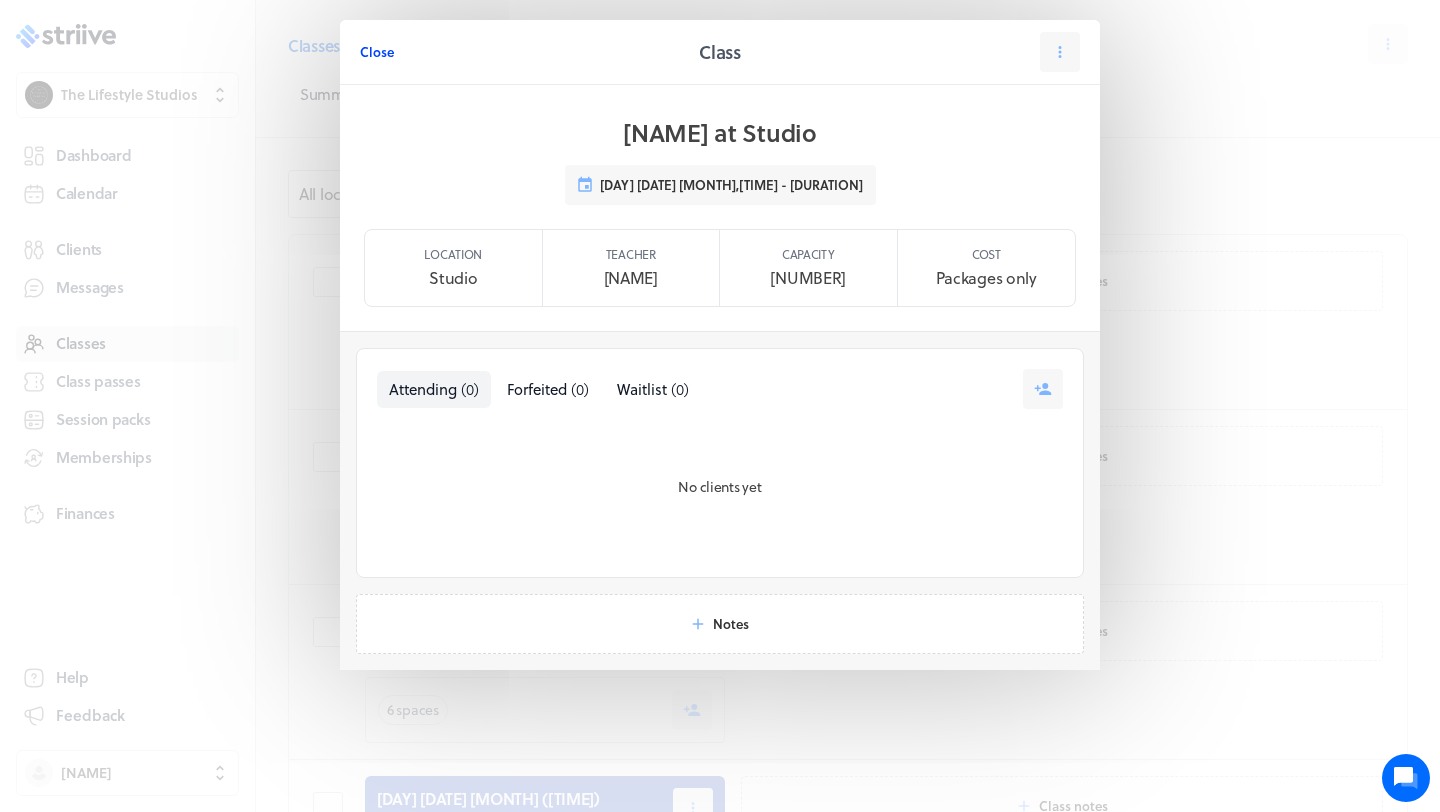 click on "Close" at bounding box center (377, 52) 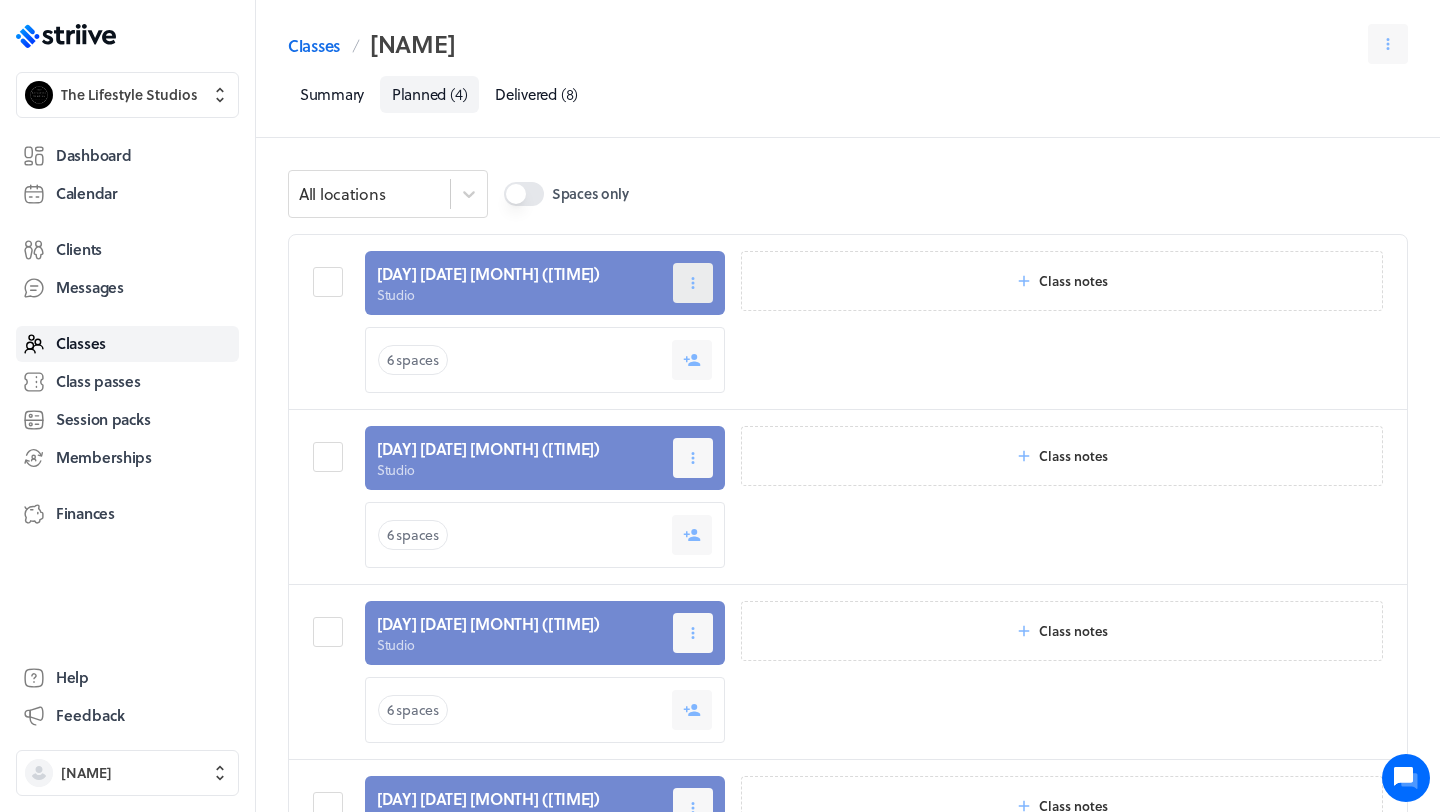 click 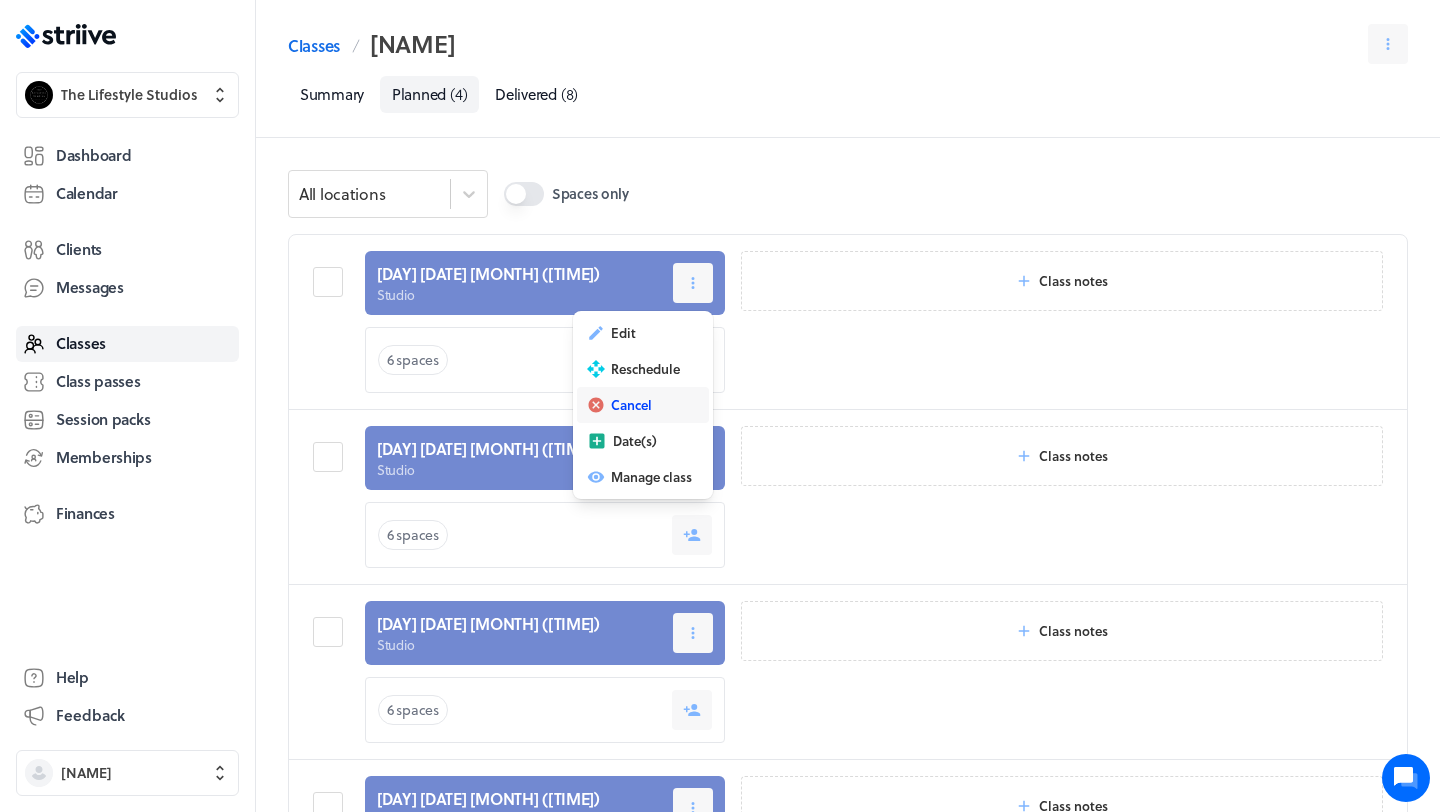 click on "Cancel" at bounding box center (631, 405) 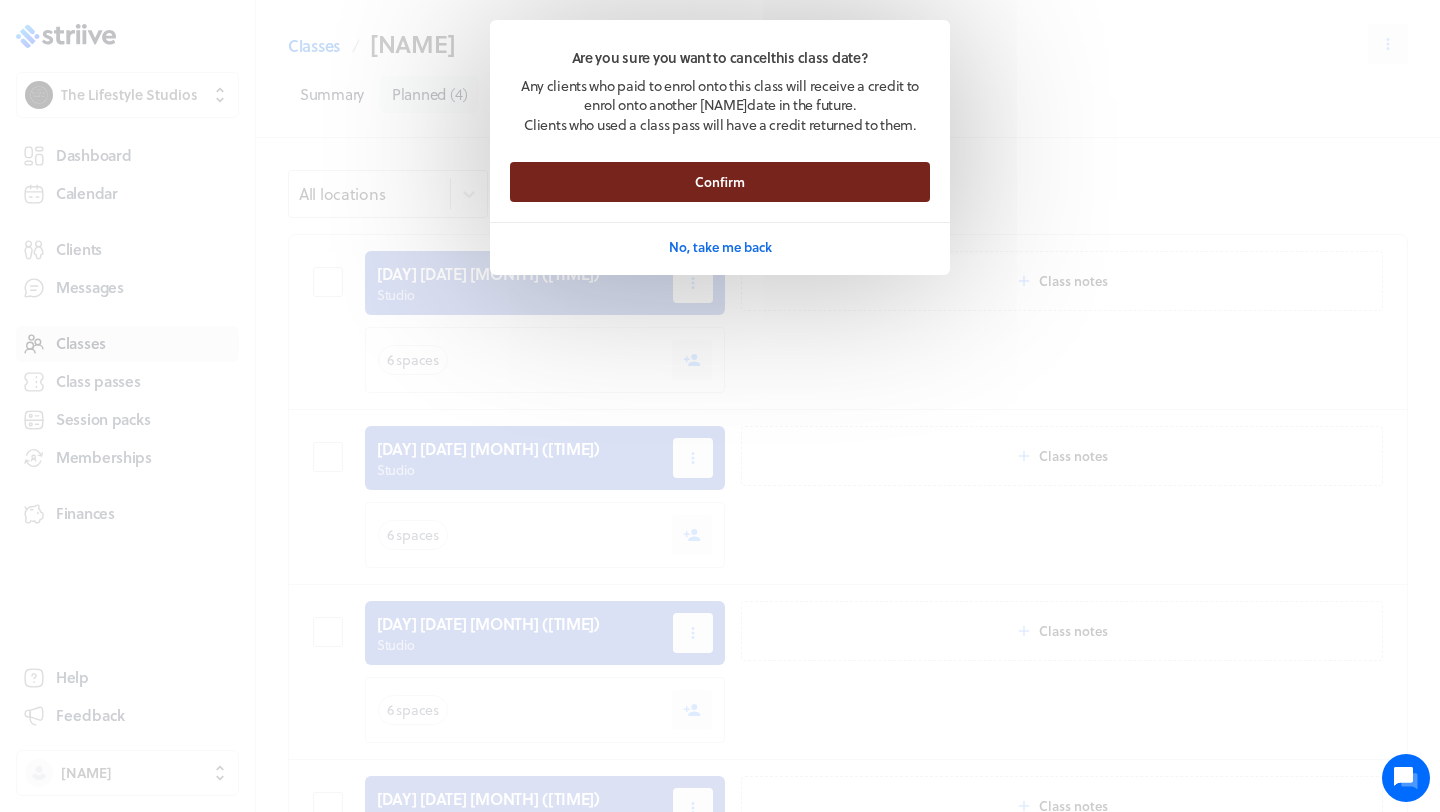 click on "Confirm" at bounding box center [720, 182] 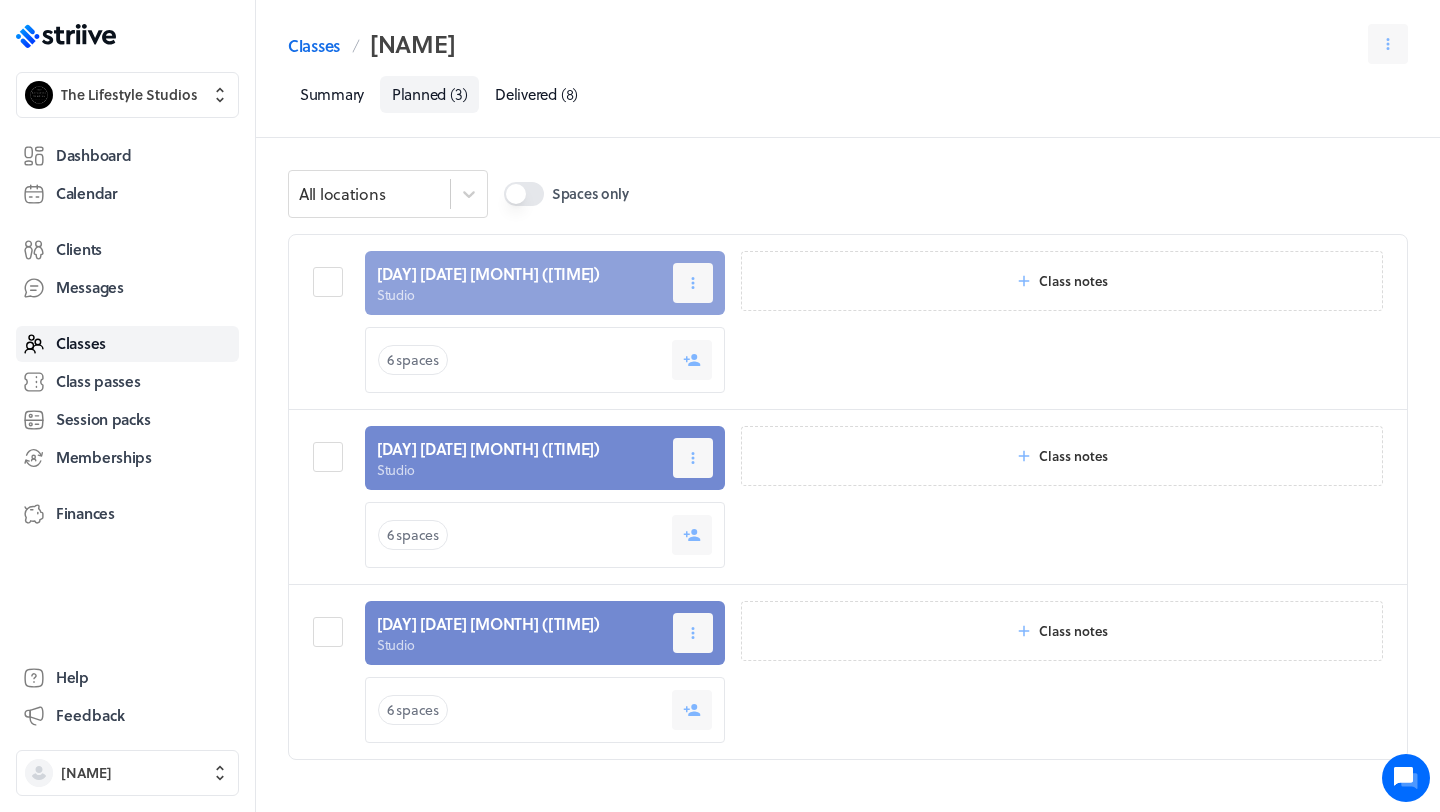 click at bounding box center (545, 283) 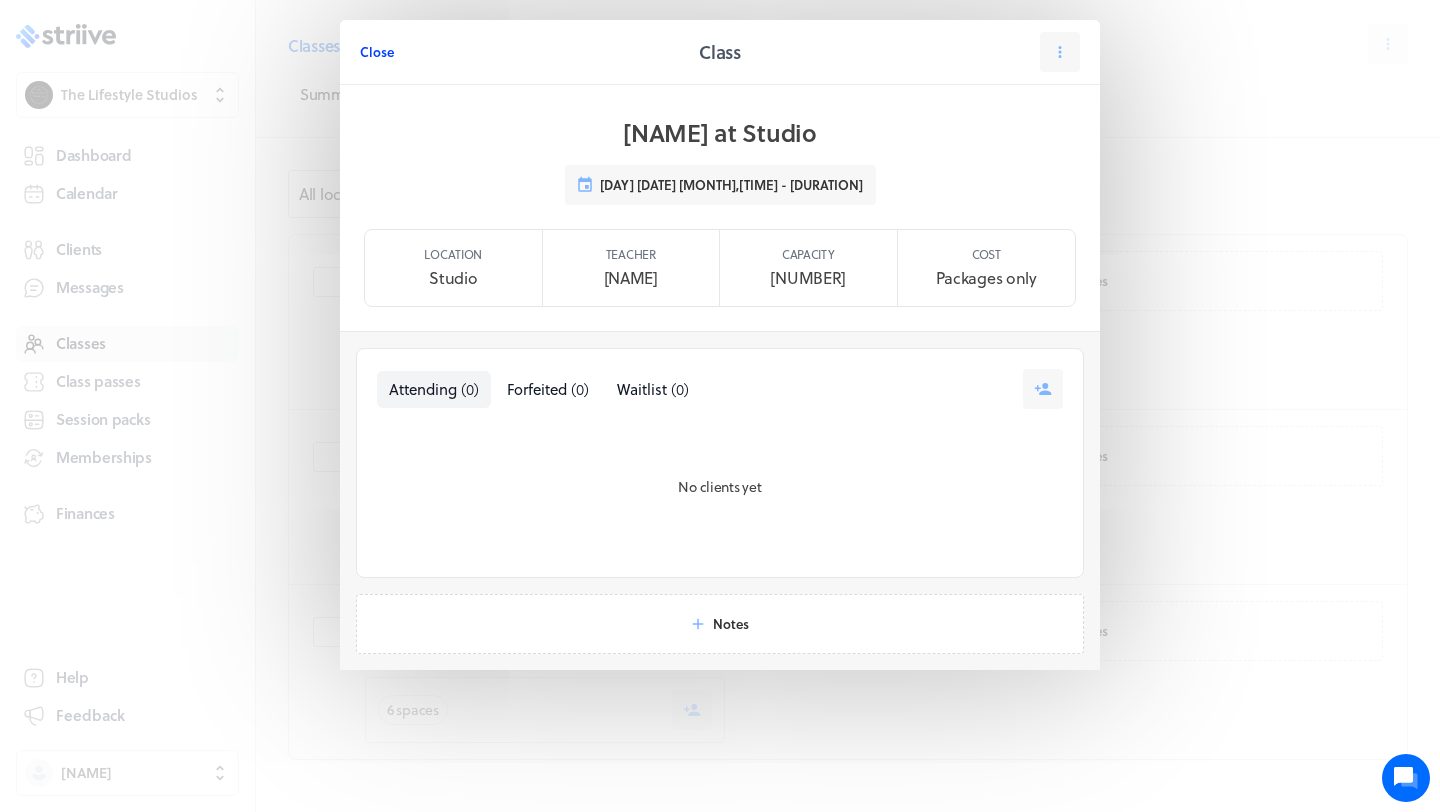click on "Close" at bounding box center (377, 52) 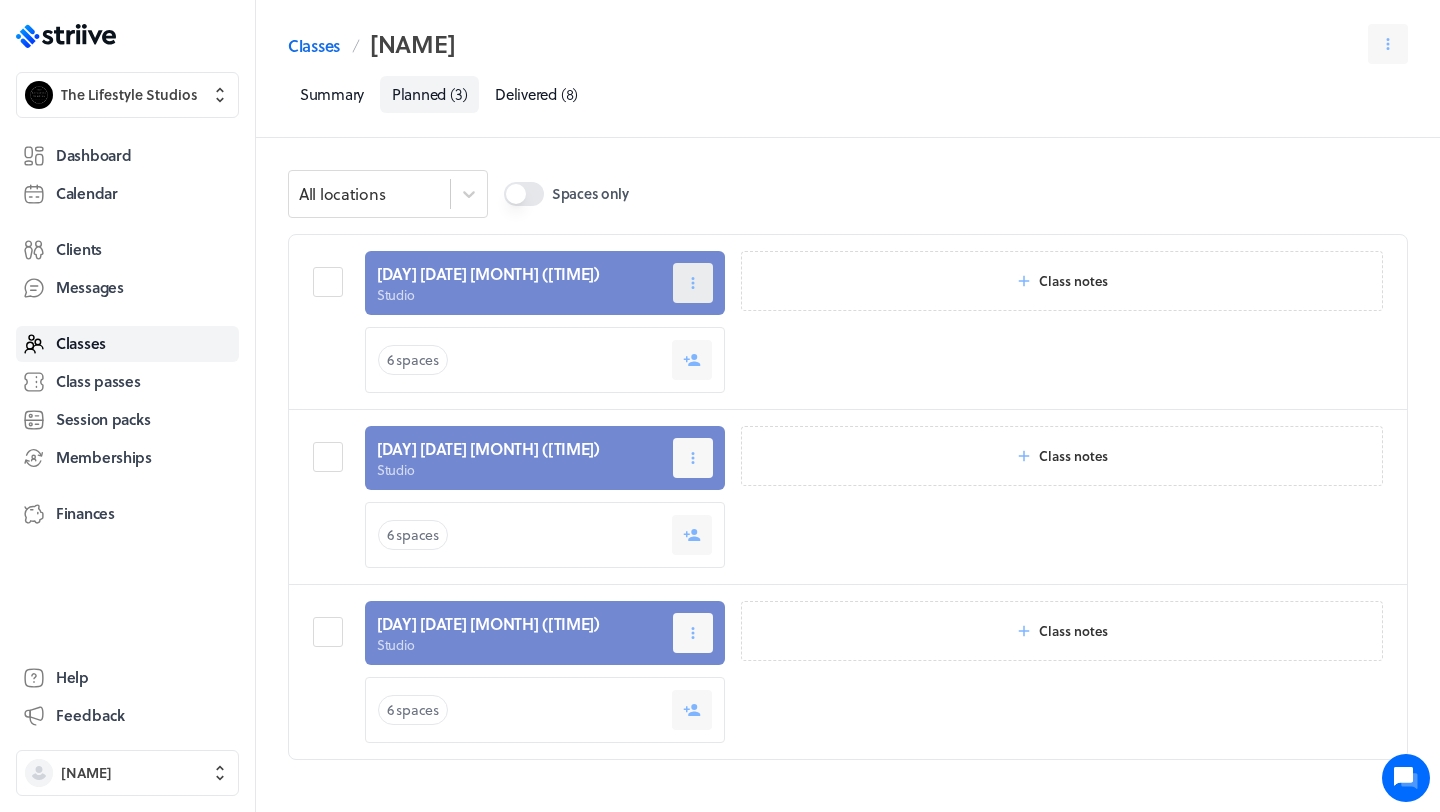 click at bounding box center (693, 283) 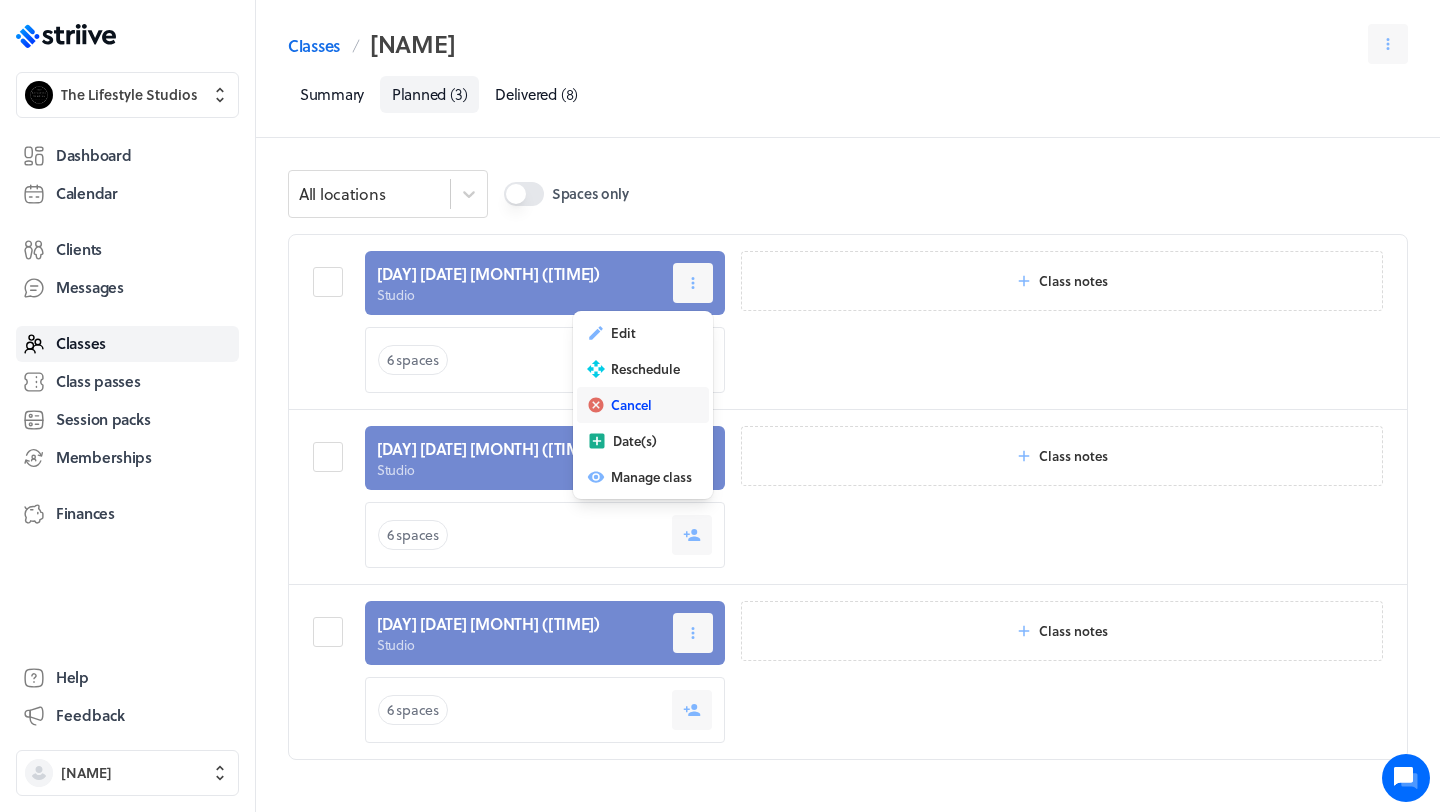click on "Cancel" at bounding box center (643, 405) 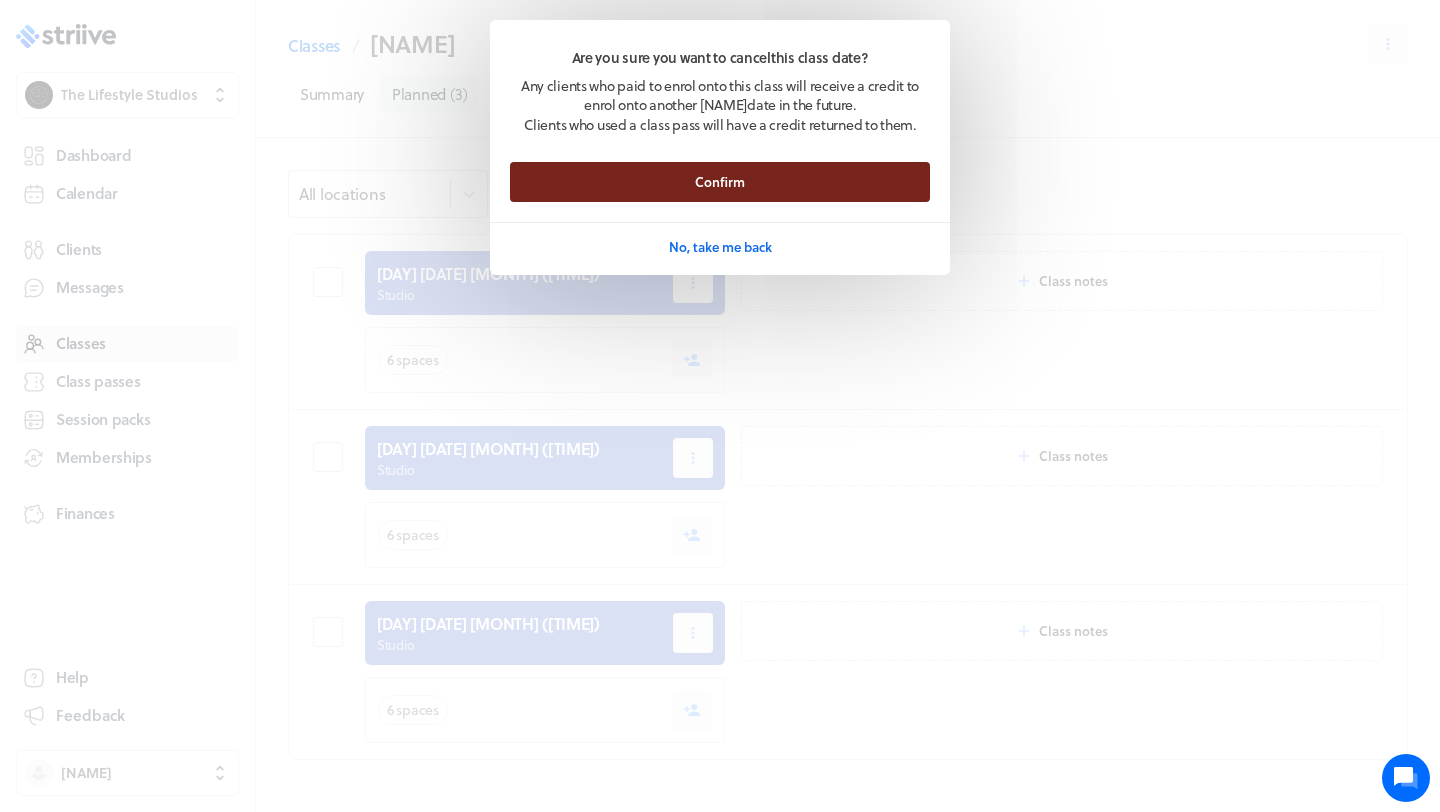 click on "Confirm" at bounding box center [720, 182] 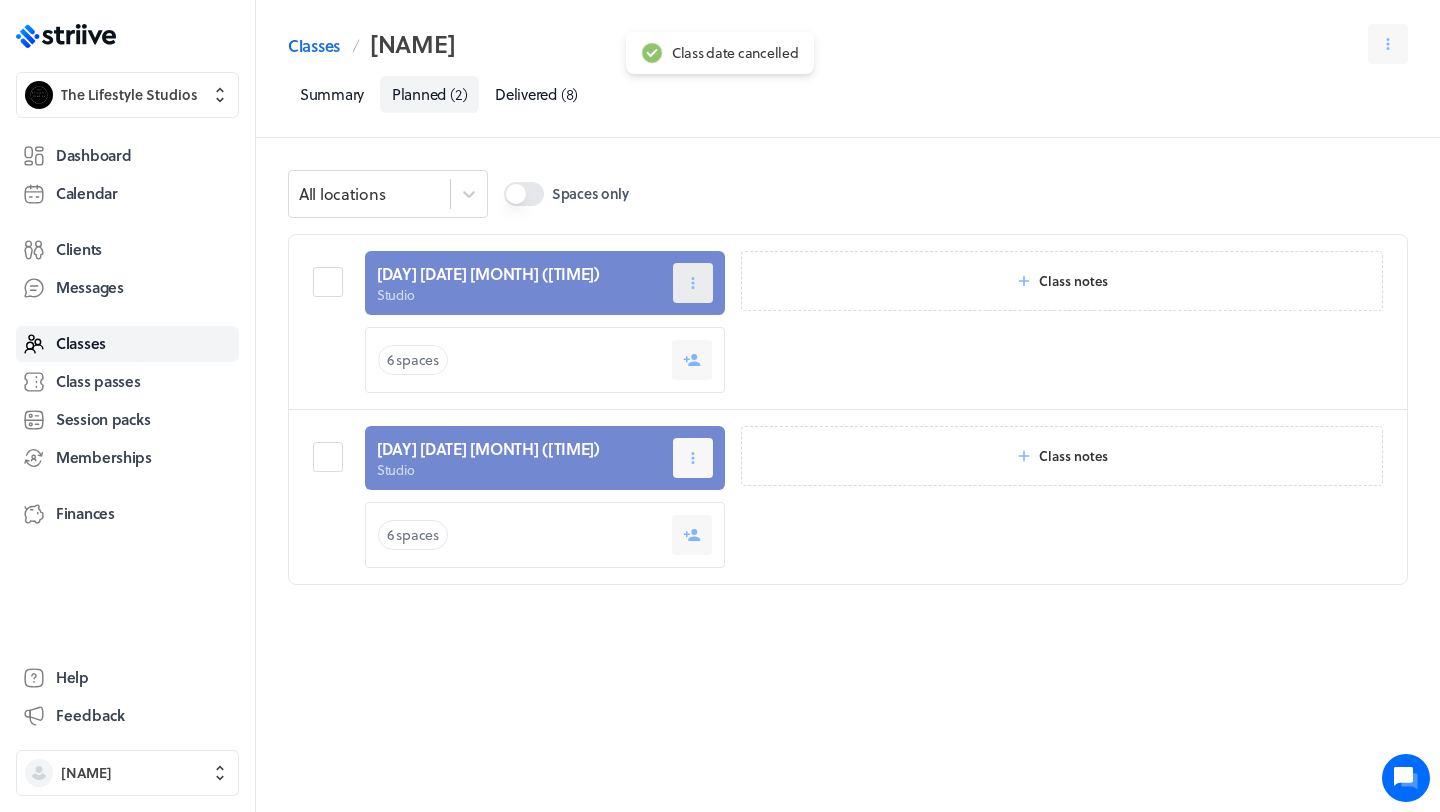 click at bounding box center [693, 283] 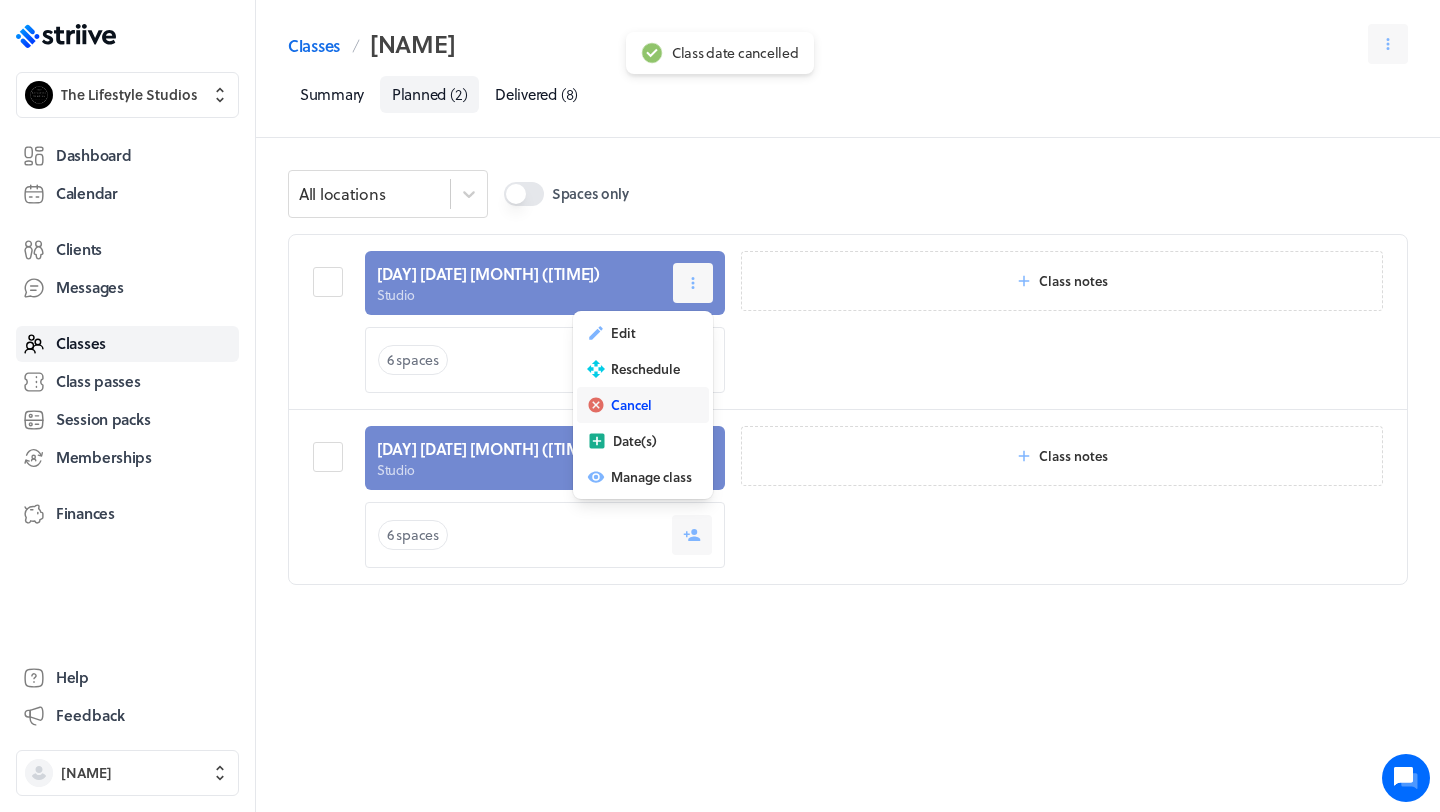click on "Cancel" at bounding box center (643, 405) 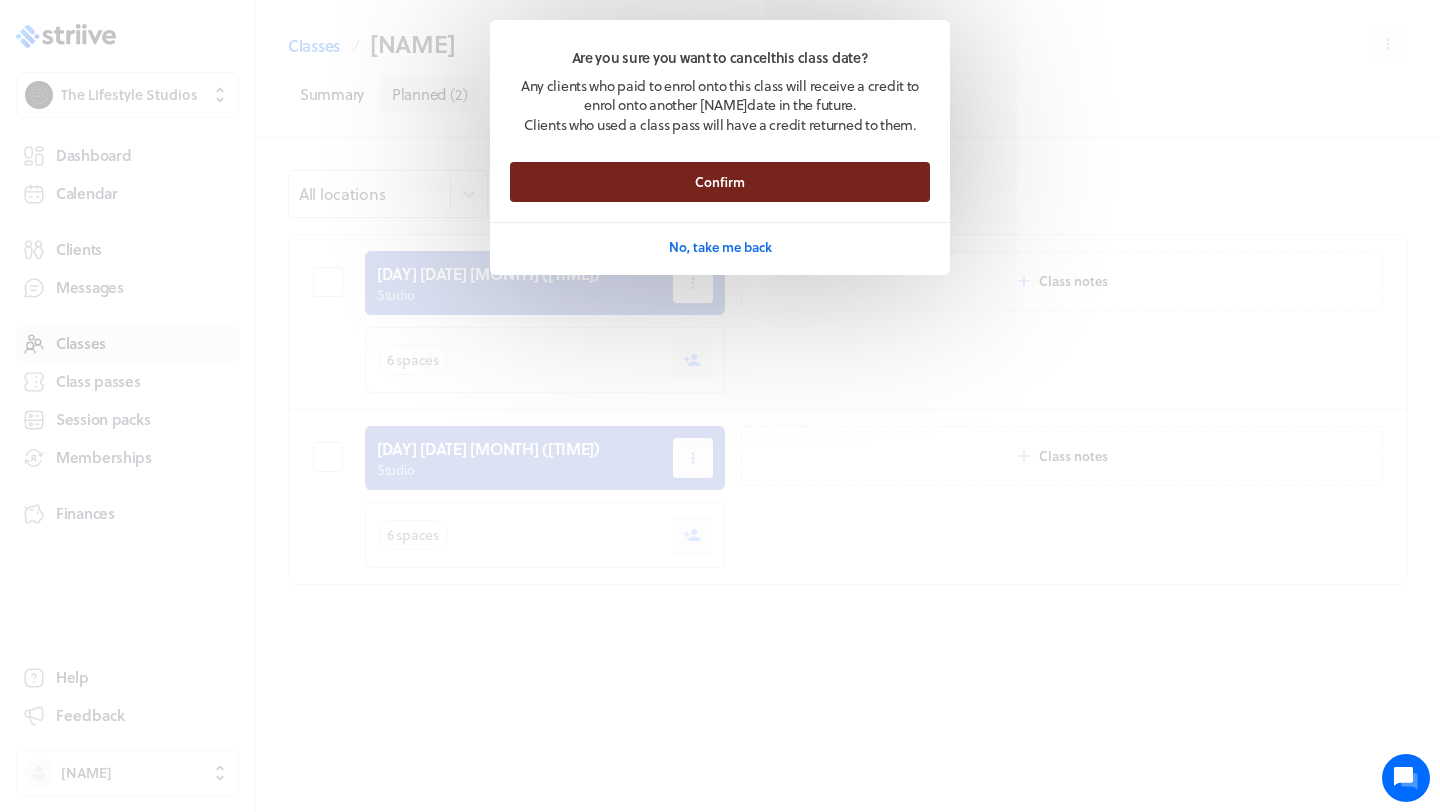 click on "Confirm" at bounding box center [720, 182] 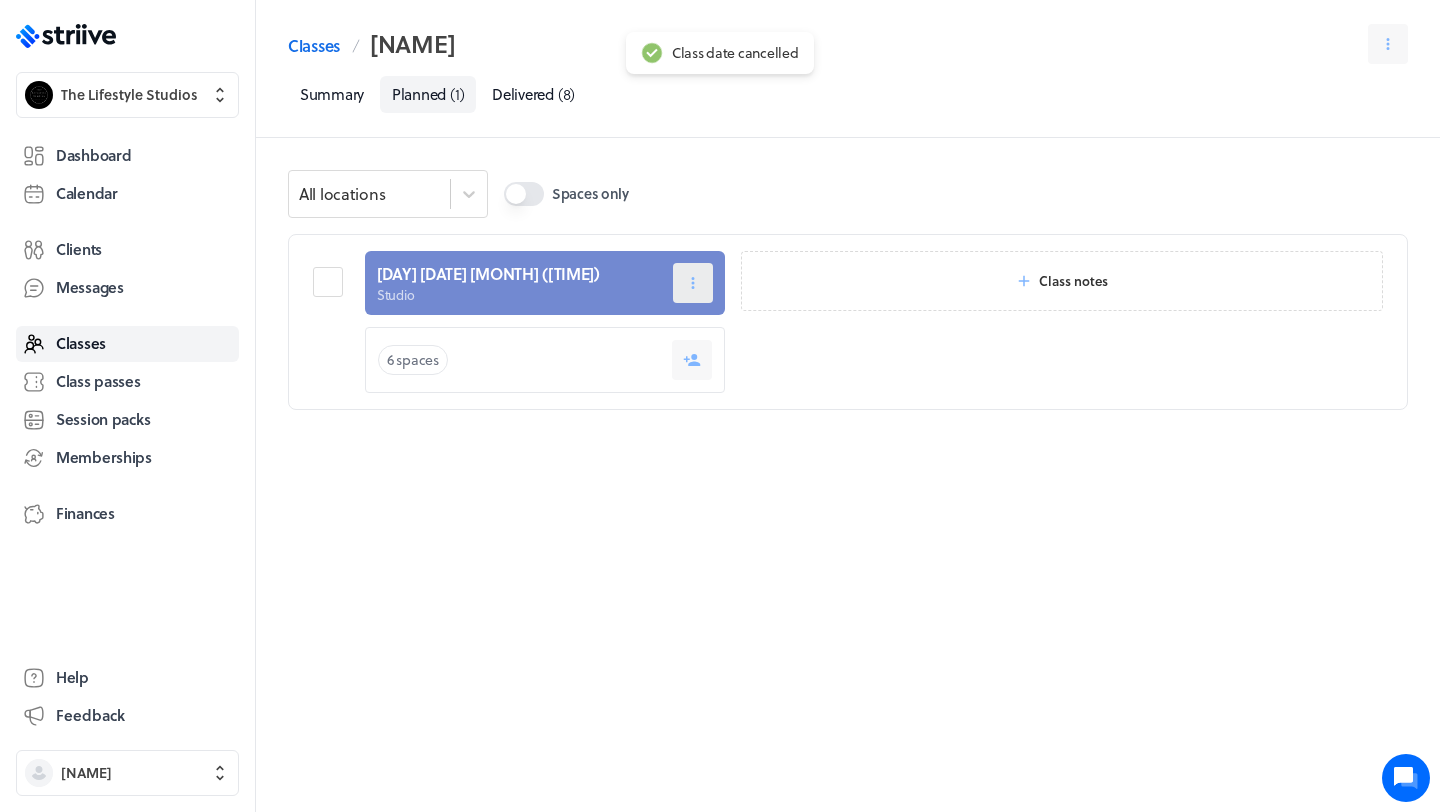click at bounding box center [693, 283] 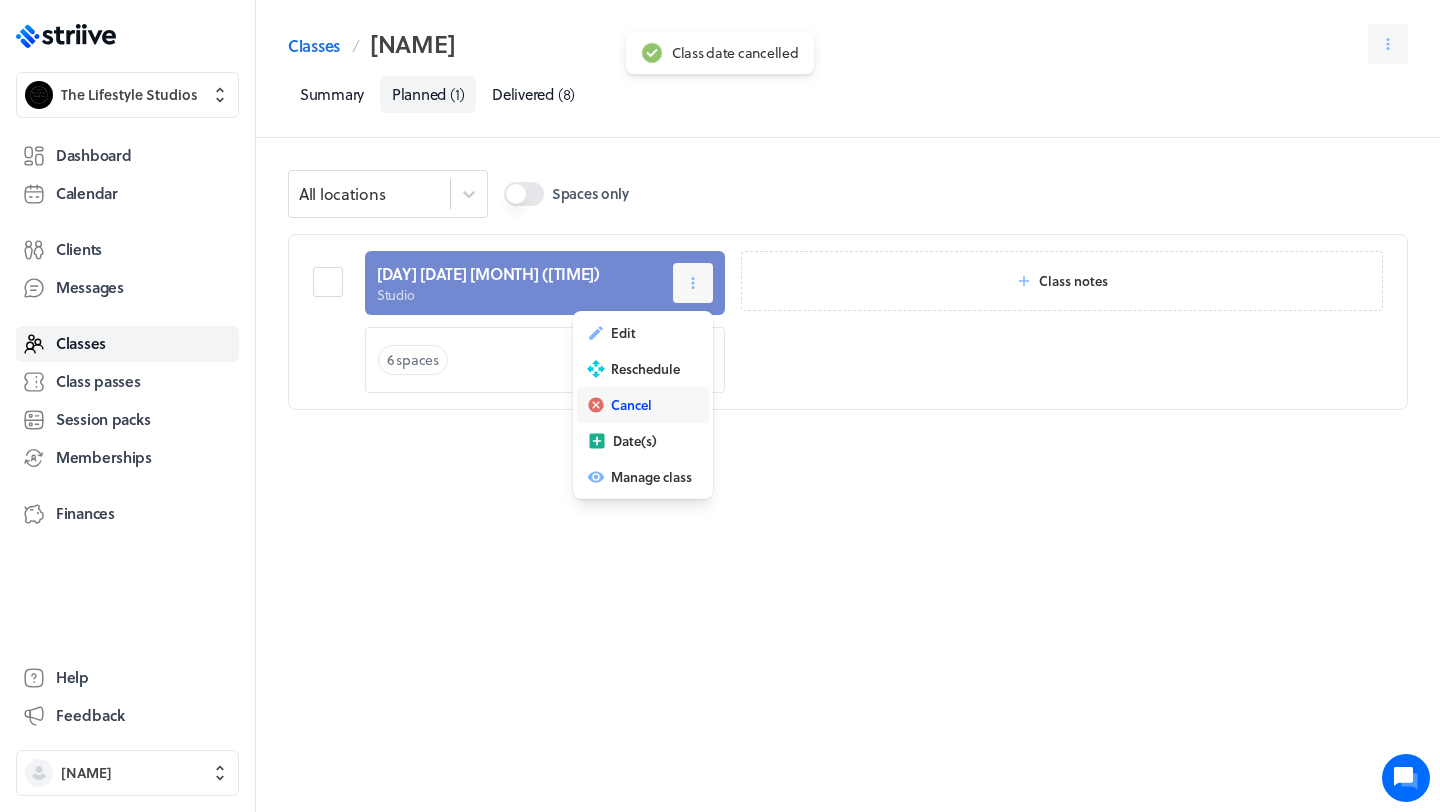 click on "Cancel" at bounding box center (631, 405) 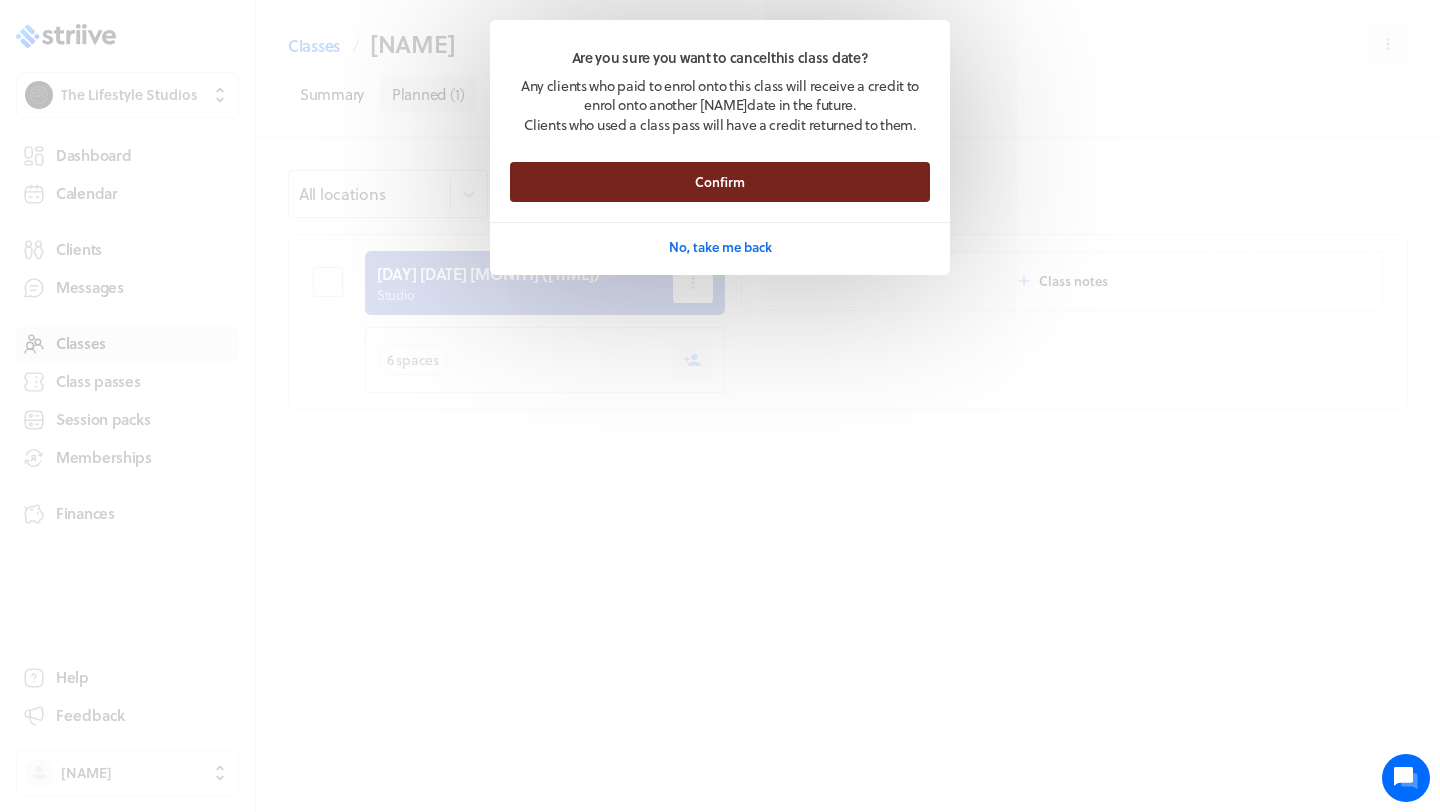 click on "Confirm" at bounding box center (720, 182) 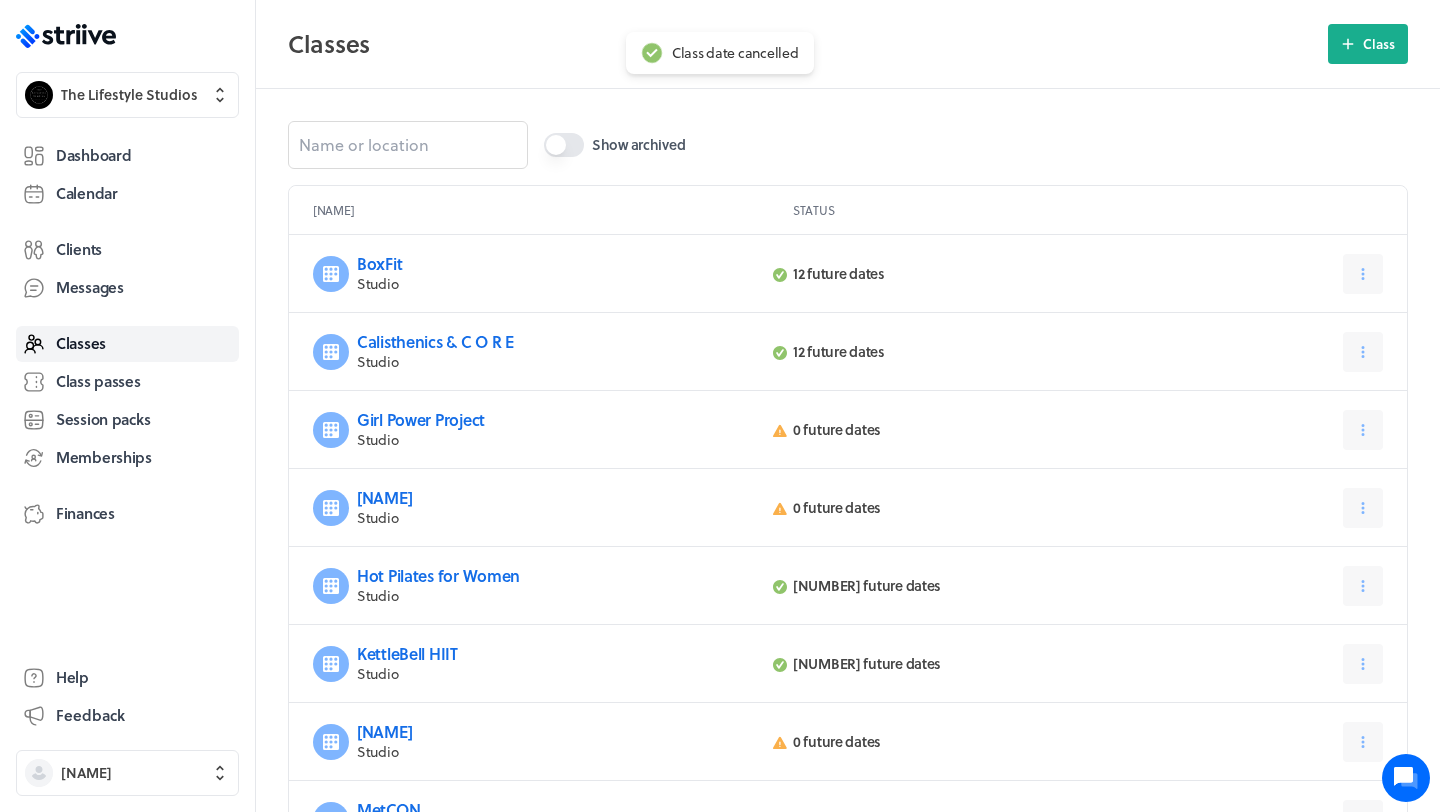 scroll, scrollTop: 694, scrollLeft: 0, axis: vertical 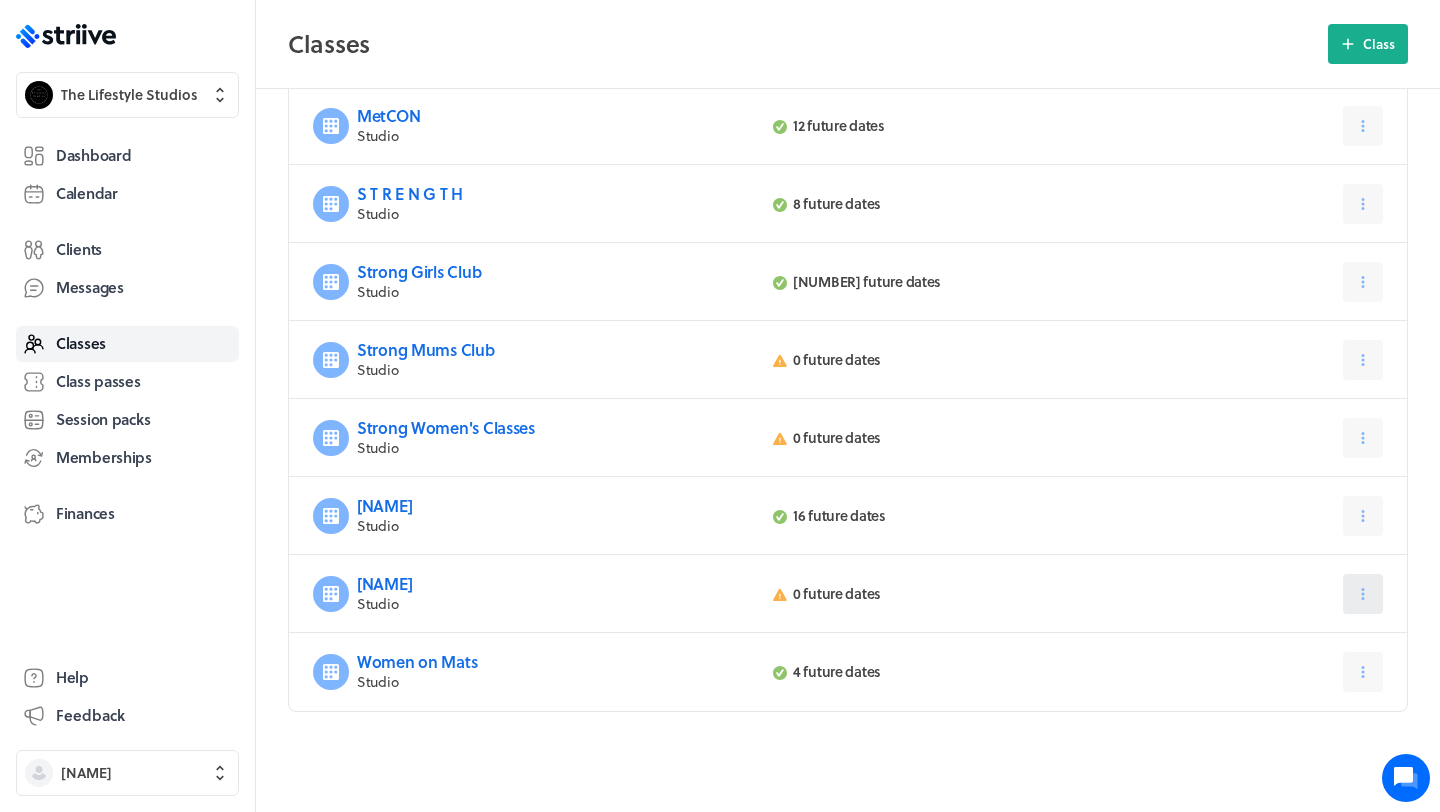 click 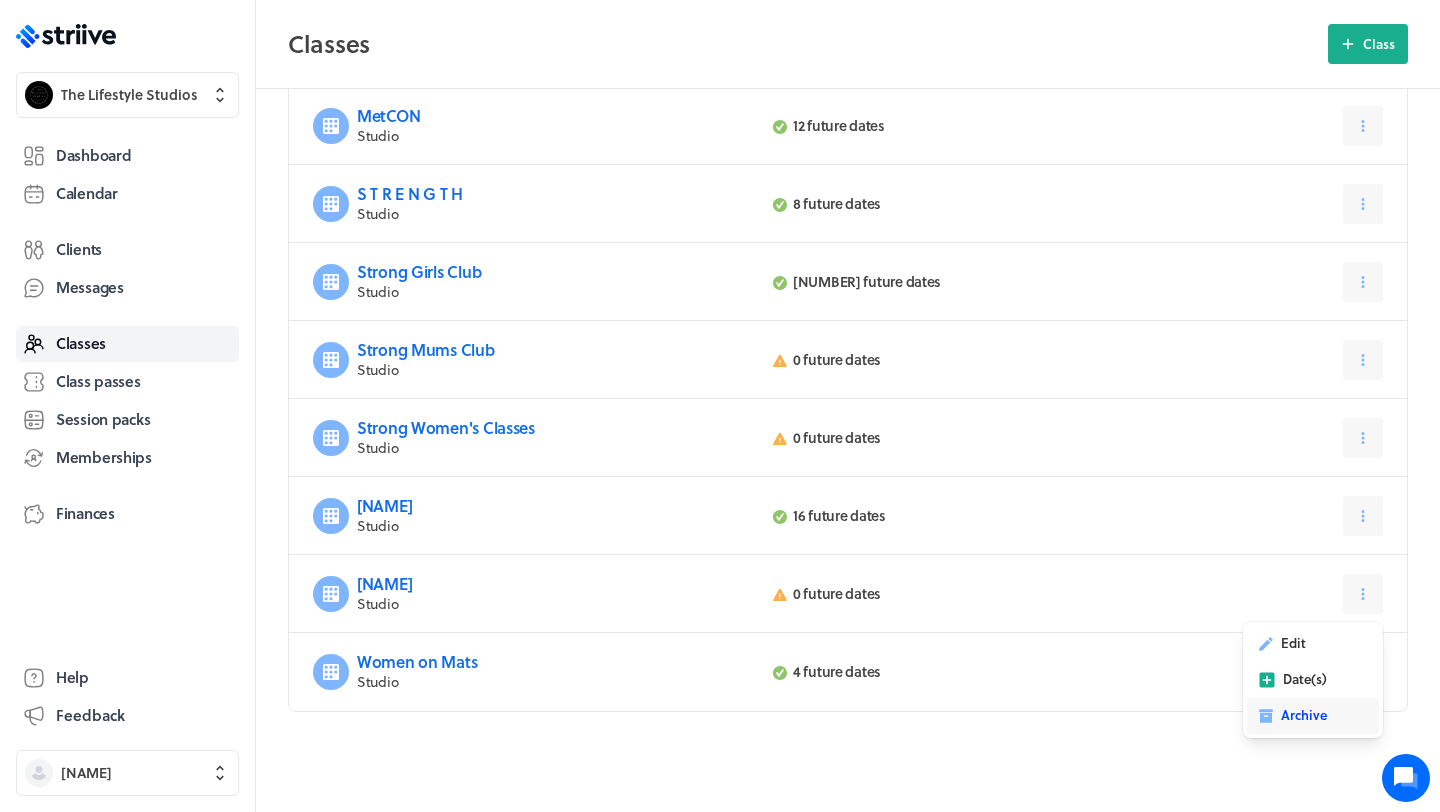 click on "Archive" at bounding box center (1304, 715) 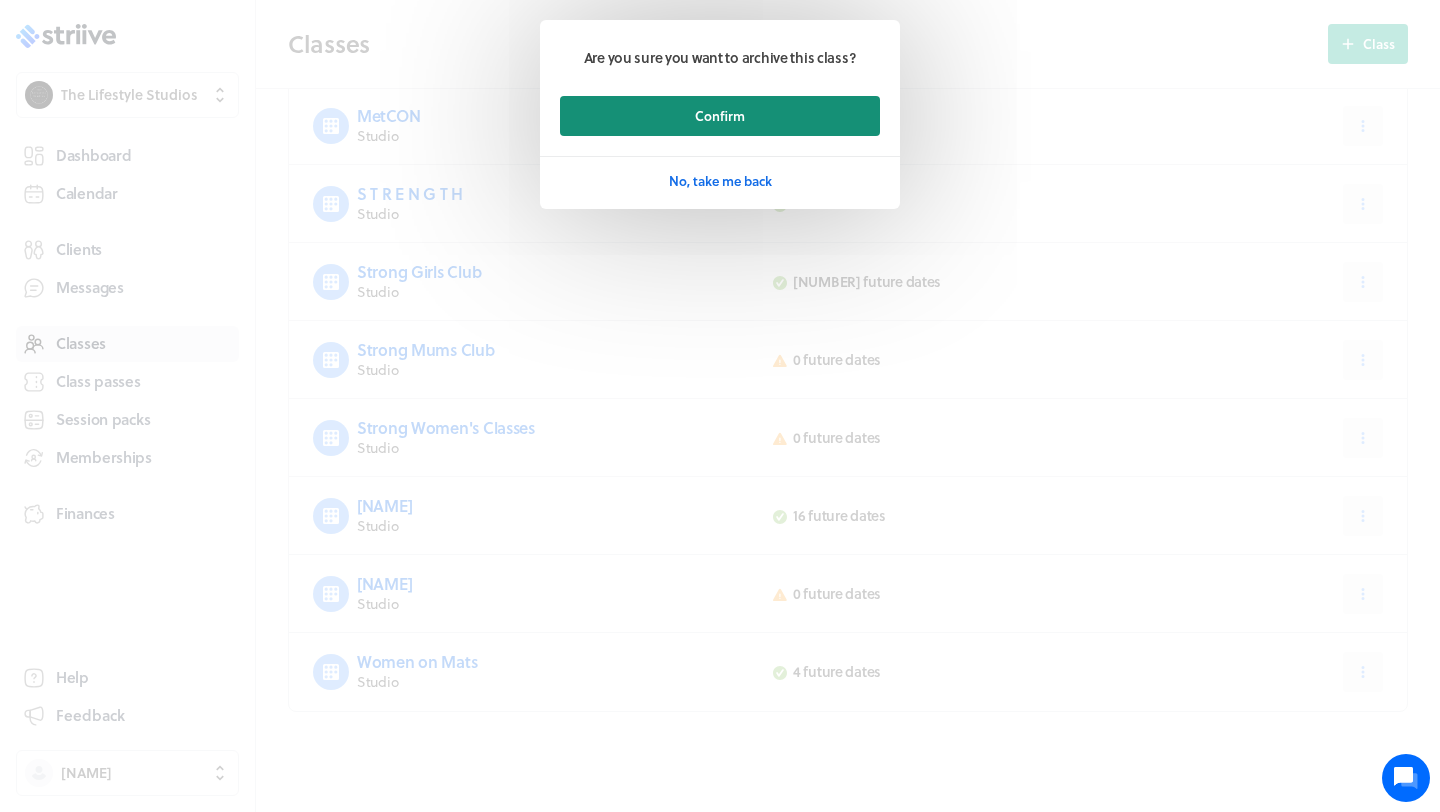 click on "Confirm" at bounding box center [720, 116] 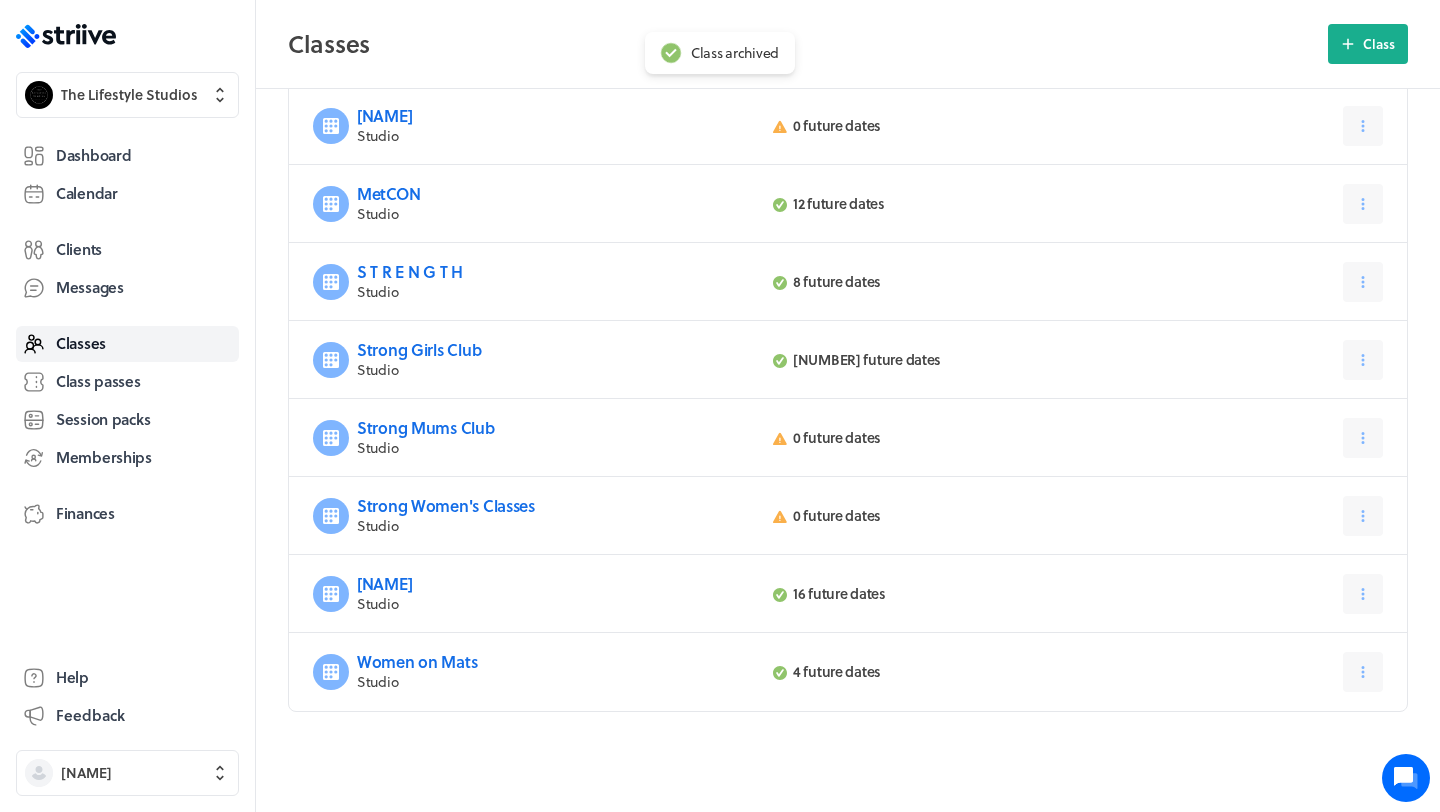 scroll, scrollTop: 616, scrollLeft: 0, axis: vertical 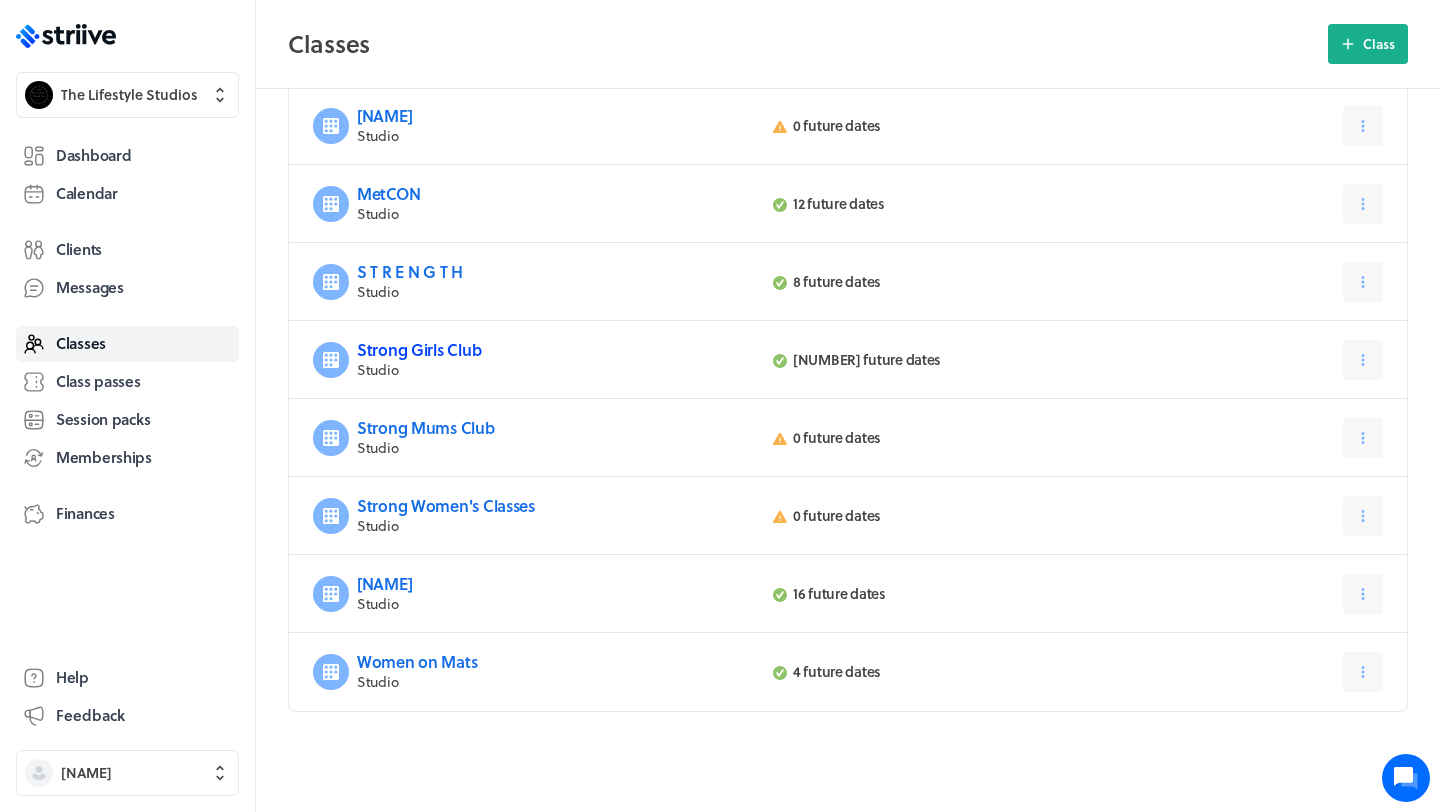 click on "Strong Girls Club" at bounding box center [419, 349] 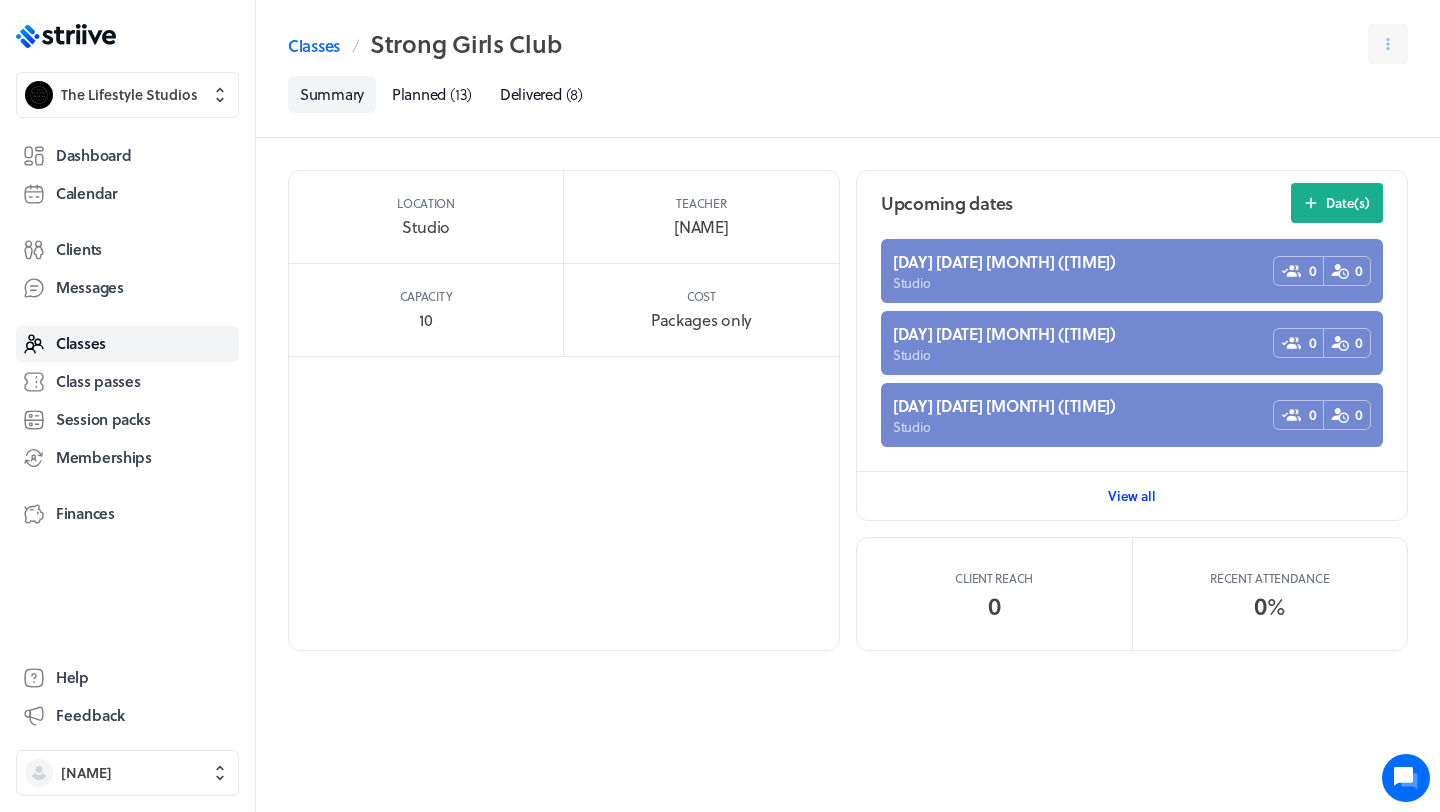 click on "View all" at bounding box center (1132, 496) 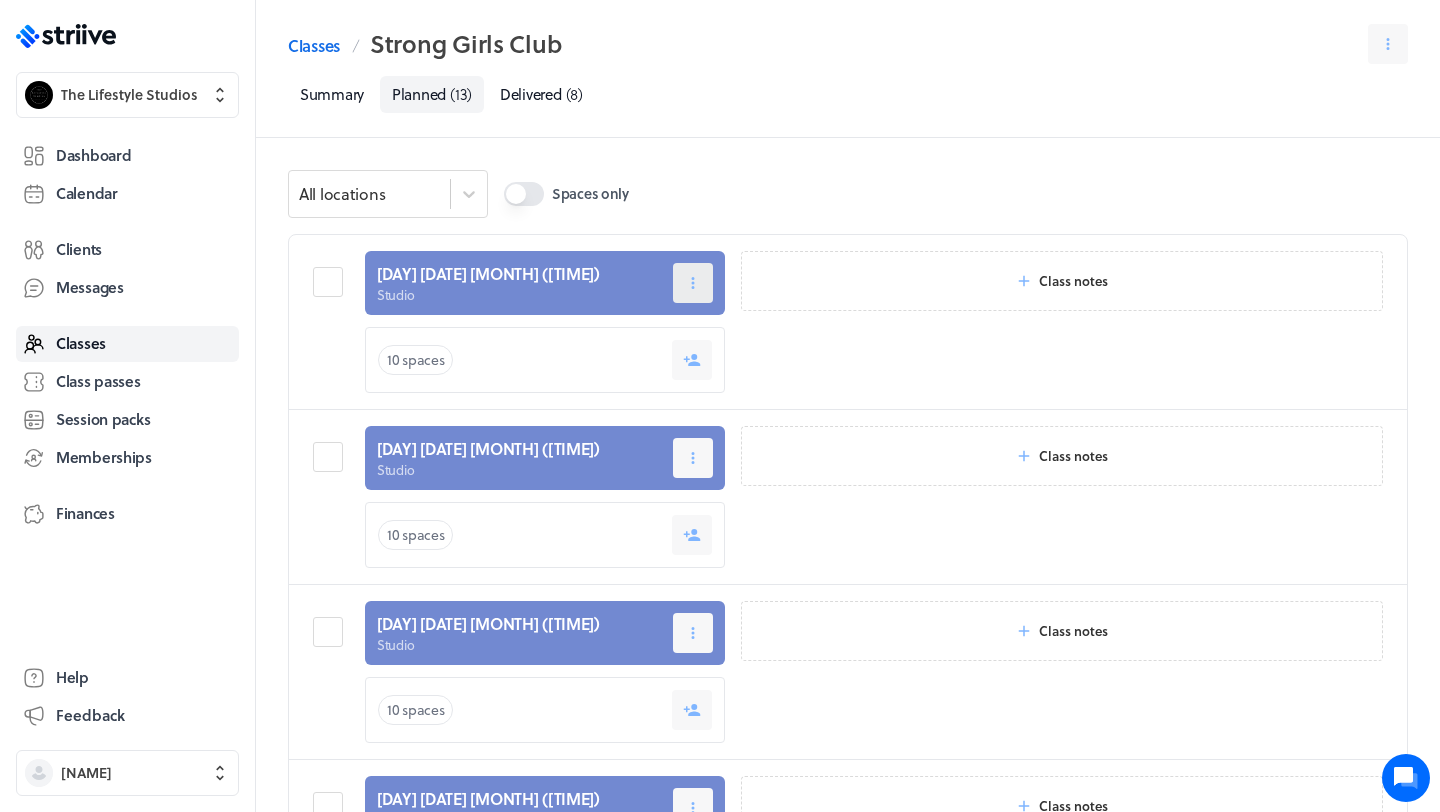 click 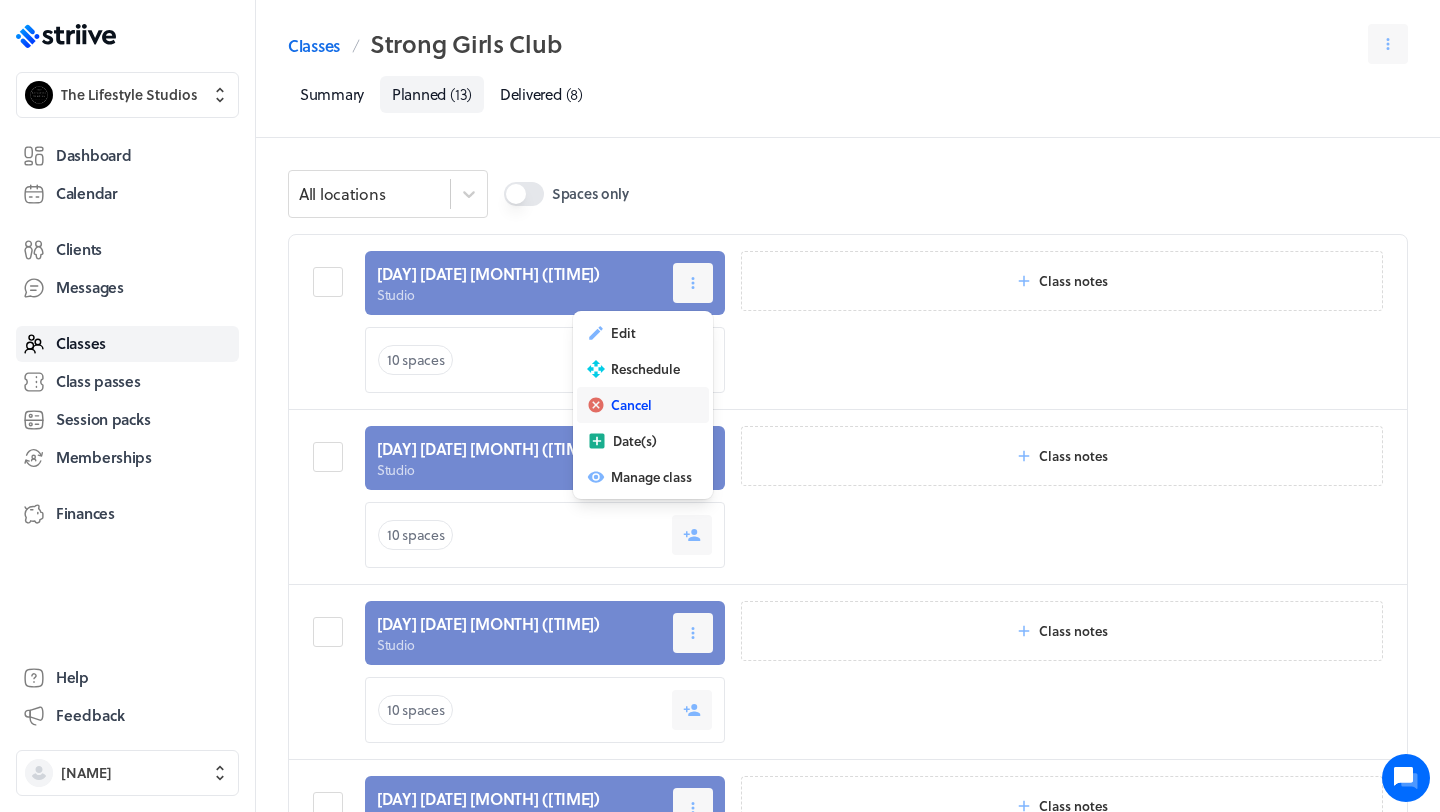 click on "Cancel" at bounding box center [631, 405] 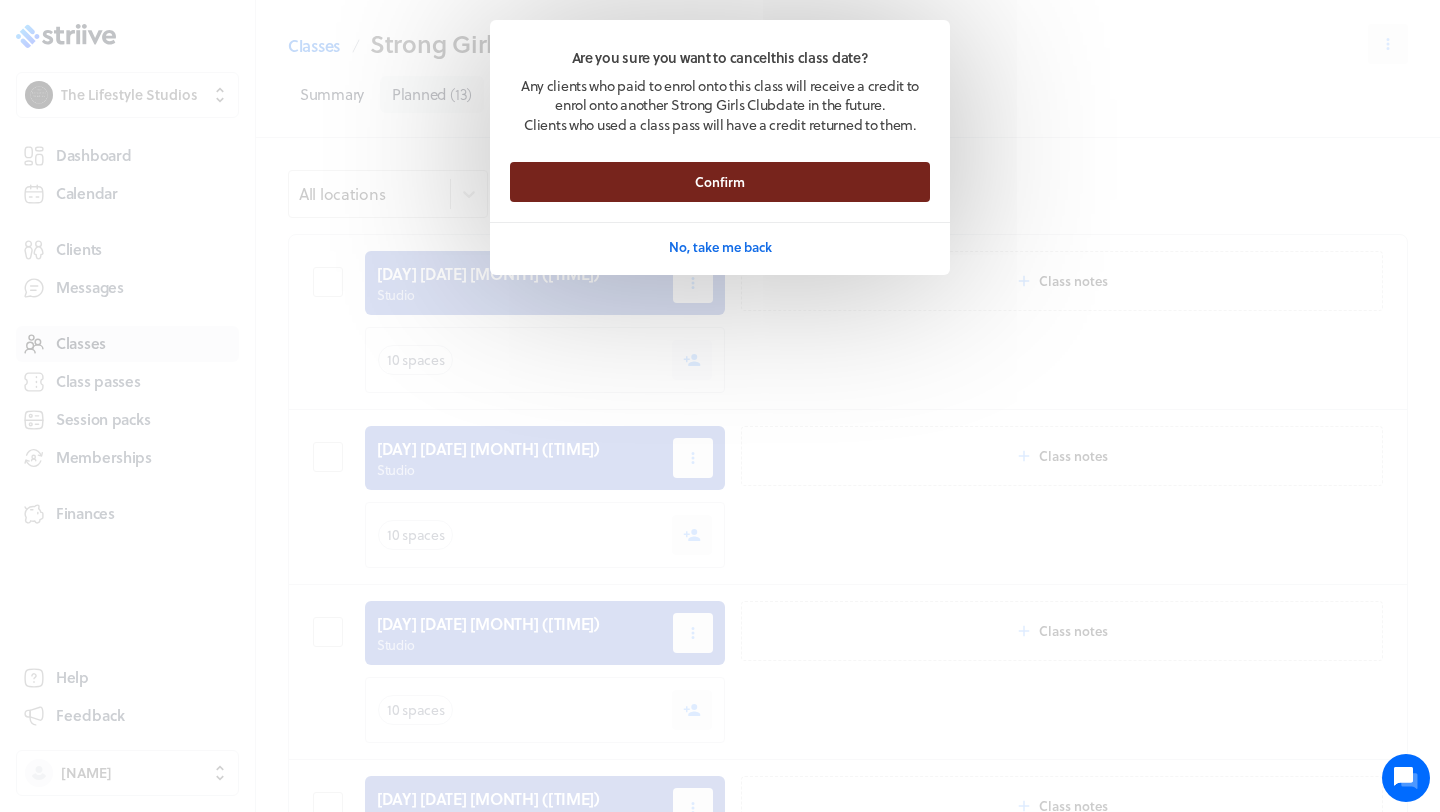 click on "Confirm" at bounding box center [720, 182] 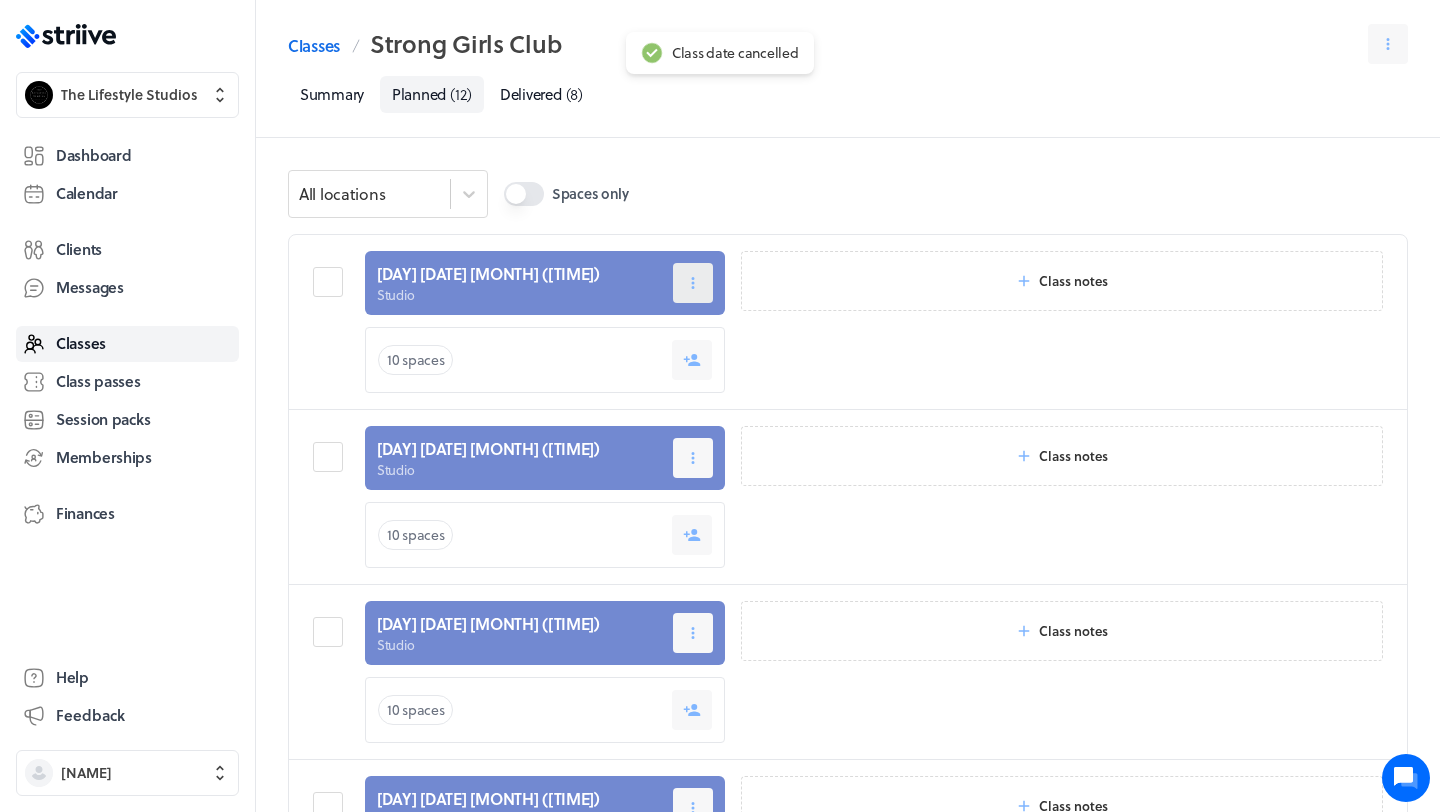 click 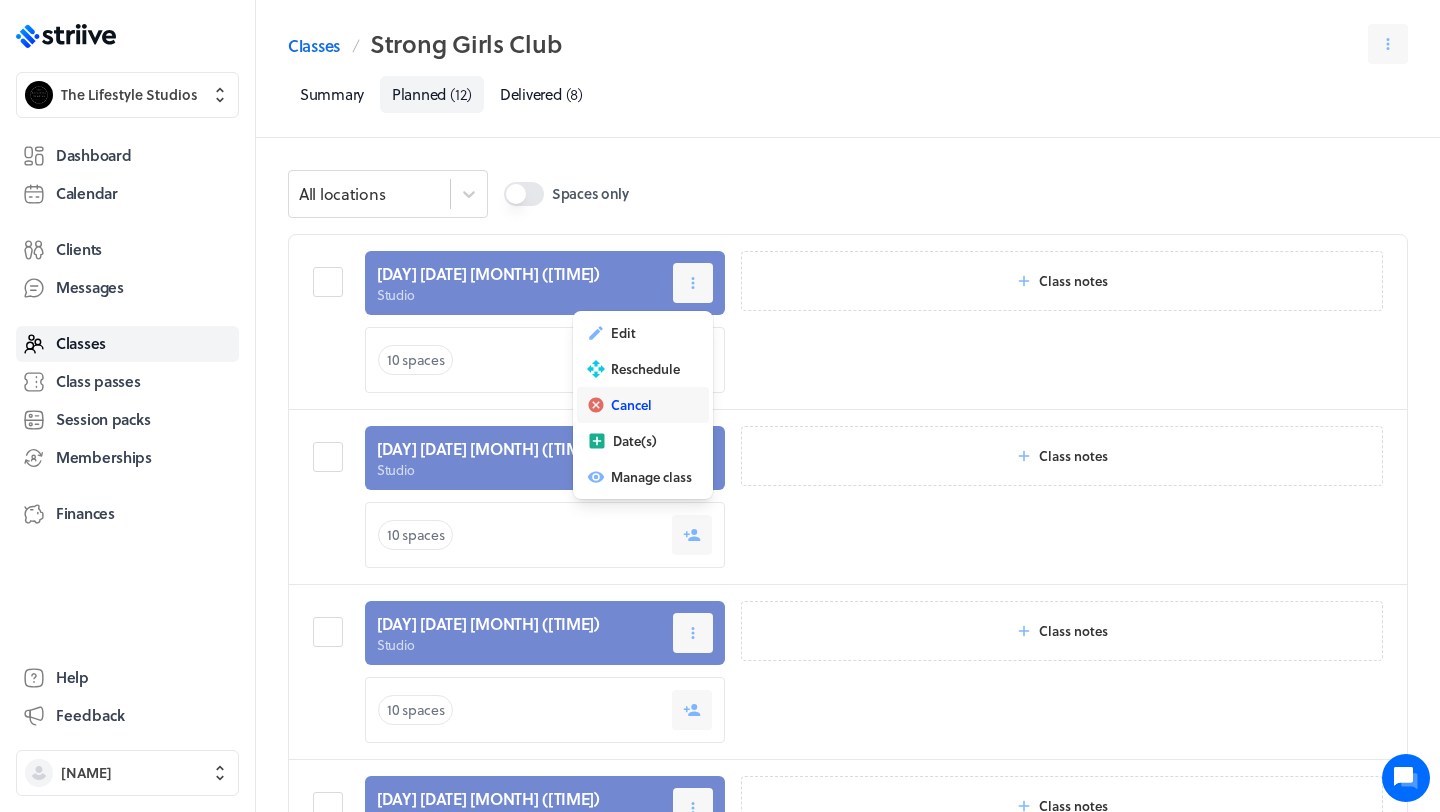 click on "Cancel" at bounding box center [631, 405] 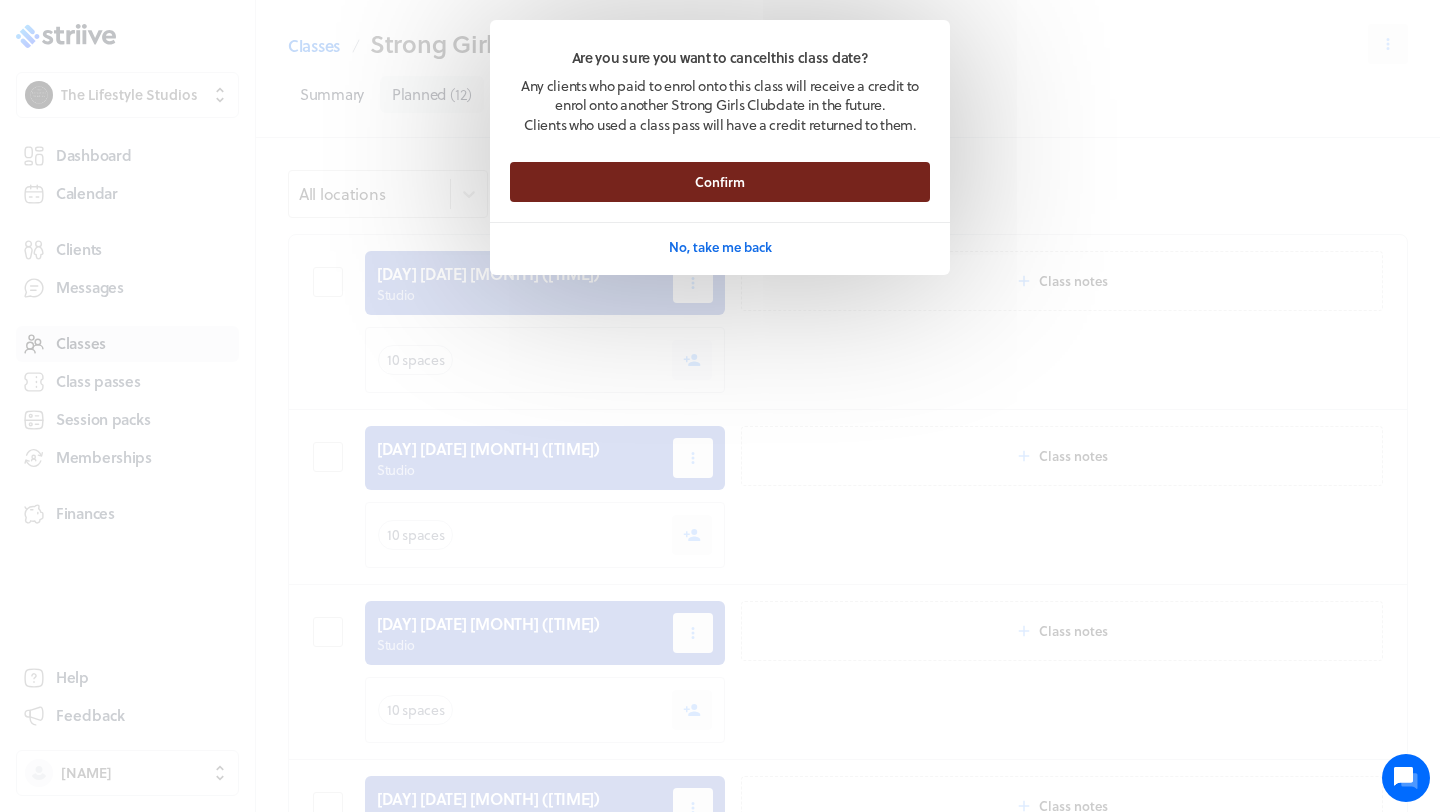 click on "Confirm" at bounding box center [720, 182] 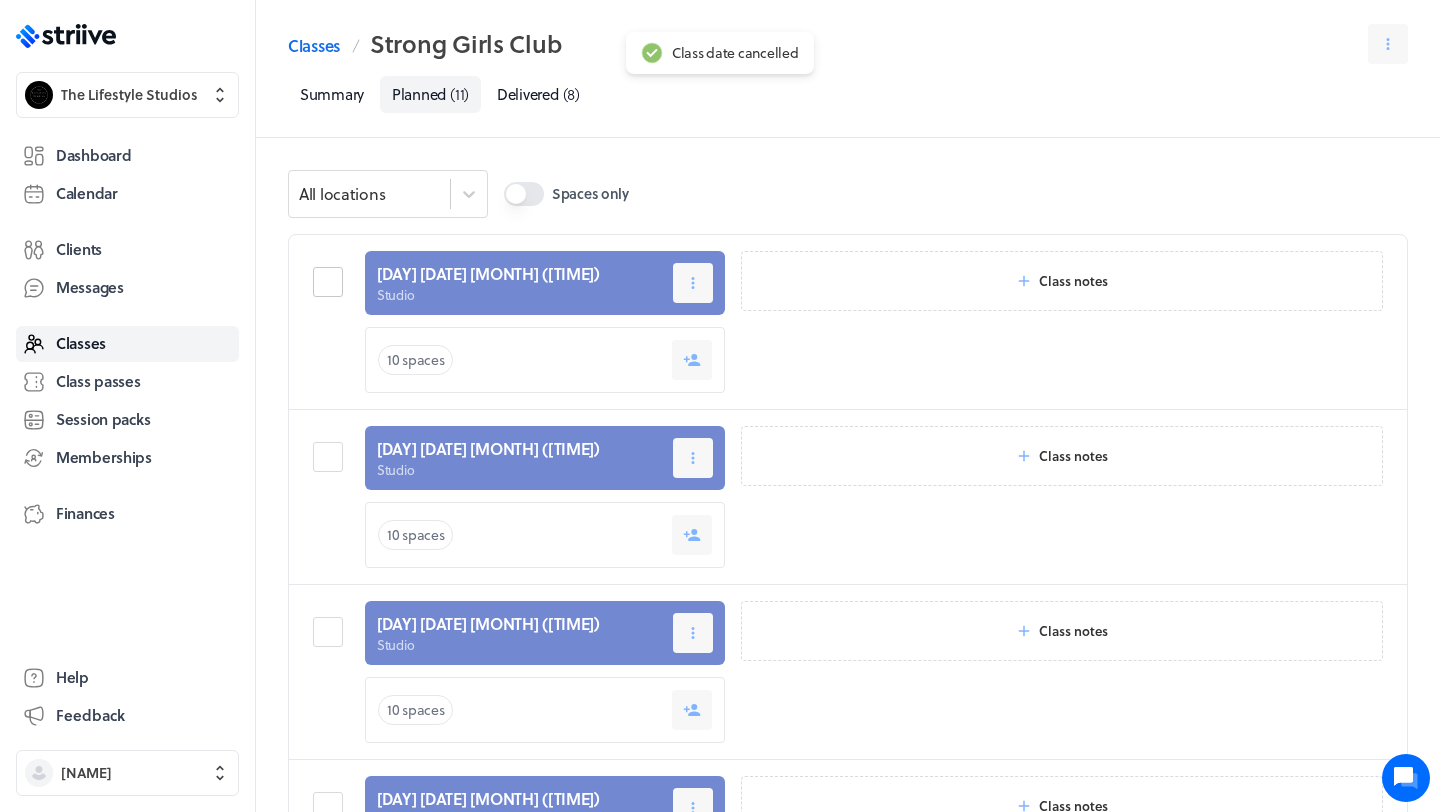 click at bounding box center (331, 282) 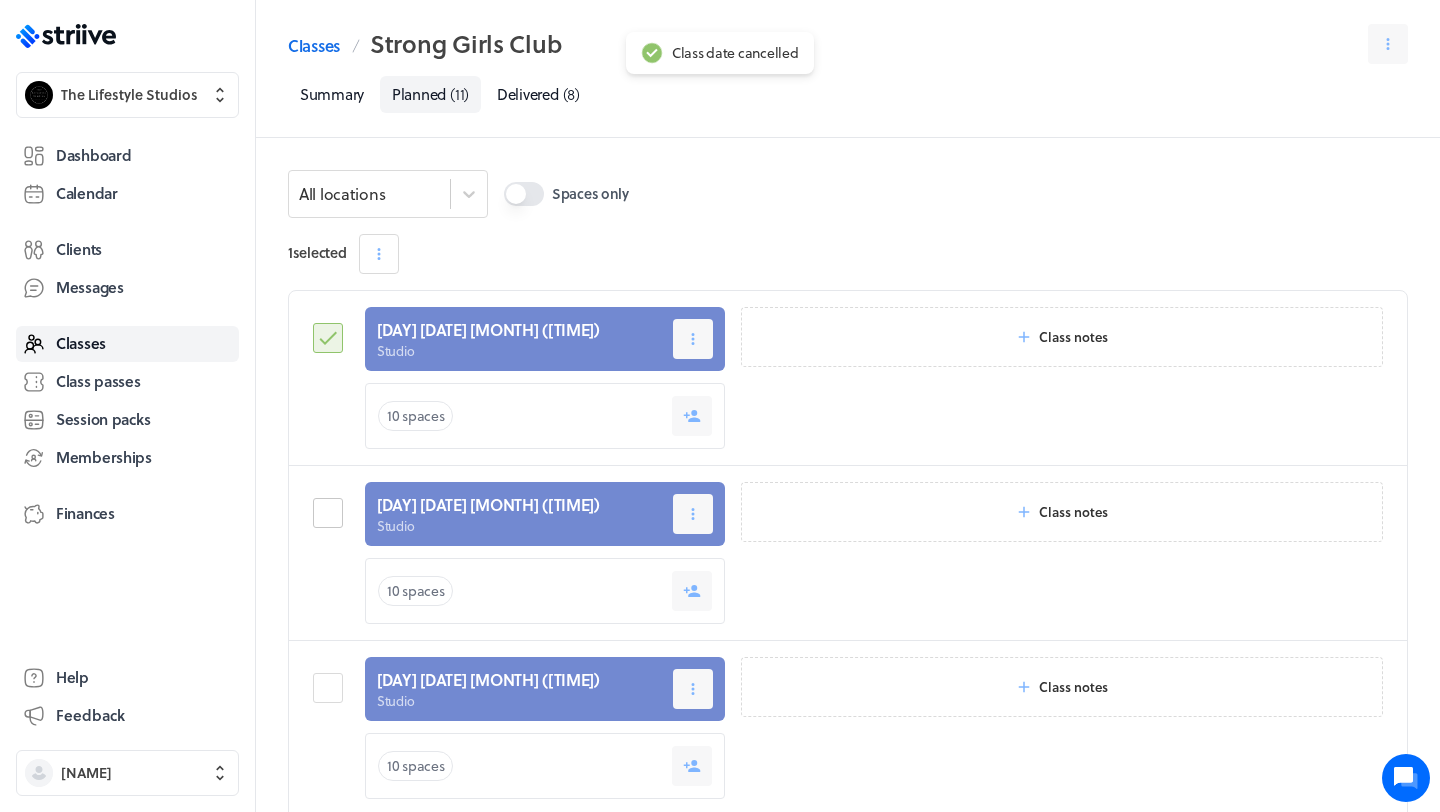 click at bounding box center (331, 513) 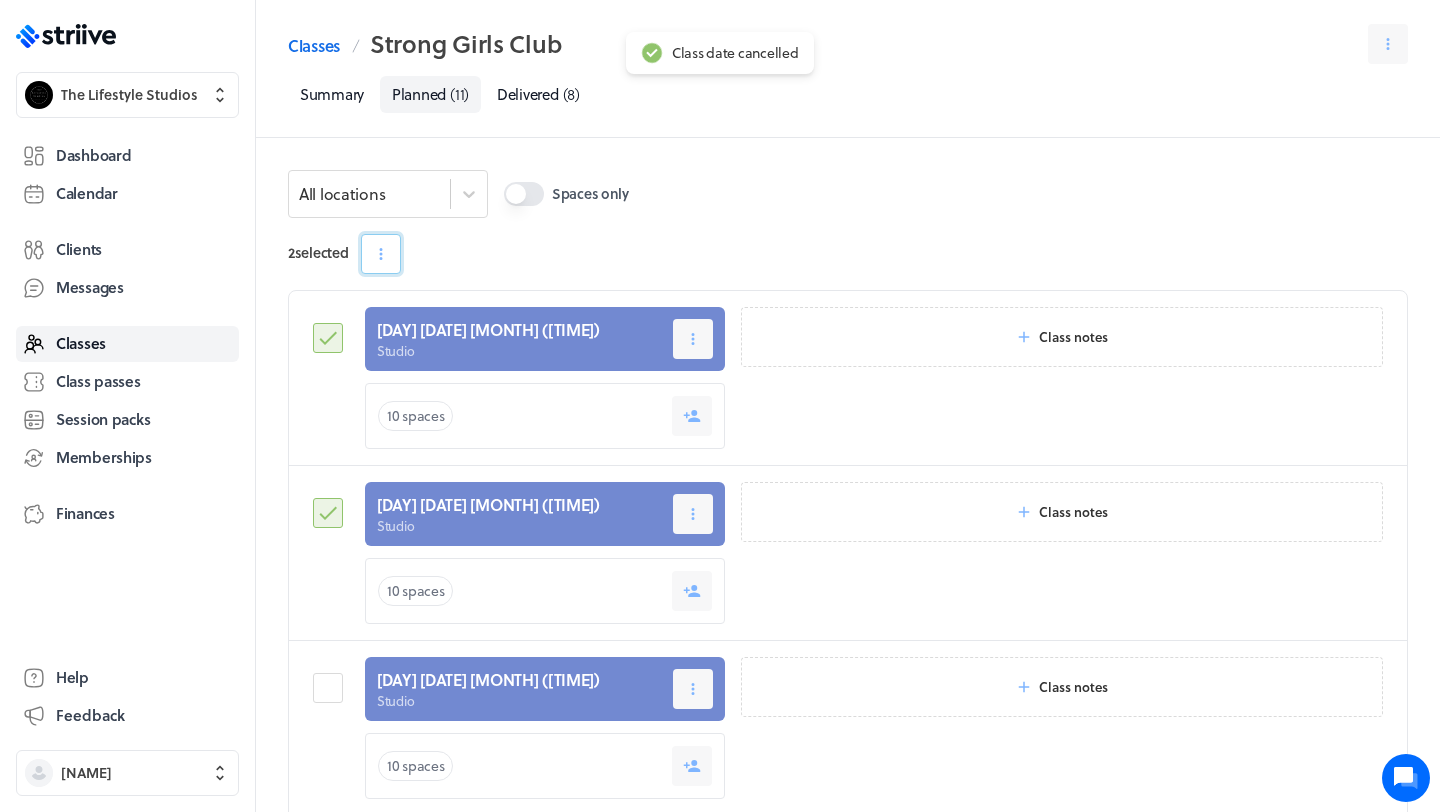 click at bounding box center [381, 254] 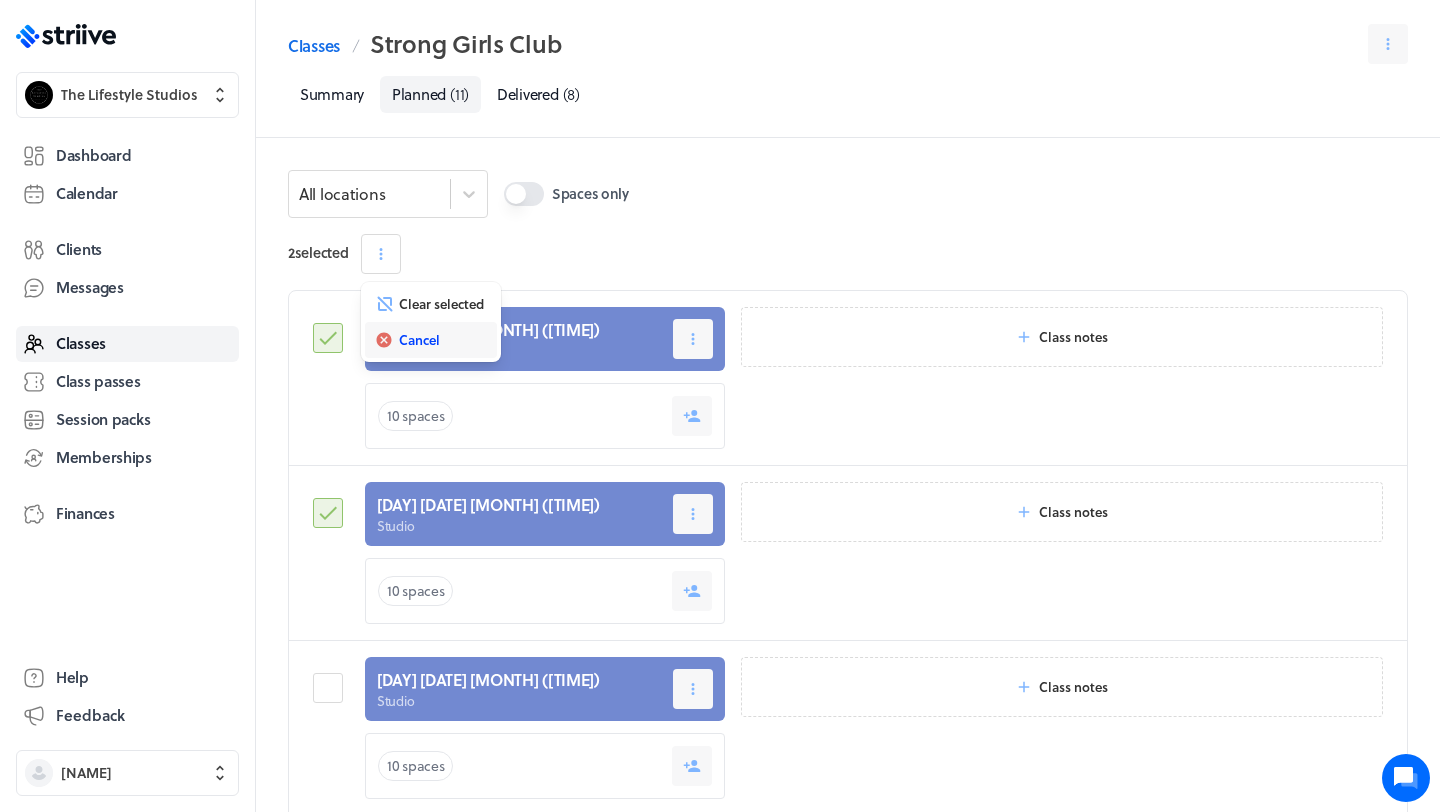 click on "Cancel" at bounding box center [419, 340] 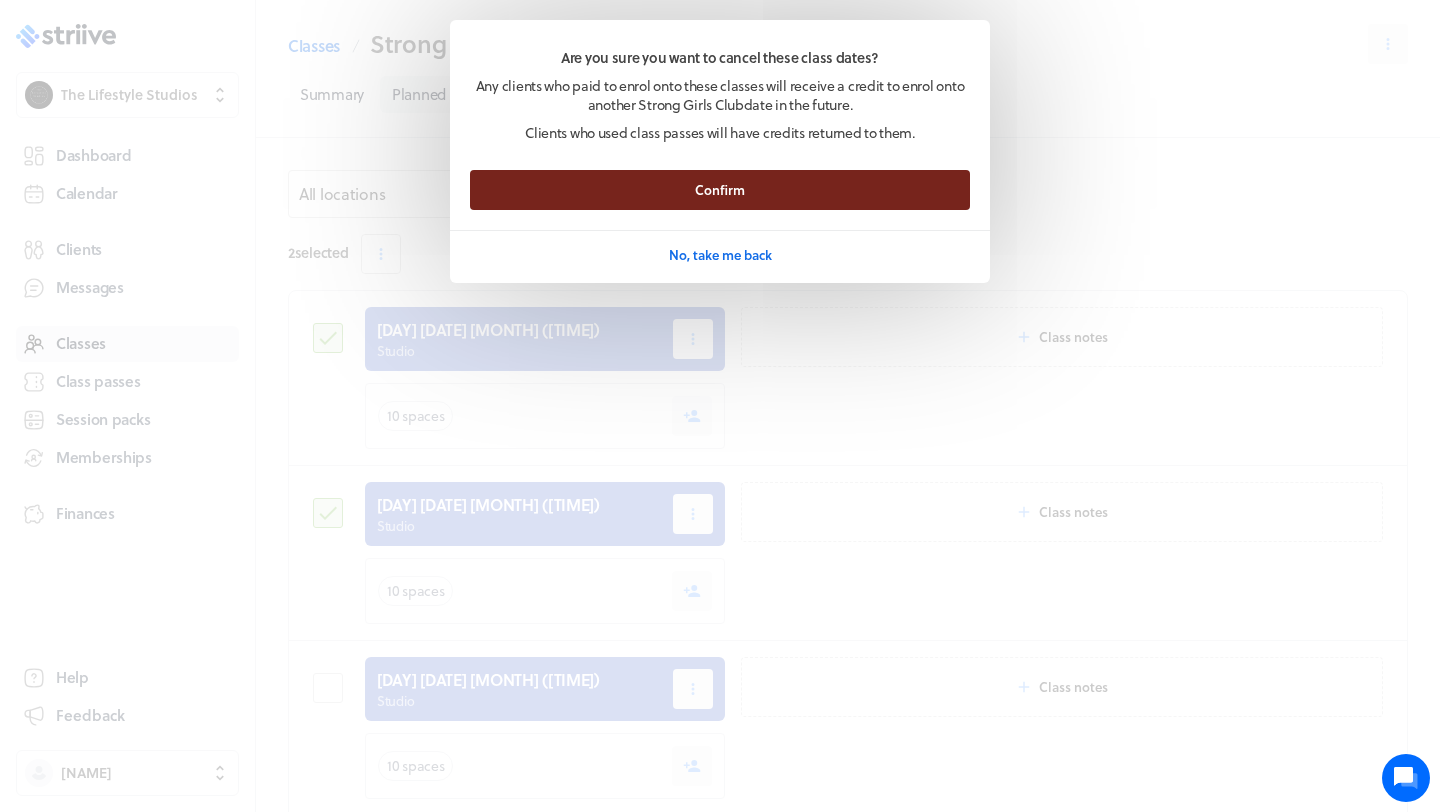 click on "Confirm" at bounding box center [720, 190] 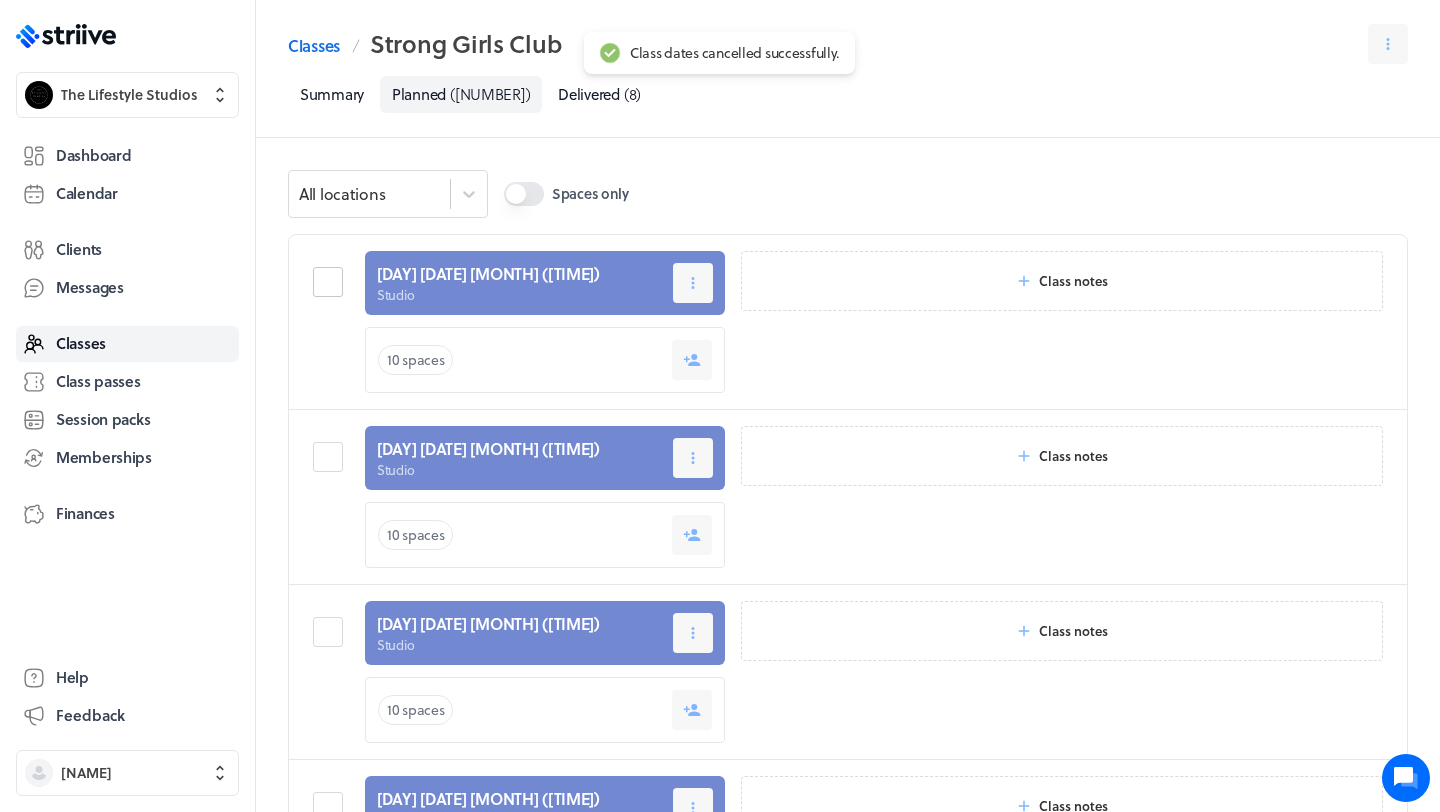 click at bounding box center [331, 282] 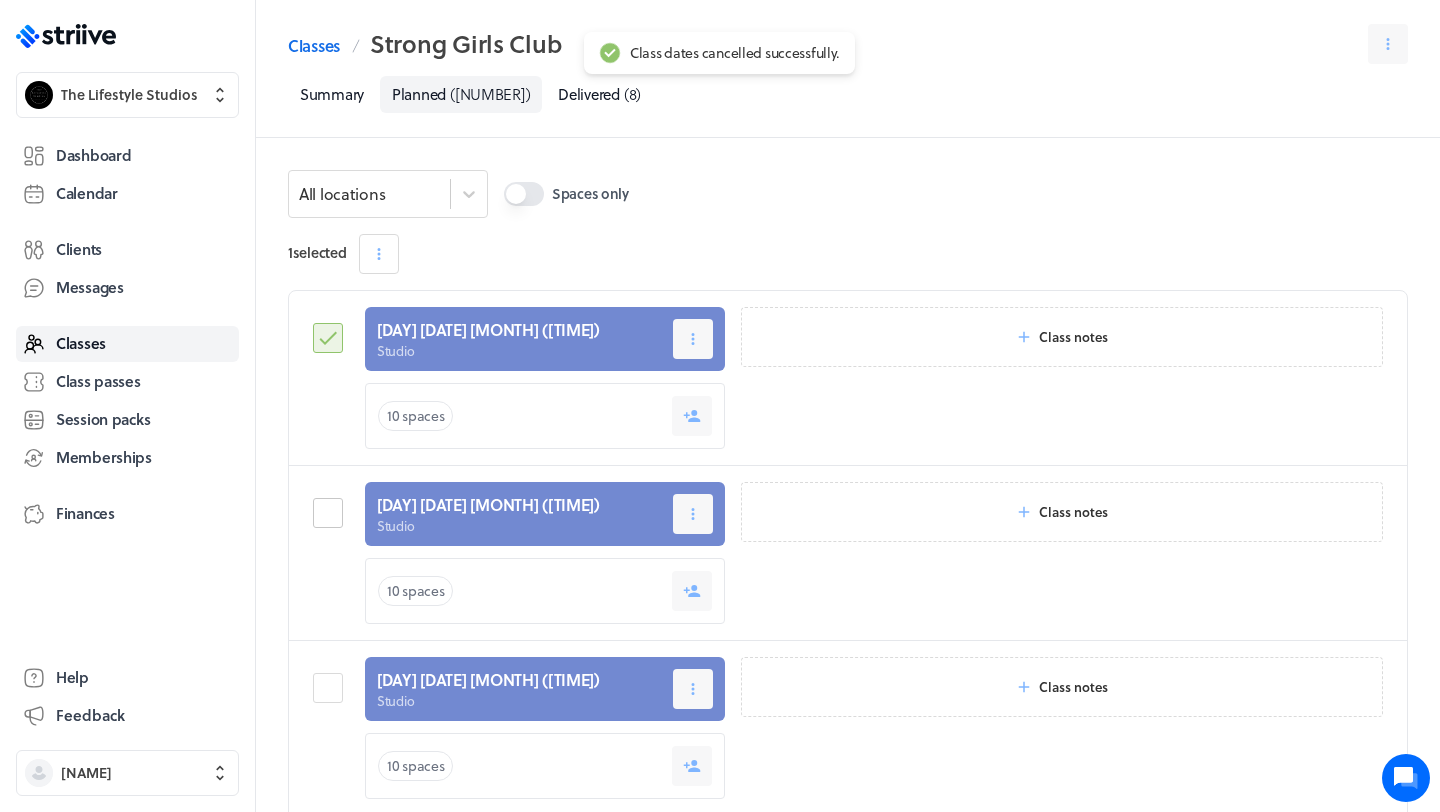 click at bounding box center [331, 513] 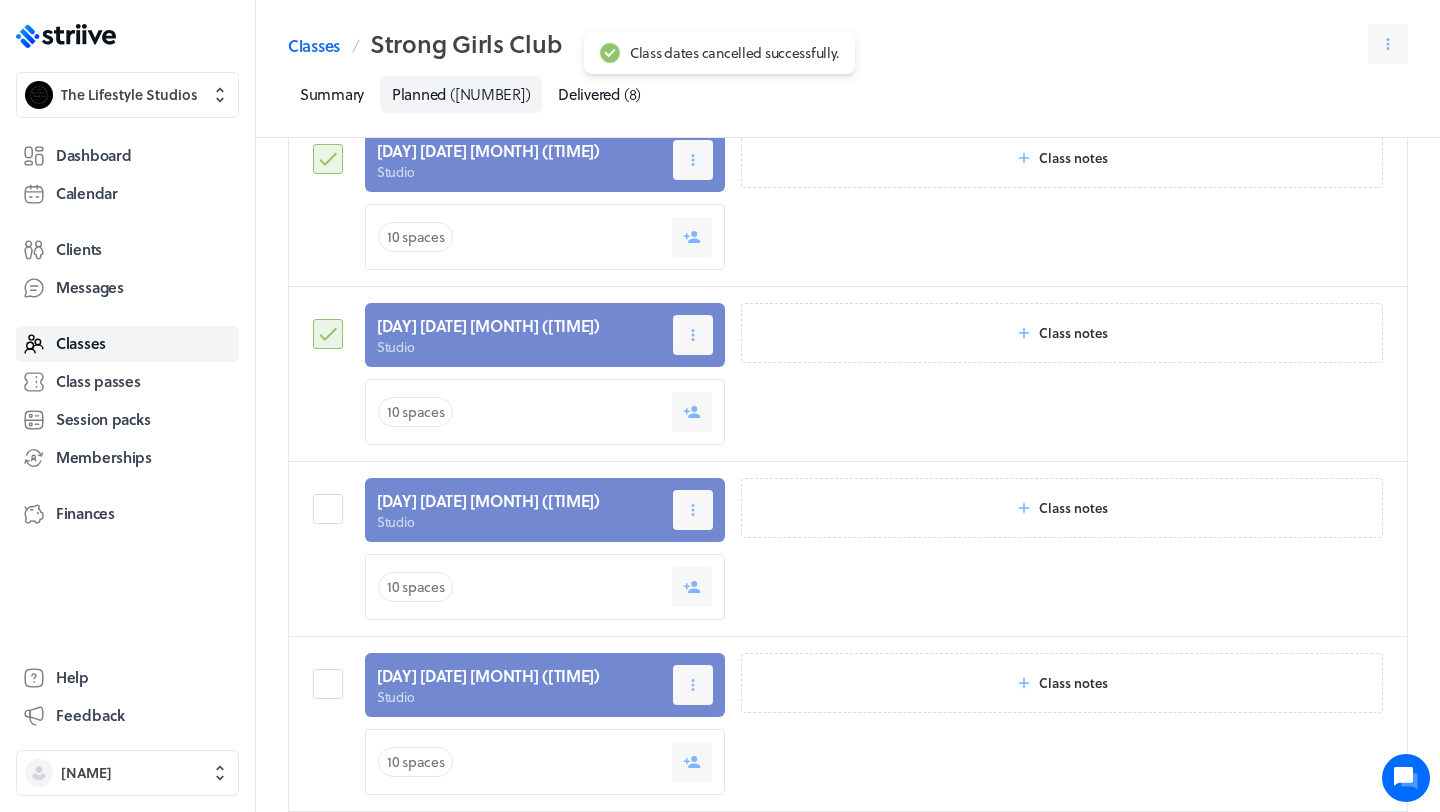 scroll, scrollTop: 204, scrollLeft: 0, axis: vertical 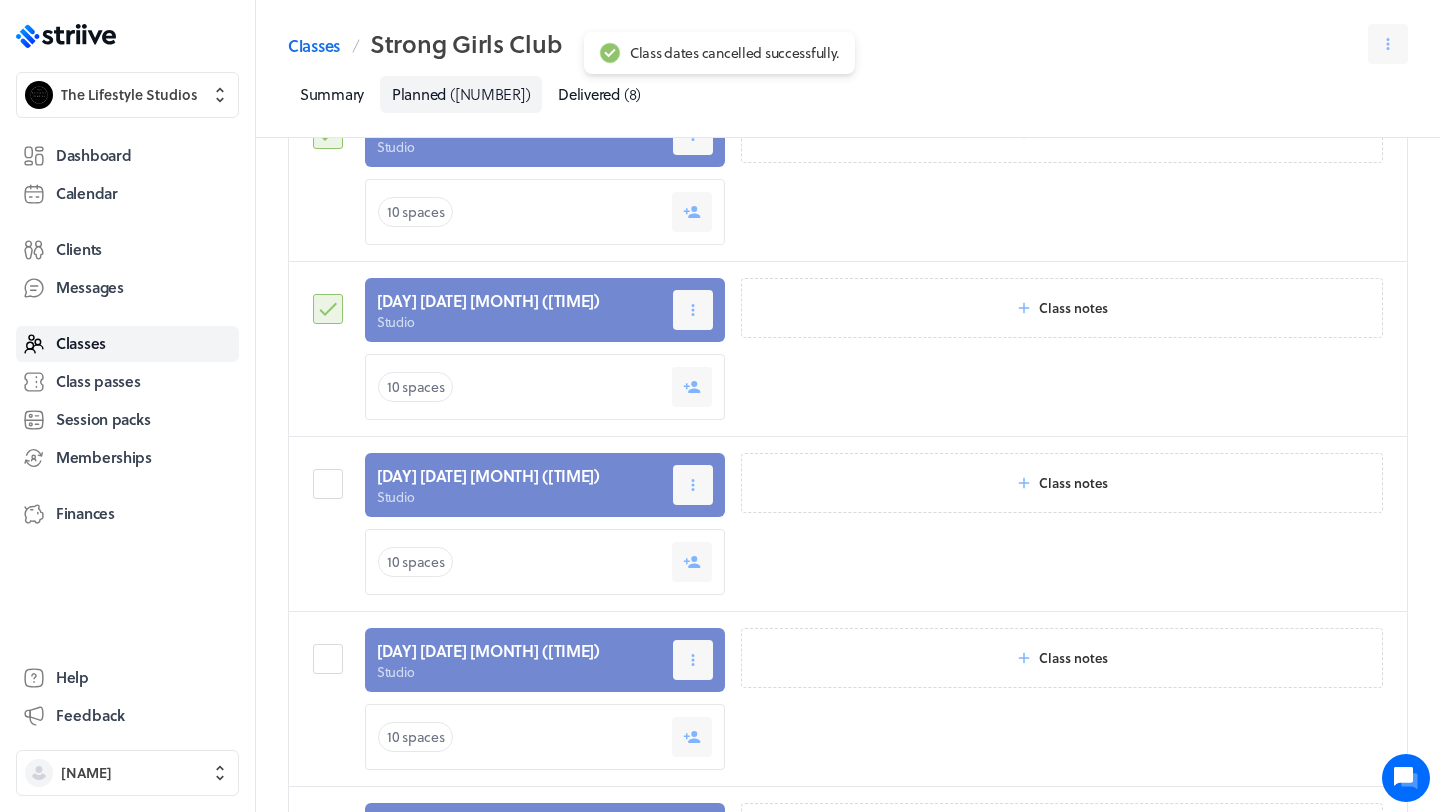 click at bounding box center [331, 524] 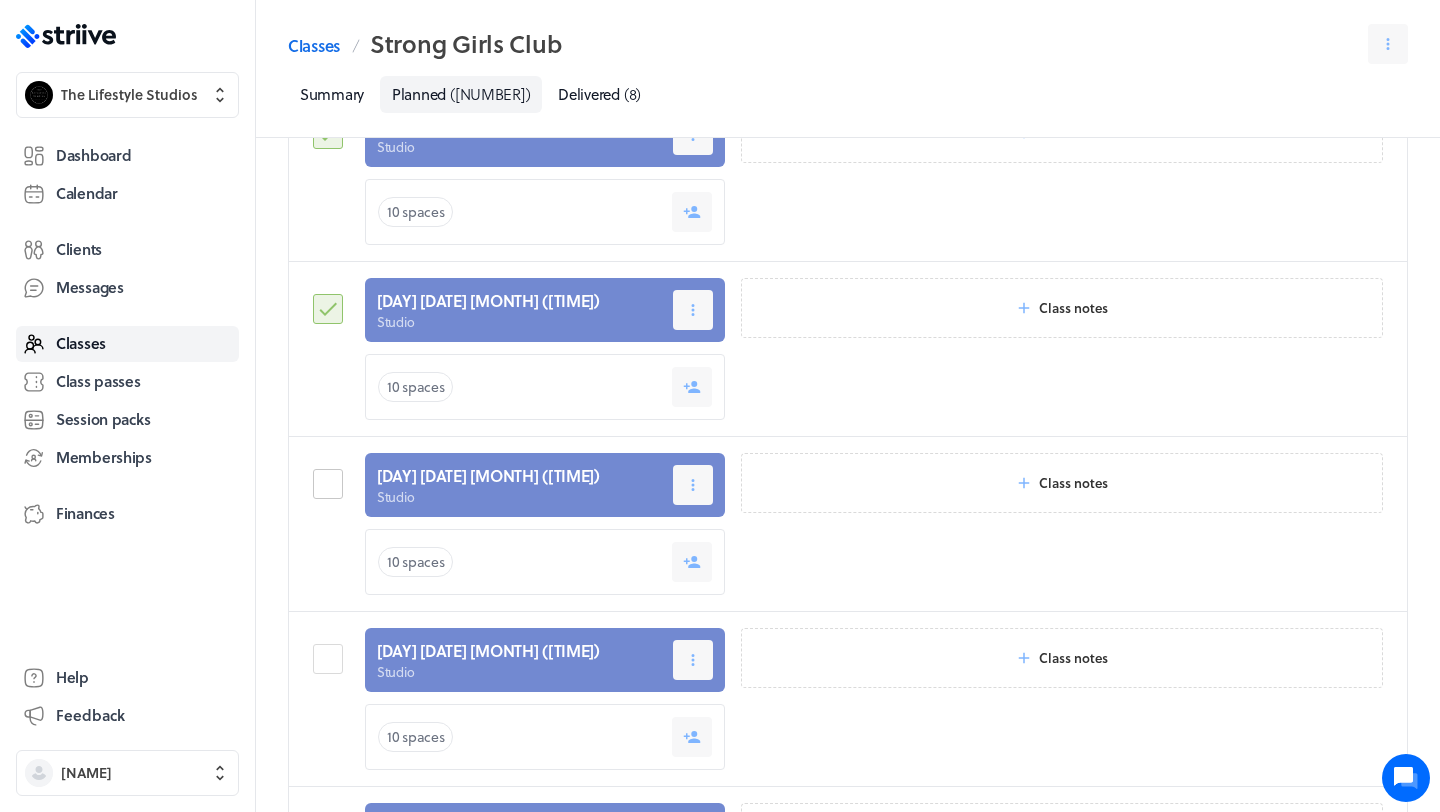 click at bounding box center [331, 484] 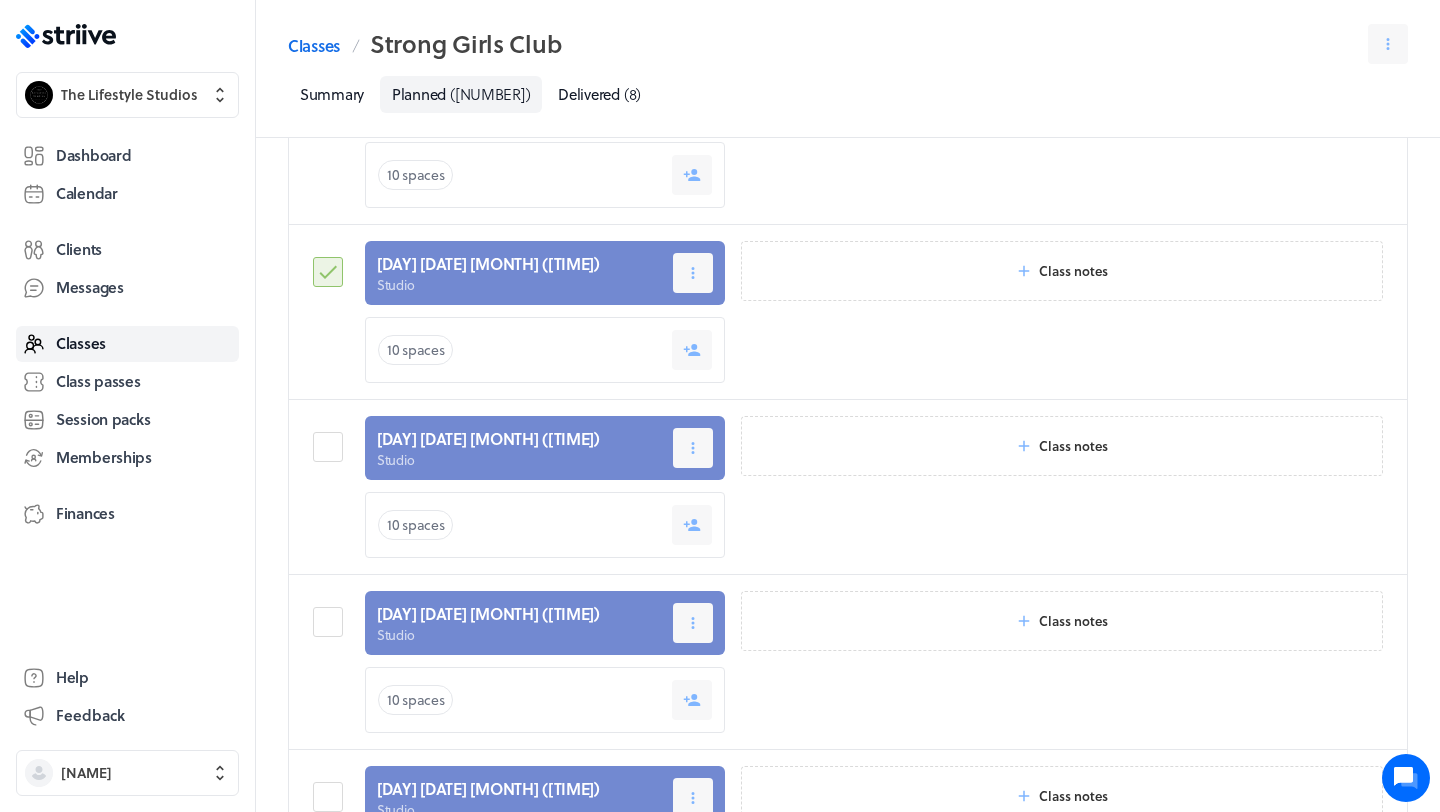 scroll, scrollTop: 442, scrollLeft: 0, axis: vertical 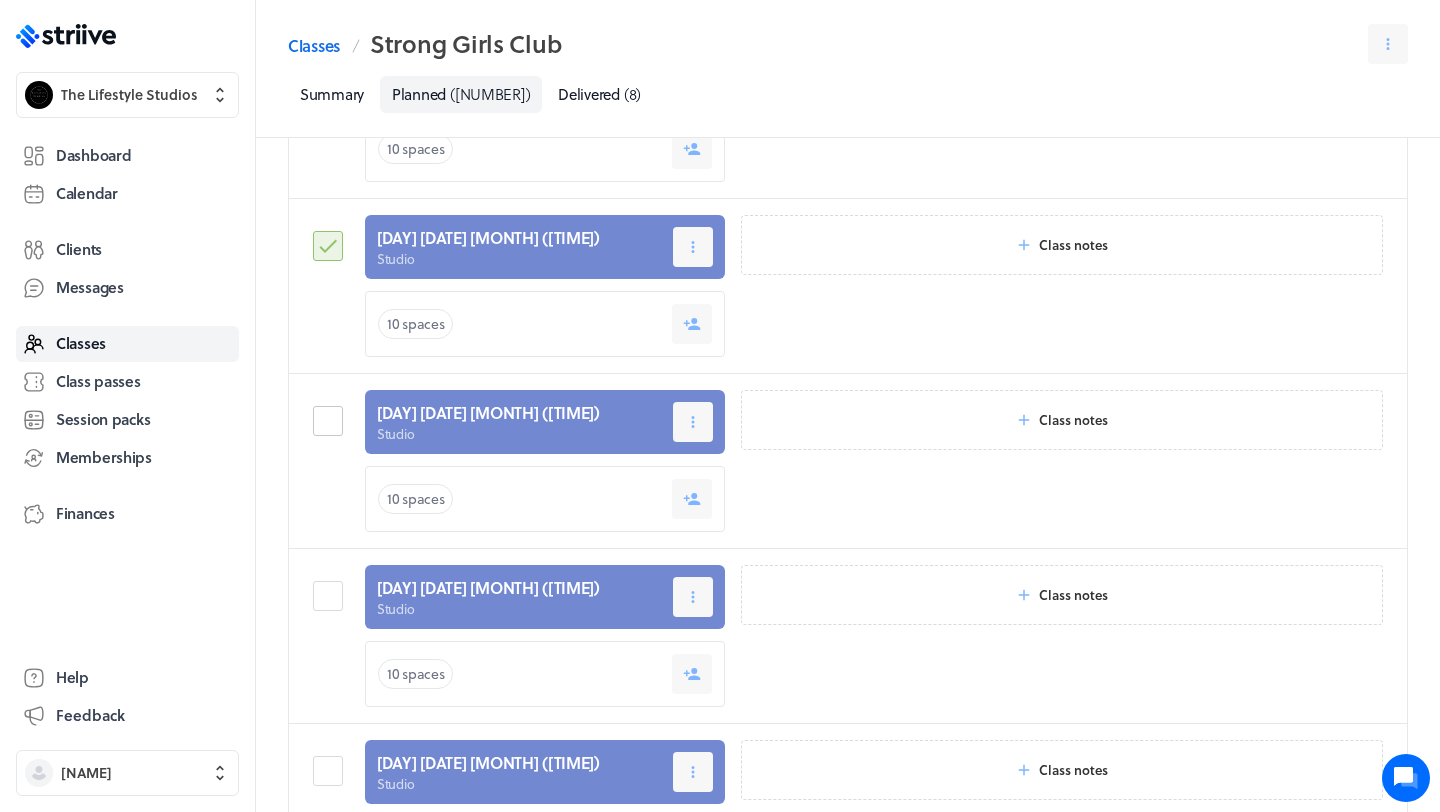 click at bounding box center (331, 421) 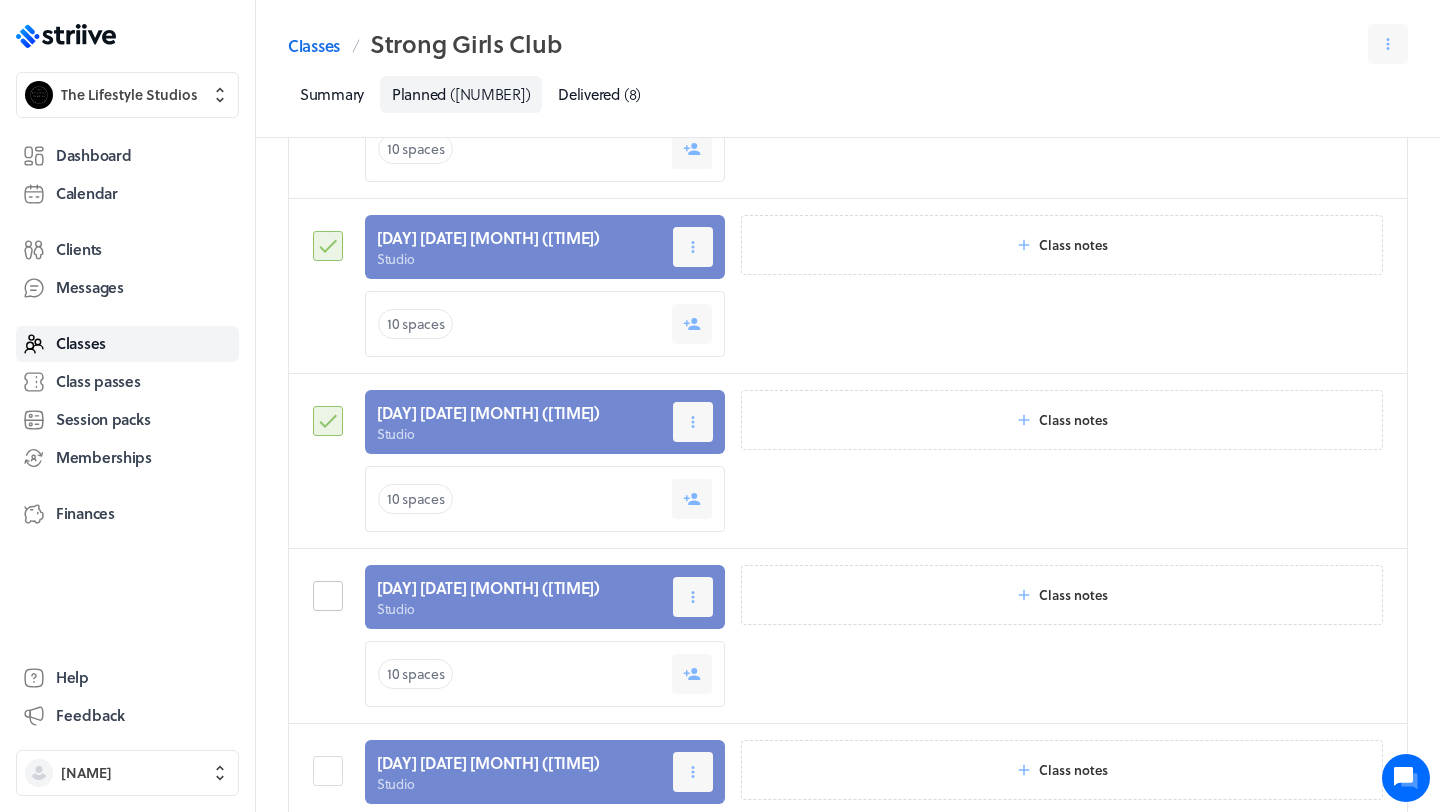 click at bounding box center (331, 596) 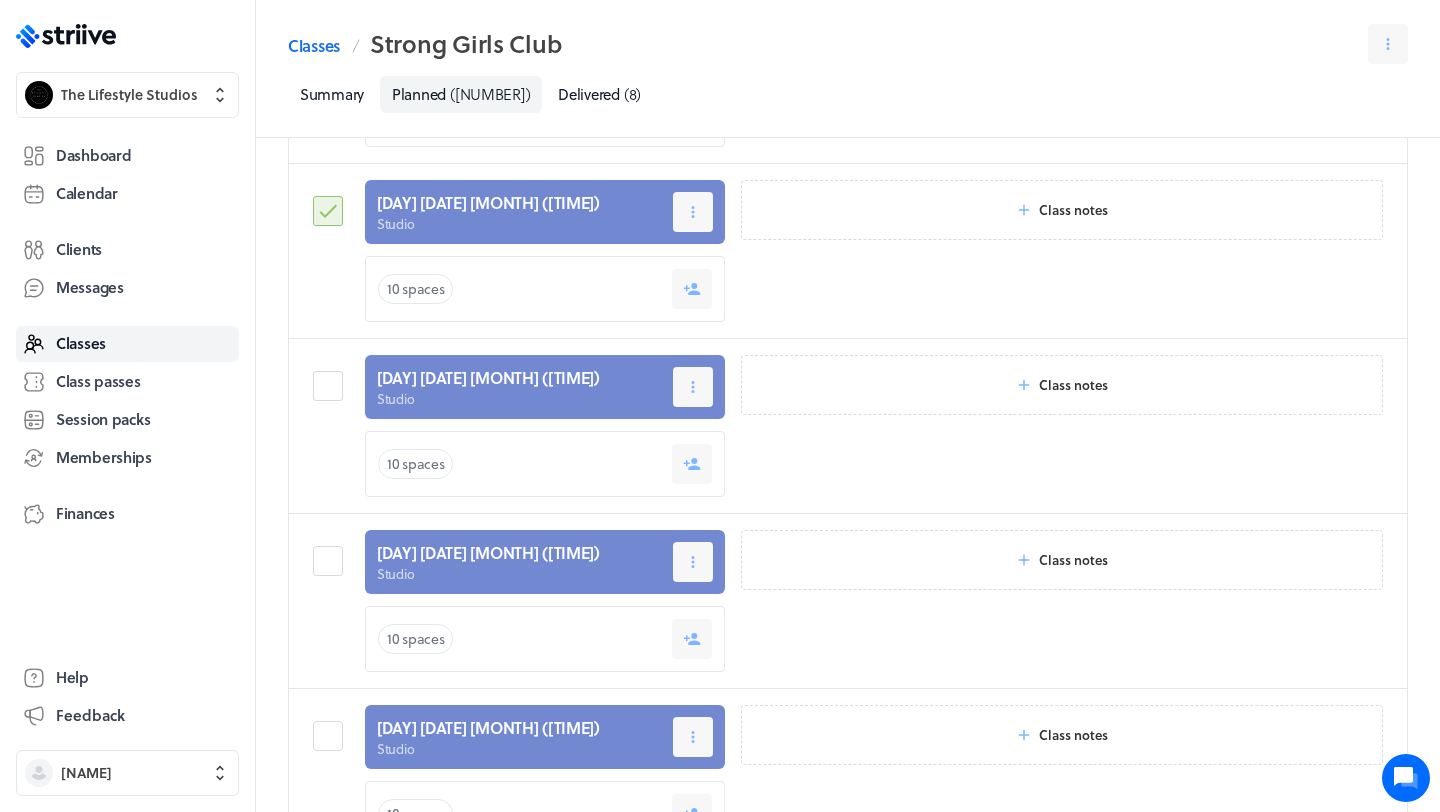 scroll, scrollTop: 842, scrollLeft: 0, axis: vertical 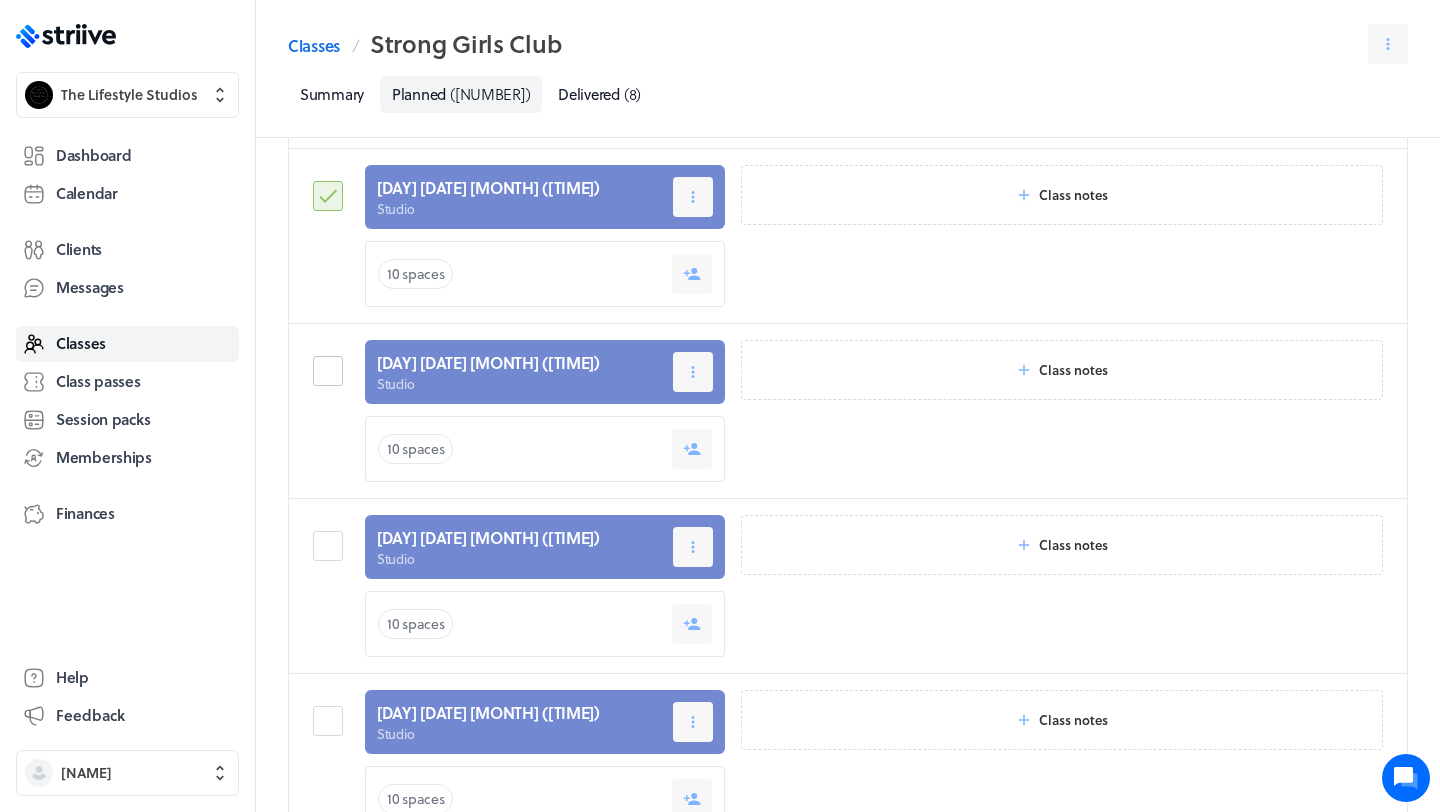 click at bounding box center (331, 371) 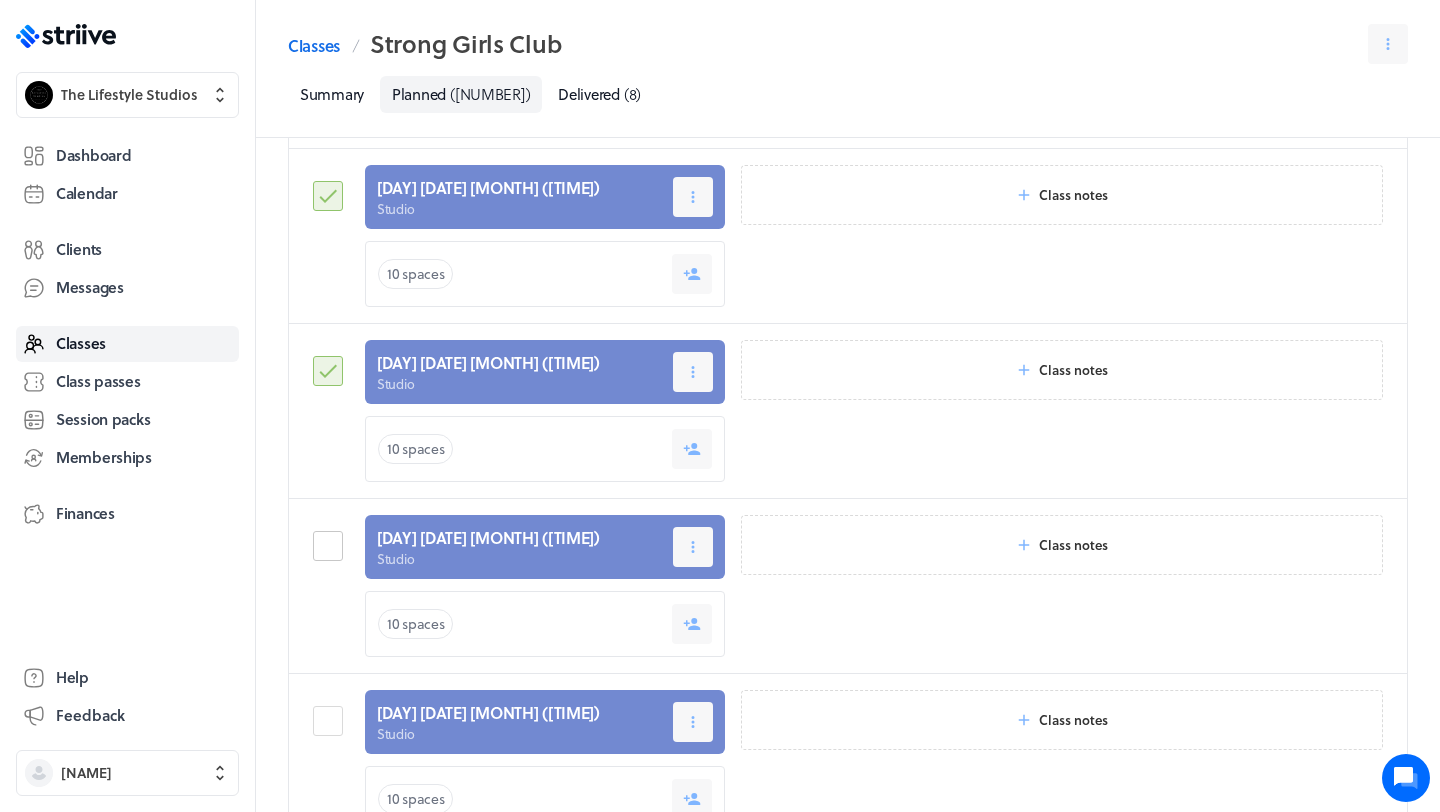 click at bounding box center [331, 546] 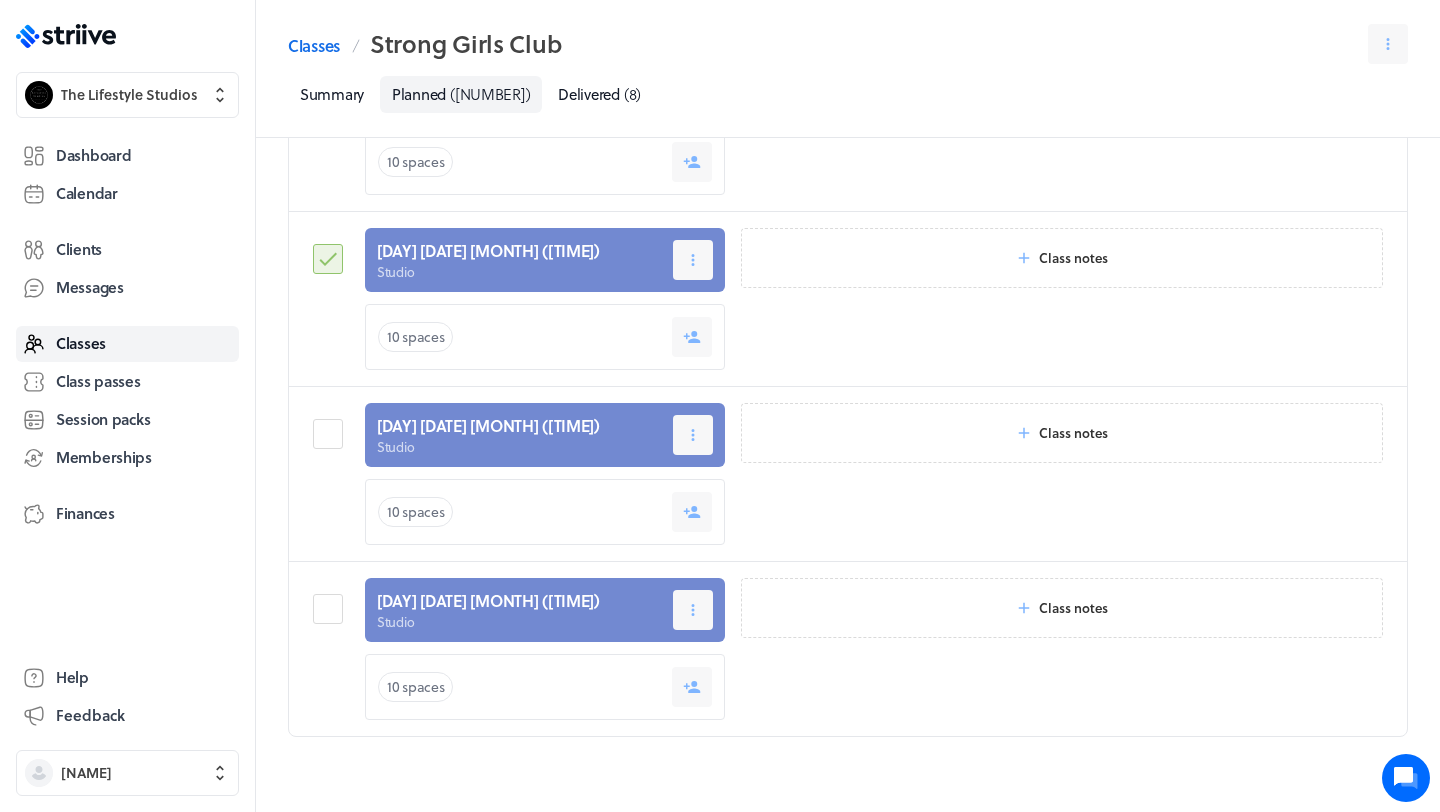 scroll, scrollTop: 1154, scrollLeft: 0, axis: vertical 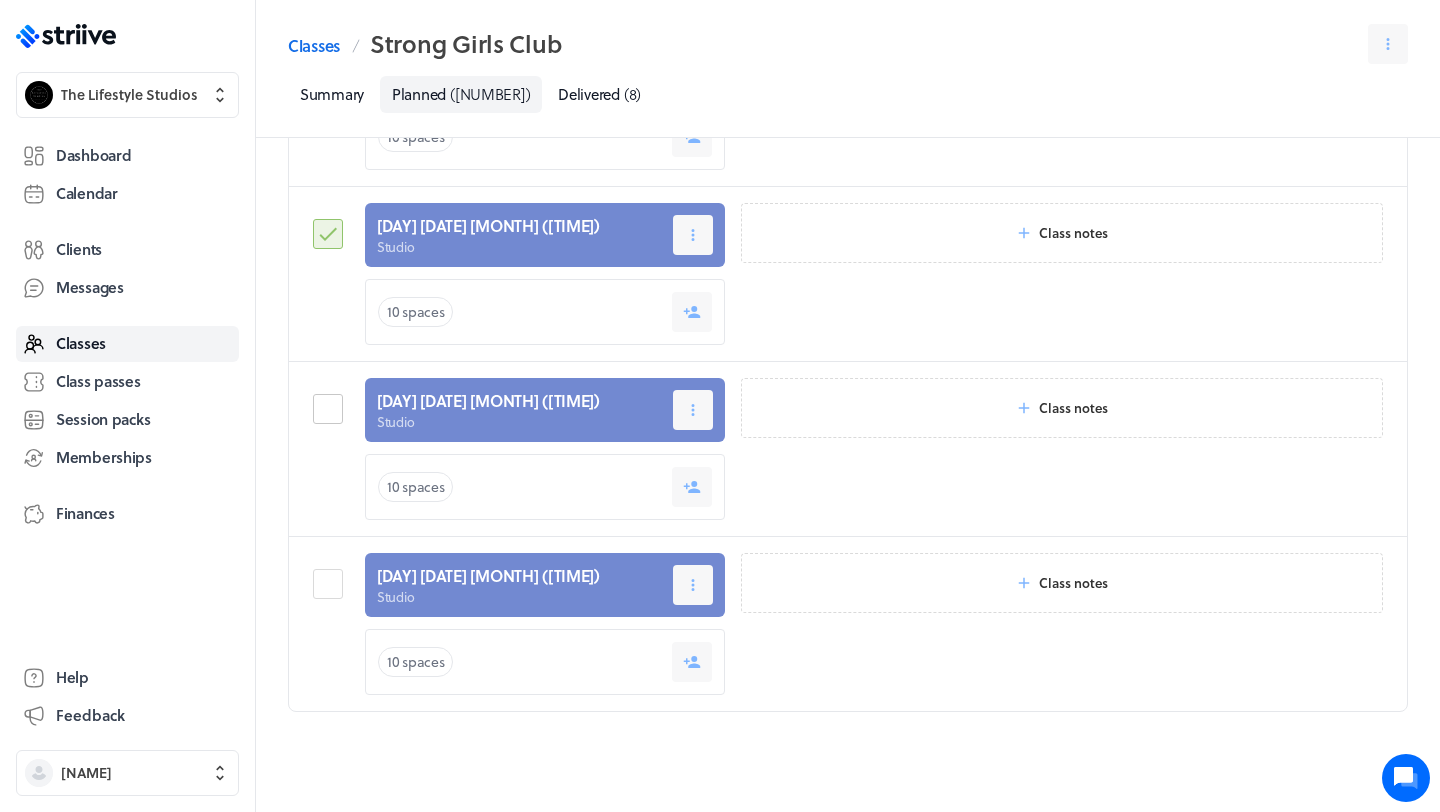 click at bounding box center (331, 409) 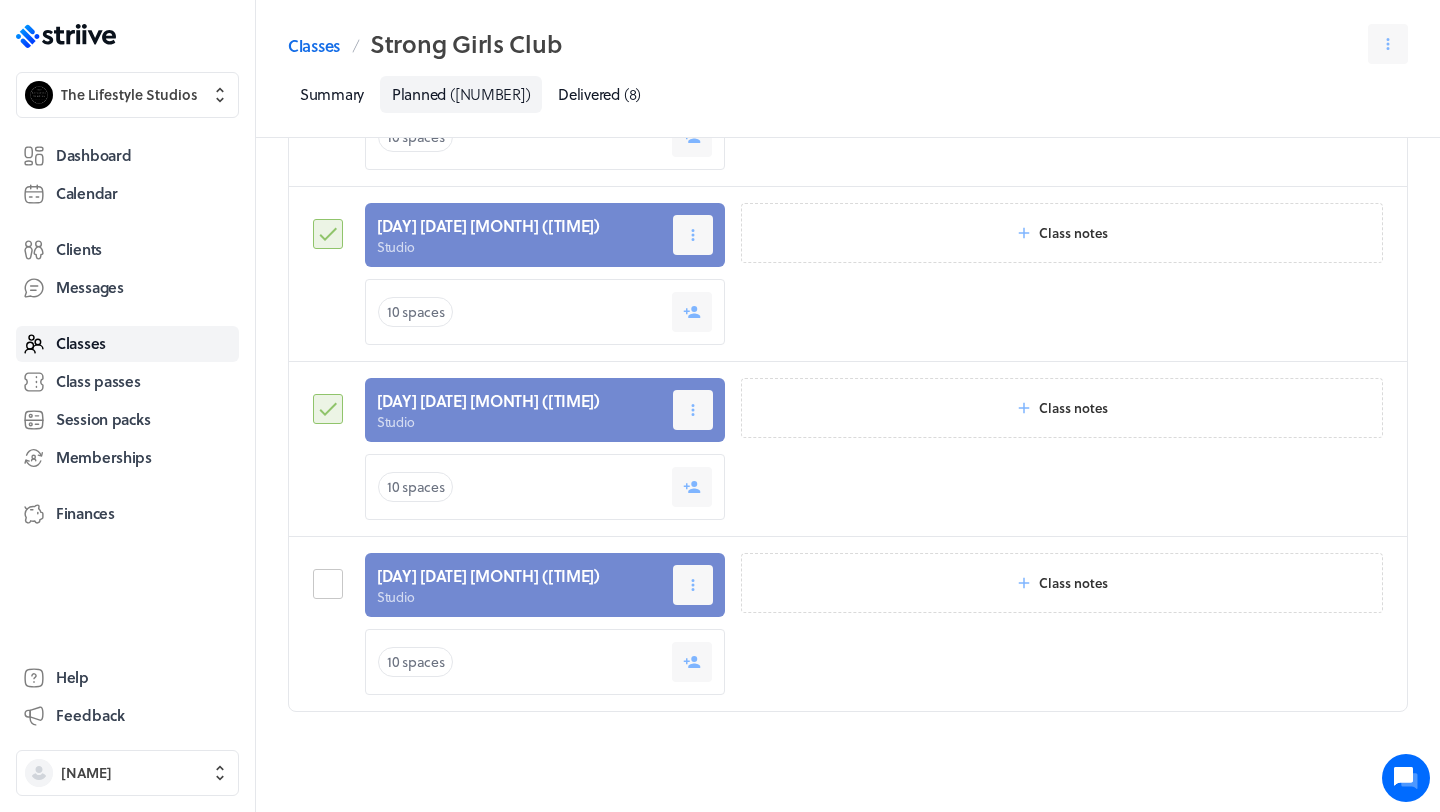 click at bounding box center [331, 584] 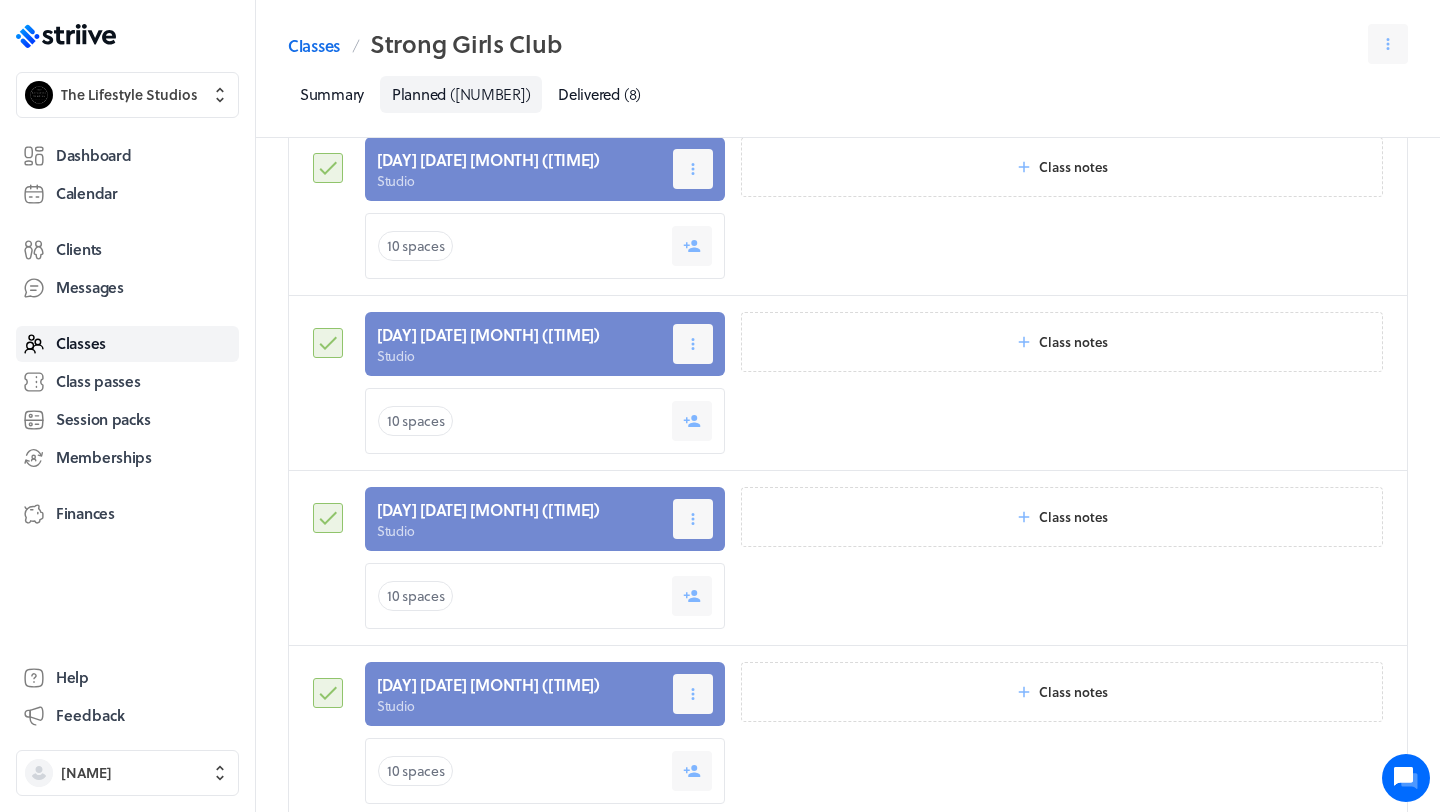 scroll, scrollTop: 0, scrollLeft: 0, axis: both 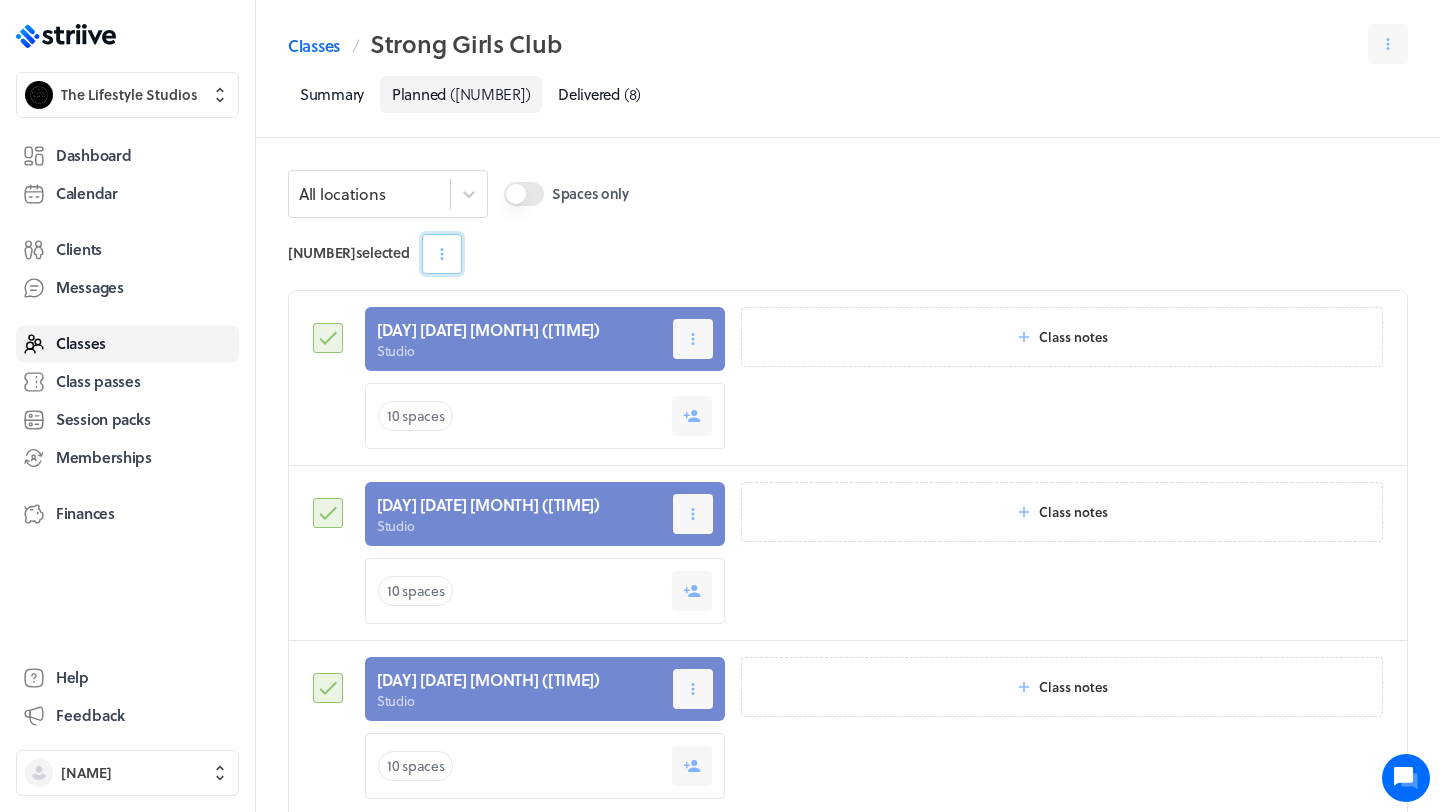 click 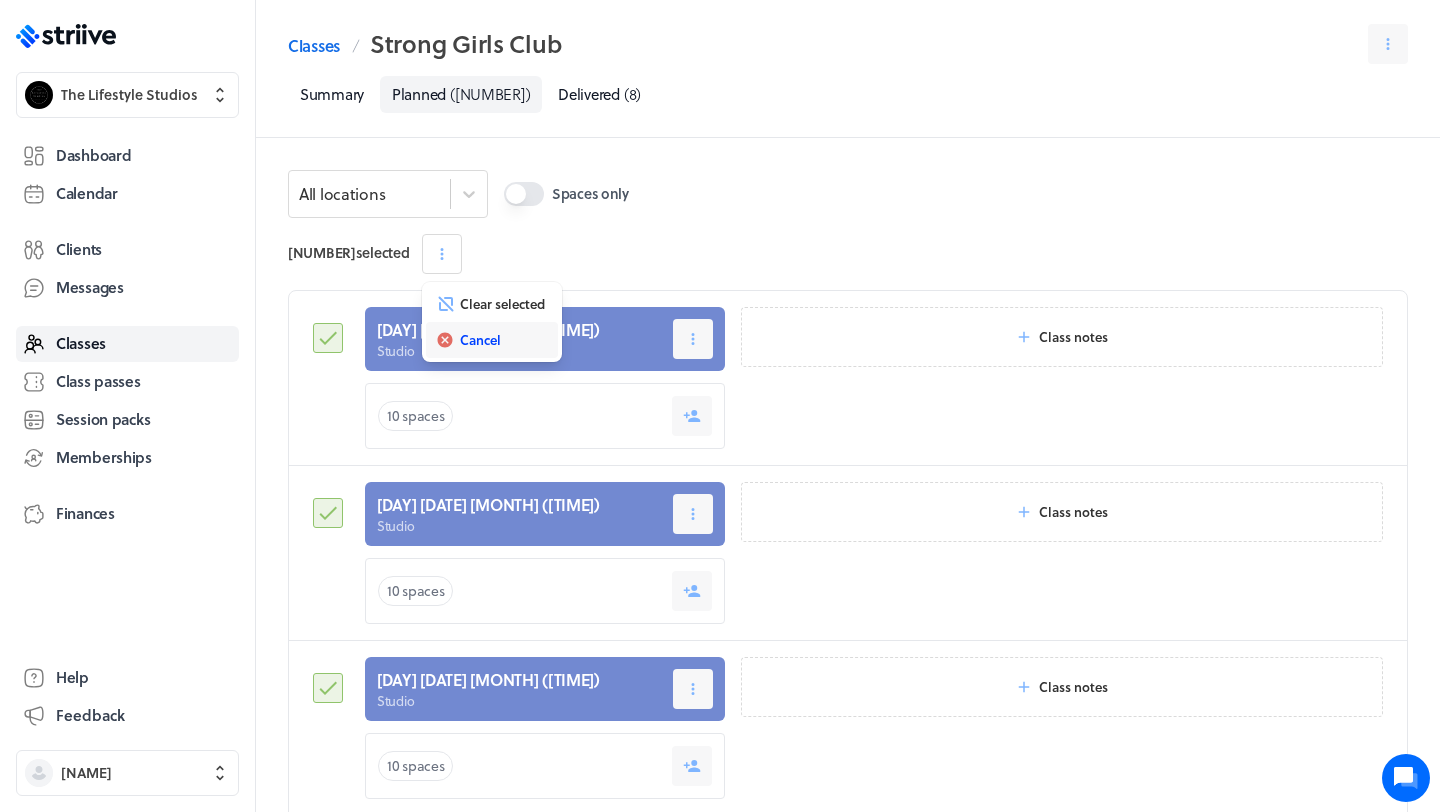 click on "Cancel" at bounding box center (480, 340) 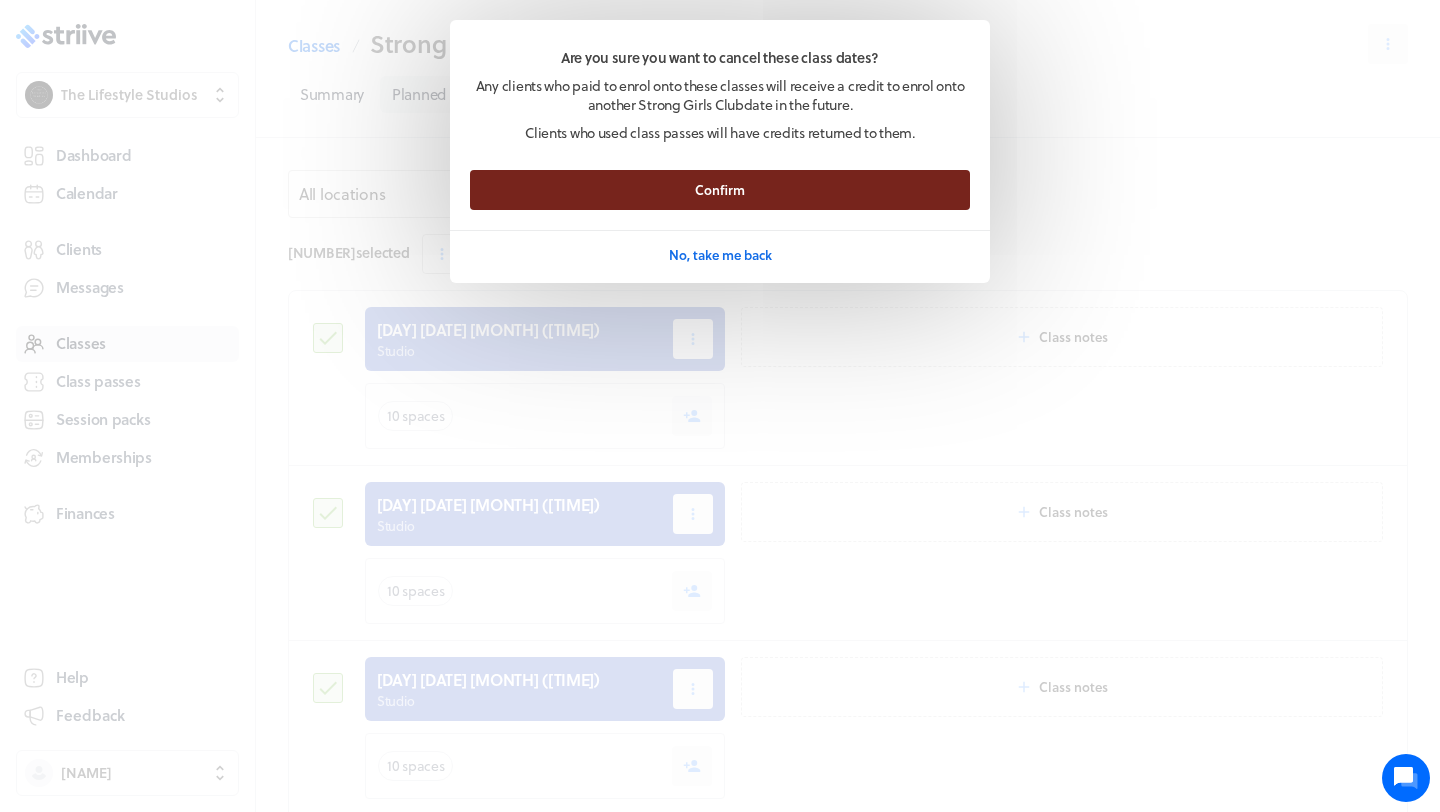 click on "Confirm" at bounding box center (720, 190) 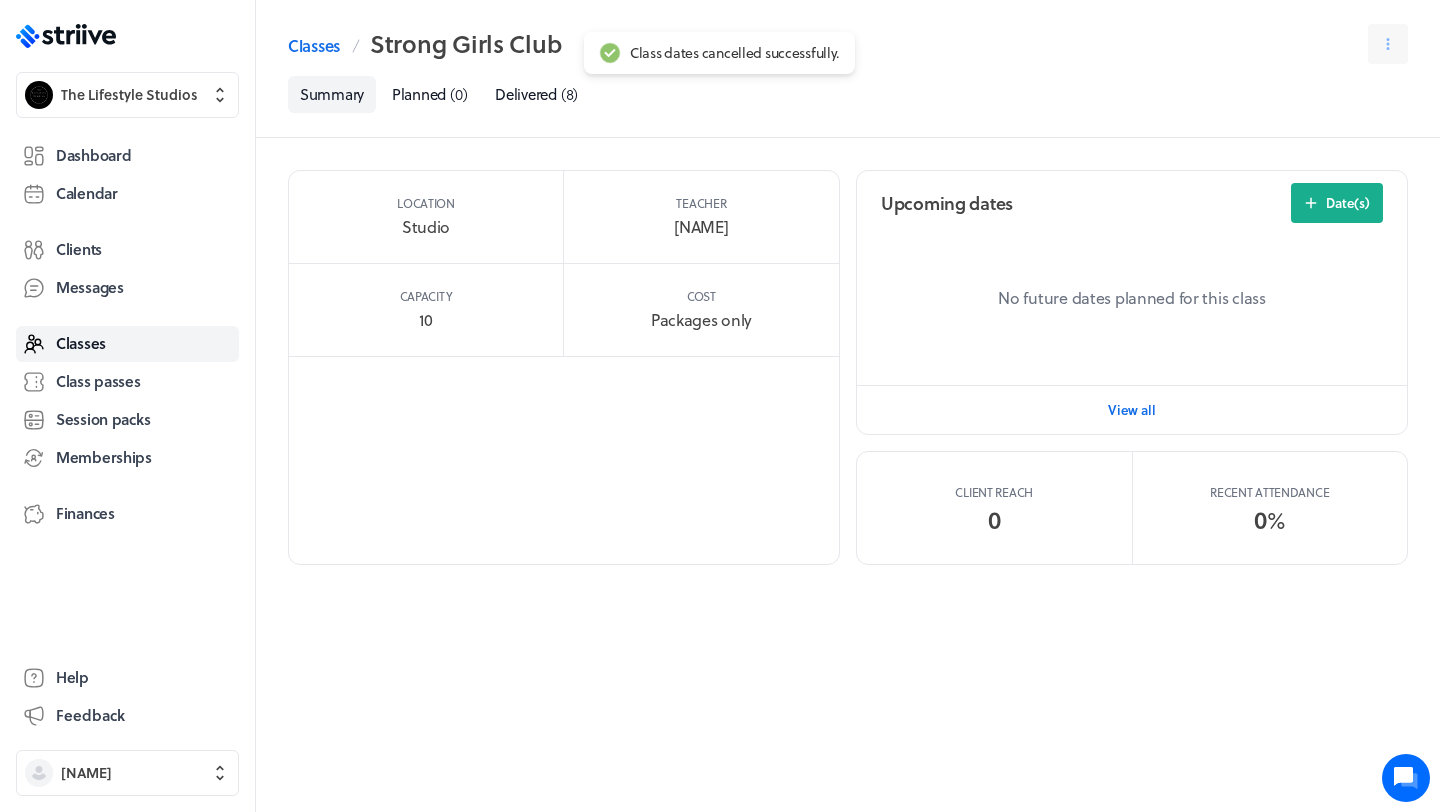 scroll, scrollTop: 616, scrollLeft: 0, axis: vertical 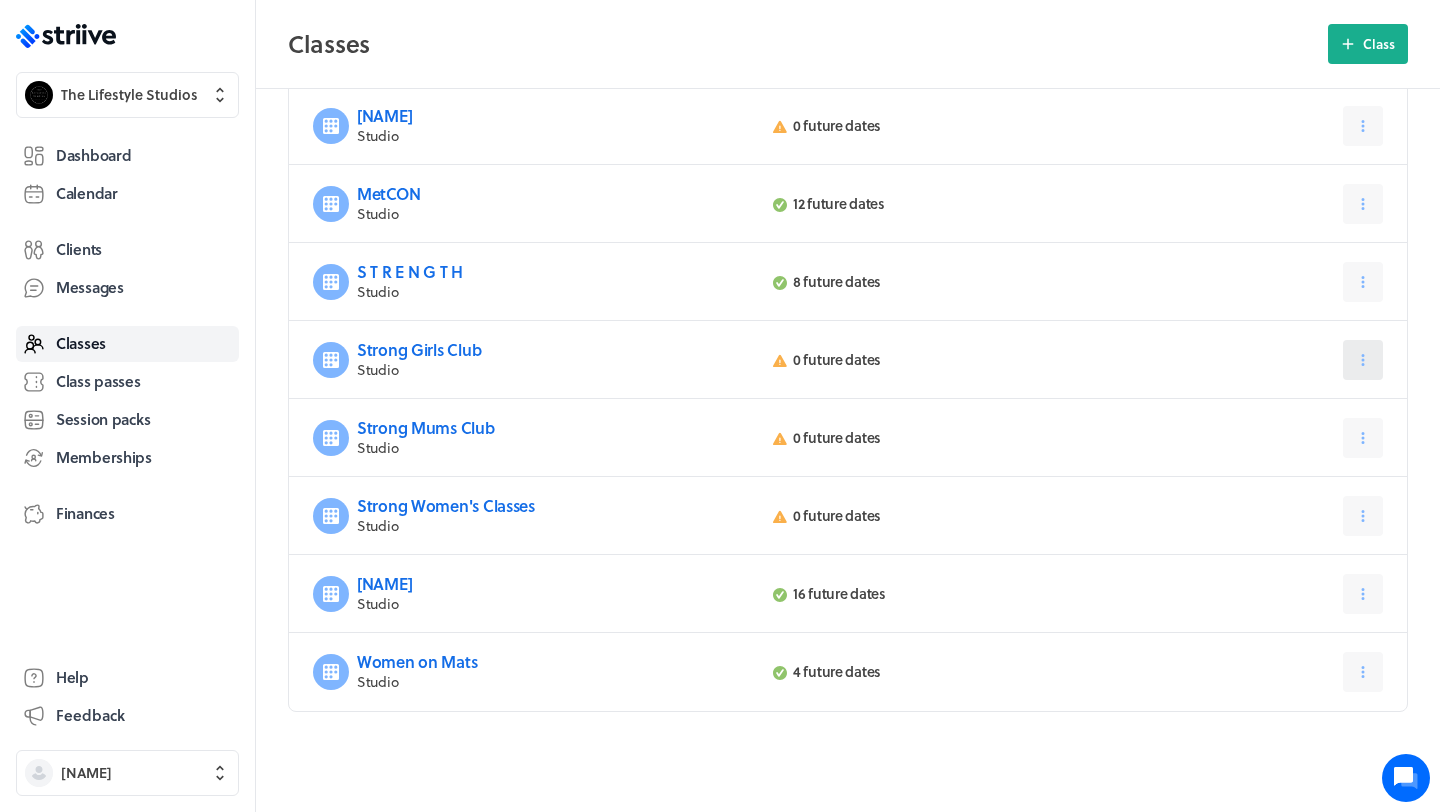 click 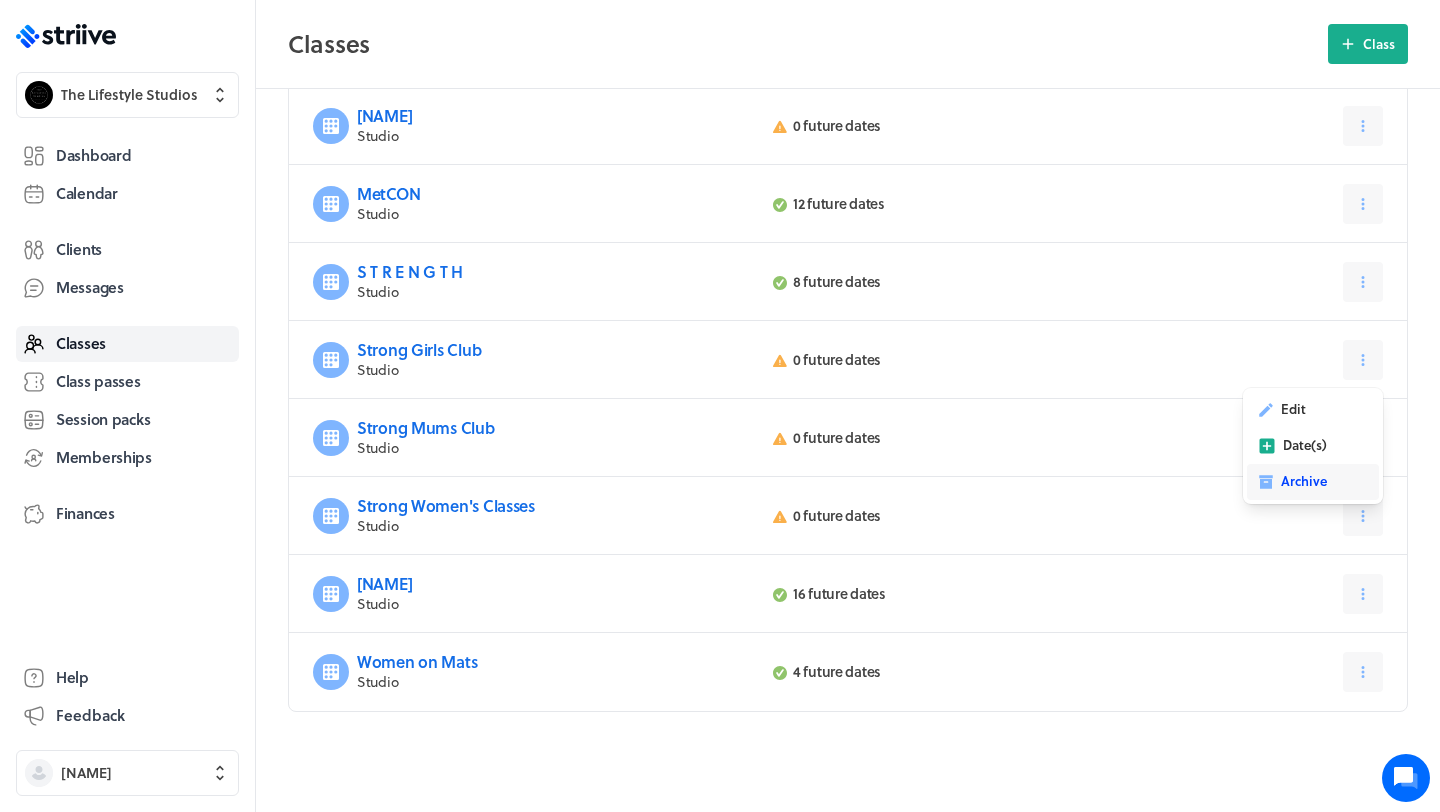 click on "Archive" at bounding box center (1304, 481) 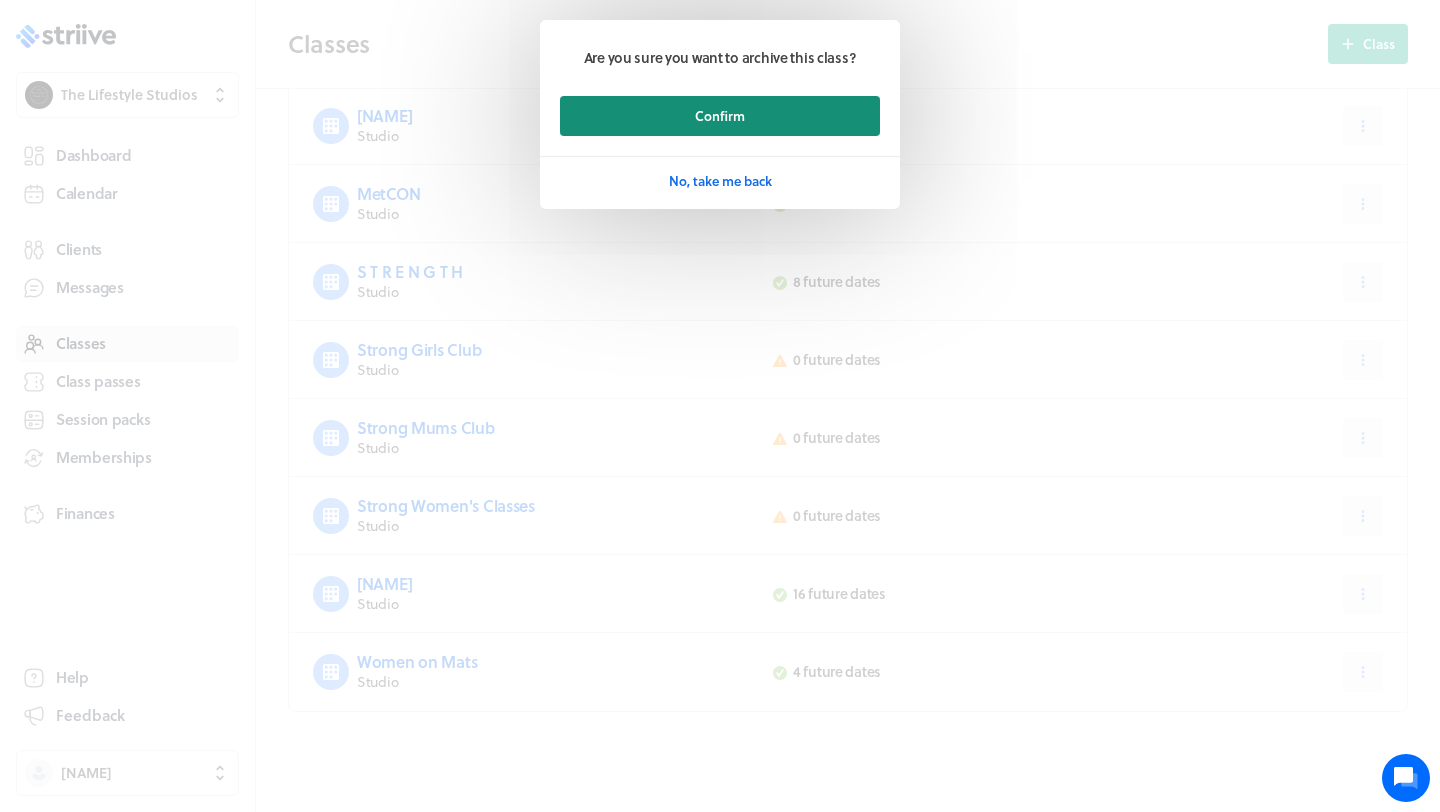 click on "Confirm" at bounding box center (720, 116) 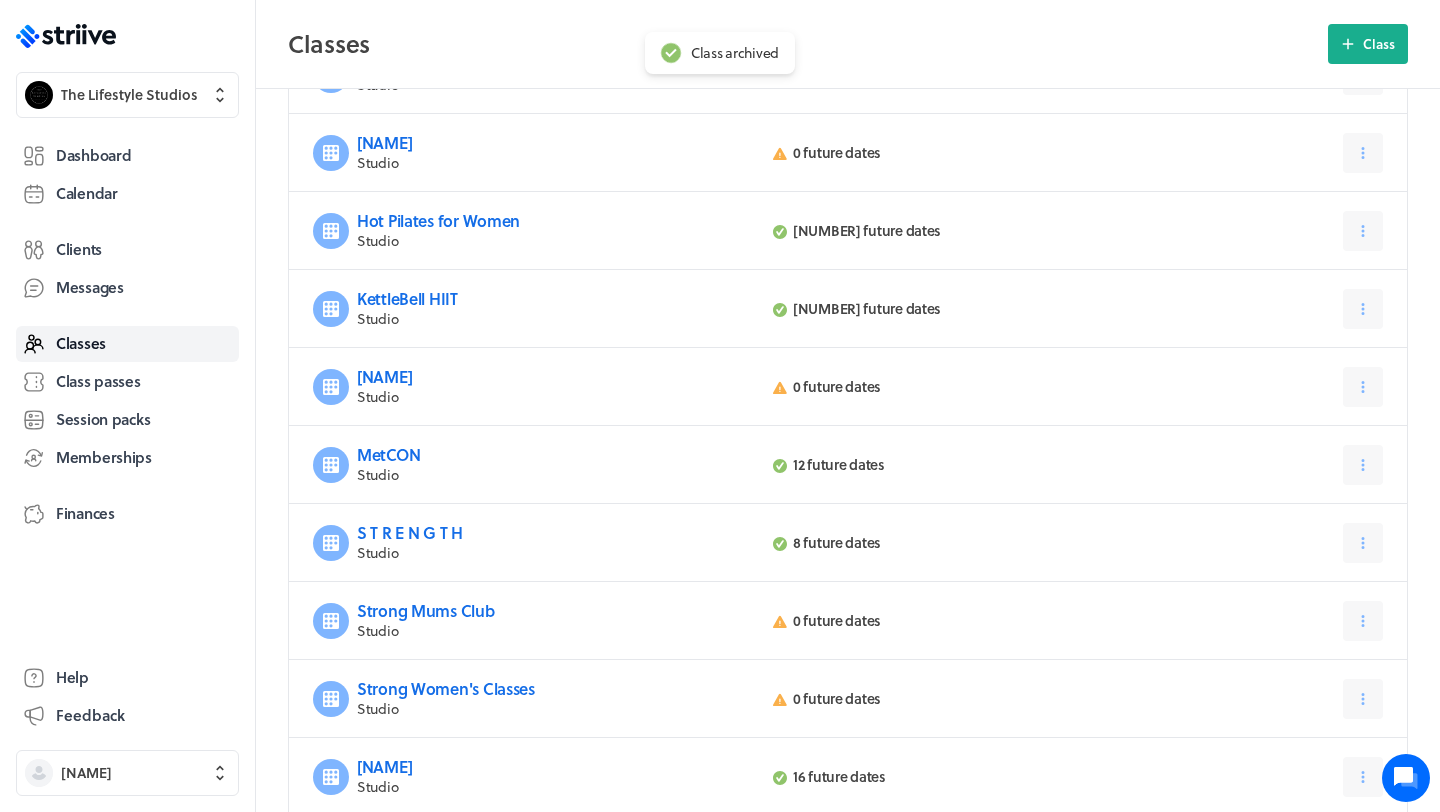 scroll, scrollTop: 0, scrollLeft: 0, axis: both 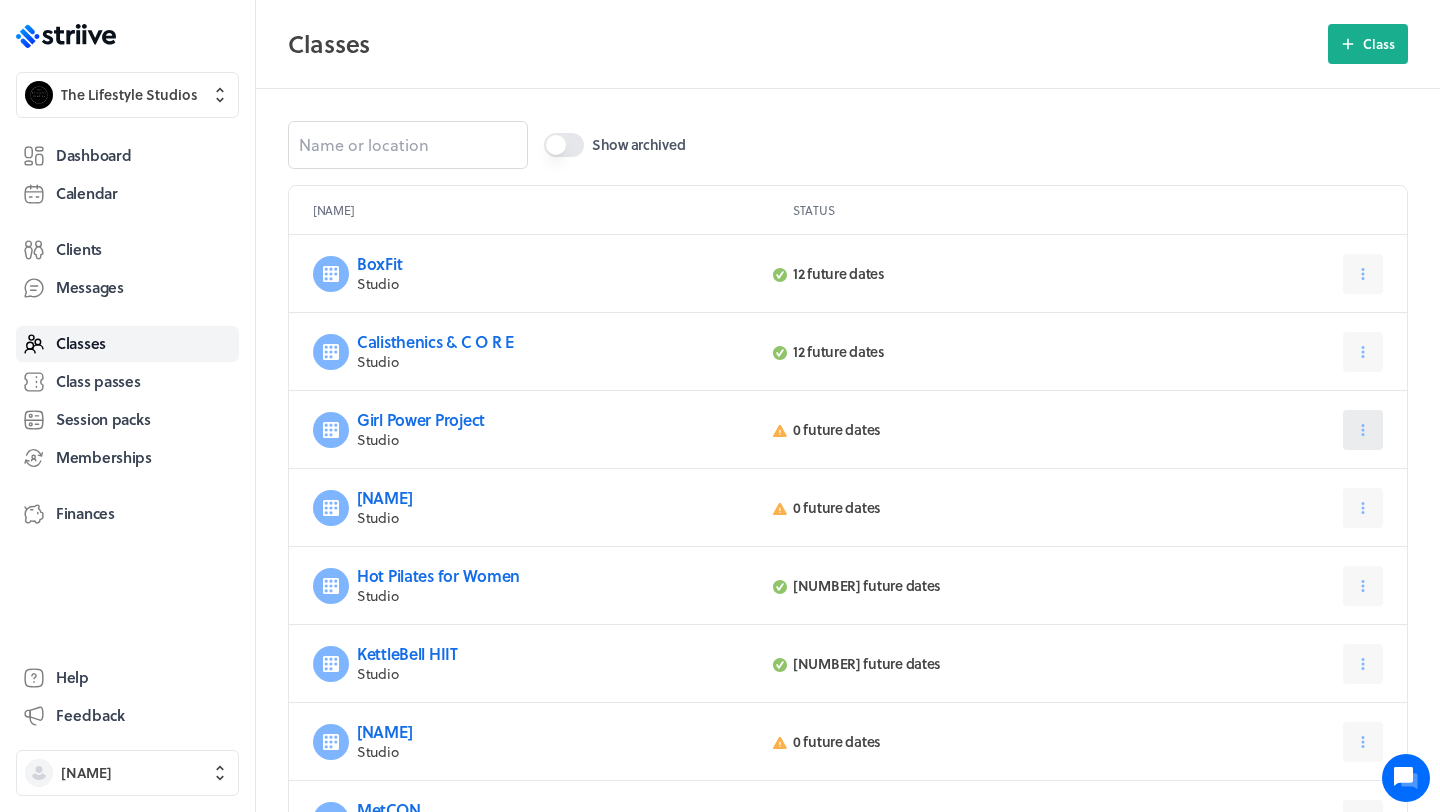 click 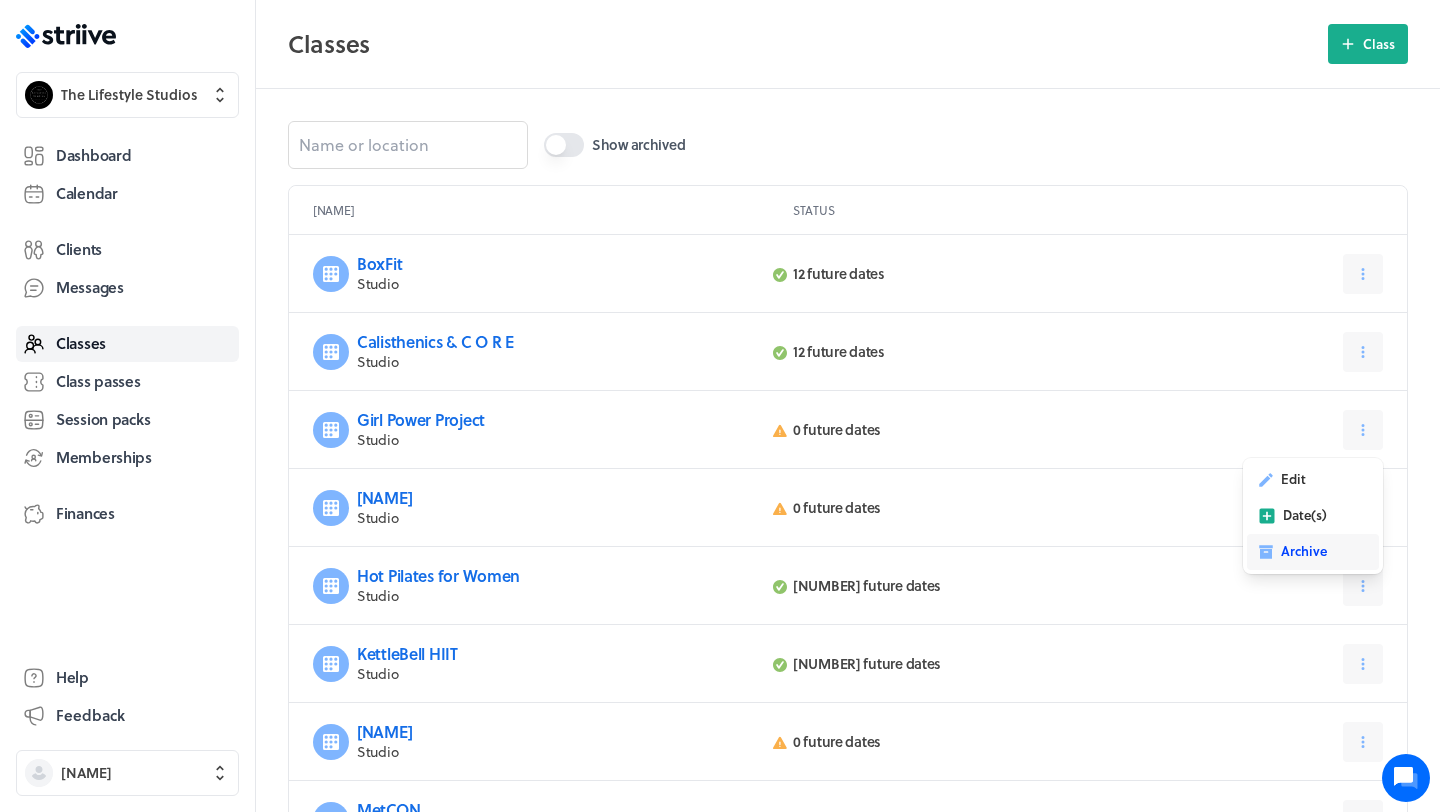 click on "Archive" at bounding box center (1304, 551) 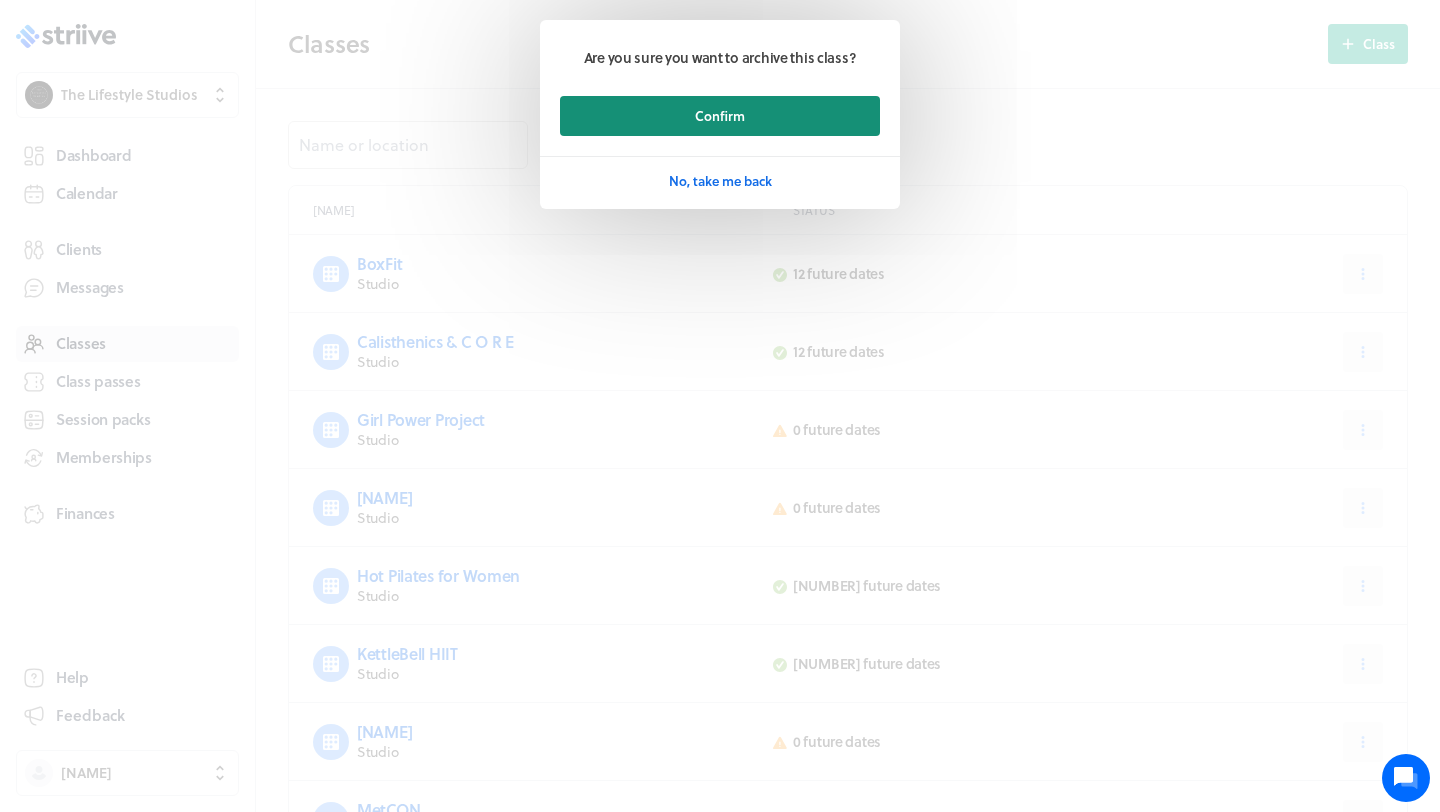 click on "Confirm" at bounding box center (720, 116) 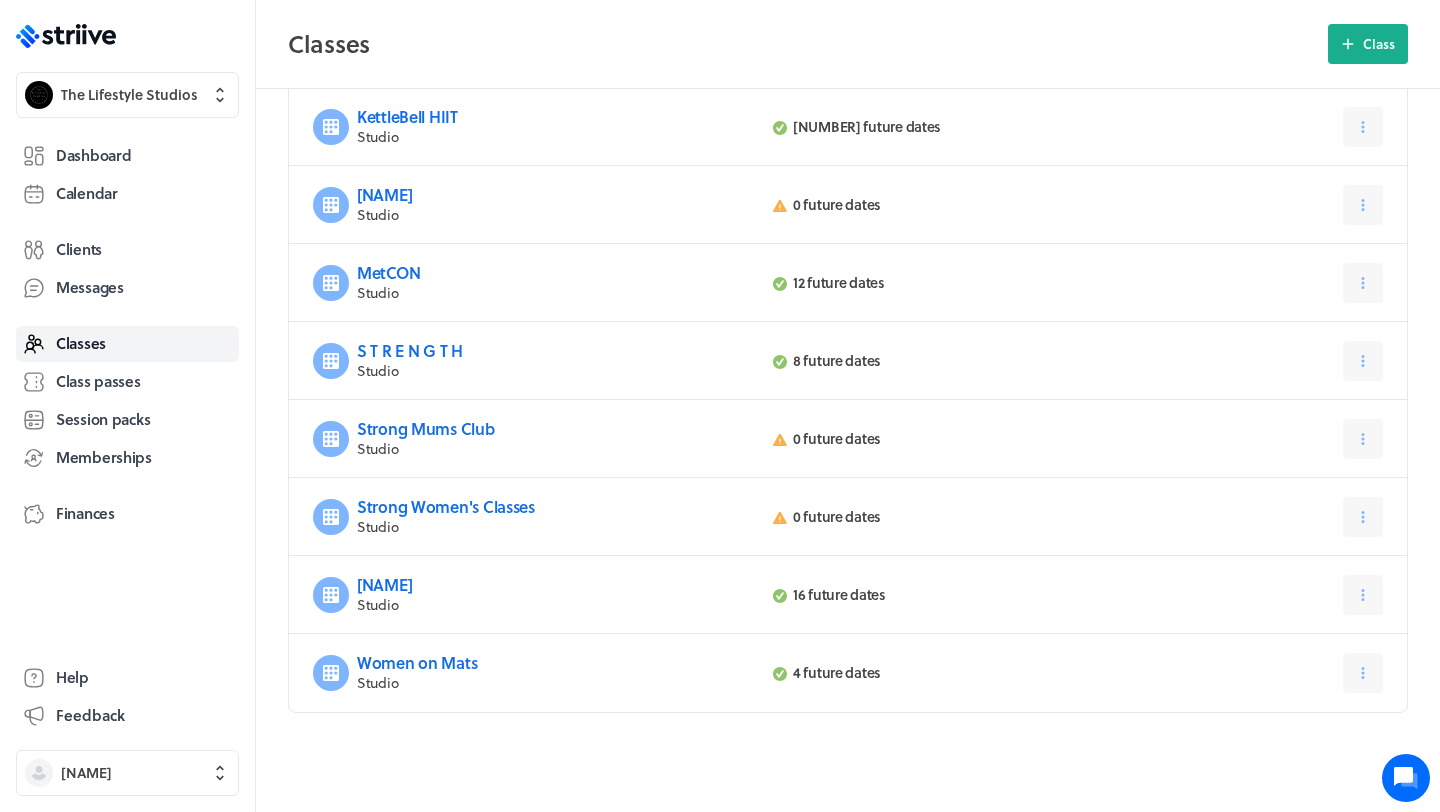 scroll, scrollTop: 460, scrollLeft: 0, axis: vertical 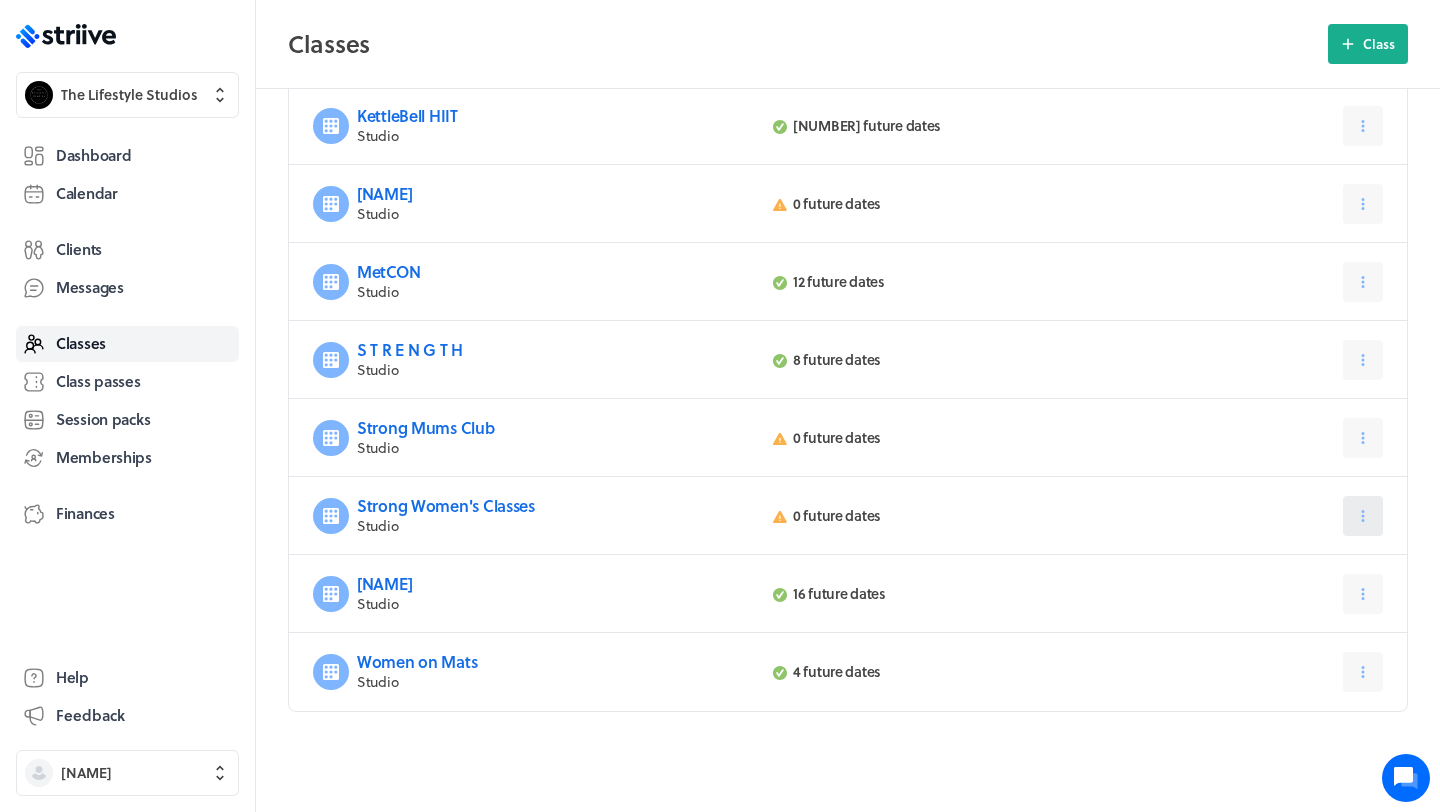 click at bounding box center (1363, 516) 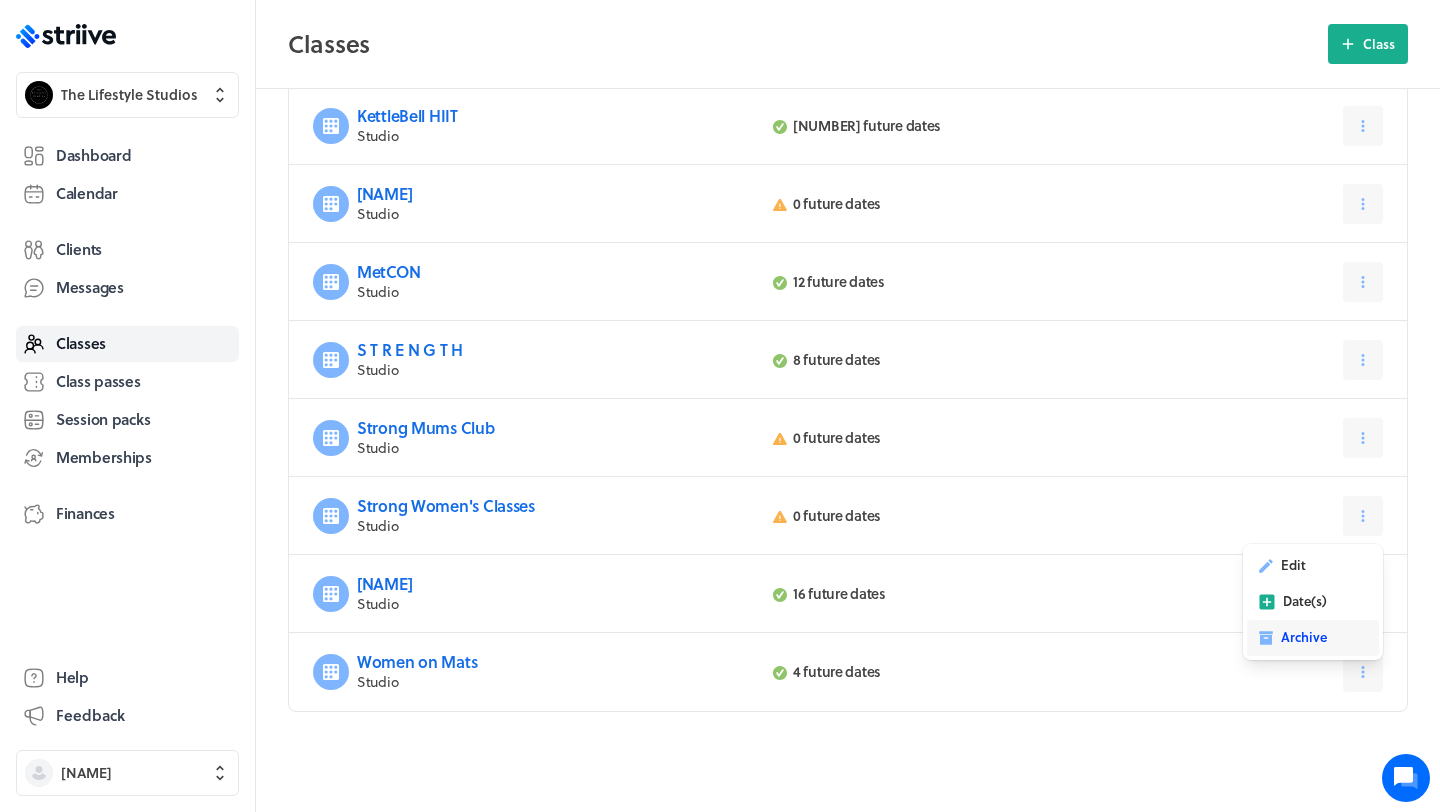 click on "Archive" at bounding box center [1304, 637] 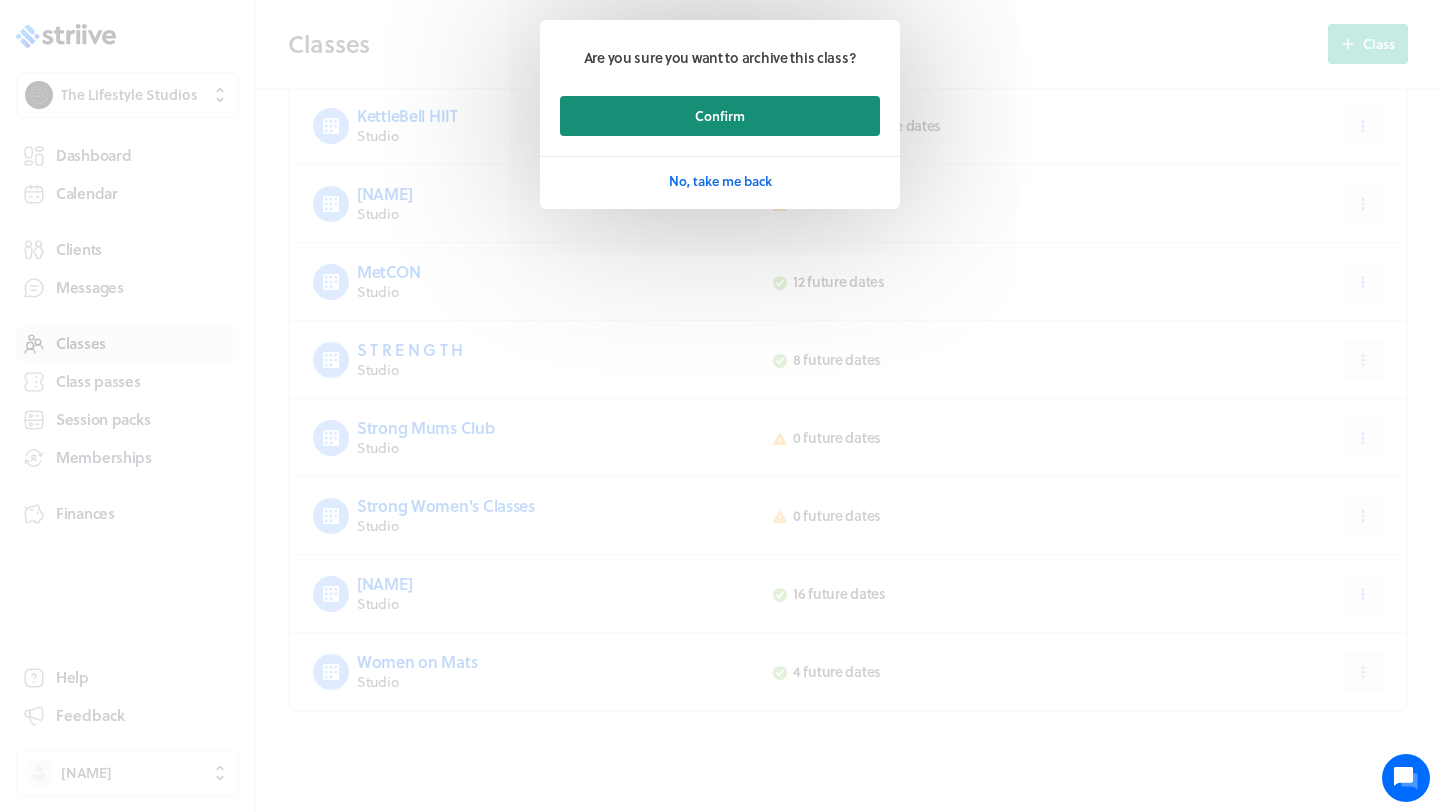 click on "Confirm" at bounding box center (720, 116) 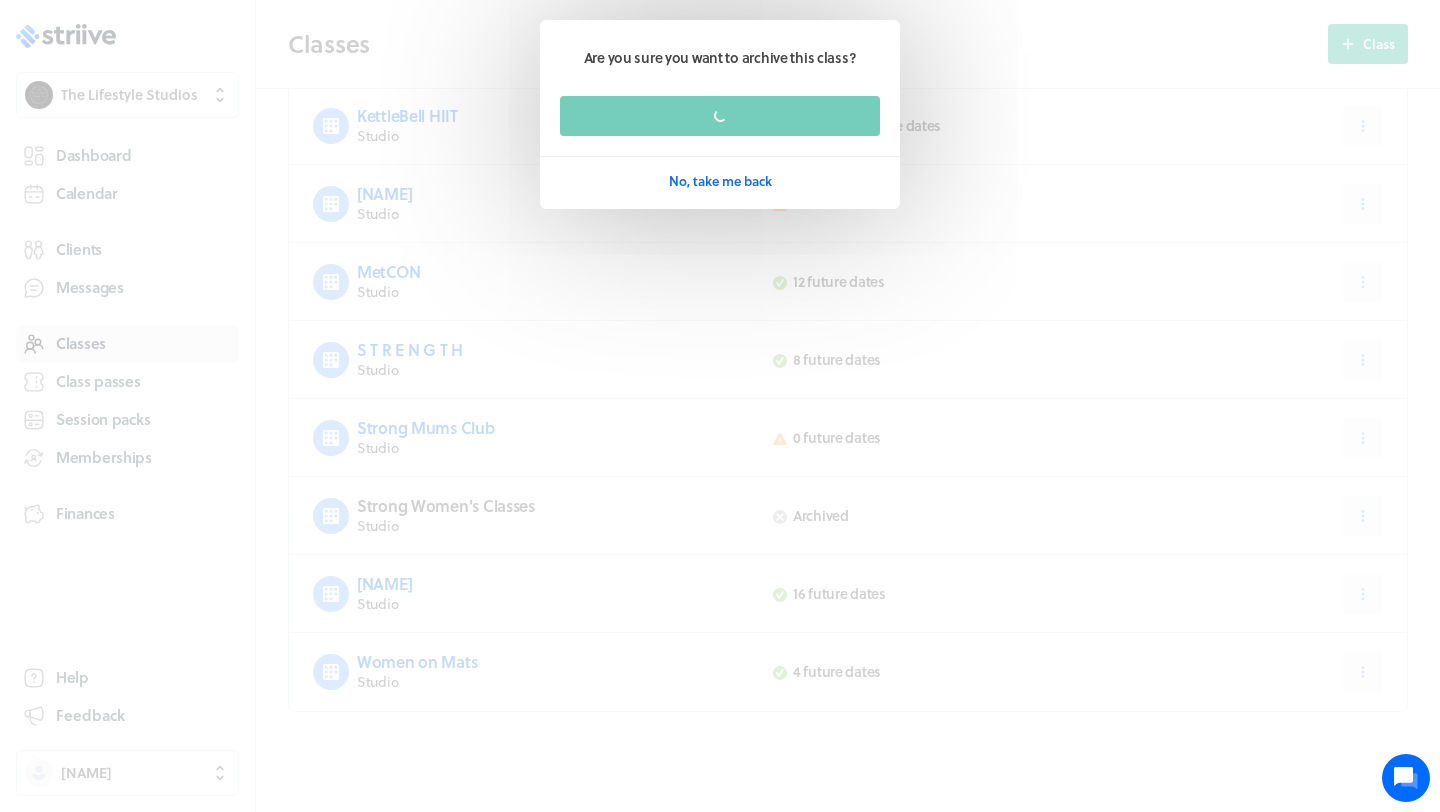 scroll, scrollTop: 382, scrollLeft: 0, axis: vertical 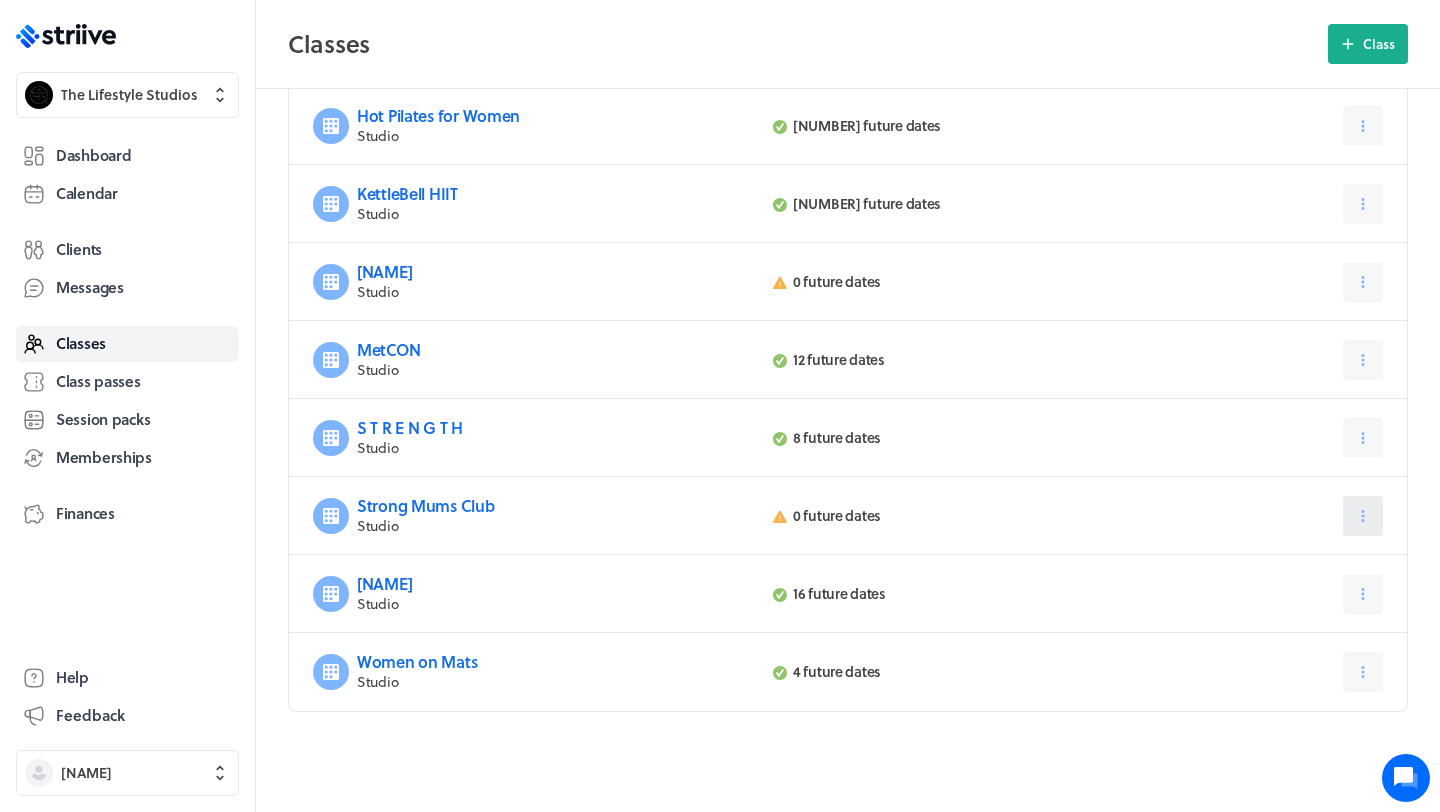 click 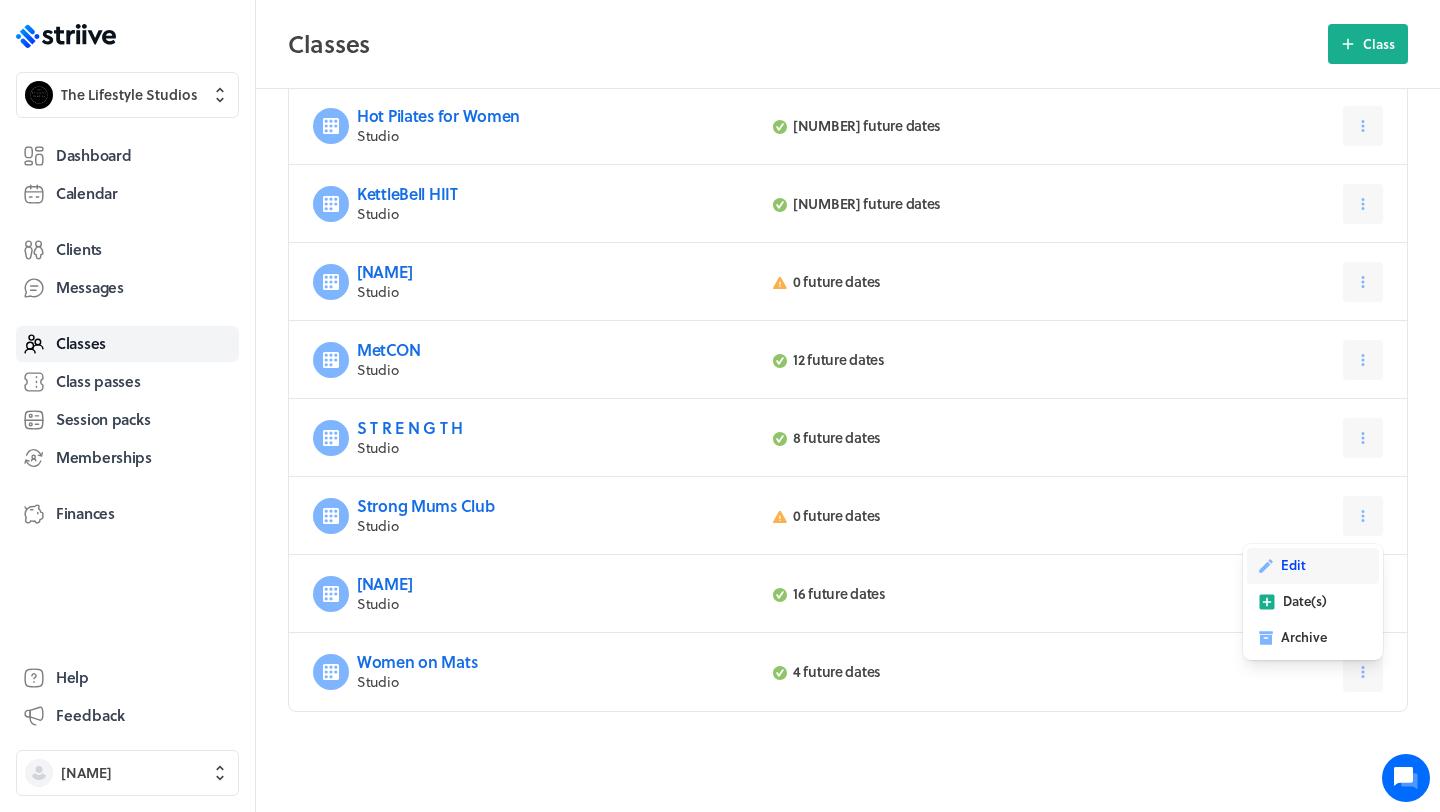 click on "Edit" at bounding box center (1313, 566) 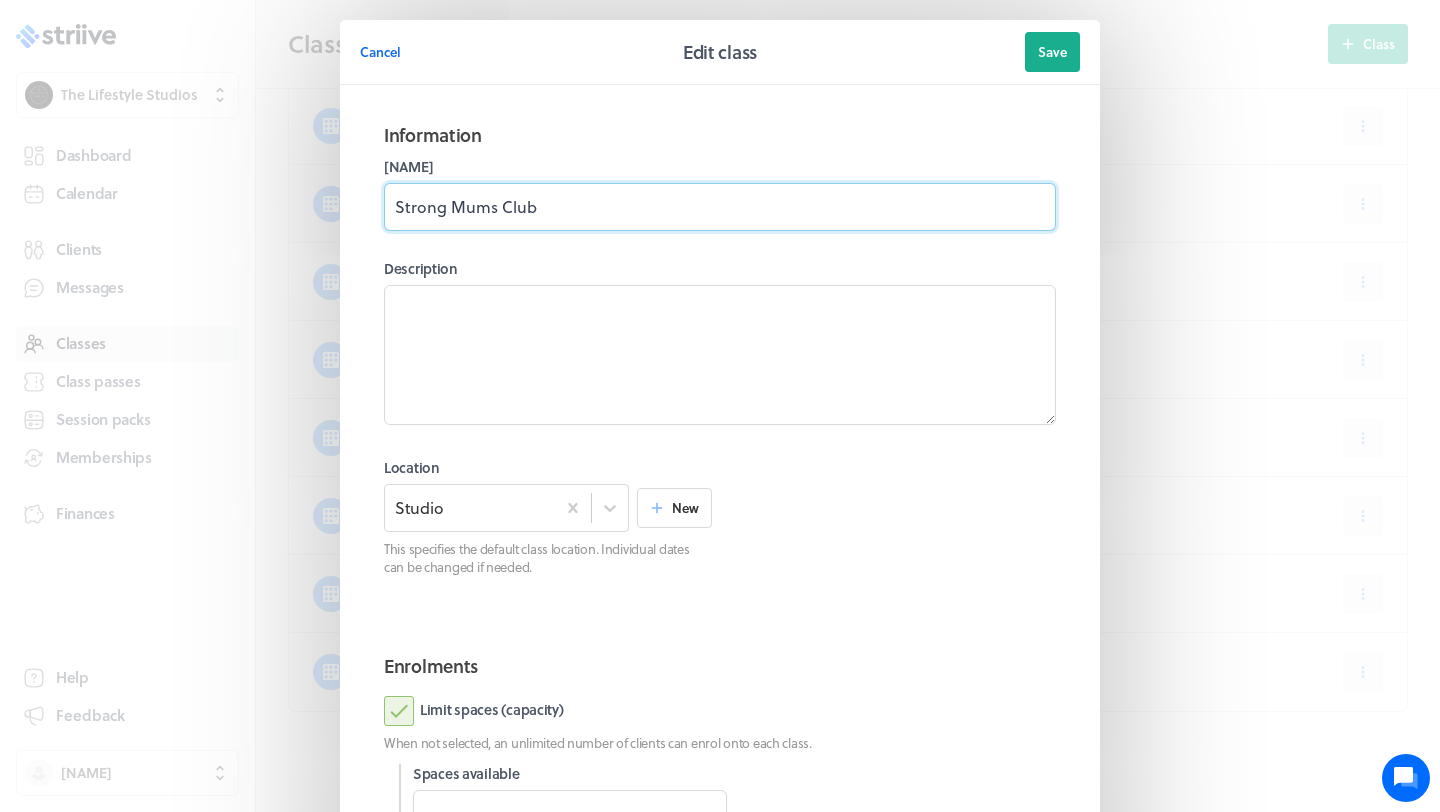 click on "Strong Mums Club" at bounding box center (720, 207) 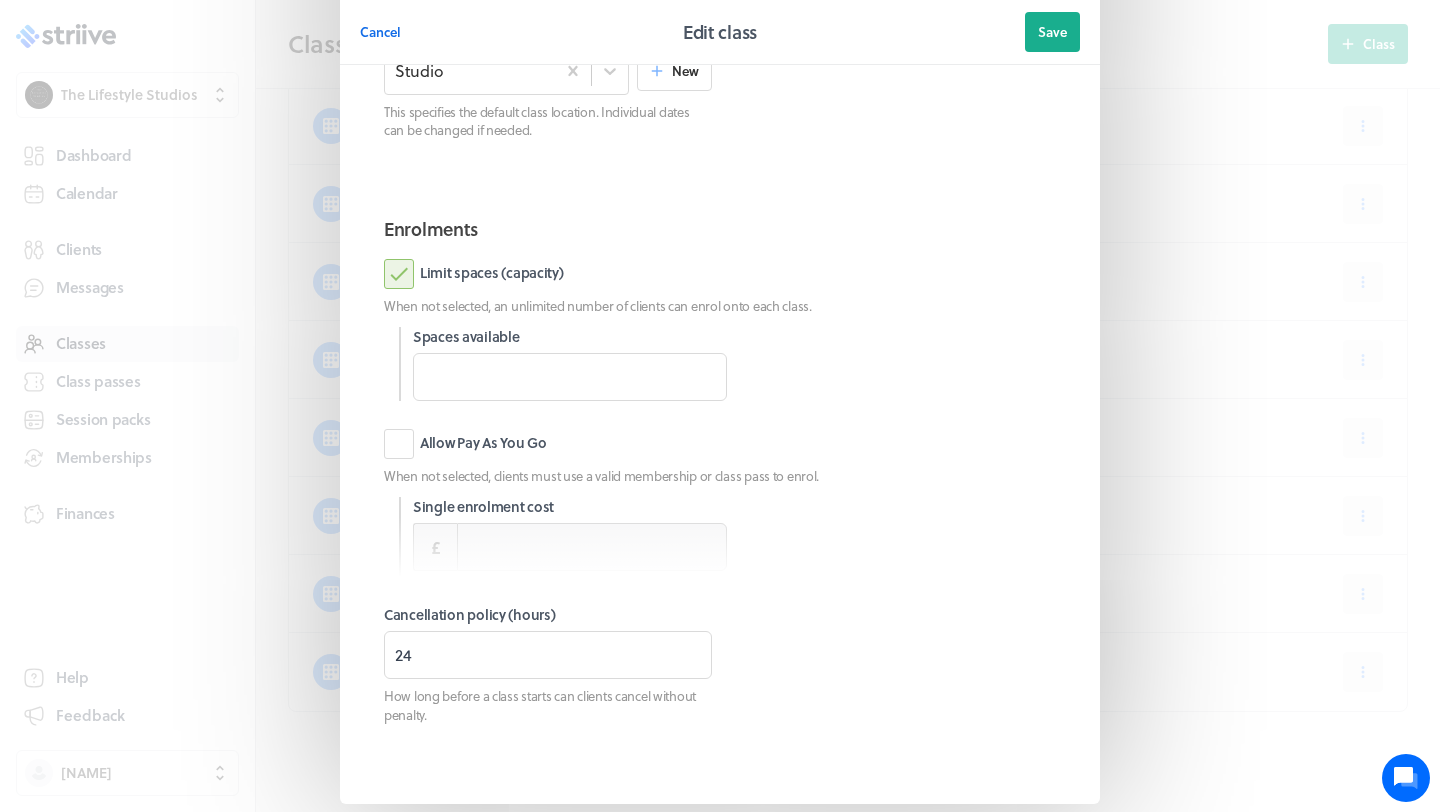 scroll, scrollTop: 528, scrollLeft: 0, axis: vertical 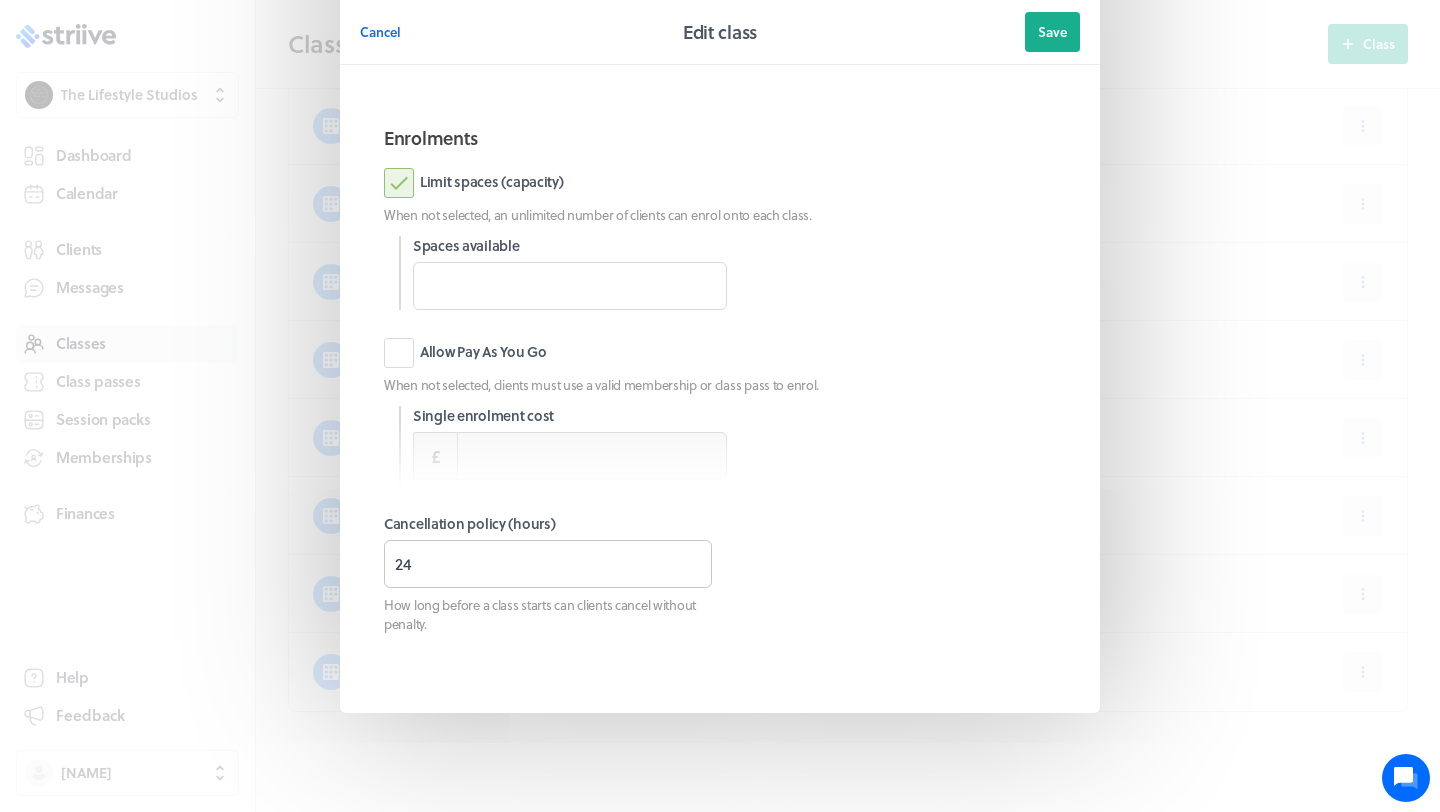 type on "Strong Mums Small Group Training" 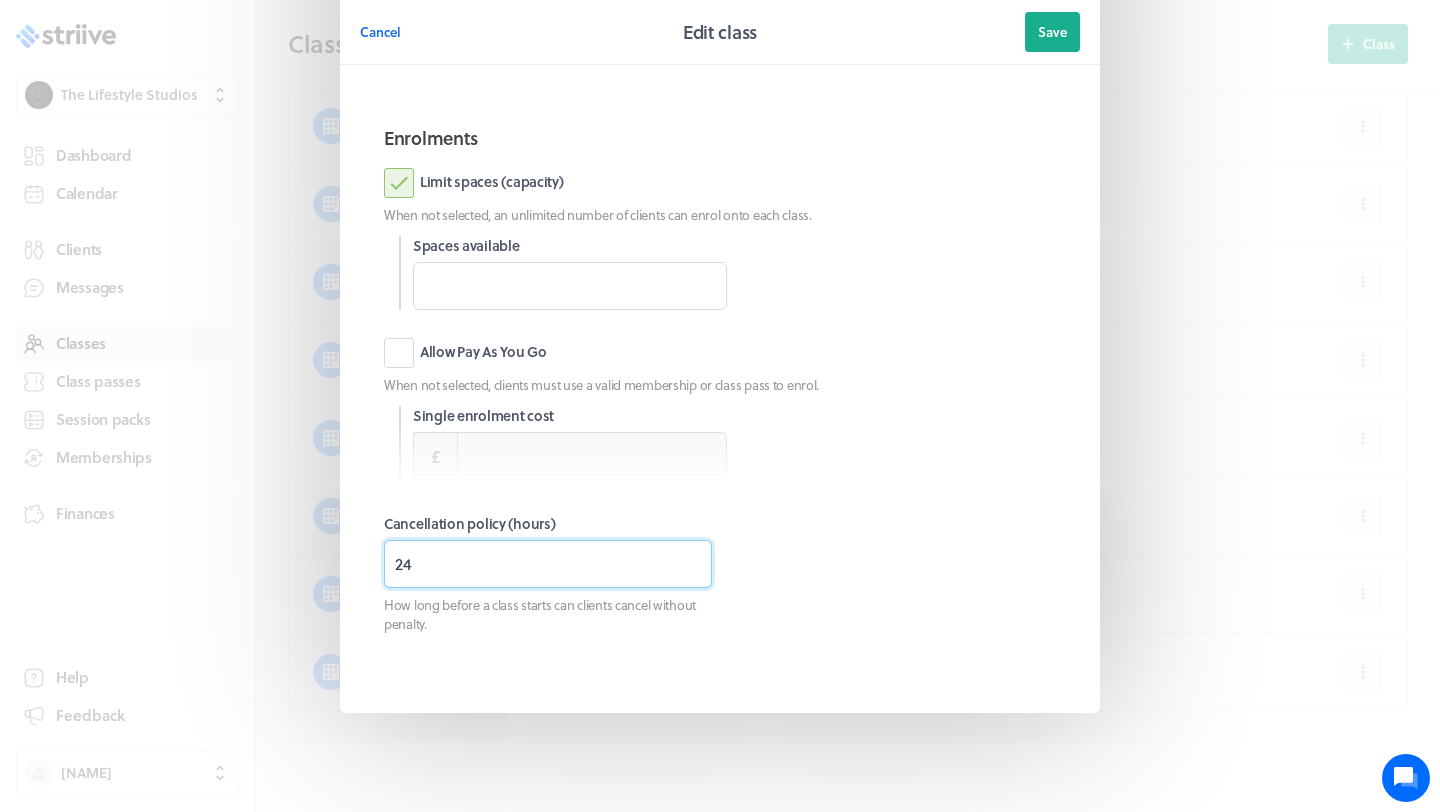 click on "24" at bounding box center (548, 564) 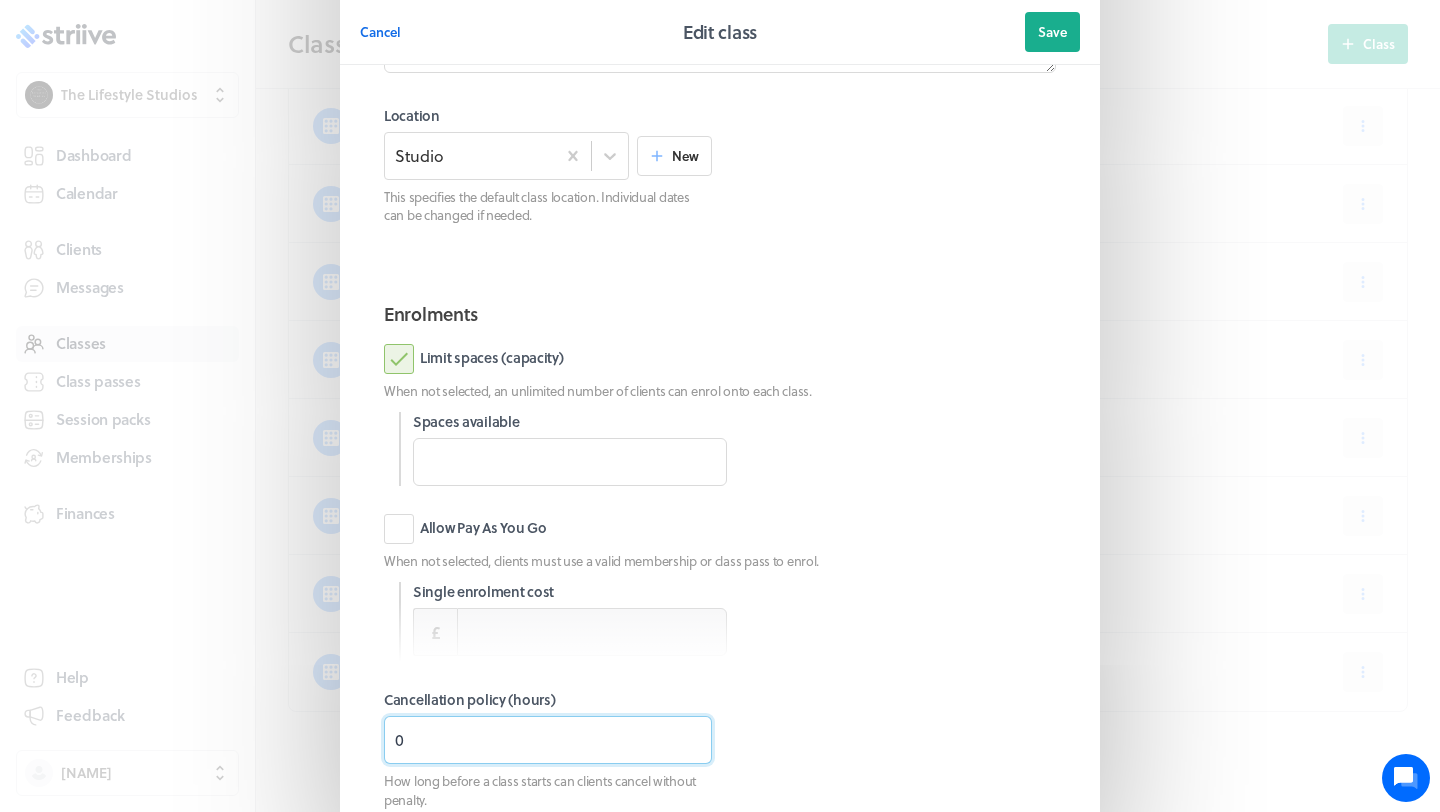 scroll, scrollTop: 0, scrollLeft: 0, axis: both 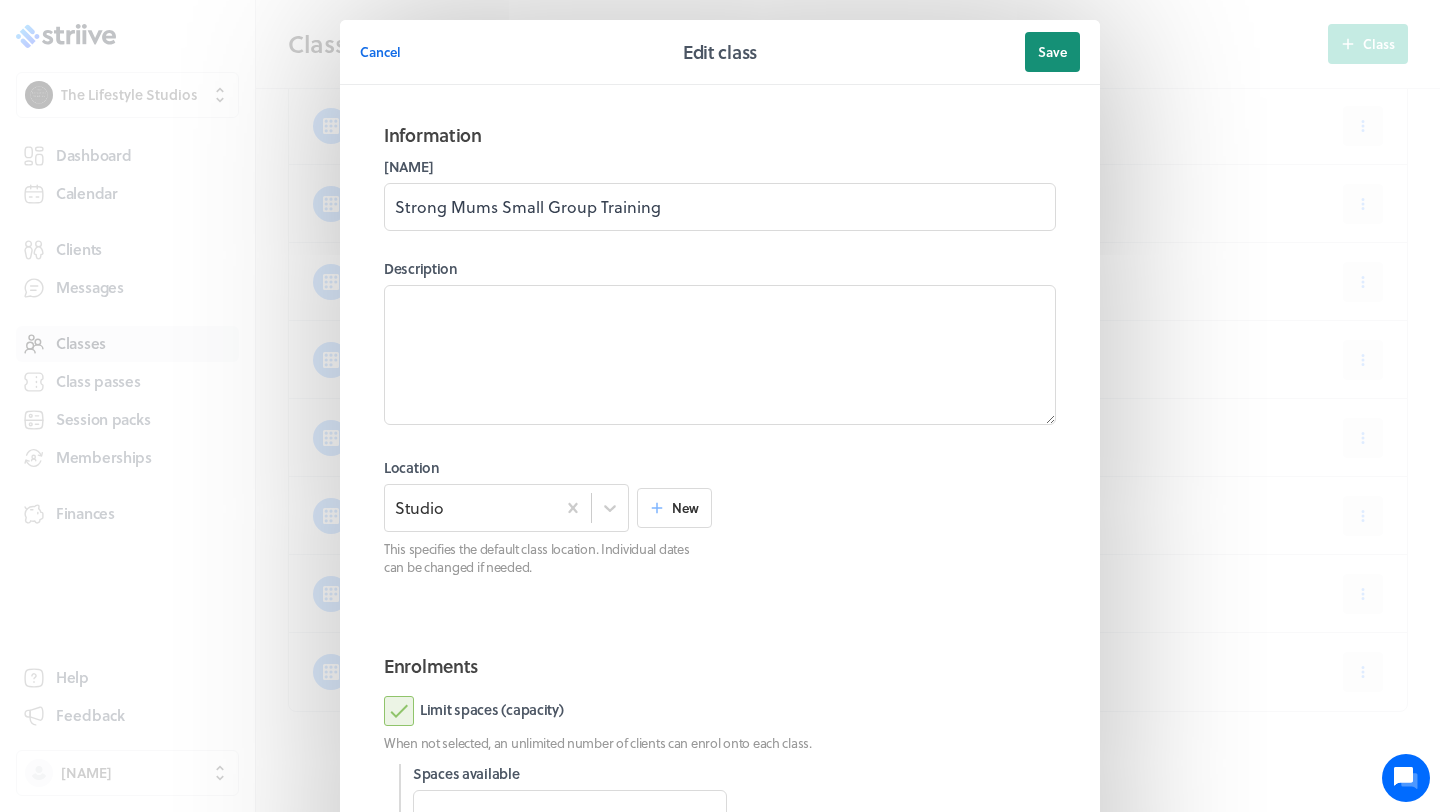 type on "0" 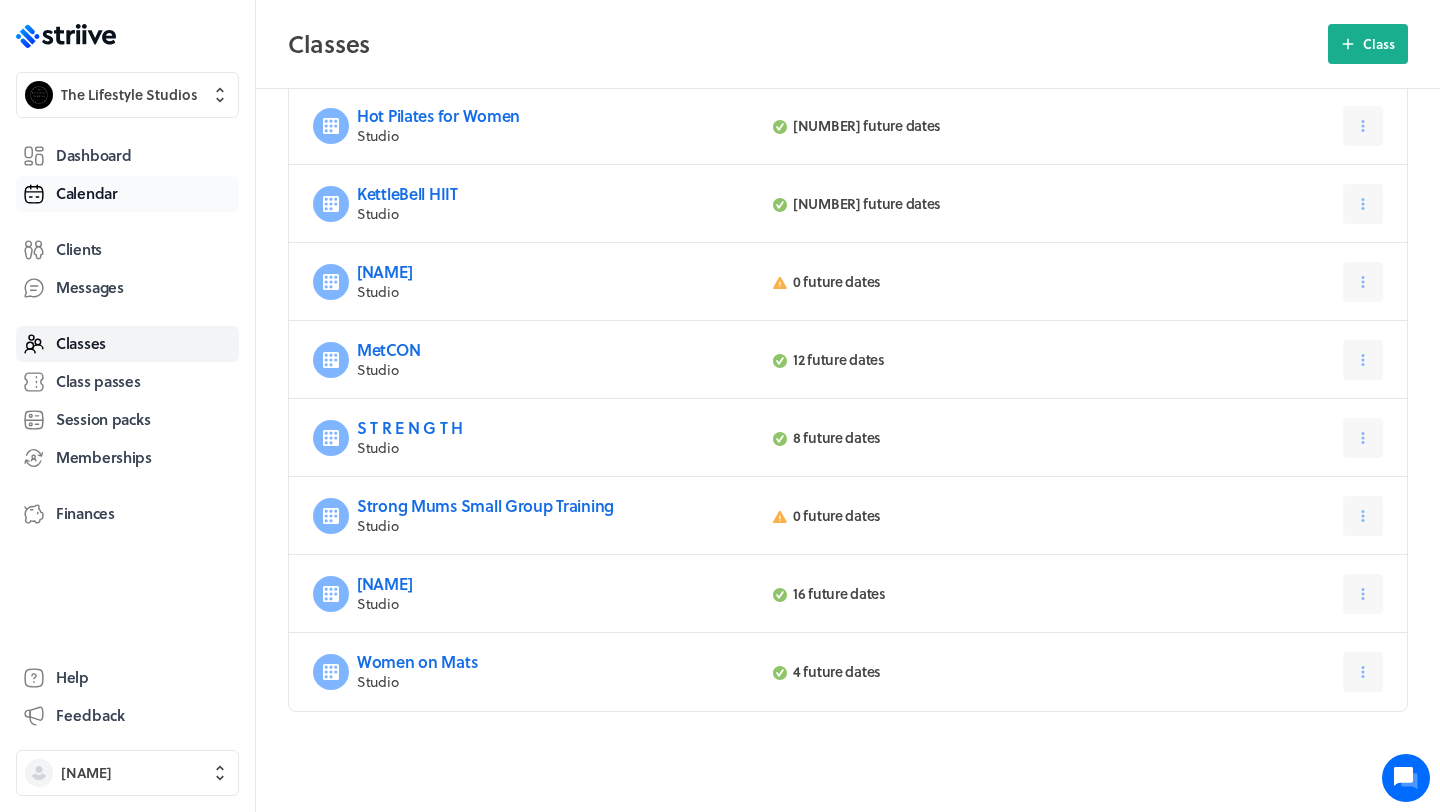 click on "Calendar" at bounding box center (87, 193) 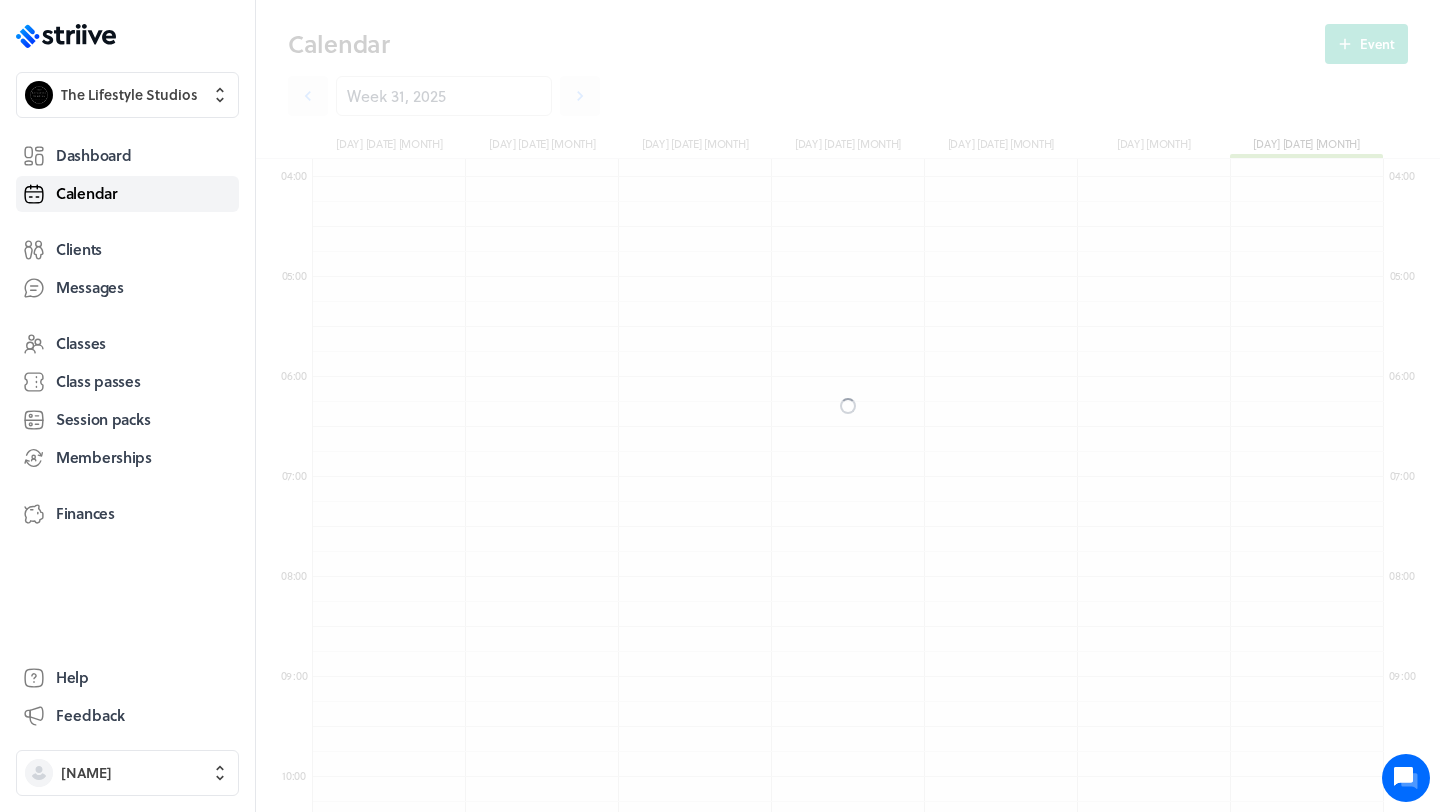 scroll, scrollTop: 525, scrollLeft: 0, axis: vertical 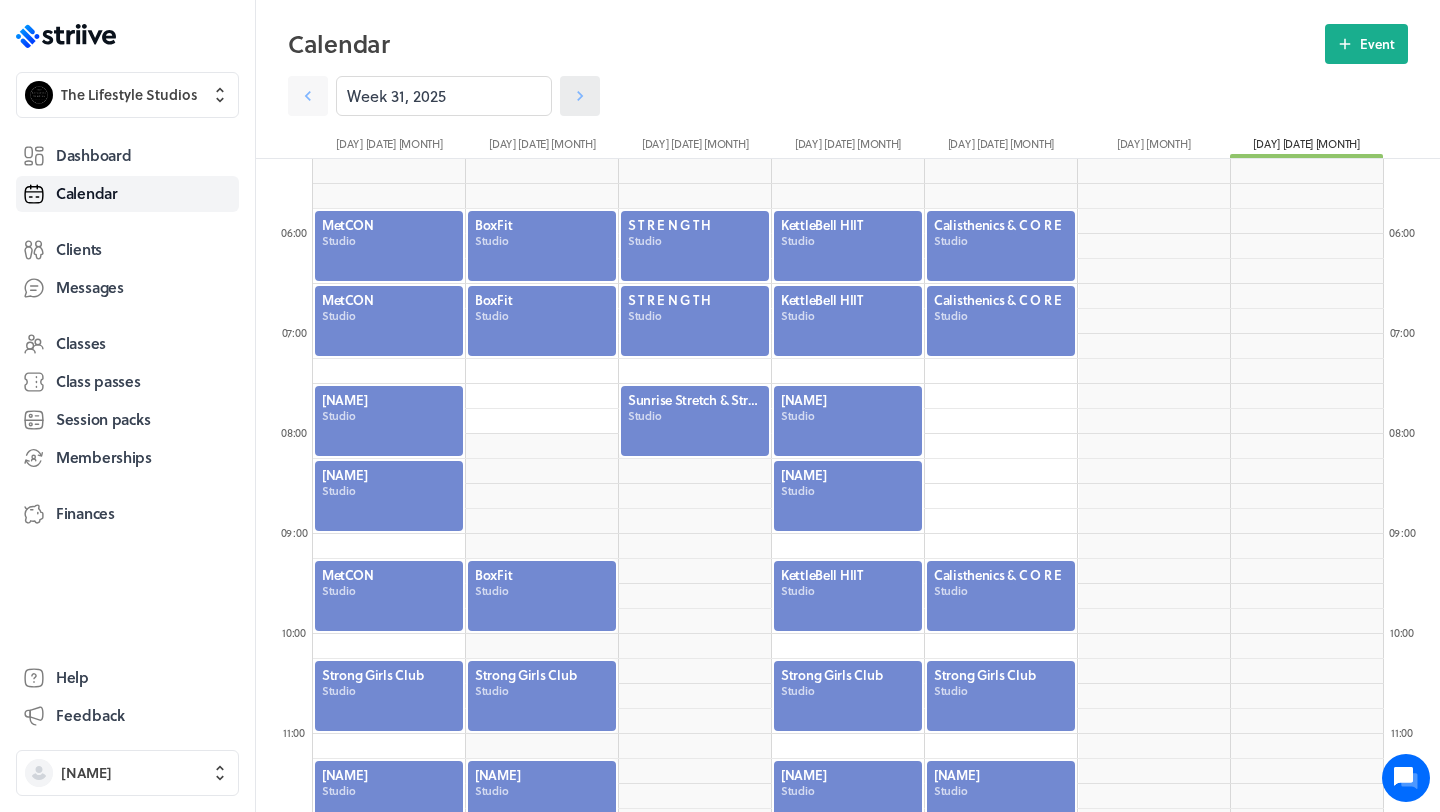 click 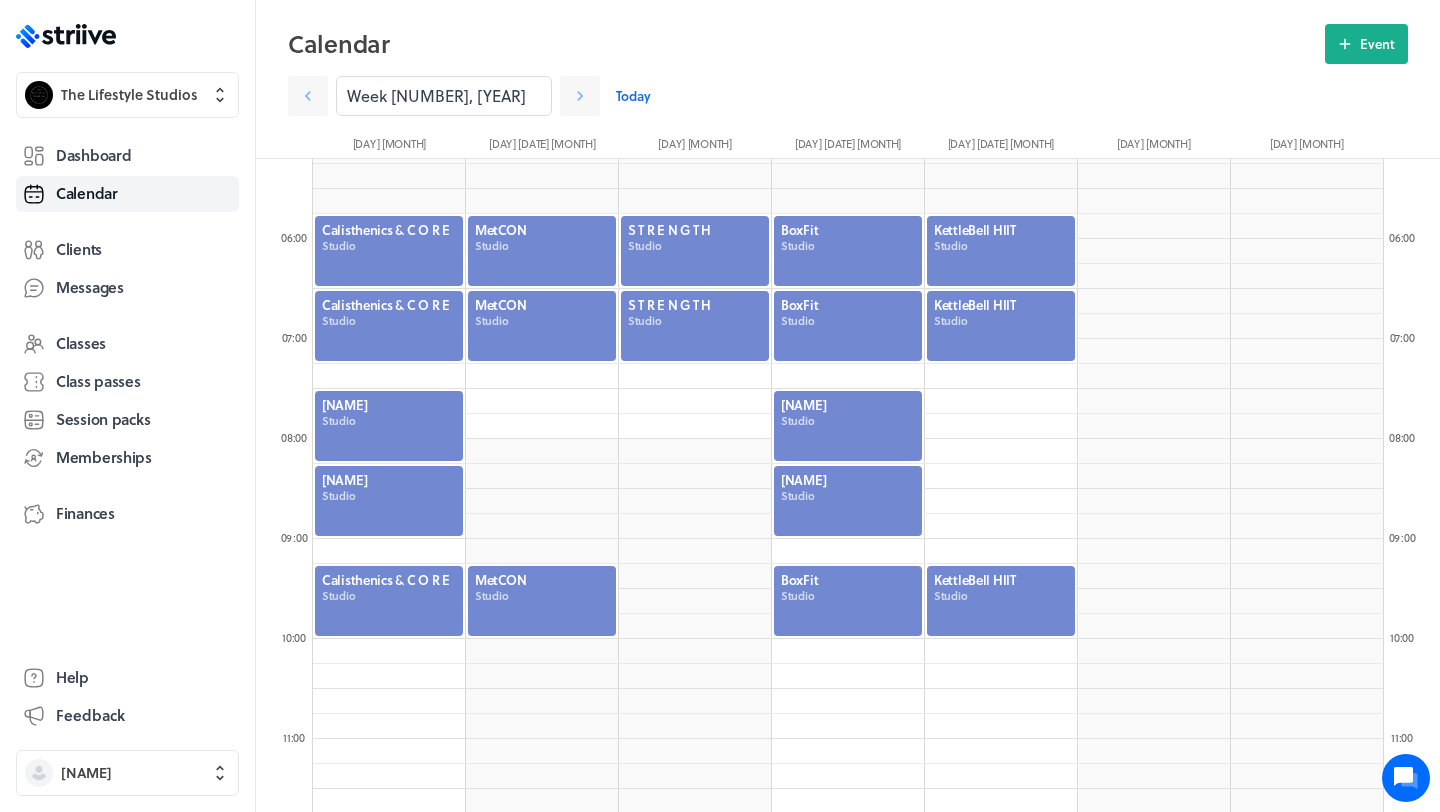 scroll, scrollTop: 529, scrollLeft: 0, axis: vertical 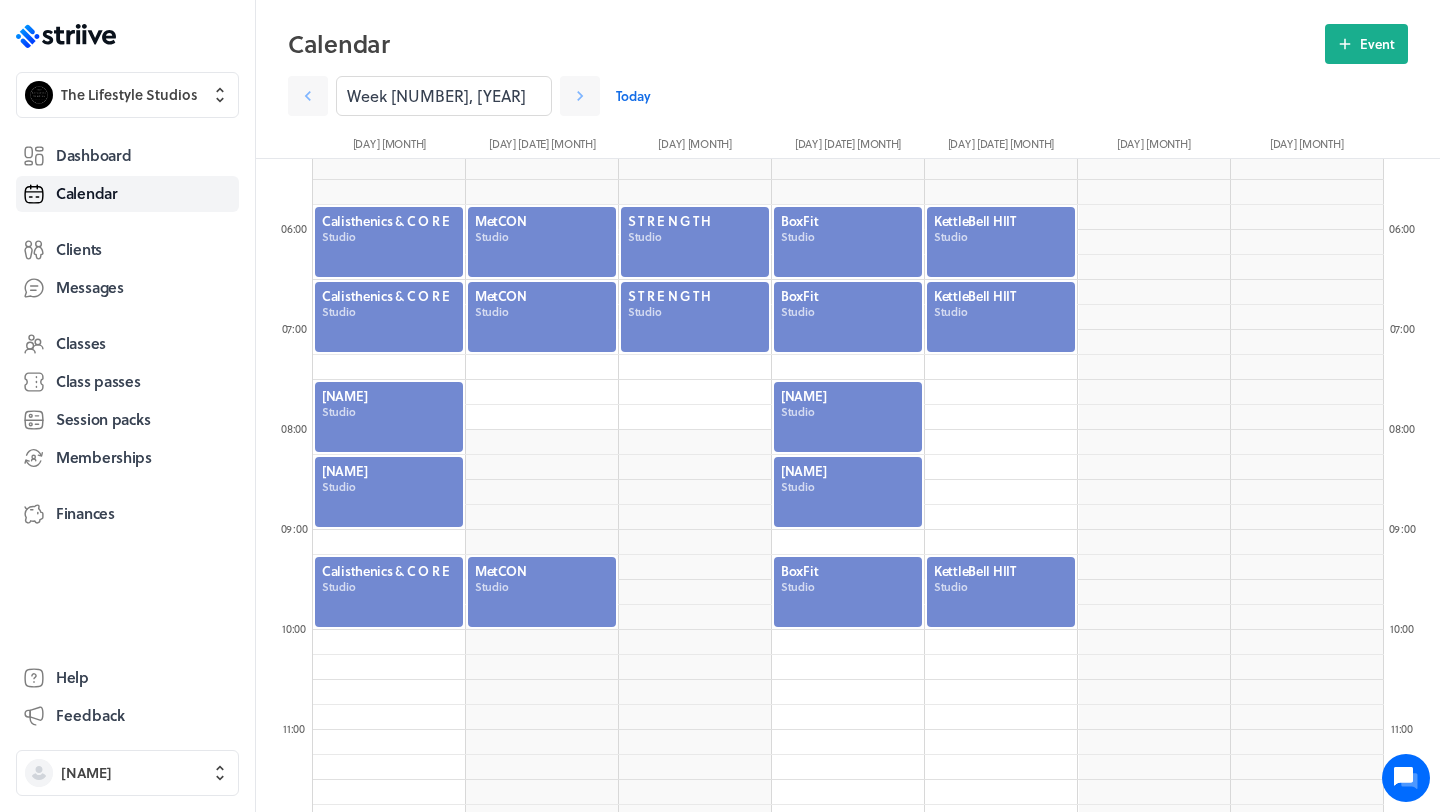 click at bounding box center (389, 592) 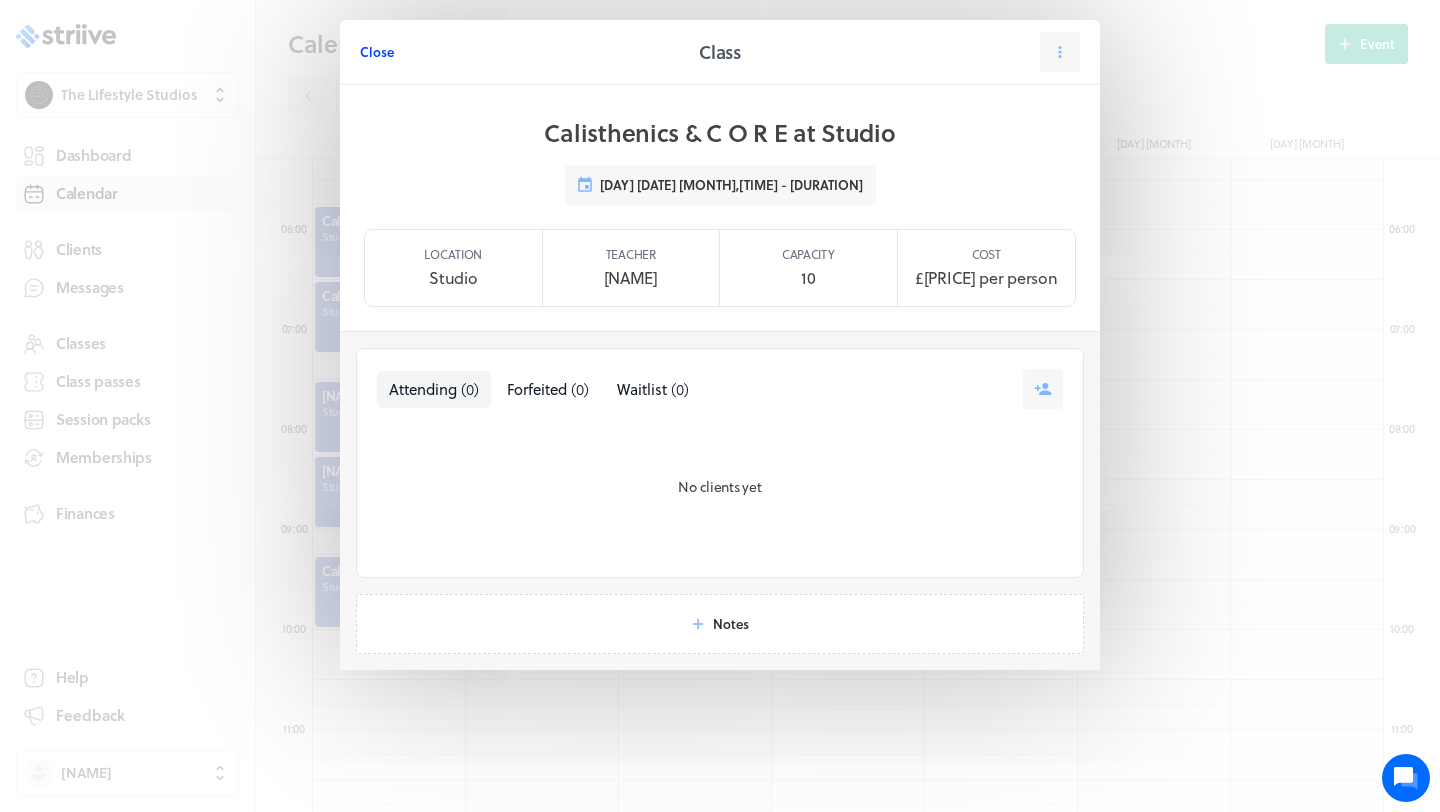 click on "Close" at bounding box center (377, 52) 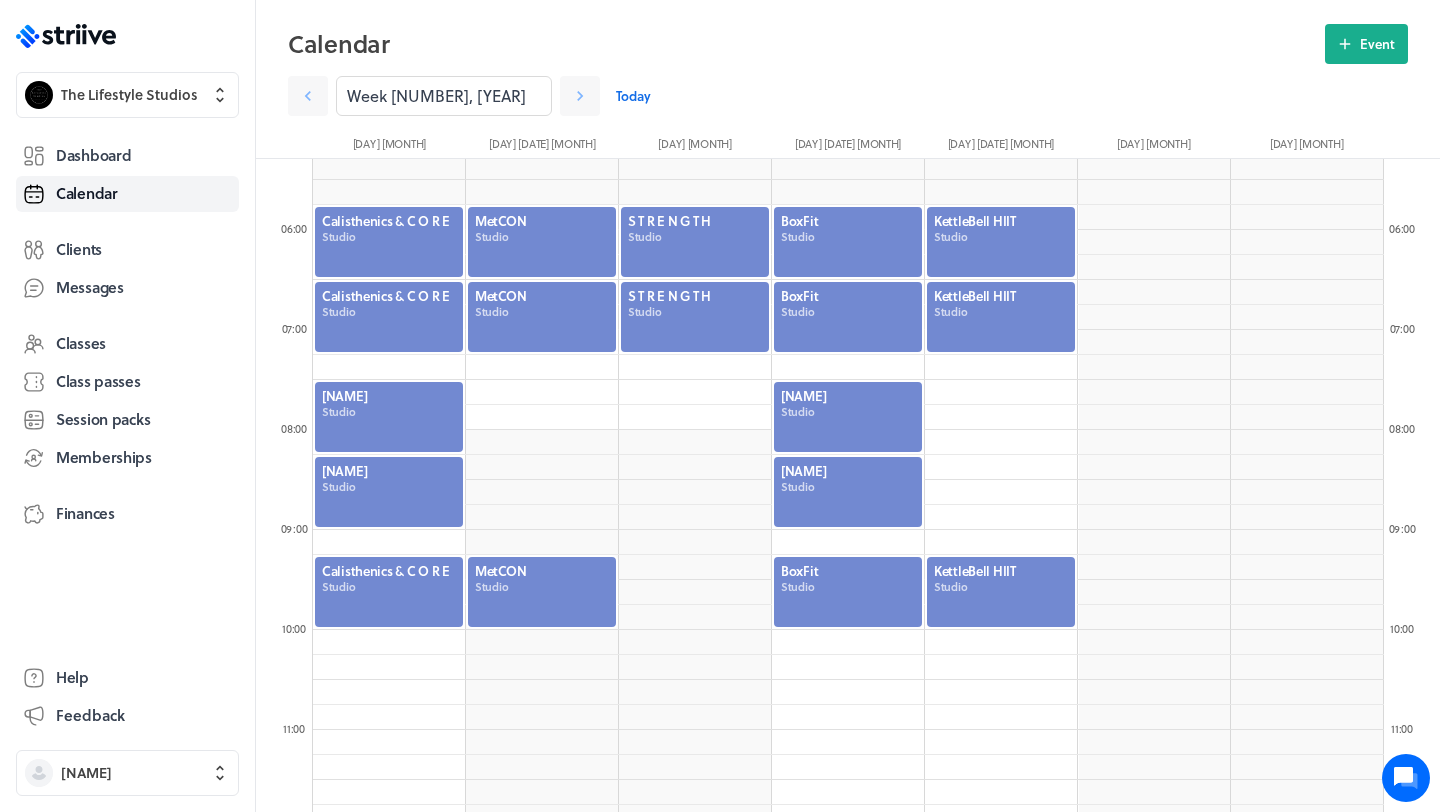 click at bounding box center [389, 592] 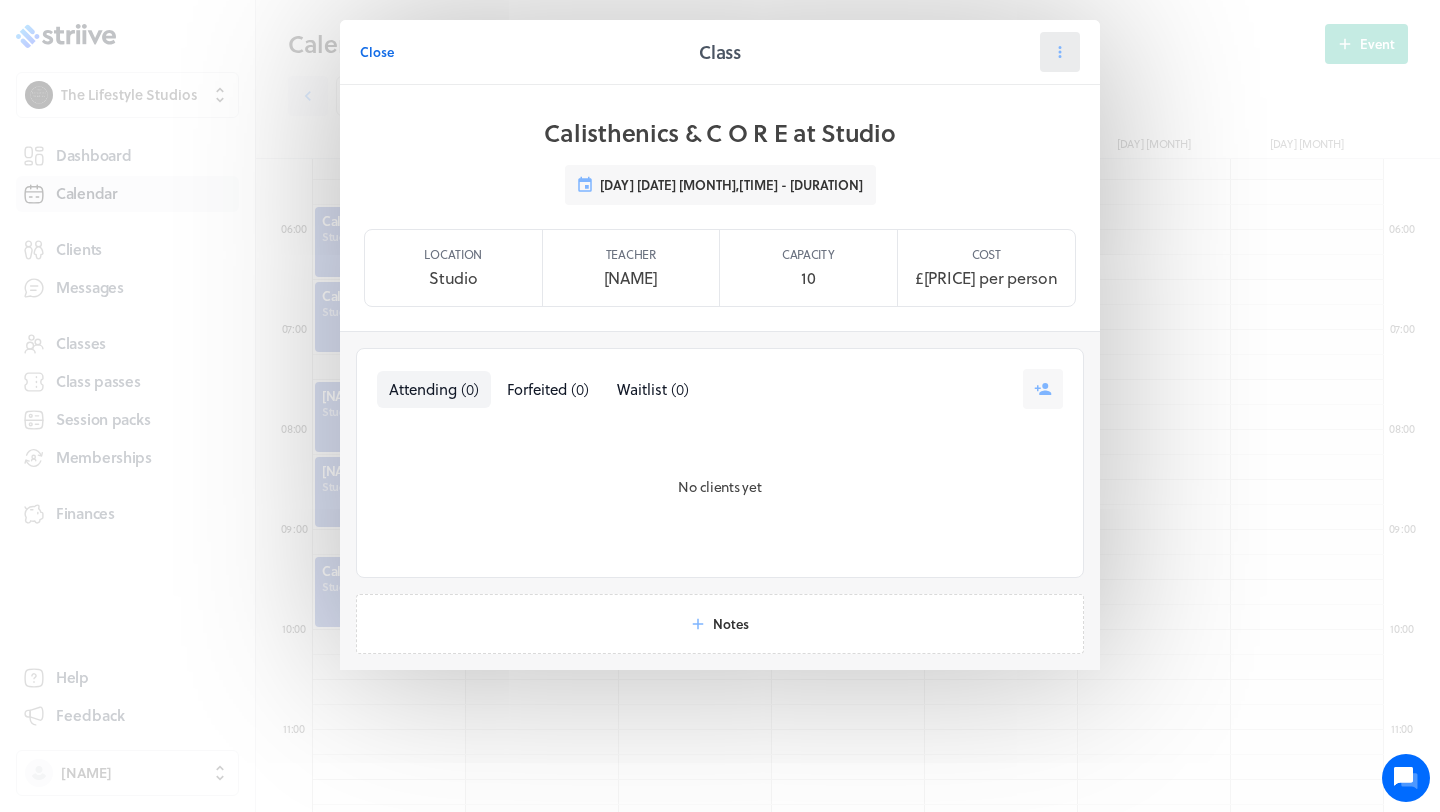 click 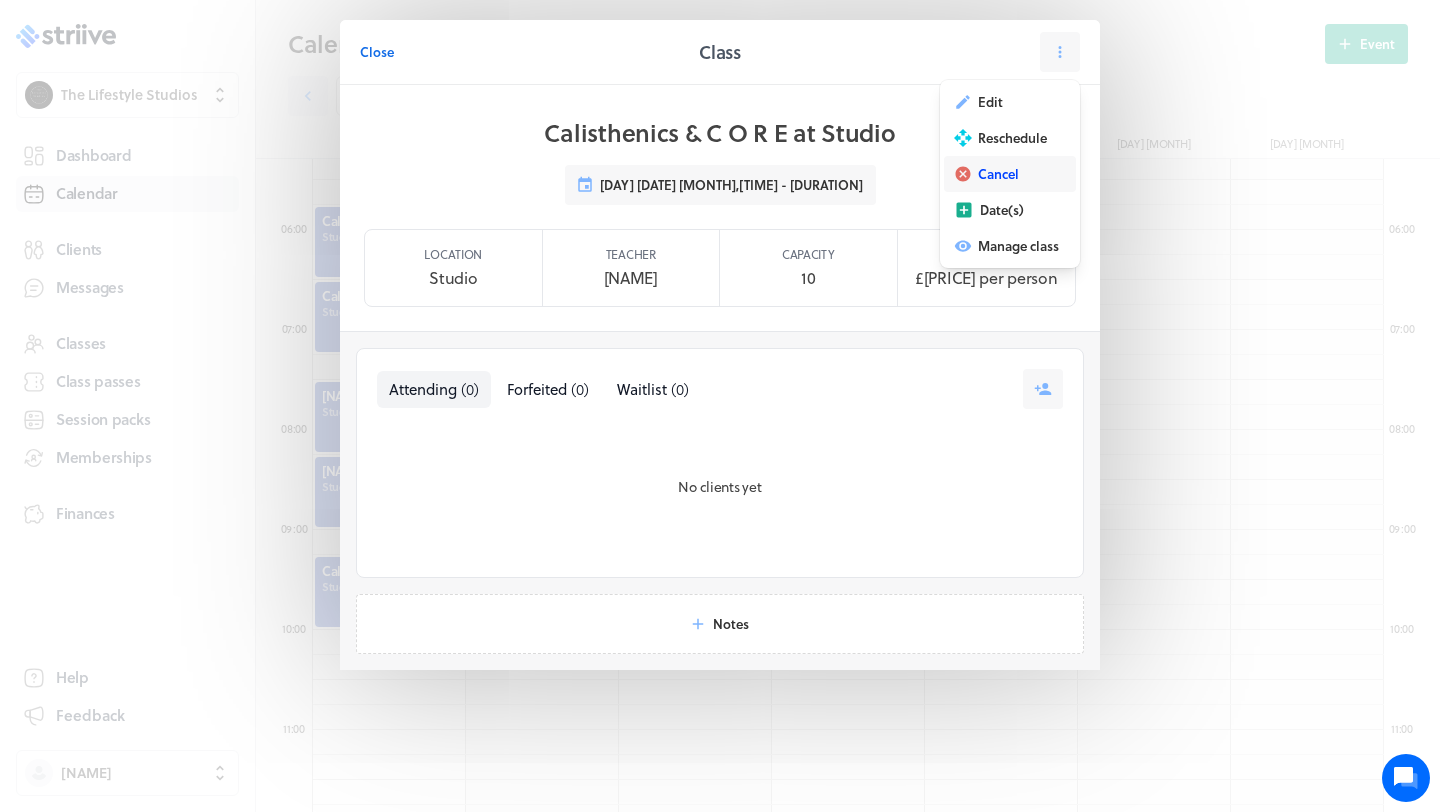 click on "Cancel" at bounding box center [998, 174] 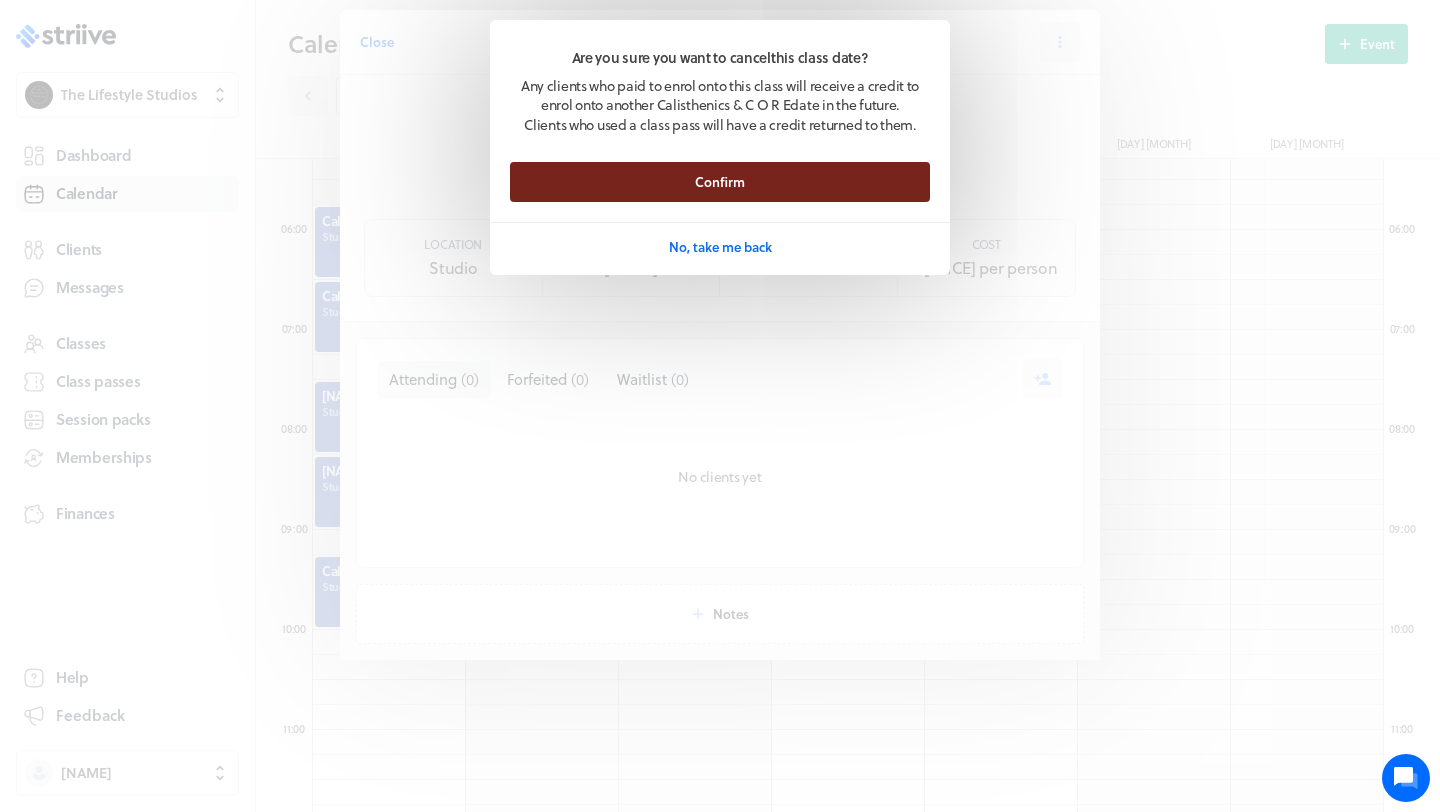 click on "Confirm" at bounding box center [720, 182] 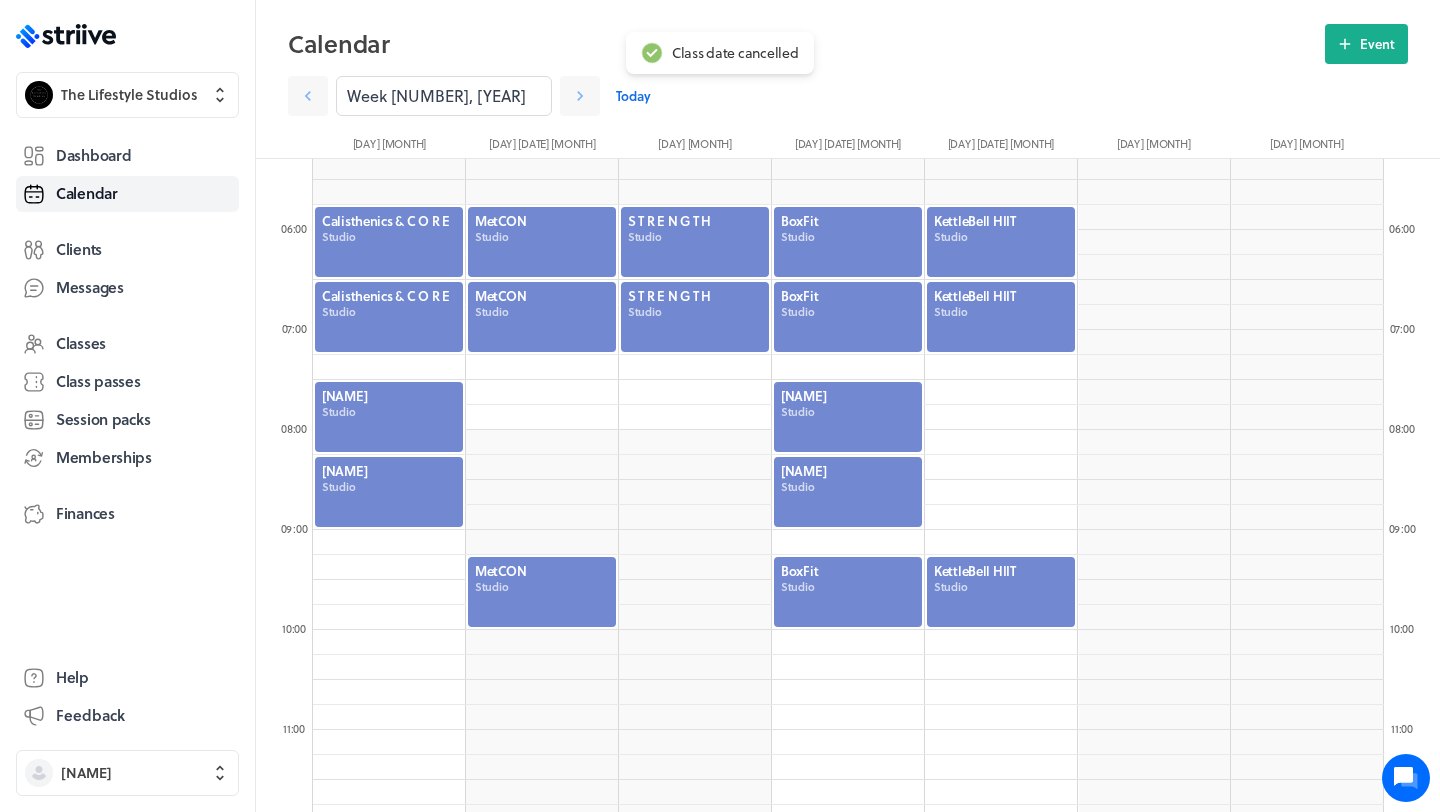 click at bounding box center (1001, 592) 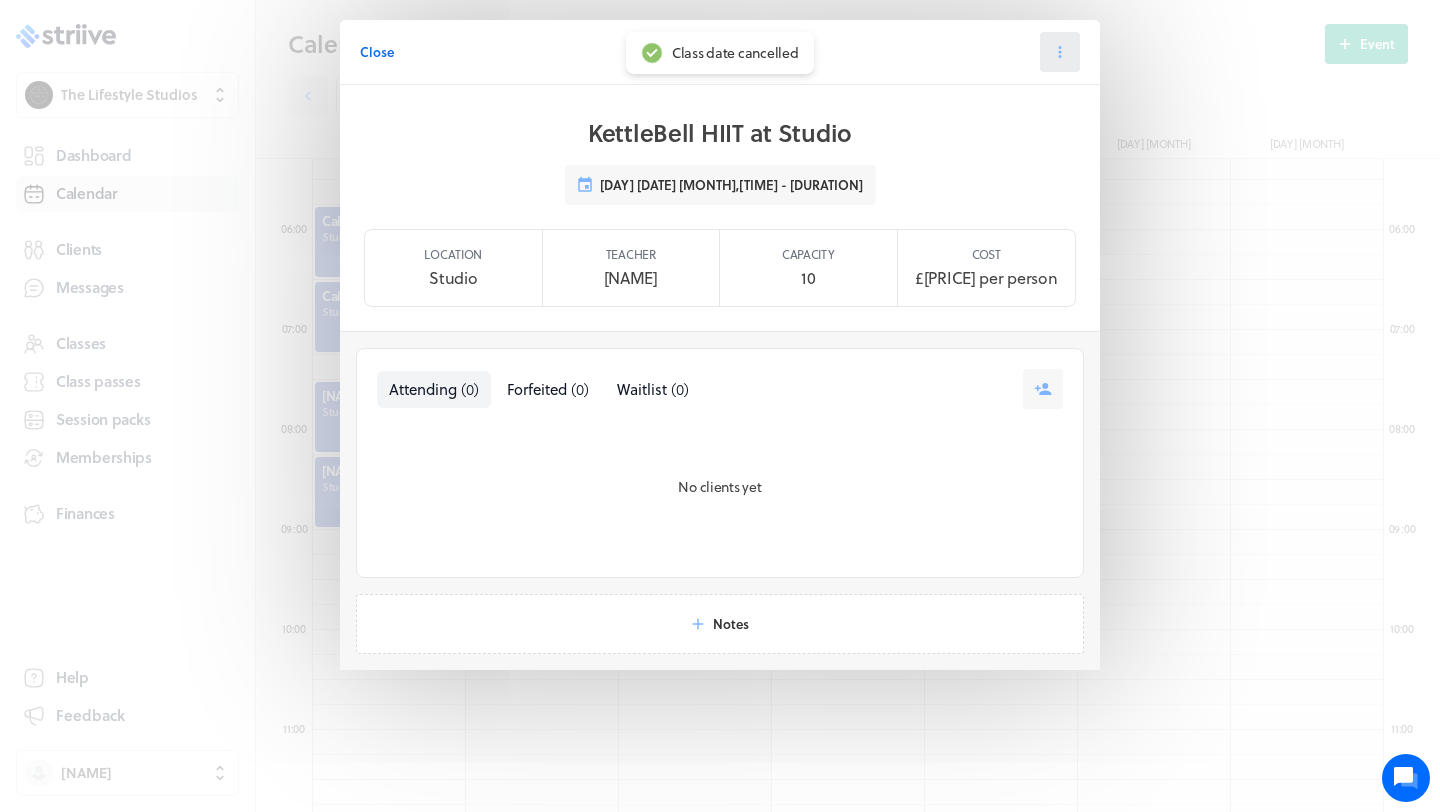 click at bounding box center (1060, 52) 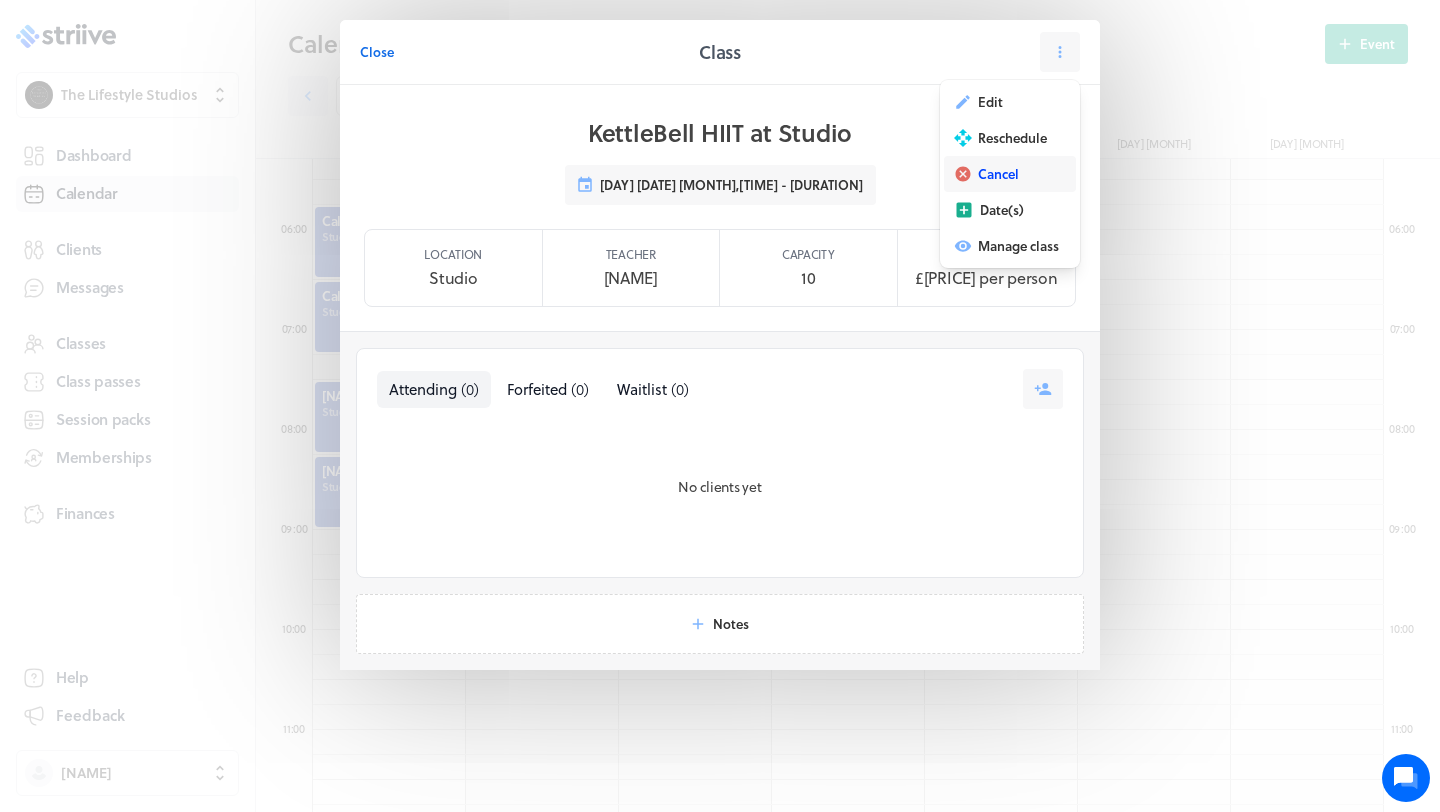 click on "Cancel" at bounding box center (1010, 174) 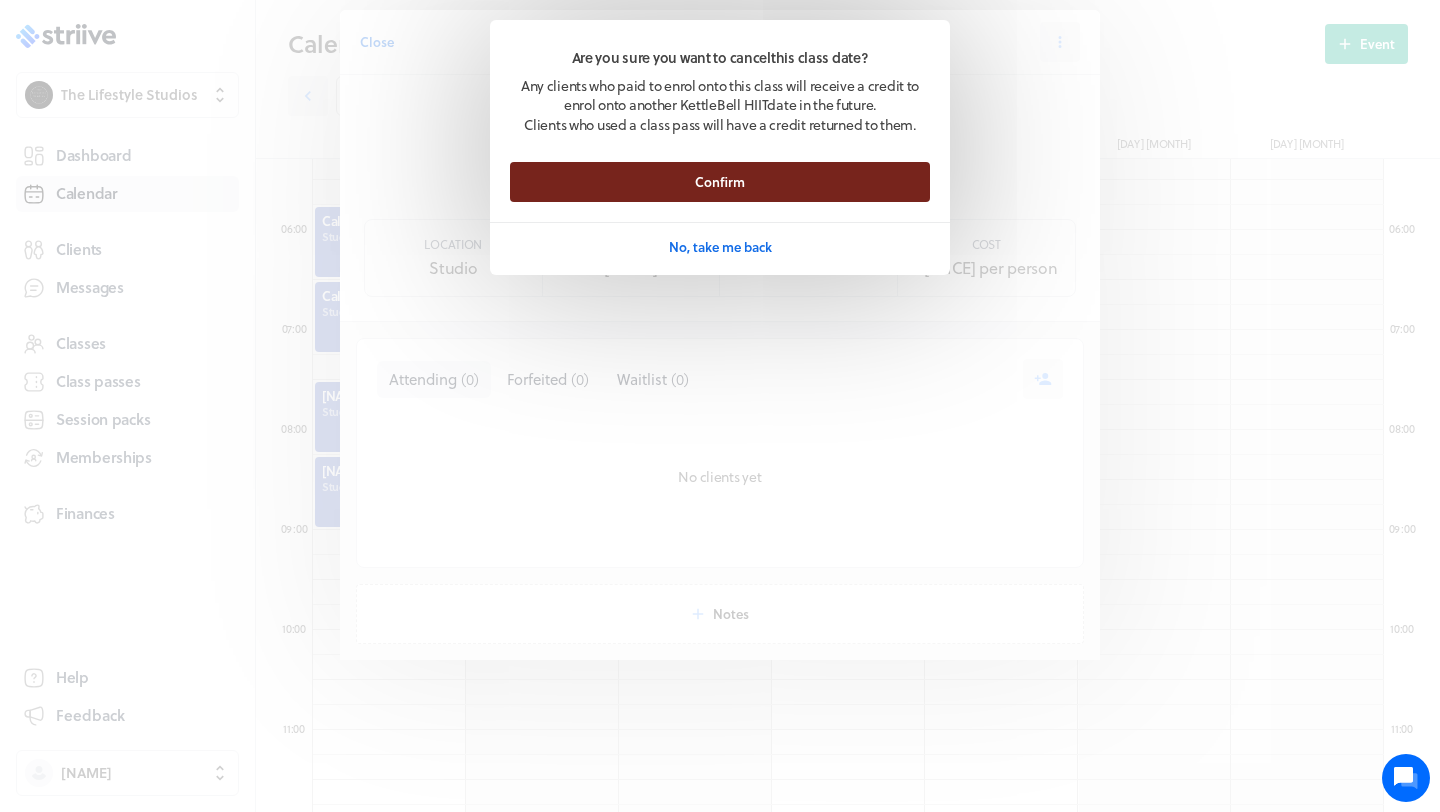 click on "Confirm" at bounding box center [720, 182] 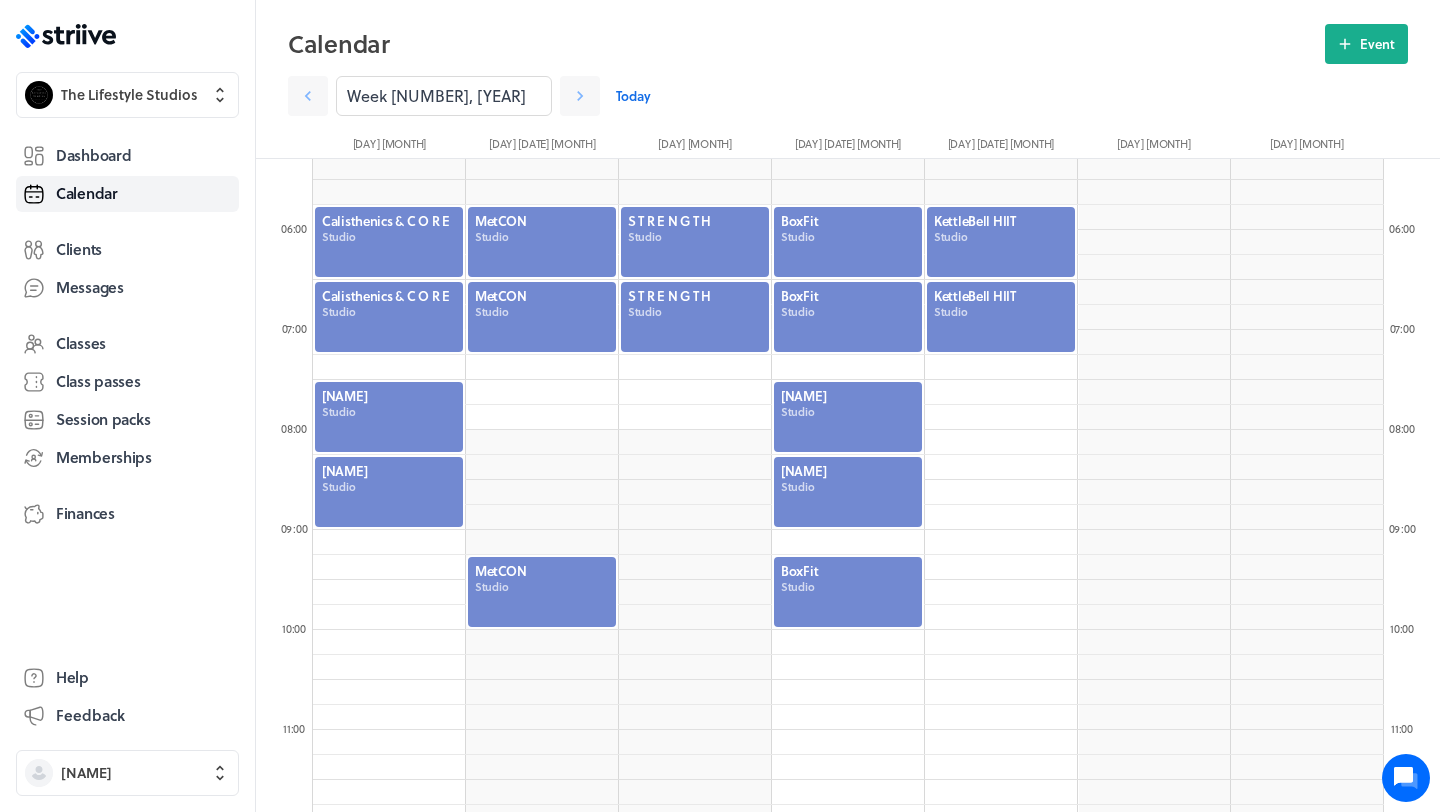click on "Week [NUMBER], [YEAR]
Today" at bounding box center (848, 90) 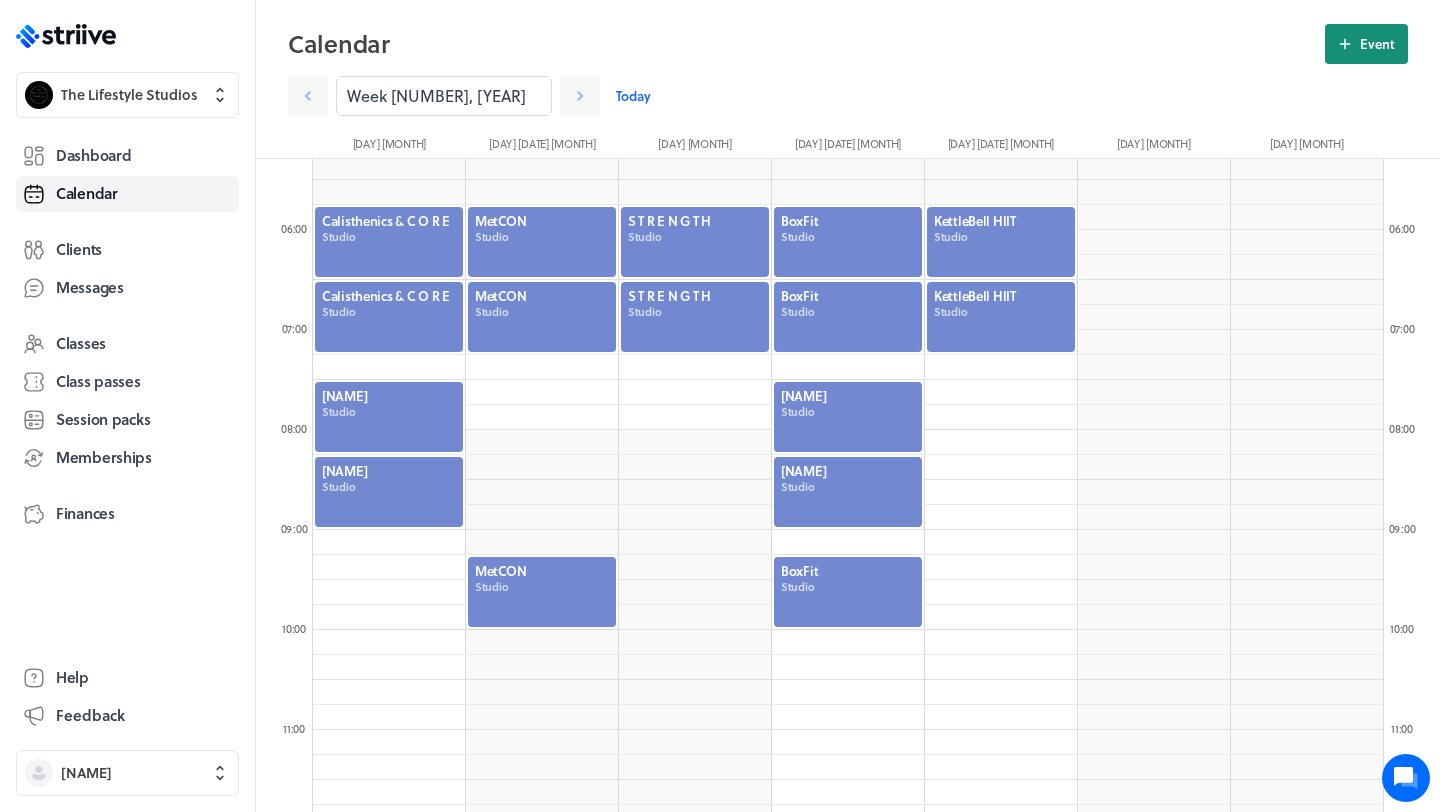 click on "Event" at bounding box center (1366, 44) 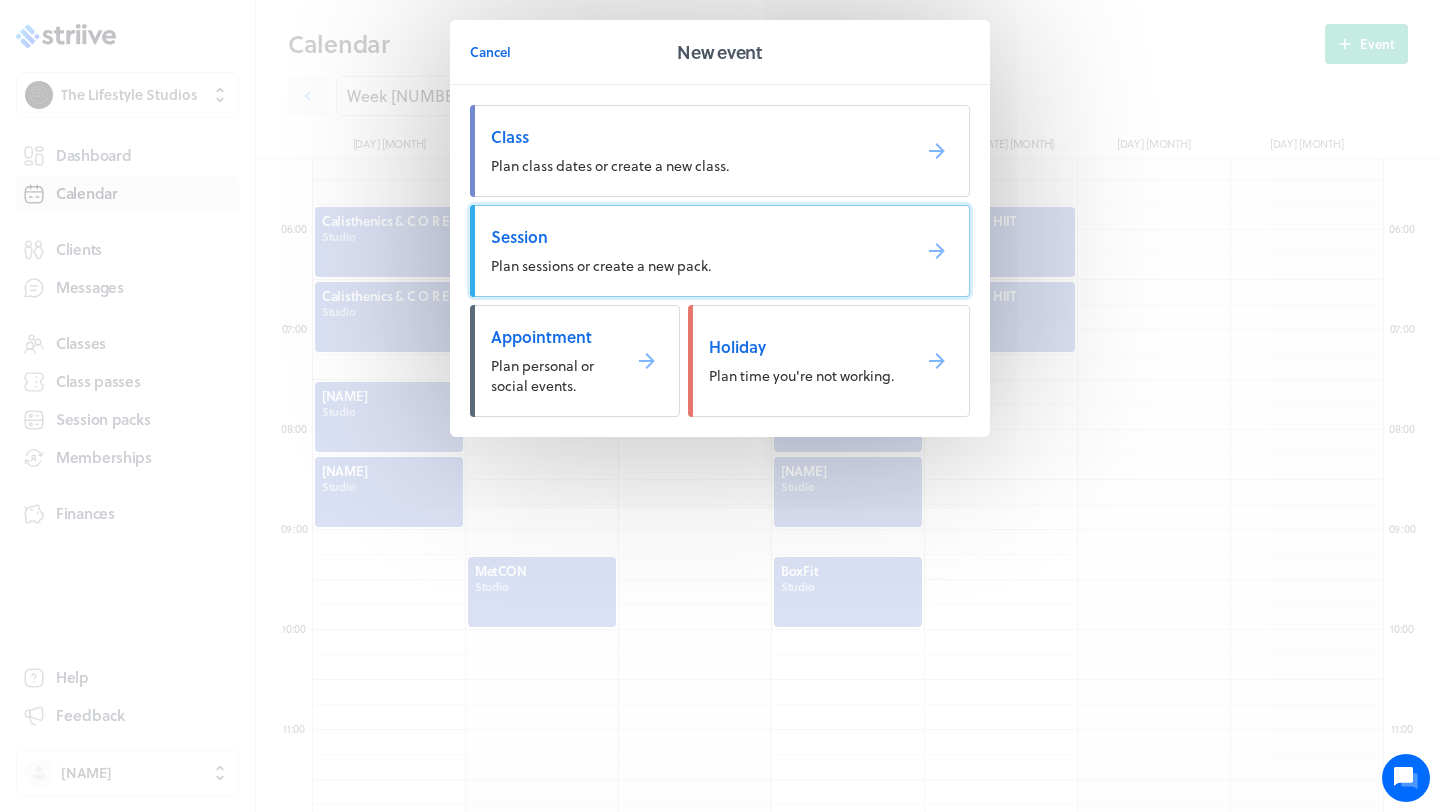 click on "Session Plan sessions or create a new pack." at bounding box center (720, 251) 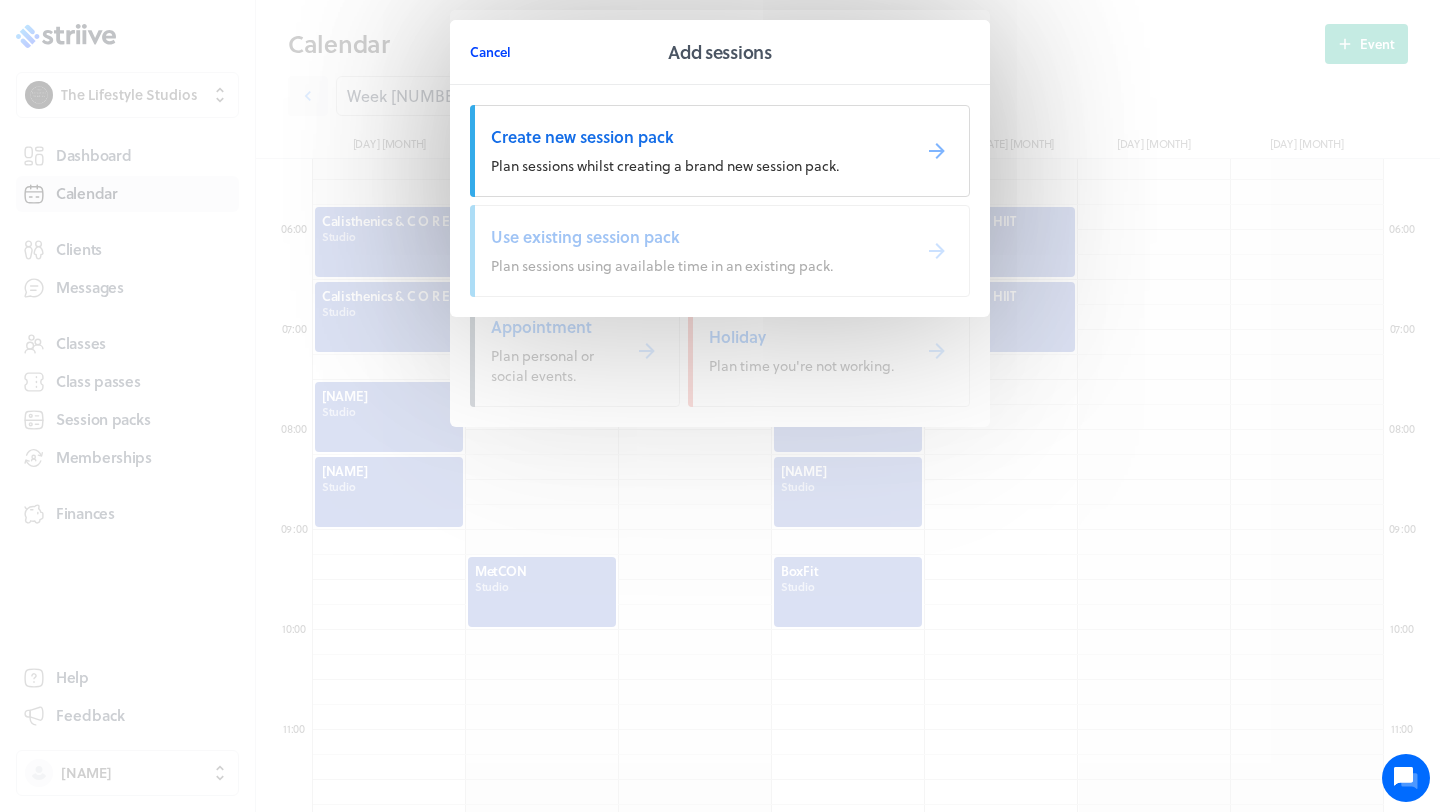 click on "Cancel" at bounding box center (490, 52) 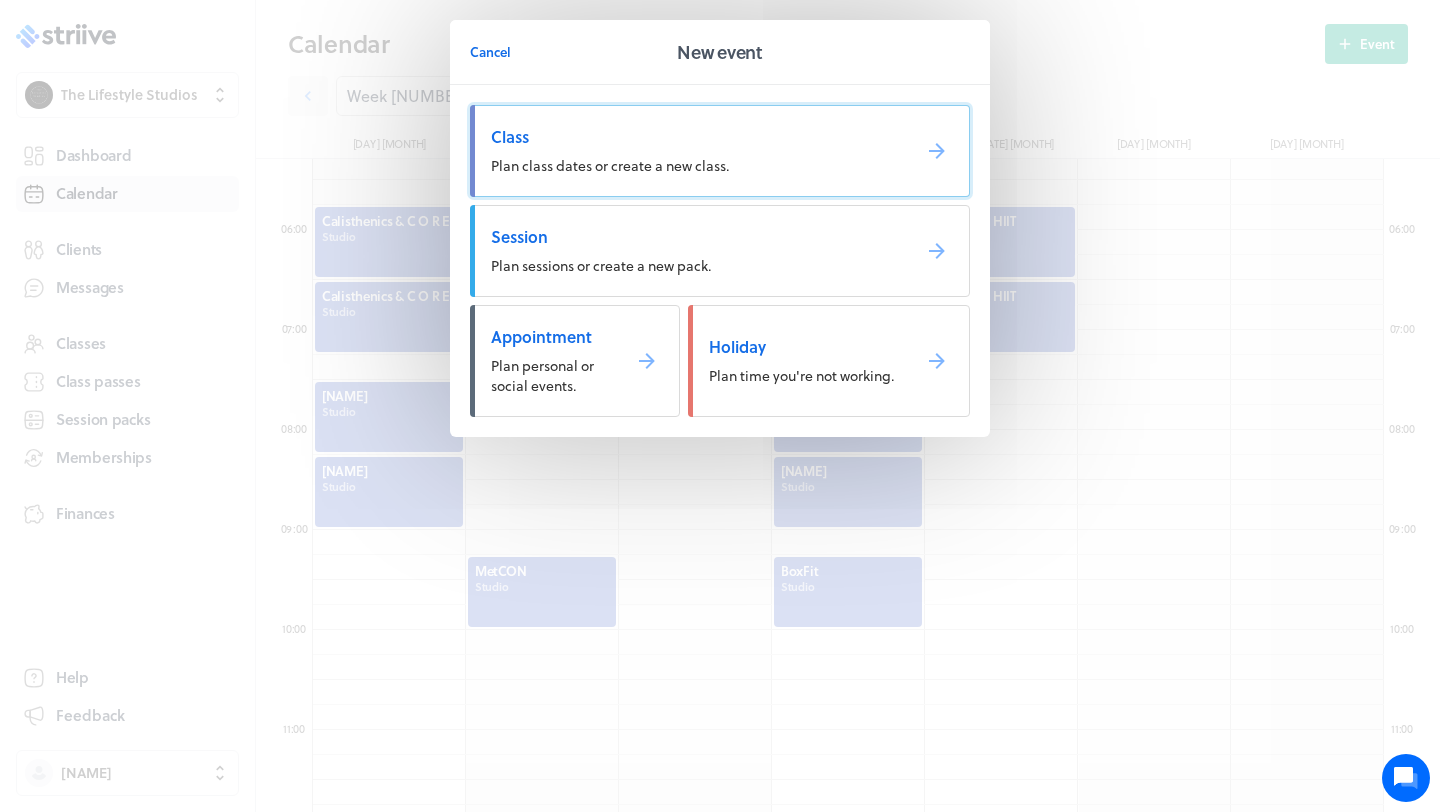 click on "Plan class dates or create a new class." at bounding box center [610, 165] 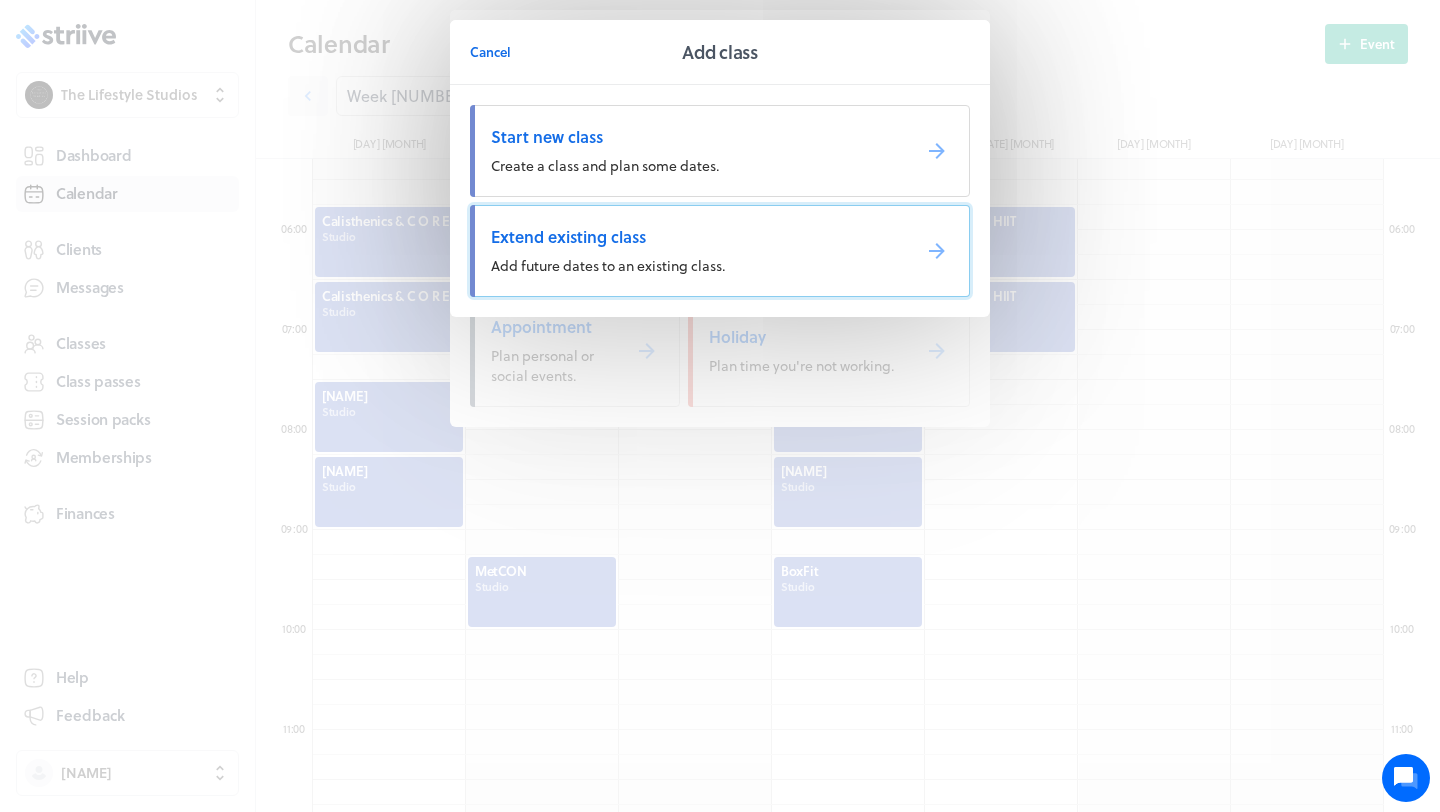 click on "Add future dates to an existing class." at bounding box center (608, 265) 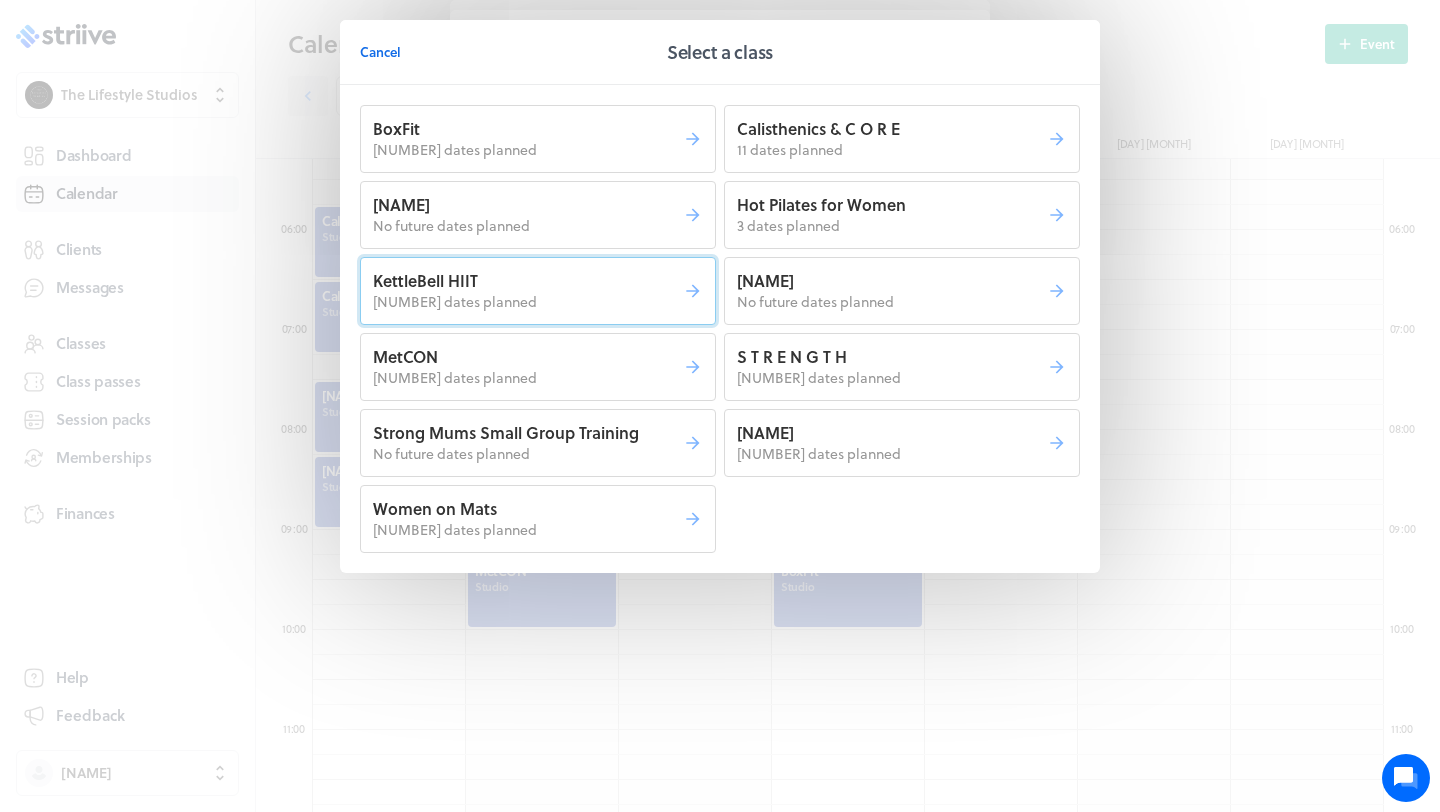 click on "KettleBell HIIT" at bounding box center [528, 281] 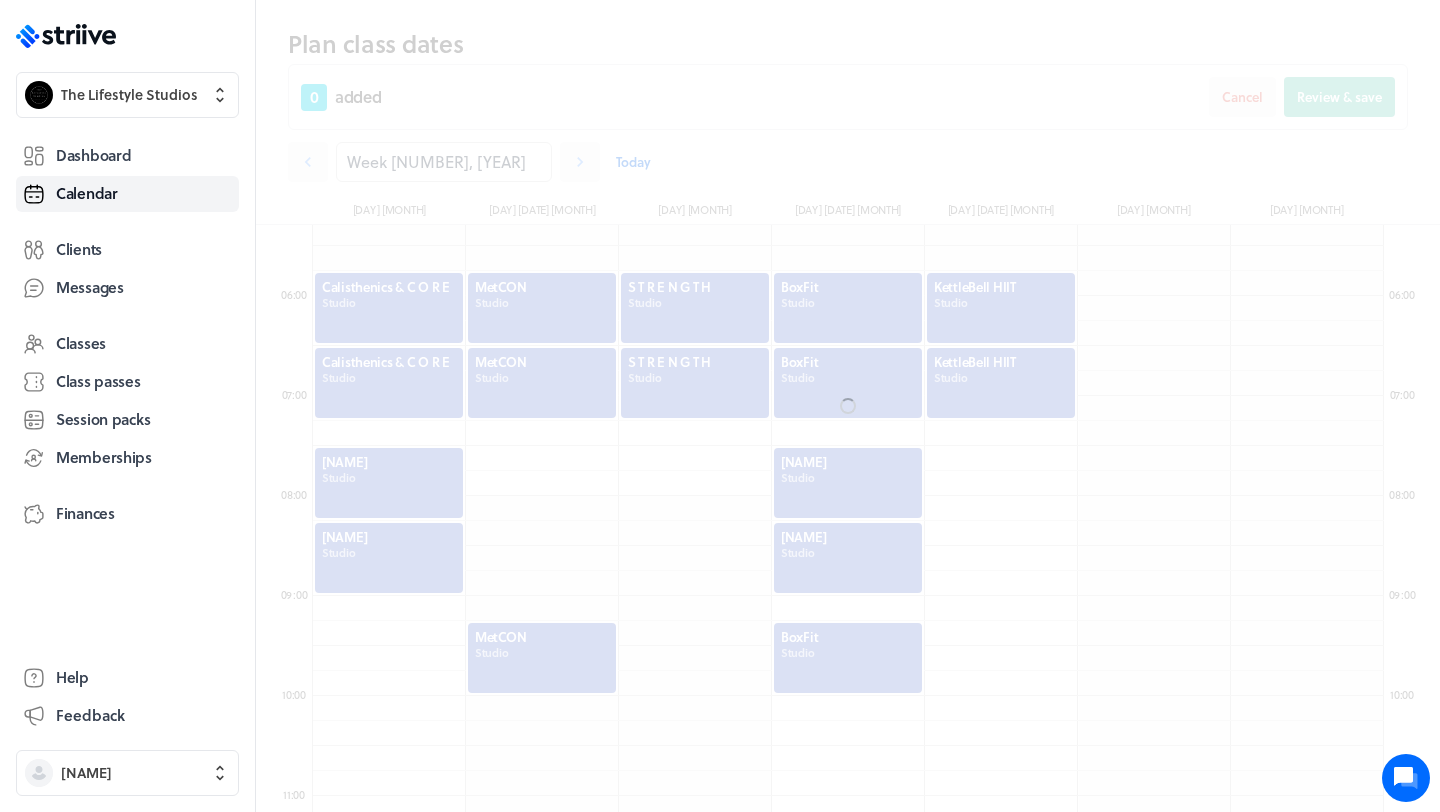 scroll, scrollTop: 595, scrollLeft: 0, axis: vertical 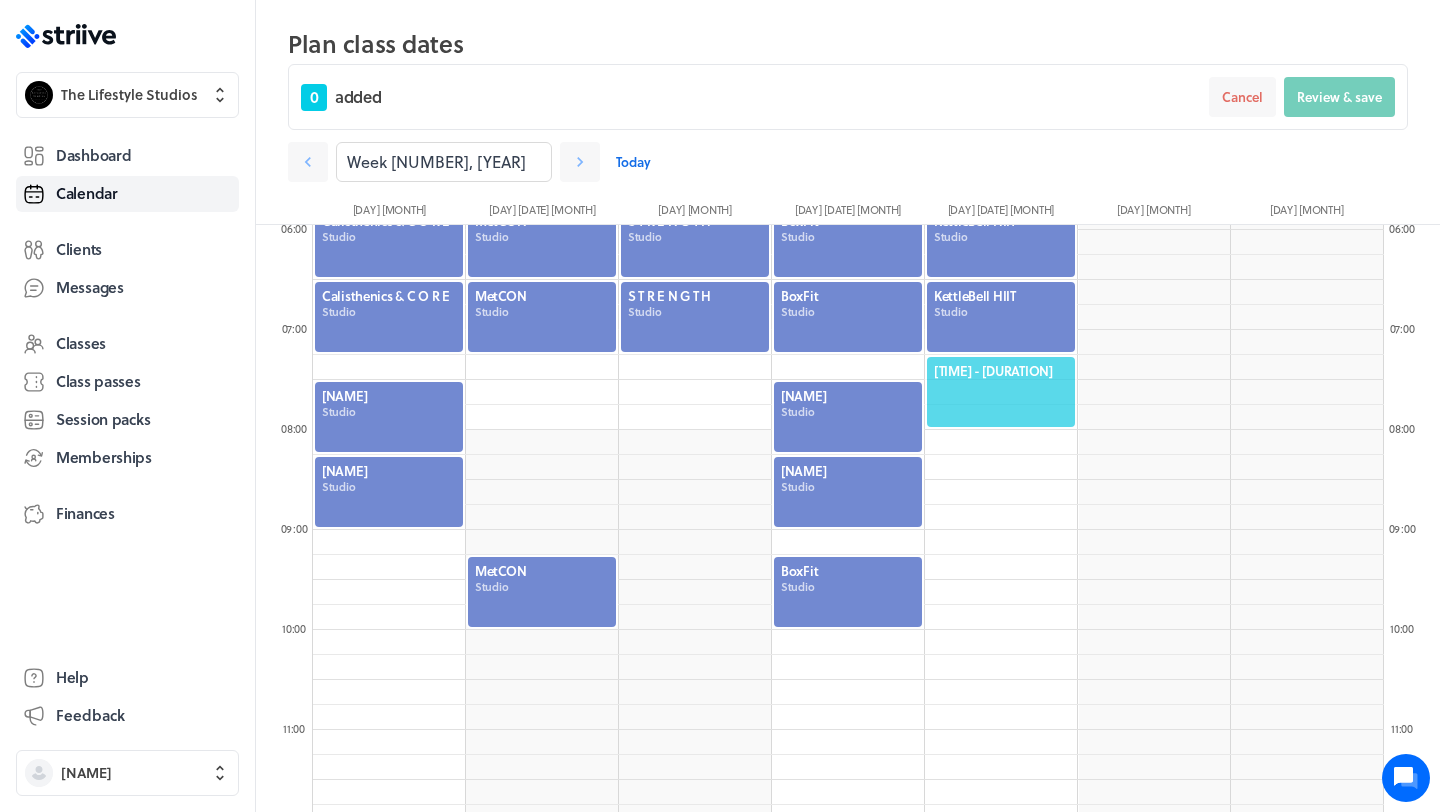 click on "[TIME] - [DURATION]" 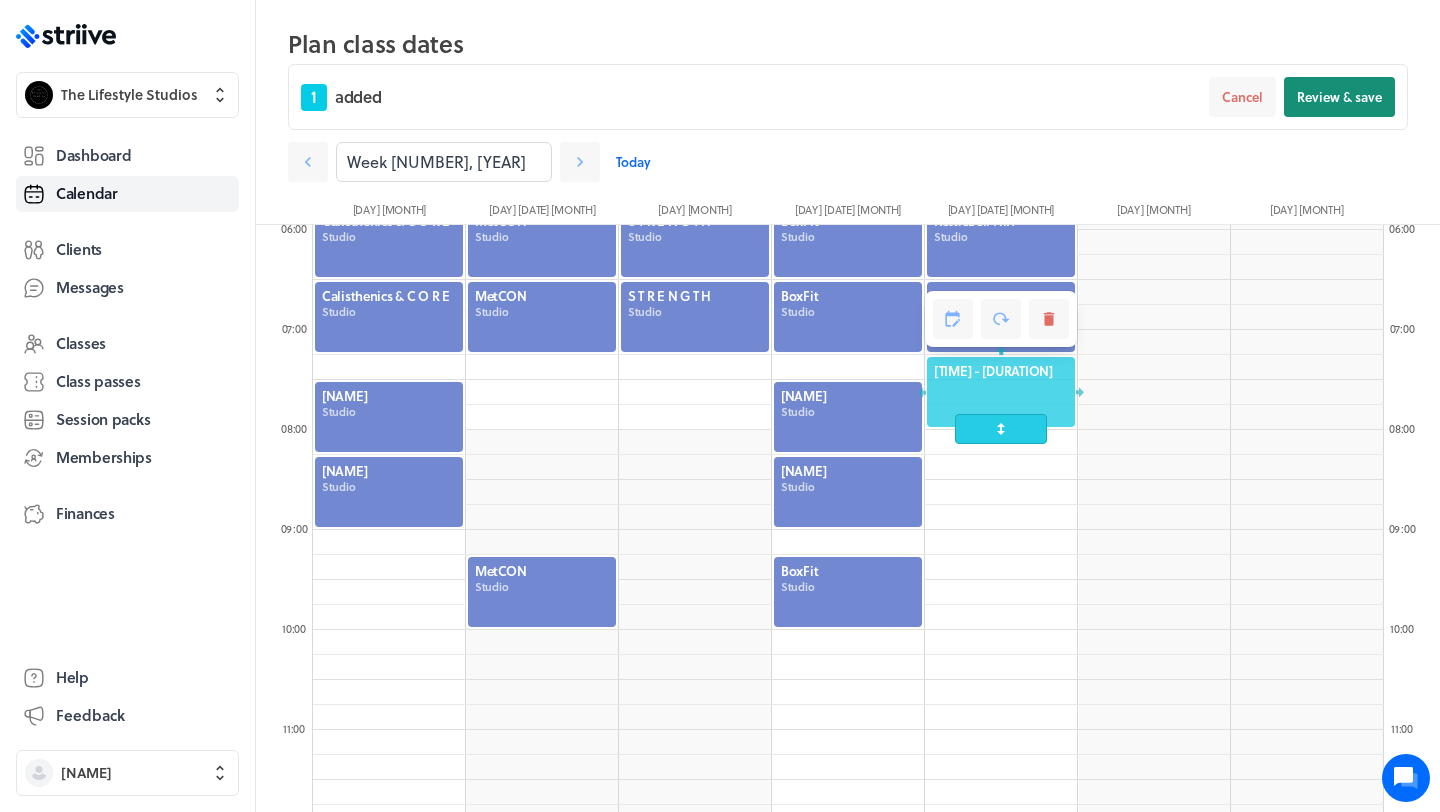 click on "Review & save" at bounding box center (1339, 97) 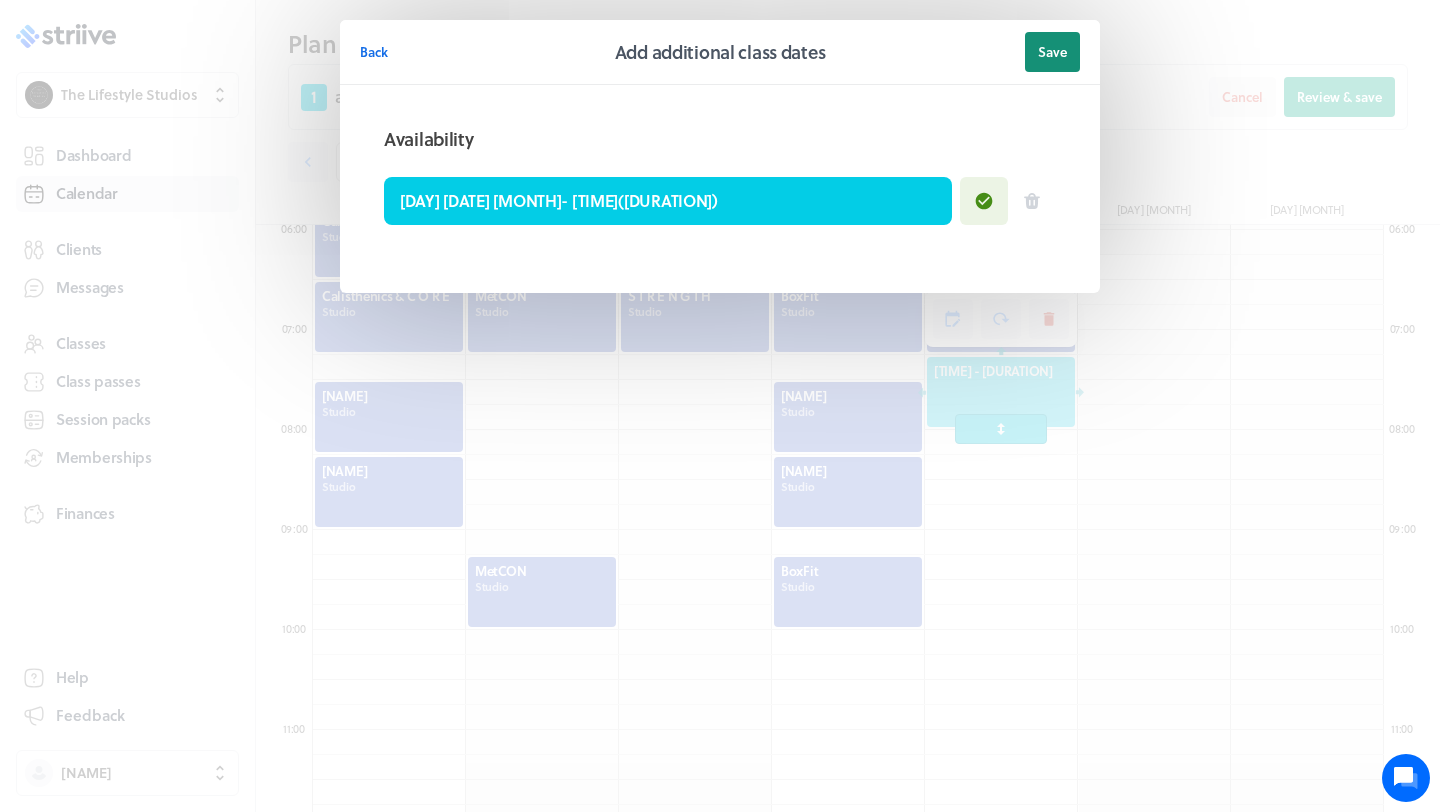 click on "Save" at bounding box center (1052, 52) 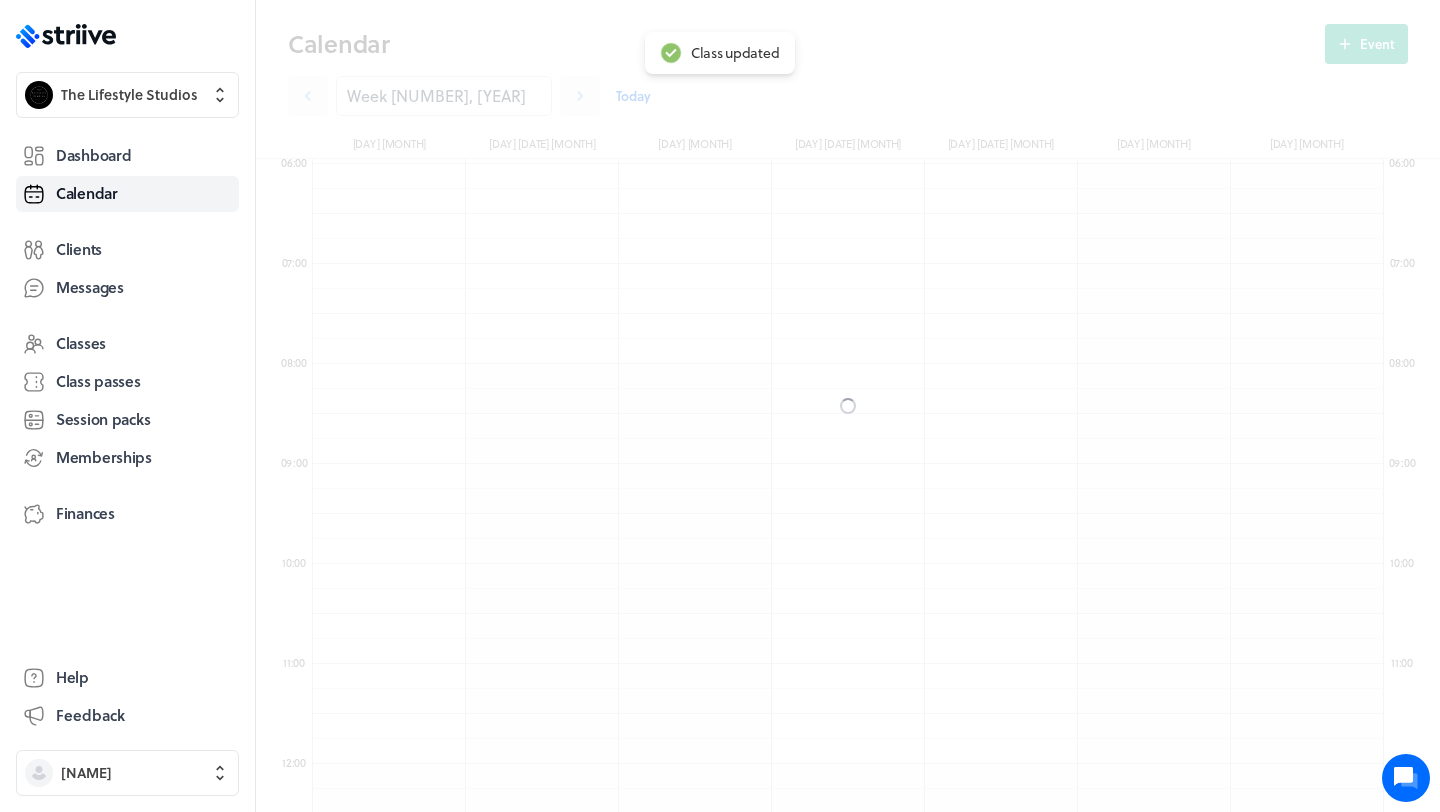 scroll, scrollTop: 529, scrollLeft: 0, axis: vertical 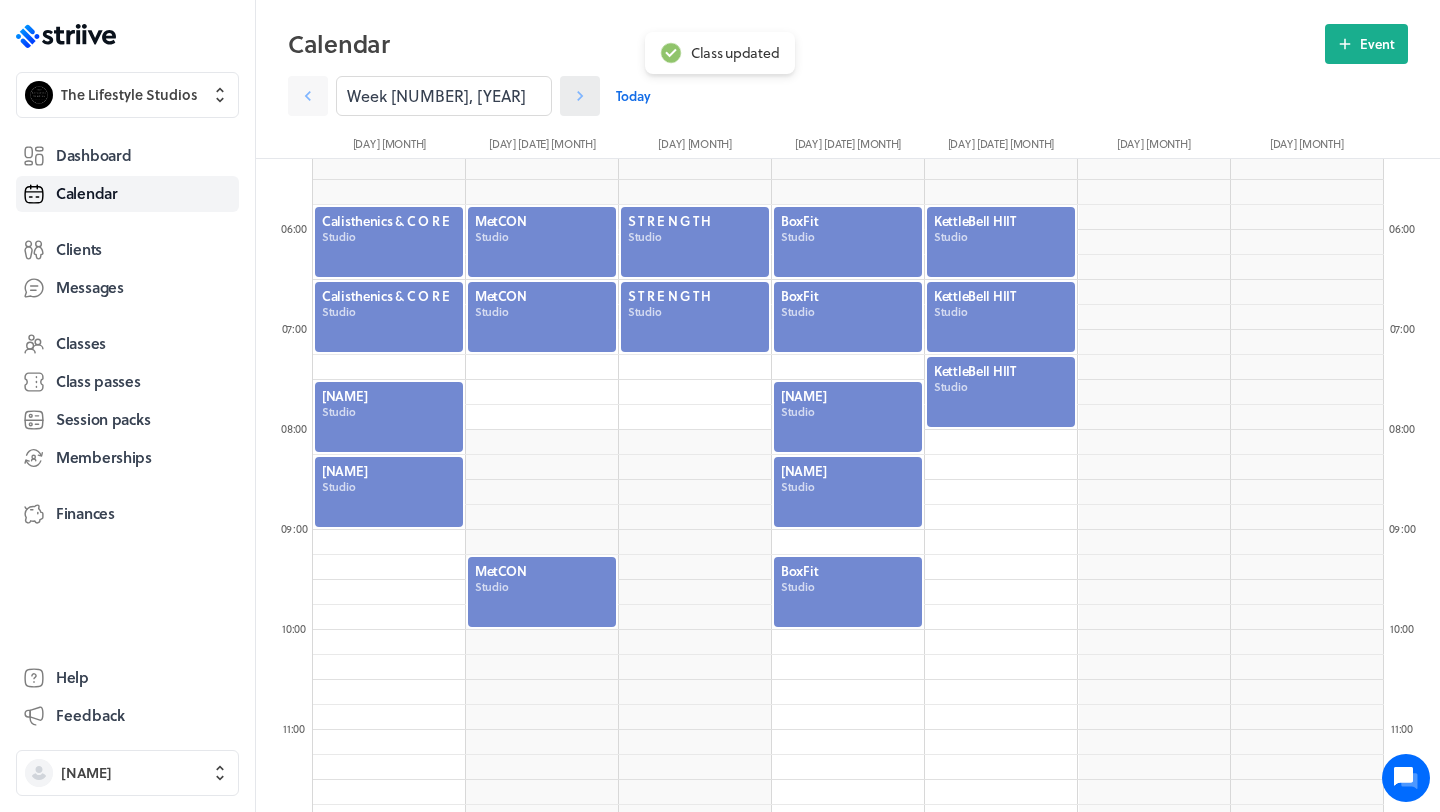click 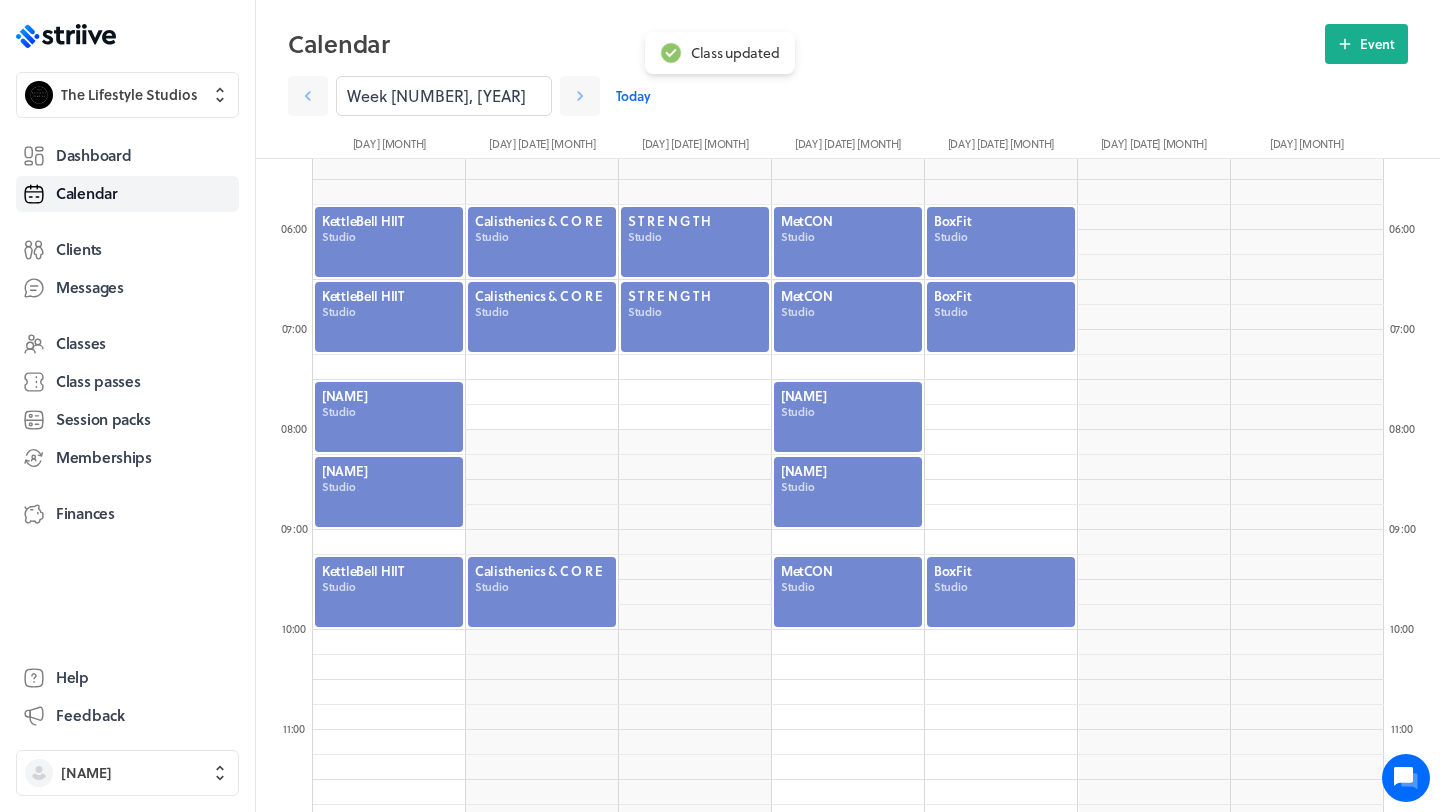 click at bounding box center (1001, 592) 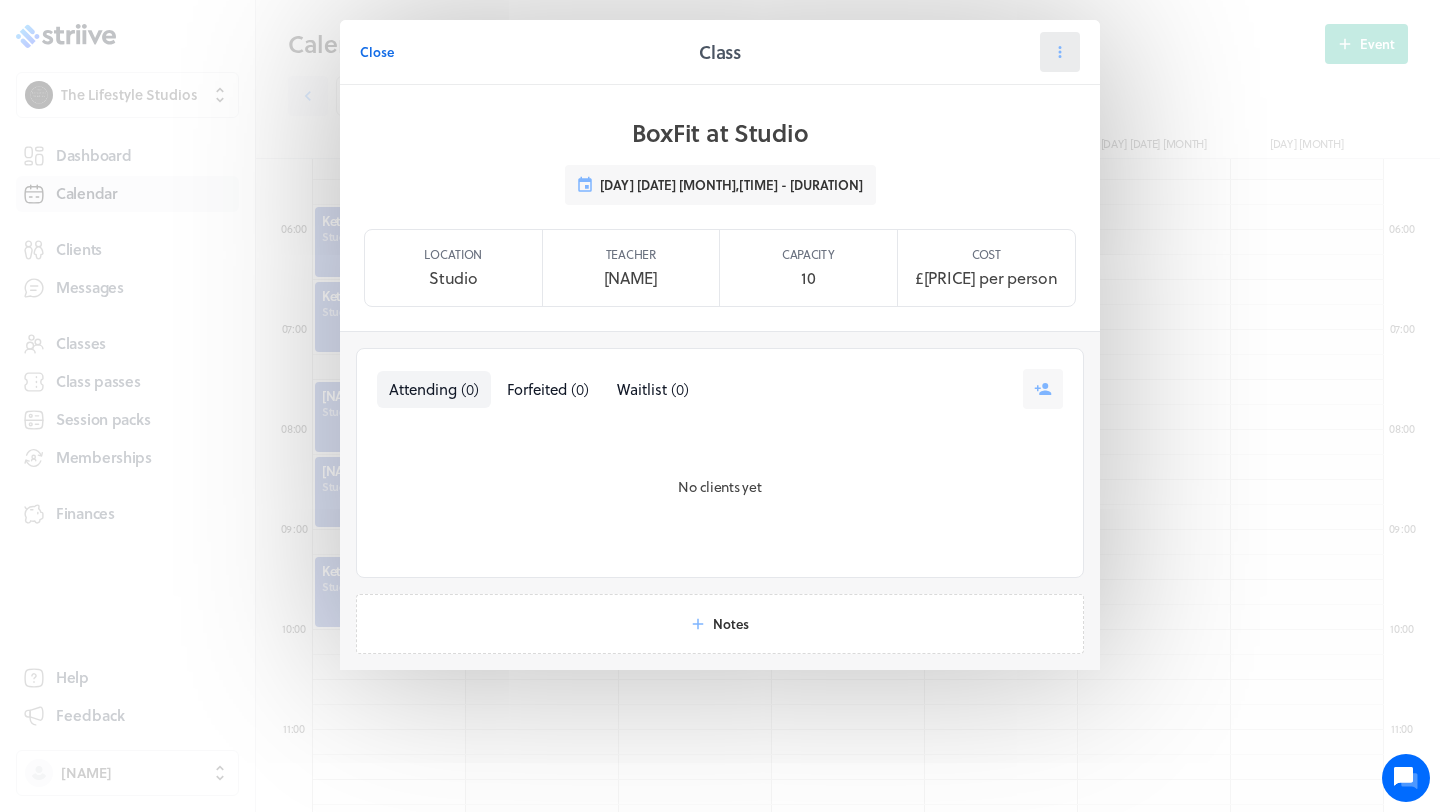 click at bounding box center [1060, 52] 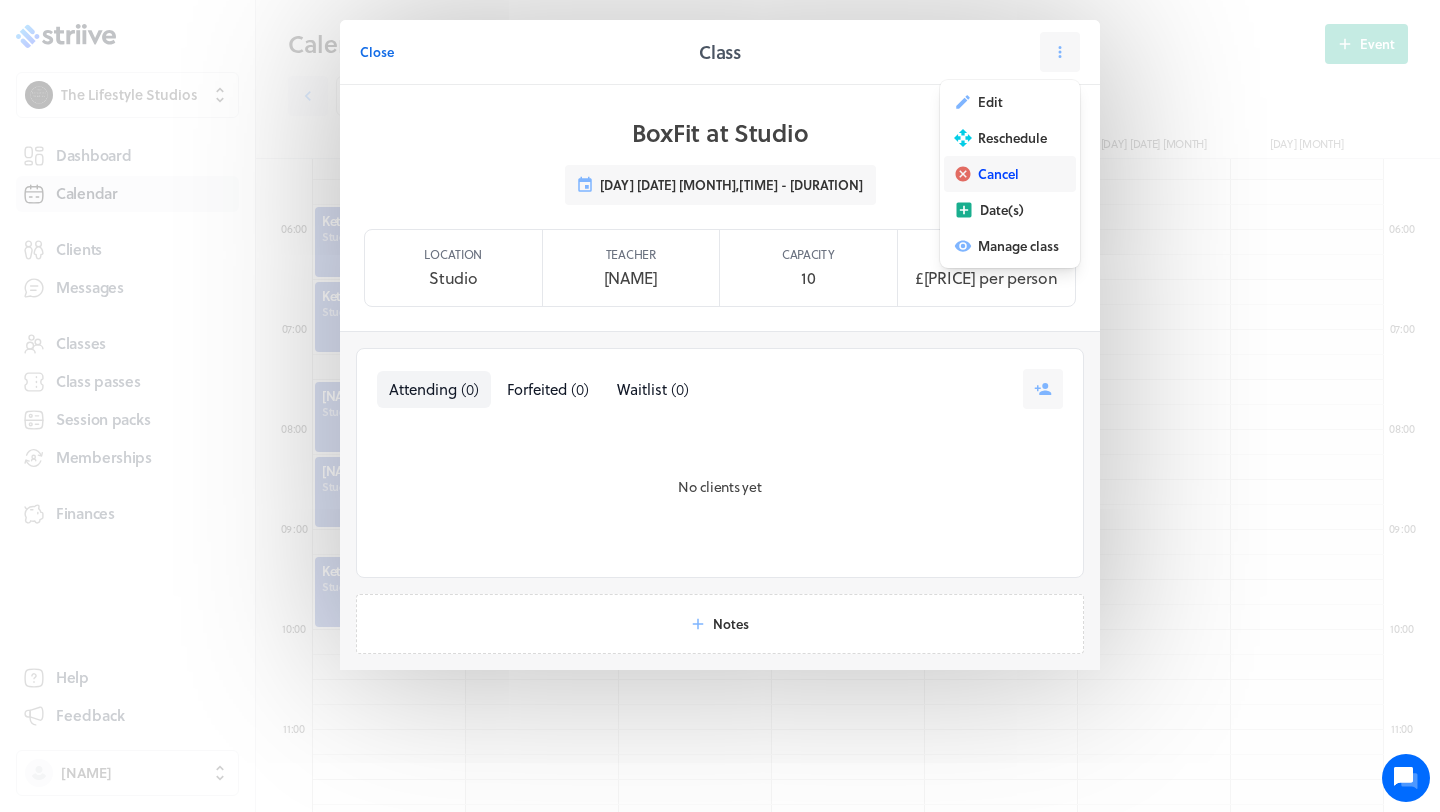 click on "Cancel" at bounding box center [998, 174] 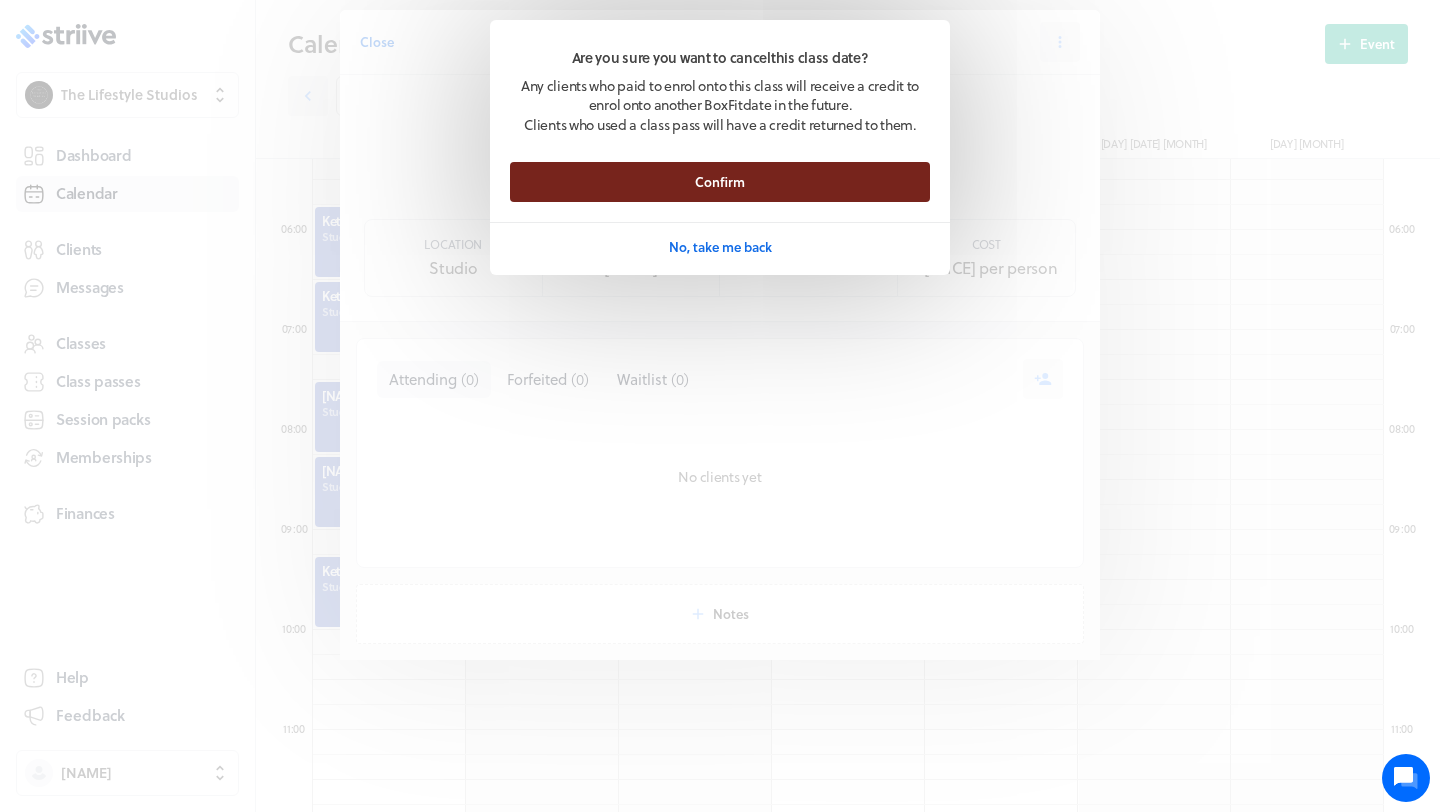 click on "Confirm" at bounding box center [720, 182] 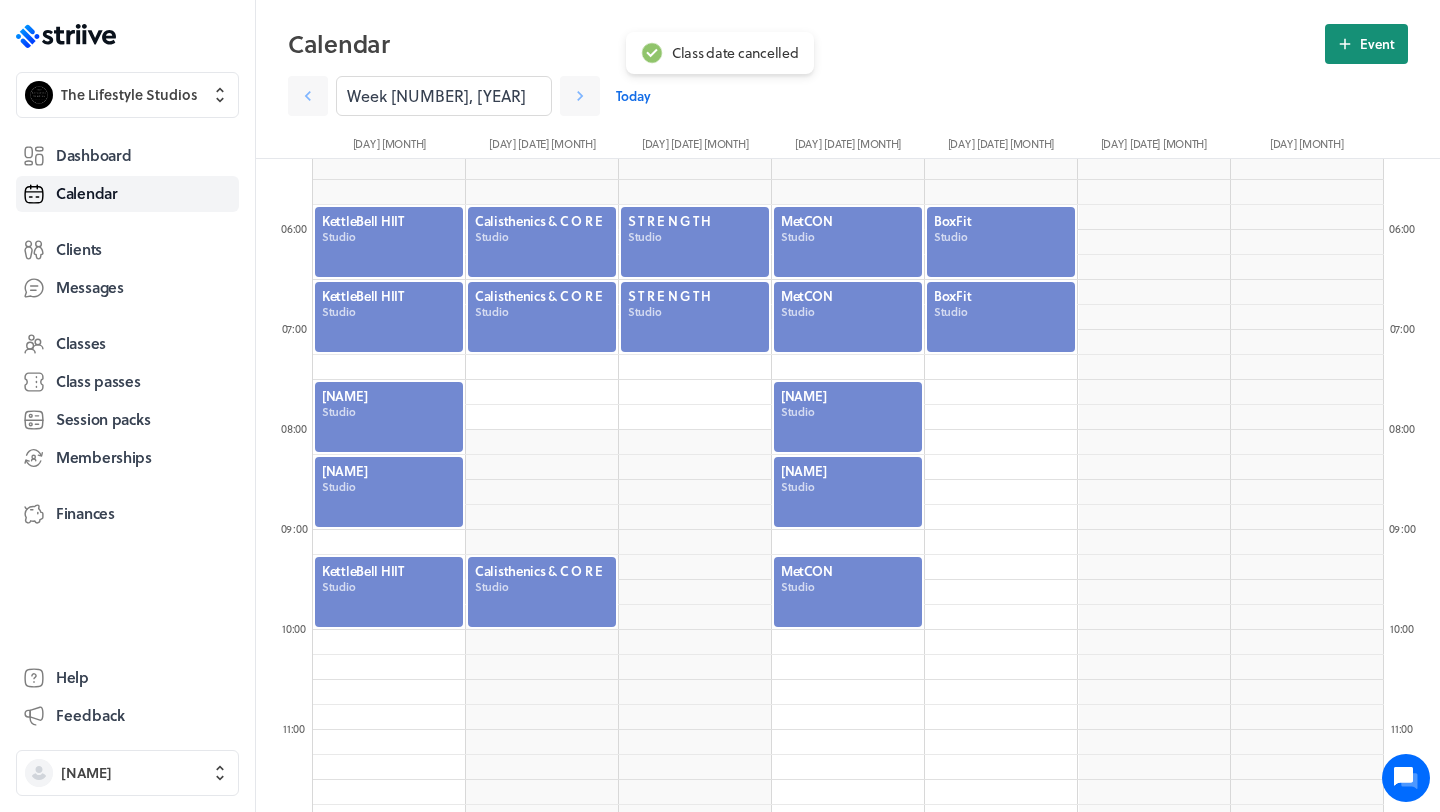 click on "Event" at bounding box center (1377, 44) 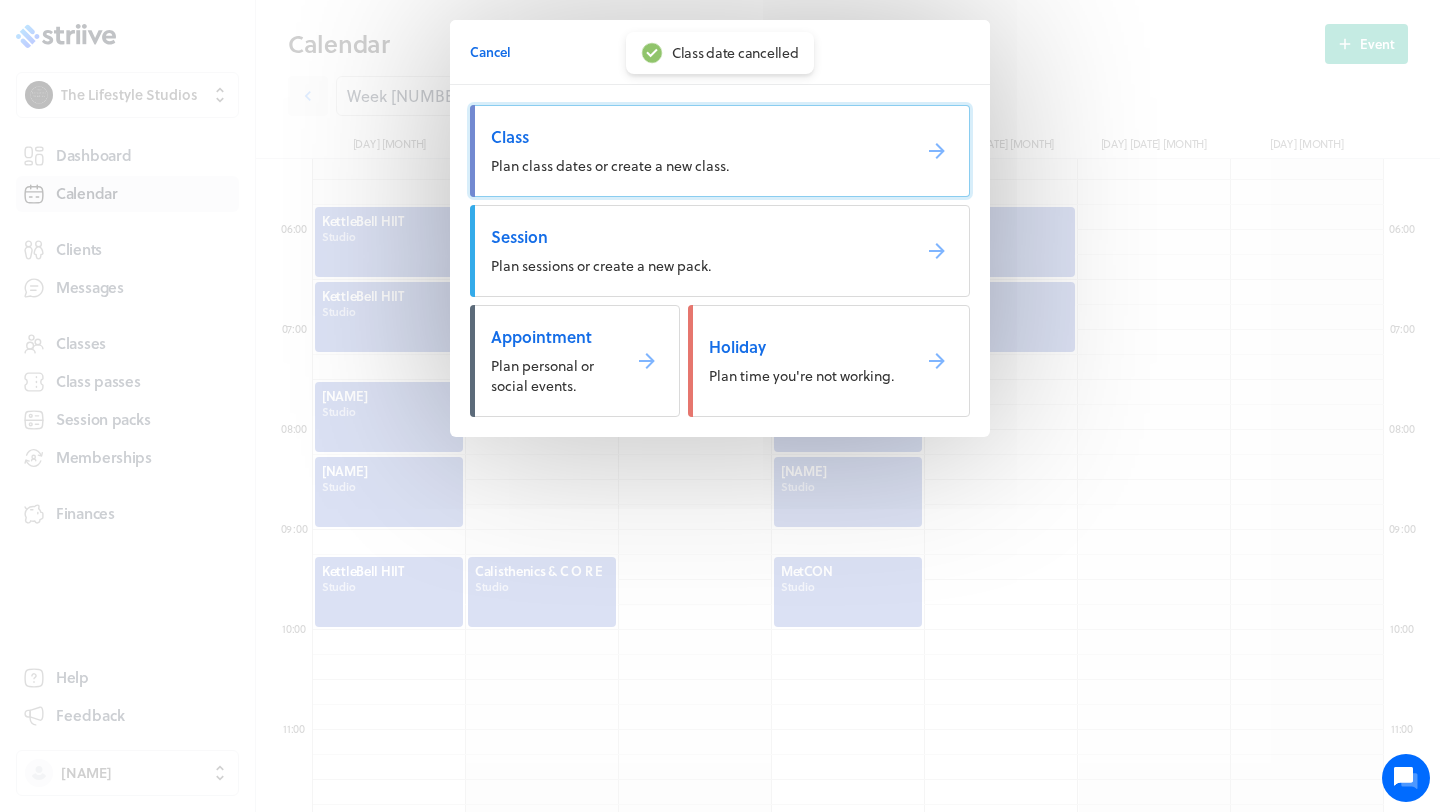 click on "Plan class dates or create a new class." at bounding box center (610, 165) 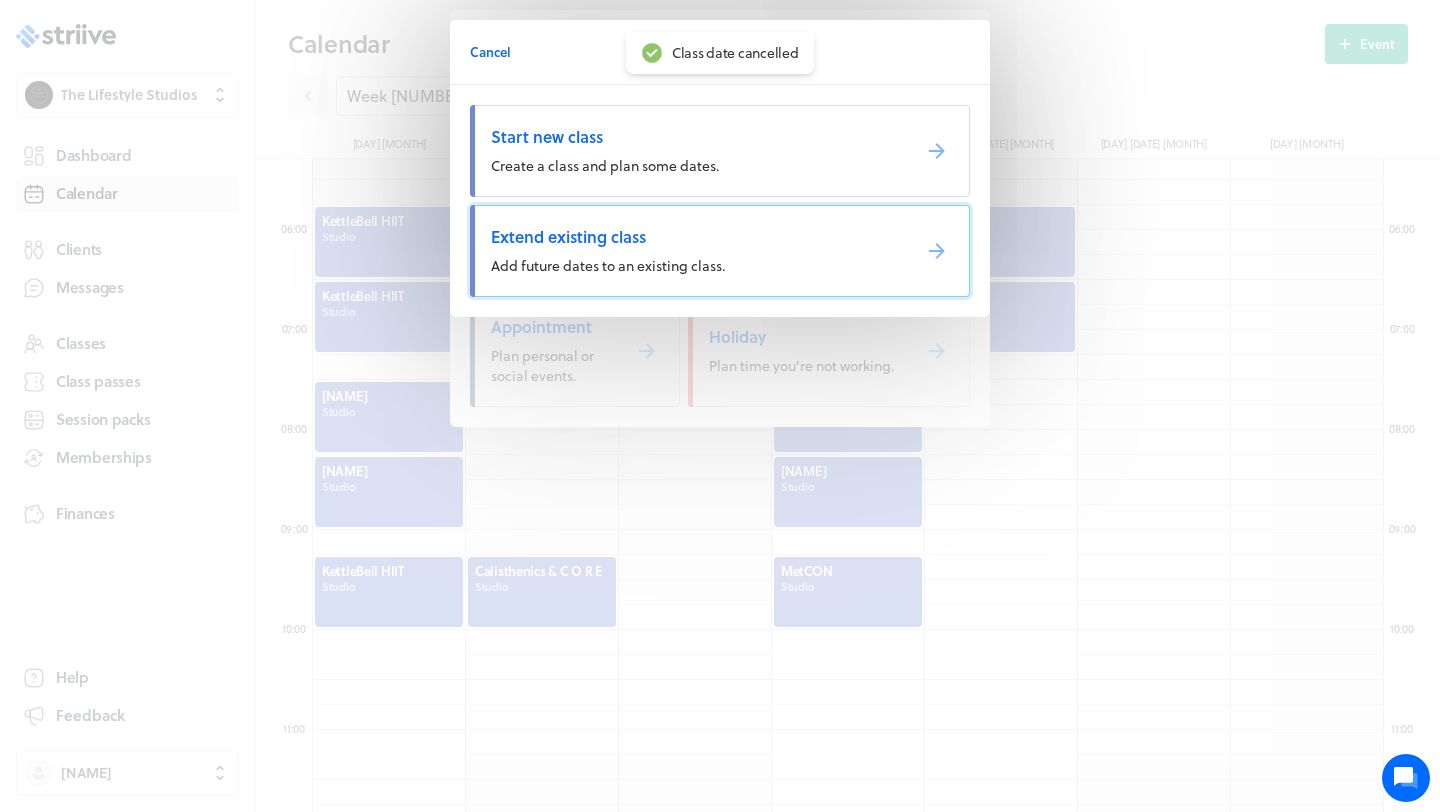 click on "Extend existing class" at bounding box center (692, 237) 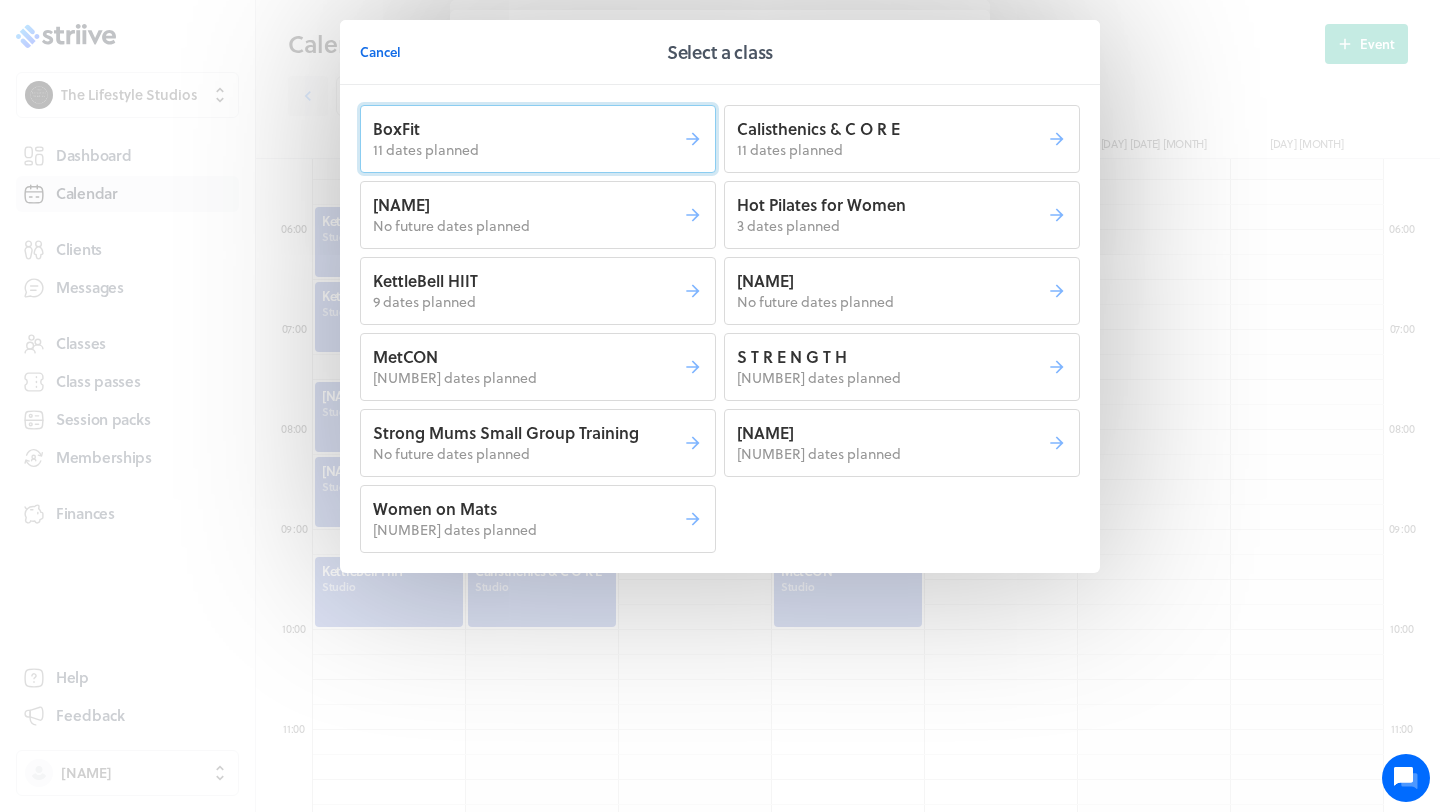 click on "11 dates planned" at bounding box center (528, 150) 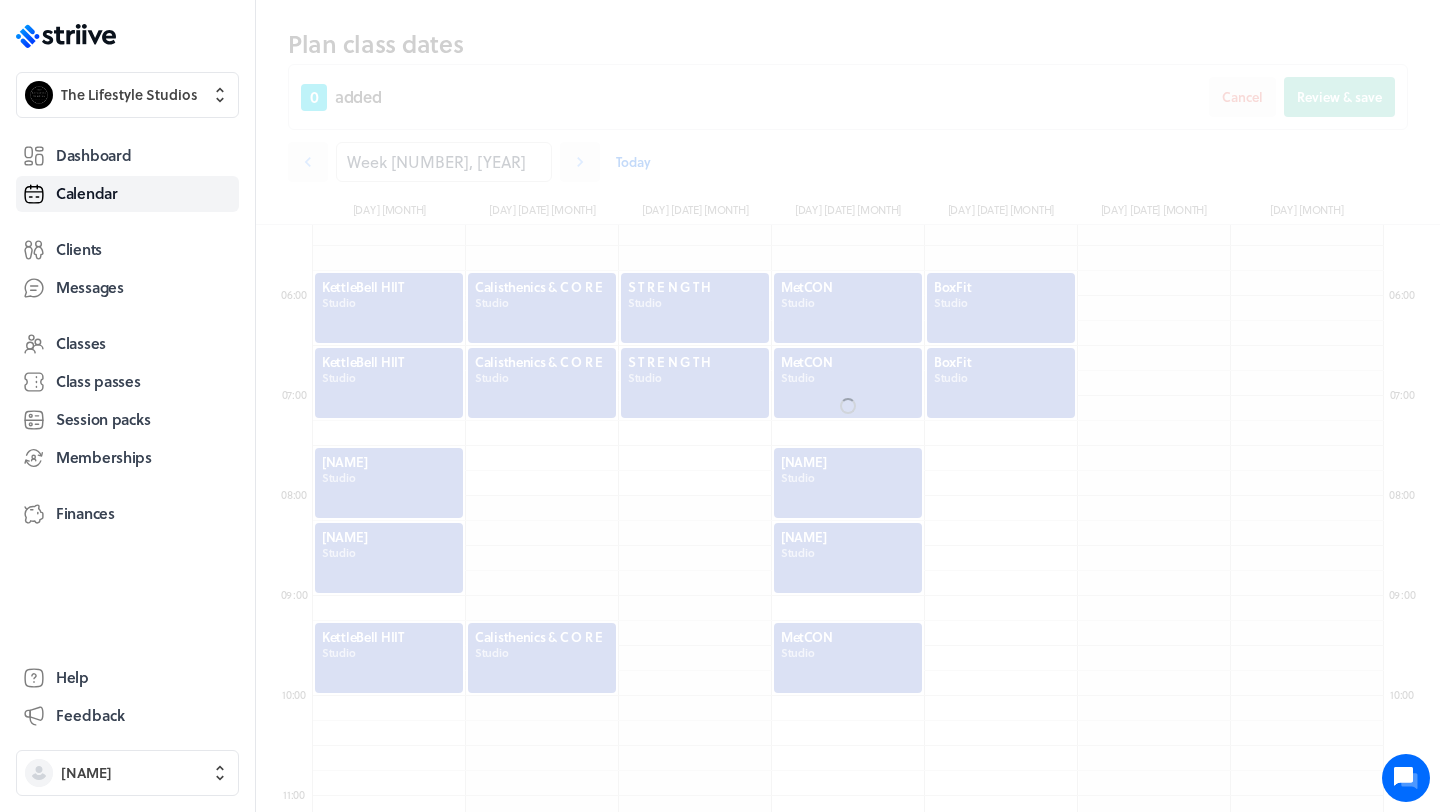 scroll, scrollTop: 595, scrollLeft: 0, axis: vertical 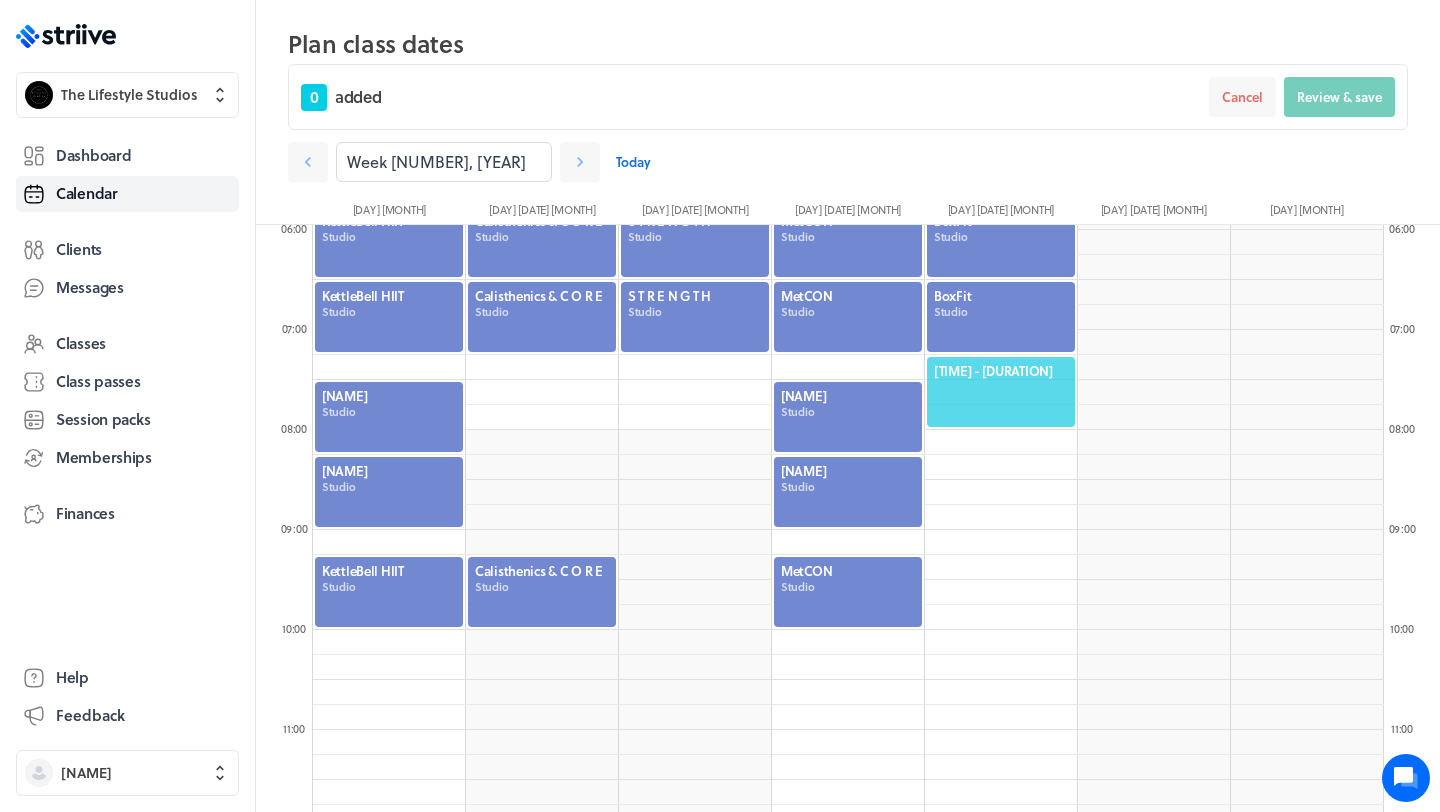 click on "[TIME] - [DURATION]" 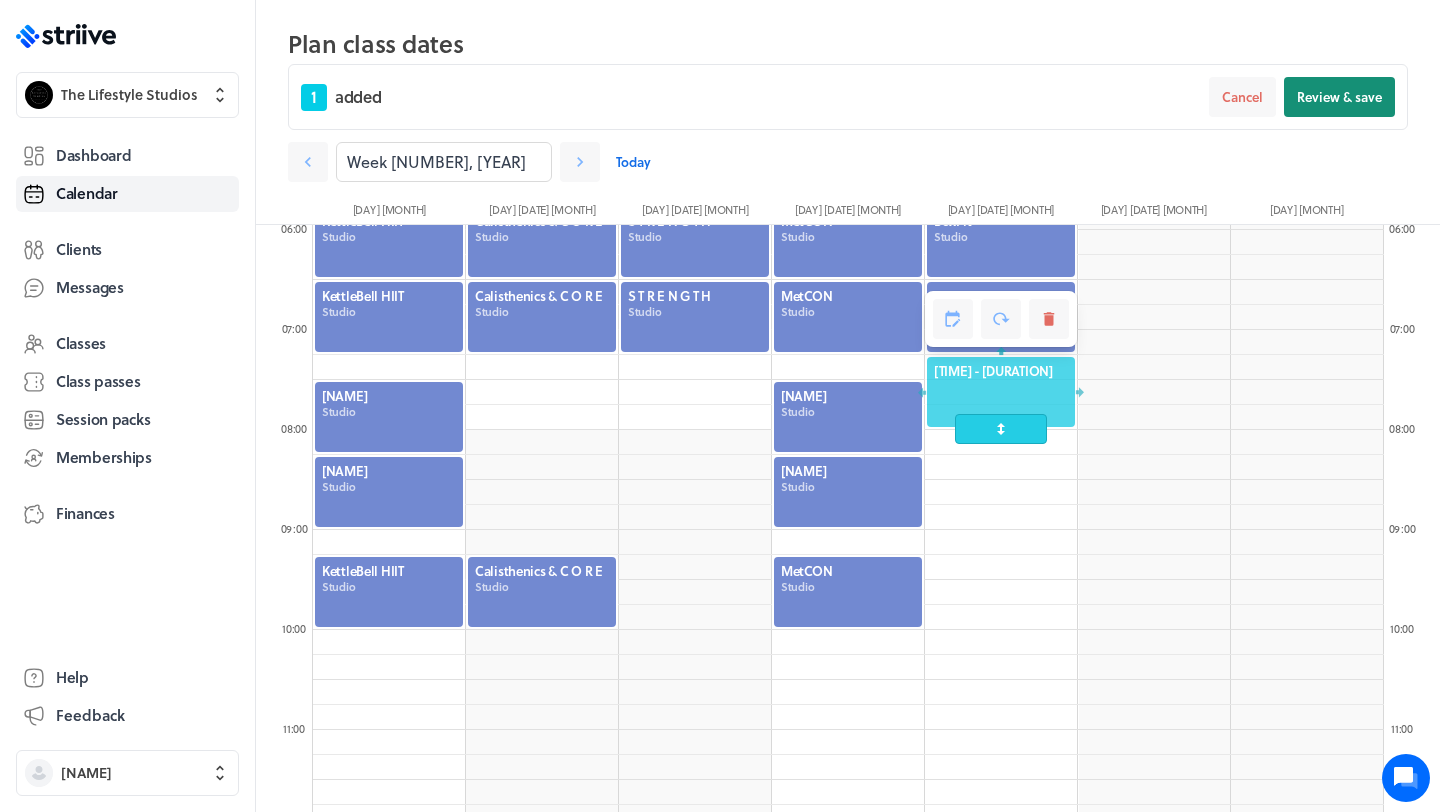 click on "Review & save" at bounding box center [1339, 97] 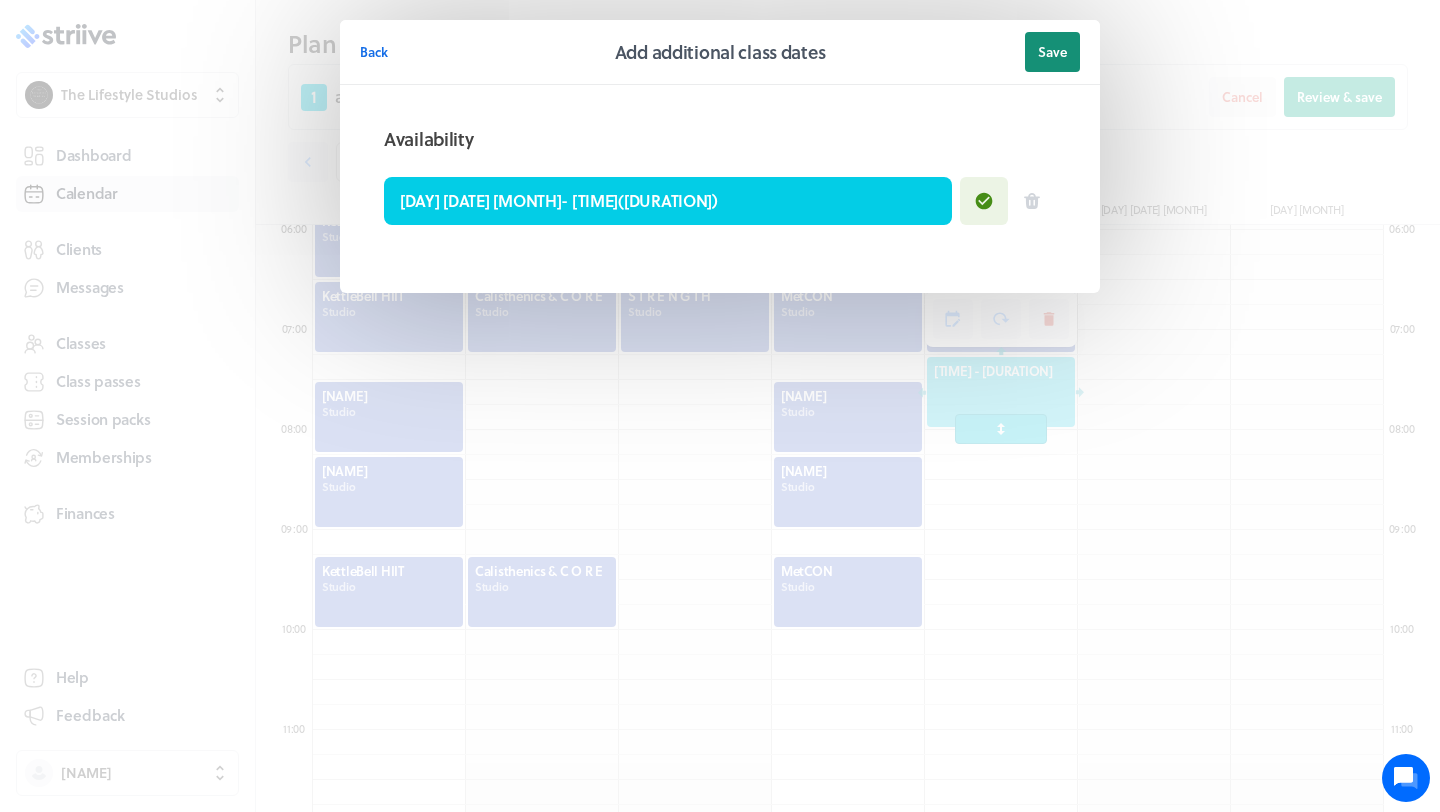 click on "Save" at bounding box center [1052, 52] 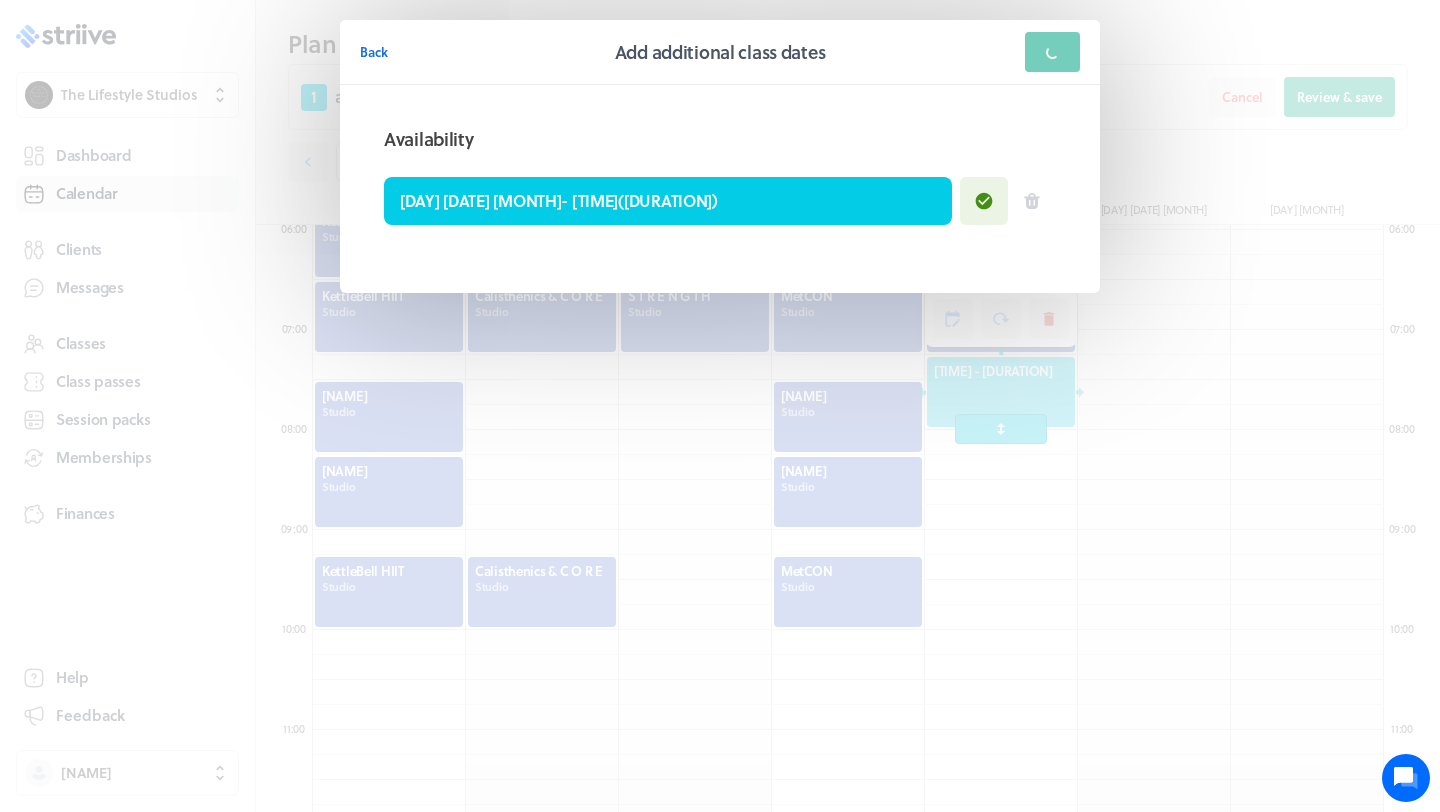 scroll, scrollTop: 529, scrollLeft: 0, axis: vertical 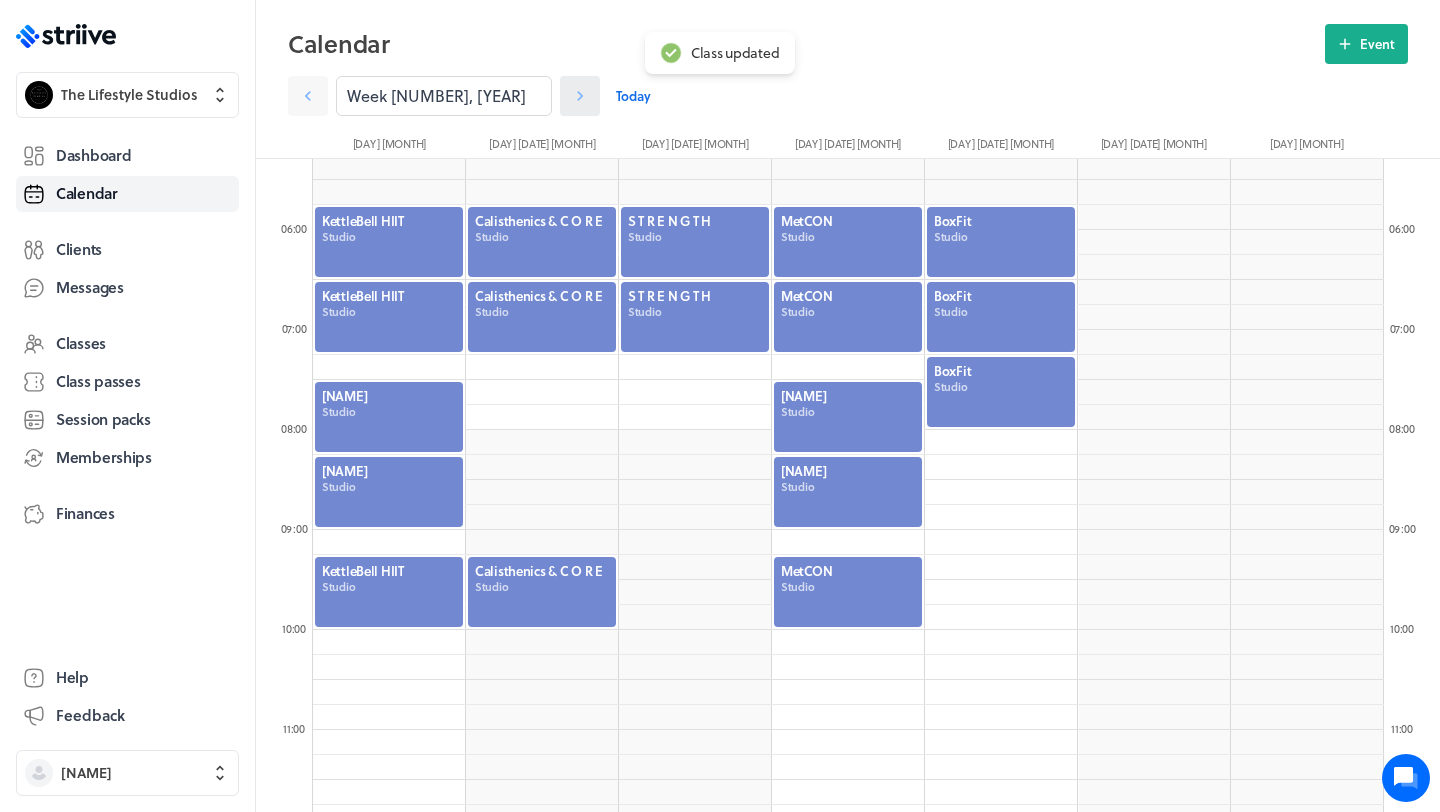 click 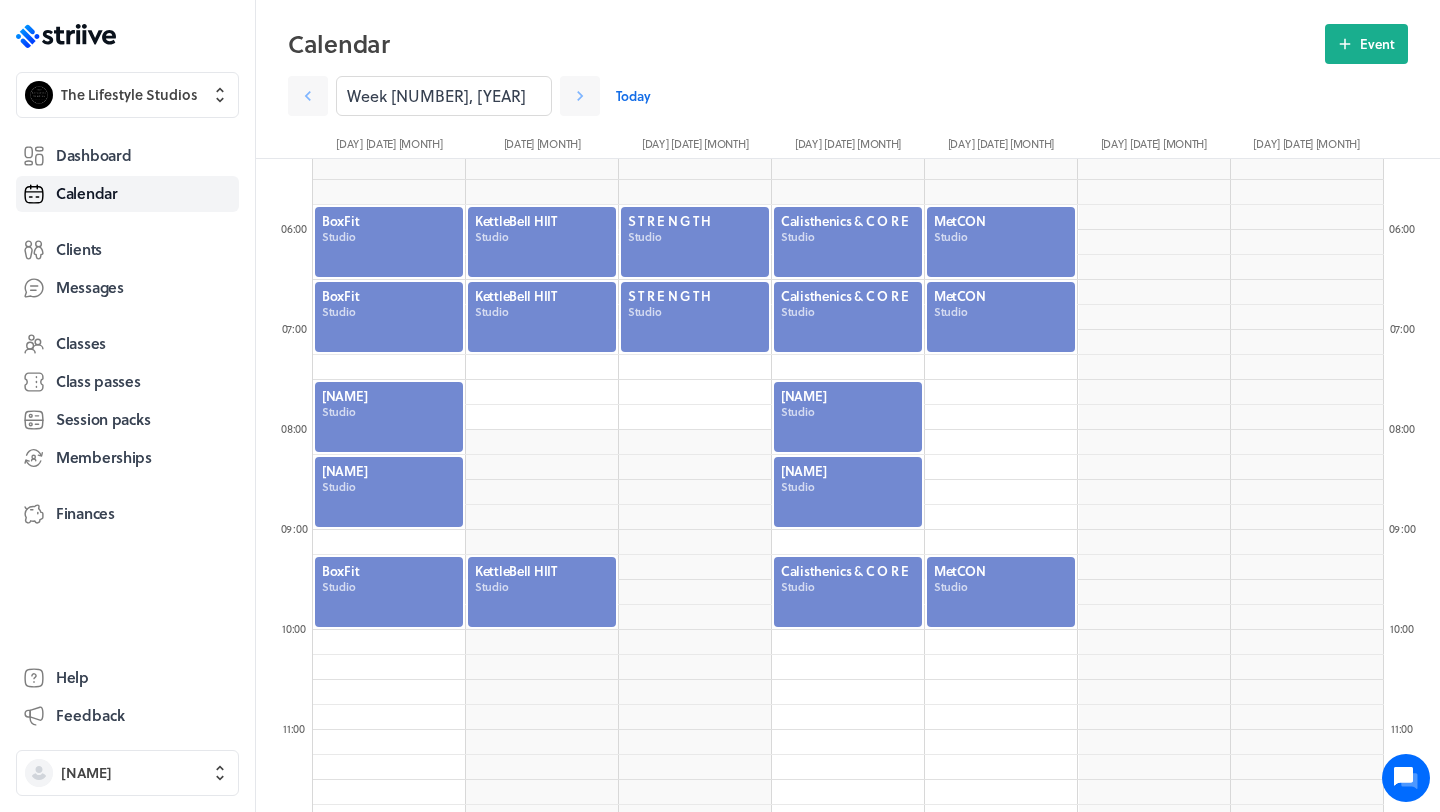 click at bounding box center (1001, 592) 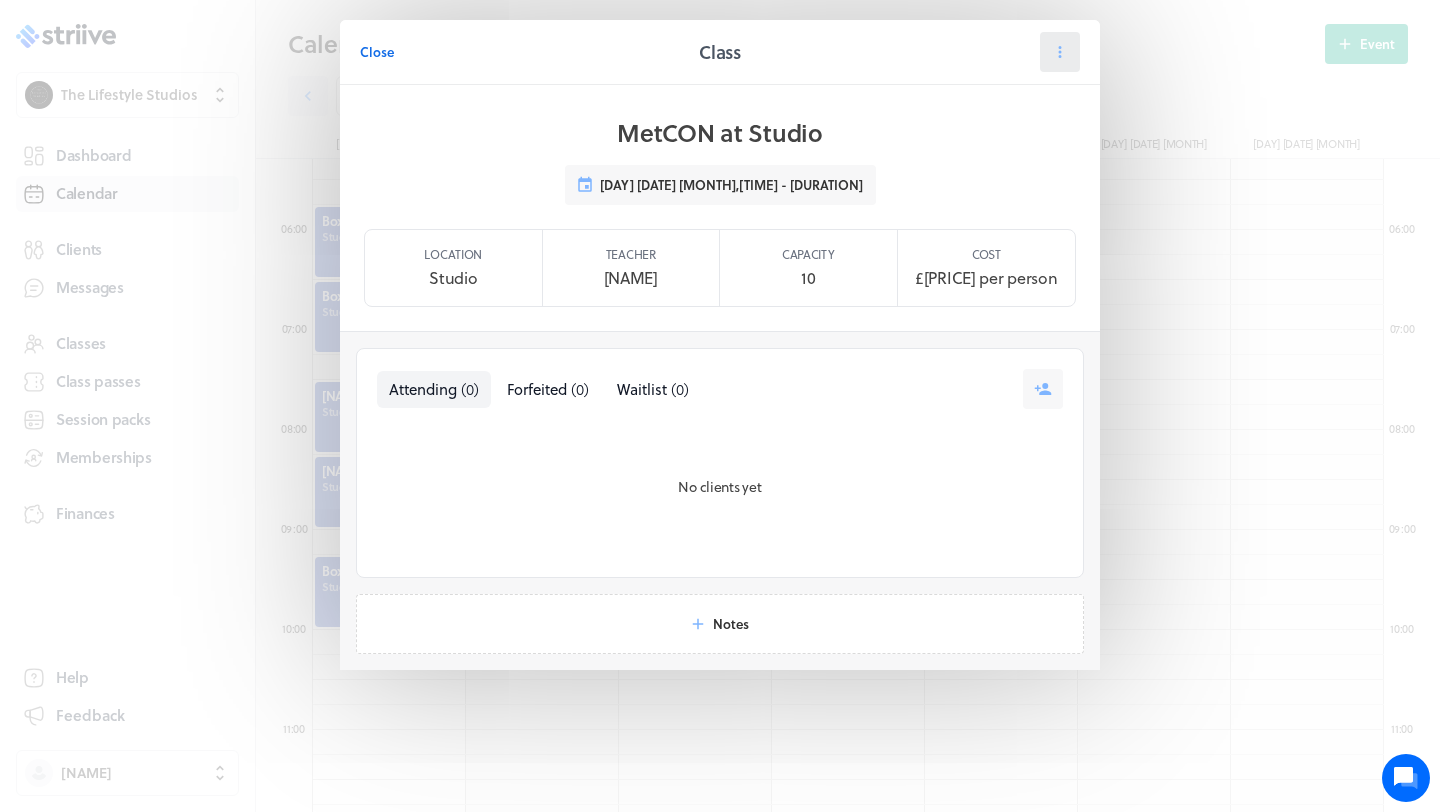 click at bounding box center (1060, 52) 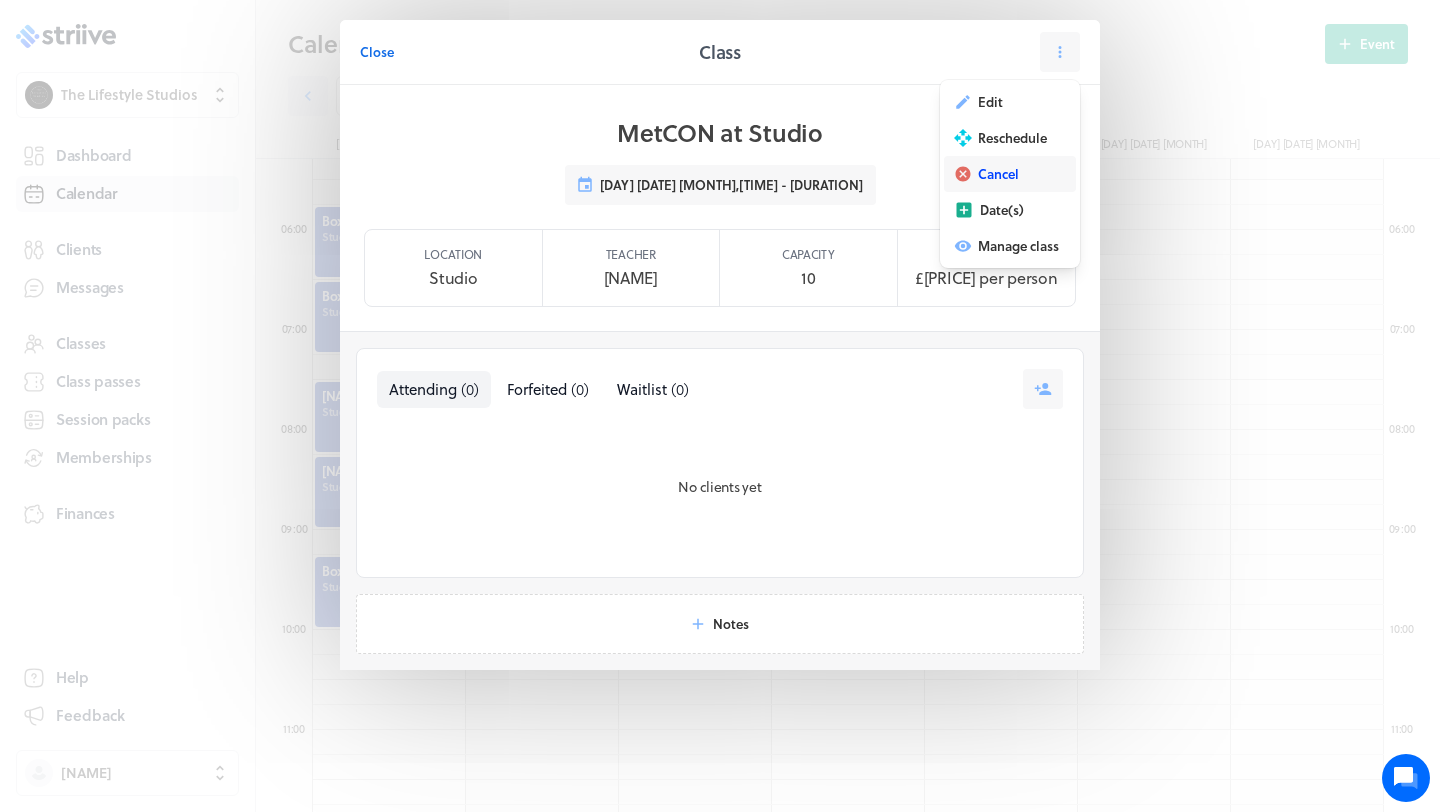 click on "Cancel" at bounding box center (998, 174) 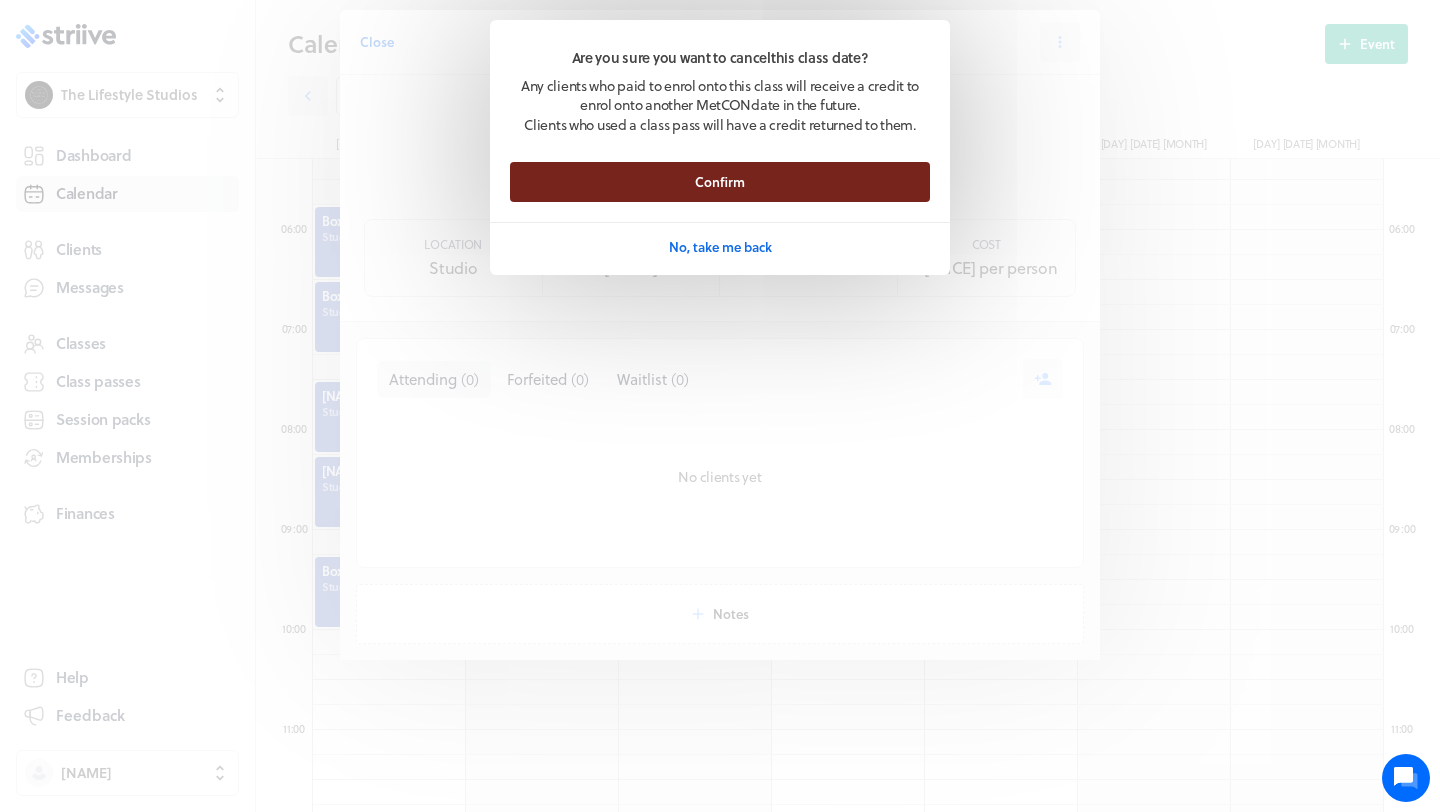 click on "Confirm" at bounding box center [720, 182] 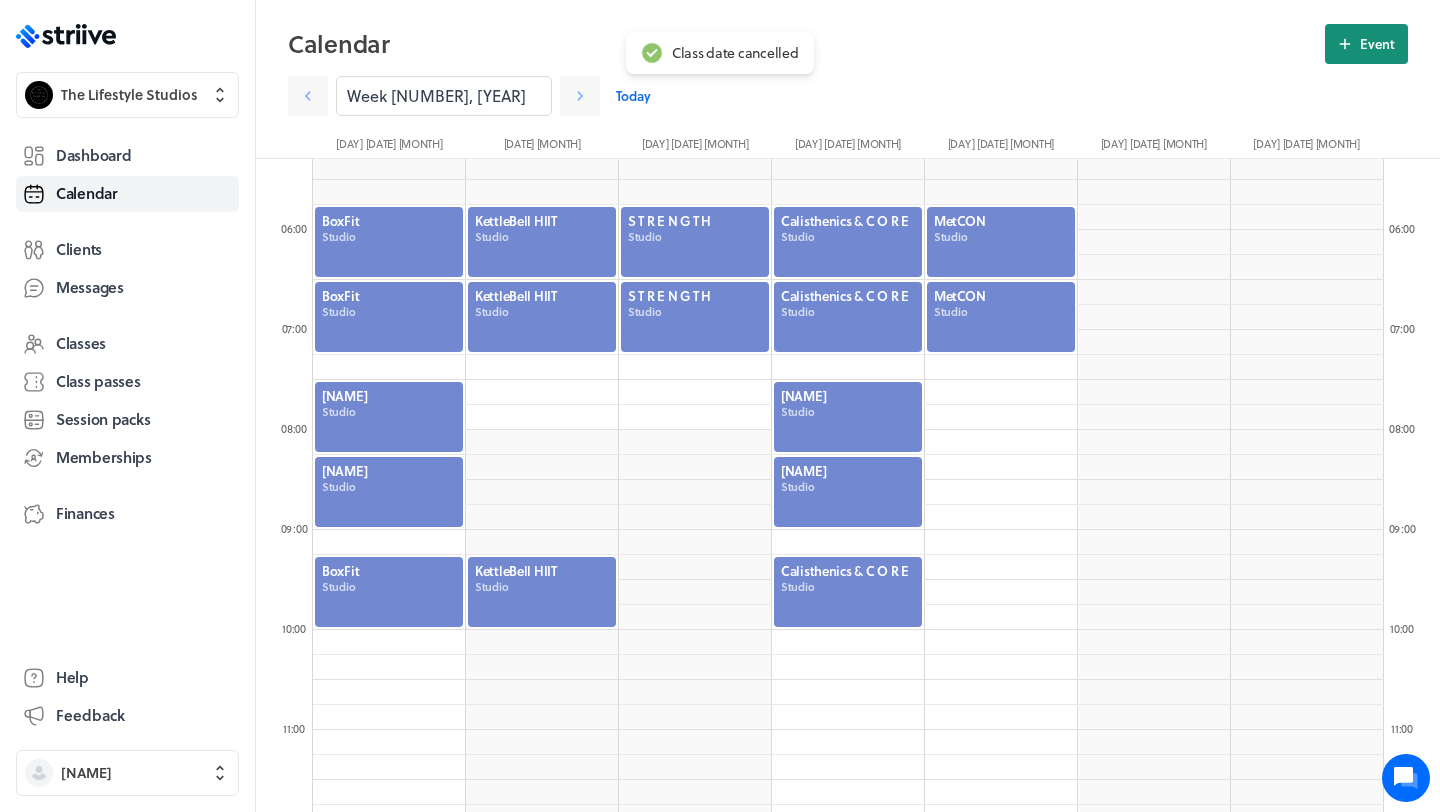 click 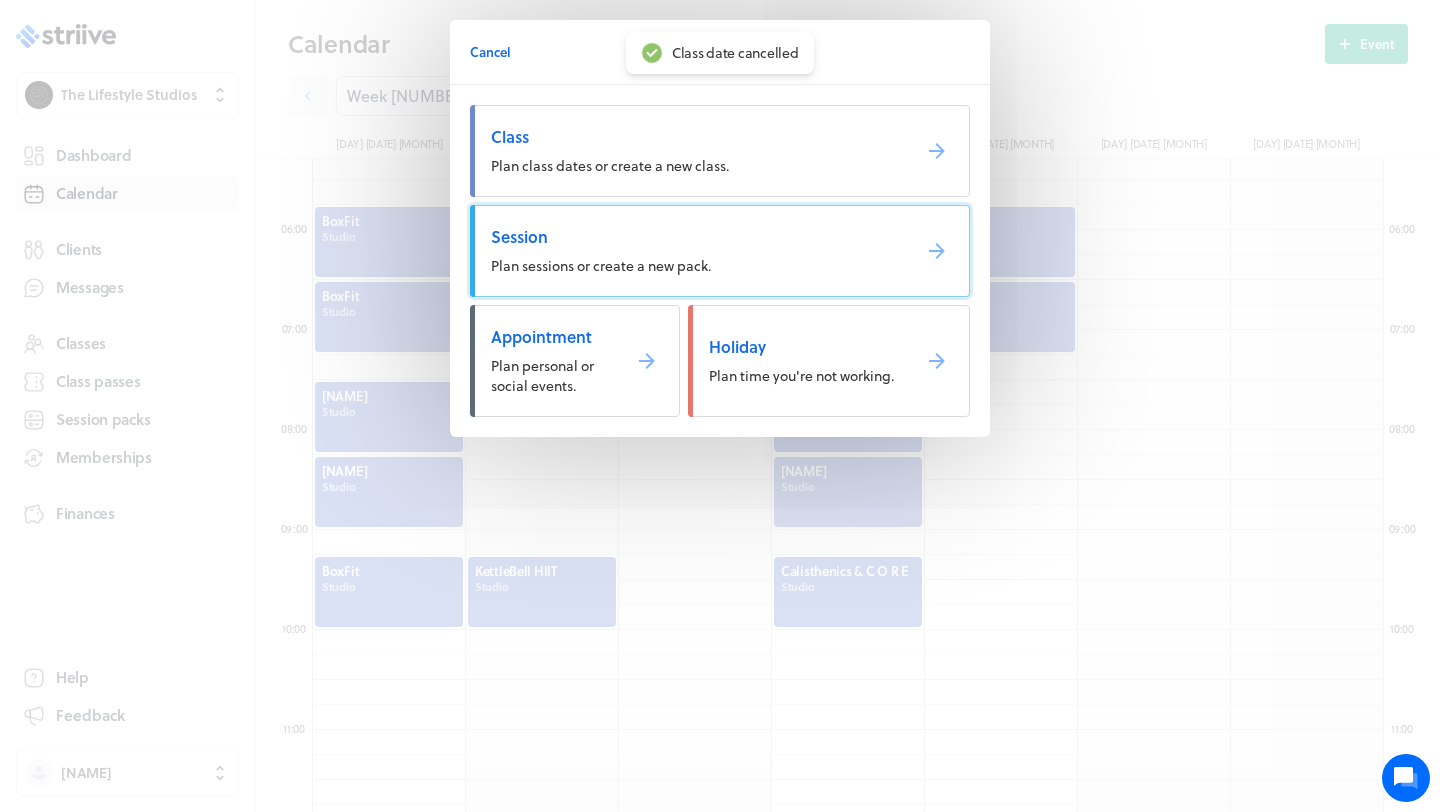 click on "Session Plan sessions or create a new pack." at bounding box center [720, 251] 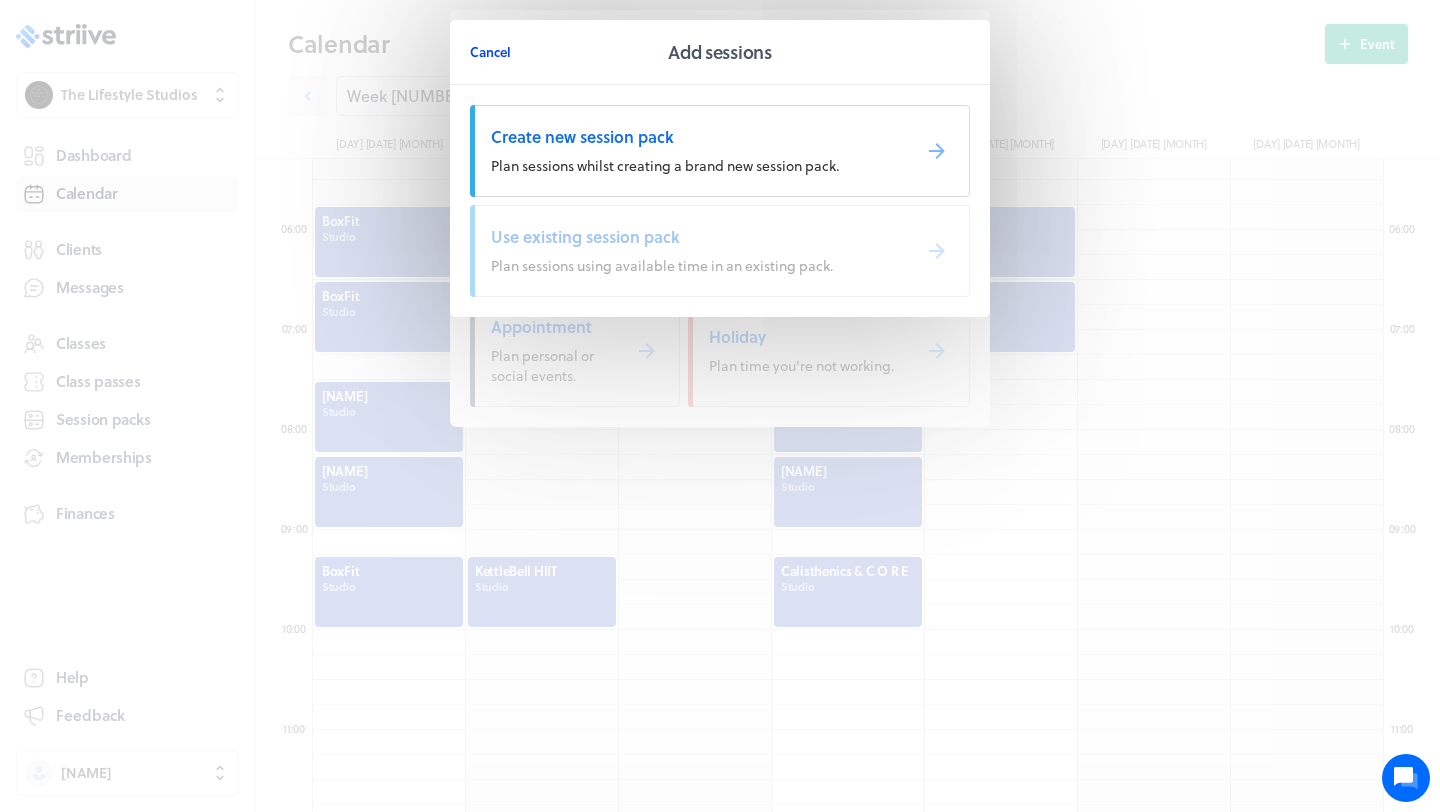 click on "Cancel" at bounding box center [490, 52] 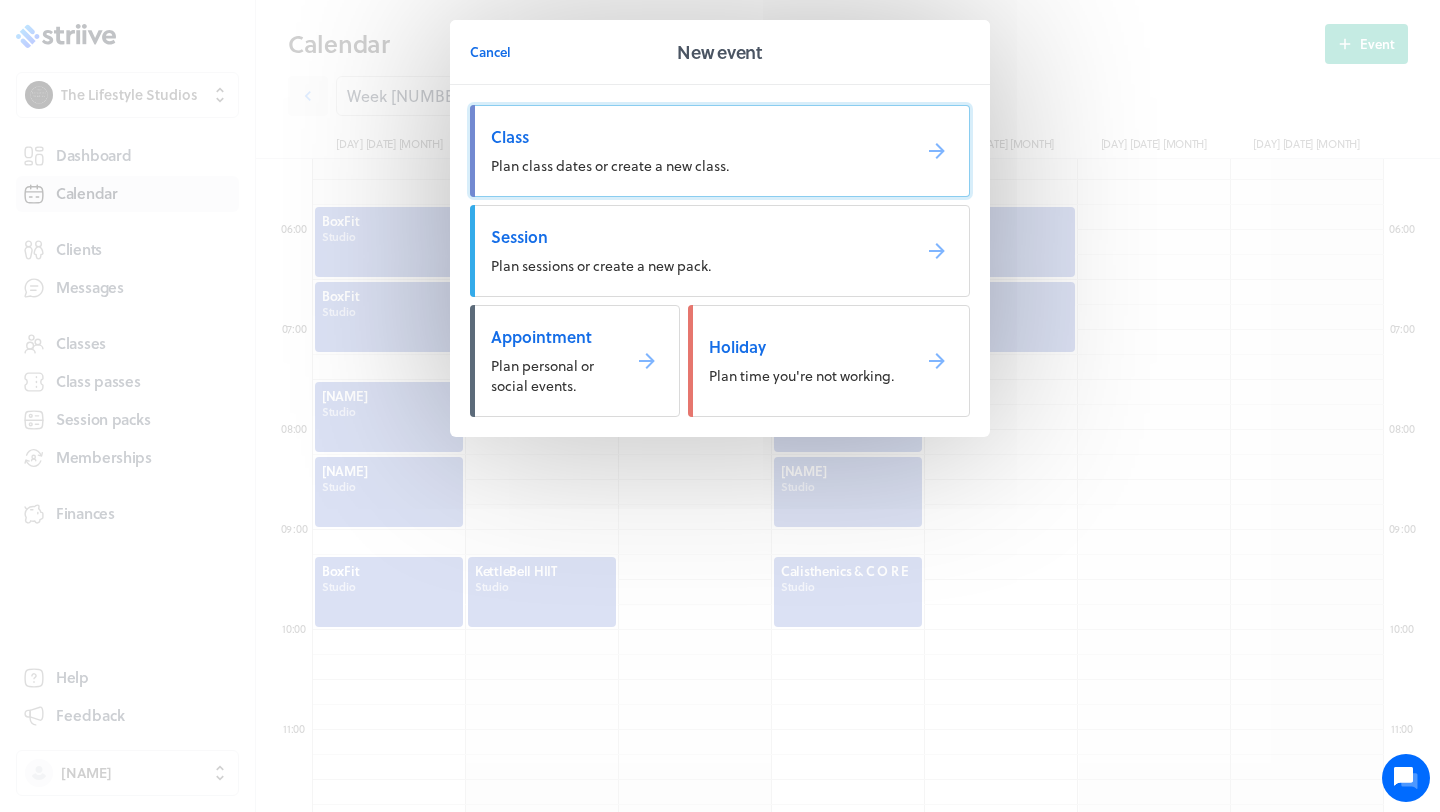 click on "Class Plan class dates or create a new class." at bounding box center [720, 151] 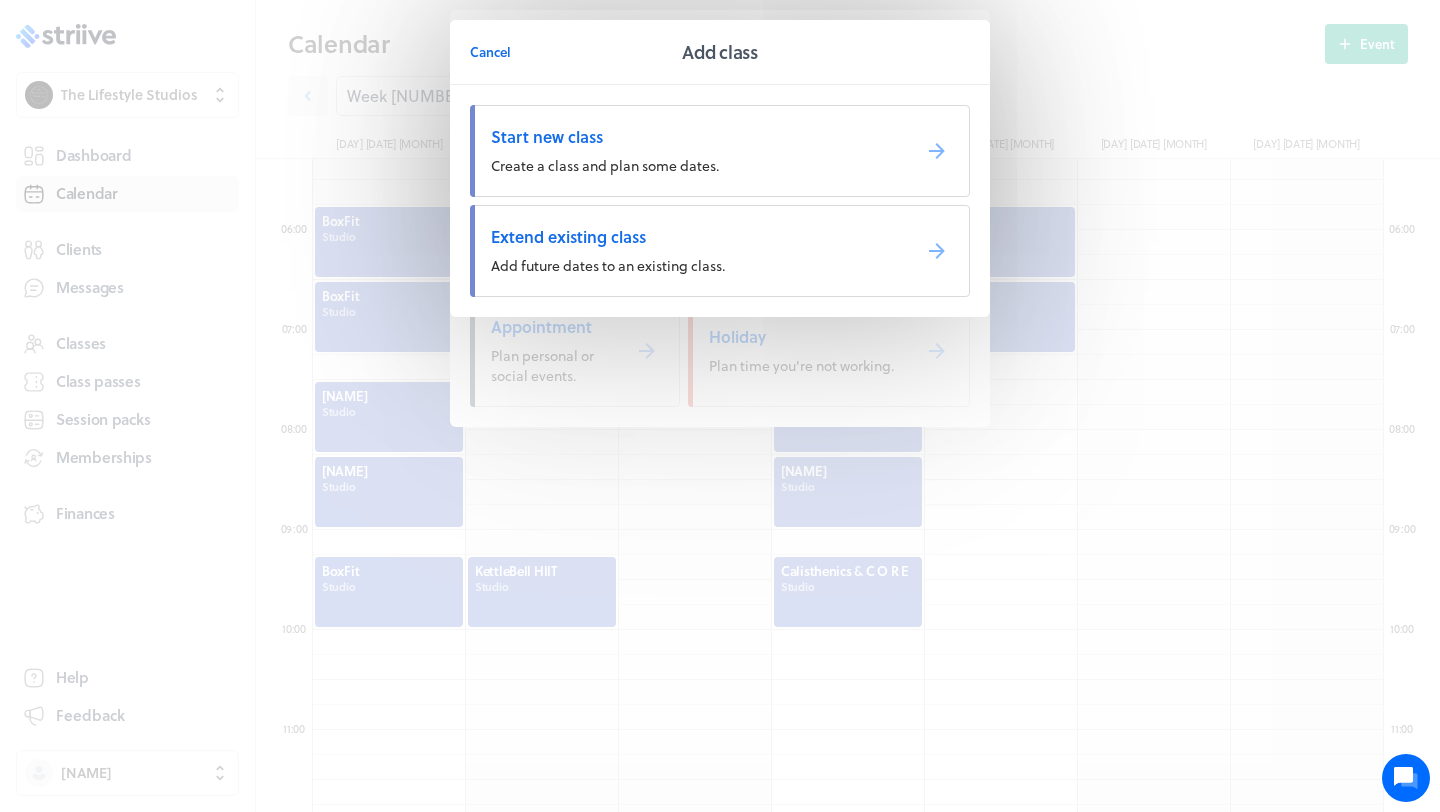 click on "Extend existing class Add future dates to an existing class." at bounding box center (720, 251) 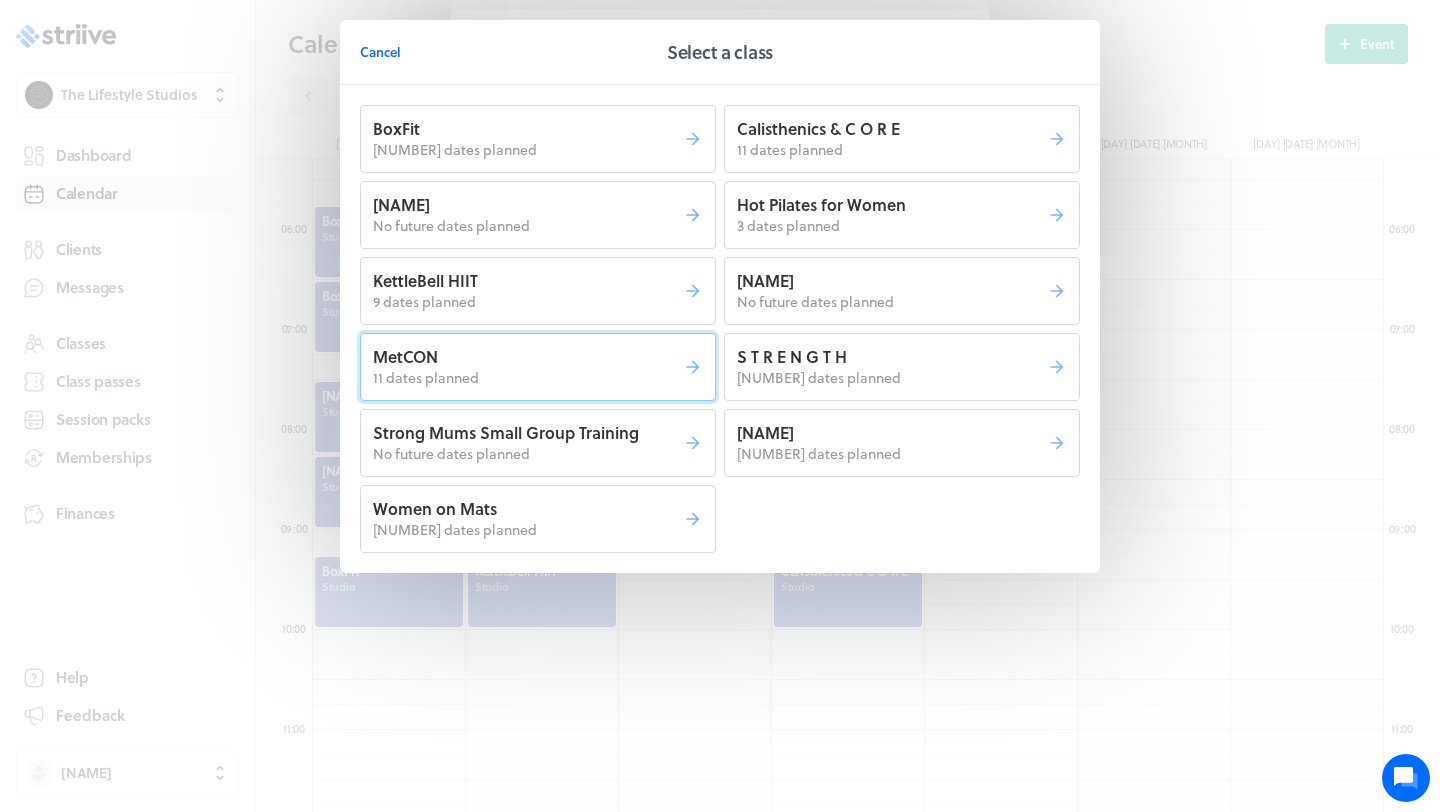 click on "11 dates planned" at bounding box center [528, 378] 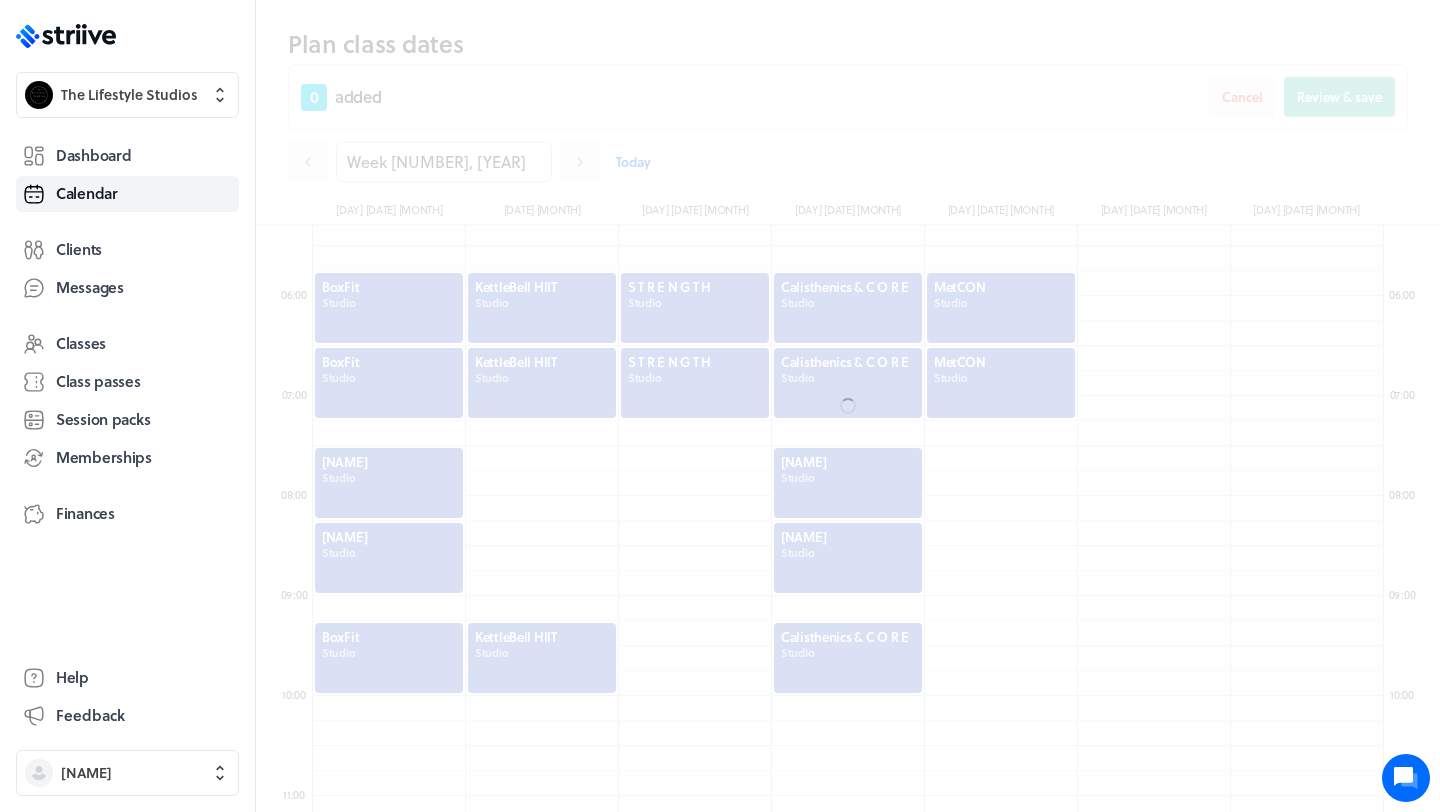 scroll, scrollTop: 595, scrollLeft: 0, axis: vertical 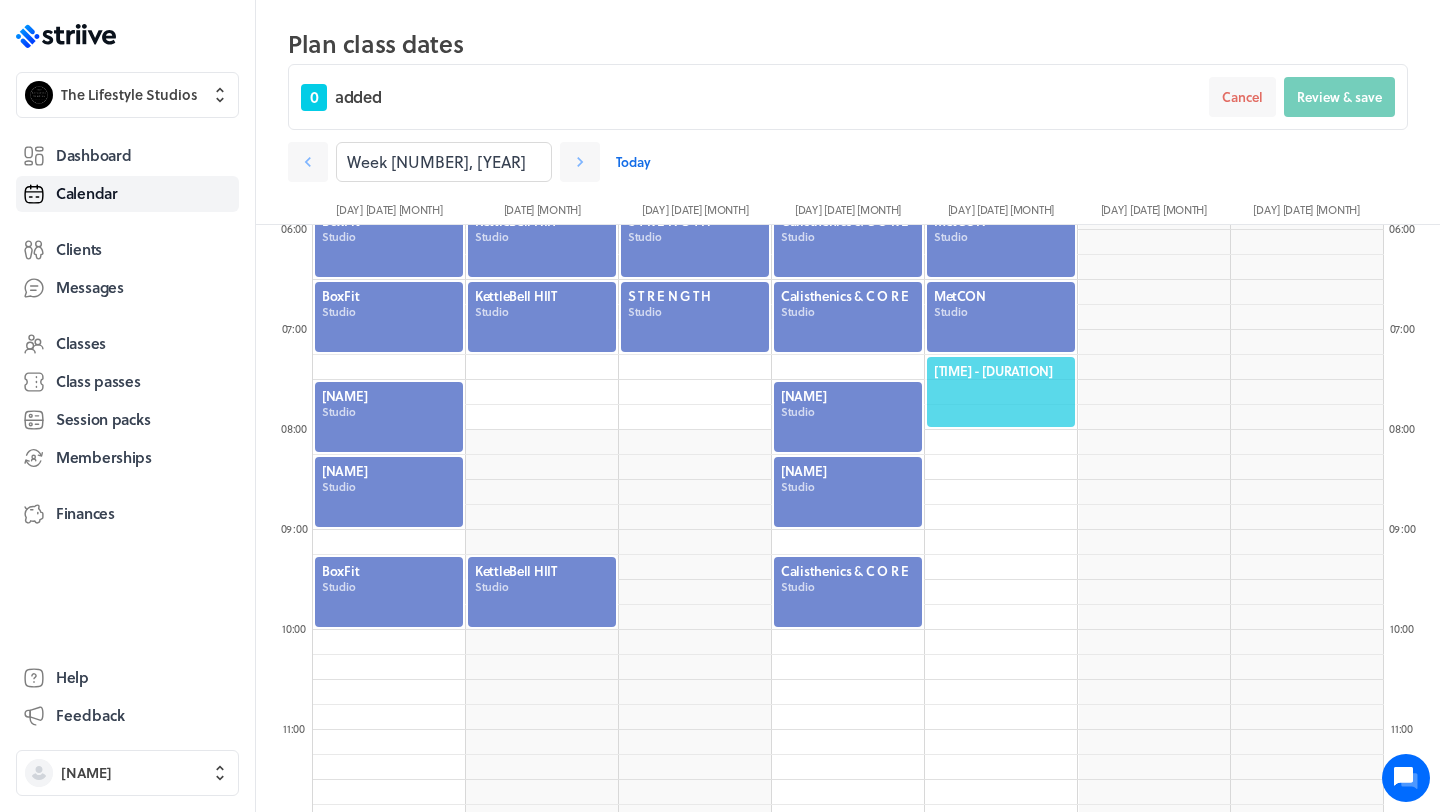 click on "[TIME] - [DURATION]" 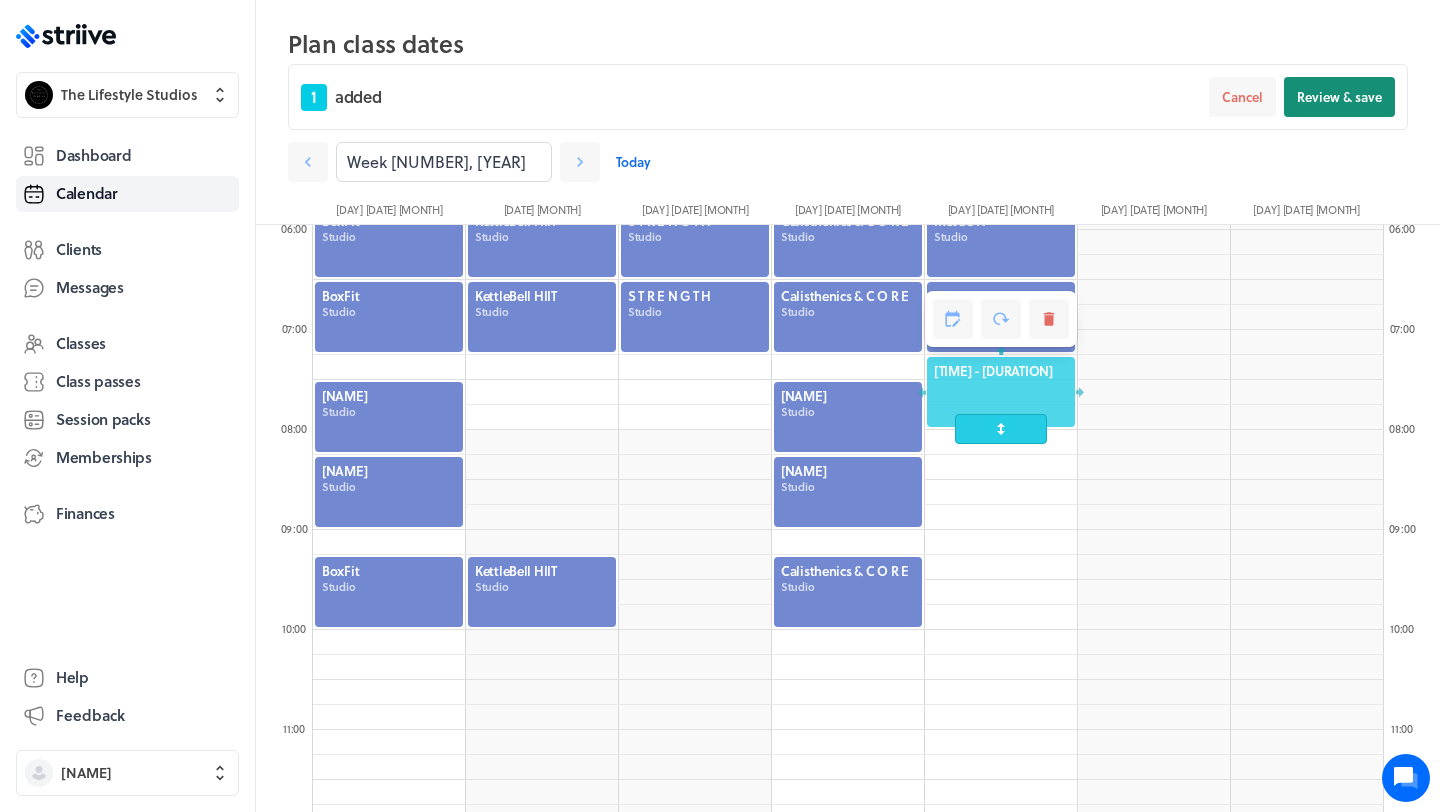 click on "Review & save" at bounding box center (1339, 97) 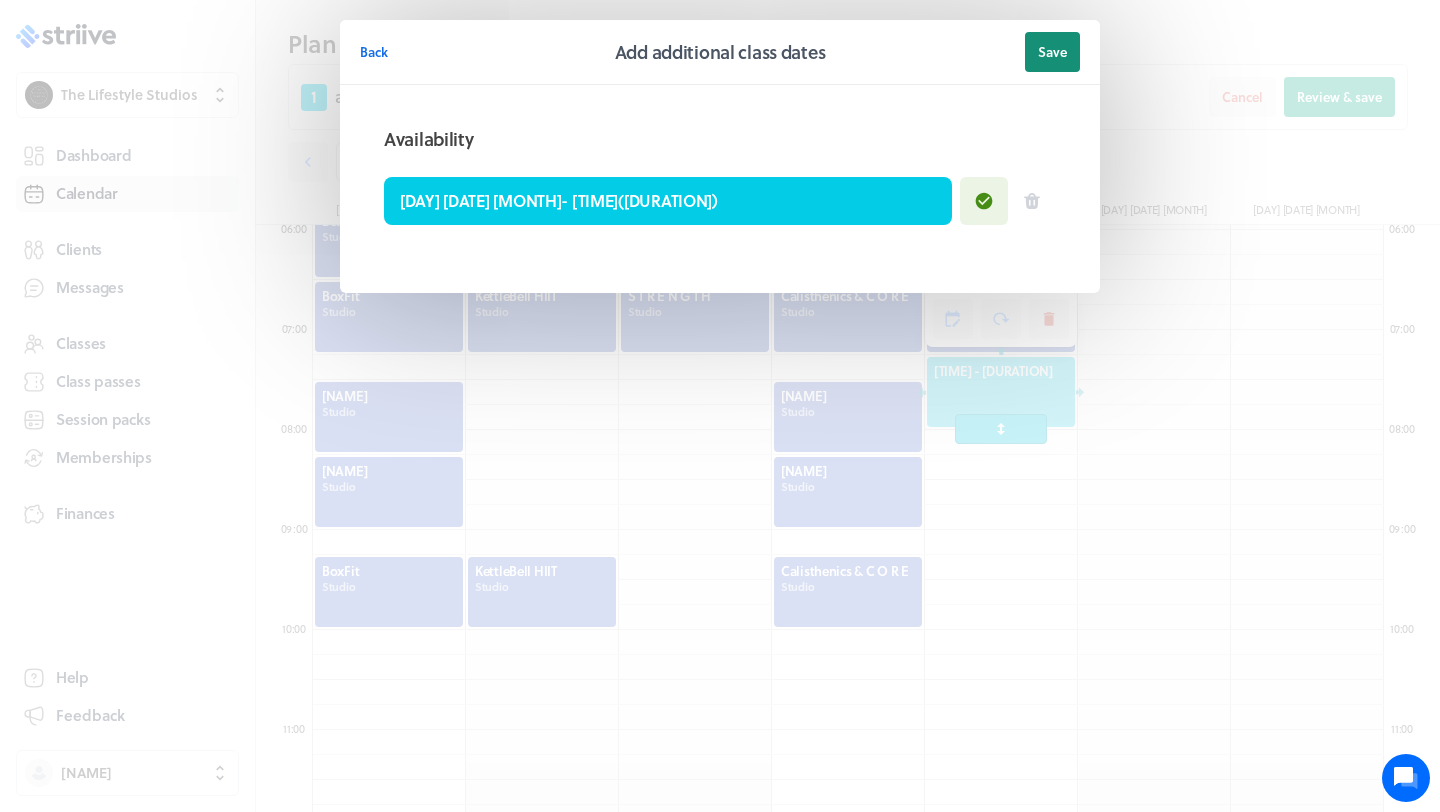 click on "Save" at bounding box center [1052, 52] 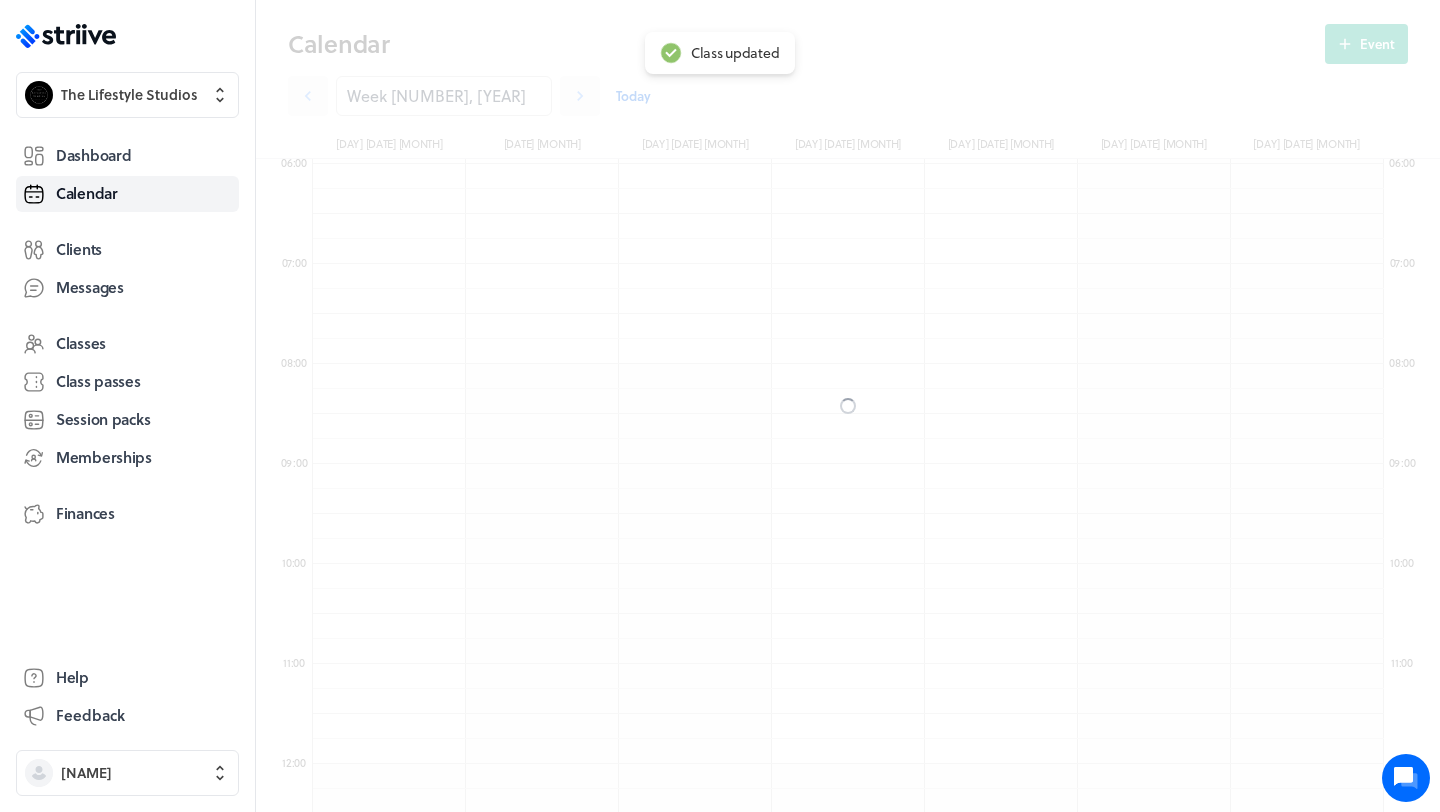 scroll, scrollTop: 529, scrollLeft: 0, axis: vertical 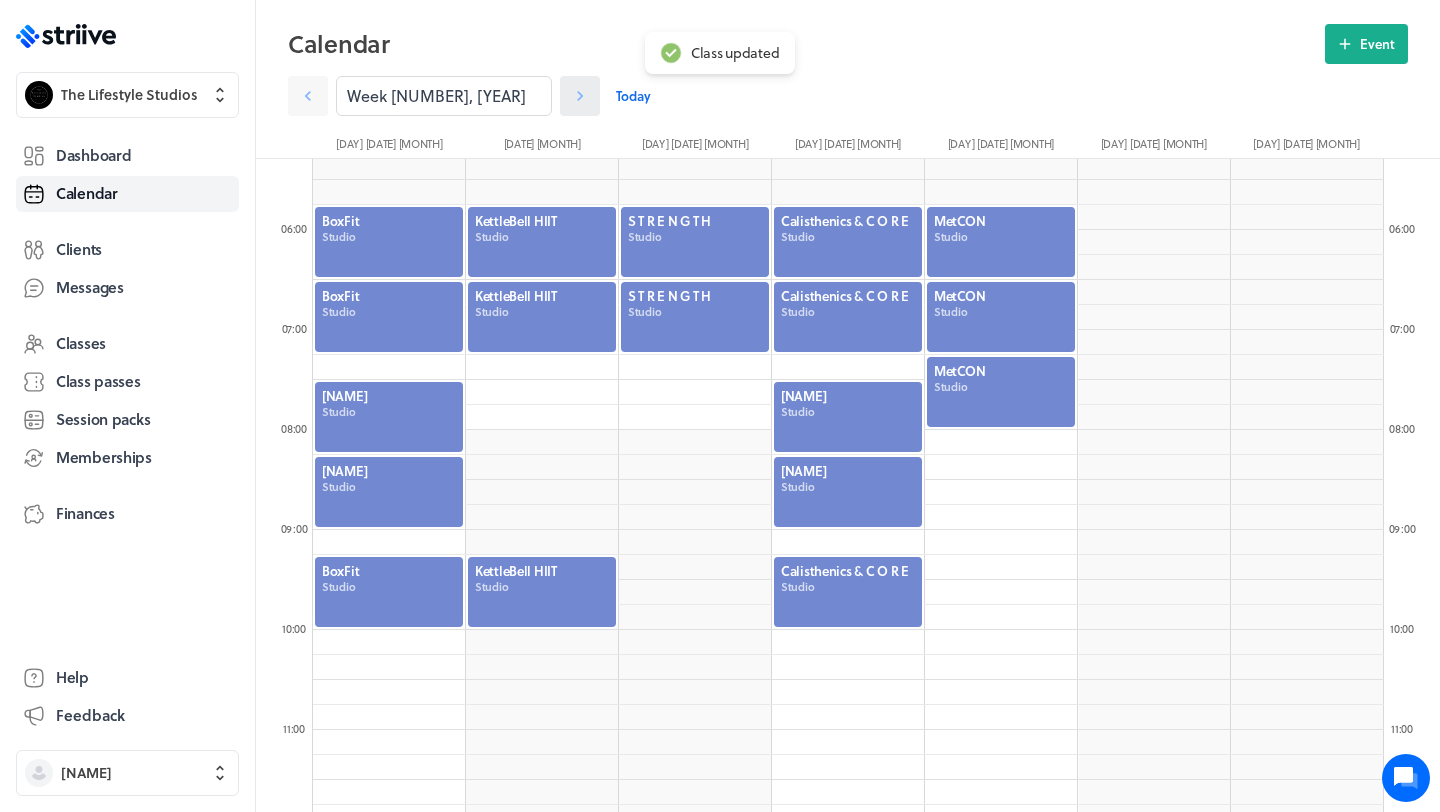 click 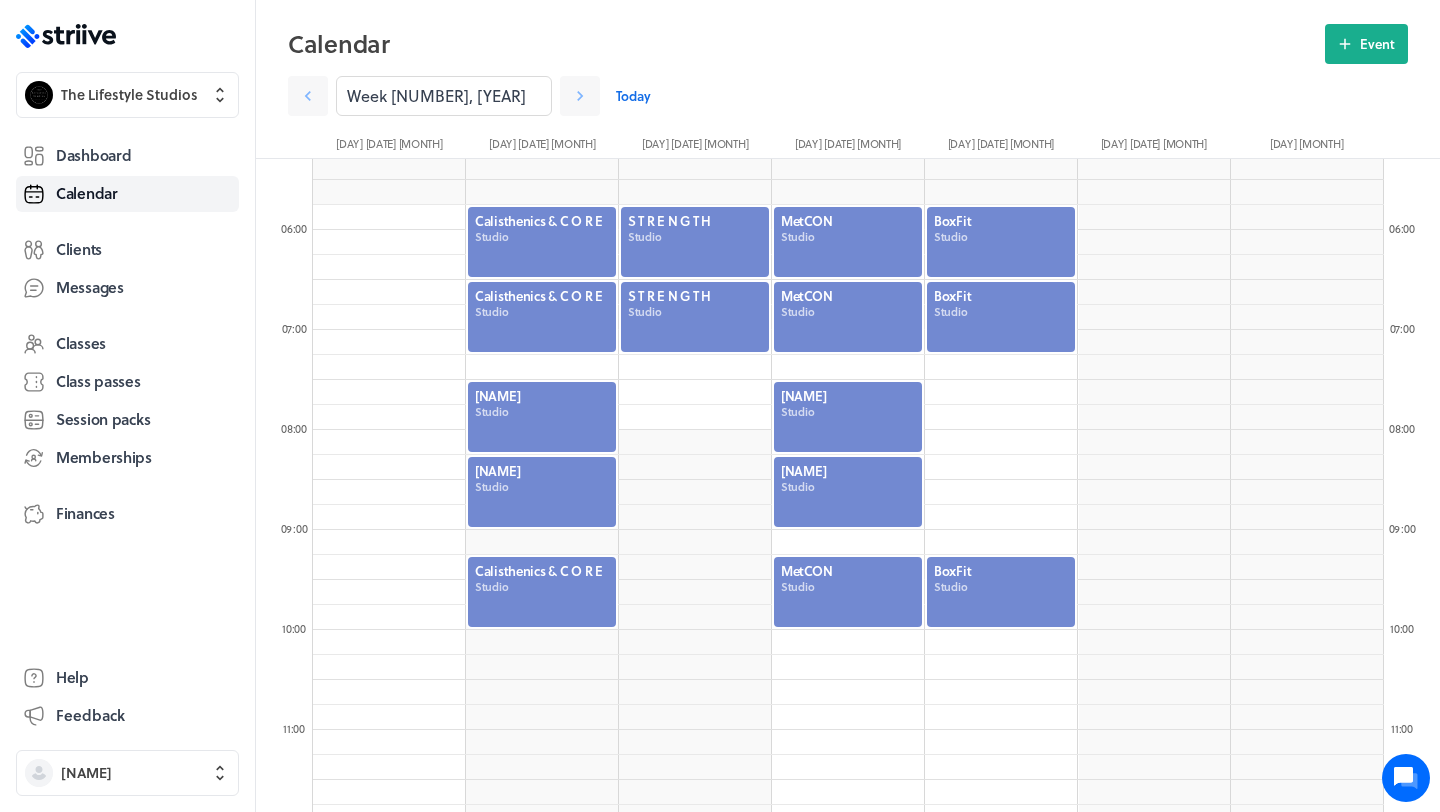click at bounding box center (1001, 592) 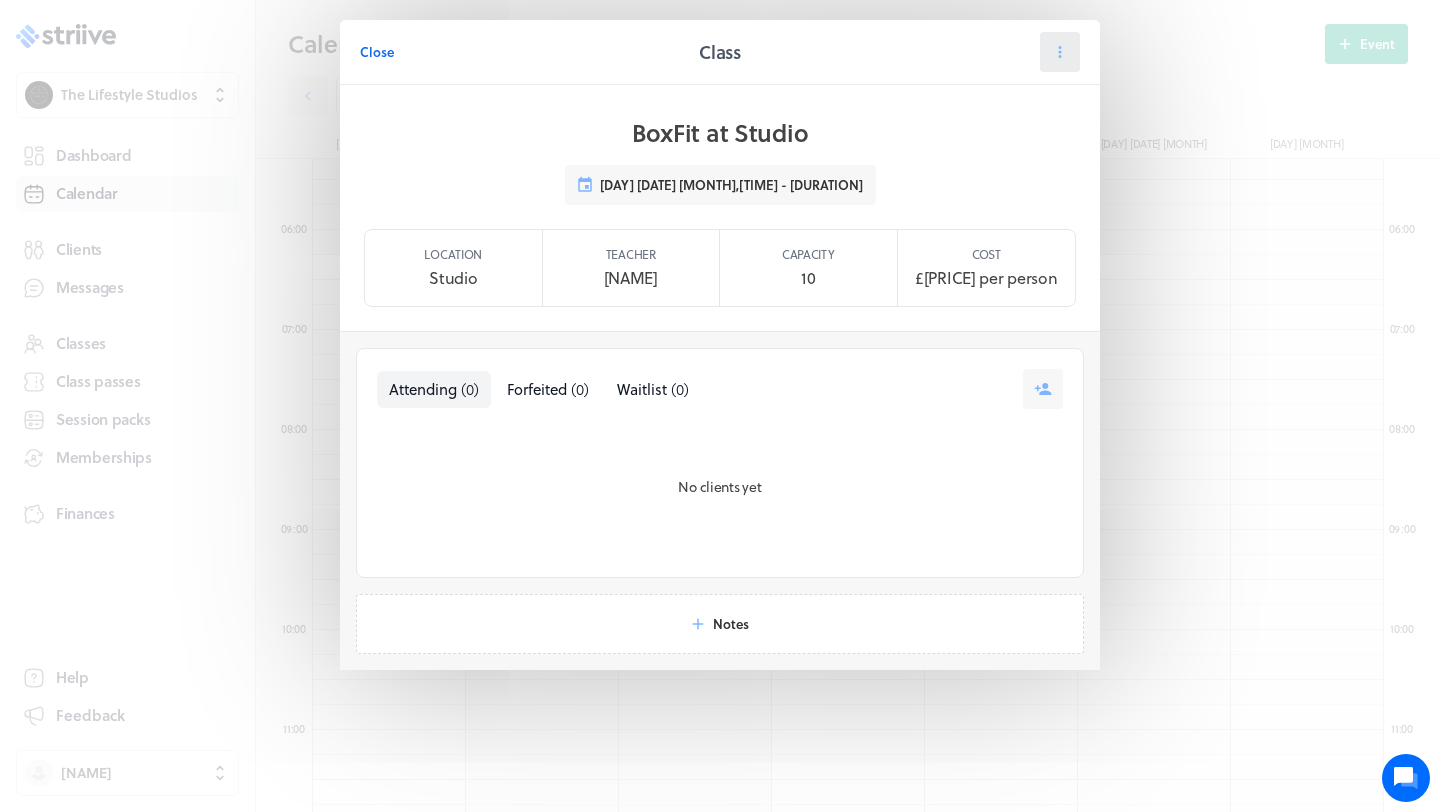 click at bounding box center [1060, 52] 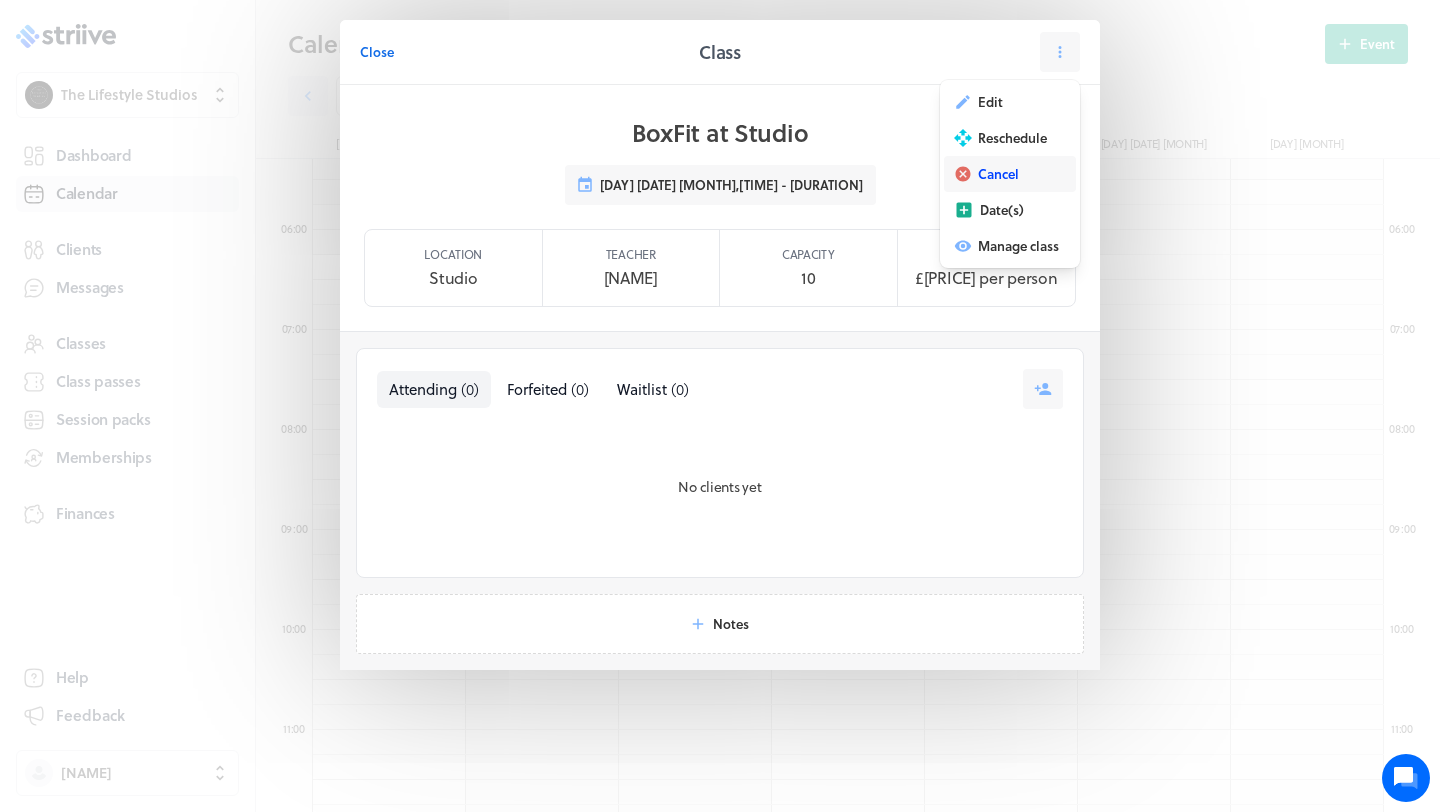 click on "Cancel" at bounding box center (998, 174) 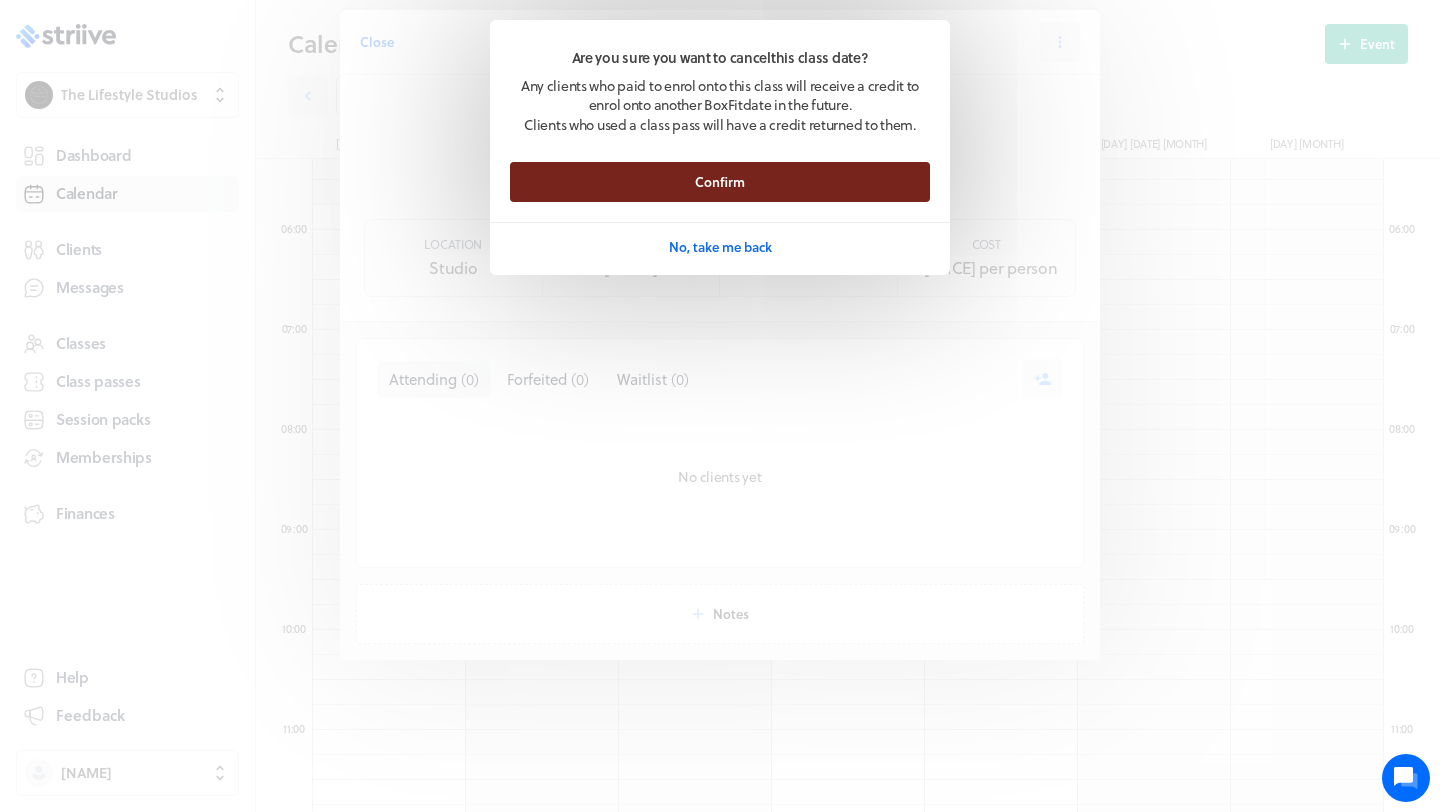 click on "Confirm" at bounding box center [720, 182] 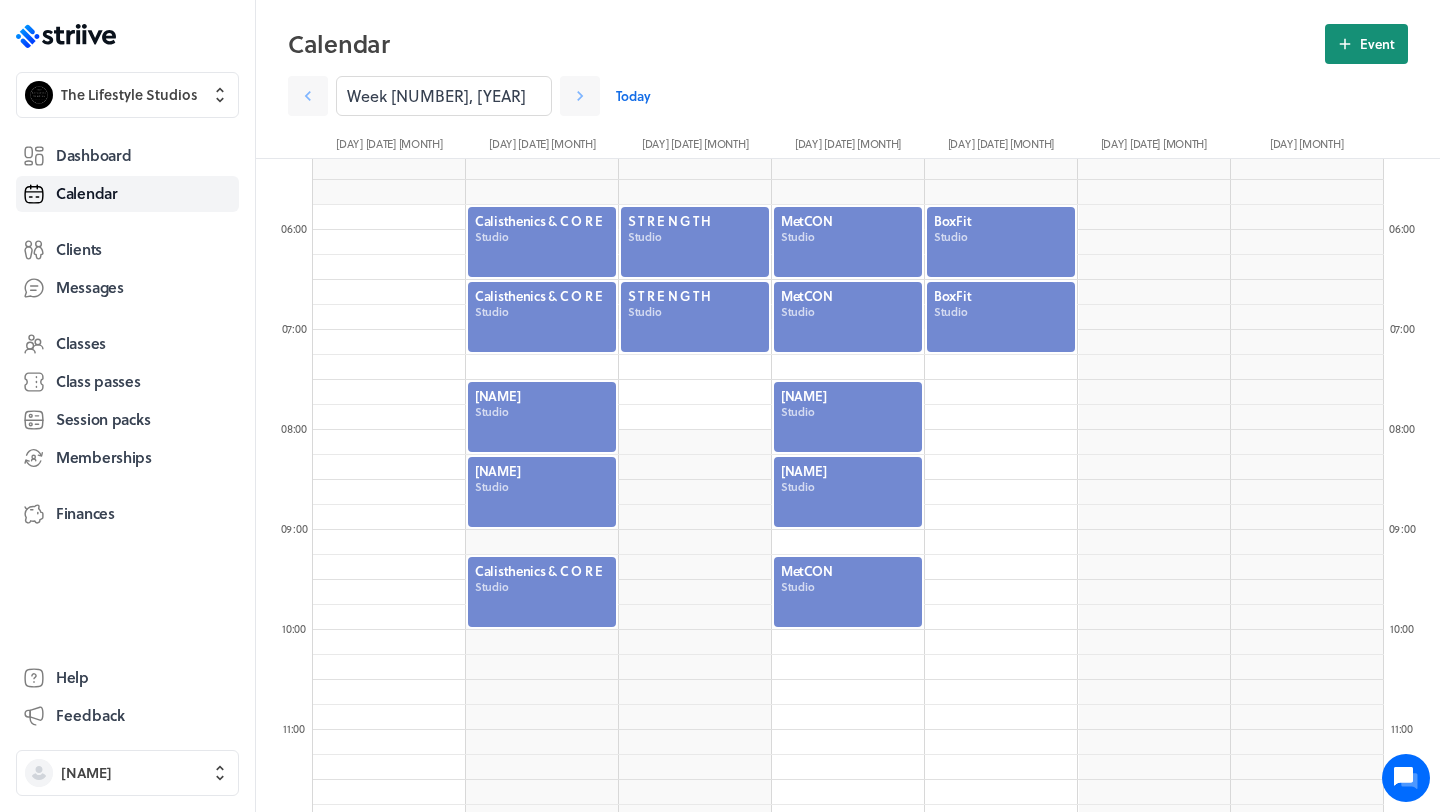 click 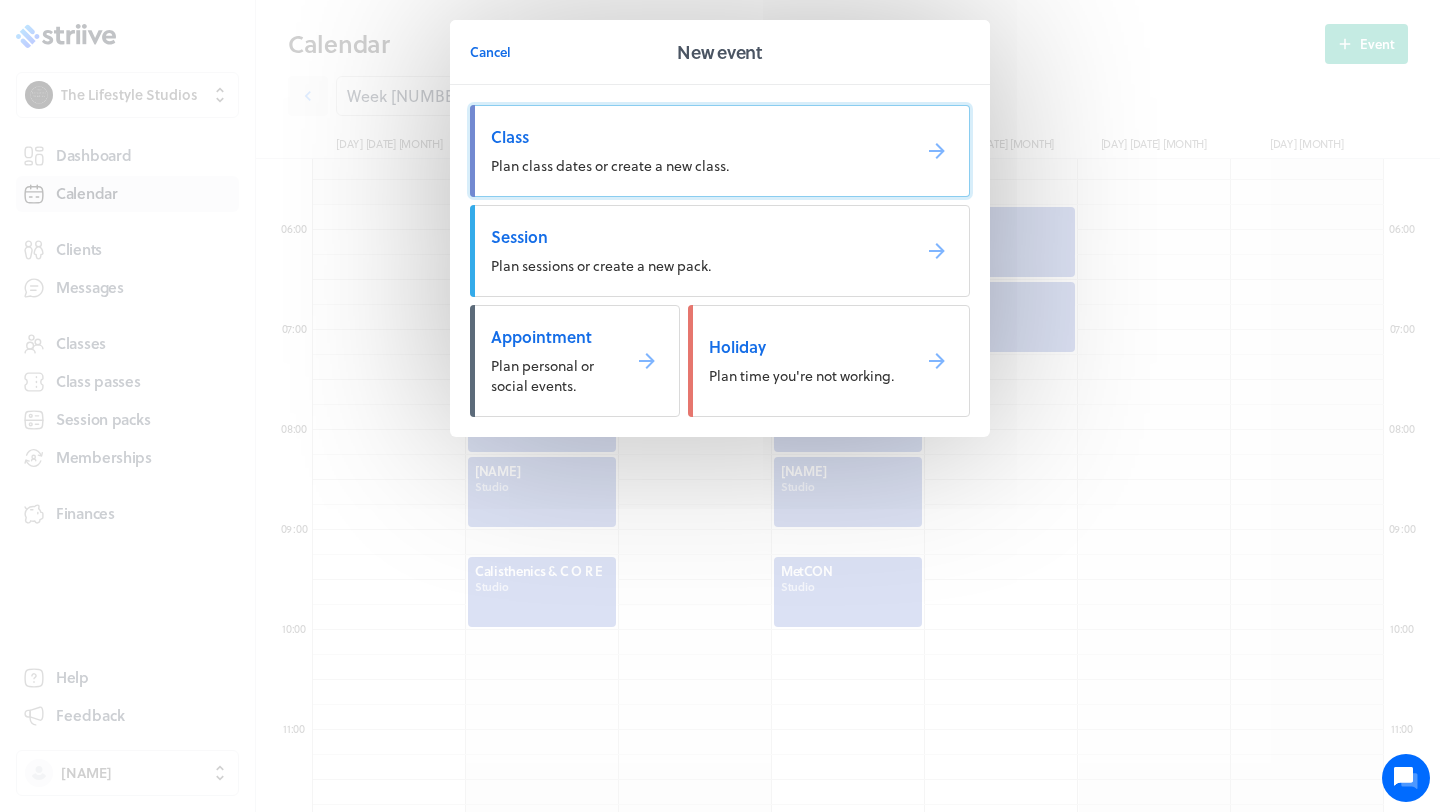 click on "Plan class dates or create a new class." at bounding box center (610, 165) 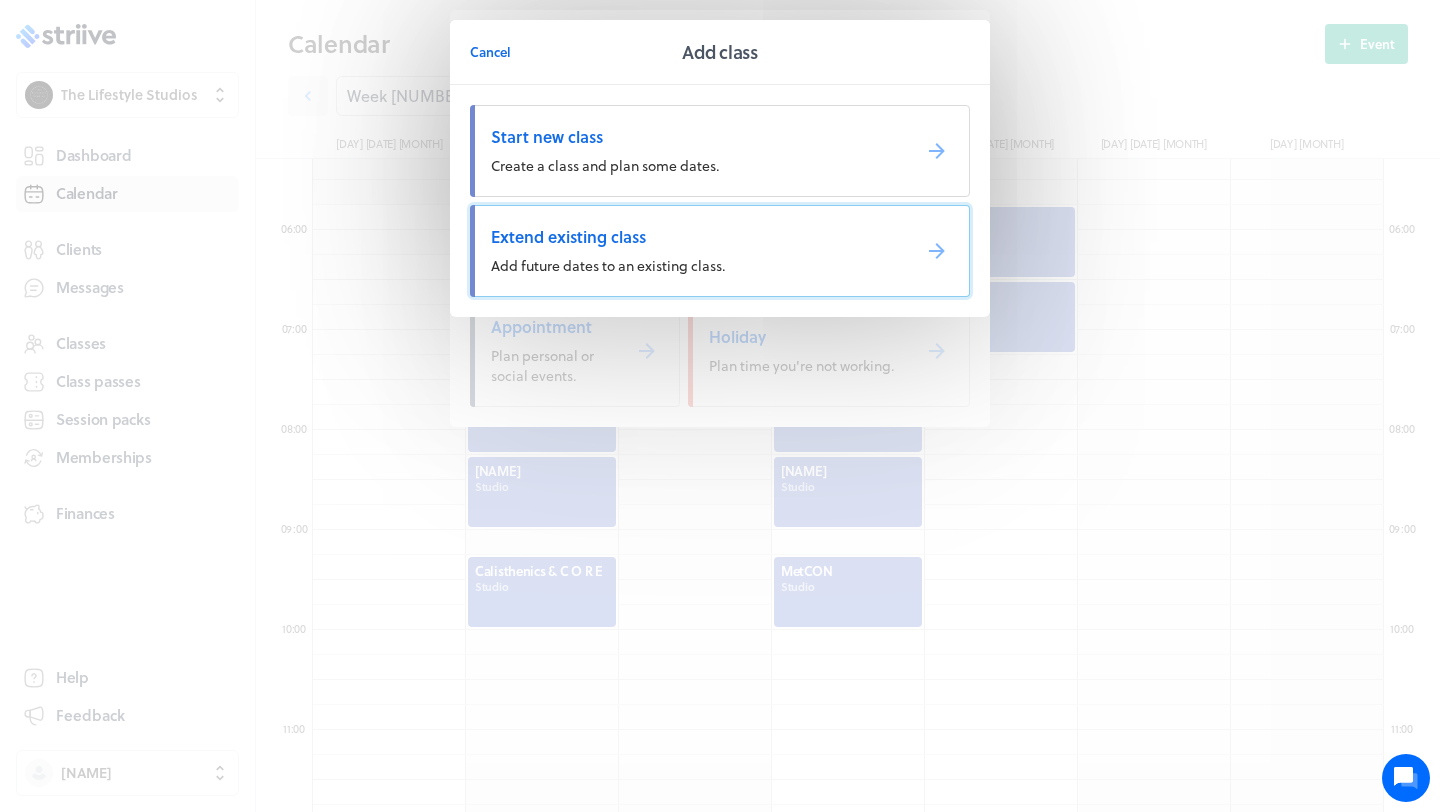 click on "Add future dates to an existing class." at bounding box center [608, 265] 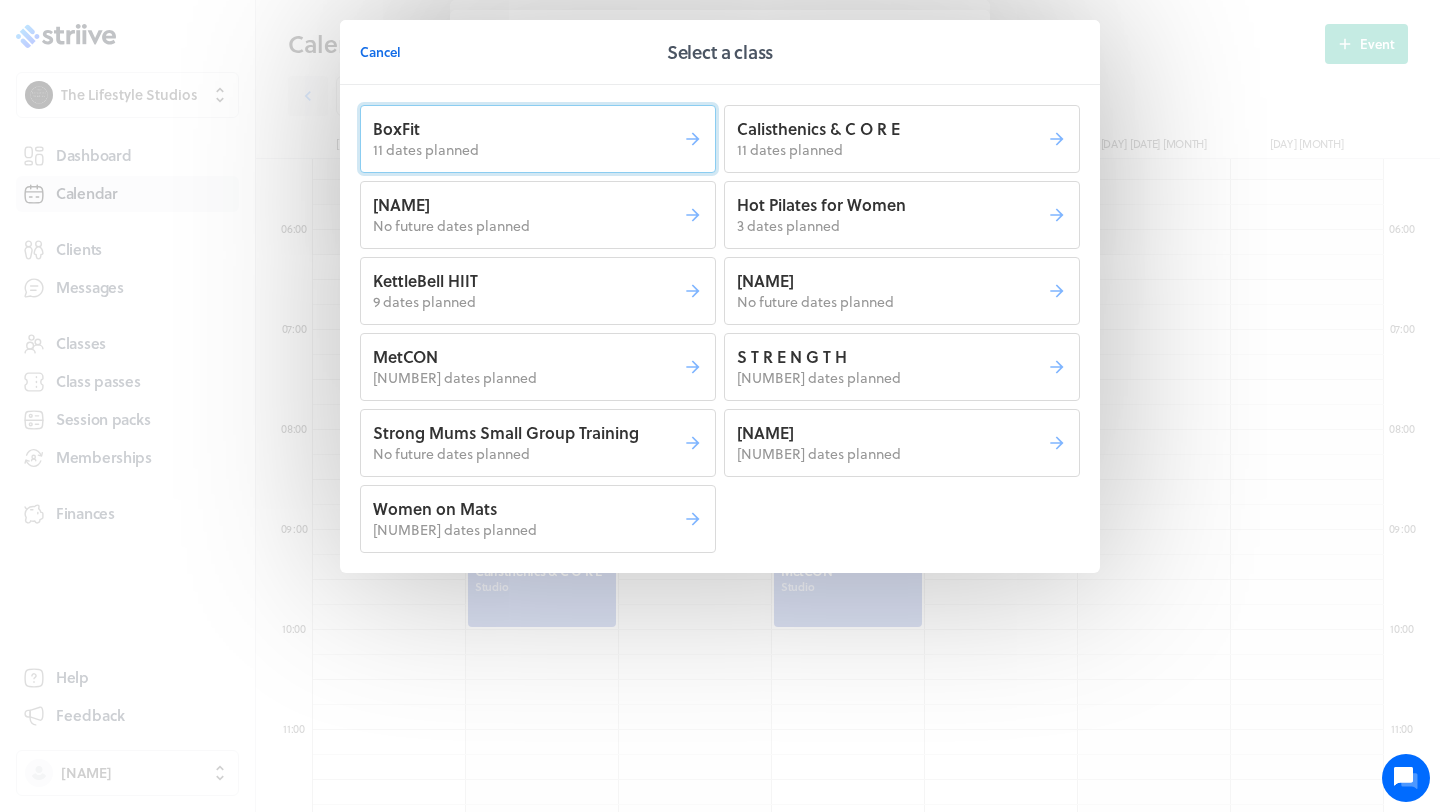 click on "BoxFit" at bounding box center (528, 129) 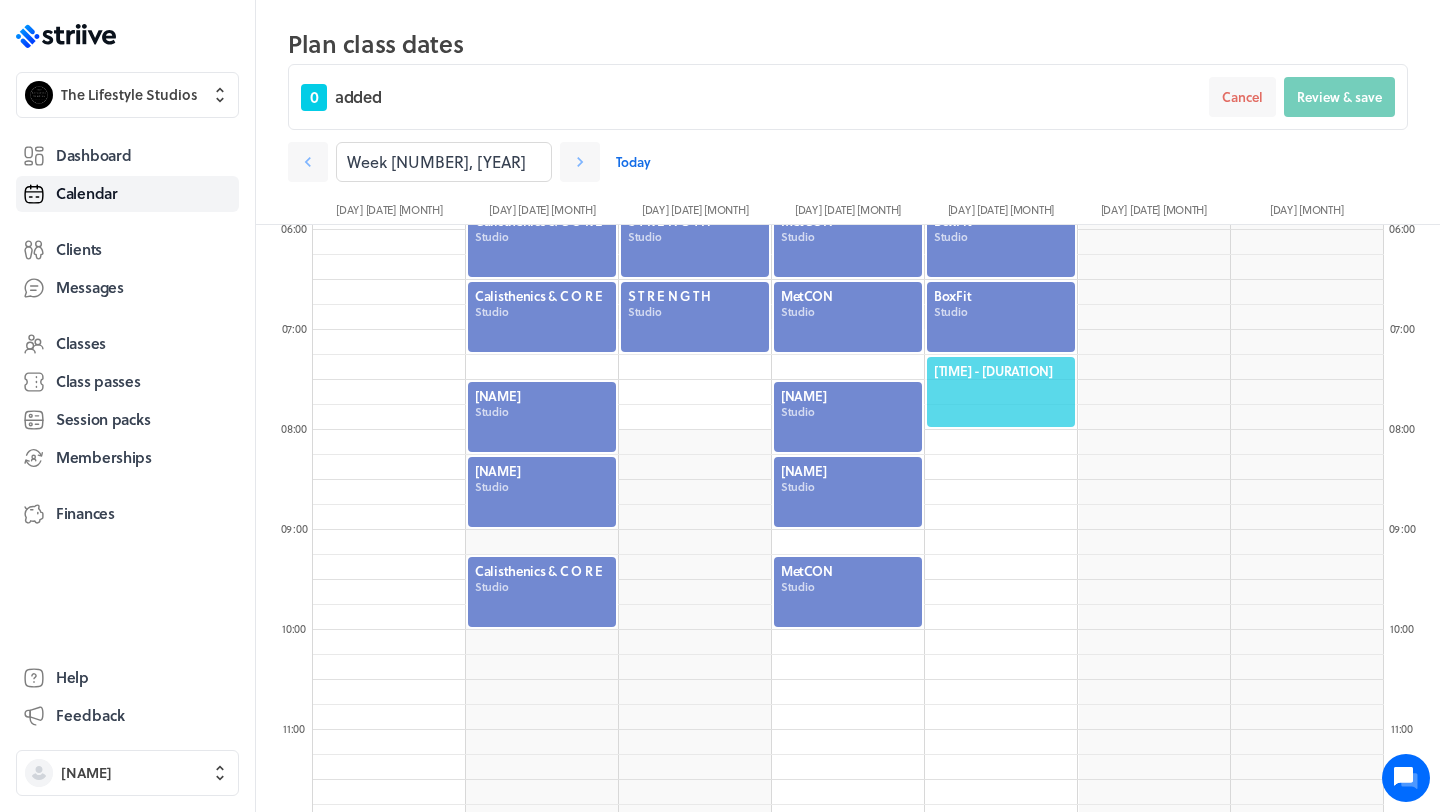 click on "[TIME] - [DURATION]" 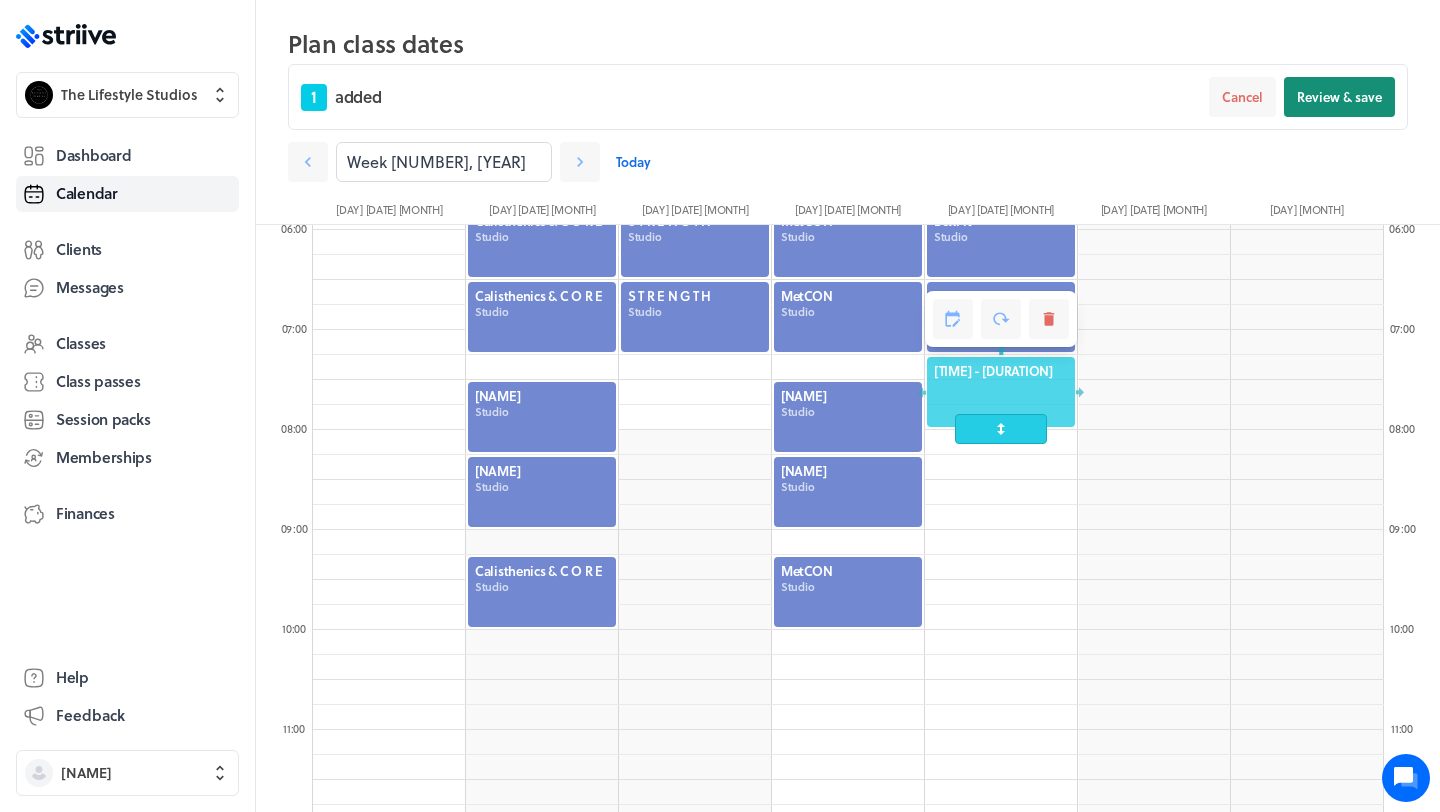click on "Review & save" at bounding box center [1339, 97] 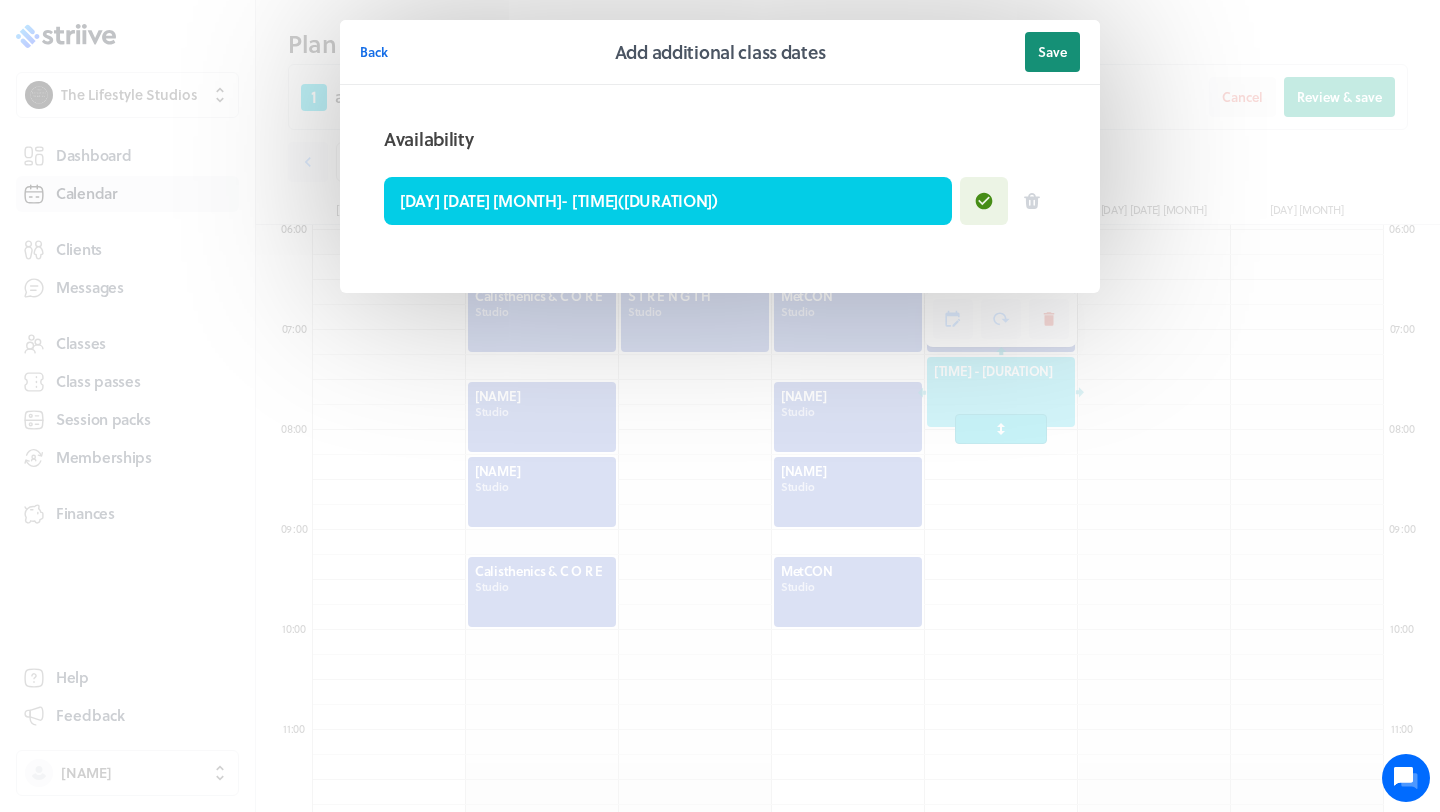 click on "Save" at bounding box center [1052, 52] 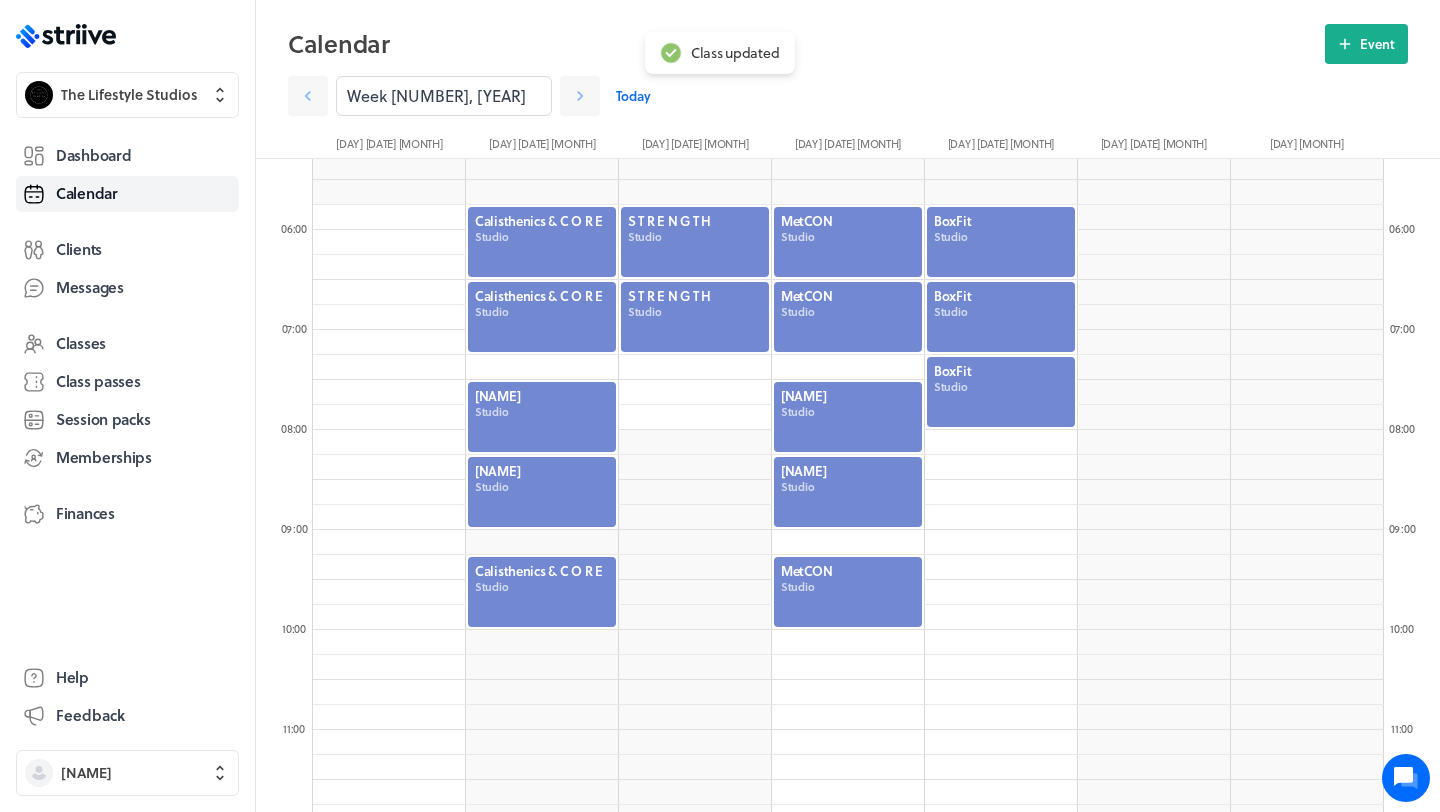 scroll, scrollTop: 537, scrollLeft: 0, axis: vertical 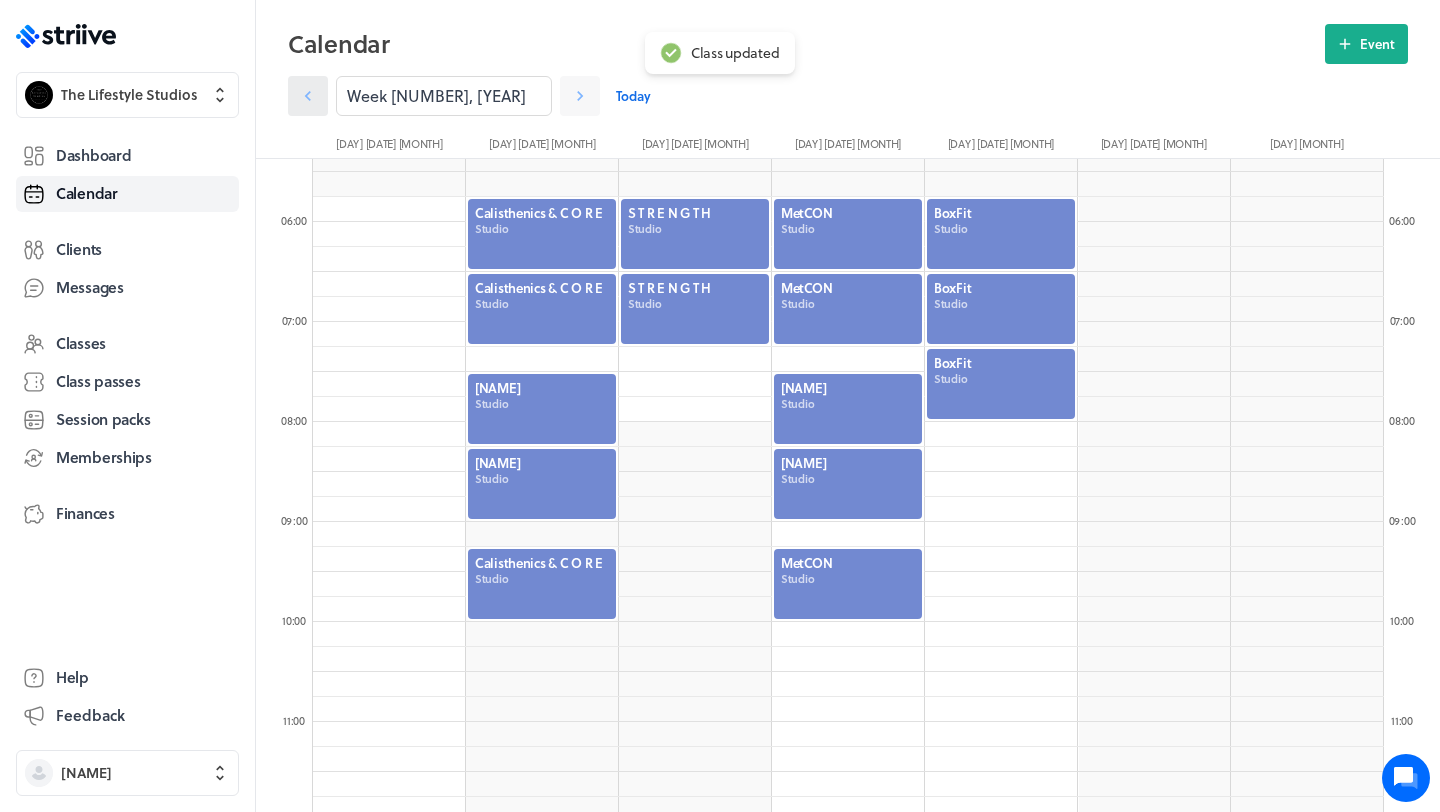 click 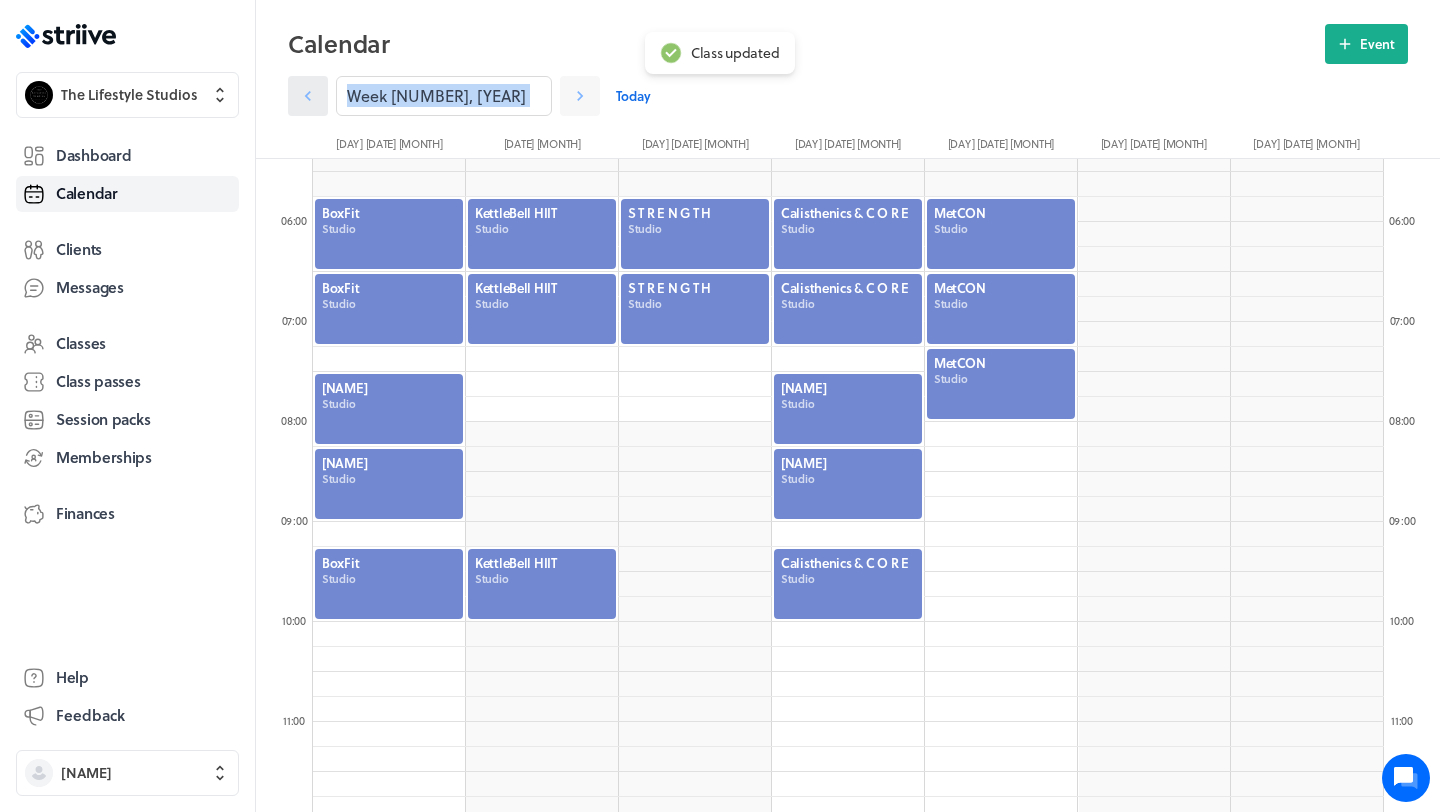 click 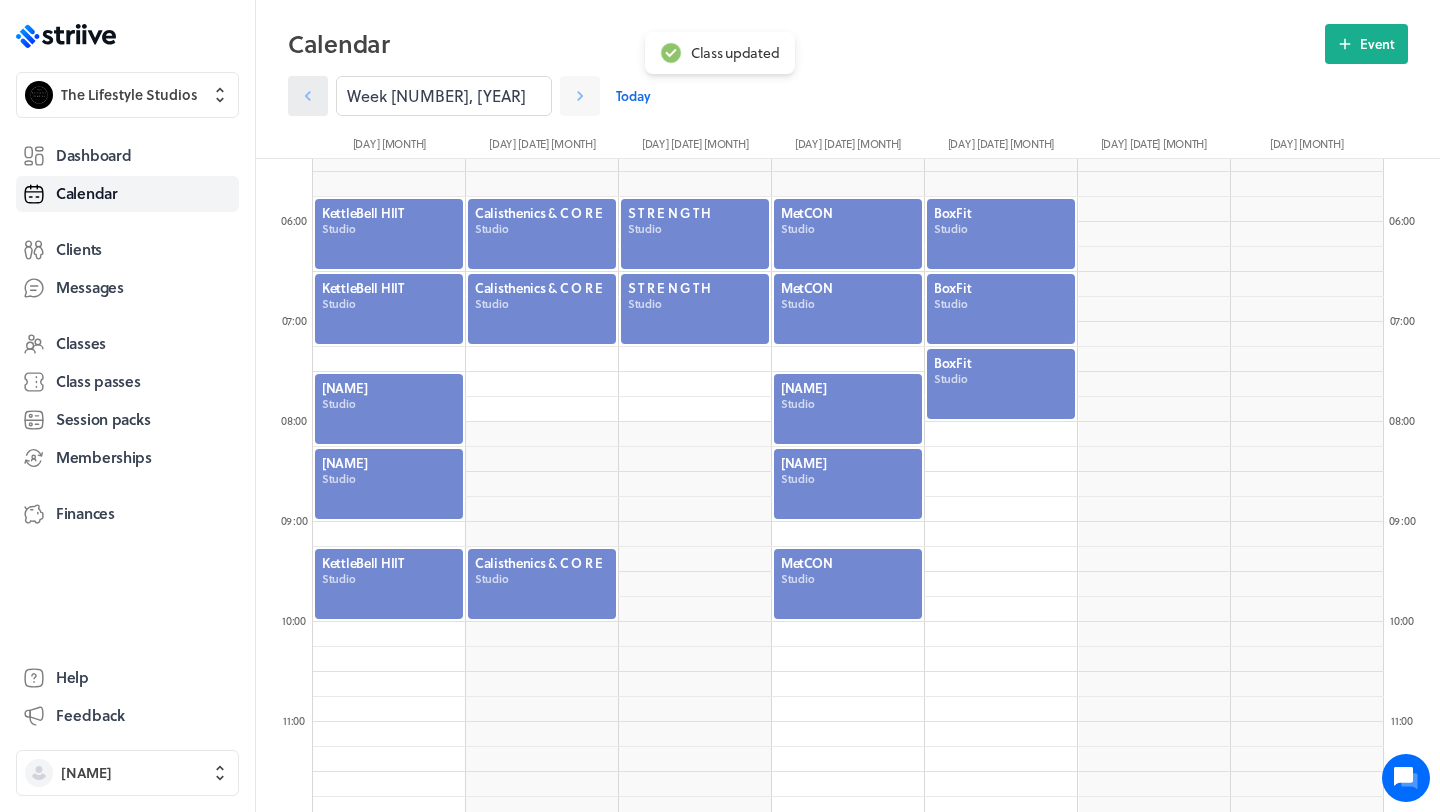 click 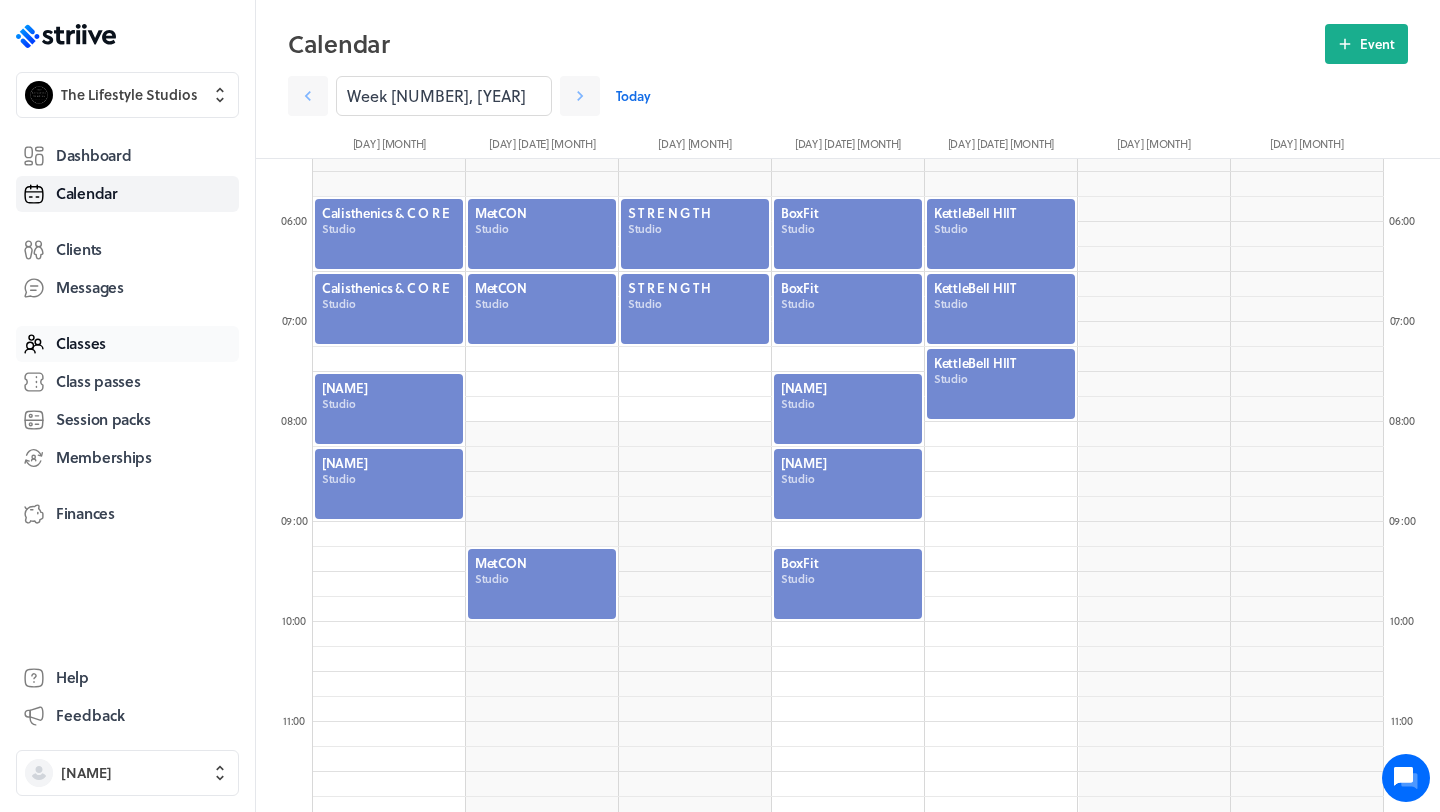 click on "Classes" at bounding box center (127, 344) 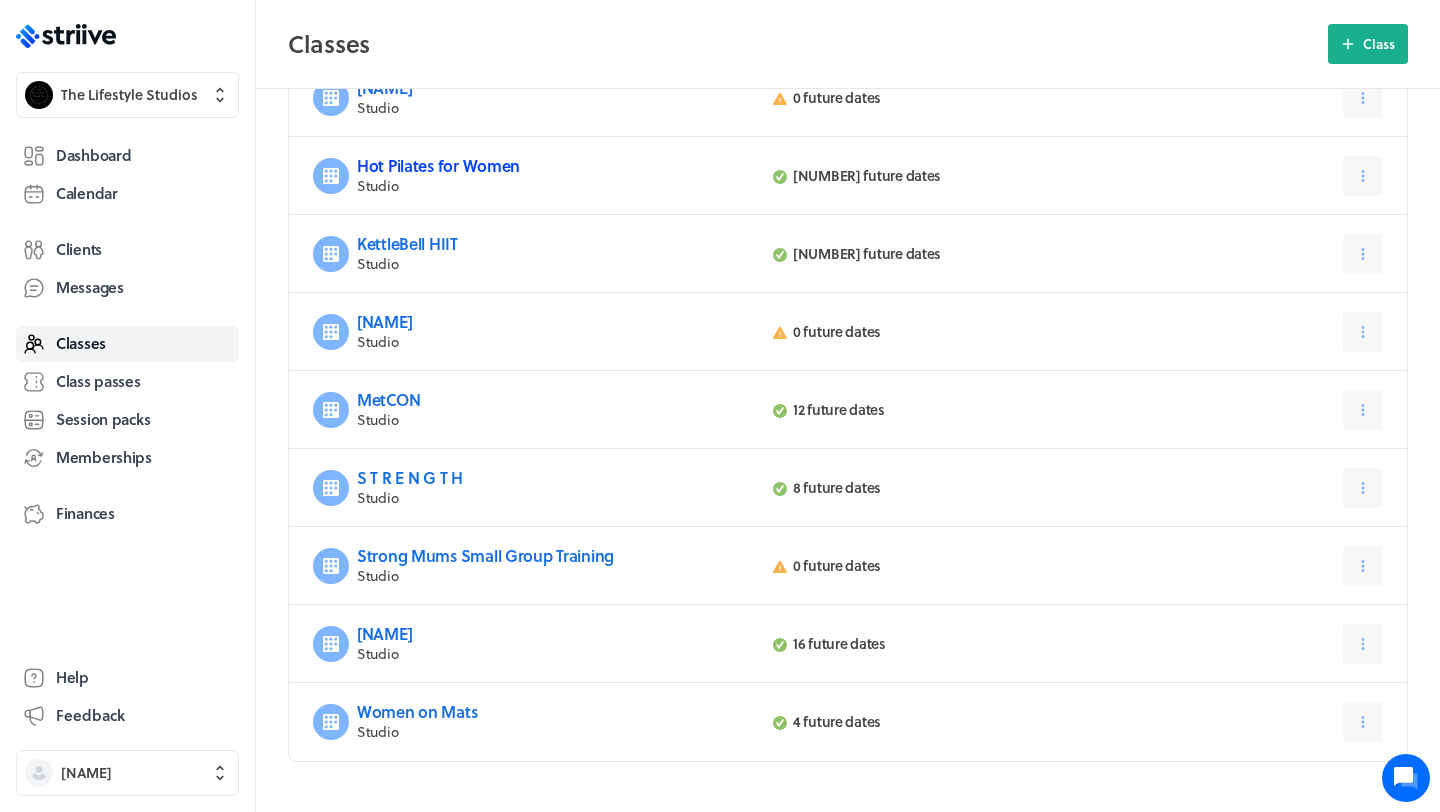 scroll, scrollTop: 382, scrollLeft: 0, axis: vertical 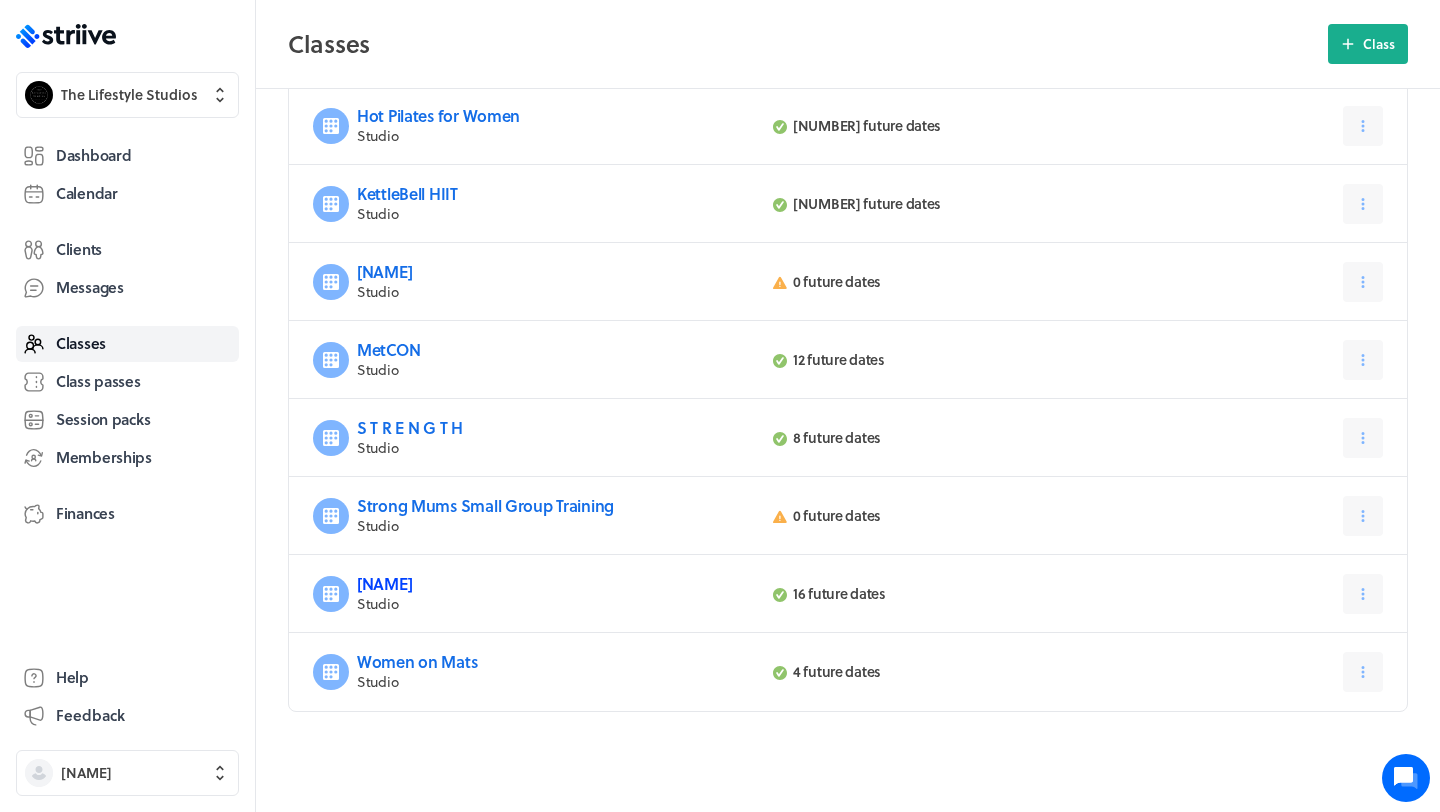 click on "[NAME]" at bounding box center [384, 583] 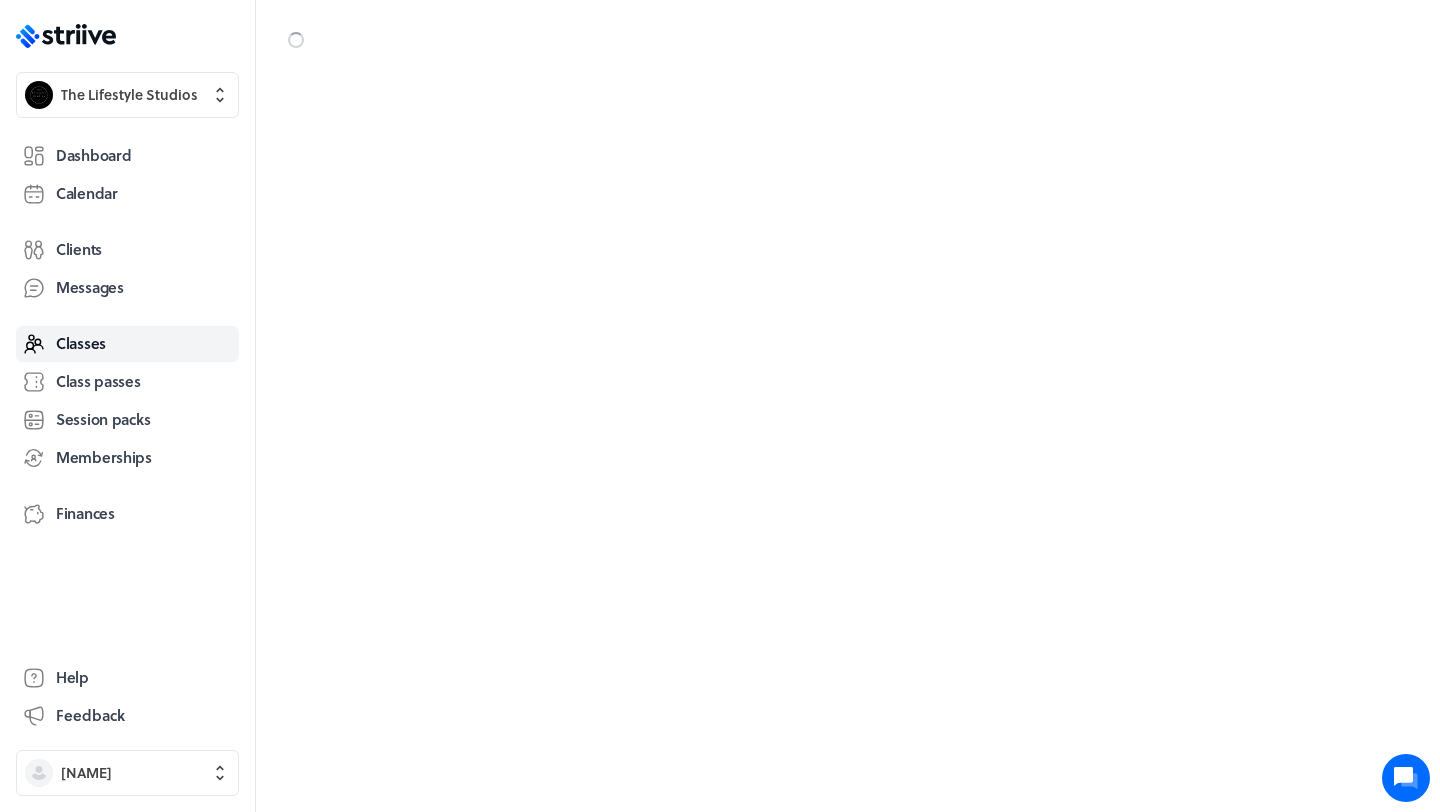 scroll, scrollTop: 0, scrollLeft: 0, axis: both 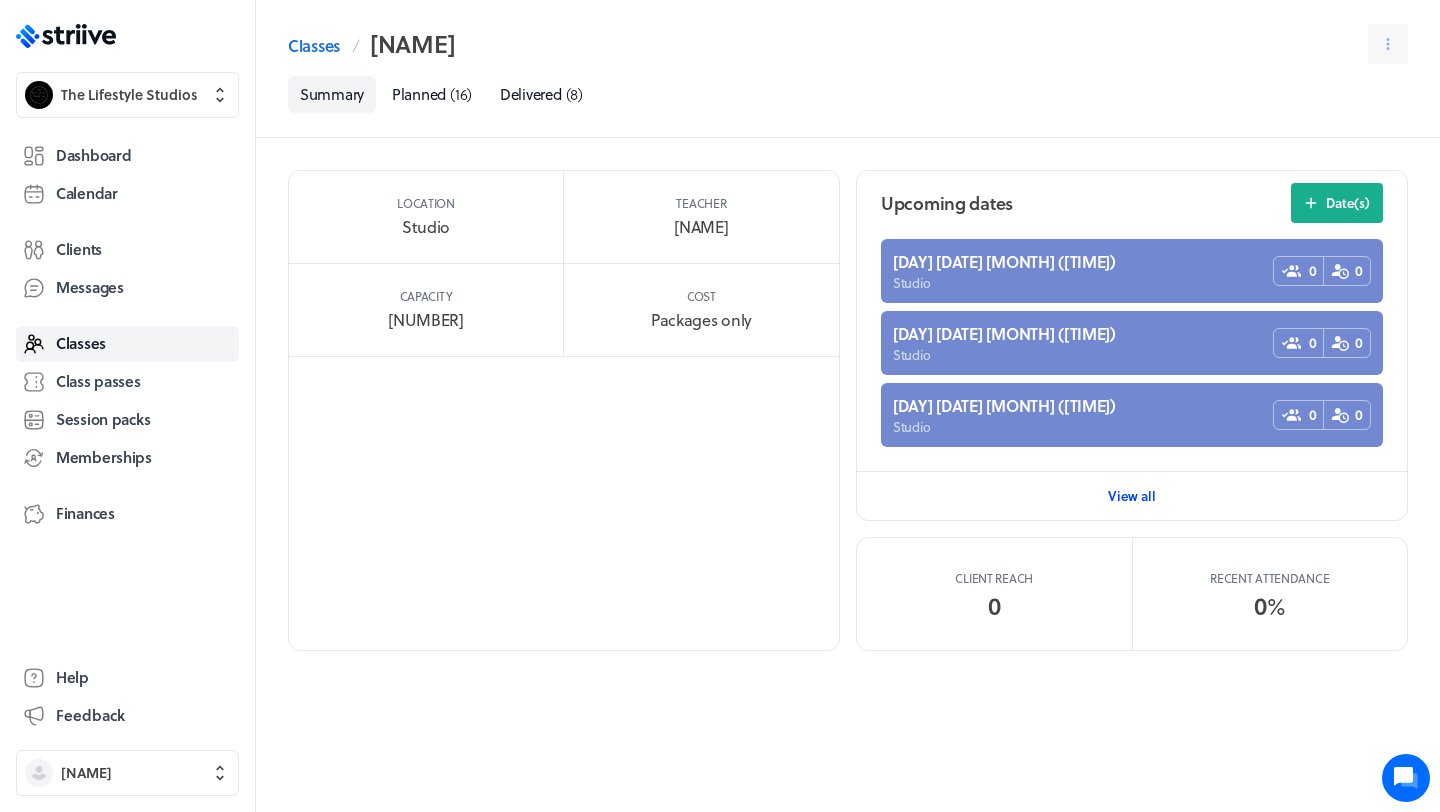 click on "View all" at bounding box center [1132, 496] 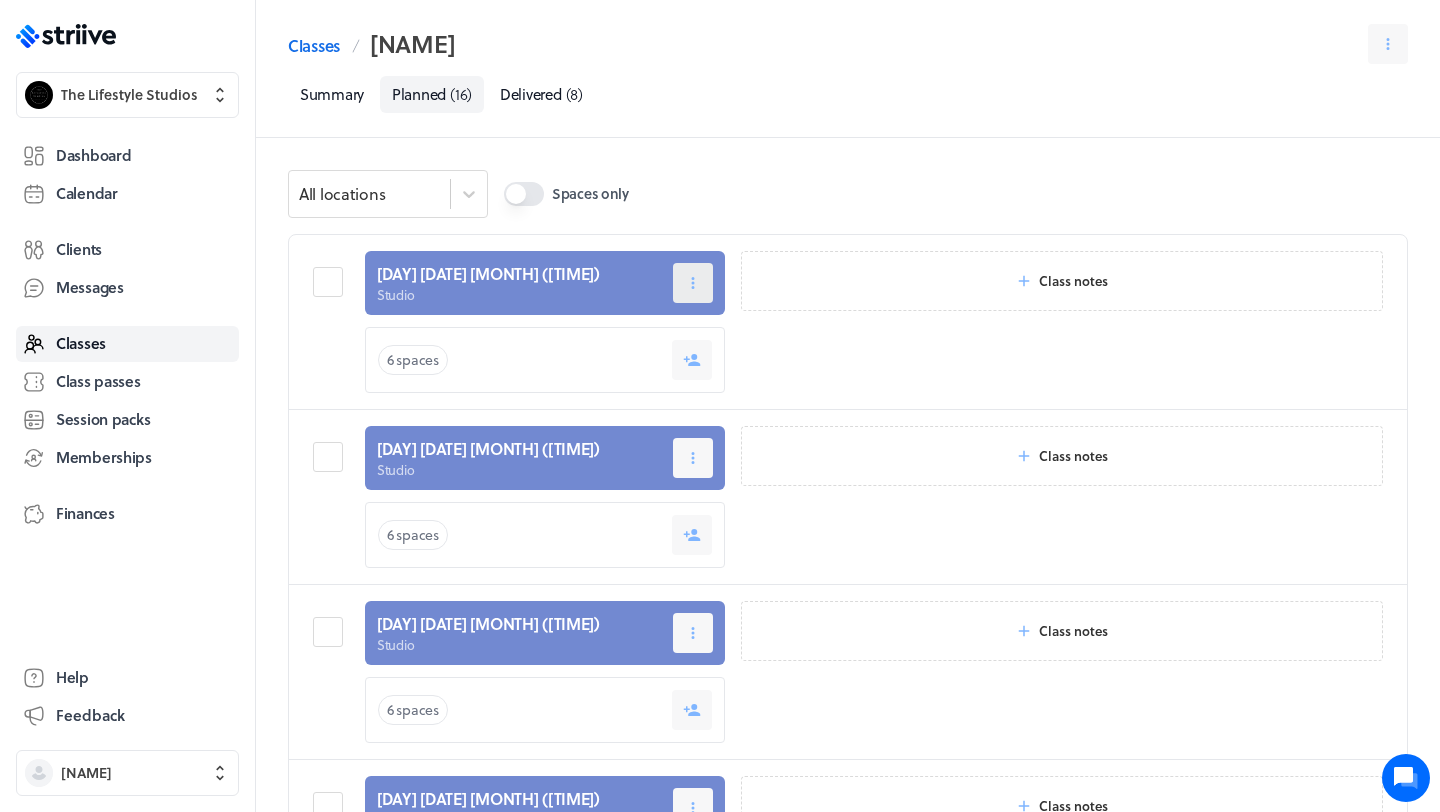 click 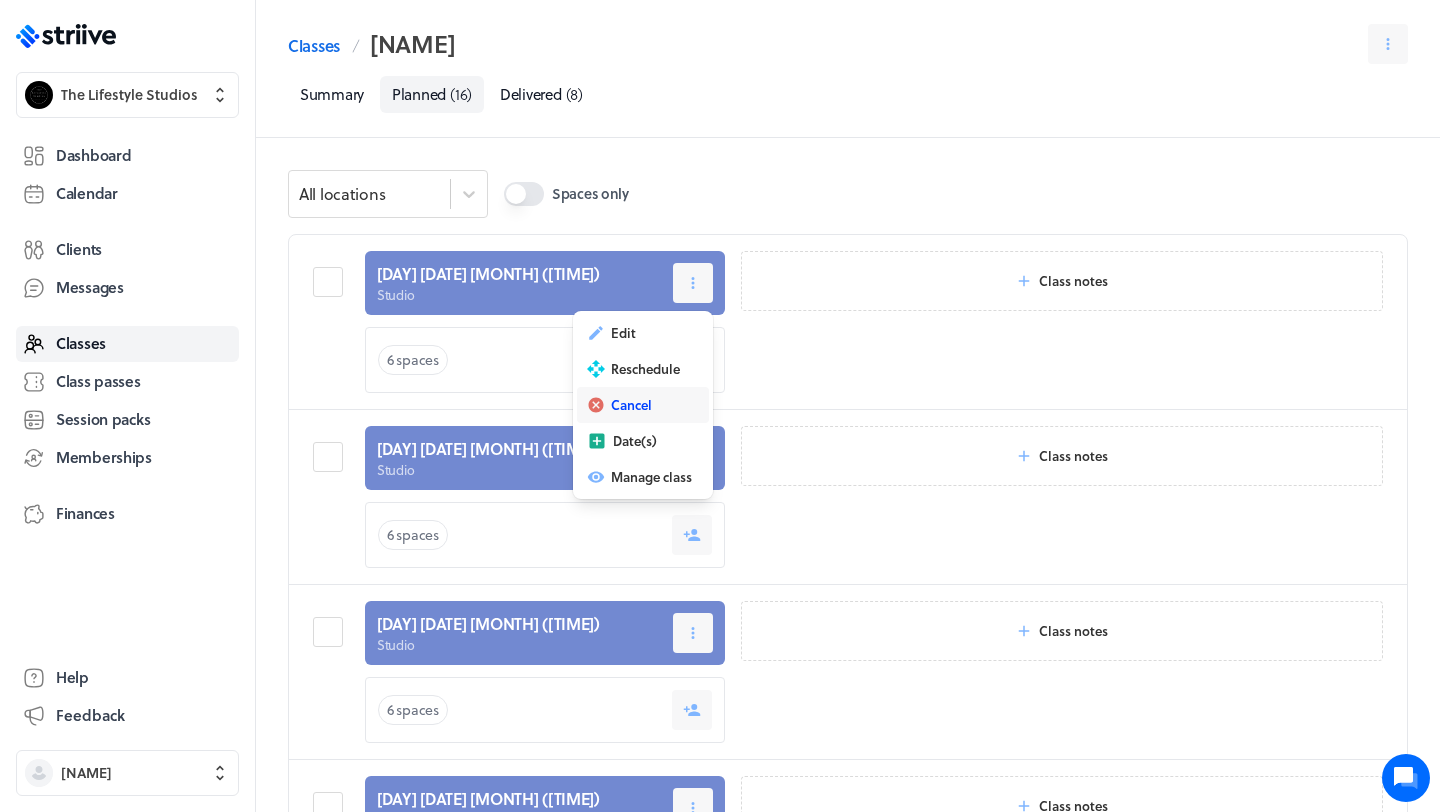 click on "Cancel" at bounding box center [631, 405] 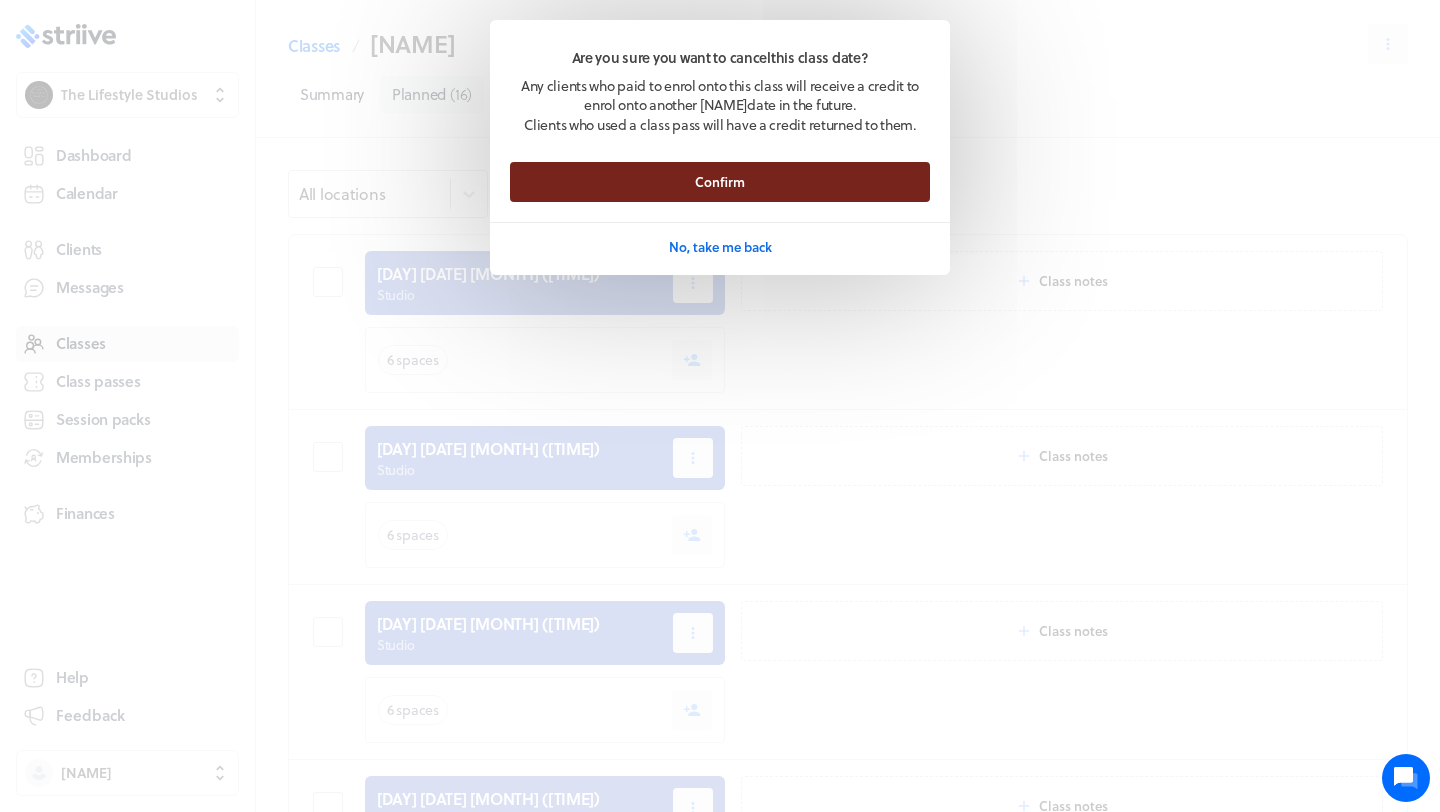 click on "Confirm" at bounding box center [720, 182] 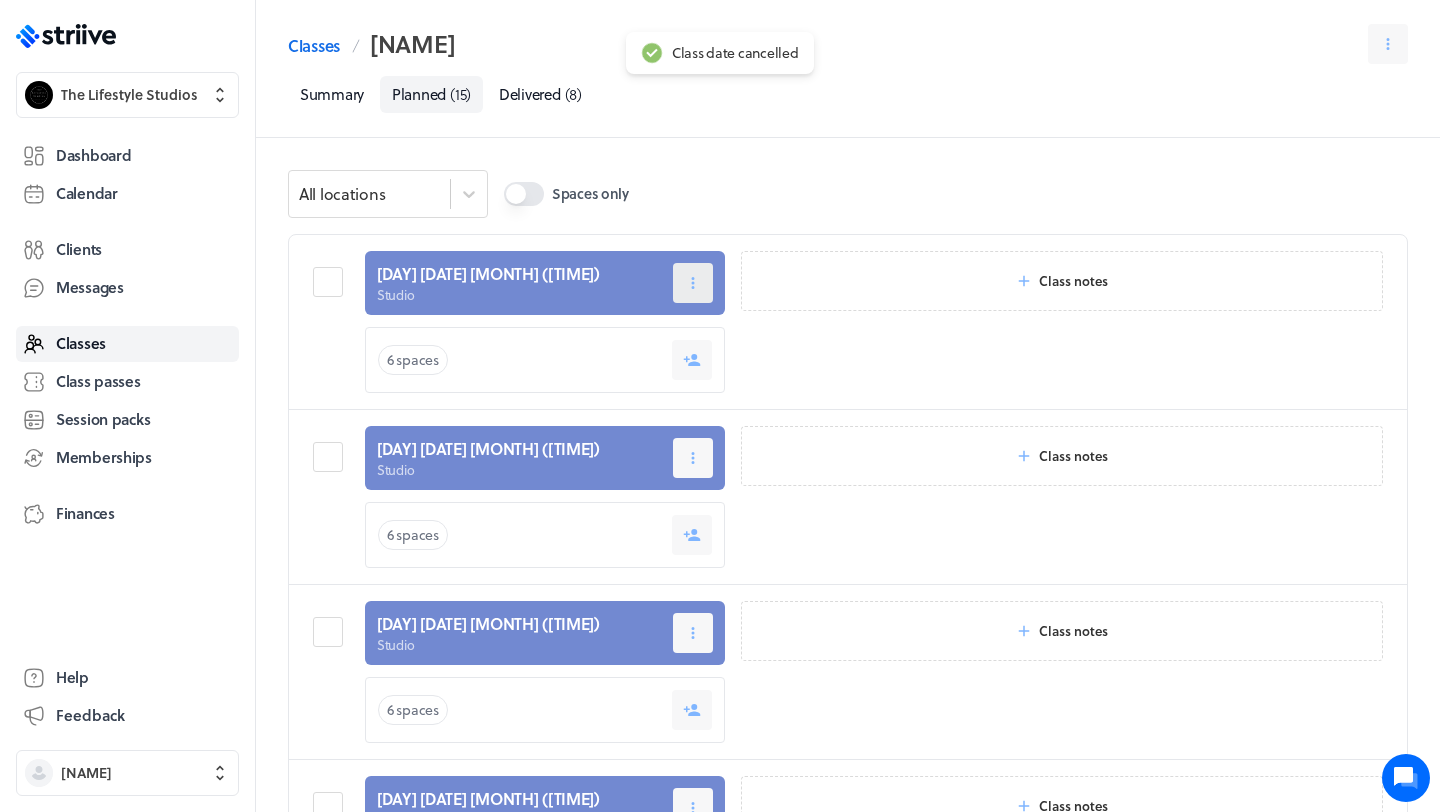 click 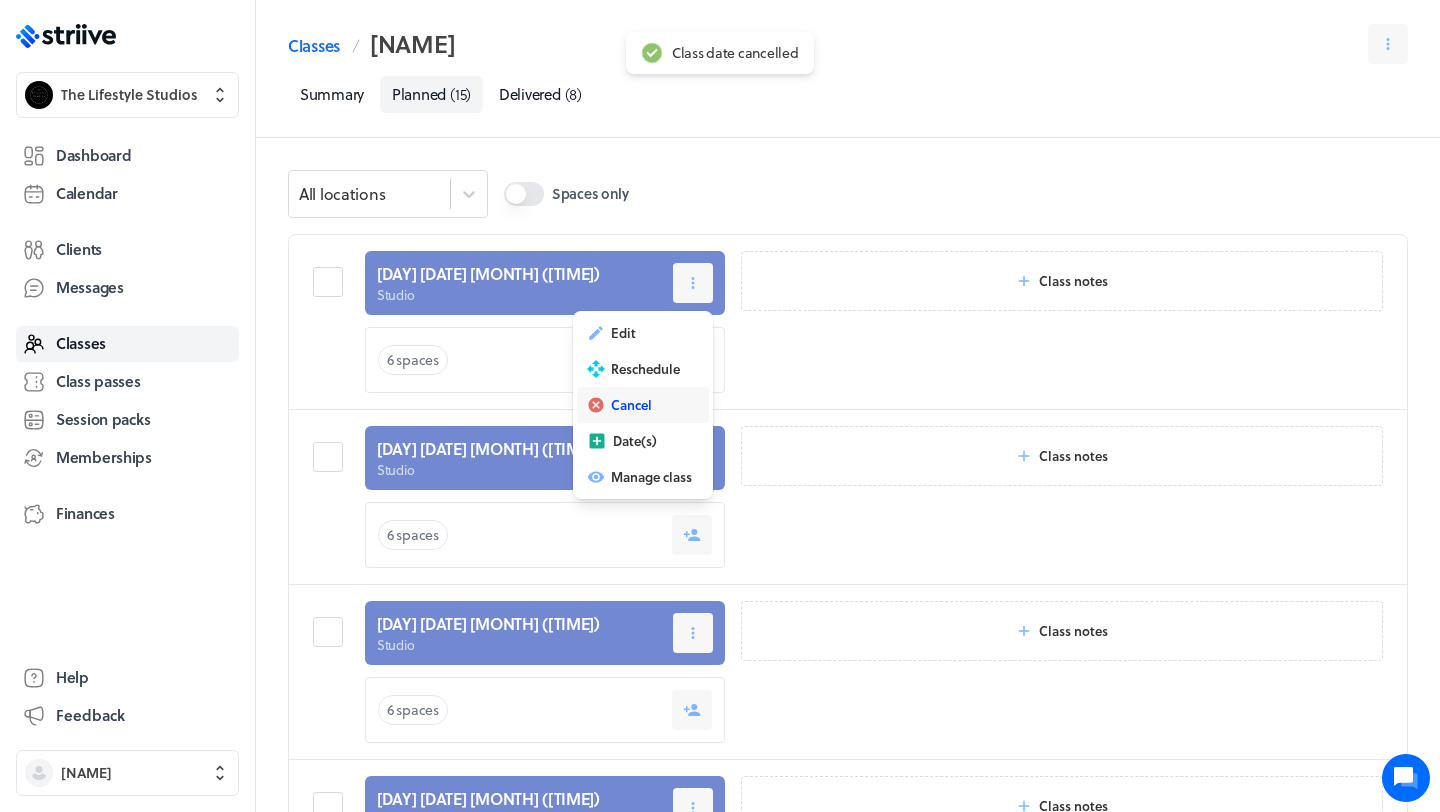 click on "Cancel" at bounding box center [631, 405] 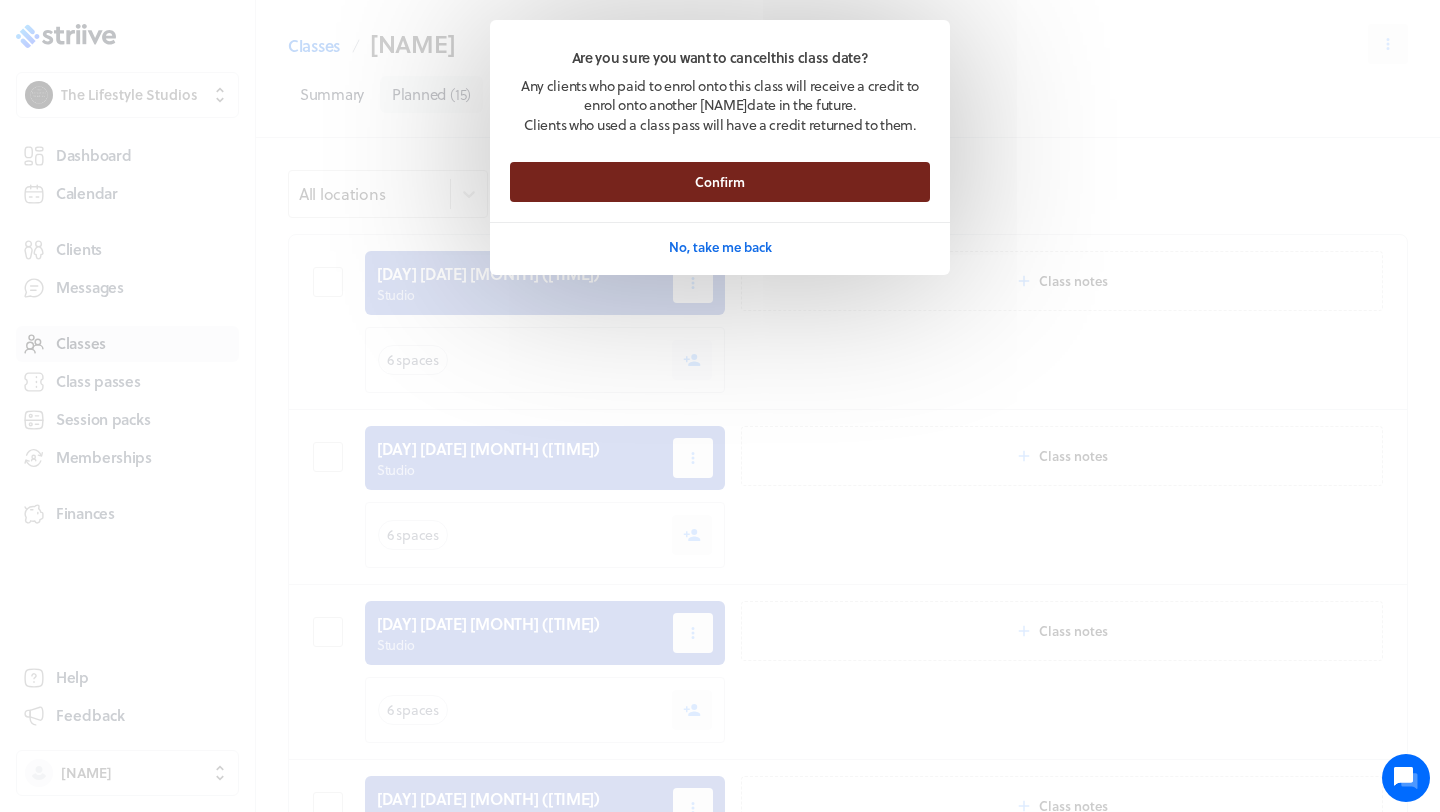 click on "Confirm" at bounding box center [720, 182] 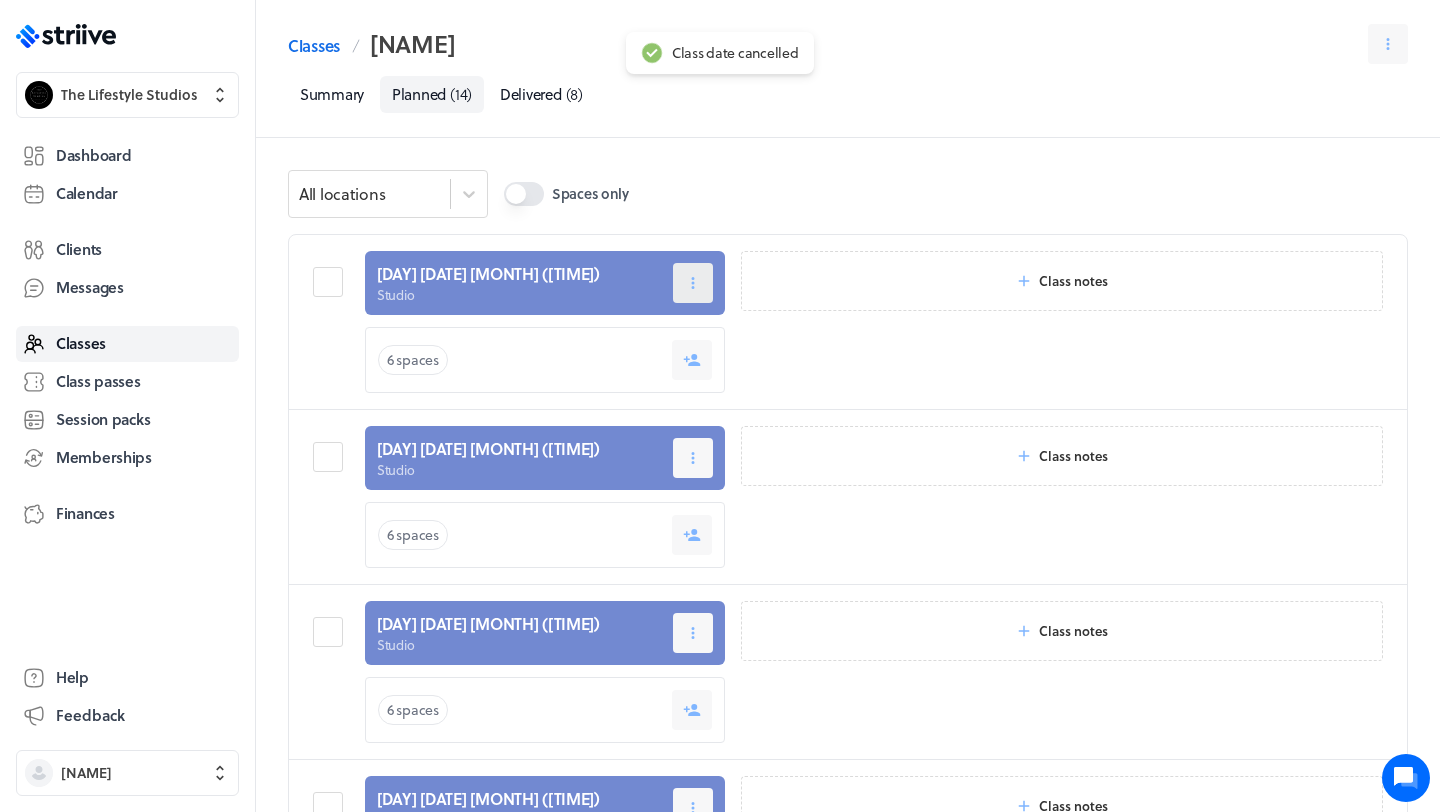 click 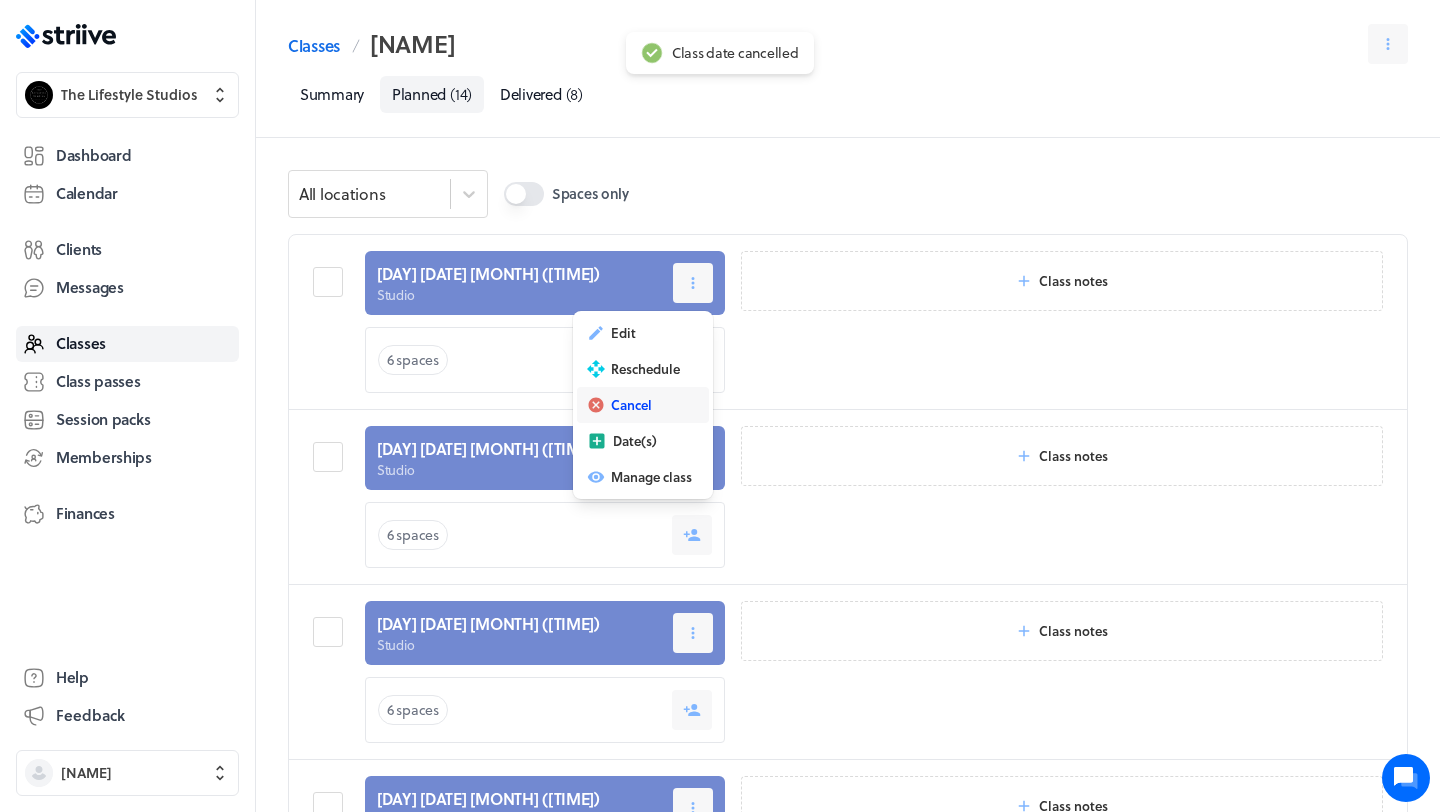 click on "Cancel" at bounding box center [631, 405] 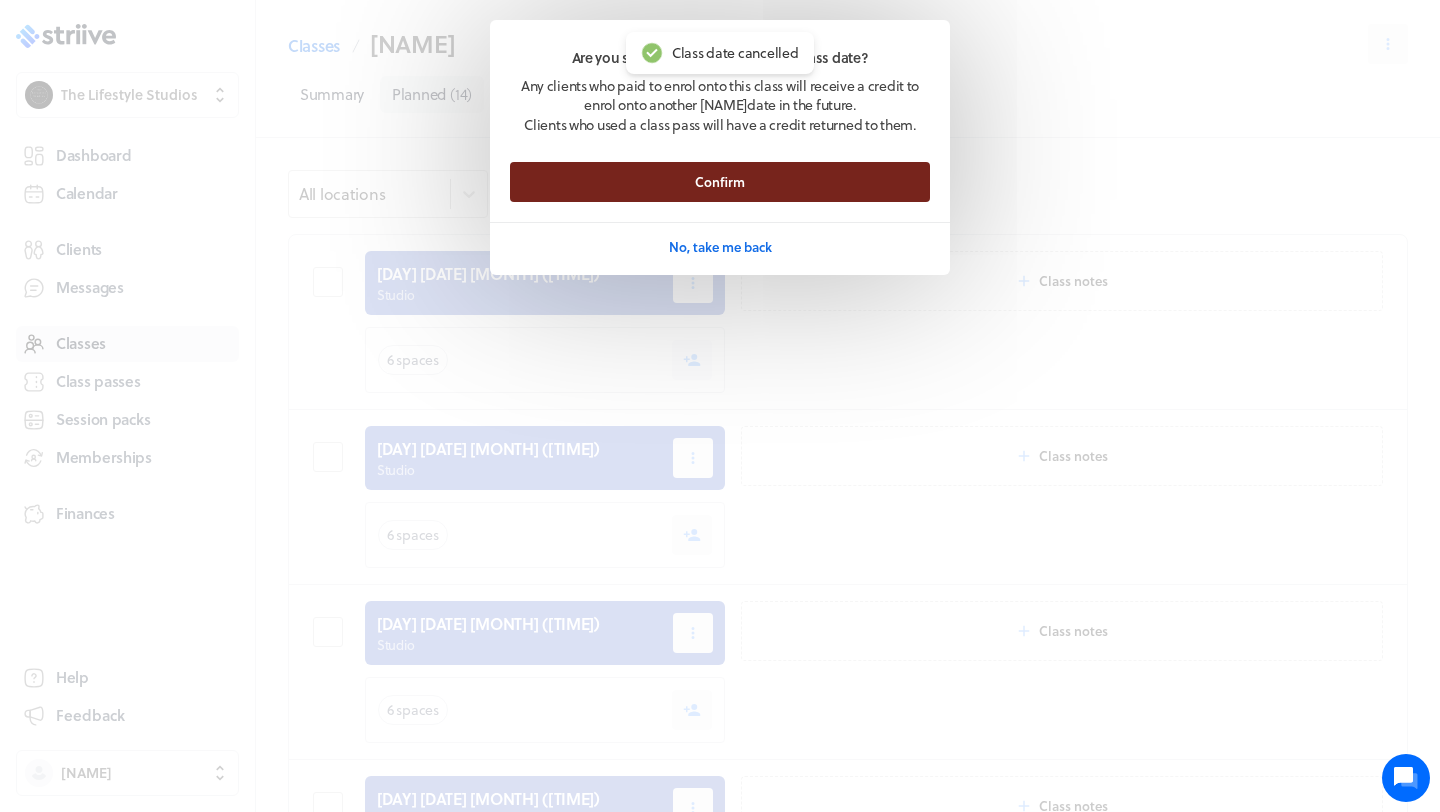 click on "Confirm" at bounding box center [720, 182] 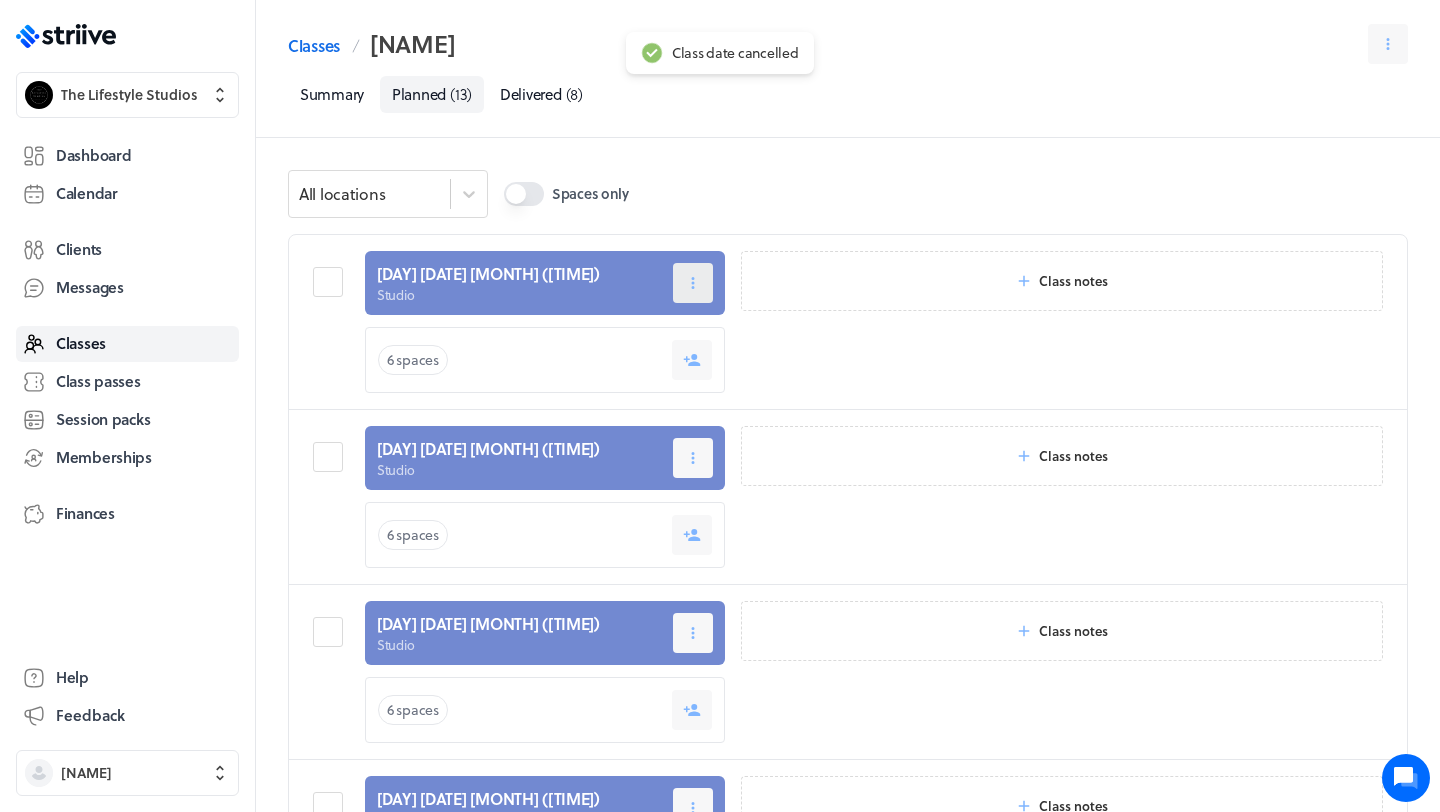 click 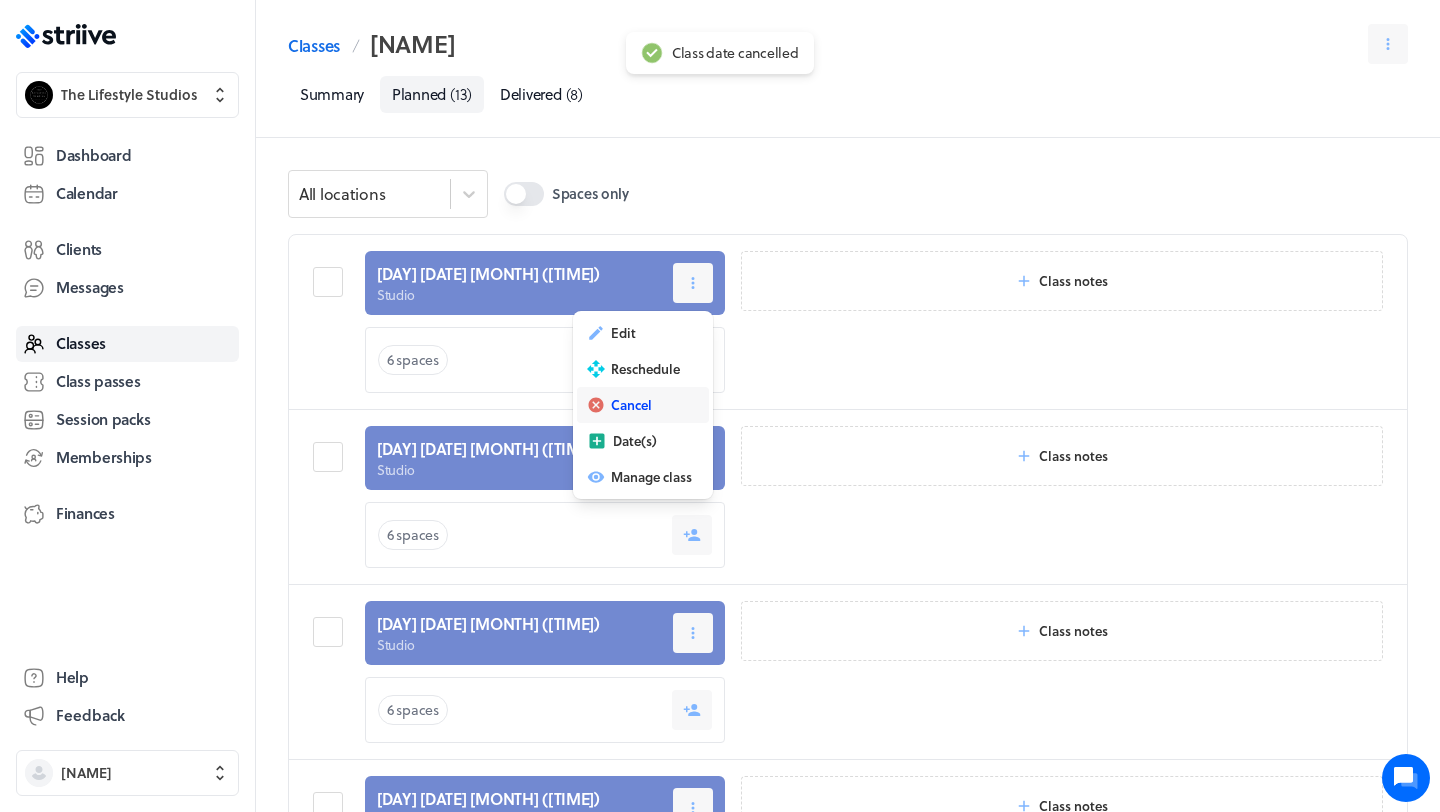click on "Cancel" at bounding box center [631, 405] 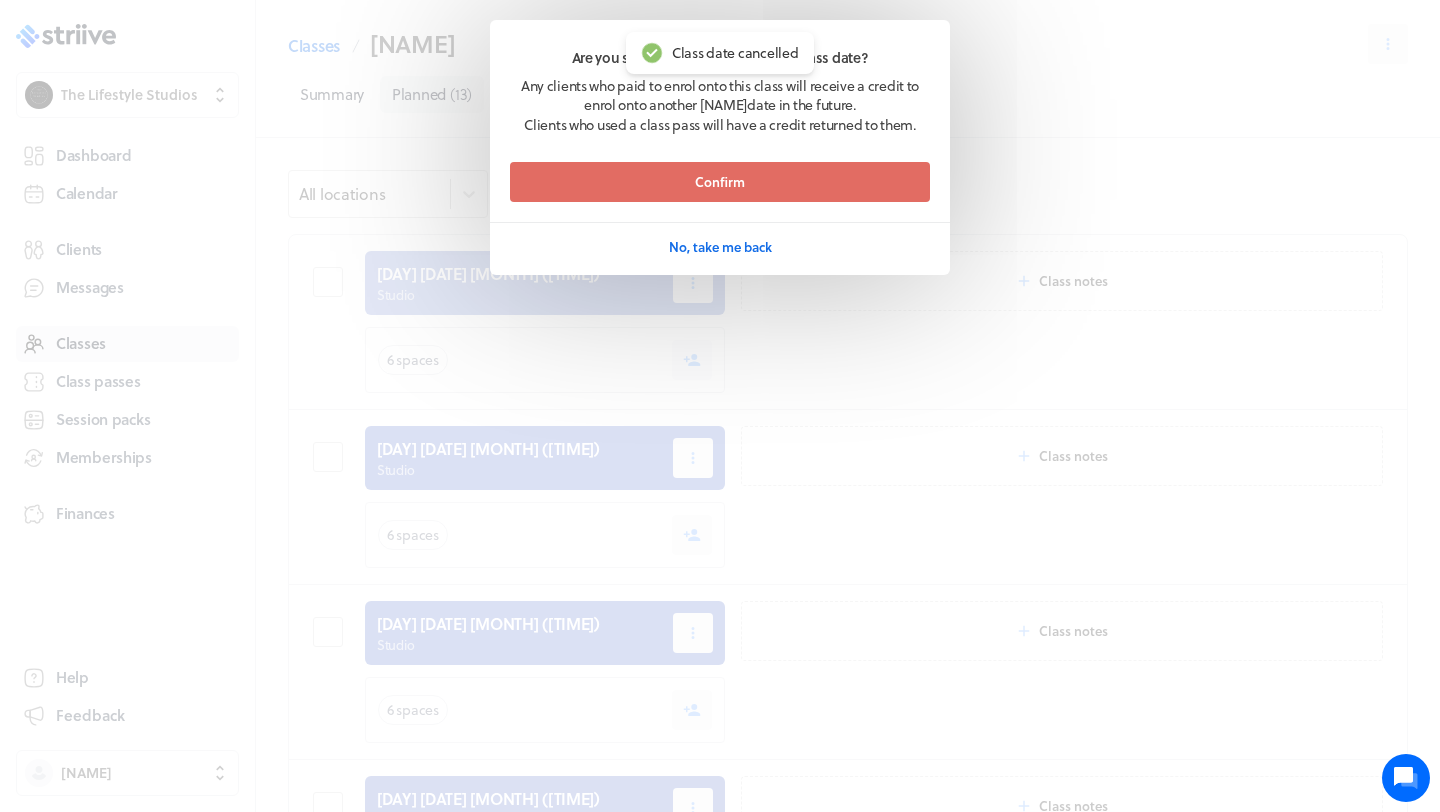click on "Confirm" at bounding box center [720, 182] 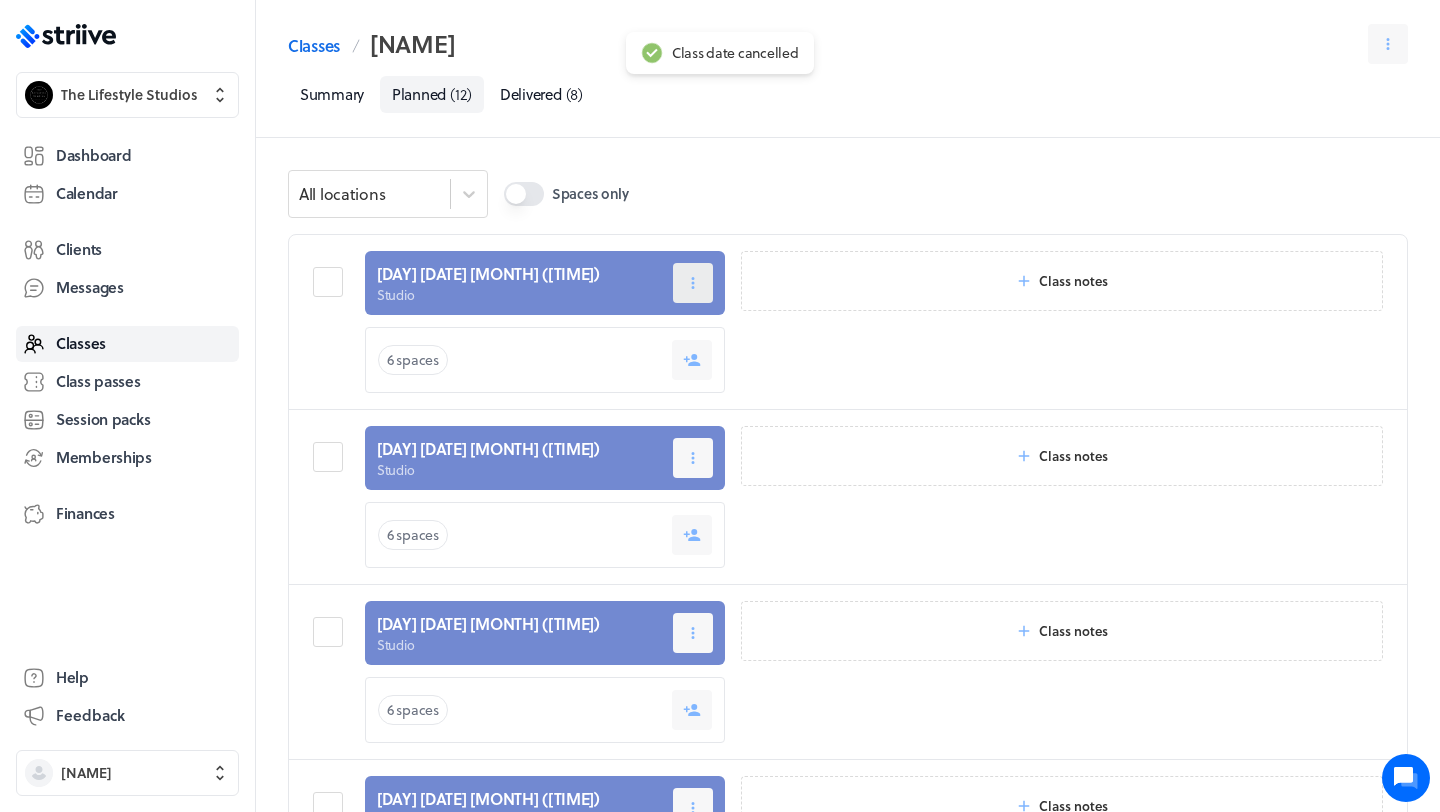 click 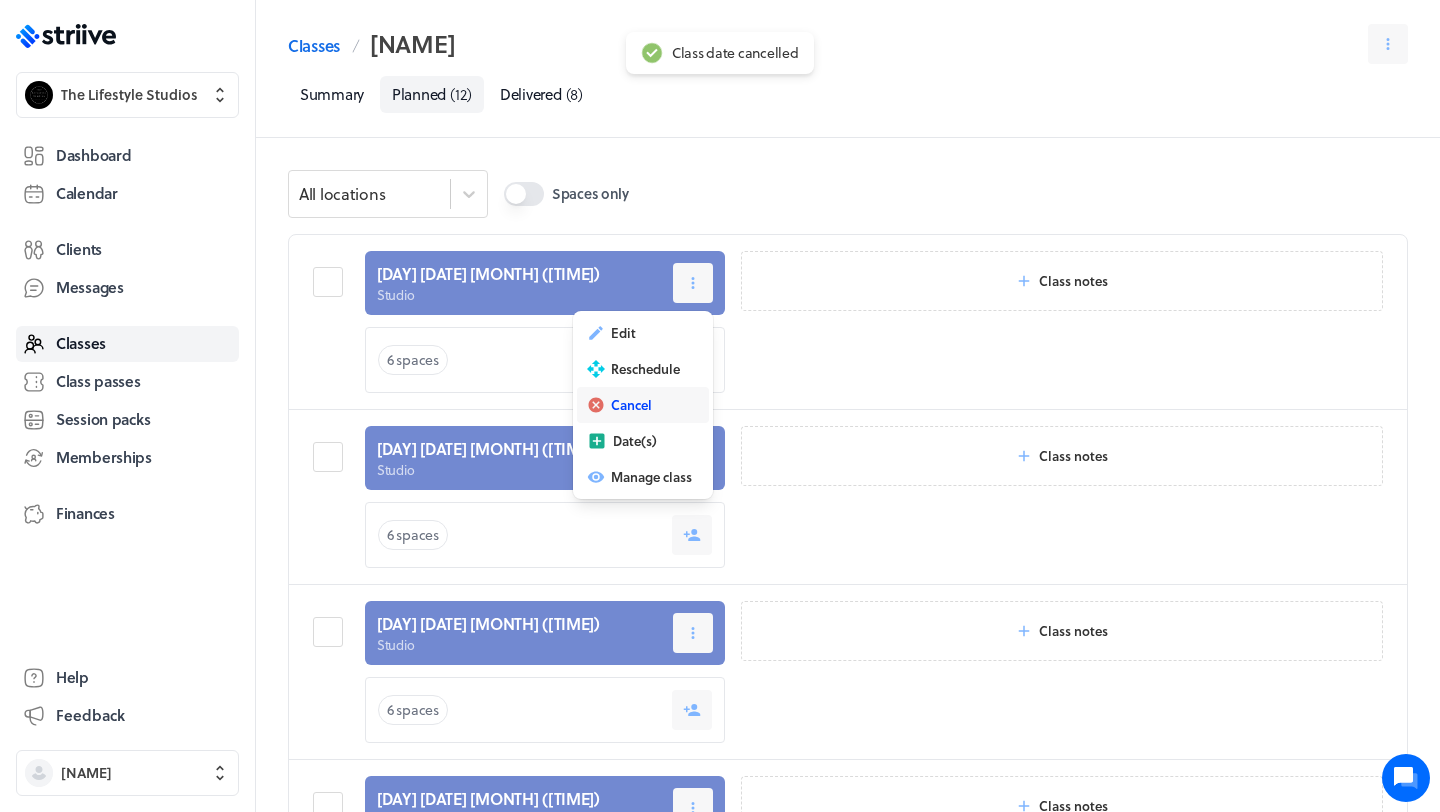 click on "Cancel" at bounding box center (631, 405) 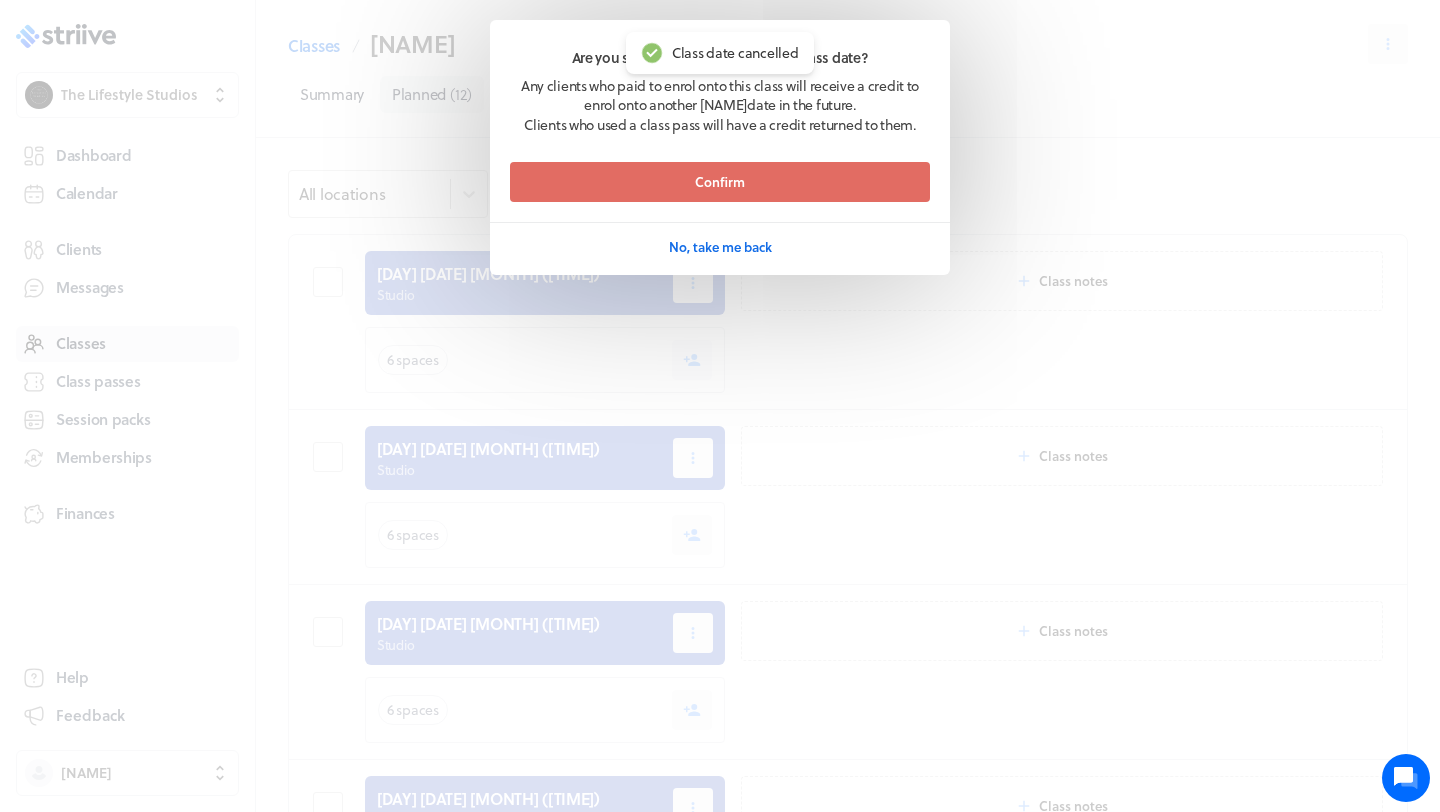 click on "Confirm" at bounding box center (720, 182) 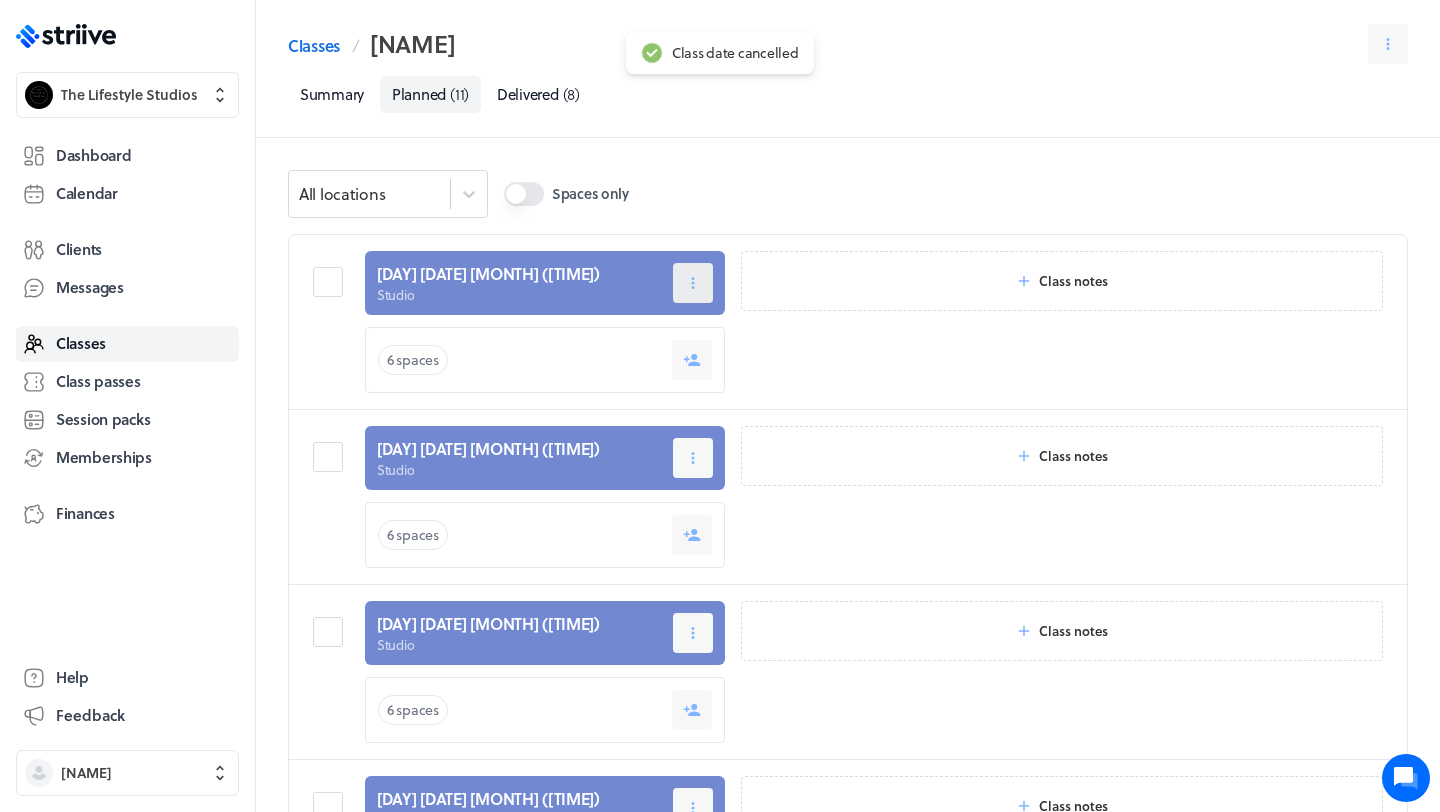 click at bounding box center [693, 283] 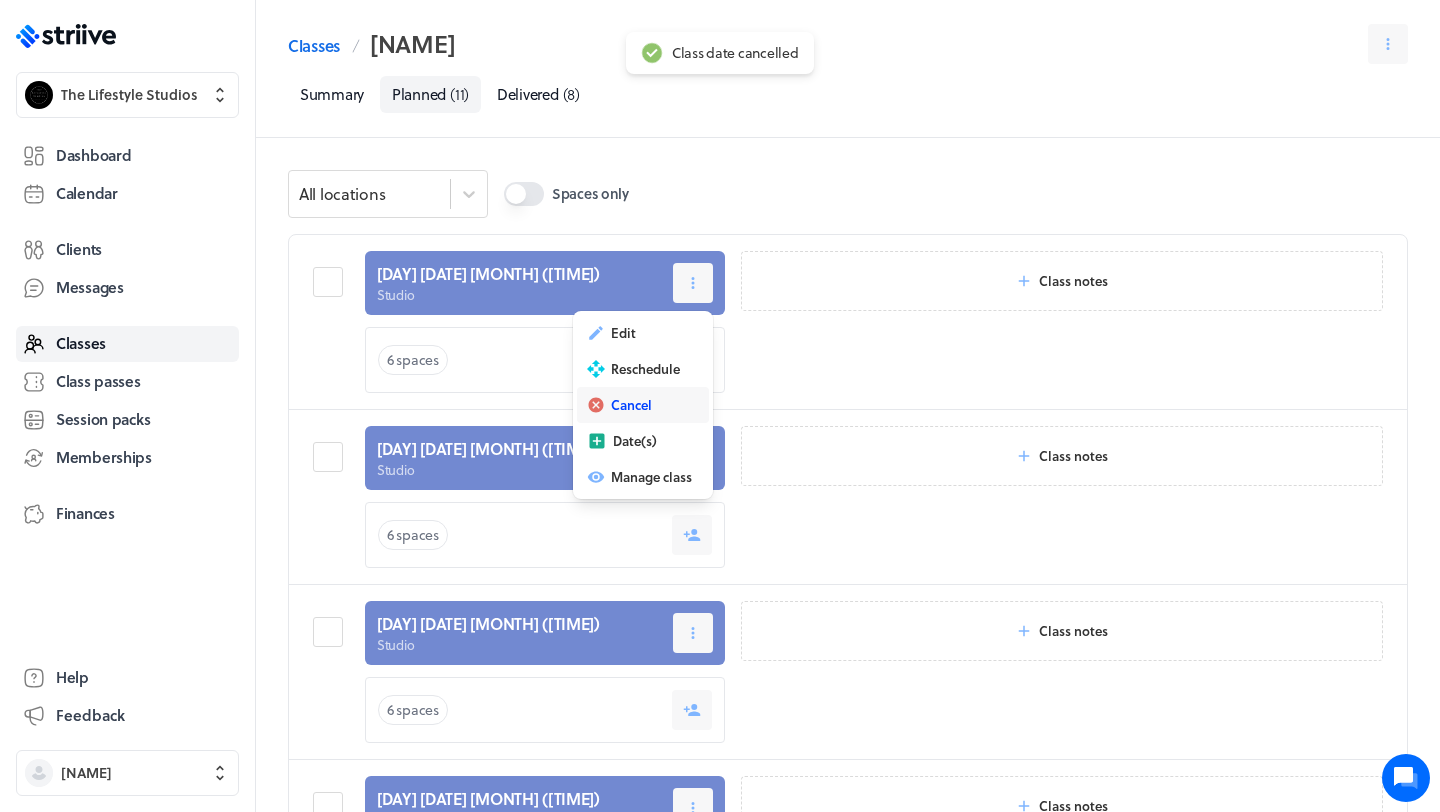 click on "Cancel" at bounding box center [643, 405] 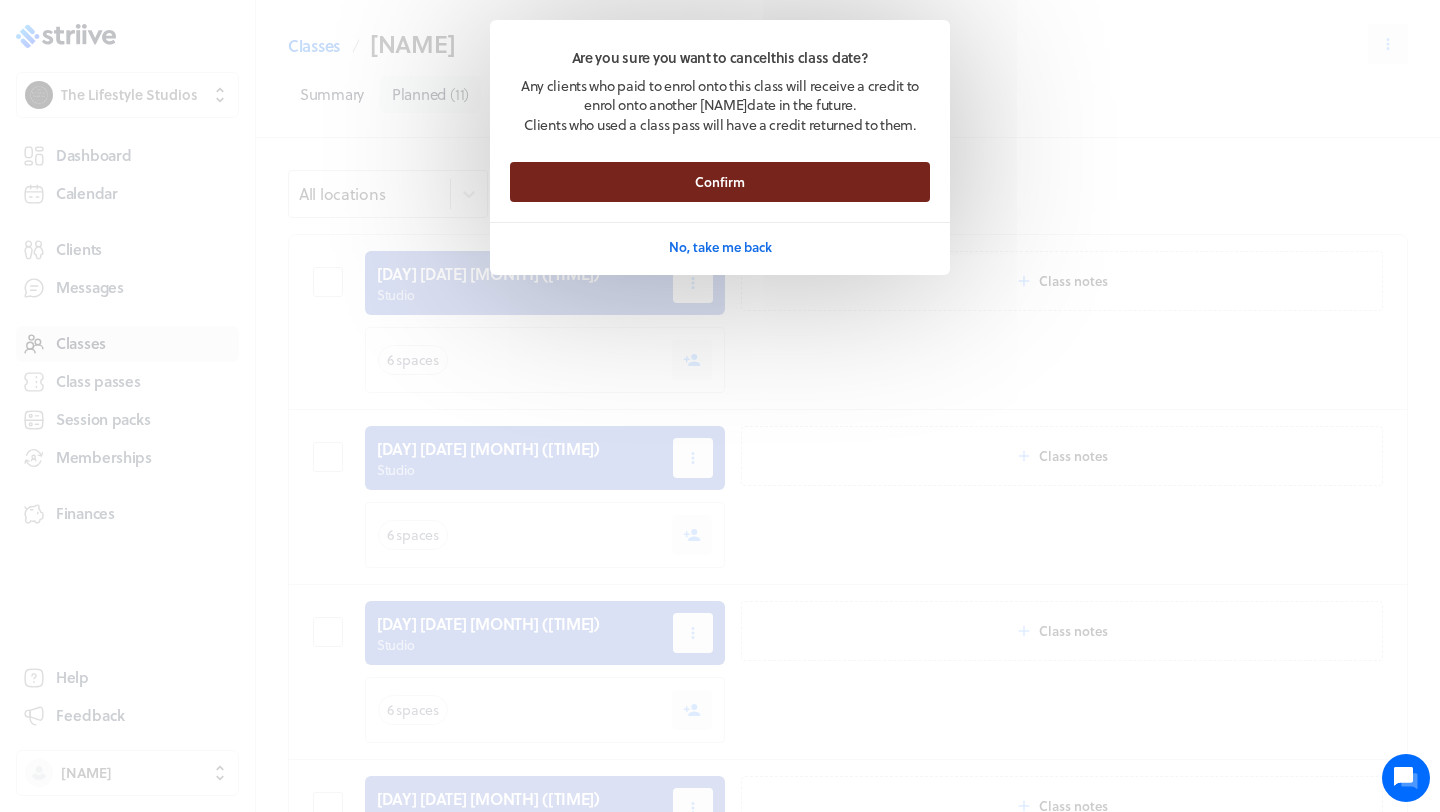 click on "Confirm" at bounding box center [720, 182] 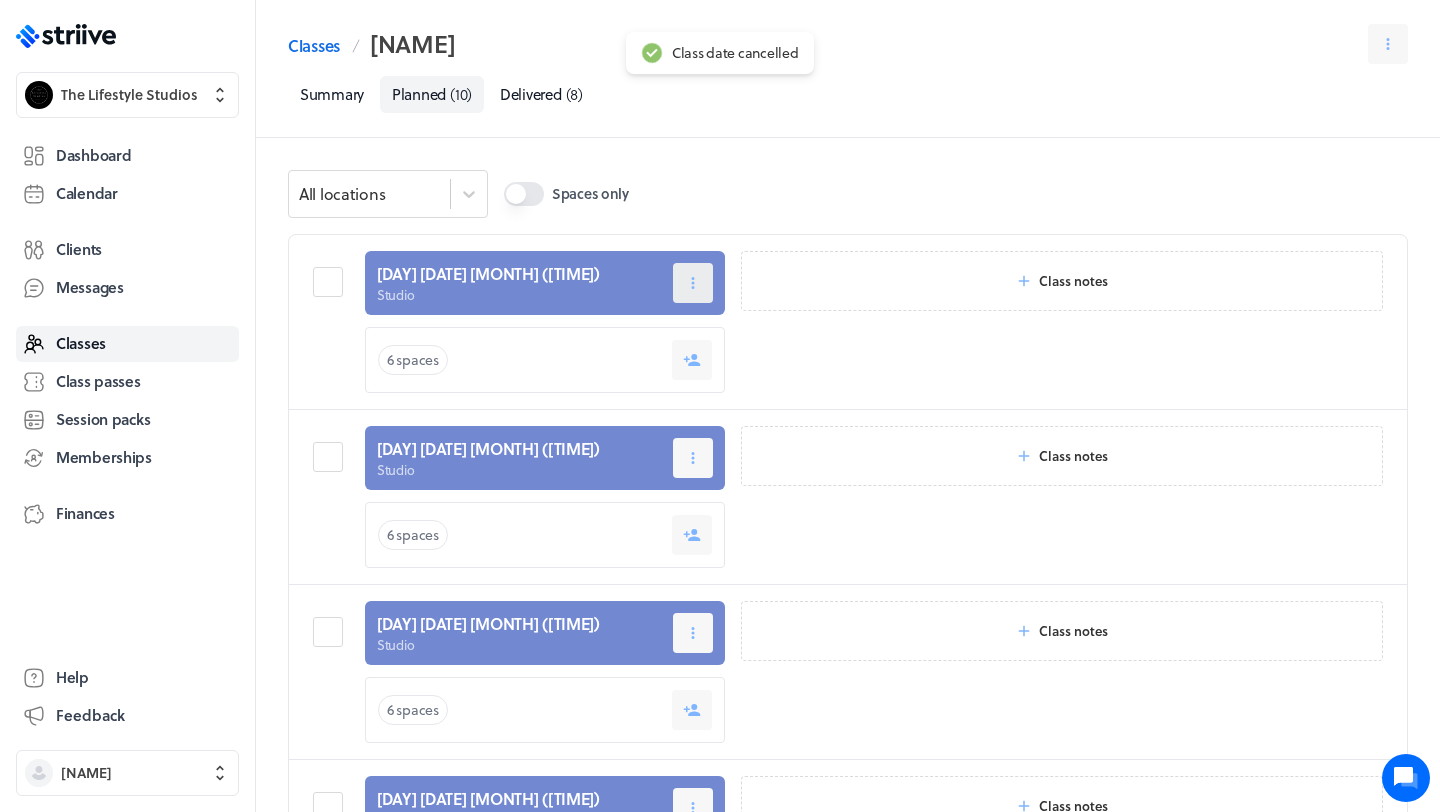 click at bounding box center [693, 283] 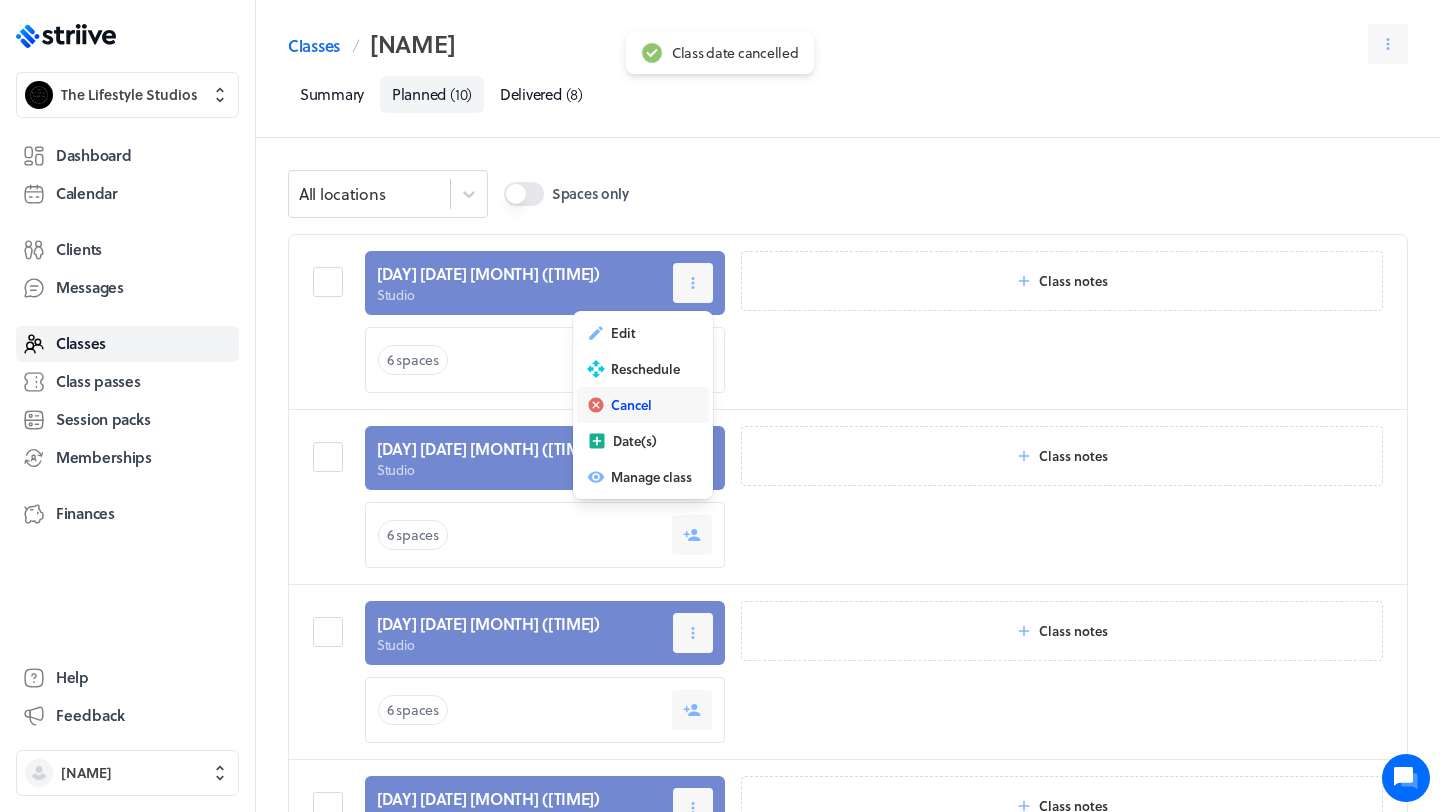 click on "Cancel" at bounding box center (631, 405) 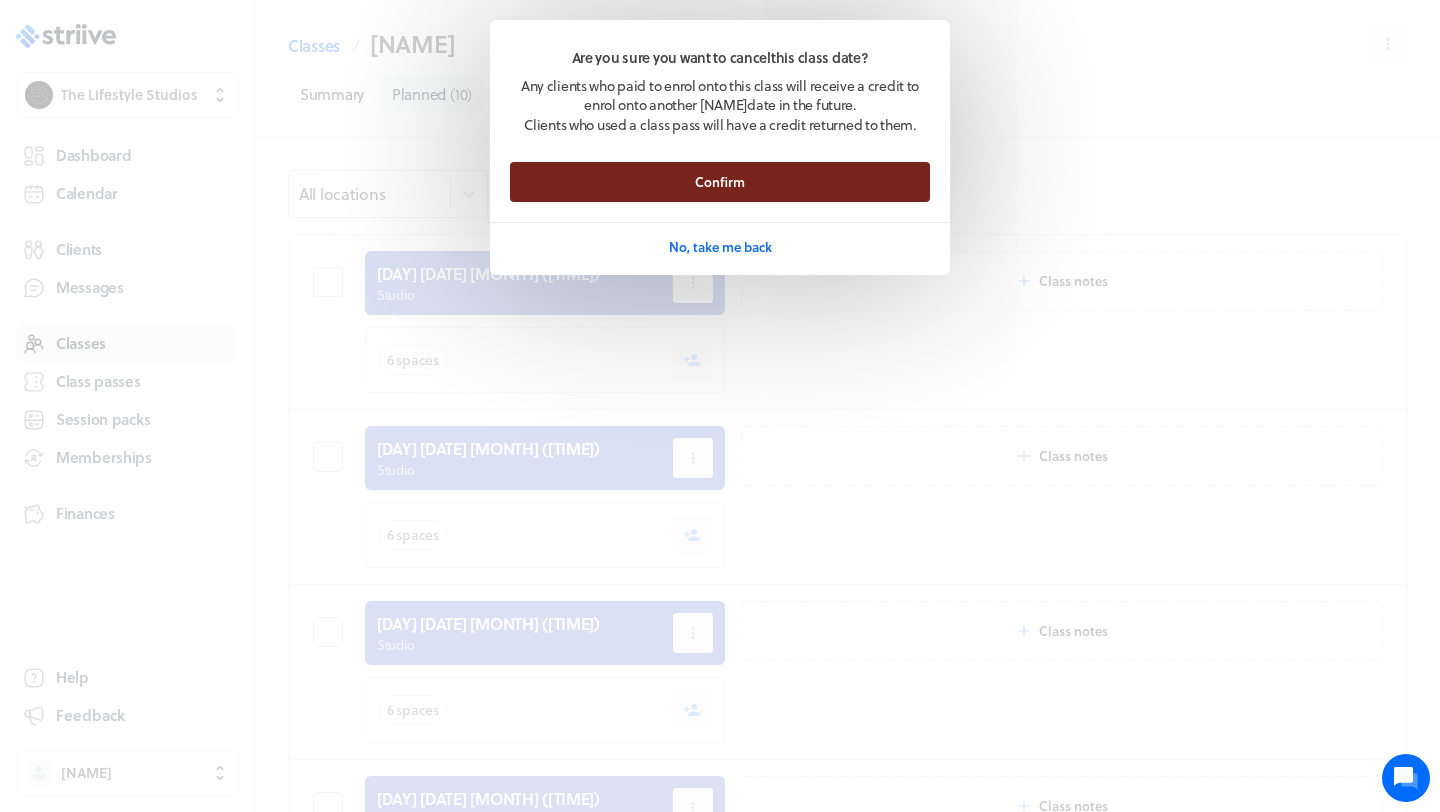 click on "Confirm" at bounding box center [720, 182] 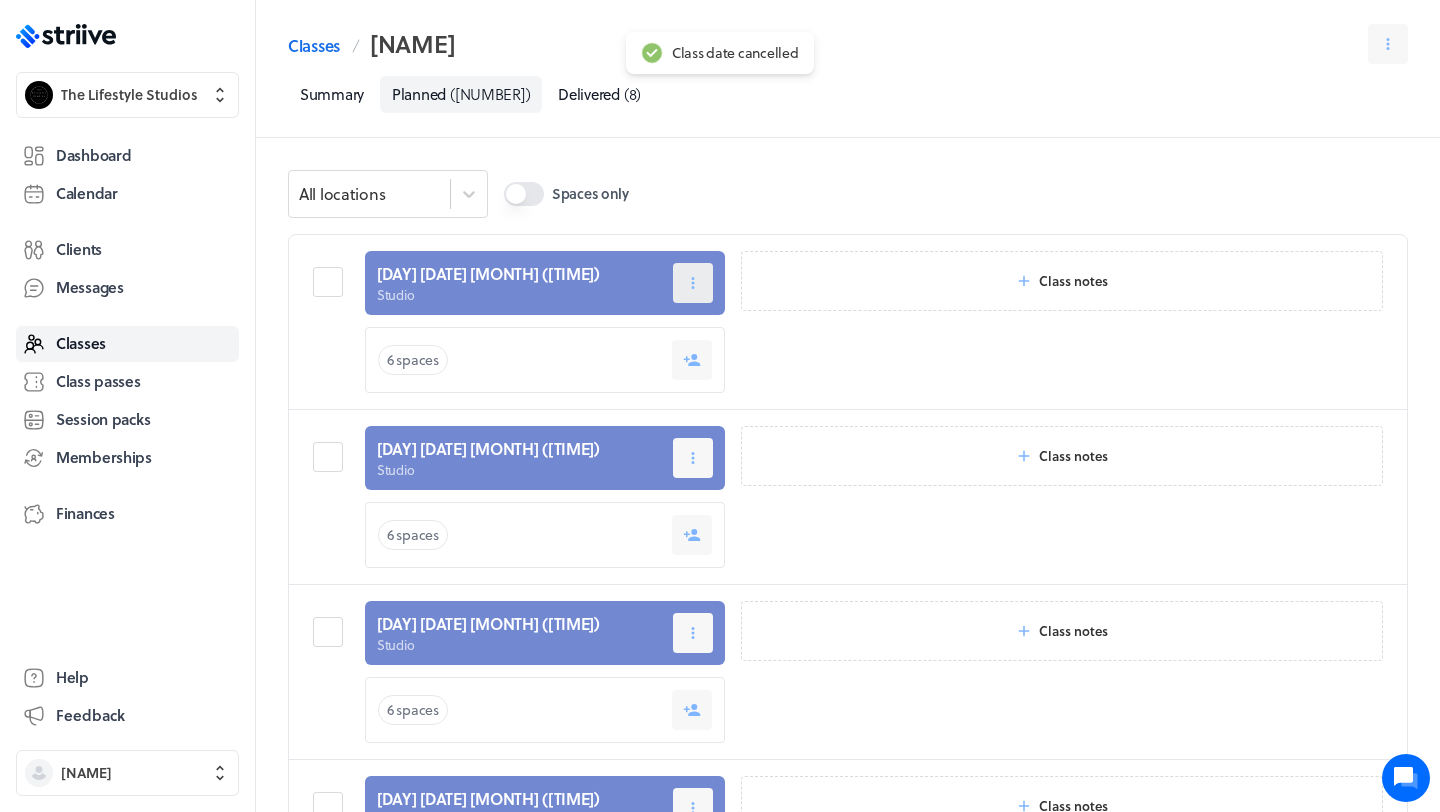click at bounding box center (693, 283) 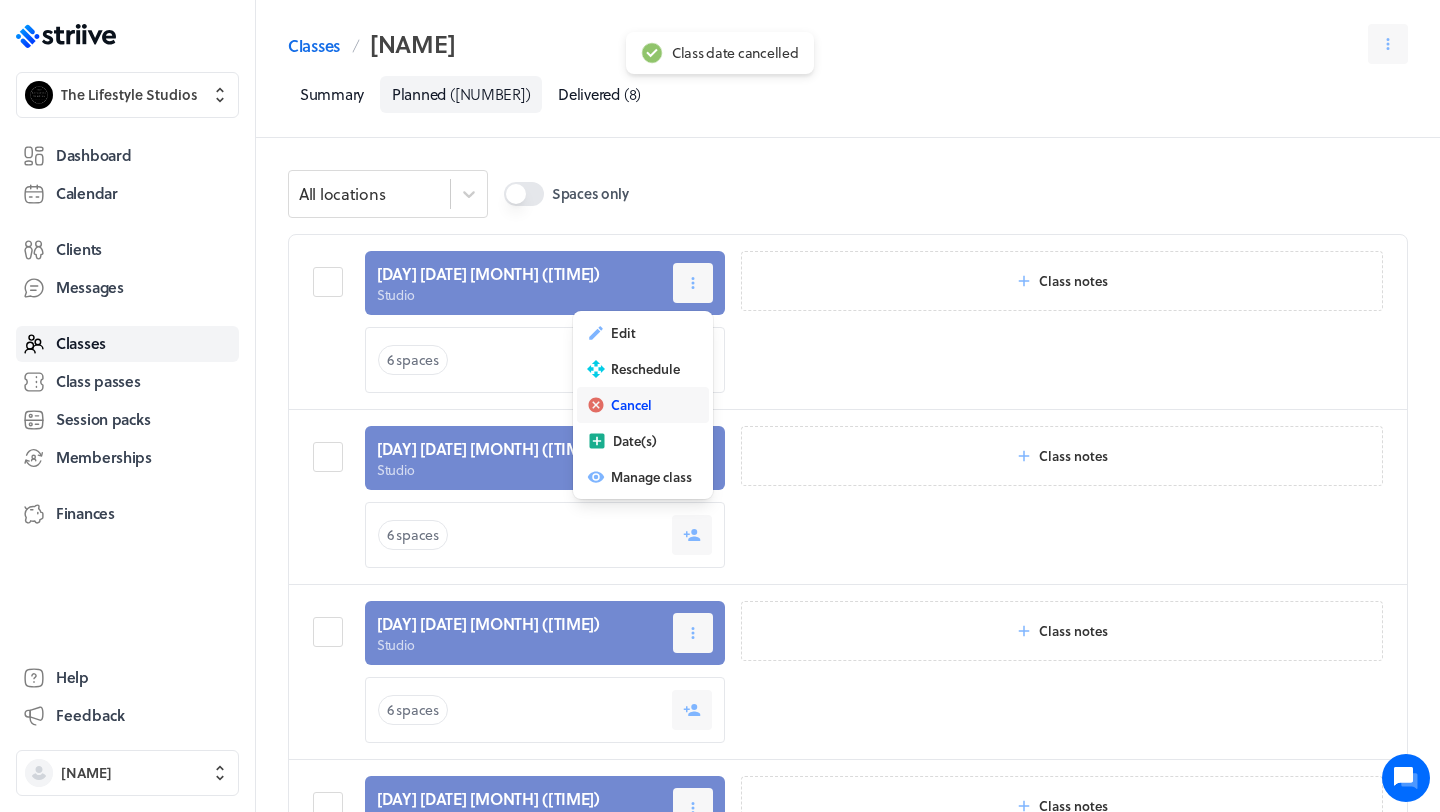 click on "Cancel" at bounding box center [631, 405] 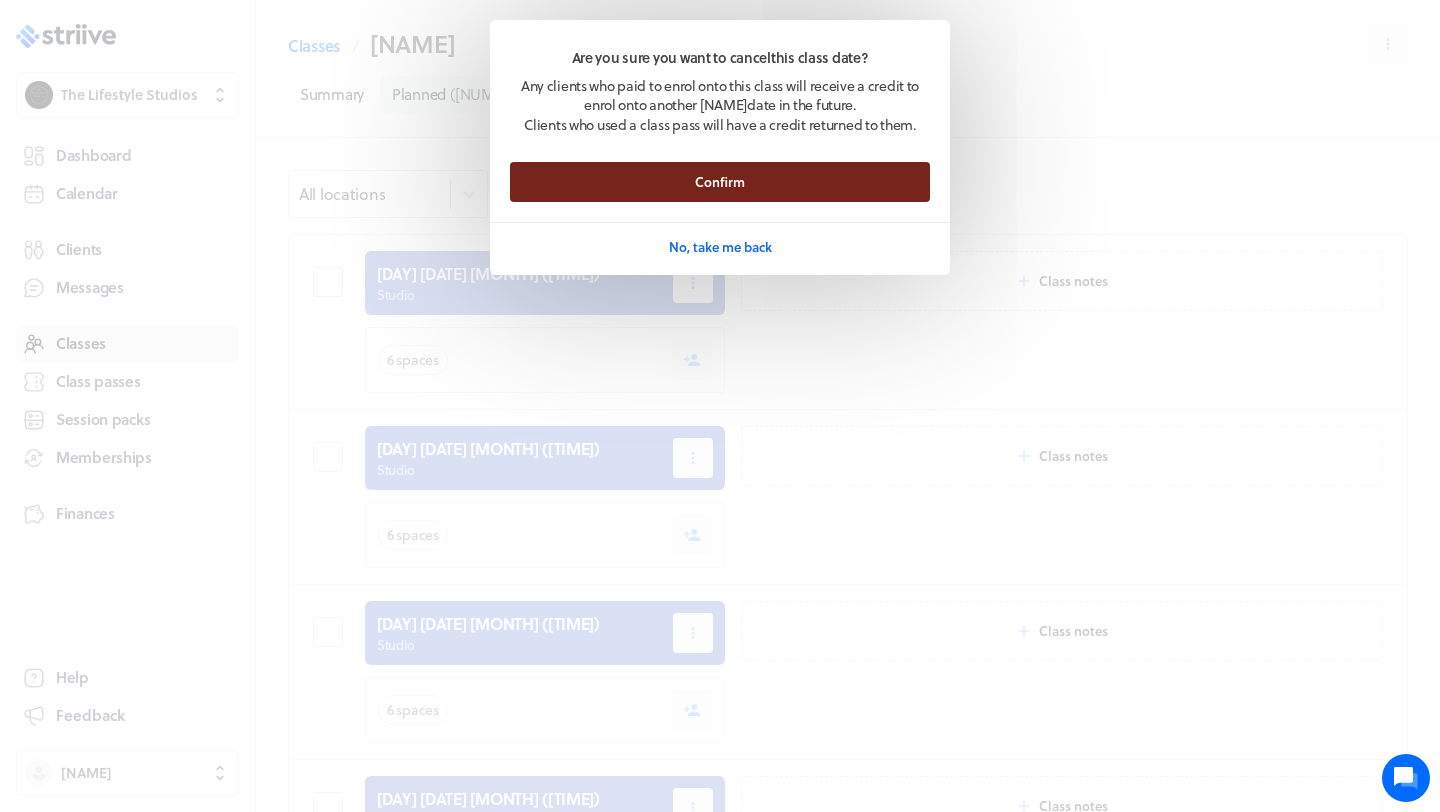 click on "Confirm" at bounding box center (720, 182) 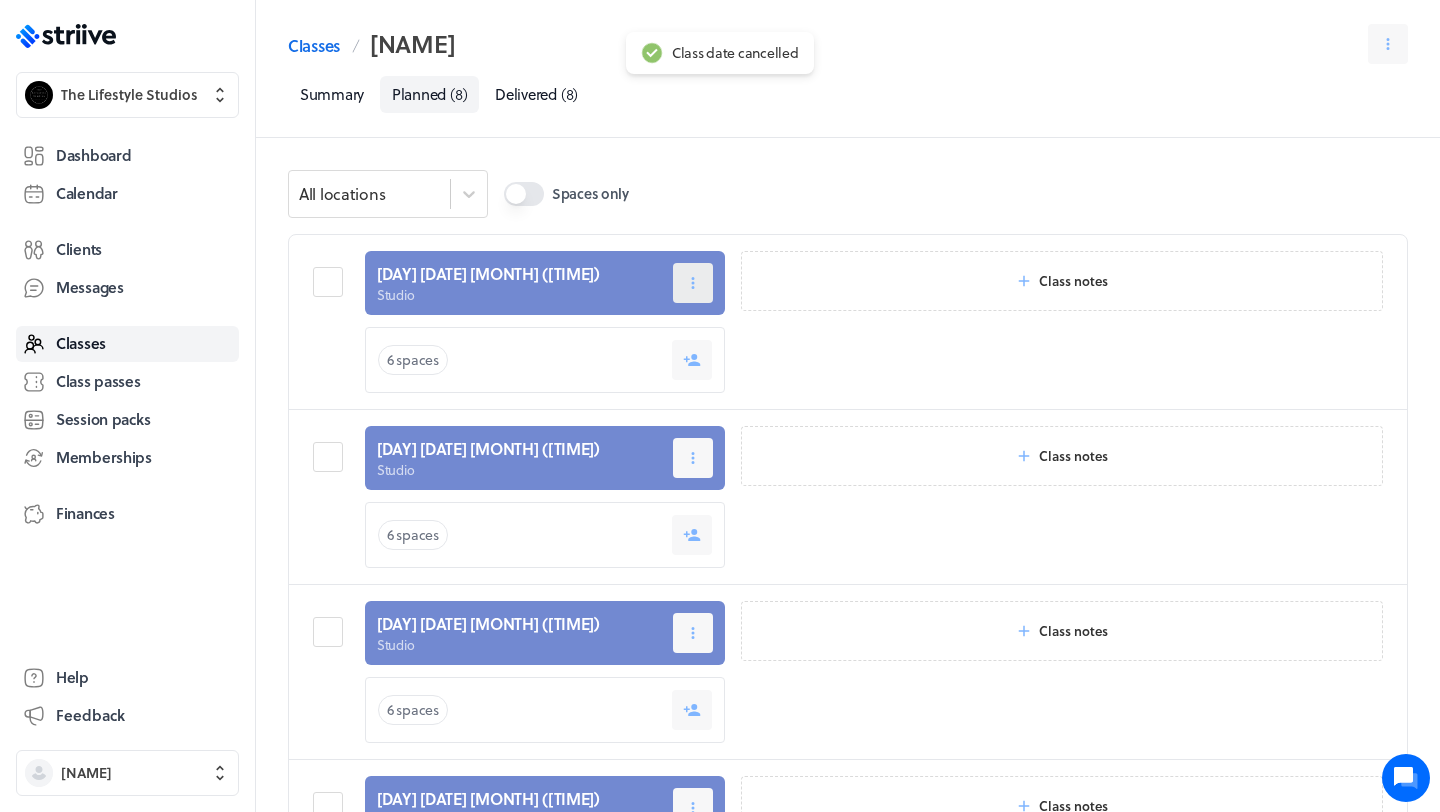 click at bounding box center [693, 283] 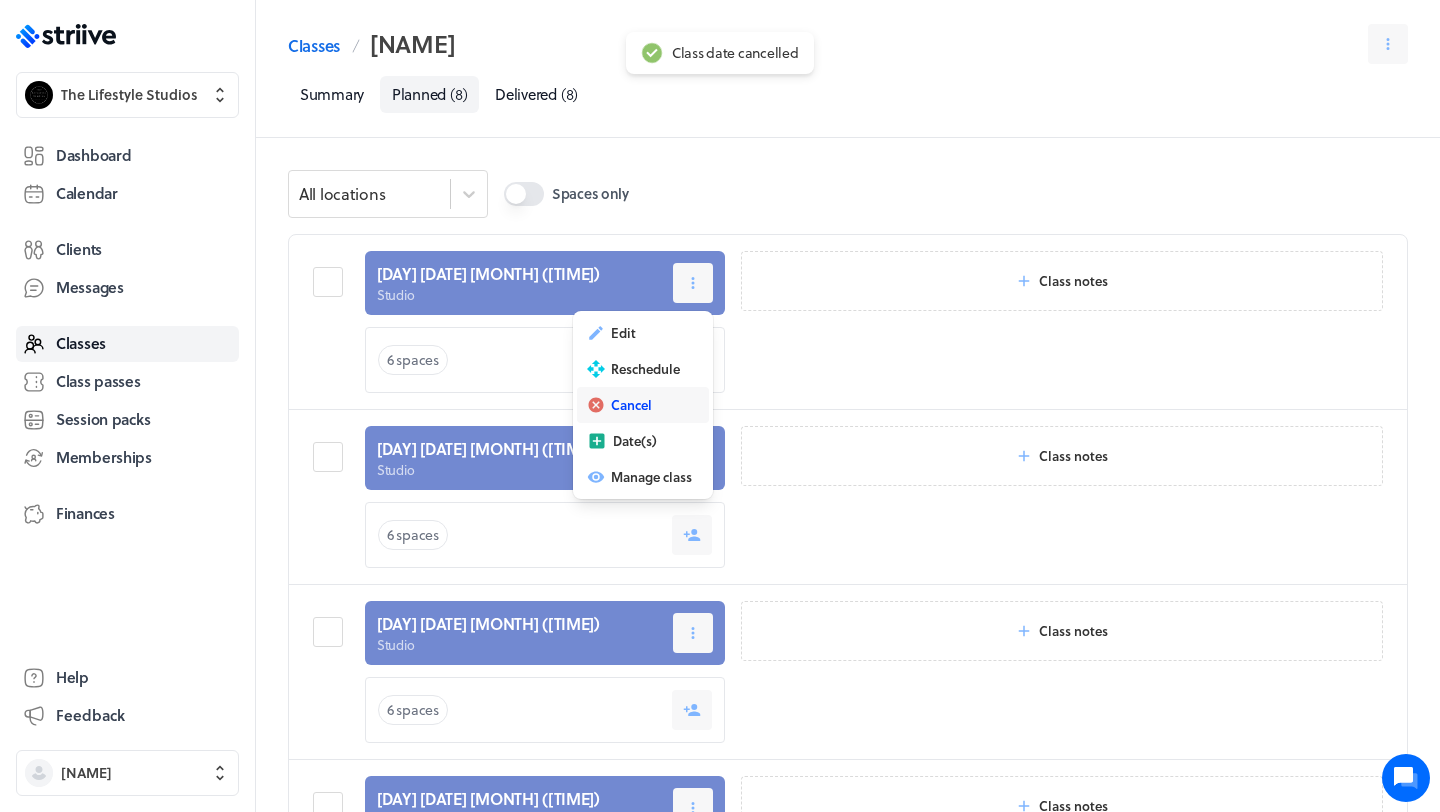 click on "Cancel" at bounding box center (631, 405) 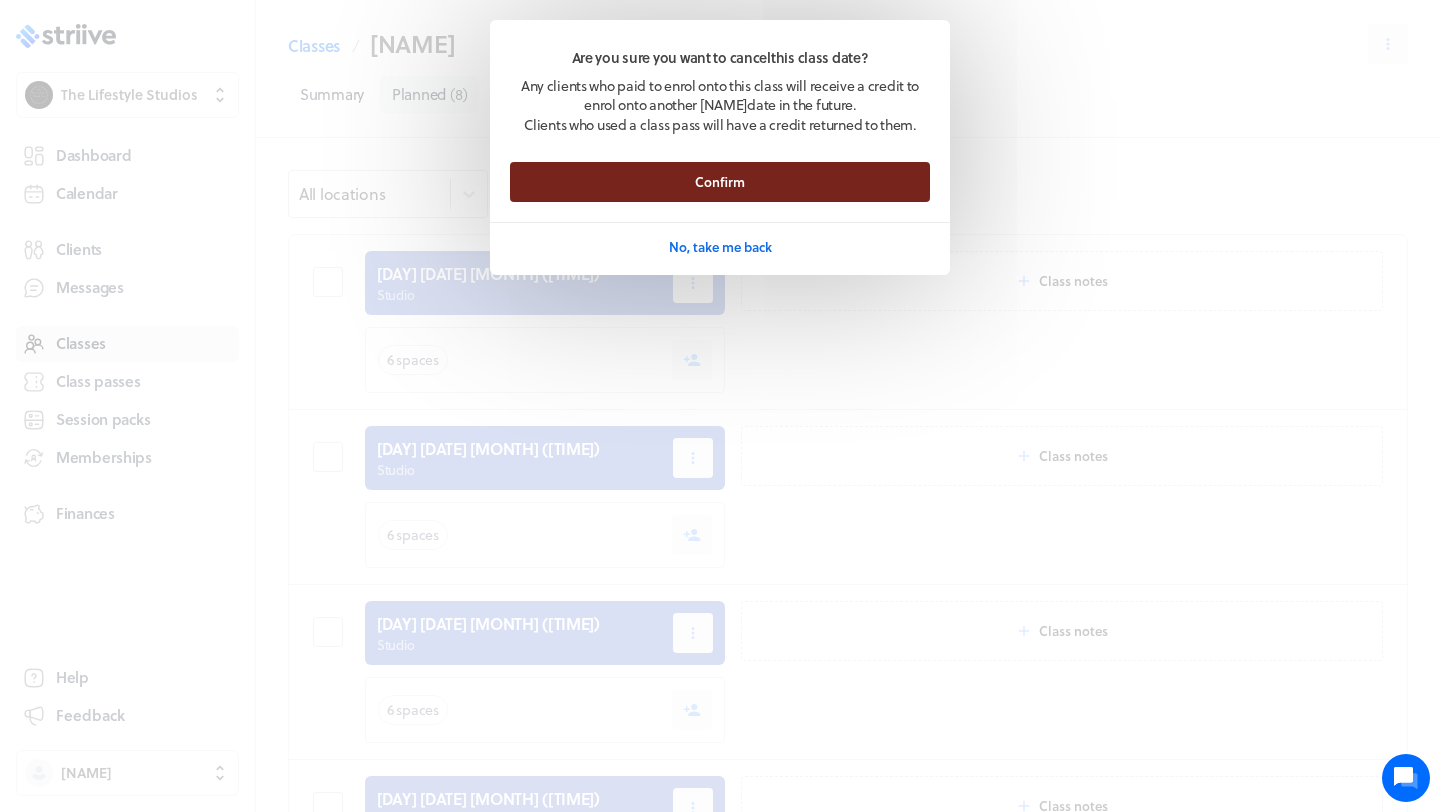 click on "Confirm" at bounding box center (720, 182) 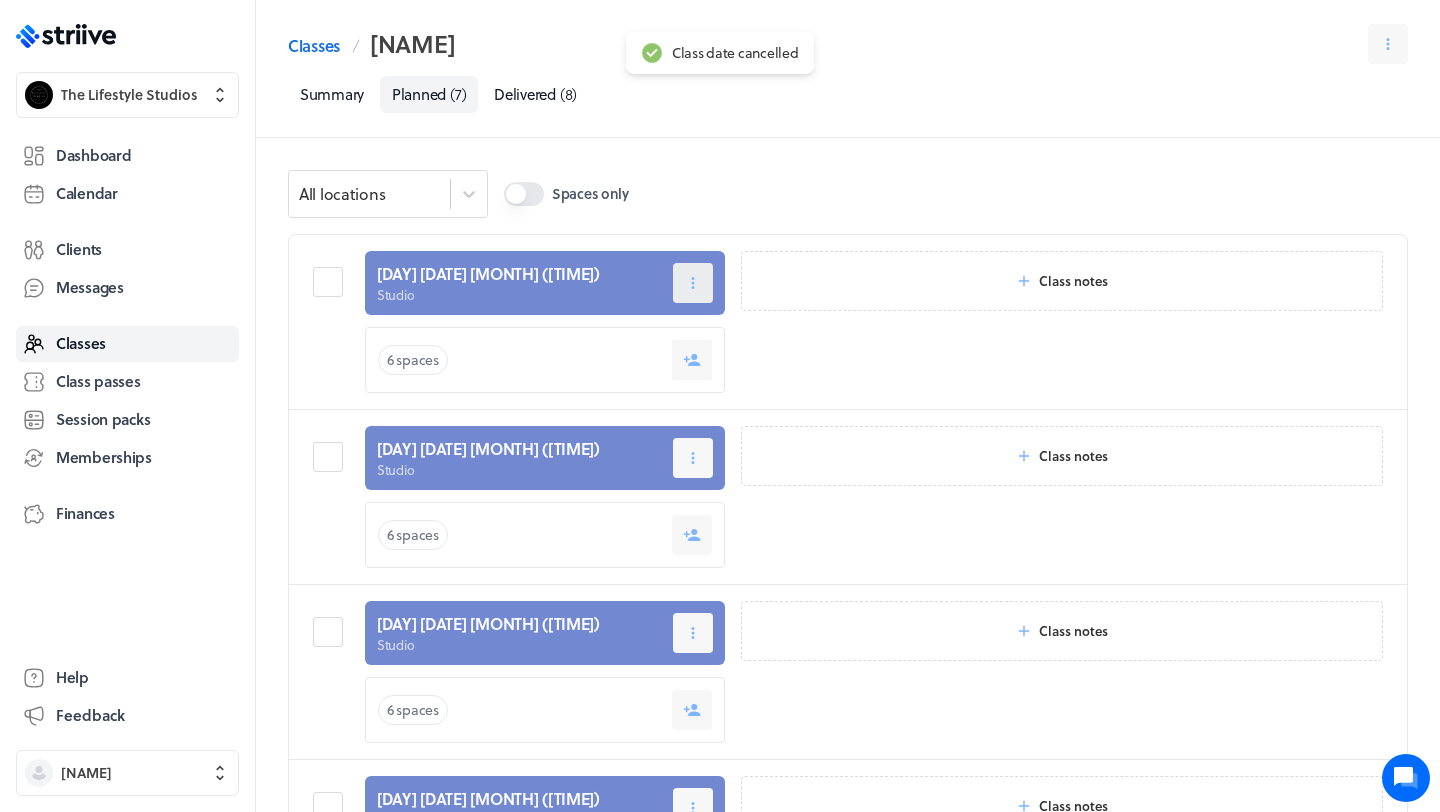 click 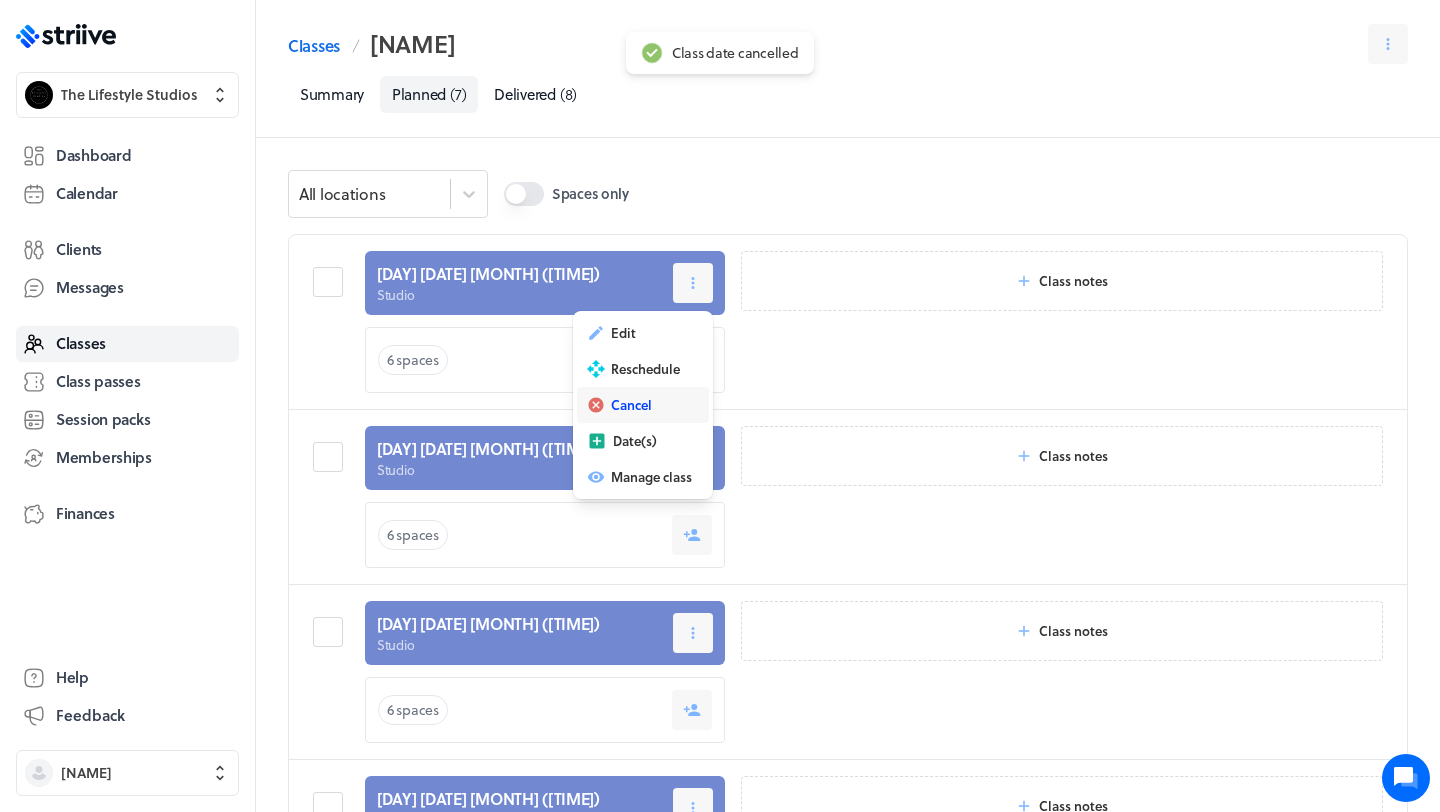 click on "Cancel" at bounding box center [643, 405] 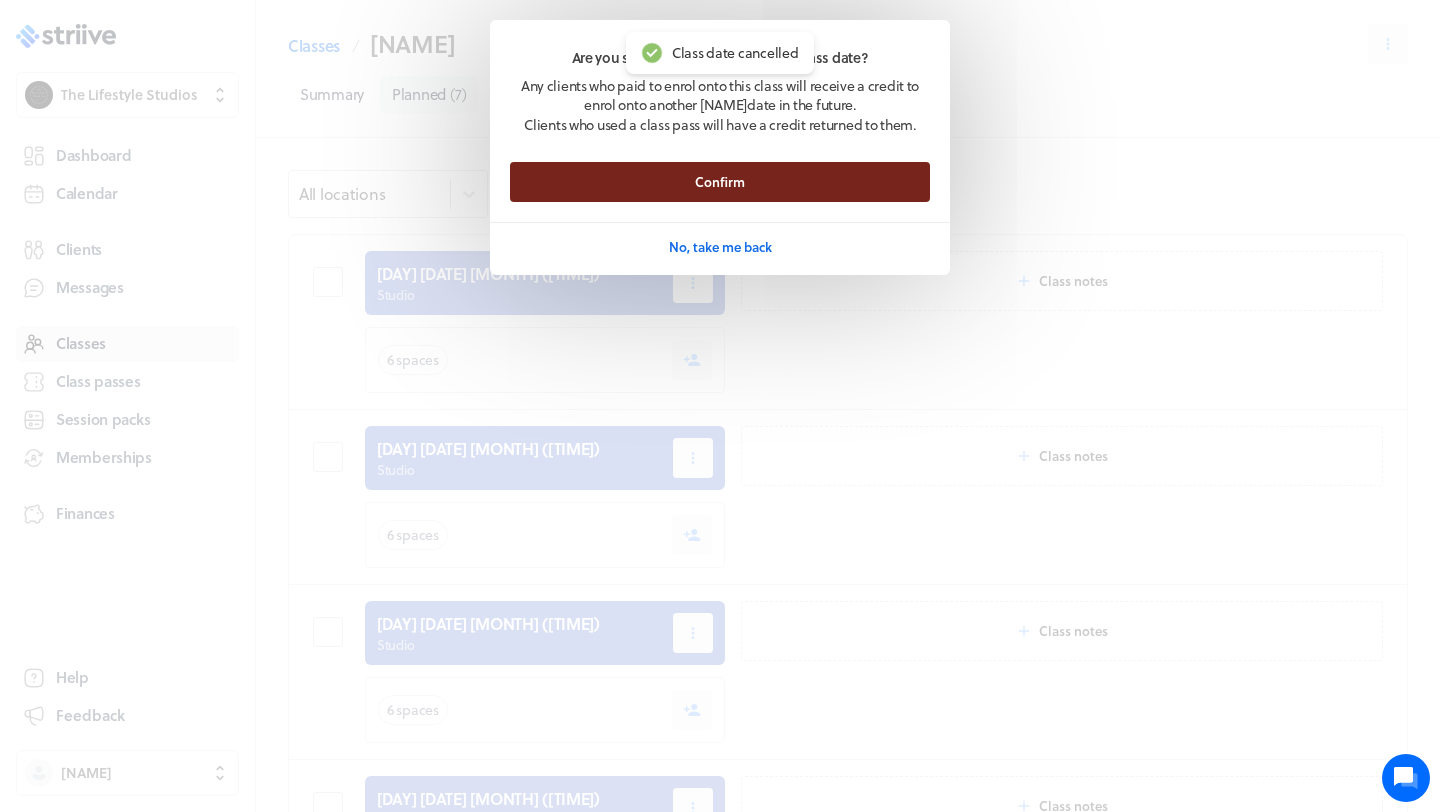 click on "Confirm" at bounding box center (720, 182) 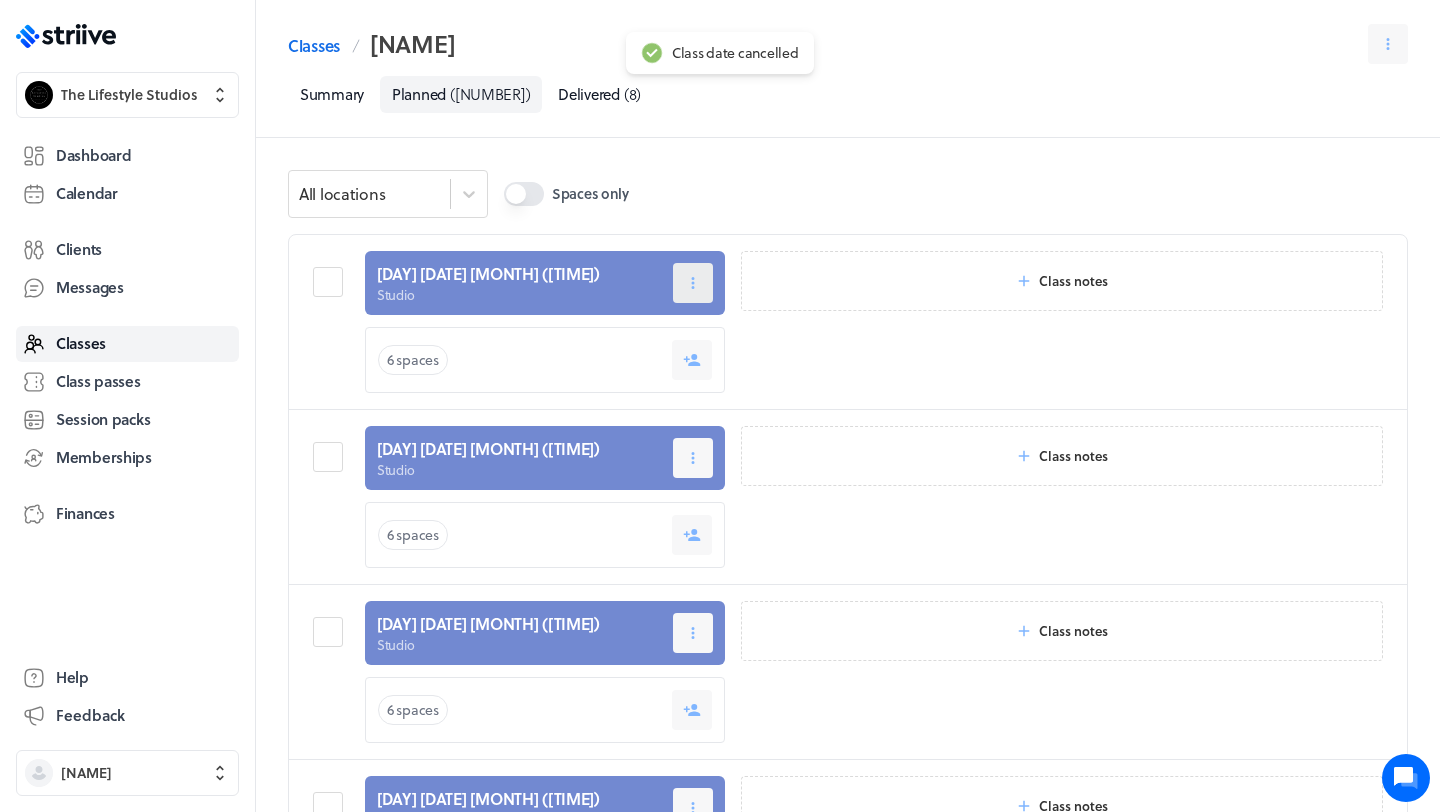 click 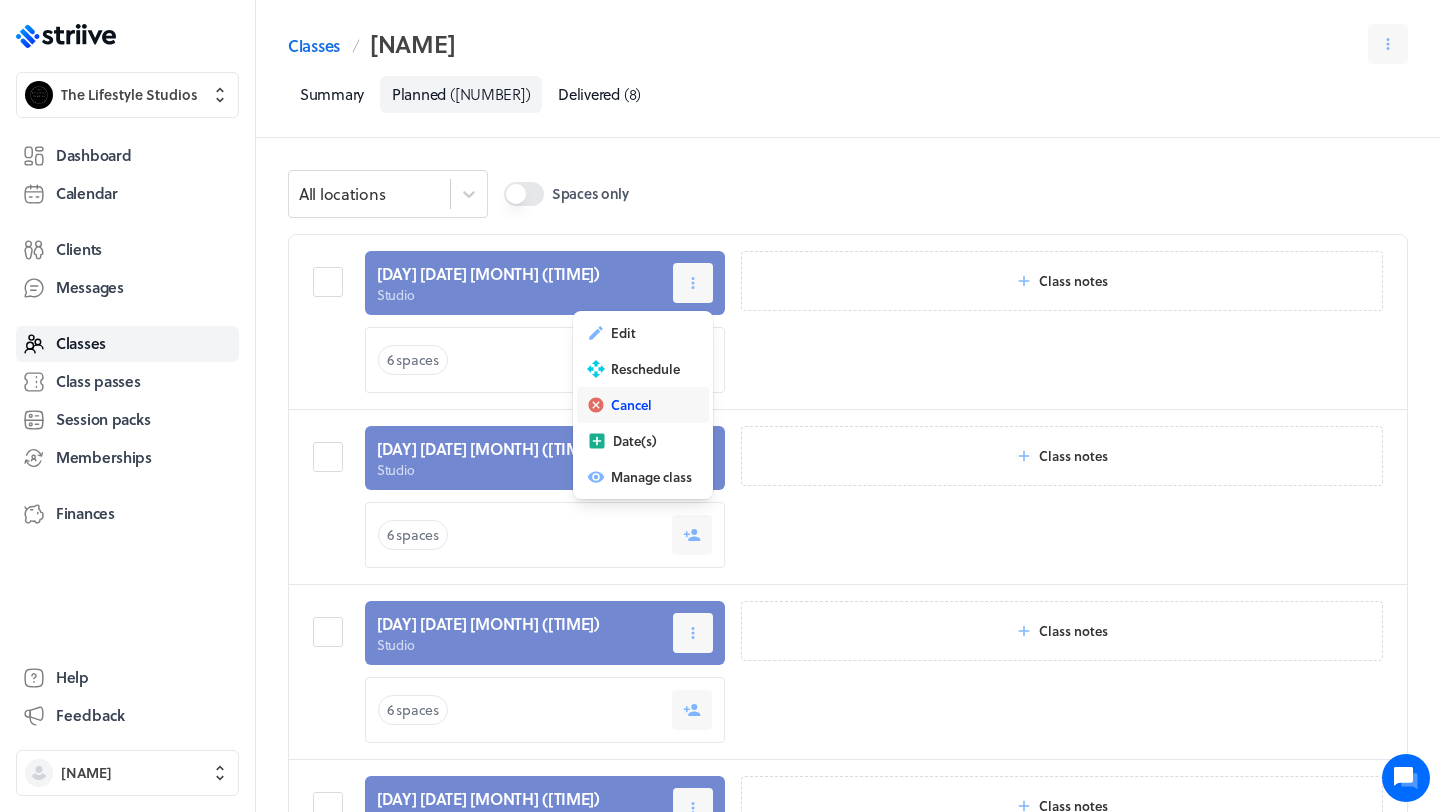 click on "Cancel" at bounding box center [643, 405] 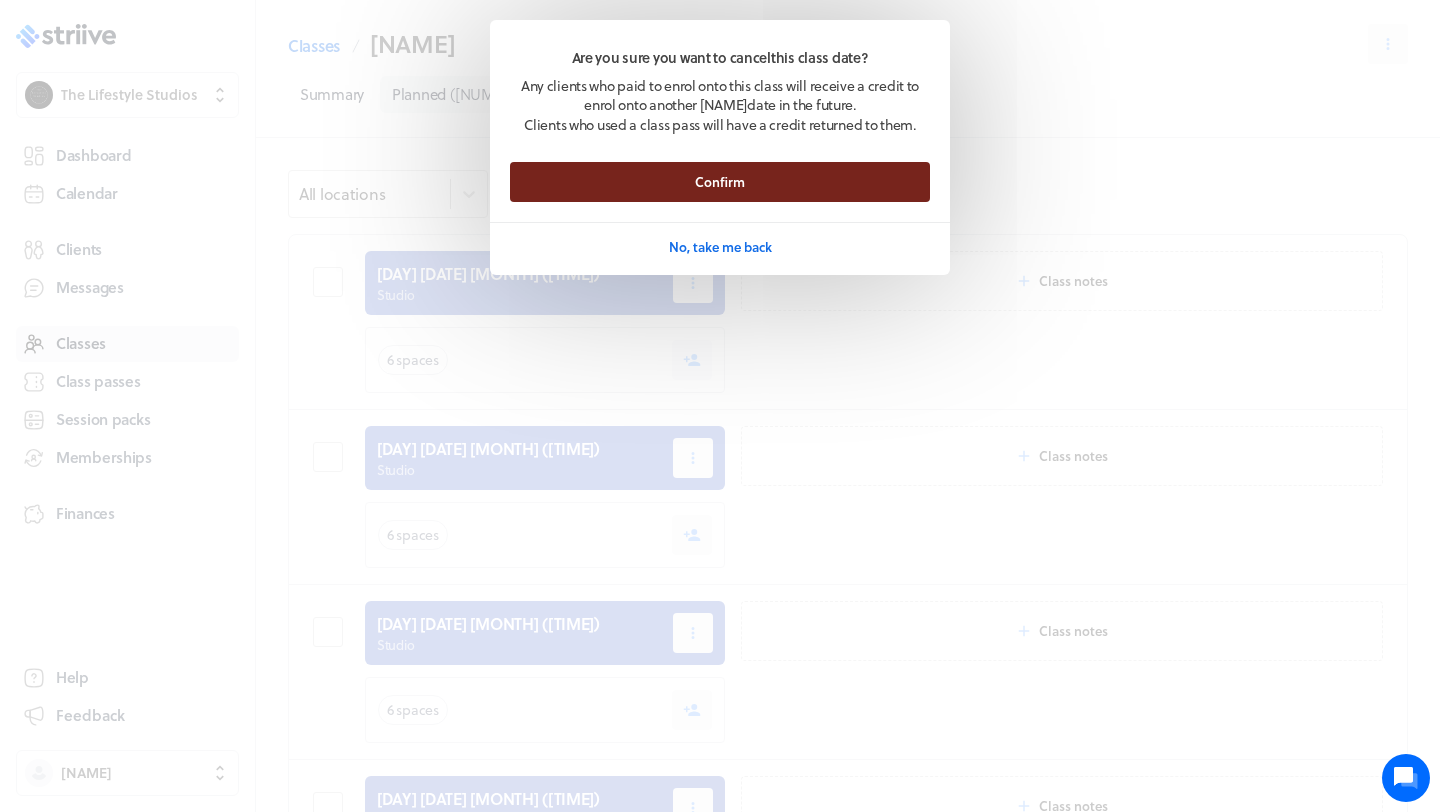 click on "Confirm" at bounding box center [720, 182] 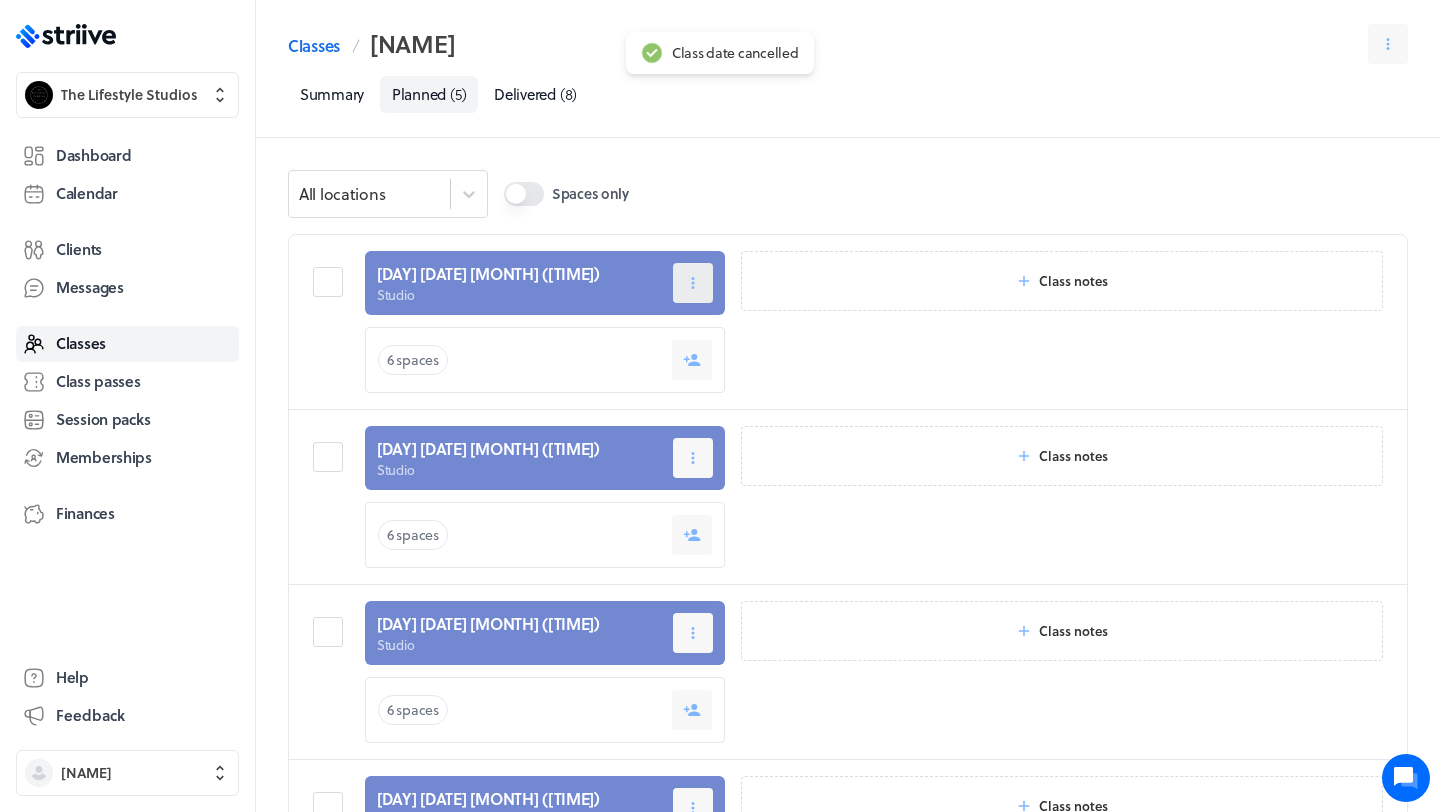 click 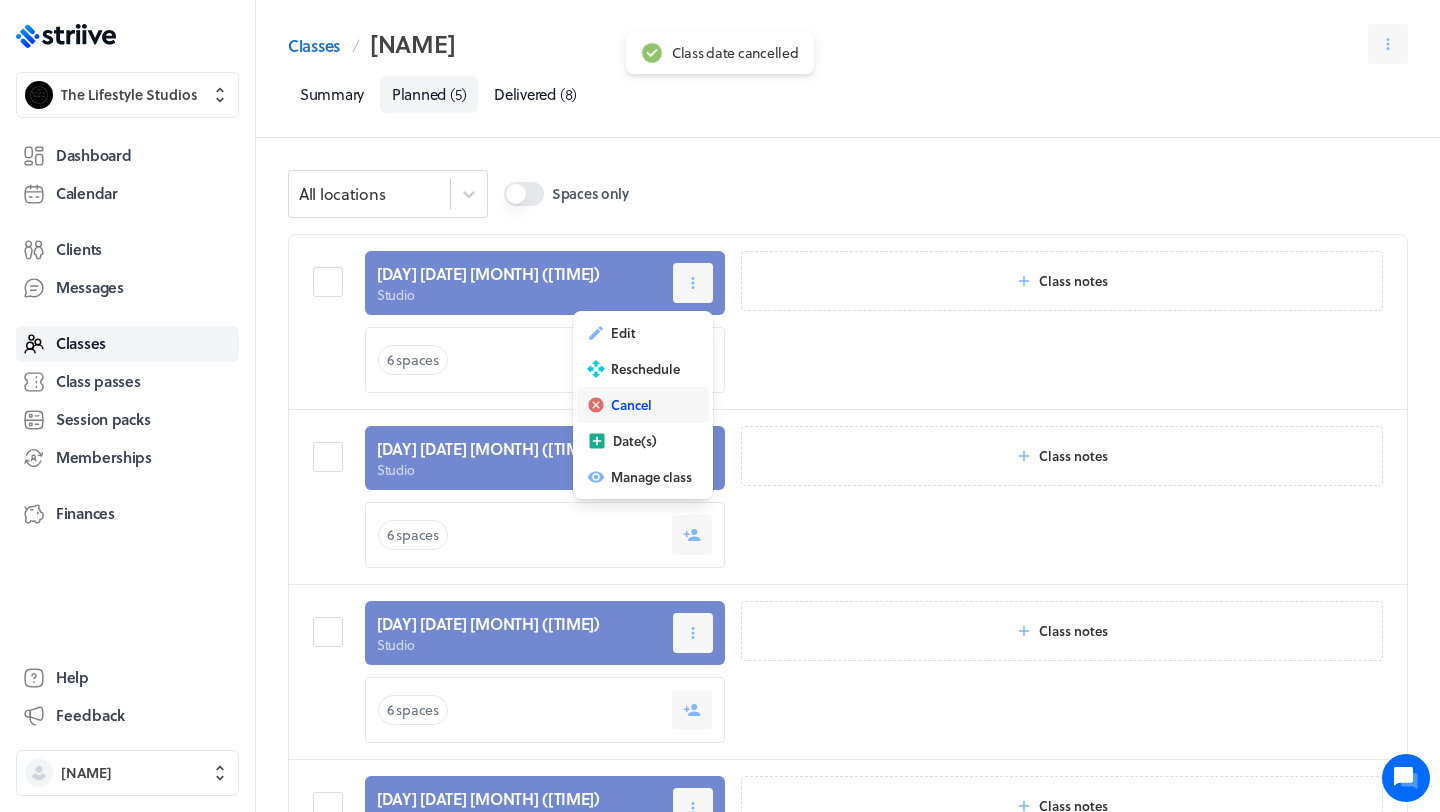 click on "Cancel" at bounding box center (643, 405) 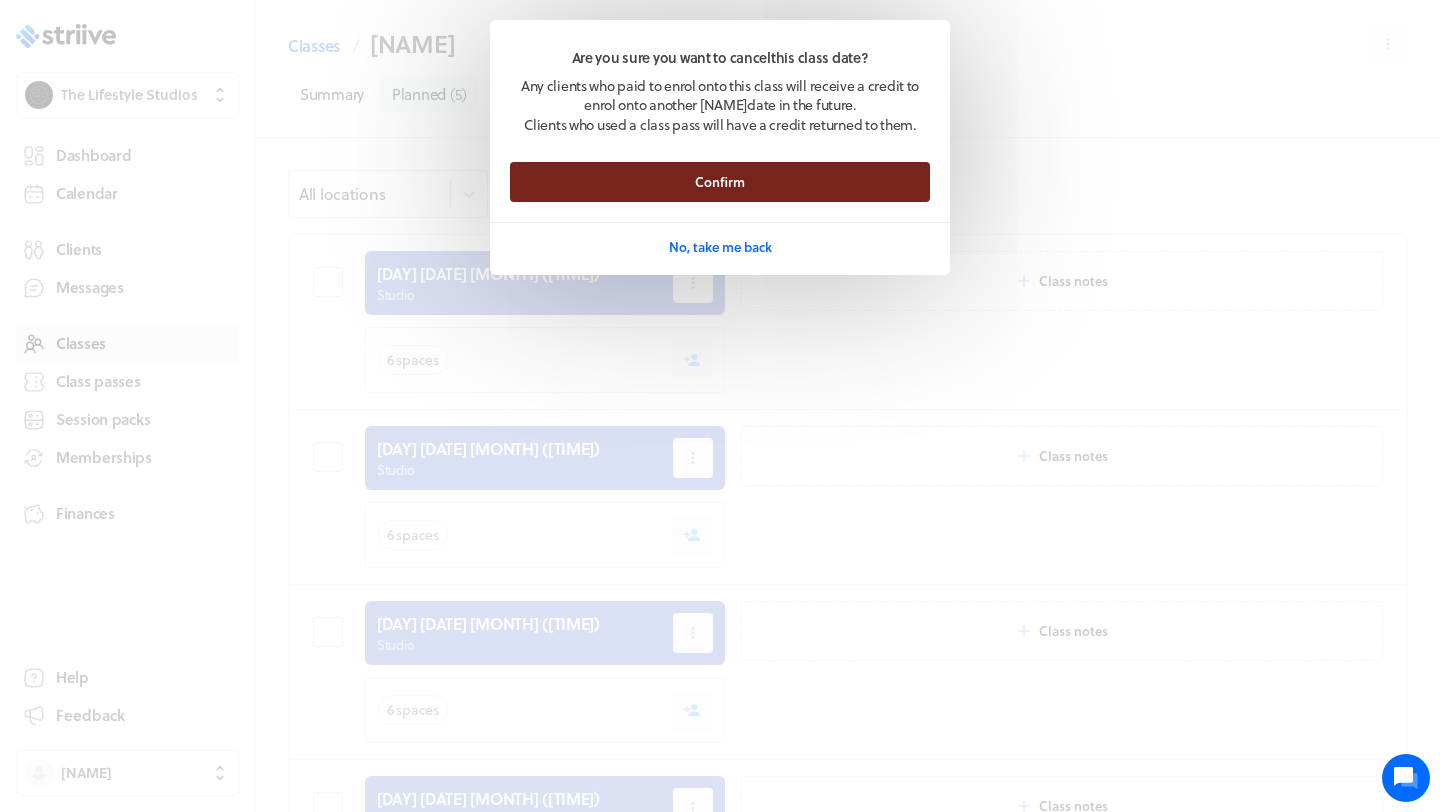 click on "Confirm" at bounding box center (720, 182) 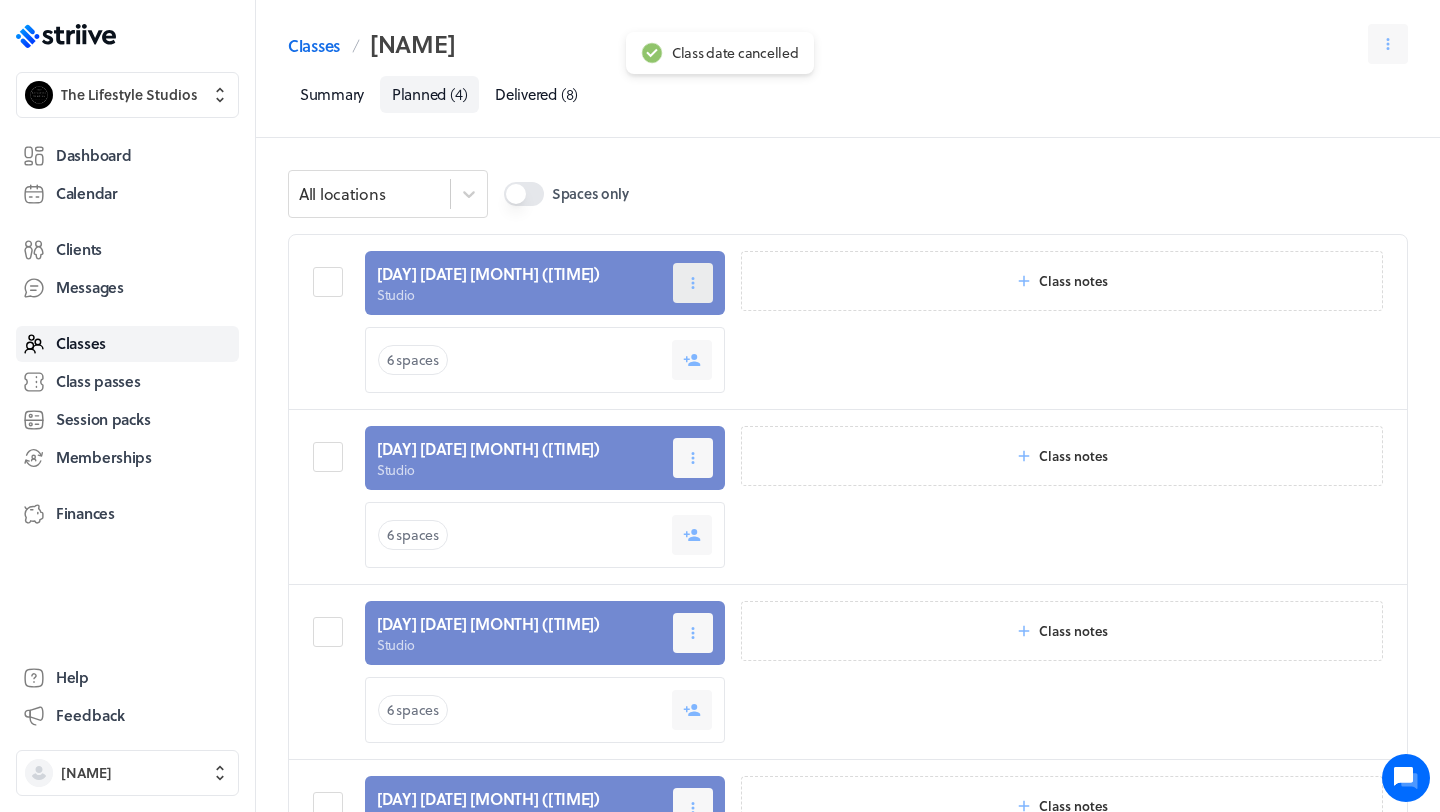 click at bounding box center (693, 283) 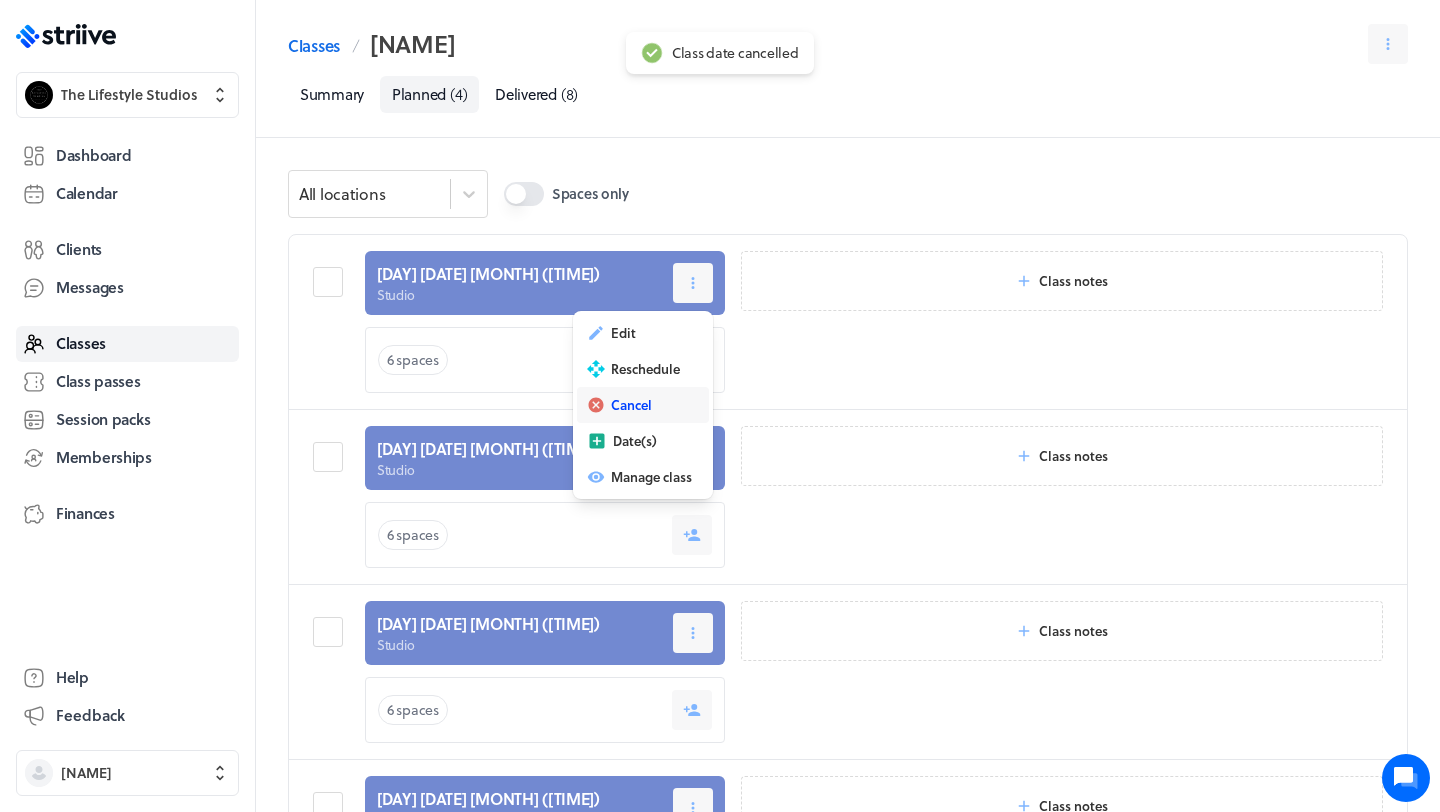 click on "Cancel" at bounding box center (631, 405) 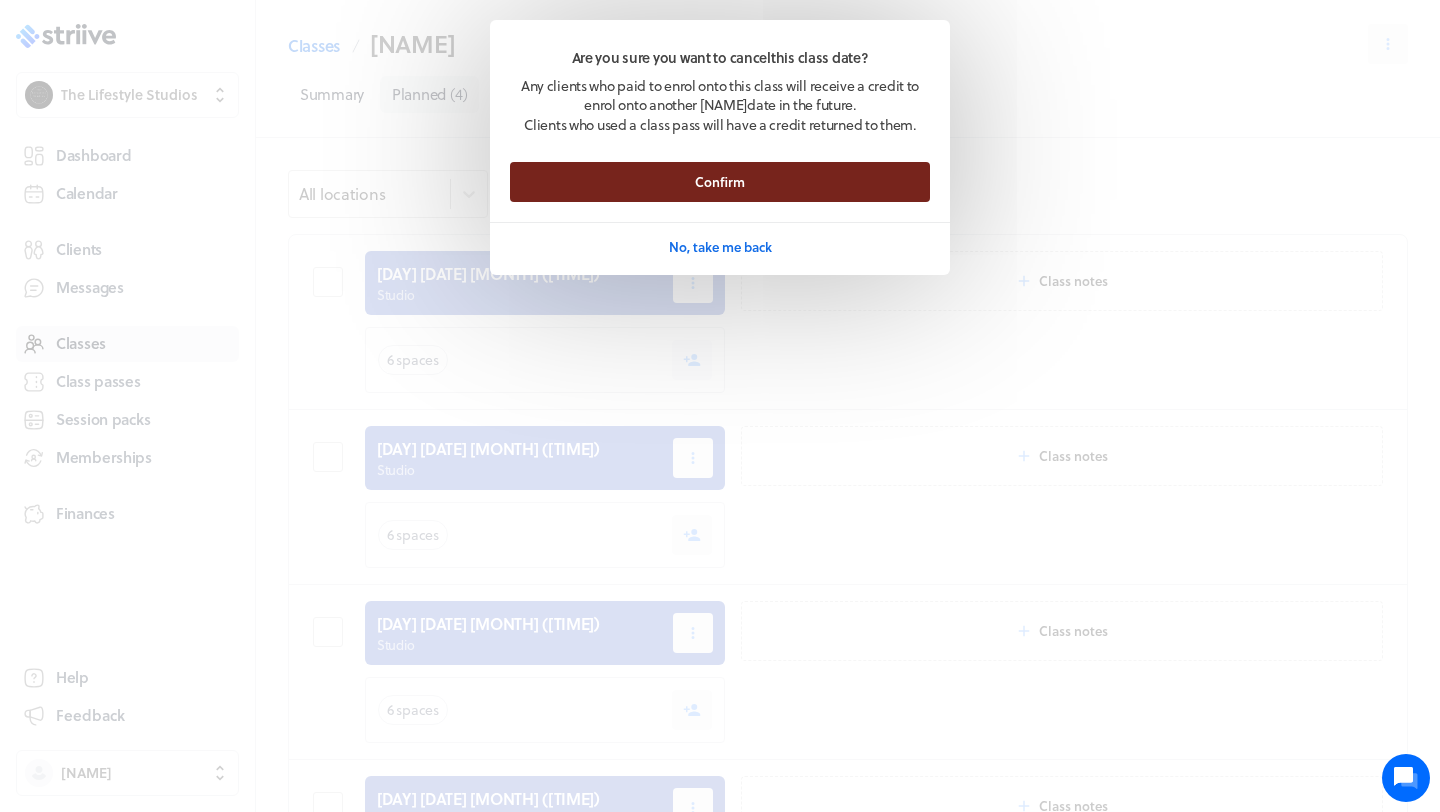 click on "Confirm" at bounding box center (720, 182) 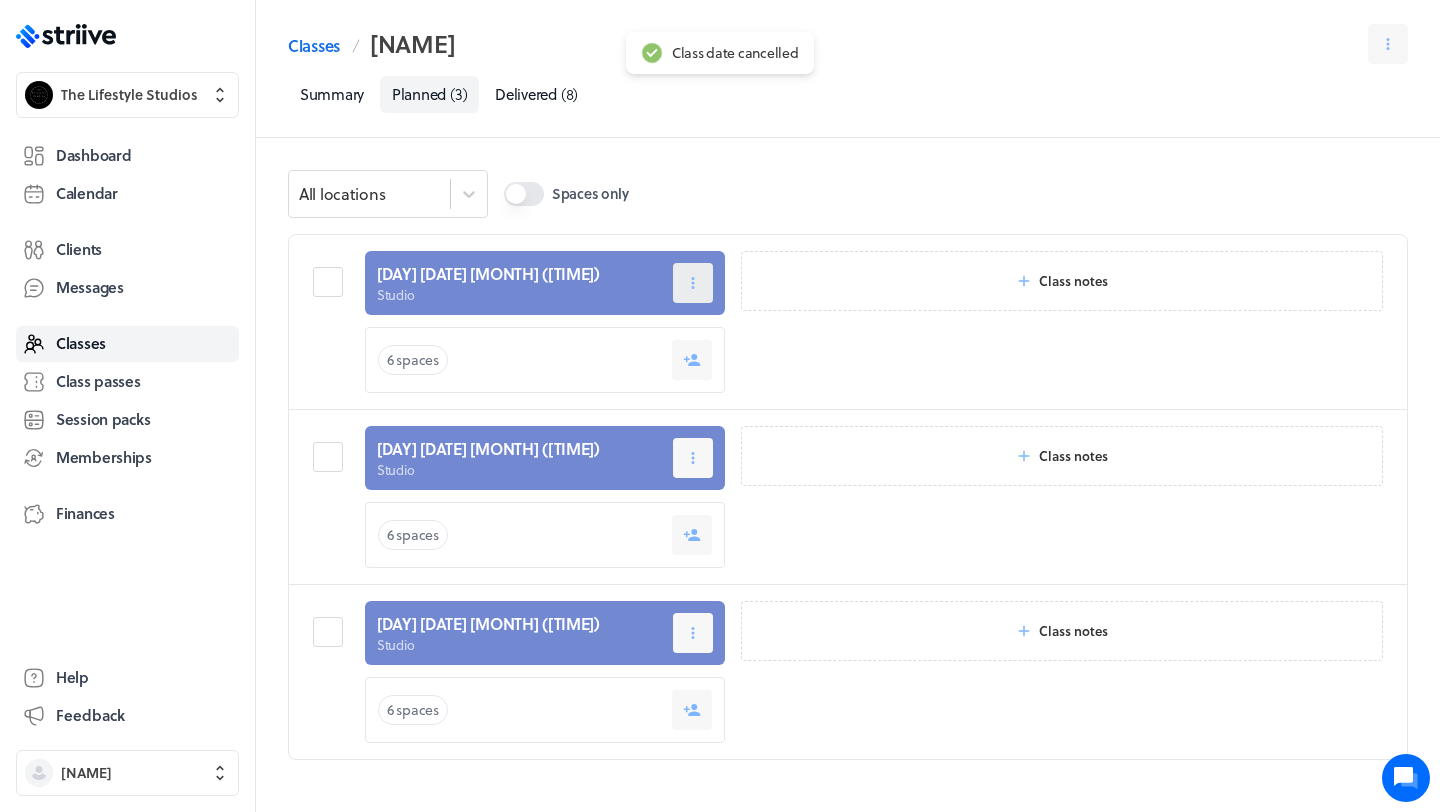 click 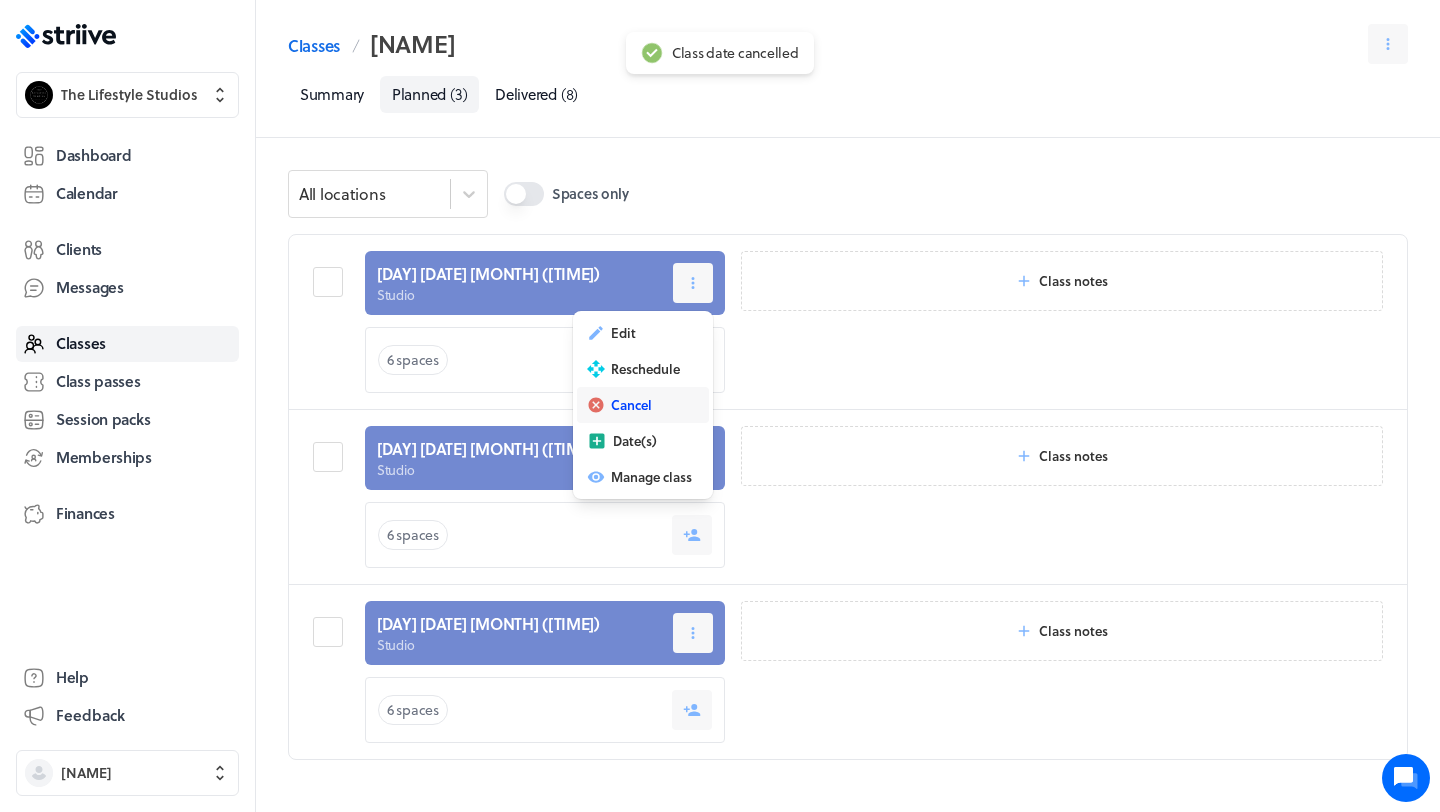 click on "Cancel" at bounding box center (643, 405) 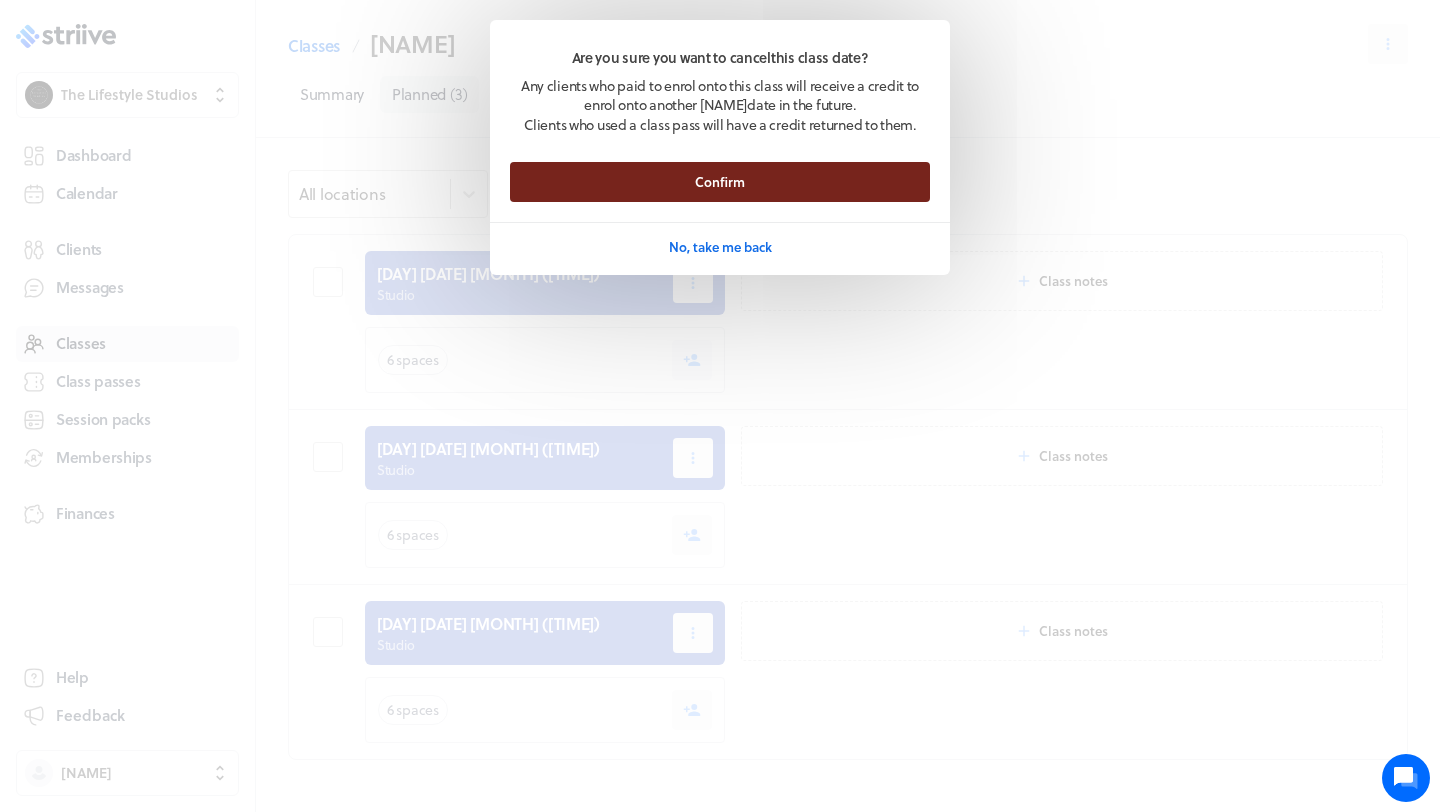 click on "Confirm" at bounding box center [720, 182] 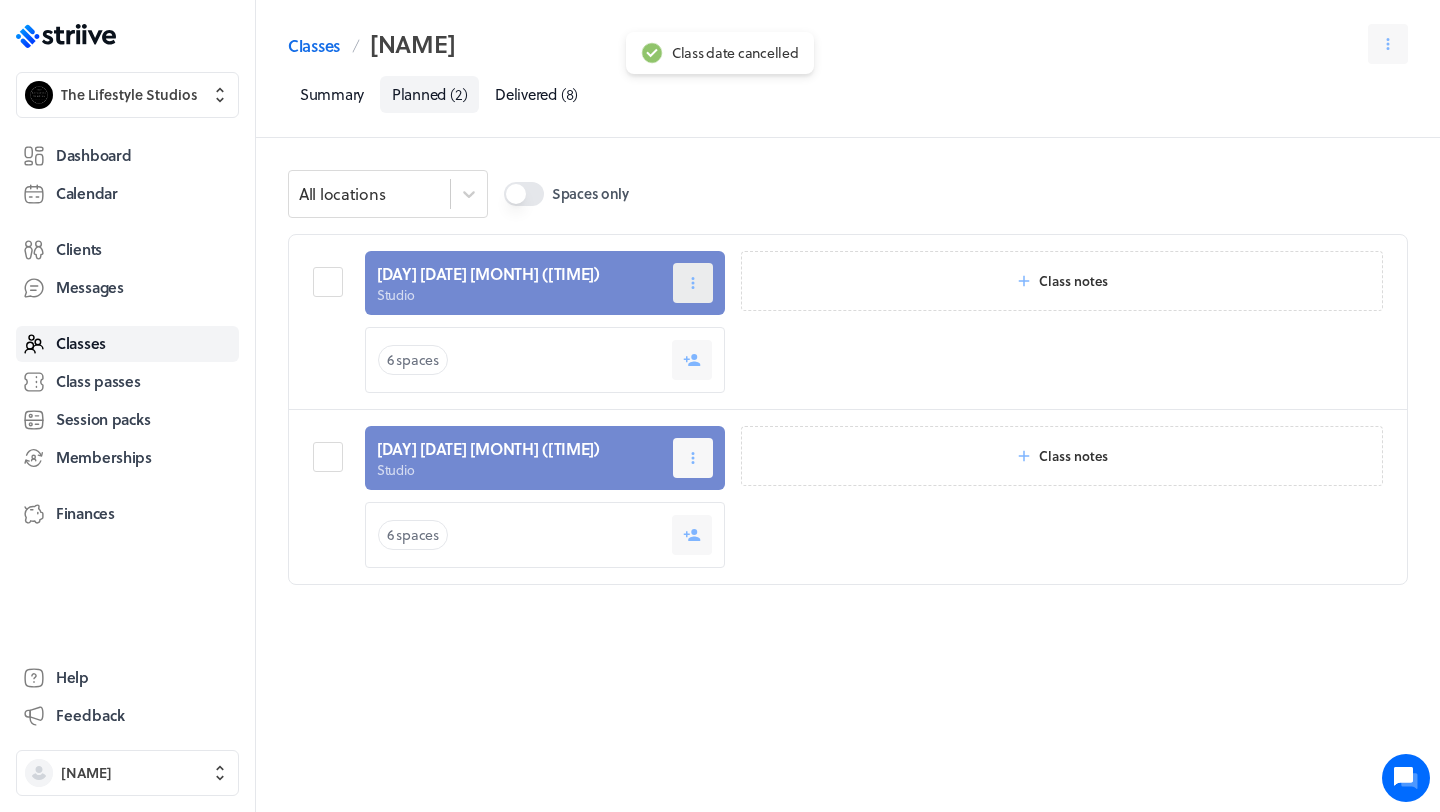 click 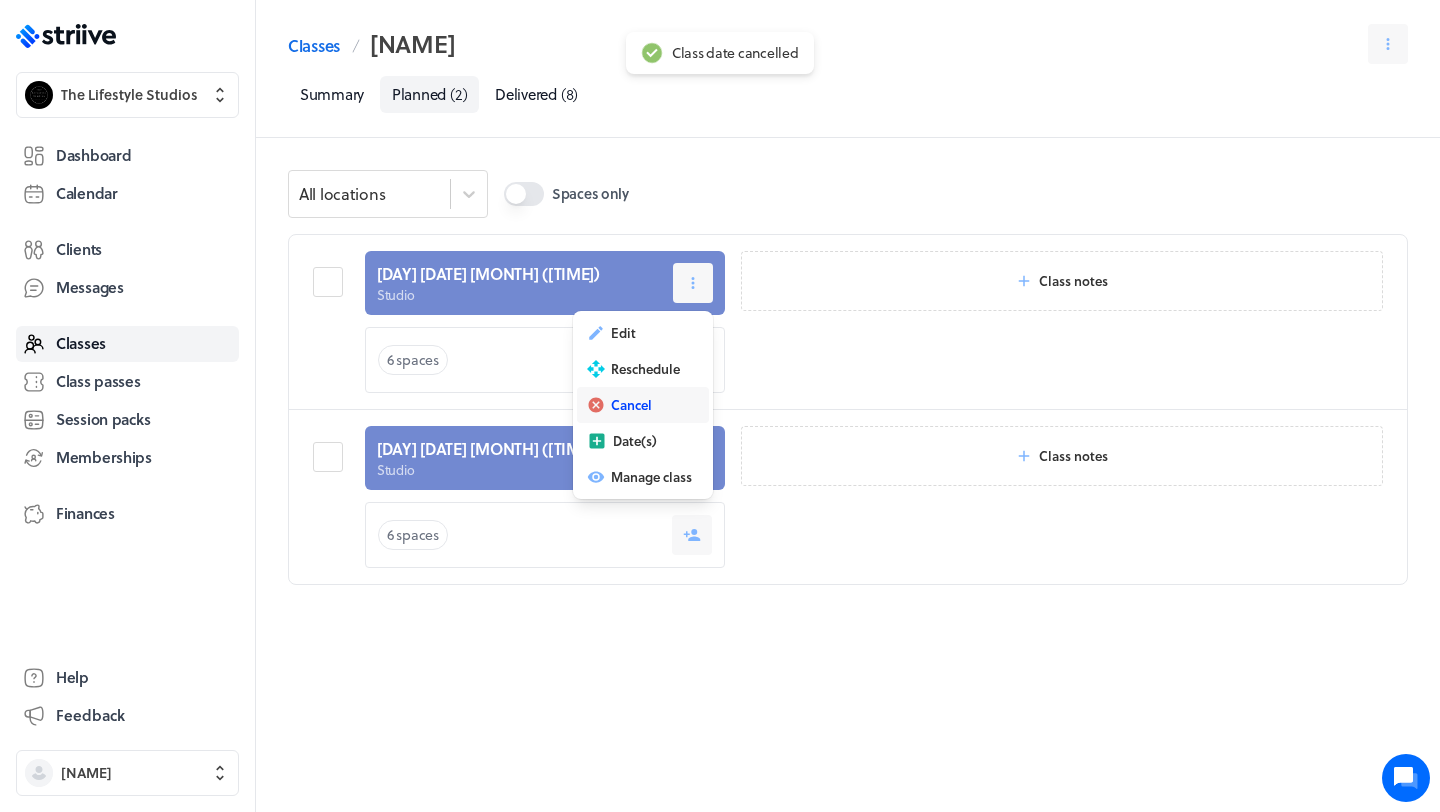 click on "Cancel" at bounding box center (631, 405) 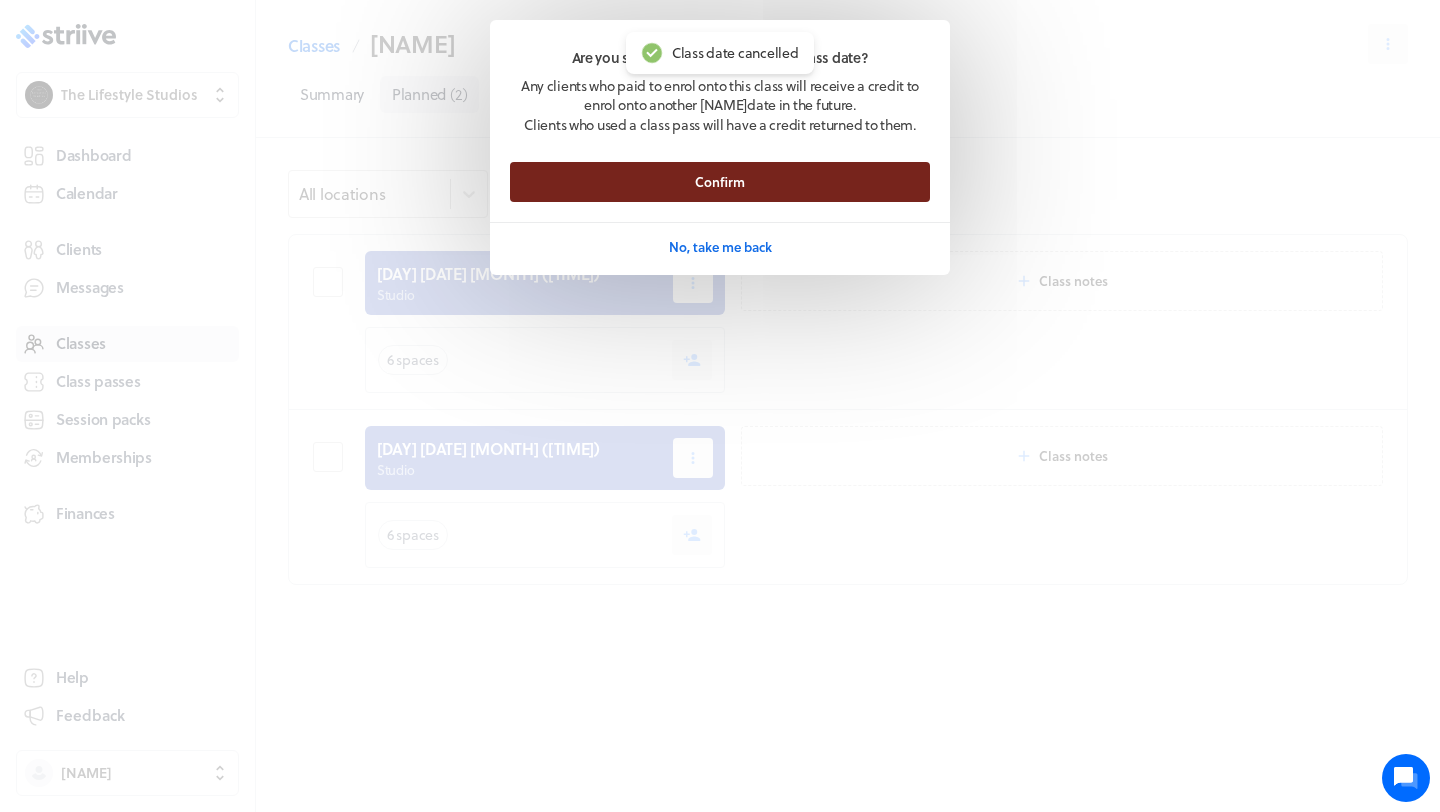 click on "Confirm" at bounding box center [720, 182] 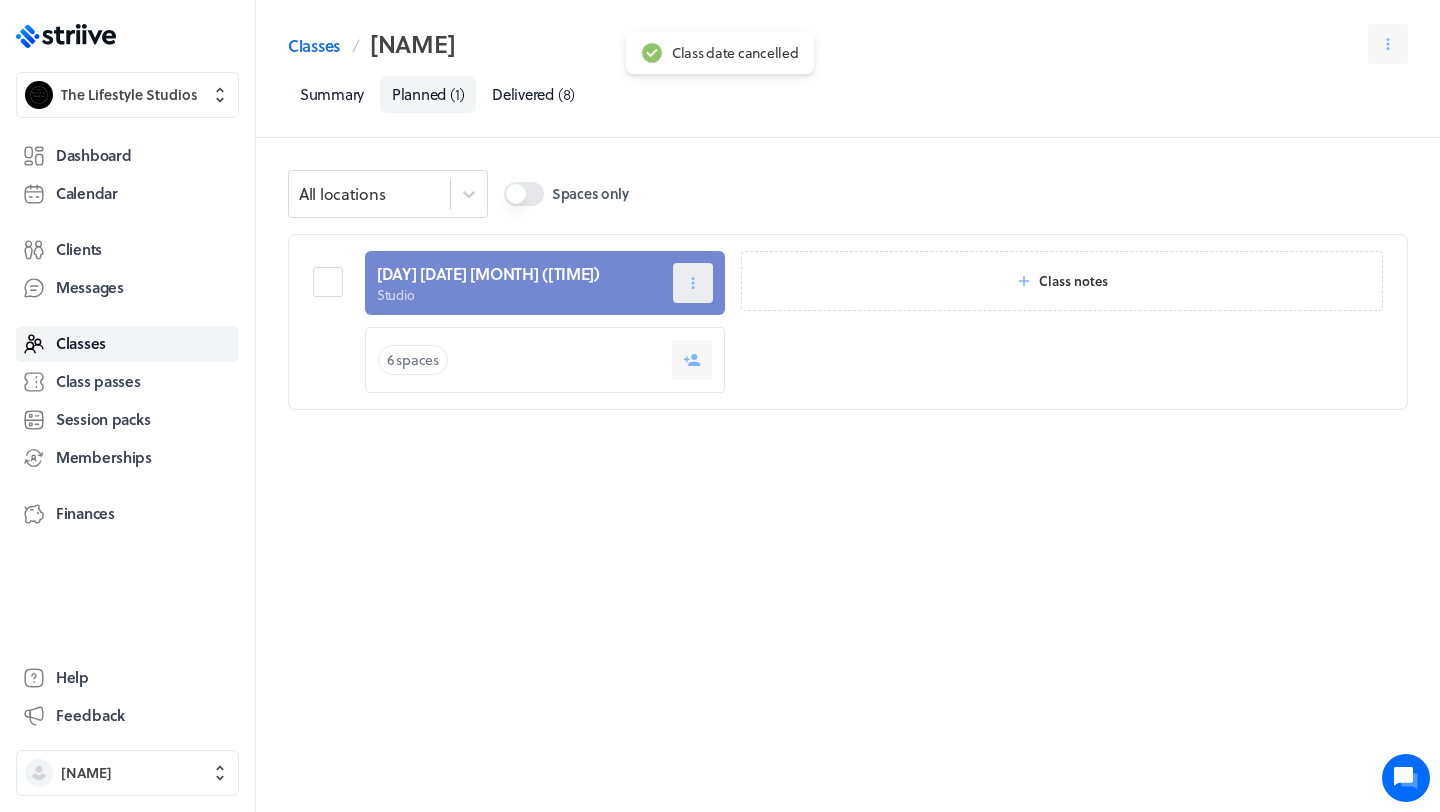click 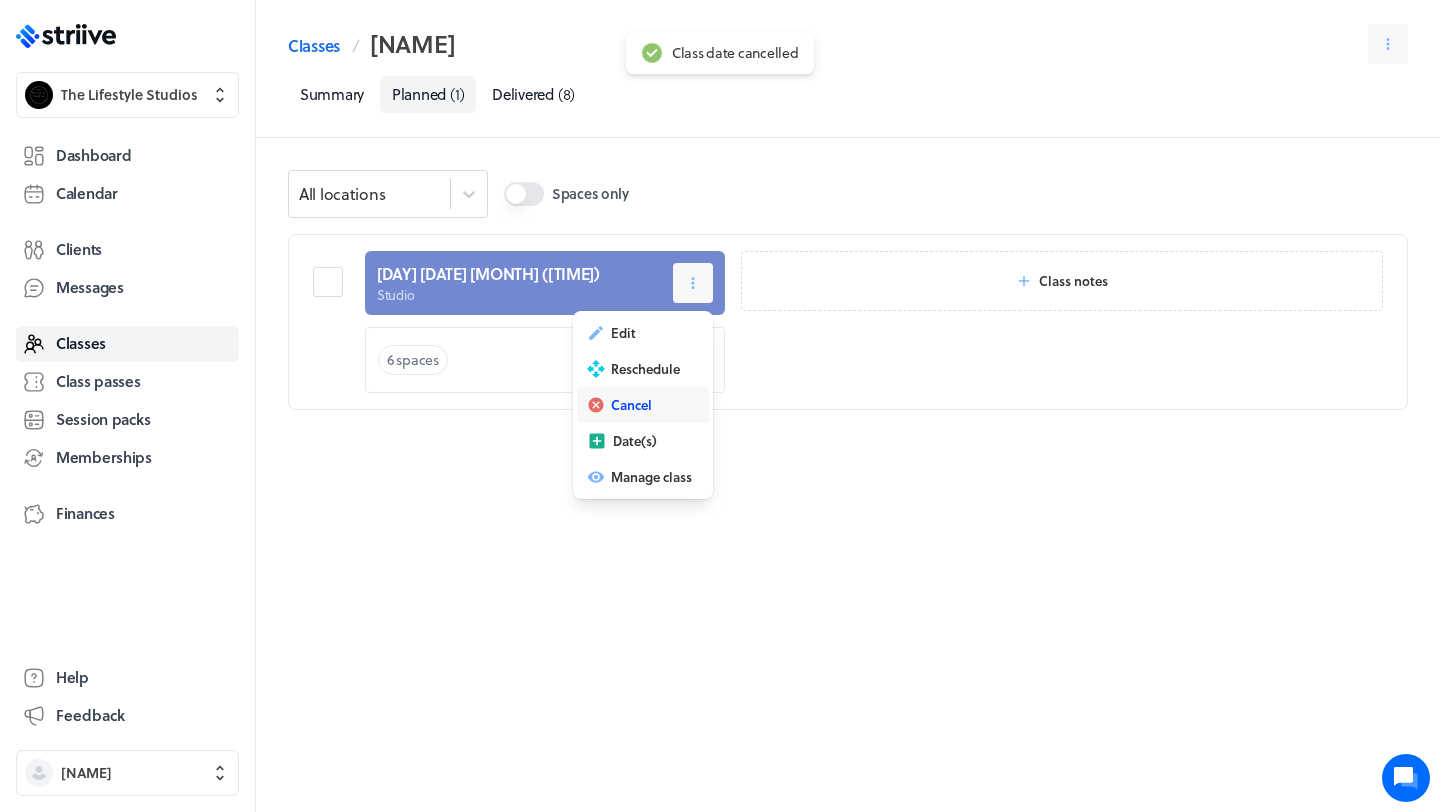 click on "Cancel" at bounding box center [631, 405] 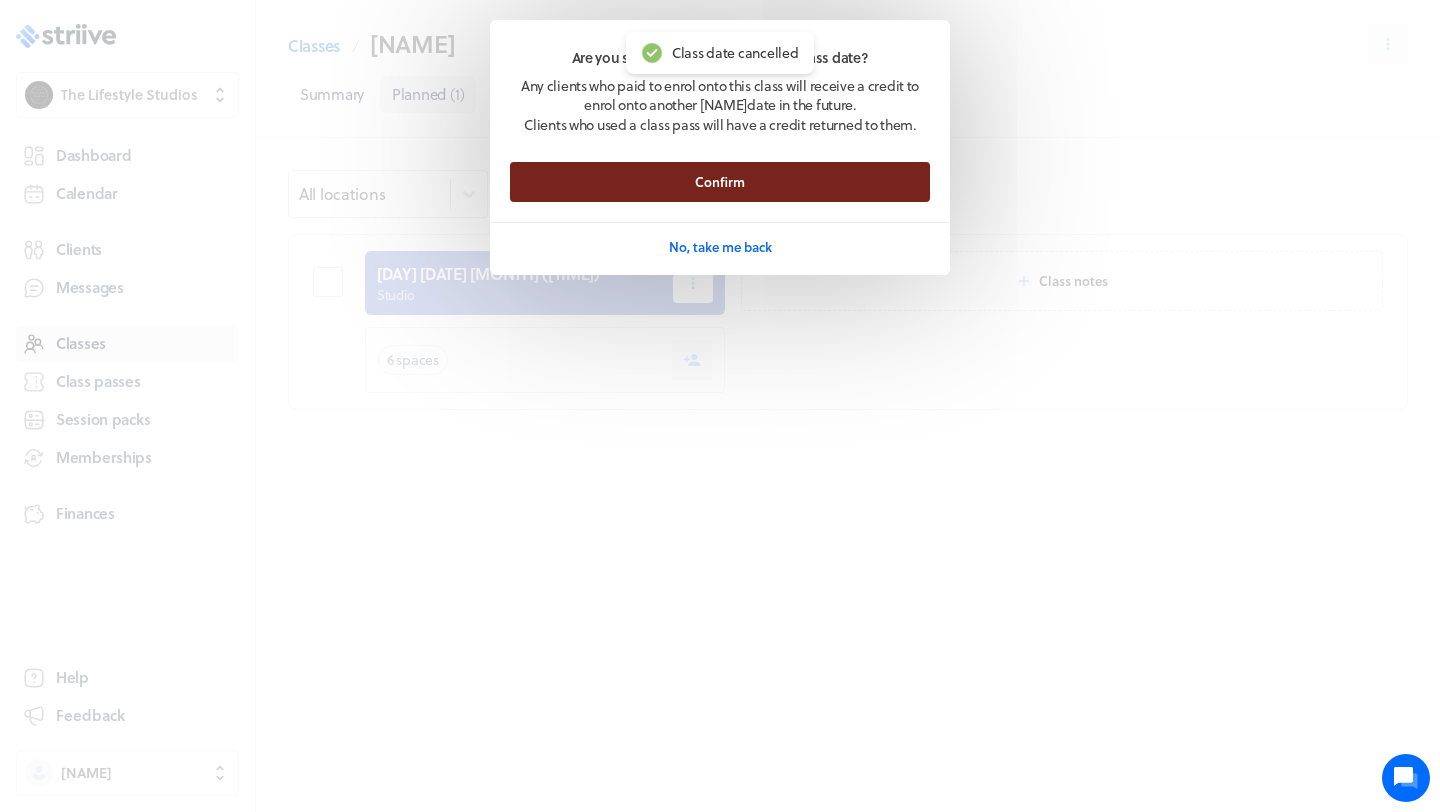 click on "Confirm" at bounding box center (720, 182) 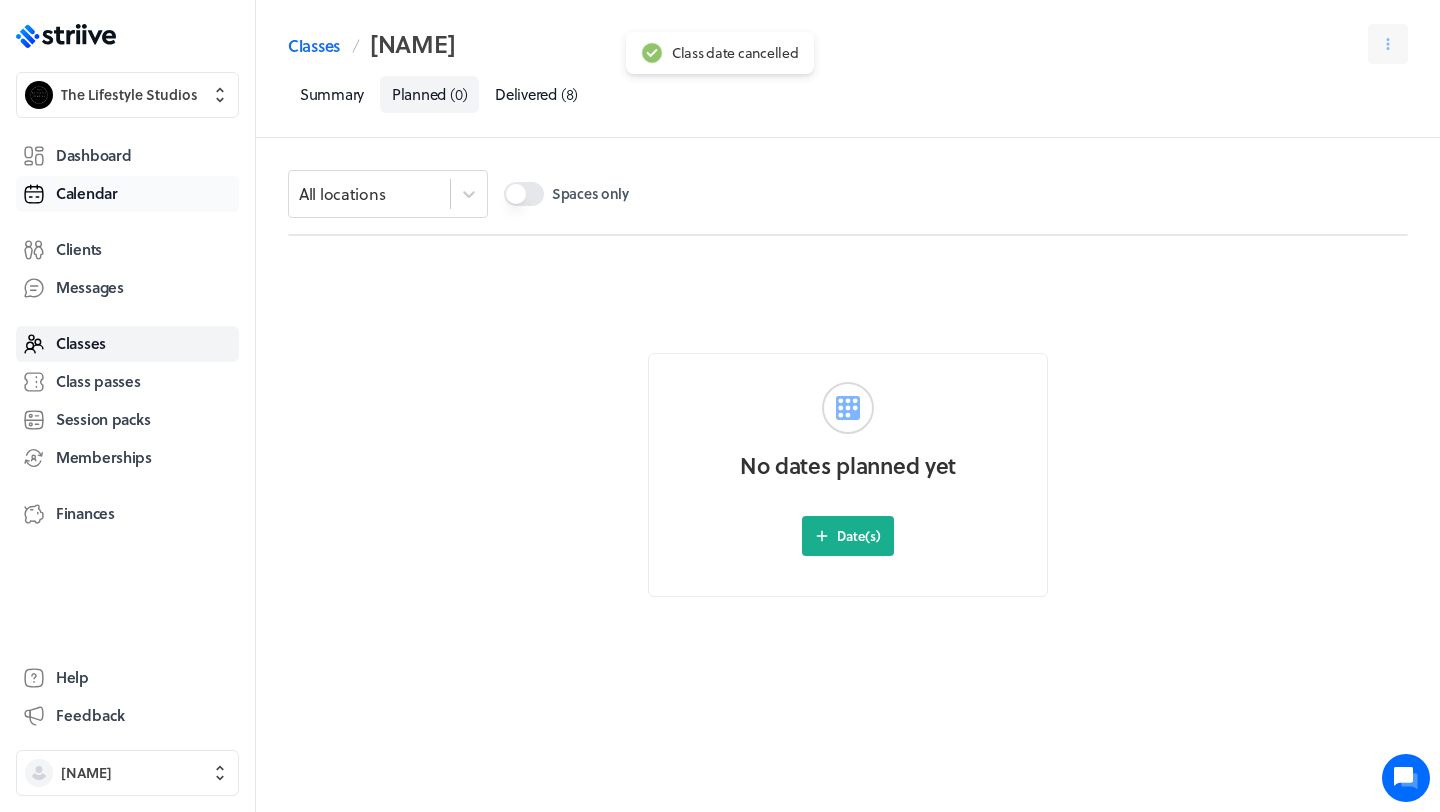 click on "Calendar" at bounding box center (87, 193) 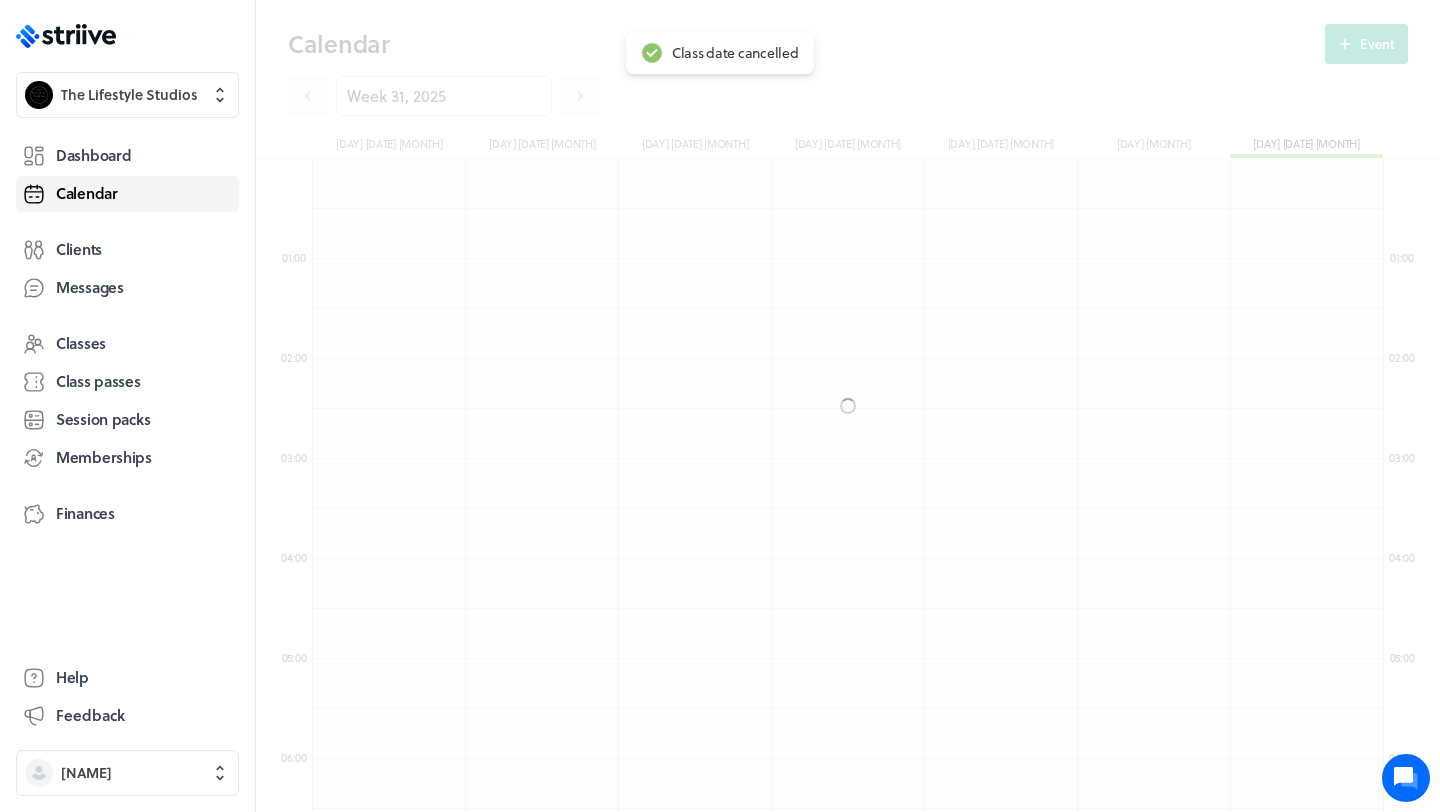 scroll, scrollTop: 525, scrollLeft: 0, axis: vertical 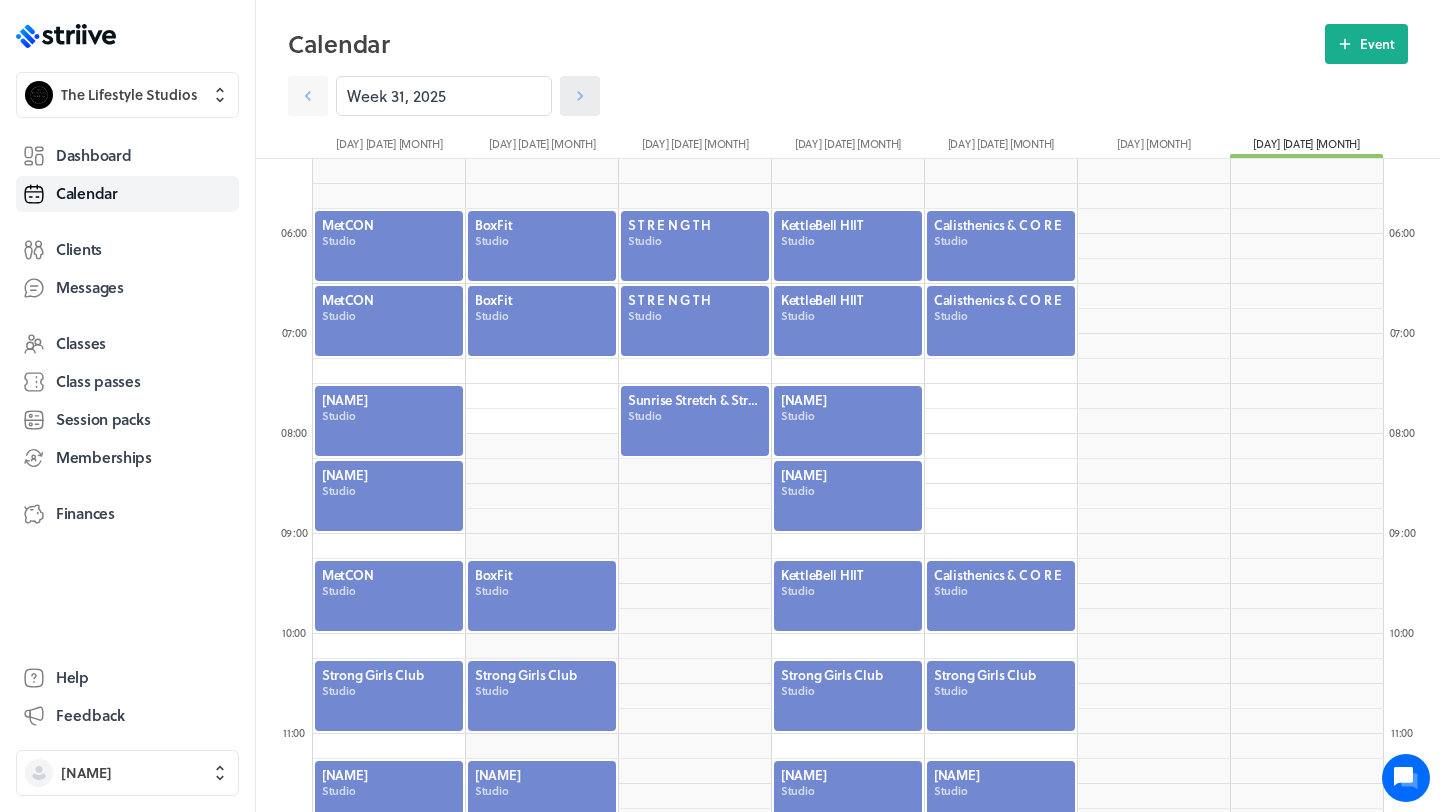 click at bounding box center [580, 96] 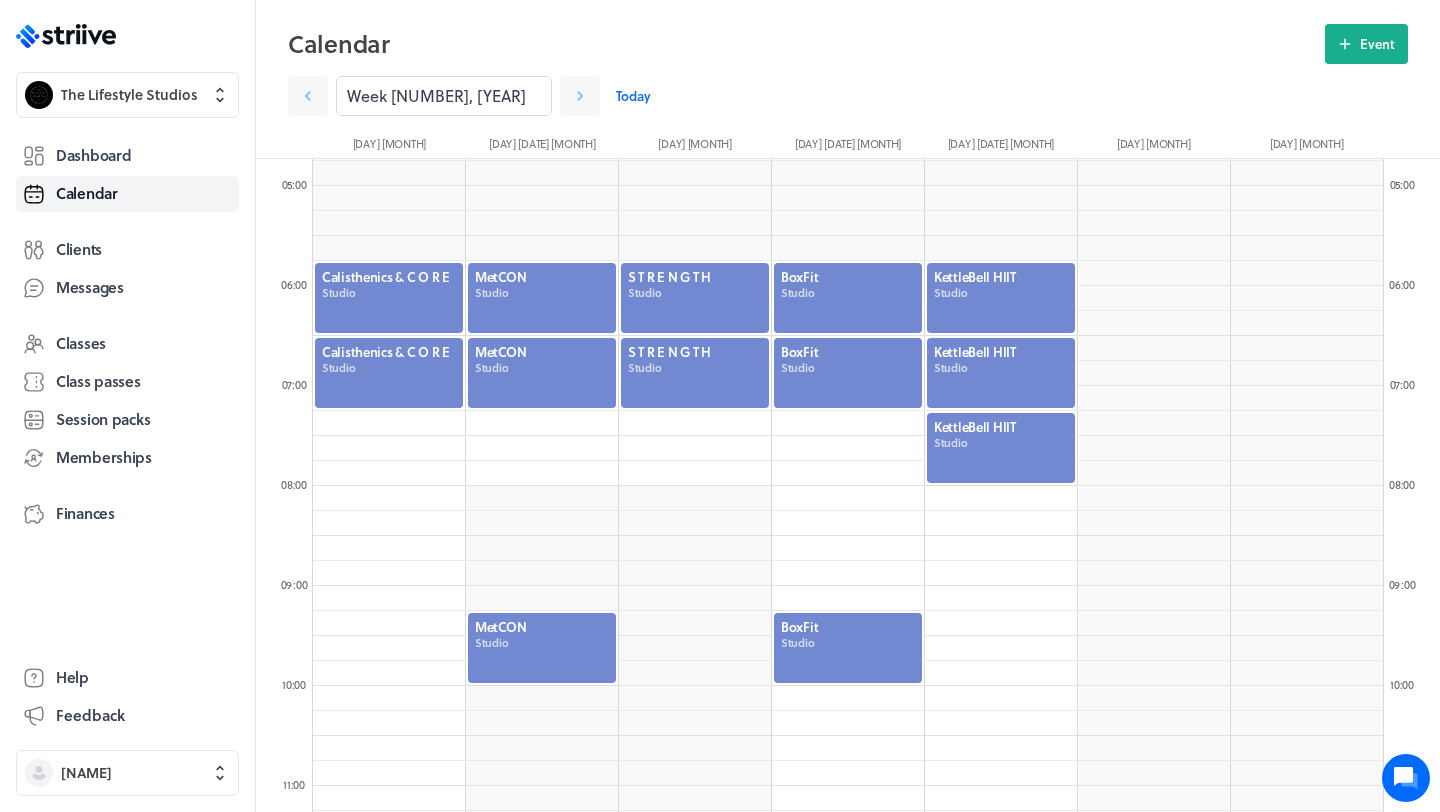 scroll, scrollTop: 472, scrollLeft: 0, axis: vertical 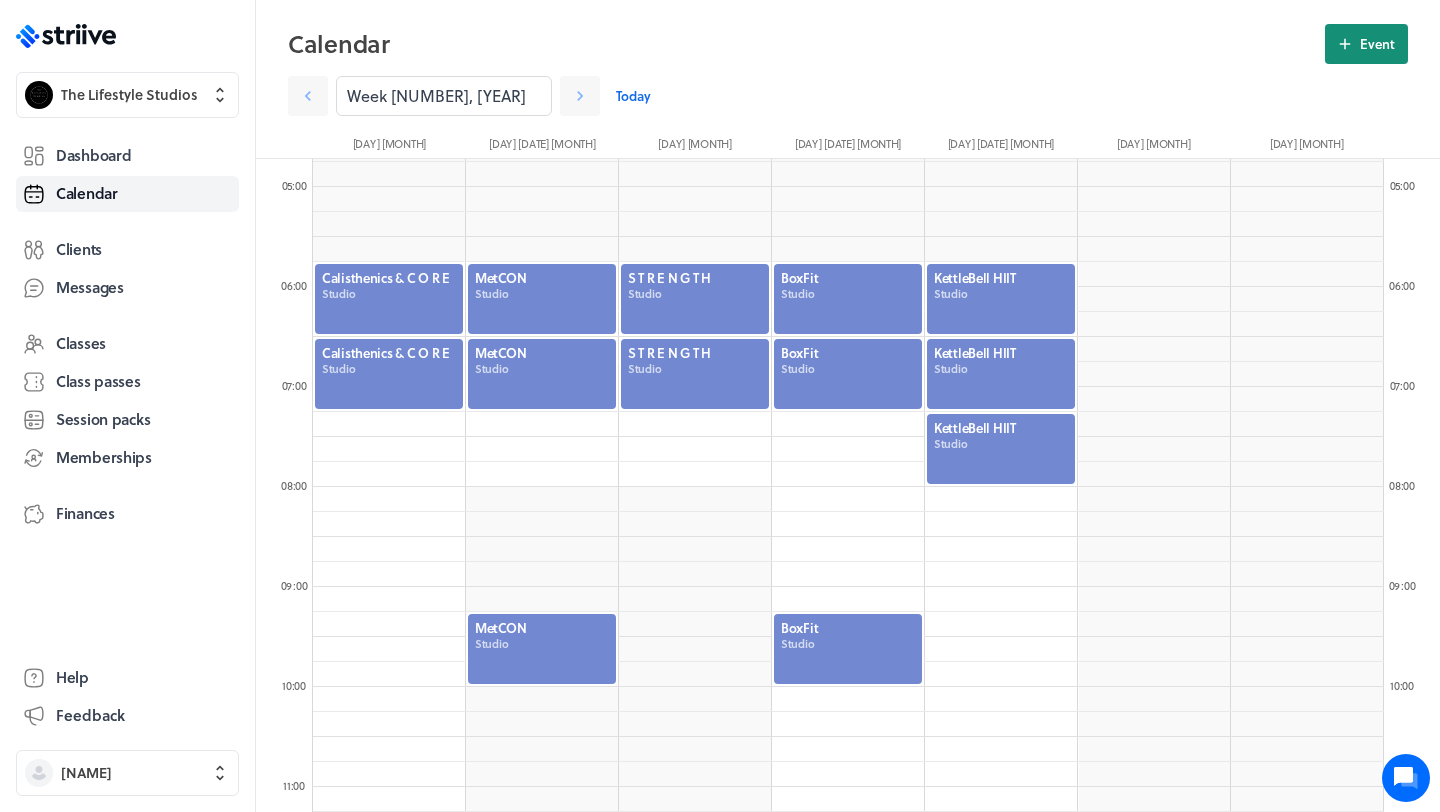 click on "Event" at bounding box center [1366, 44] 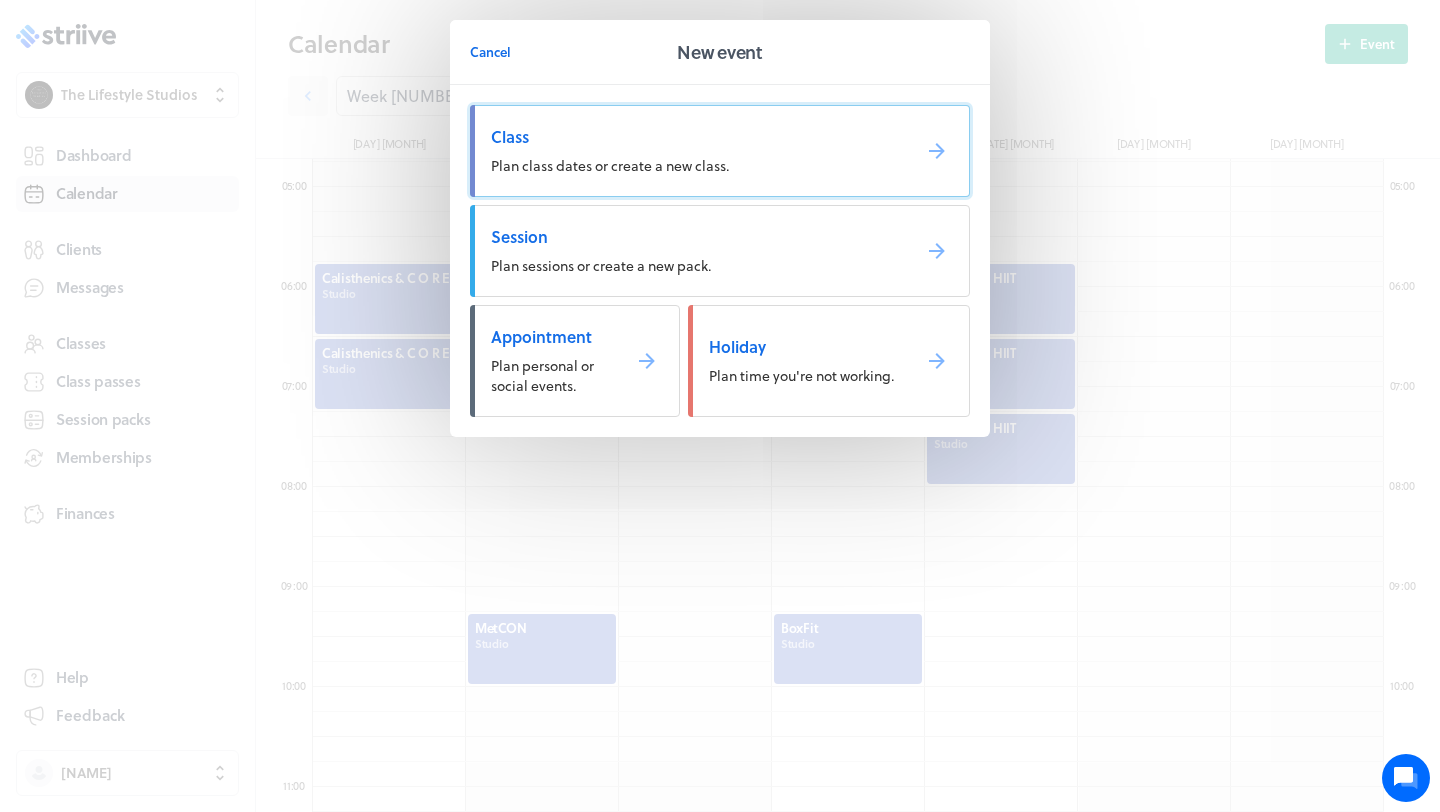 click on "Class" at bounding box center [692, 137] 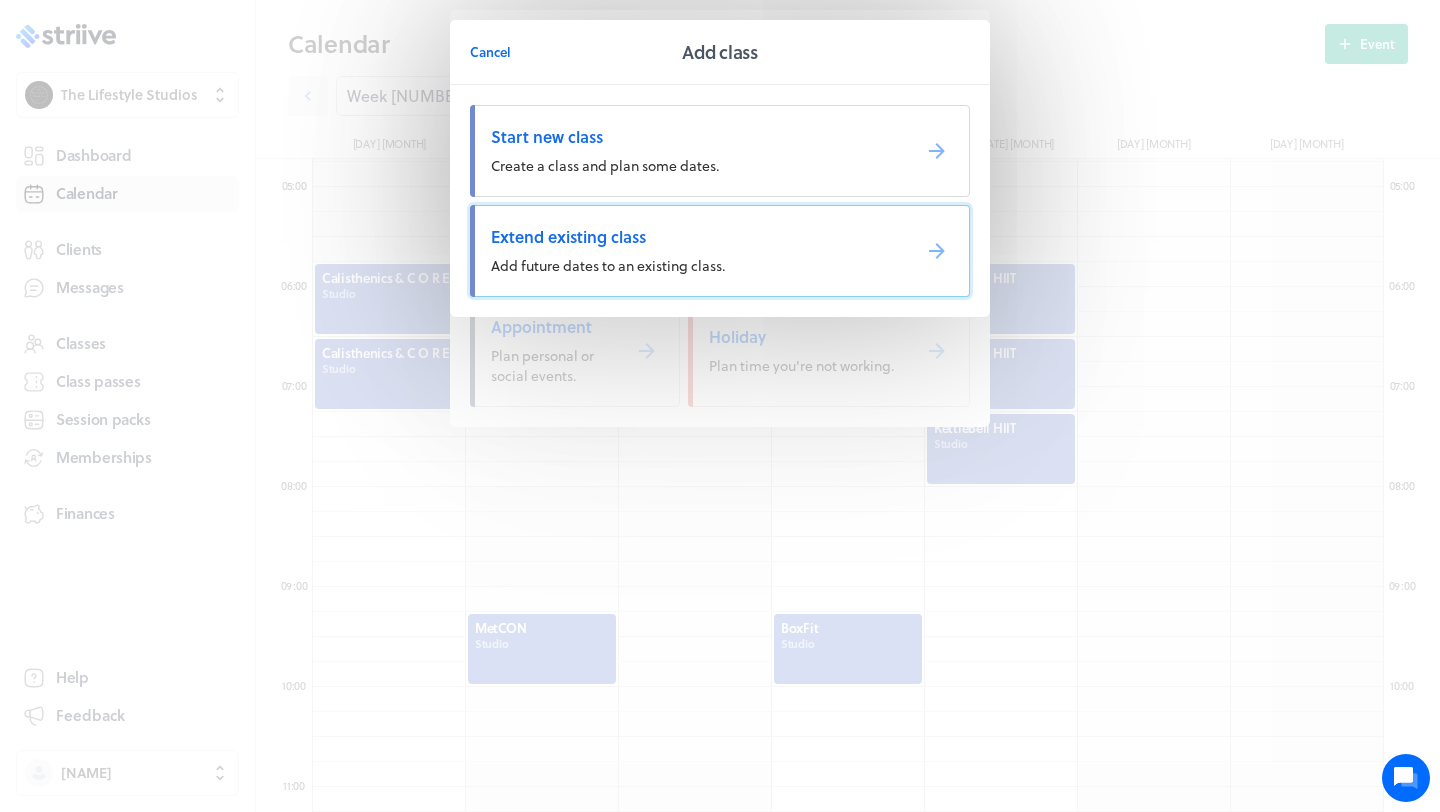 click on "Extend existing class" at bounding box center [692, 237] 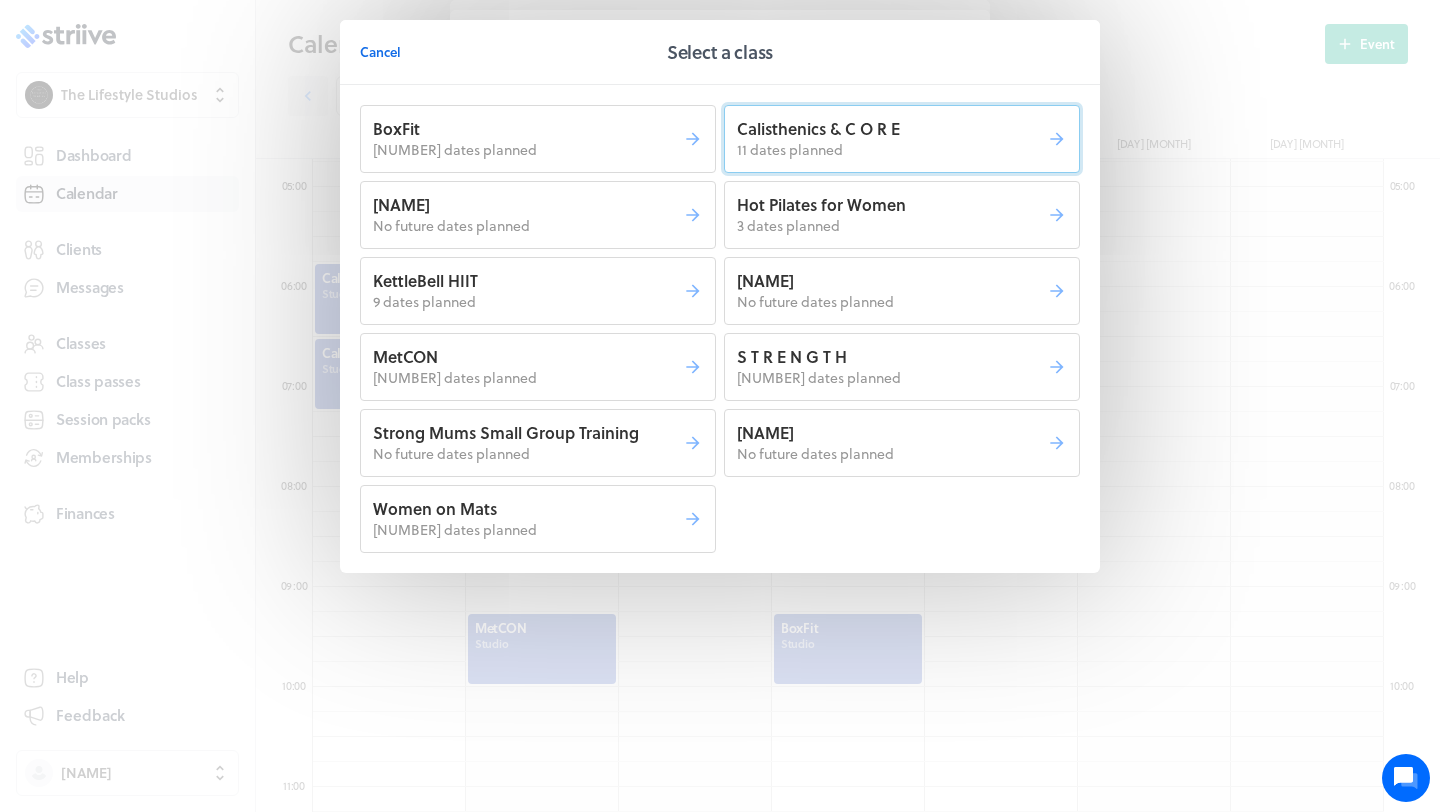 click on "11 dates planned" at bounding box center [790, 149] 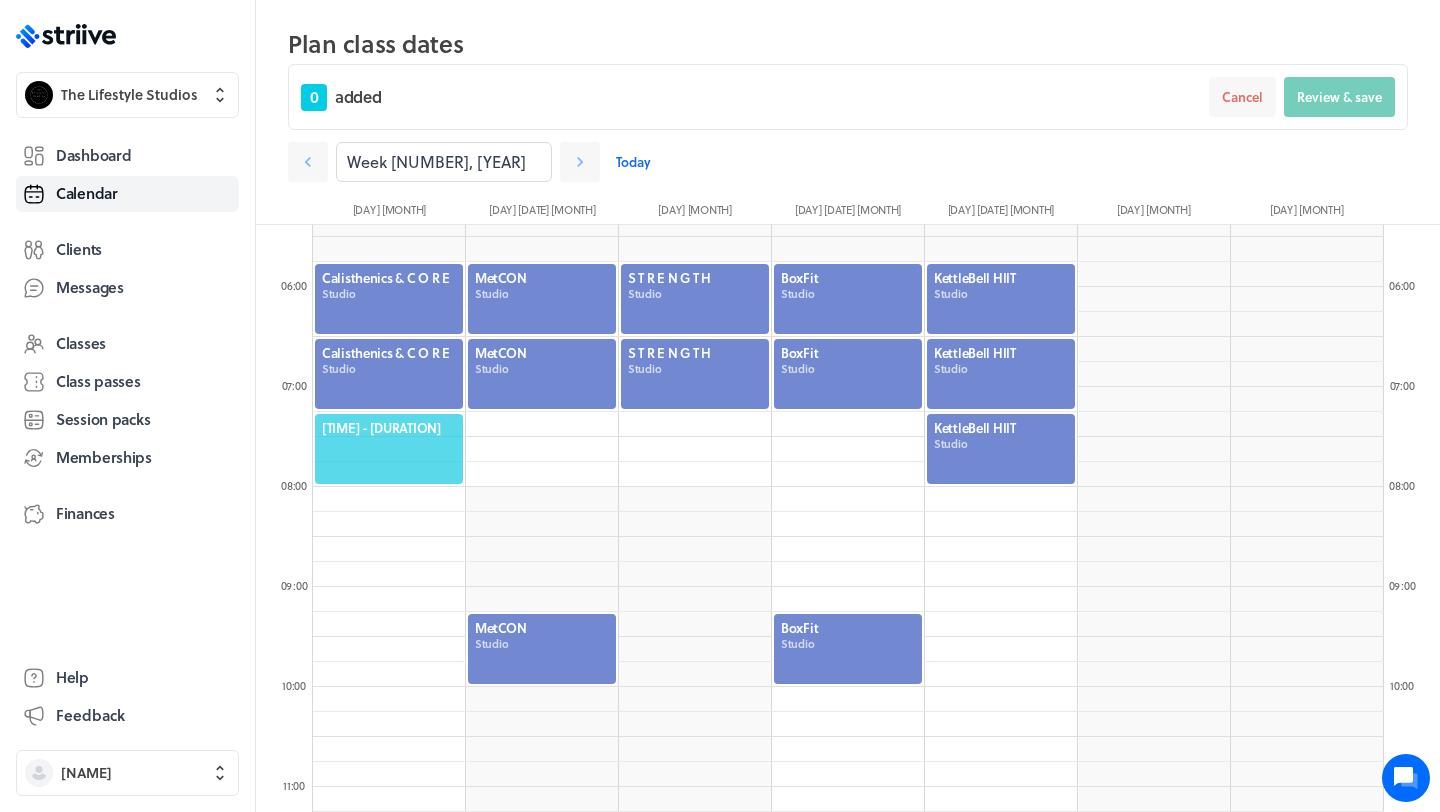 click on "[TIME] - [DURATION]" 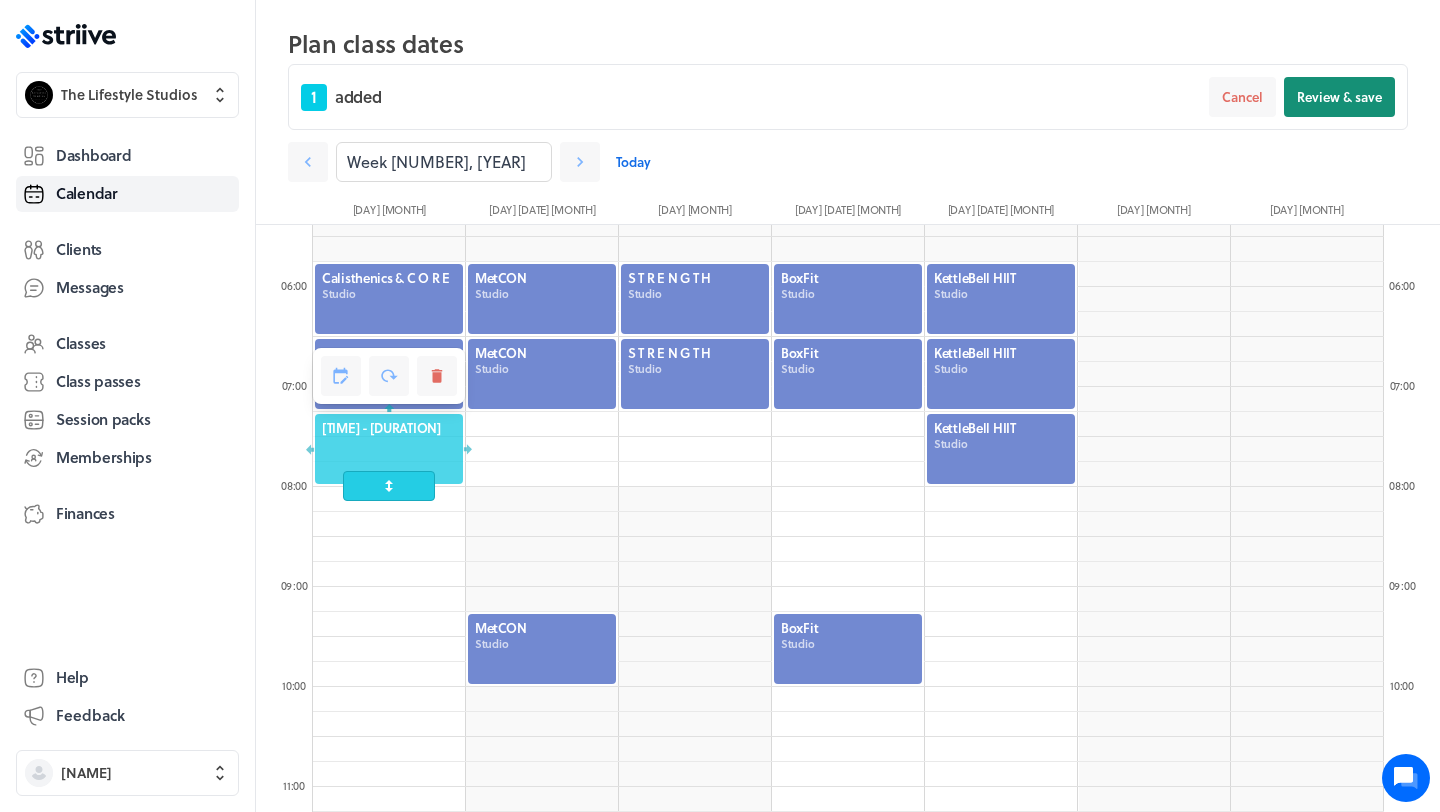 click on "Review & save" at bounding box center [1339, 97] 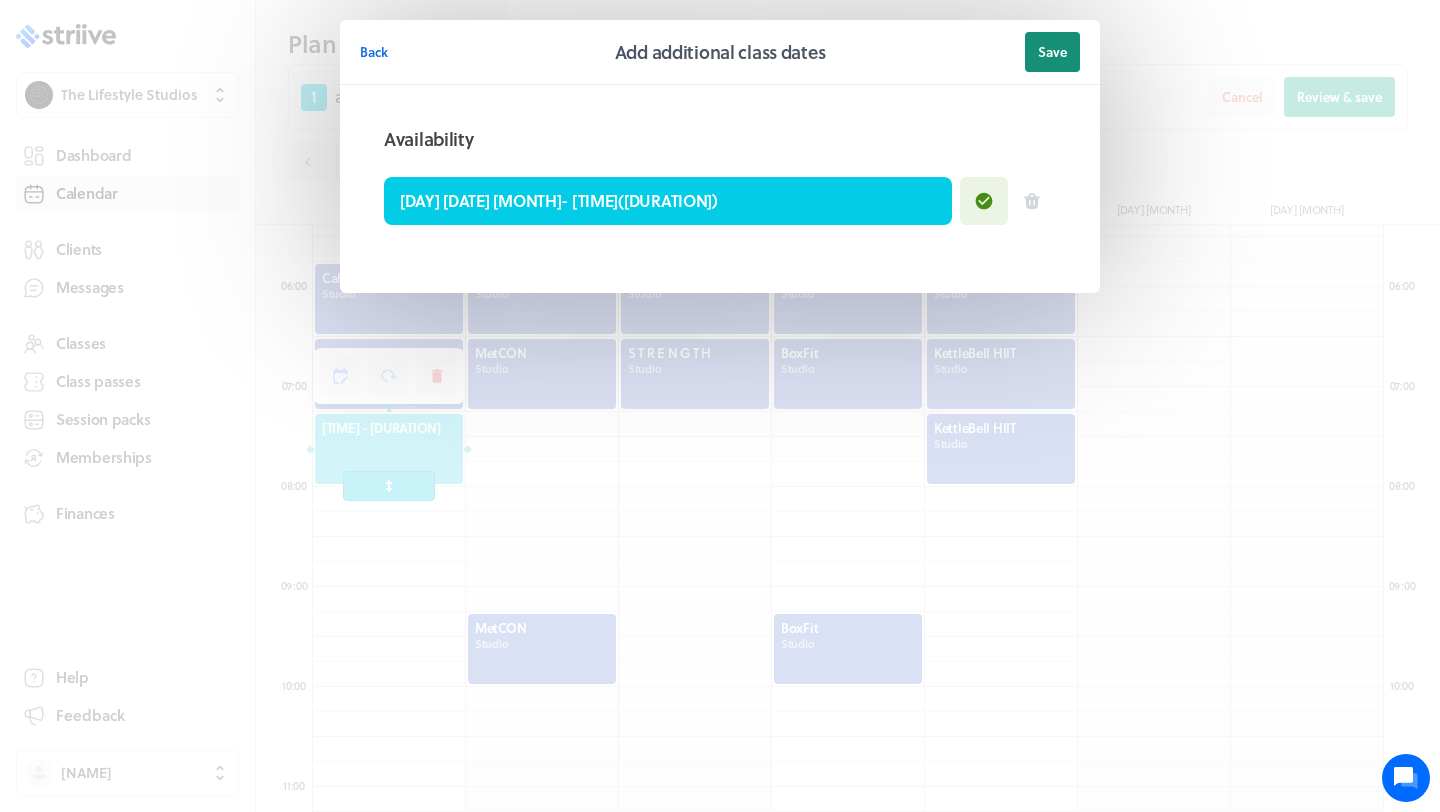 click on "Save" at bounding box center (1052, 52) 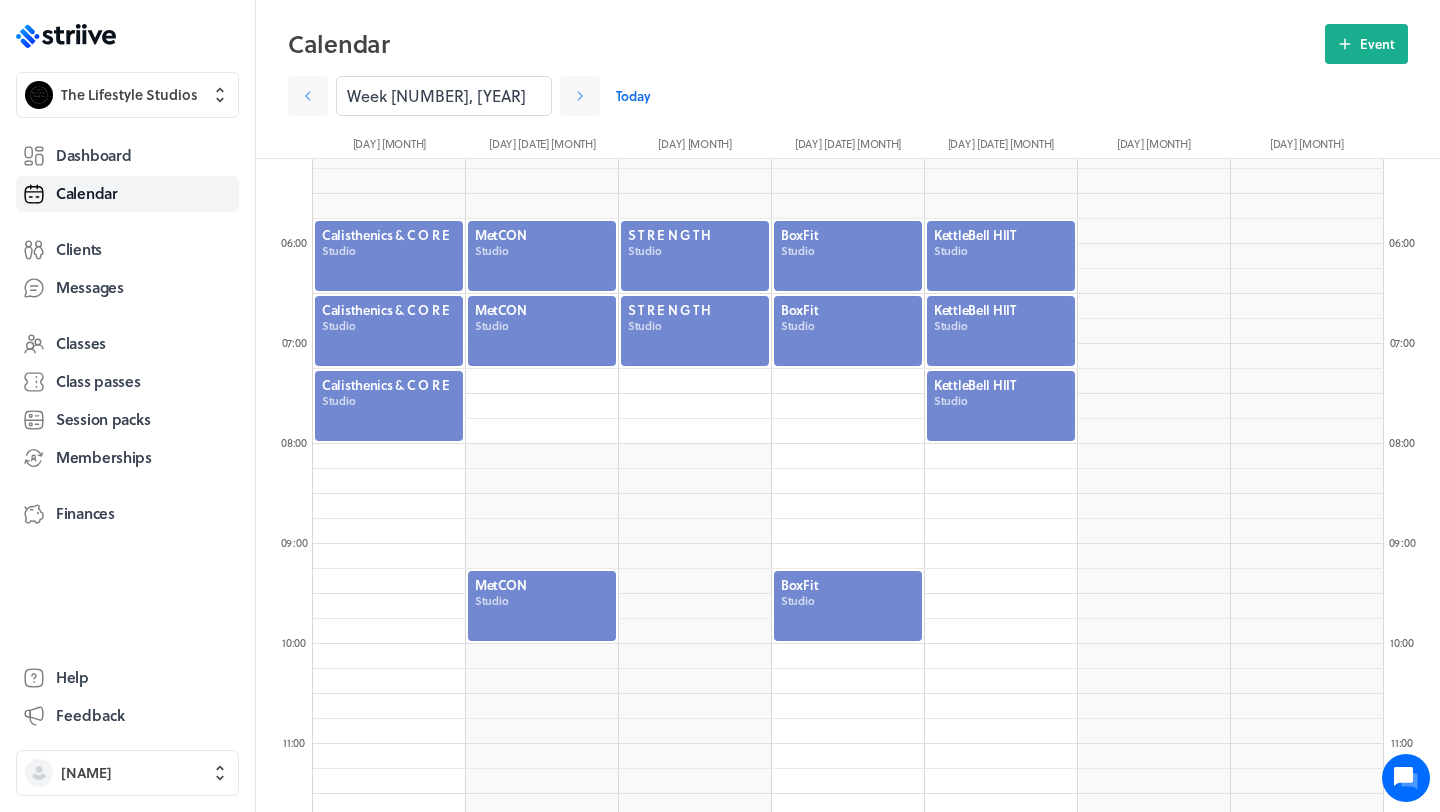 scroll, scrollTop: 552, scrollLeft: 0, axis: vertical 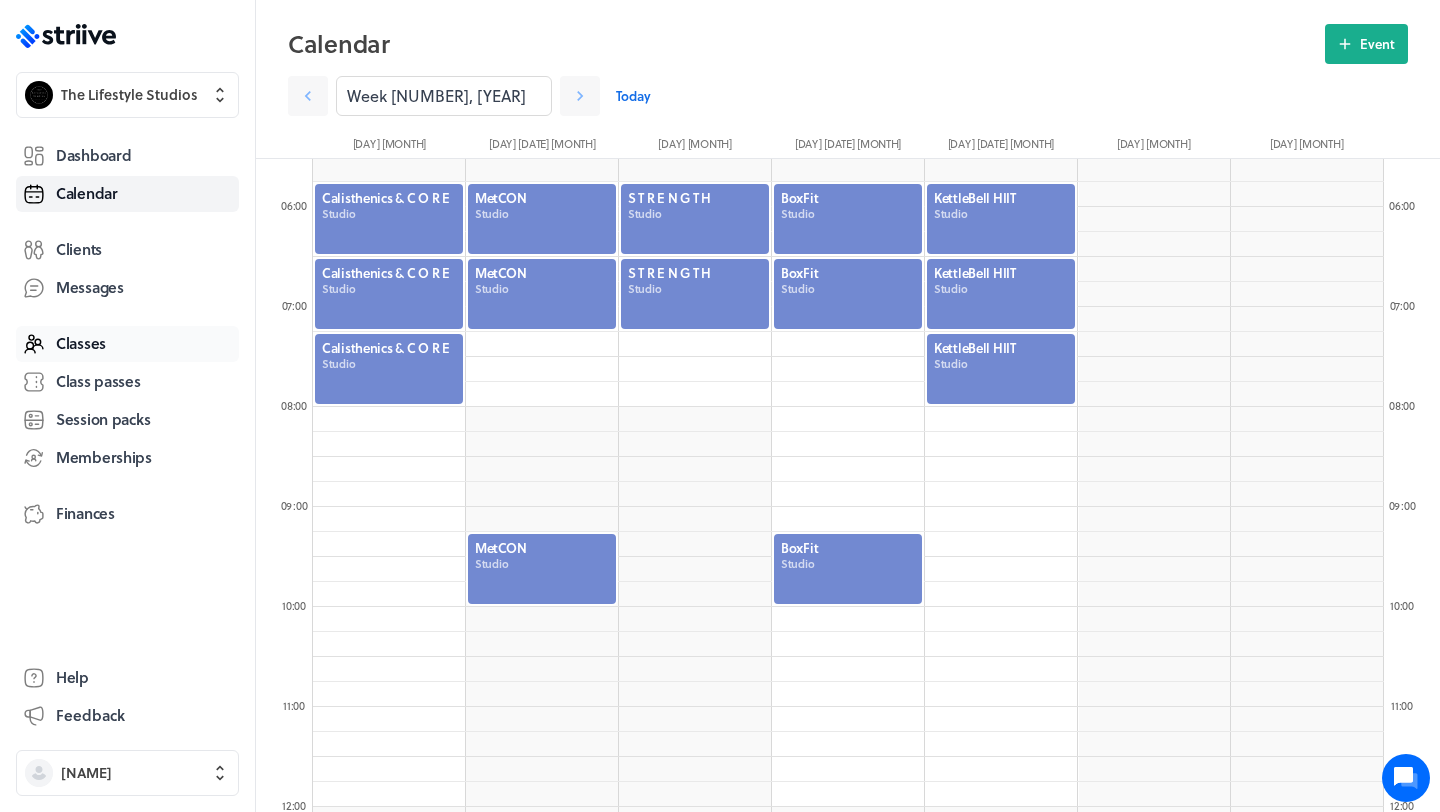 click on "Classes" at bounding box center [127, 344] 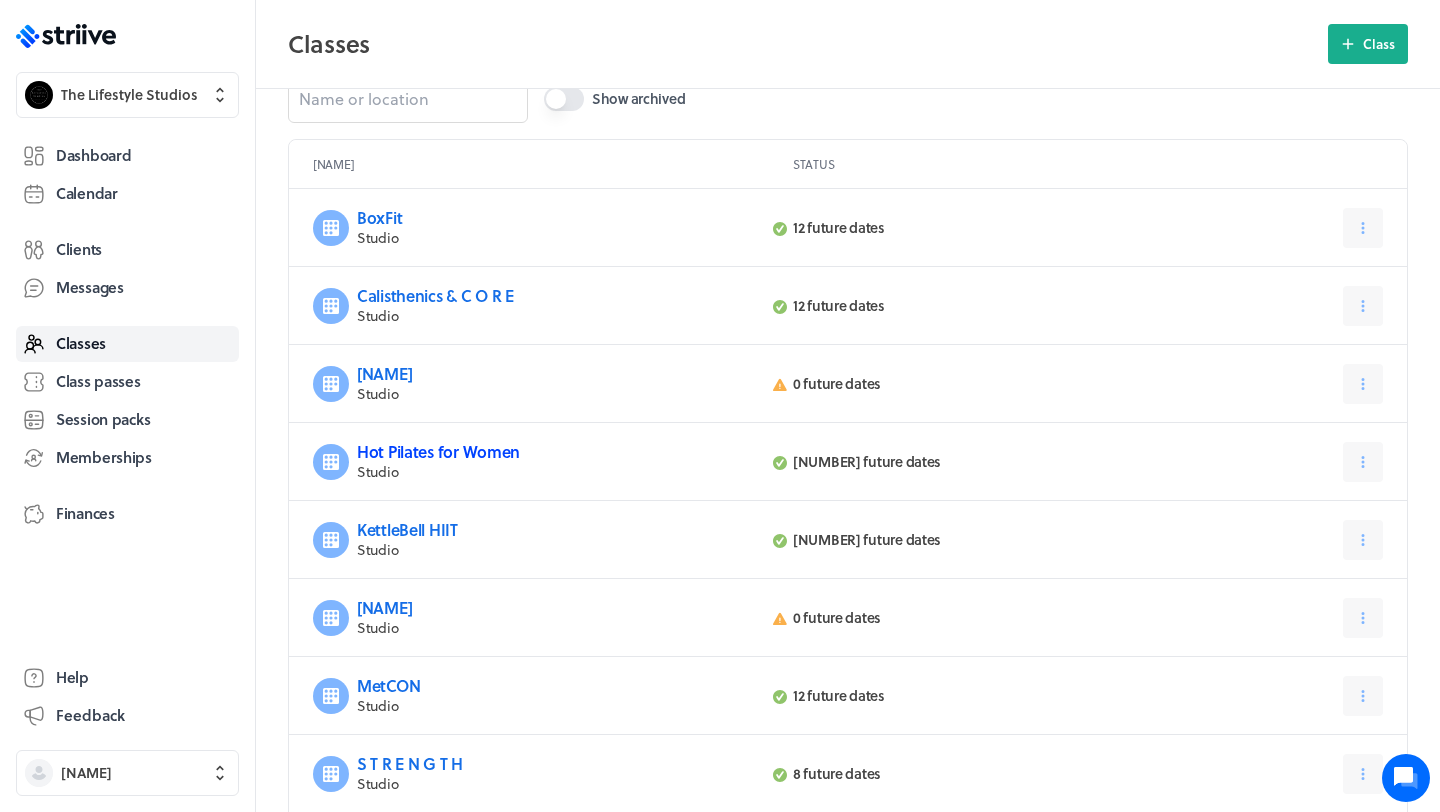 scroll, scrollTop: 45, scrollLeft: 0, axis: vertical 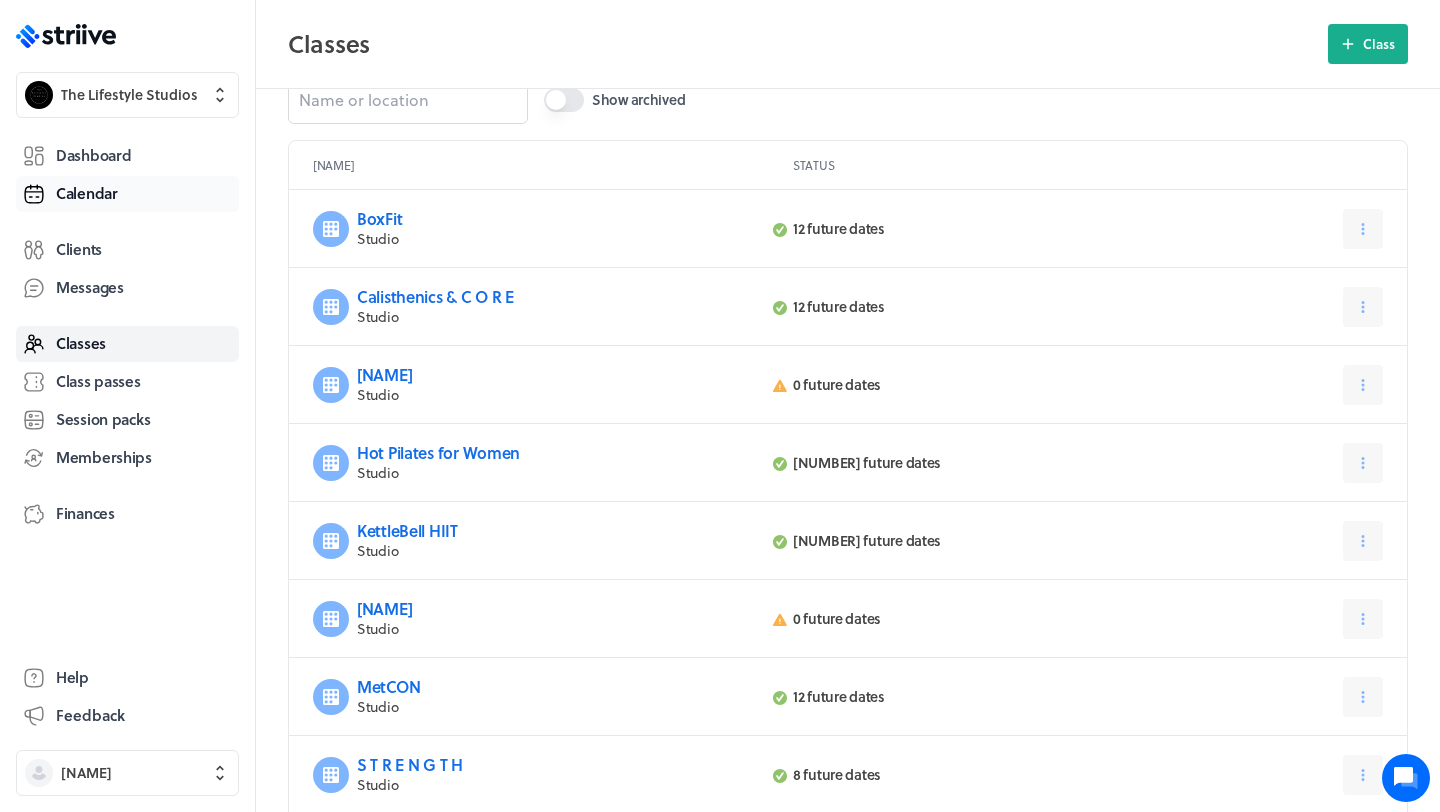 click on "Calendar" at bounding box center [127, 194] 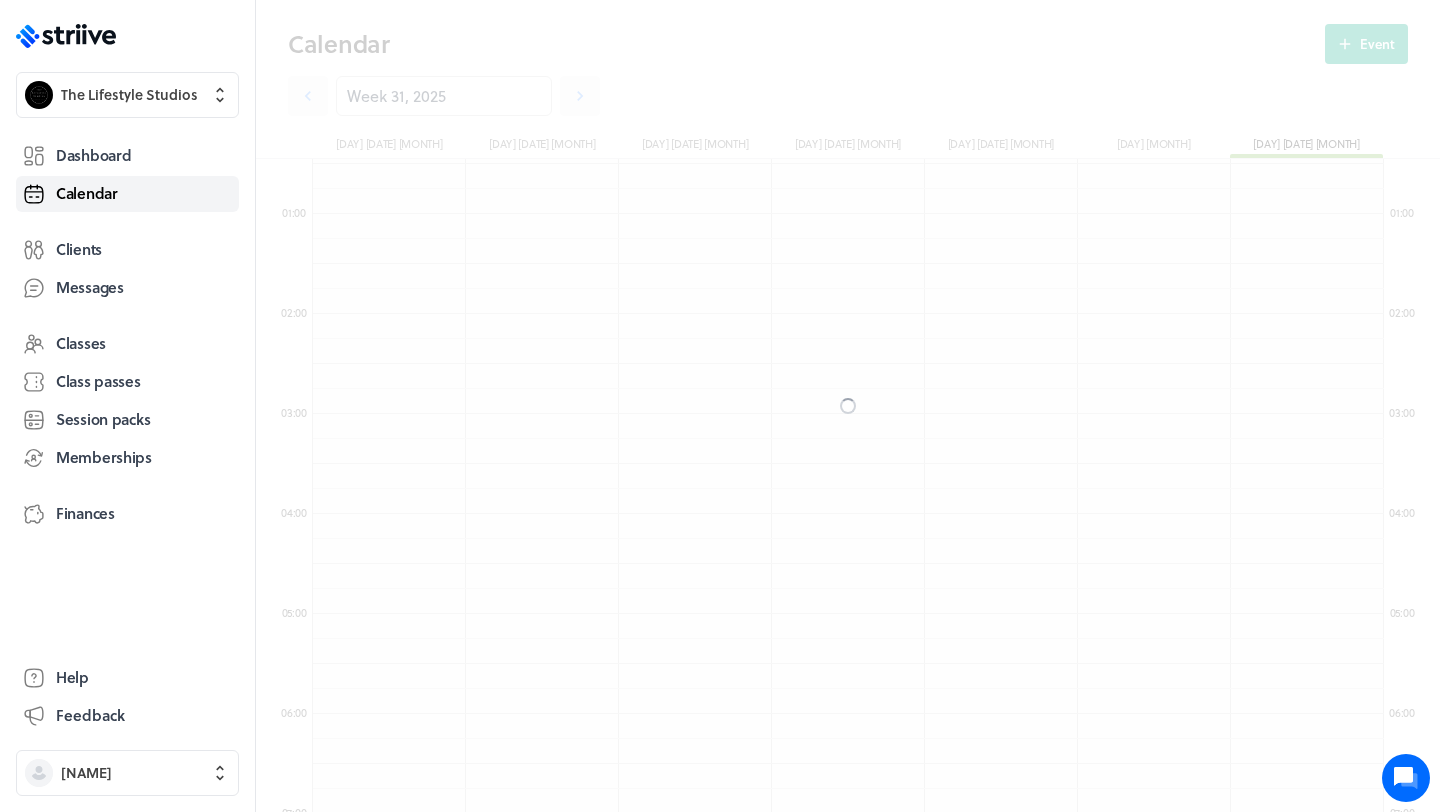 scroll, scrollTop: 525, scrollLeft: 0, axis: vertical 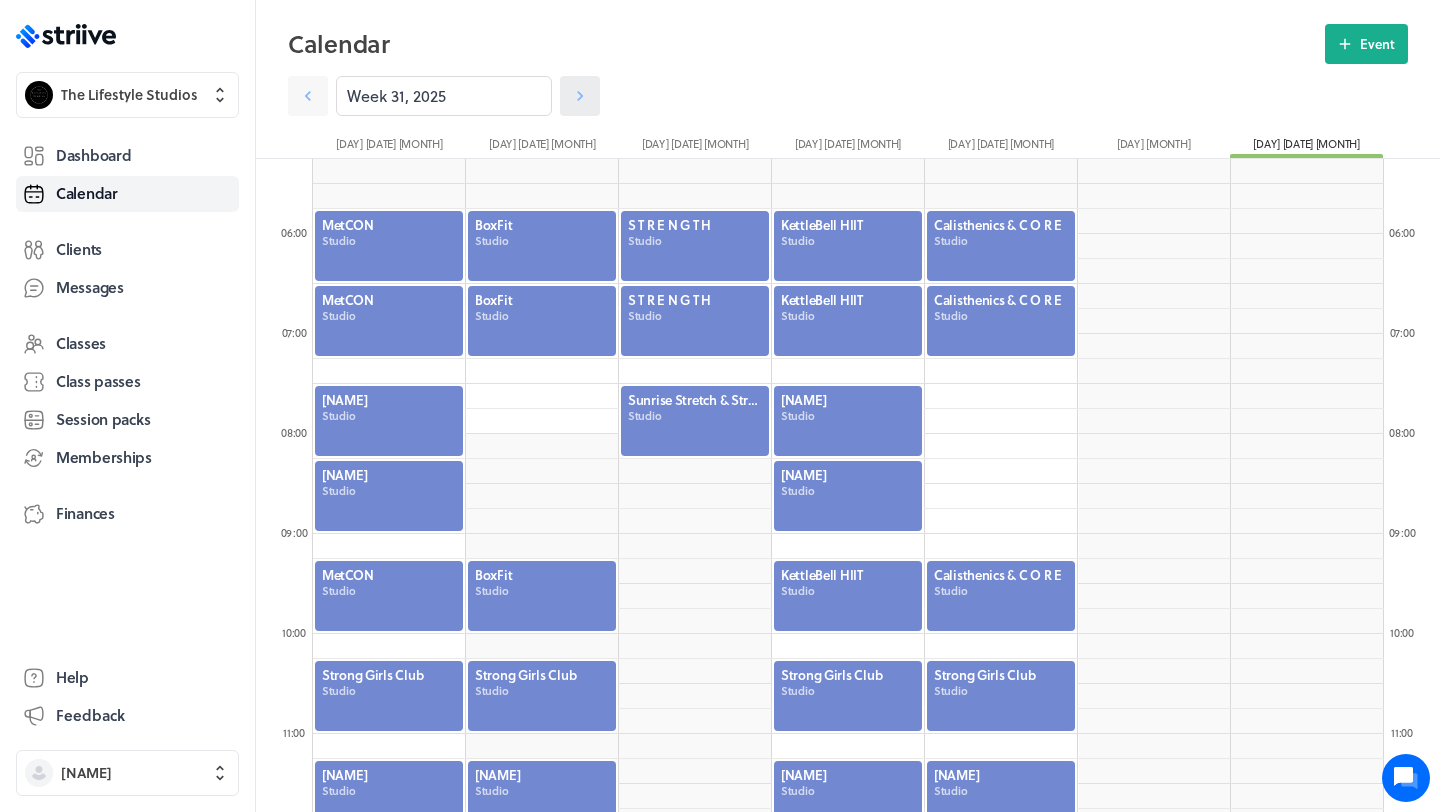 click 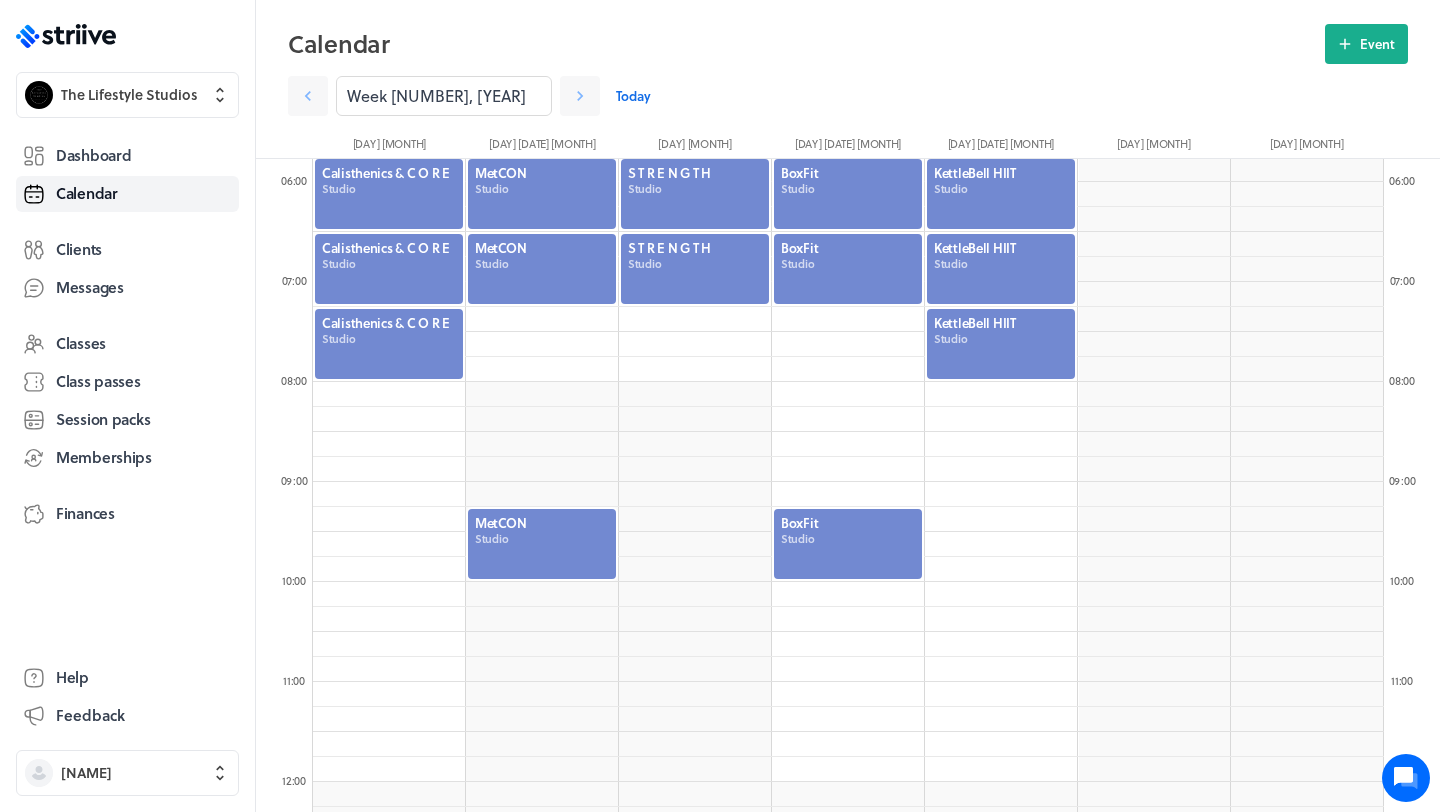 scroll, scrollTop: 596, scrollLeft: 0, axis: vertical 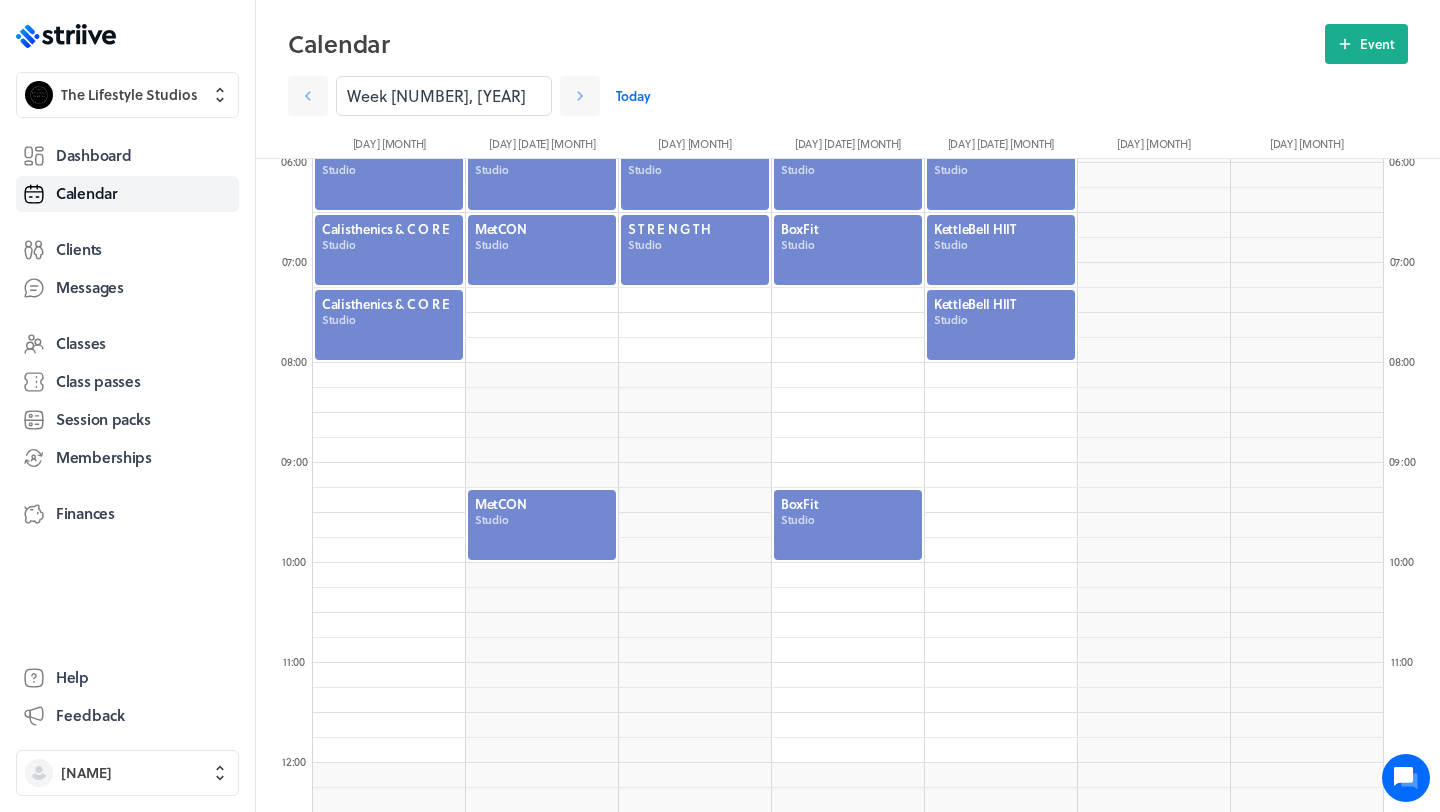 click at bounding box center [542, 525] 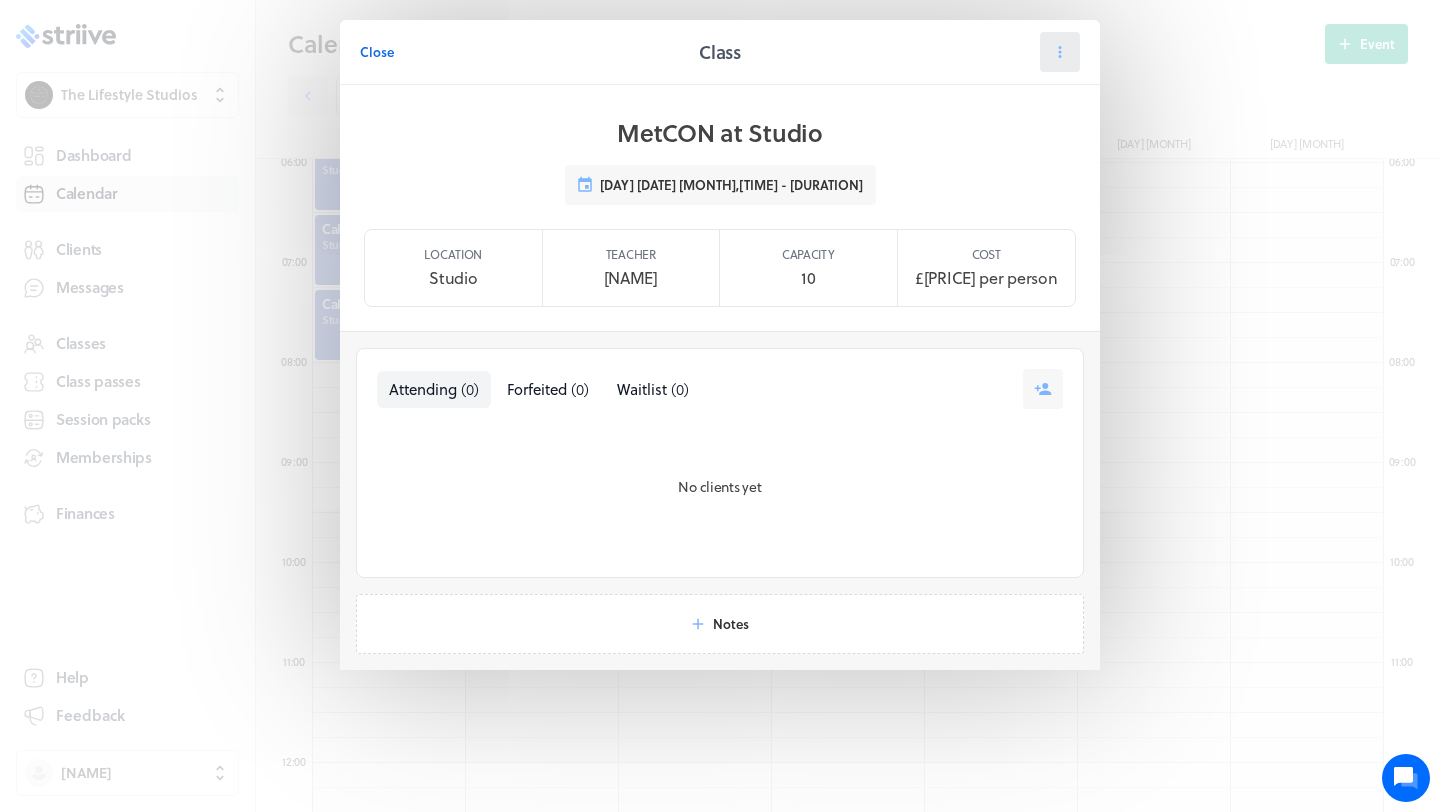 click at bounding box center (1060, 52) 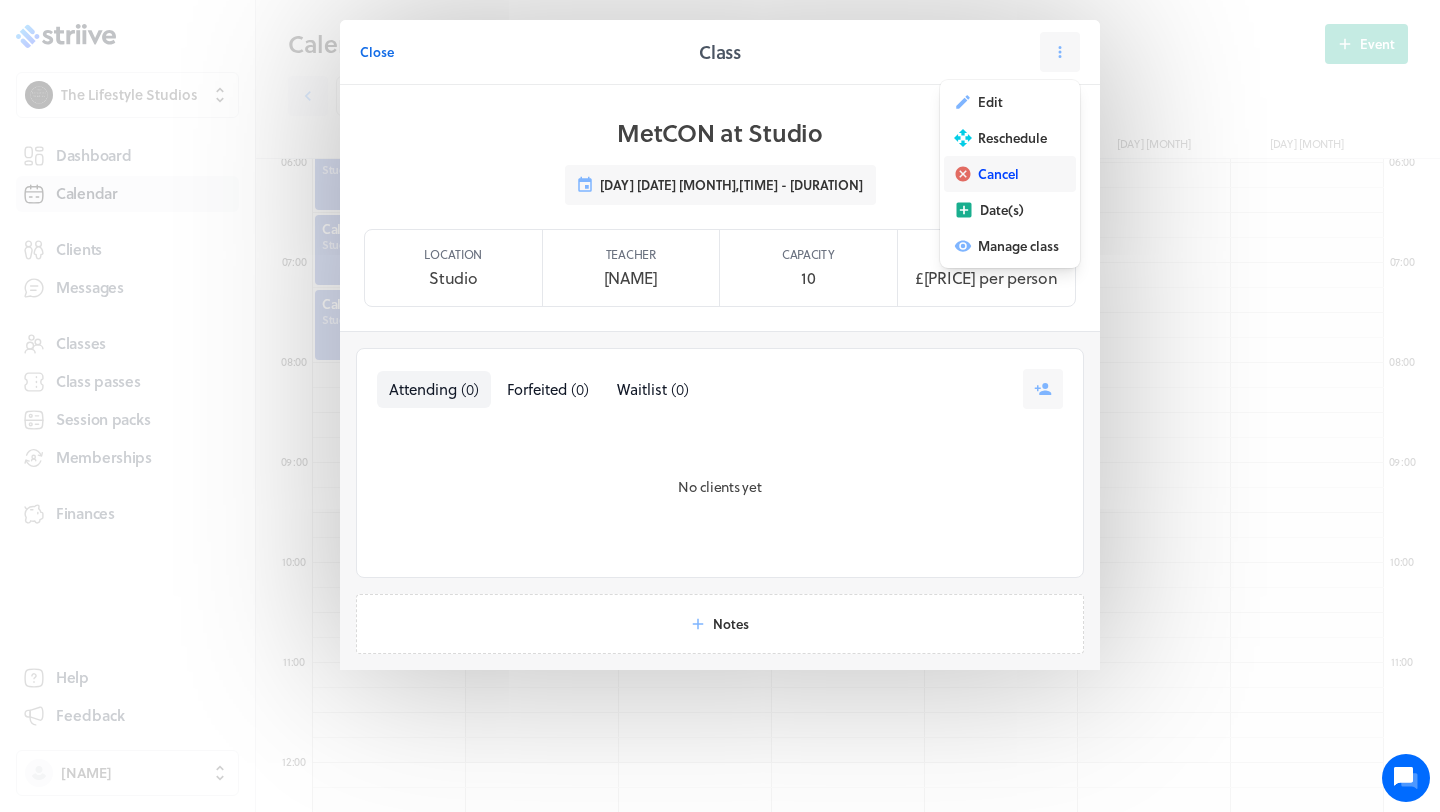 click on "Cancel" at bounding box center (998, 174) 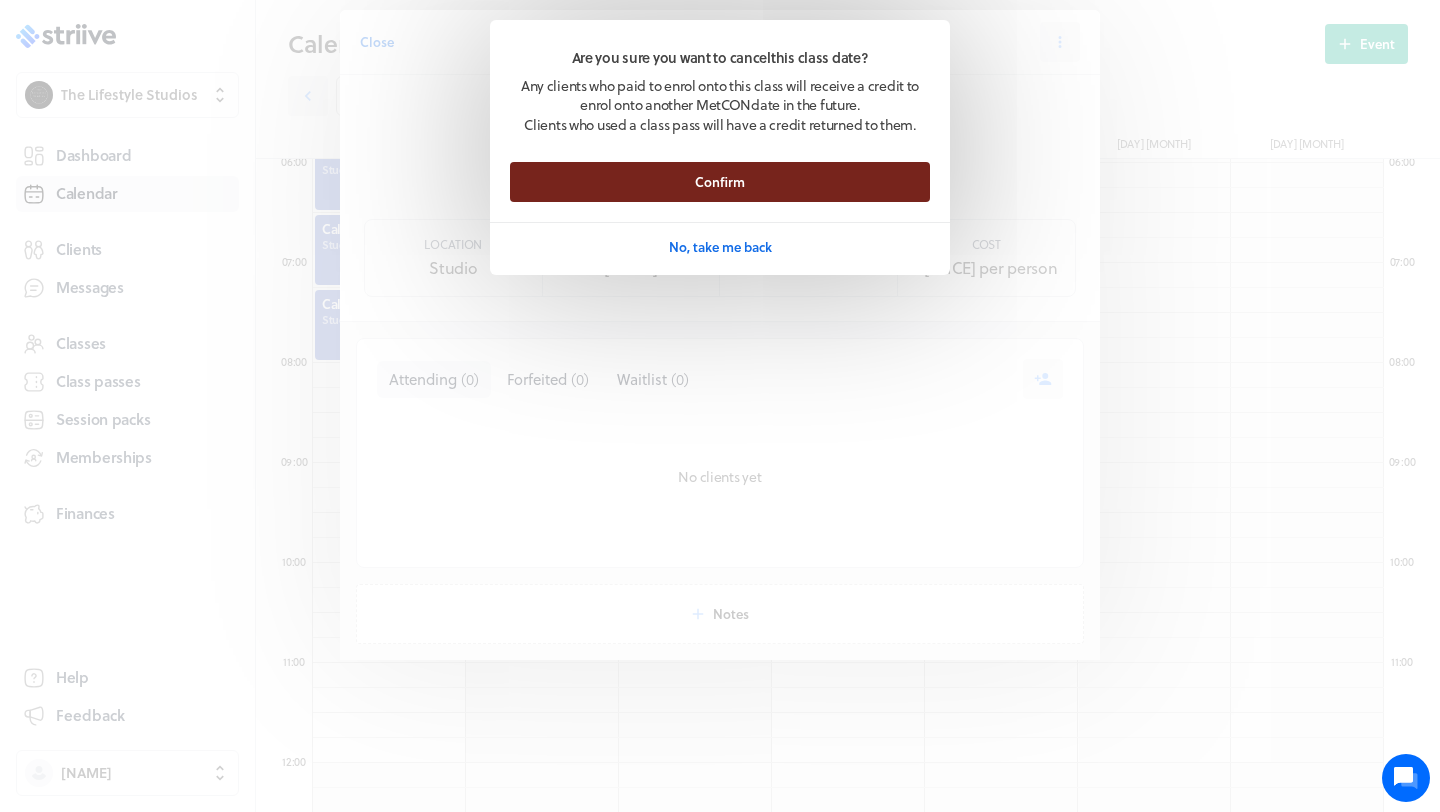 click on "Confirm" at bounding box center (720, 182) 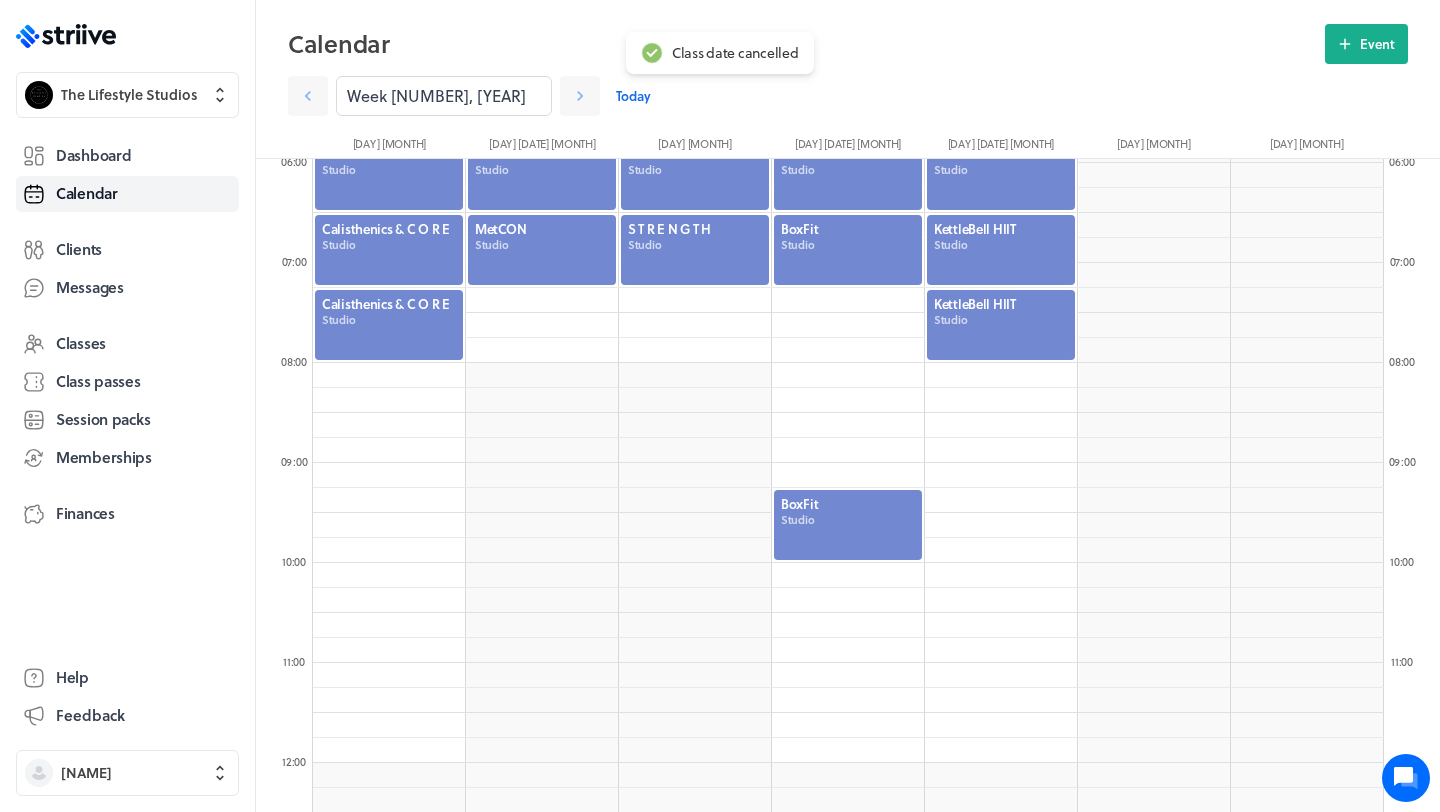 click at bounding box center [848, 525] 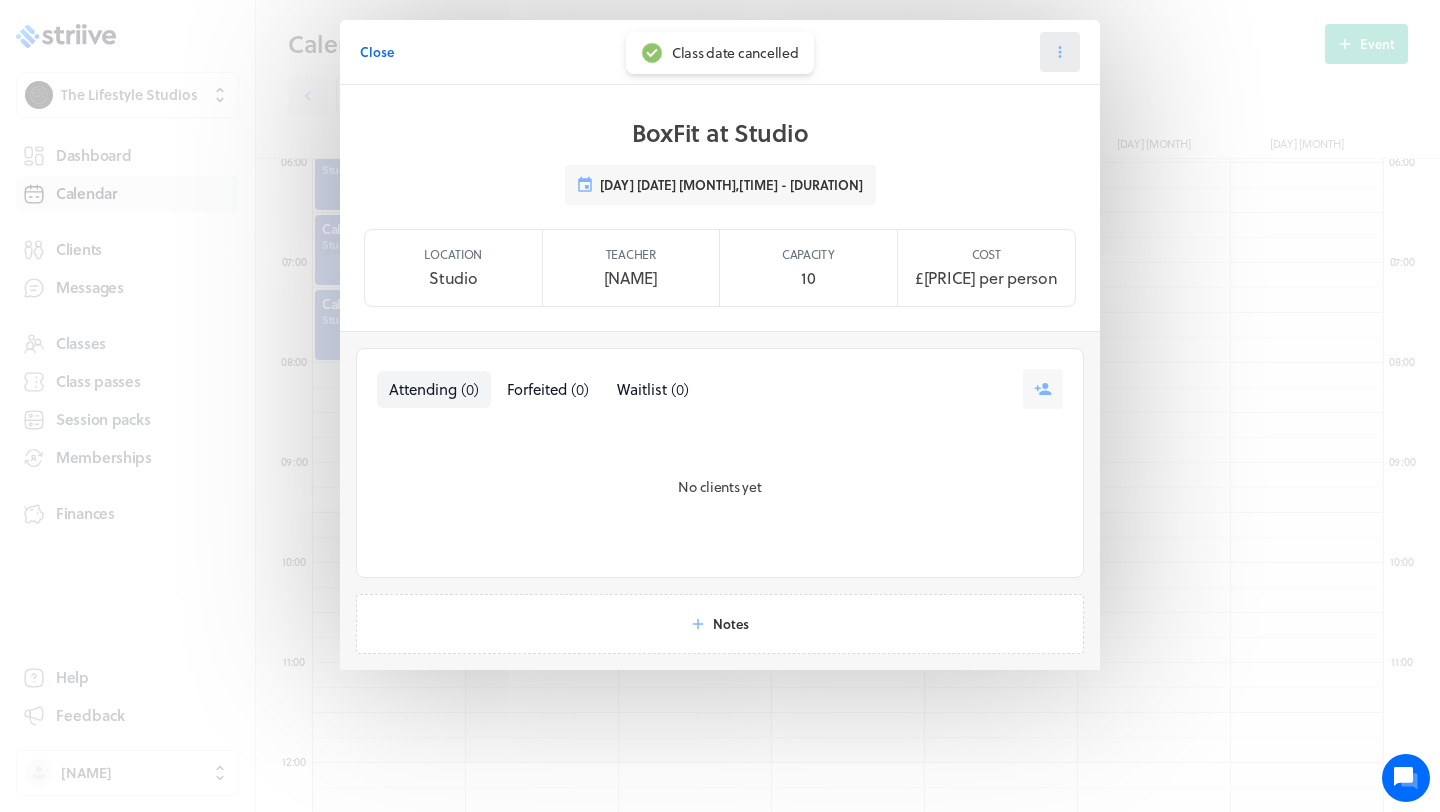 click 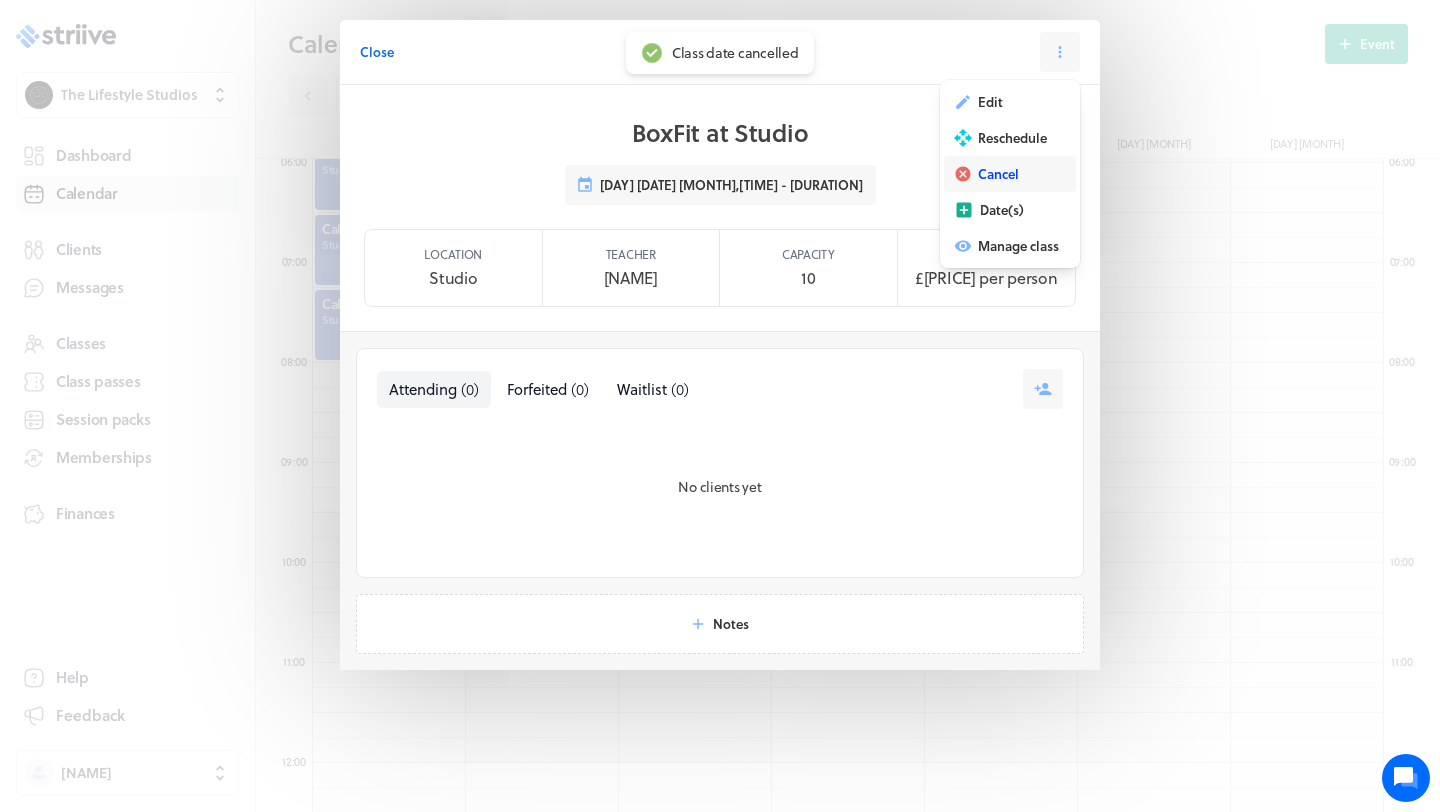 click on "Cancel" at bounding box center [998, 174] 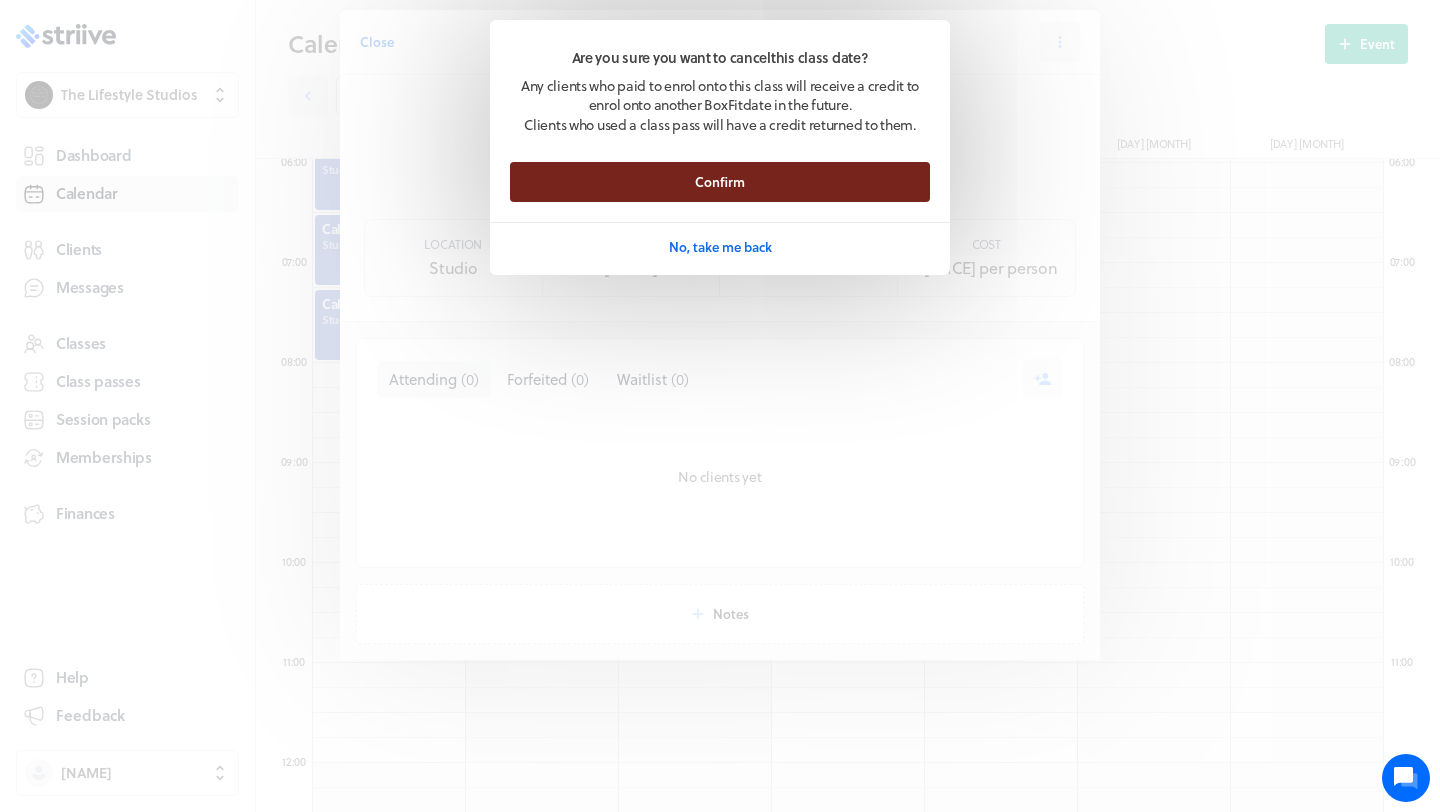 click on "Confirm" at bounding box center (720, 182) 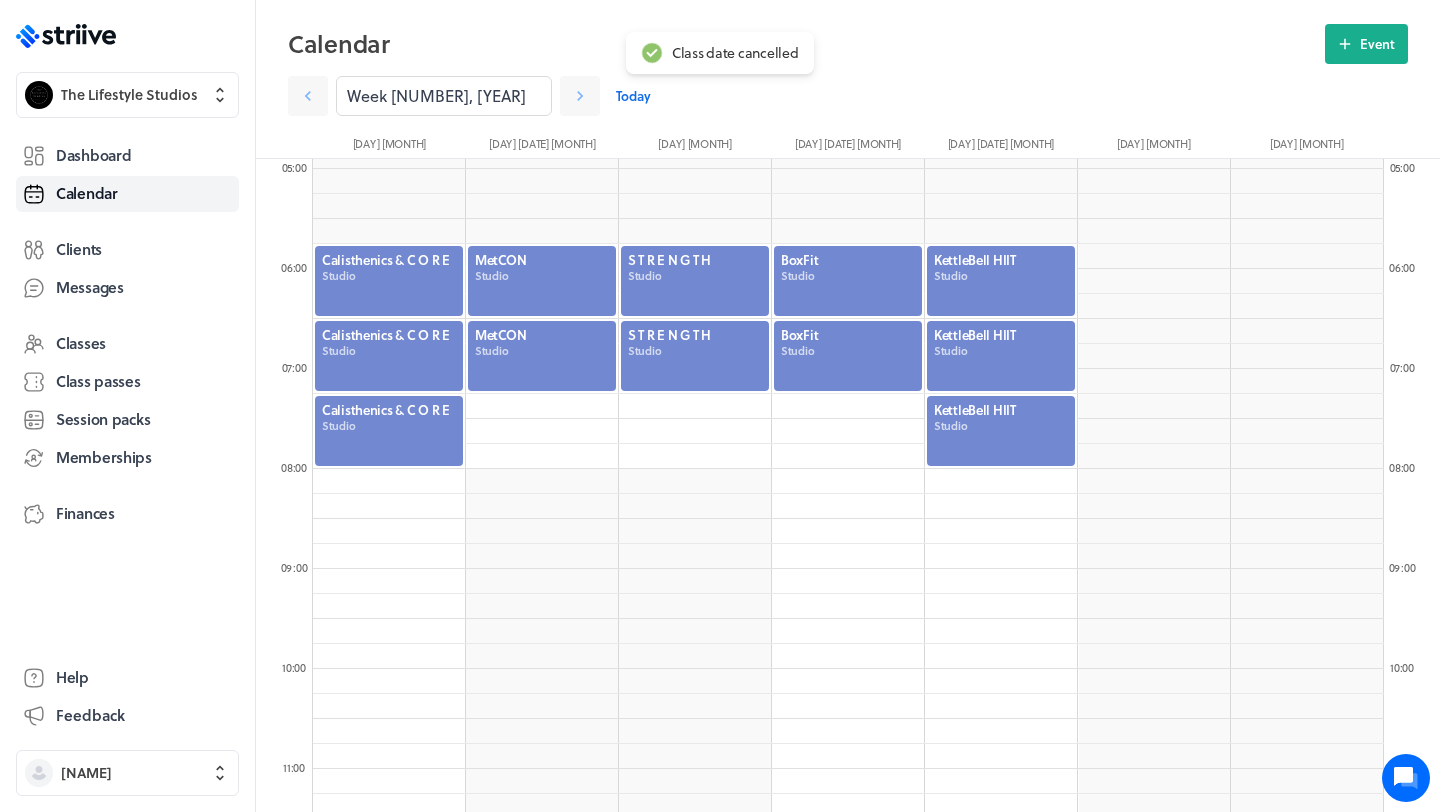 scroll, scrollTop: 481, scrollLeft: 0, axis: vertical 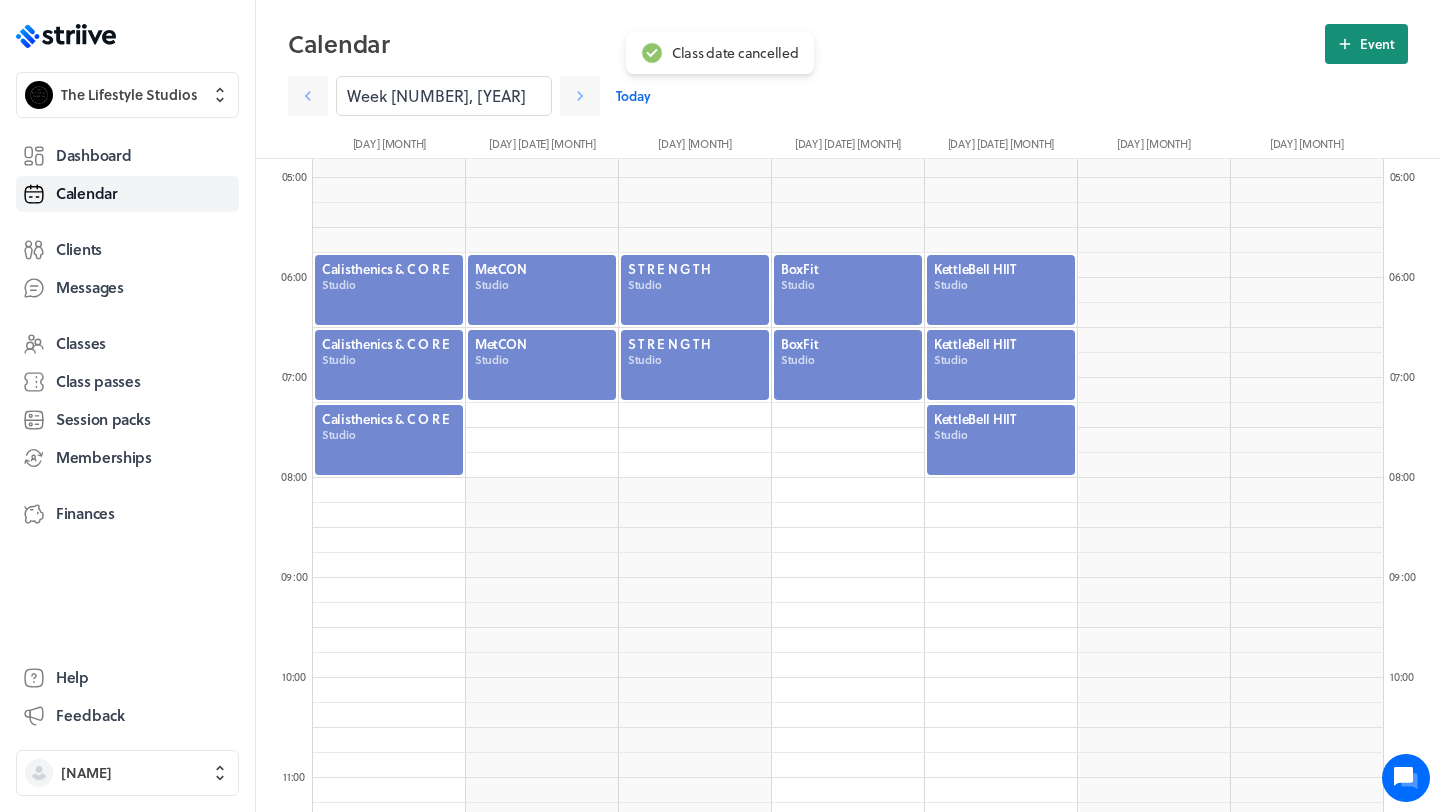 click on "Event" at bounding box center (1366, 44) 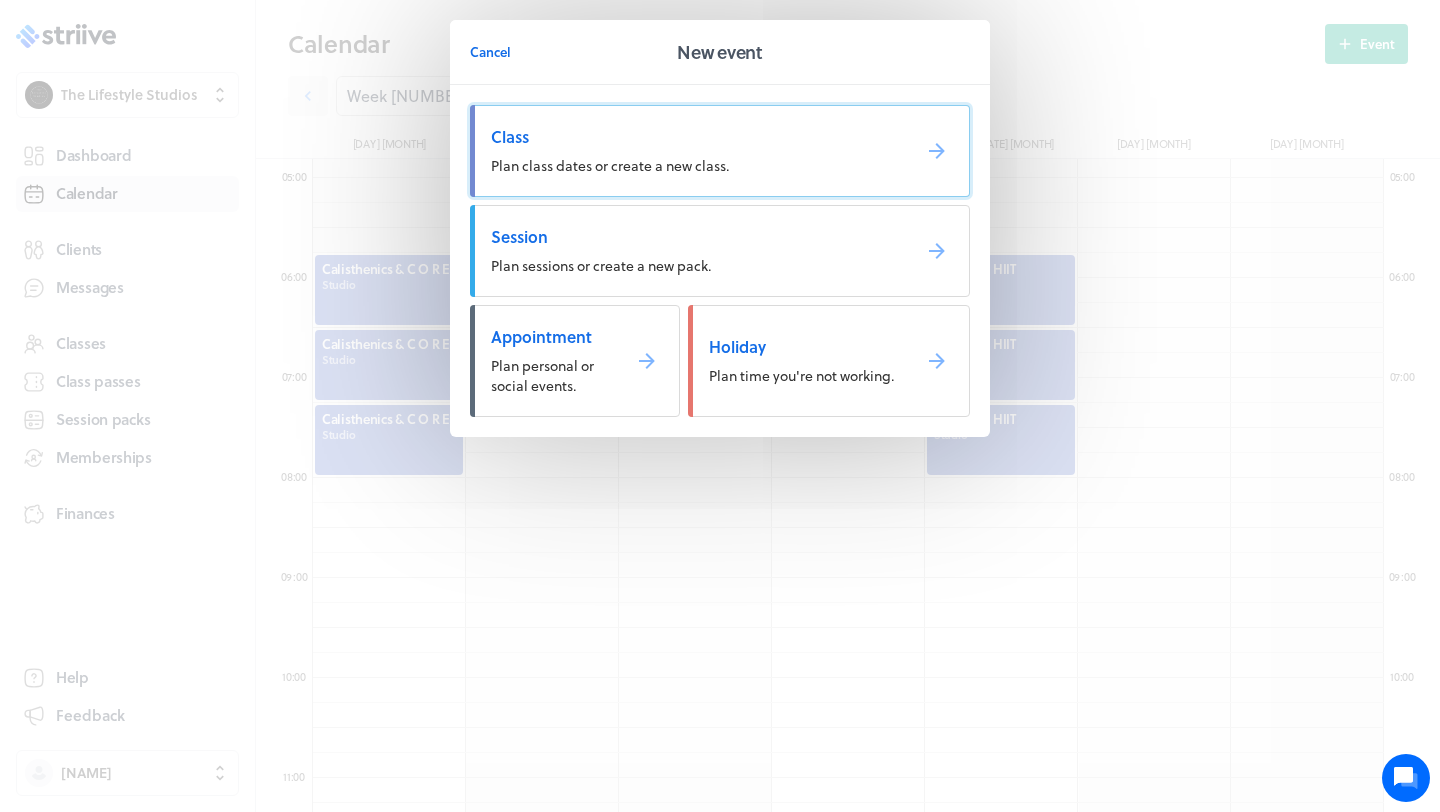 click on "Class Plan class dates or create a new class." at bounding box center [720, 151] 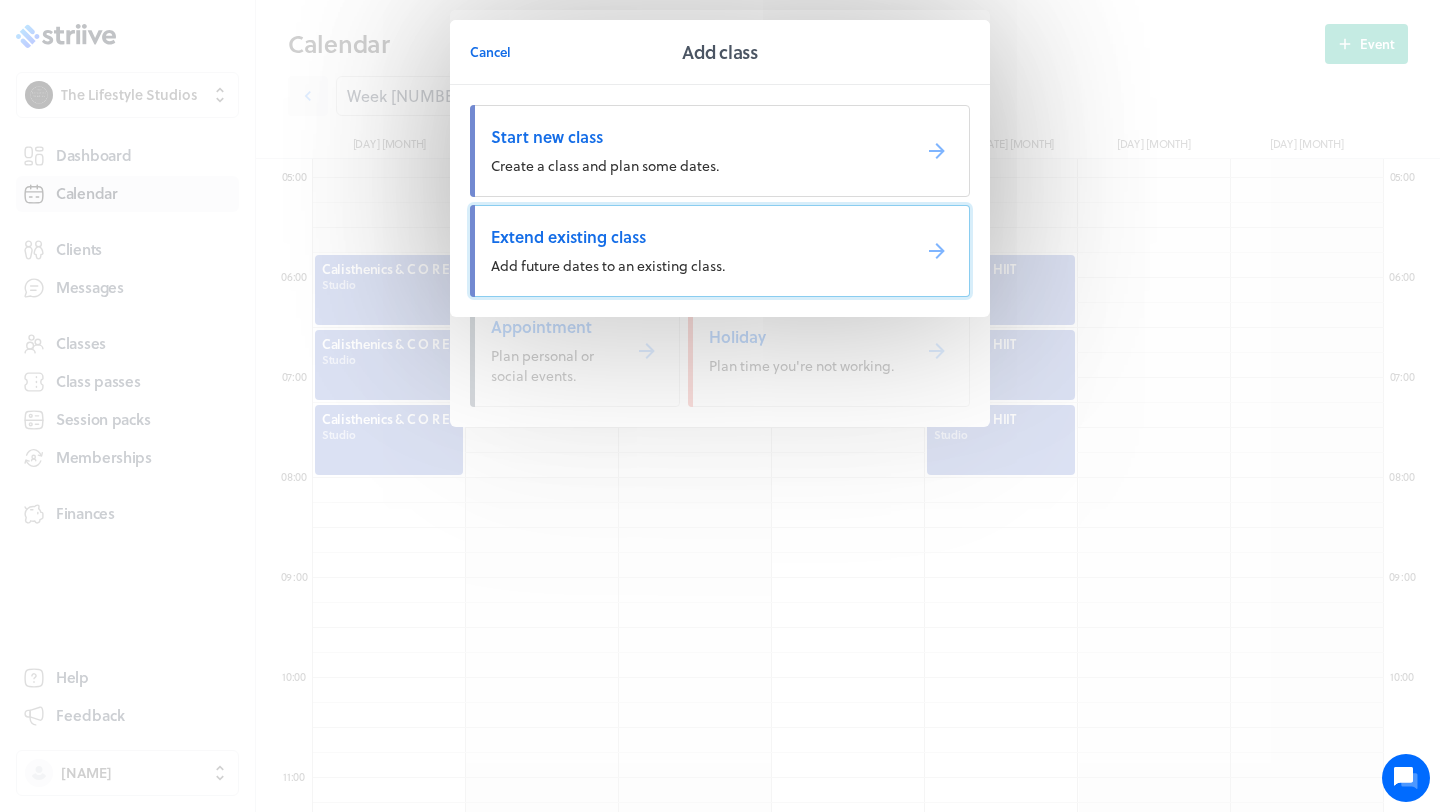 click on "Extend existing class Add future dates to an existing class." at bounding box center (720, 251) 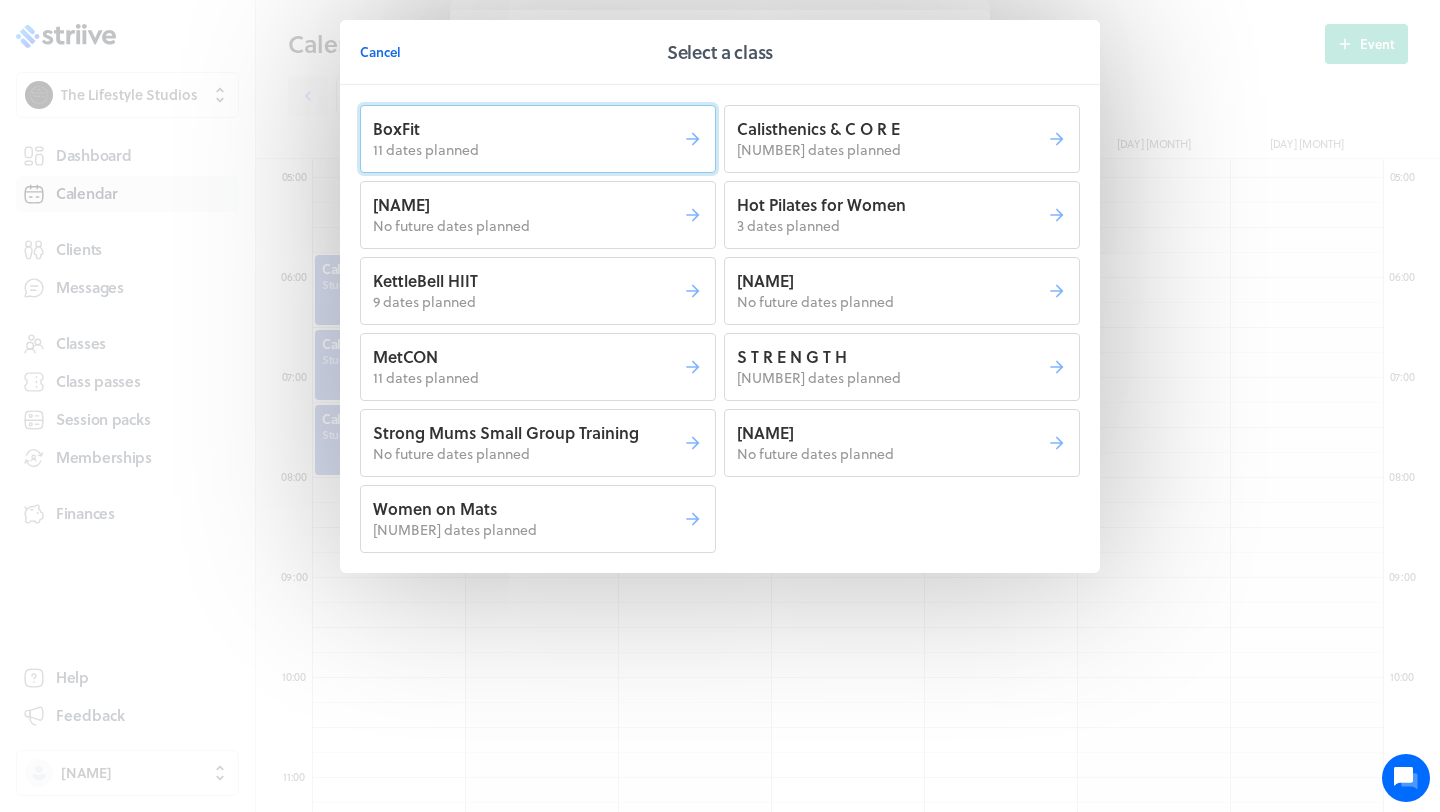 click on "11 dates planned" at bounding box center [528, 150] 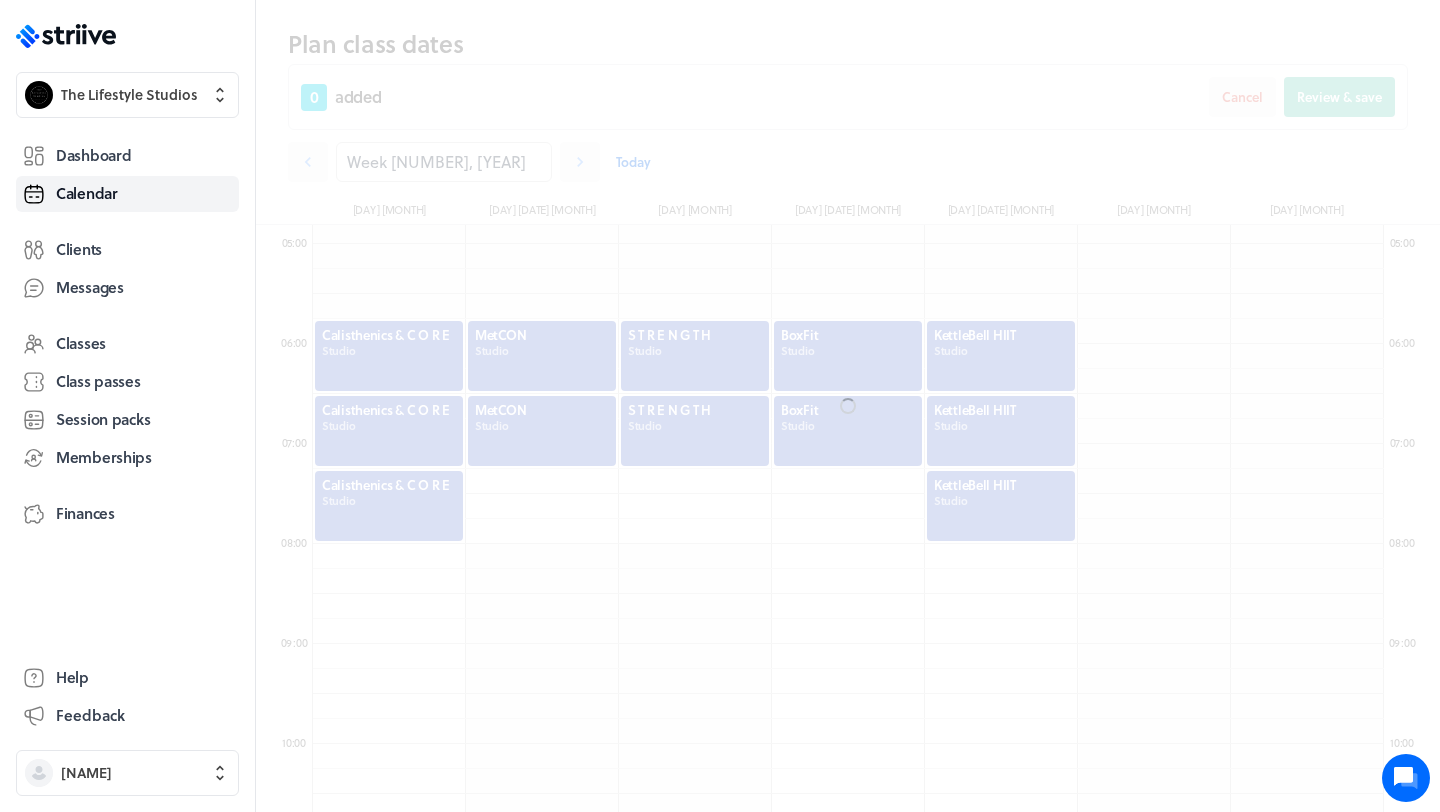 scroll, scrollTop: 547, scrollLeft: 0, axis: vertical 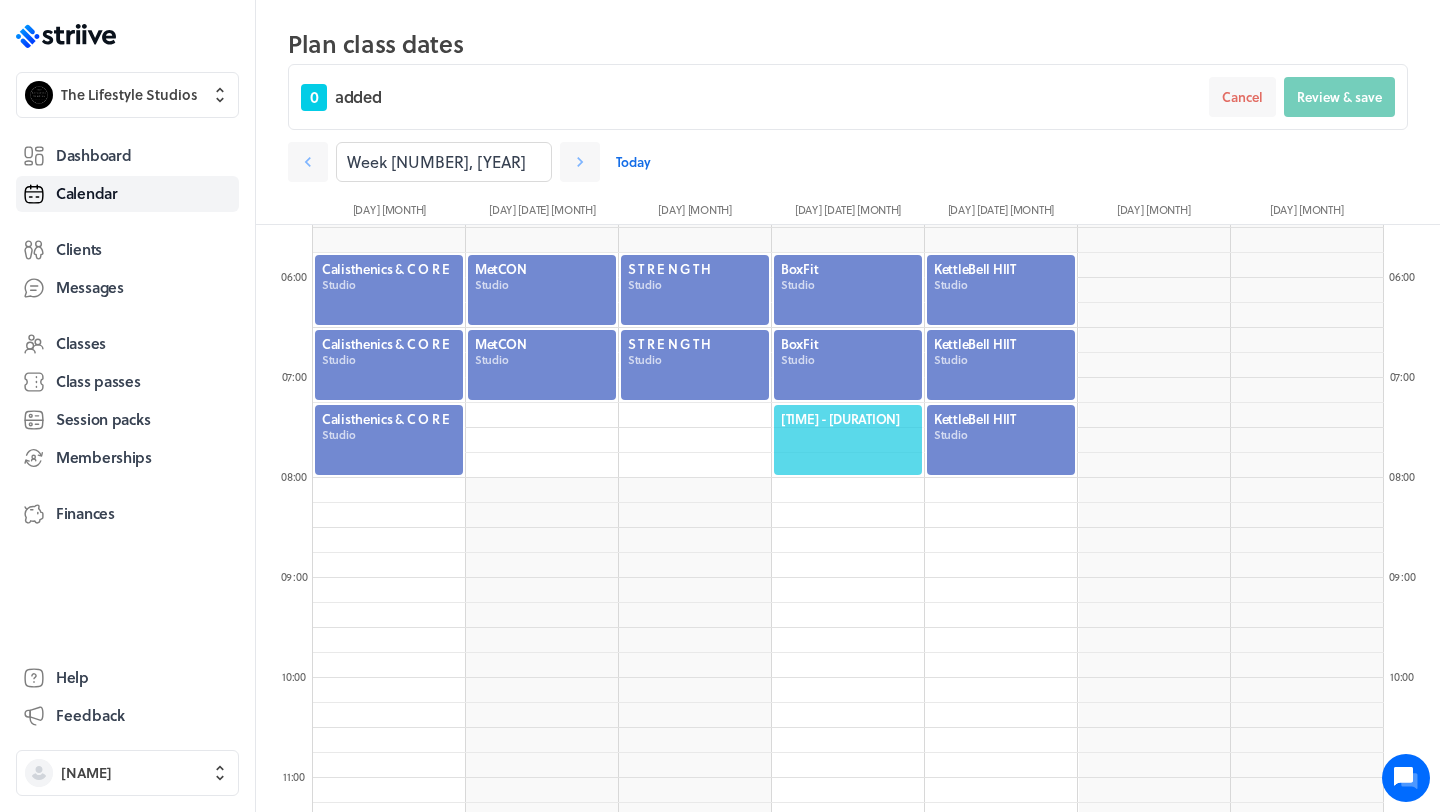click on "[TIME] - [DURATION]" 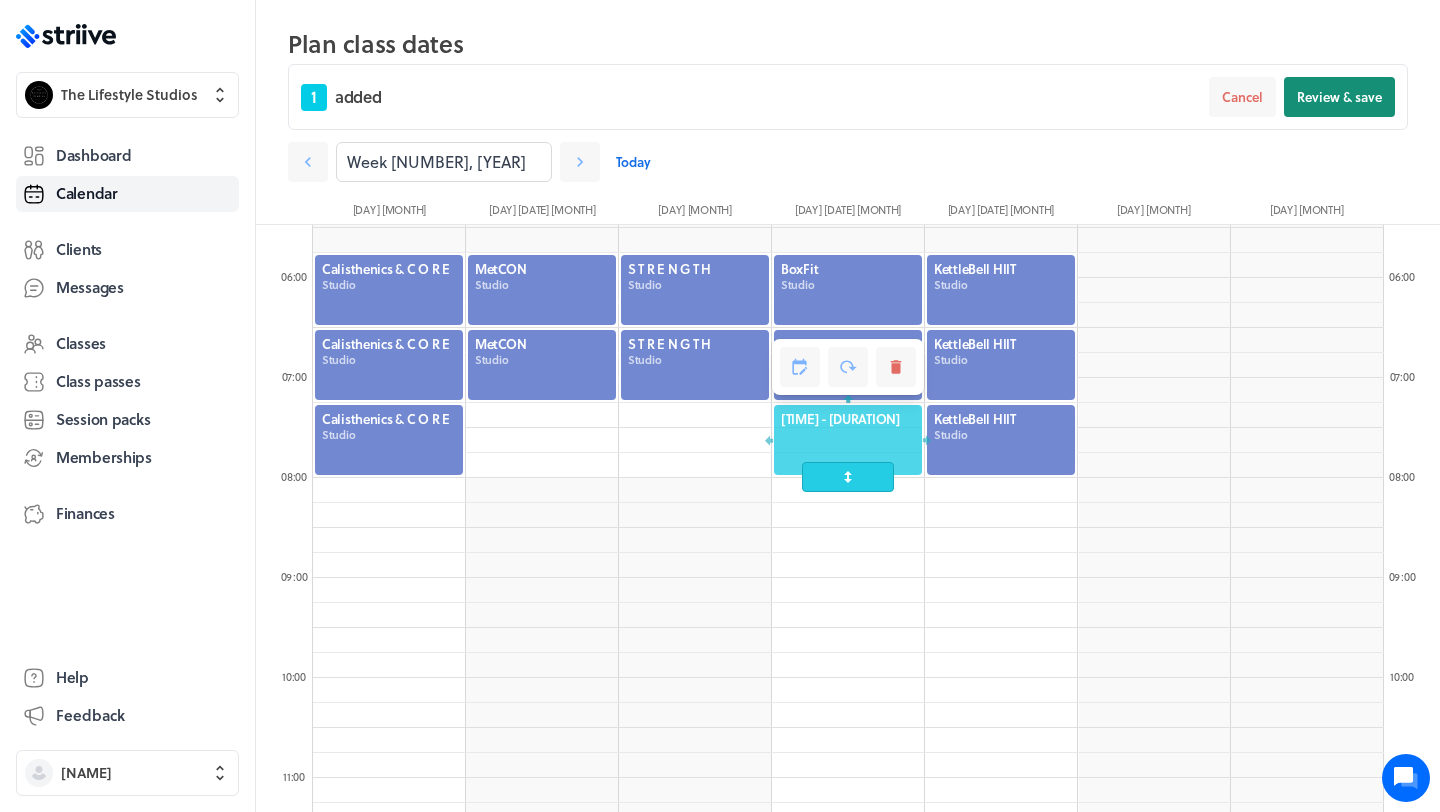 click on "Review & save" at bounding box center (1339, 97) 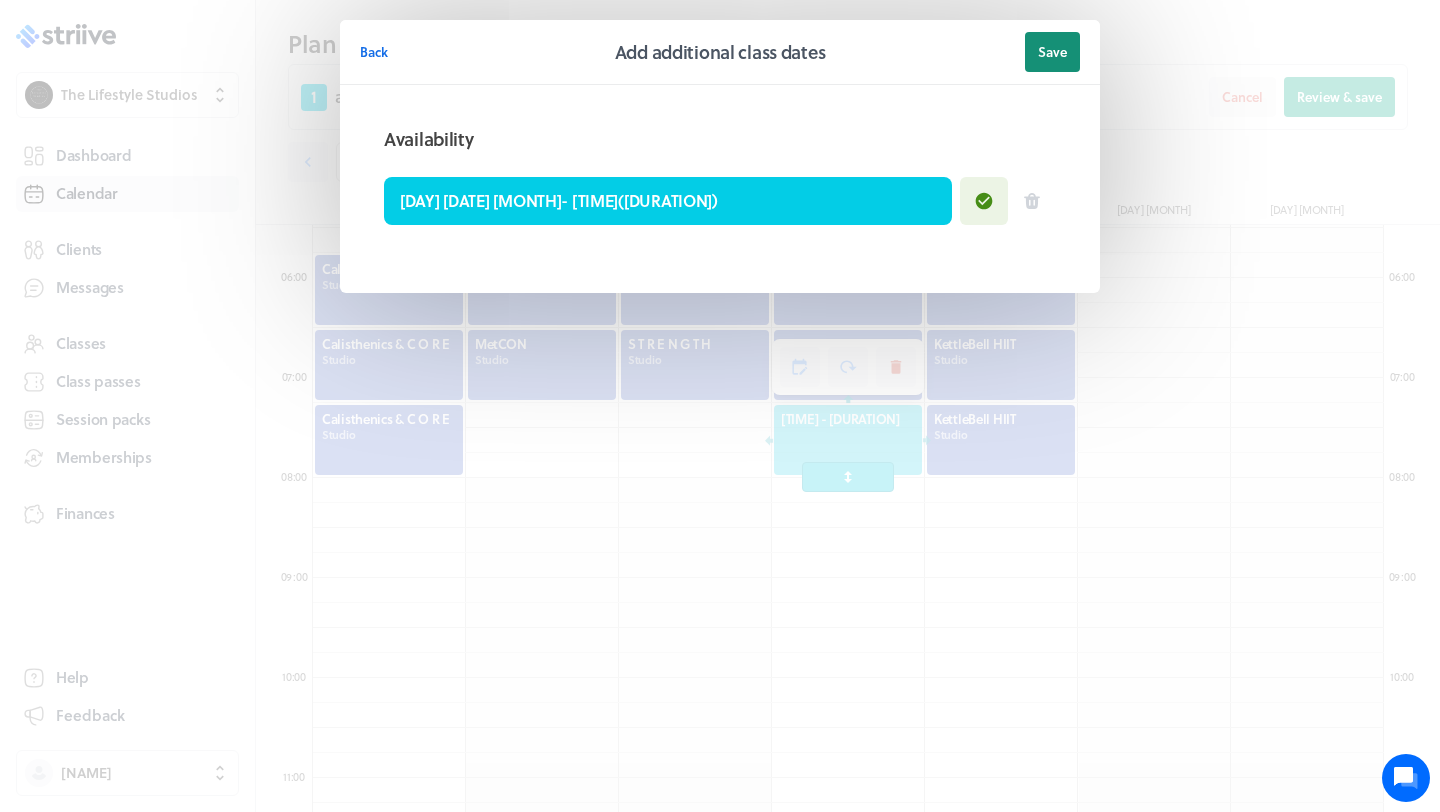 click on "Save" at bounding box center (1052, 52) 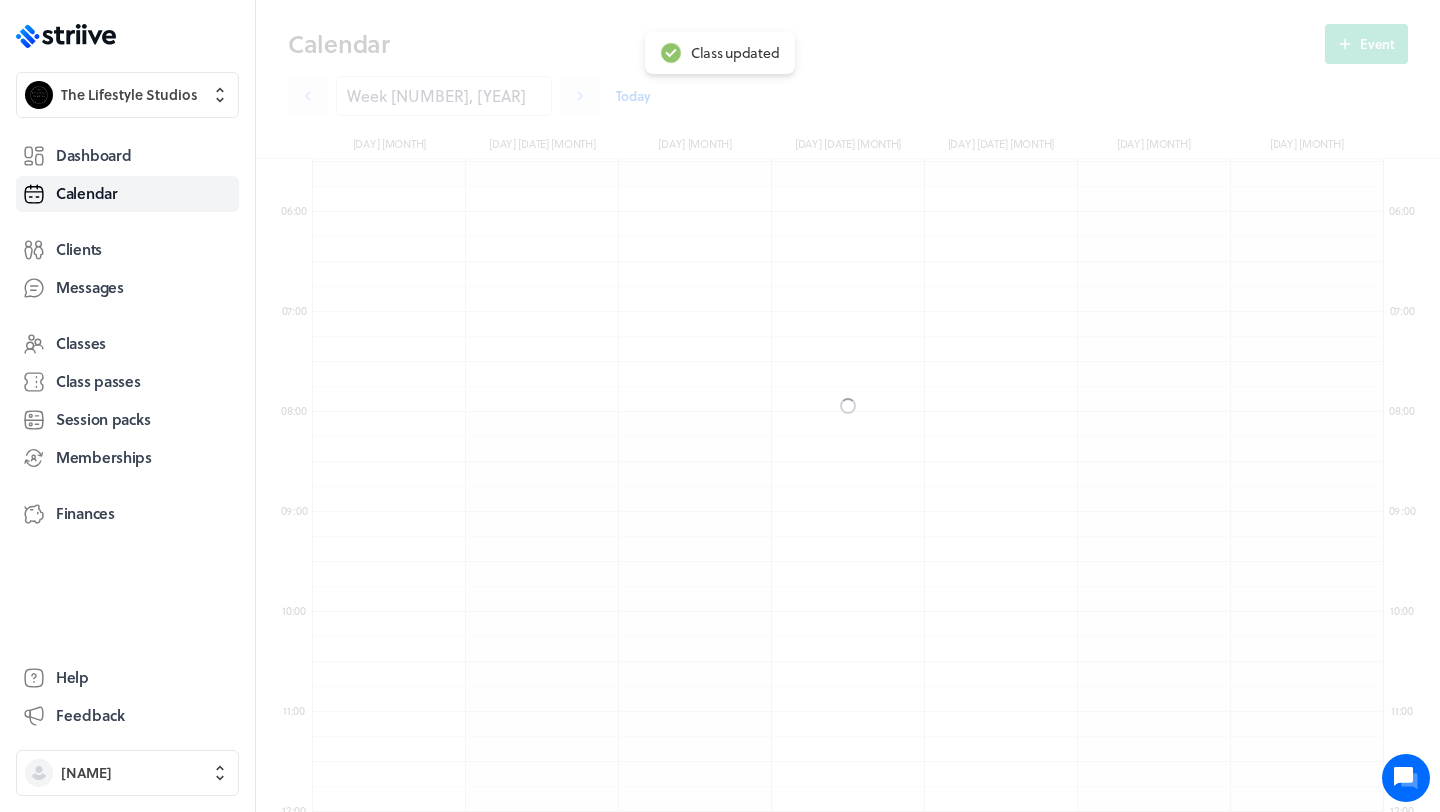 scroll, scrollTop: 481, scrollLeft: 0, axis: vertical 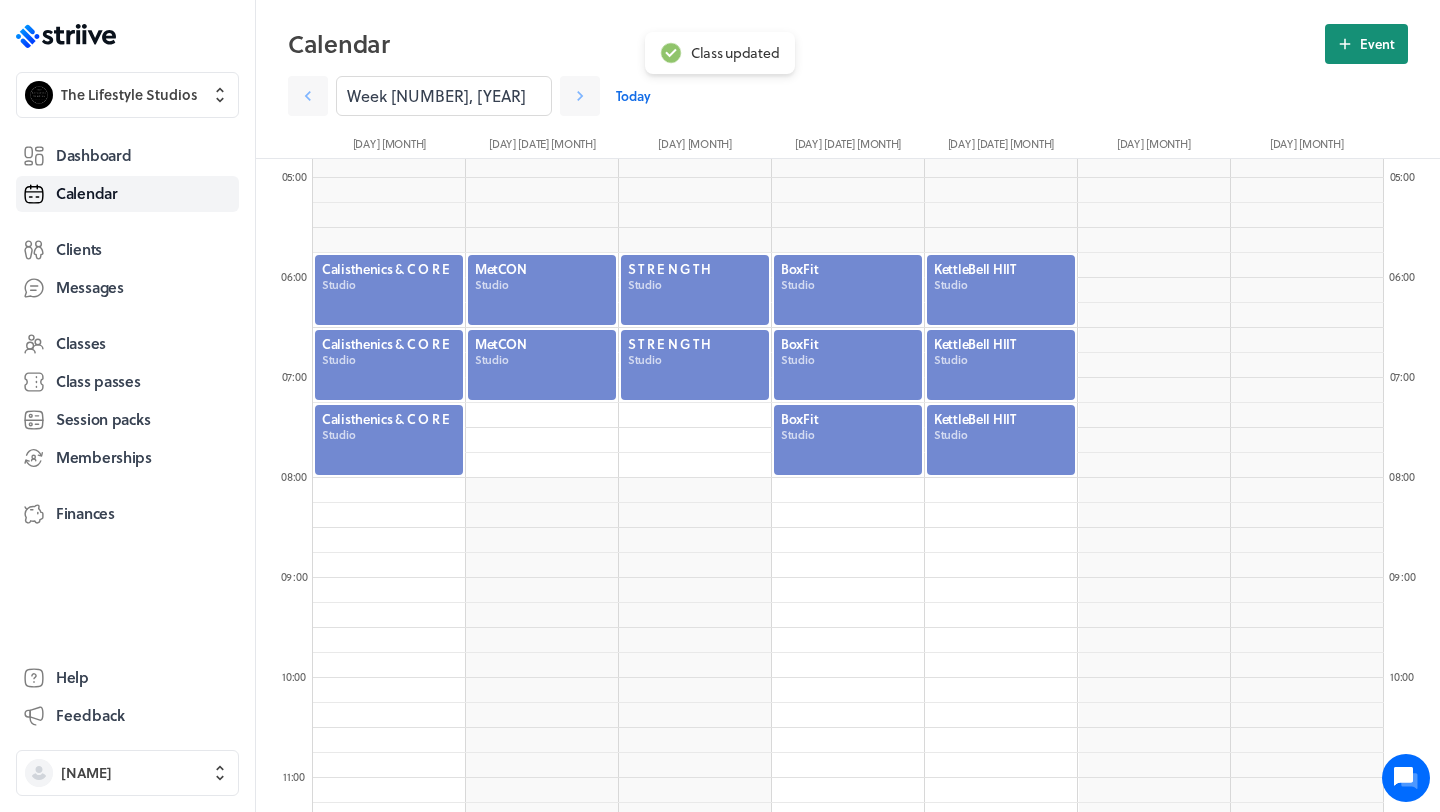 click on "Event" at bounding box center [1377, 44] 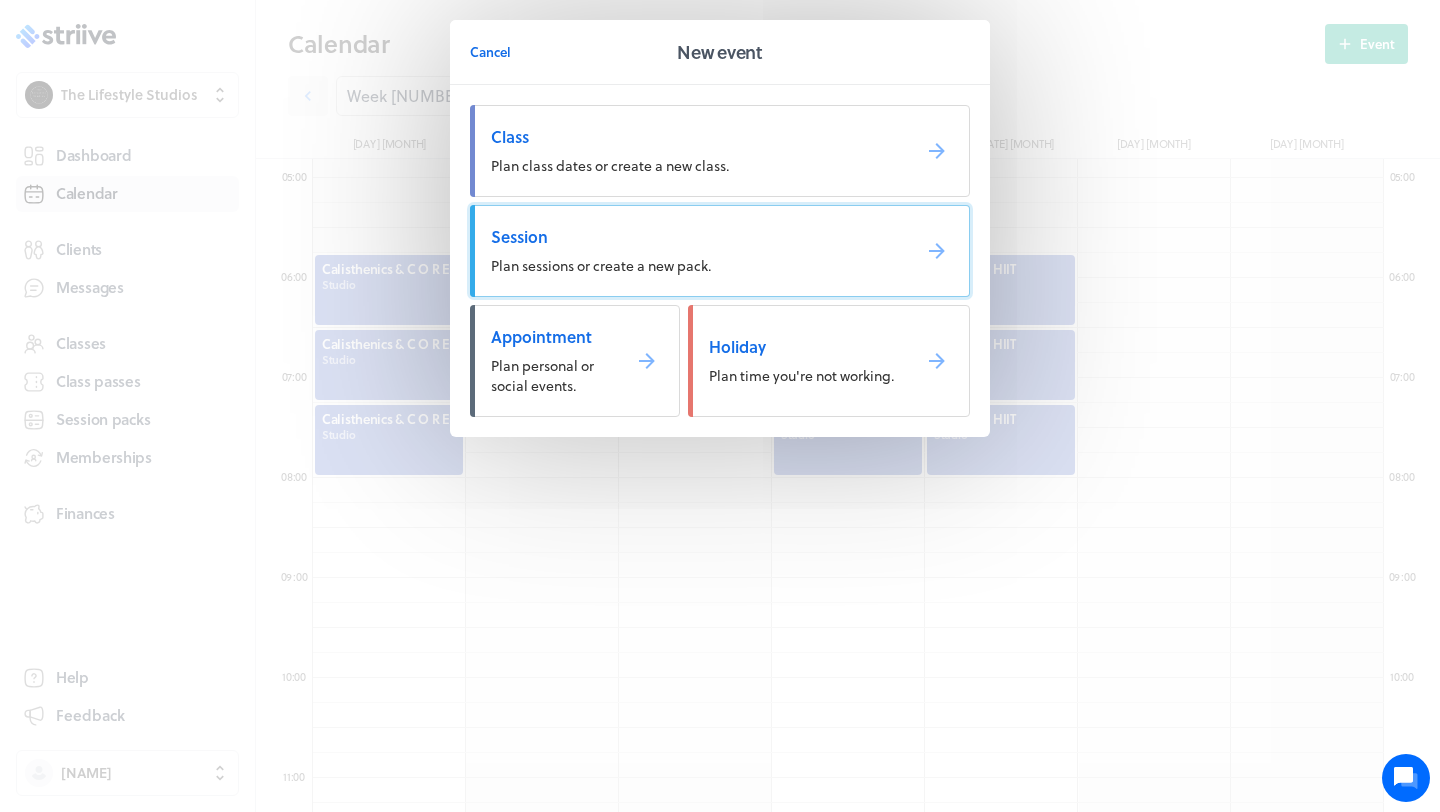 click on "Plan sessions or create a new pack." at bounding box center (601, 265) 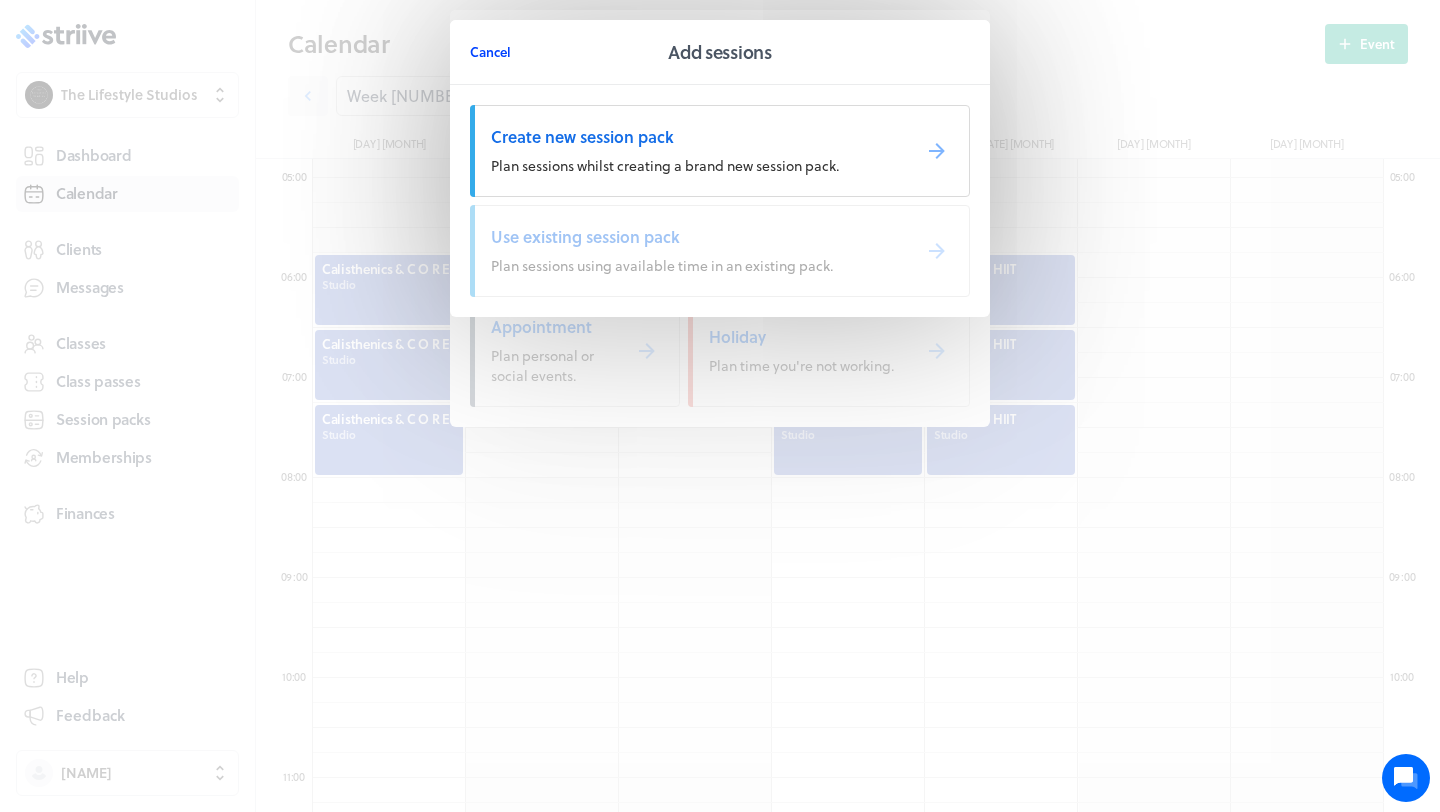 click on "Cancel" at bounding box center (490, 52) 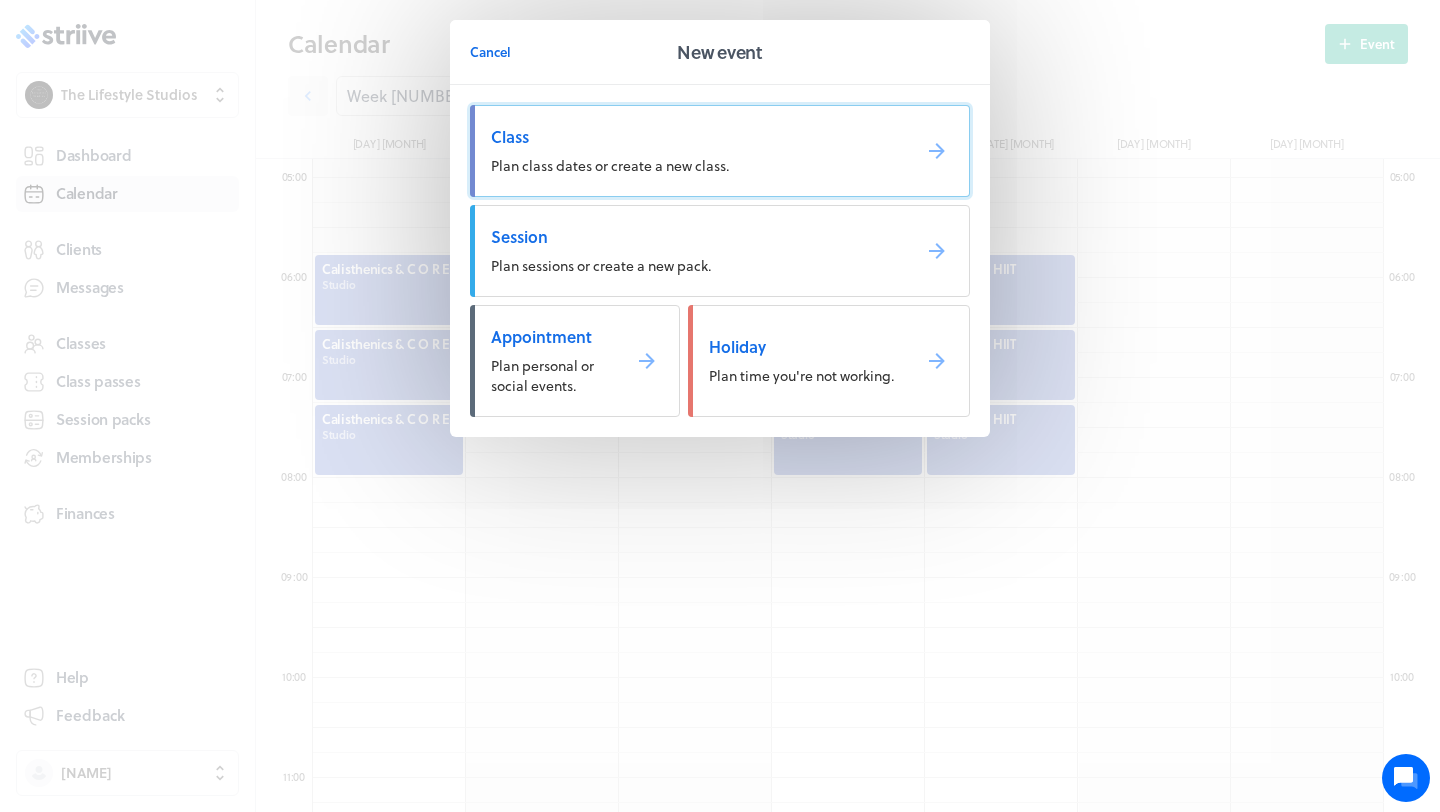 click on "Class" at bounding box center [692, 137] 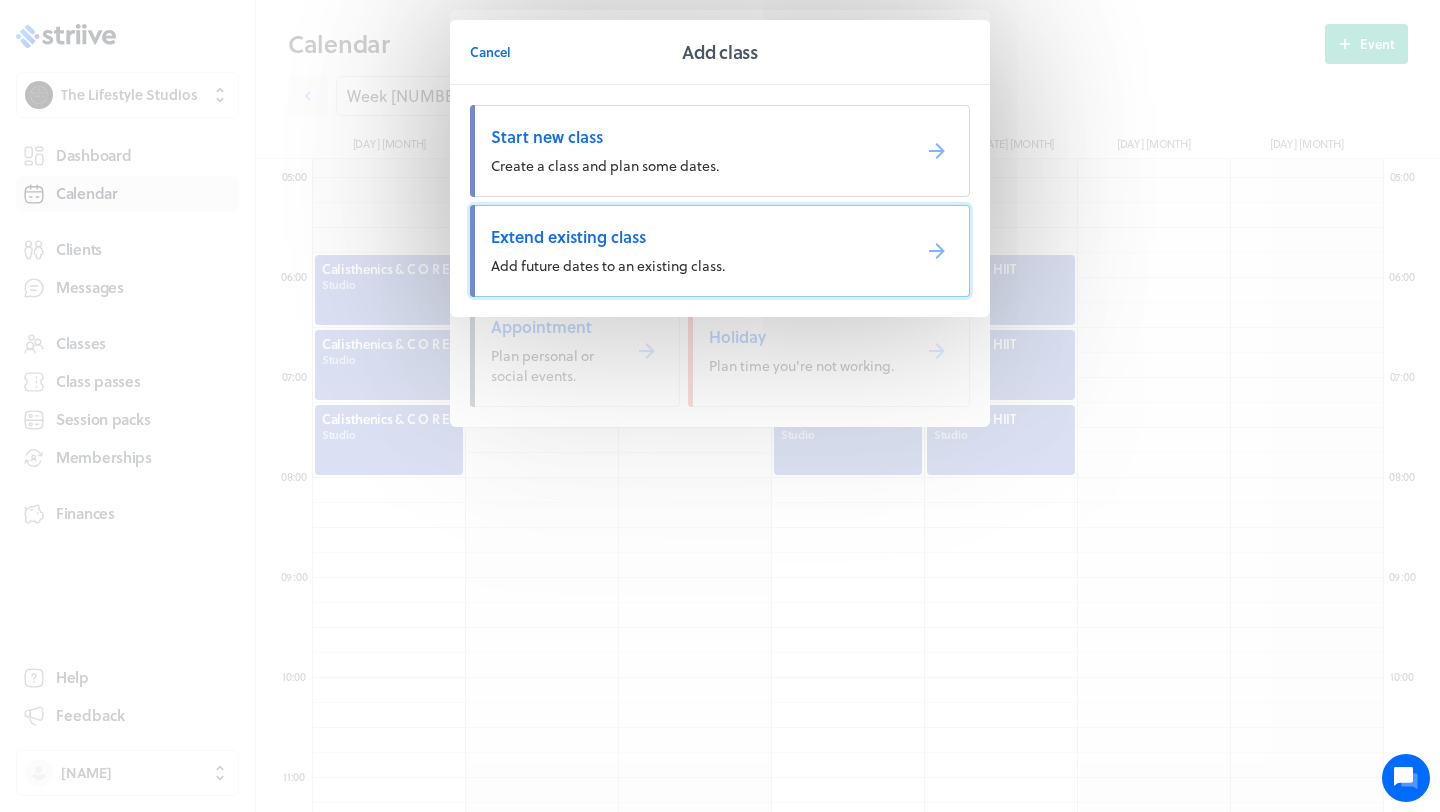 click on "Extend existing class Add future dates to an existing class." at bounding box center (720, 251) 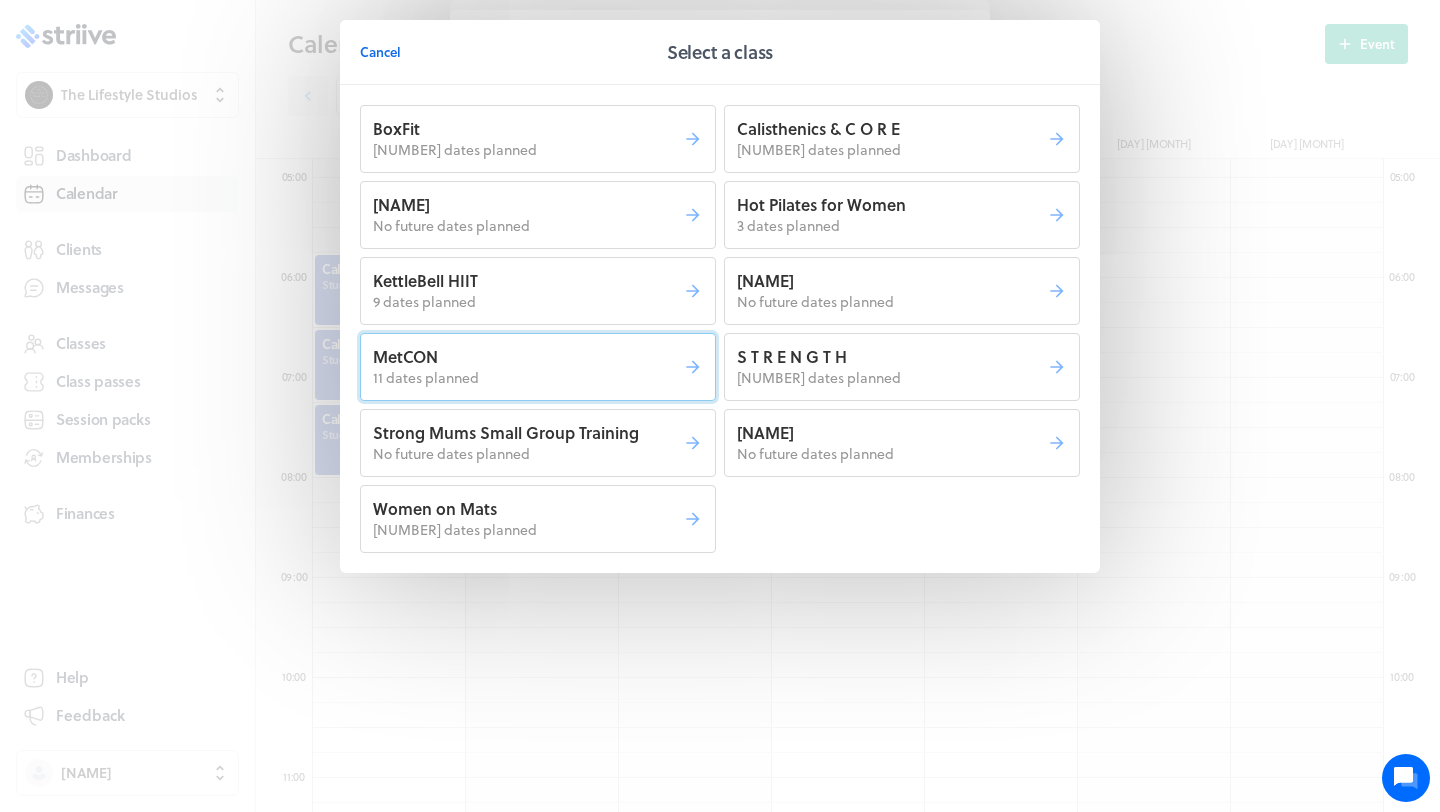 click on "MetCON" at bounding box center (528, 357) 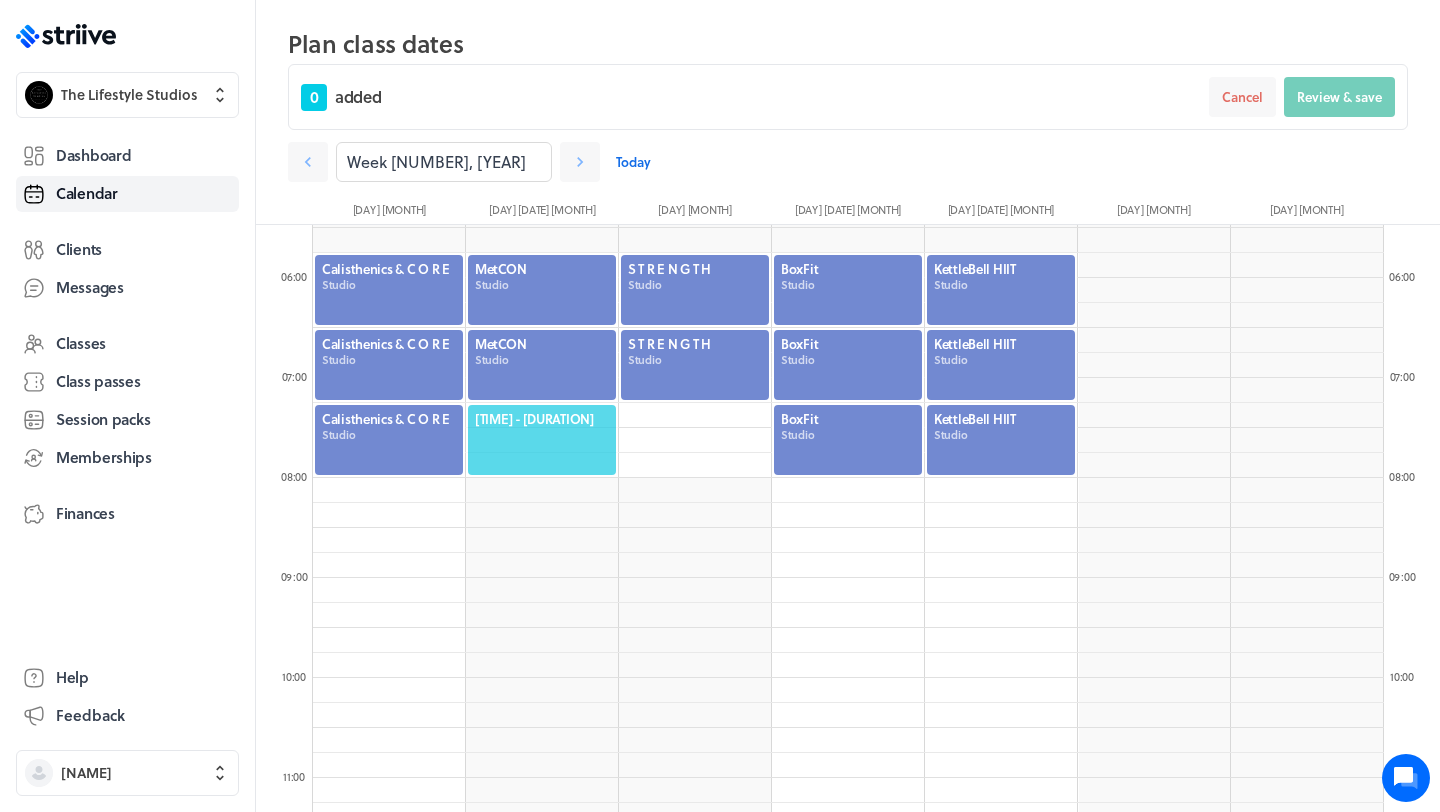 click on "[TIME] - [DURATION]" 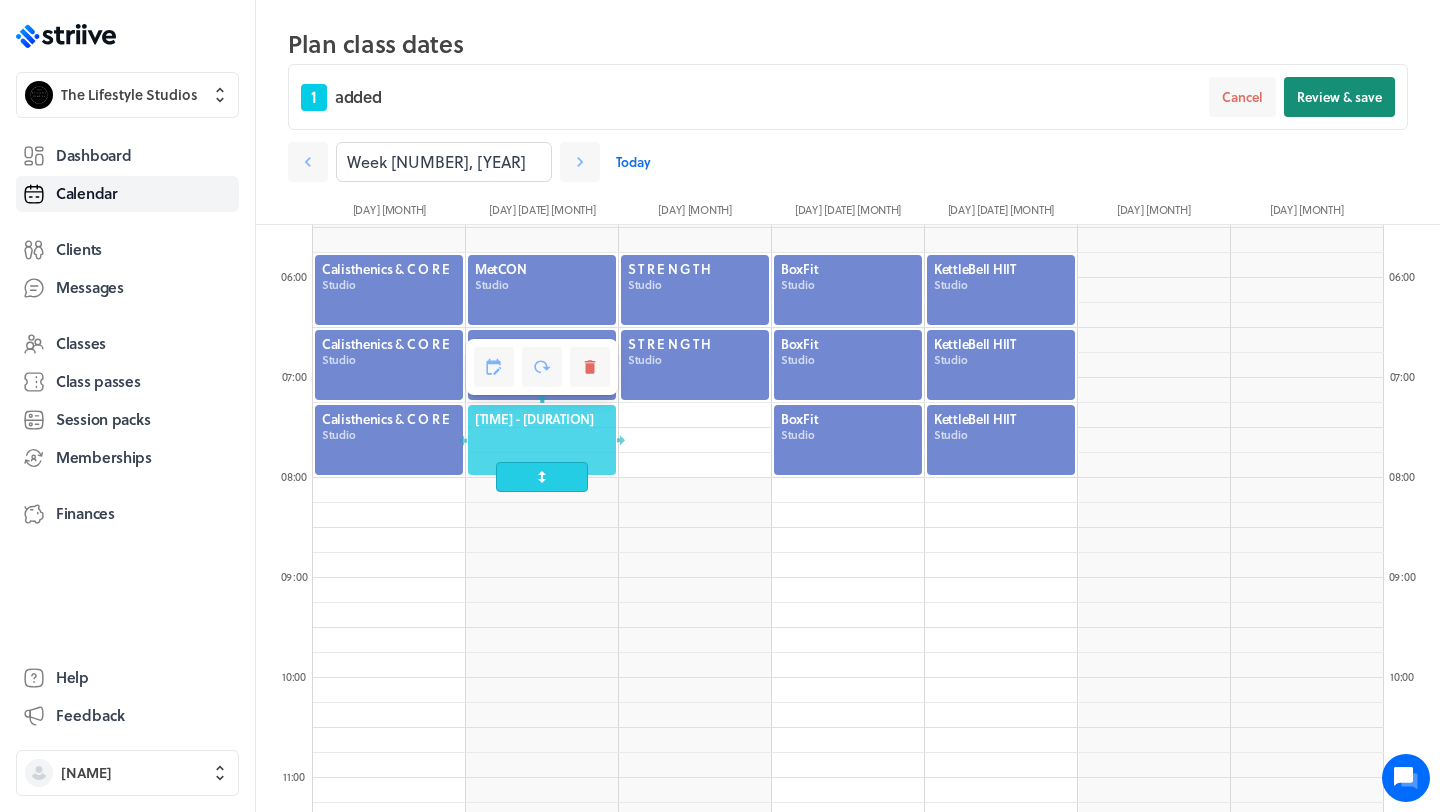 click on "Review & save" at bounding box center [1339, 97] 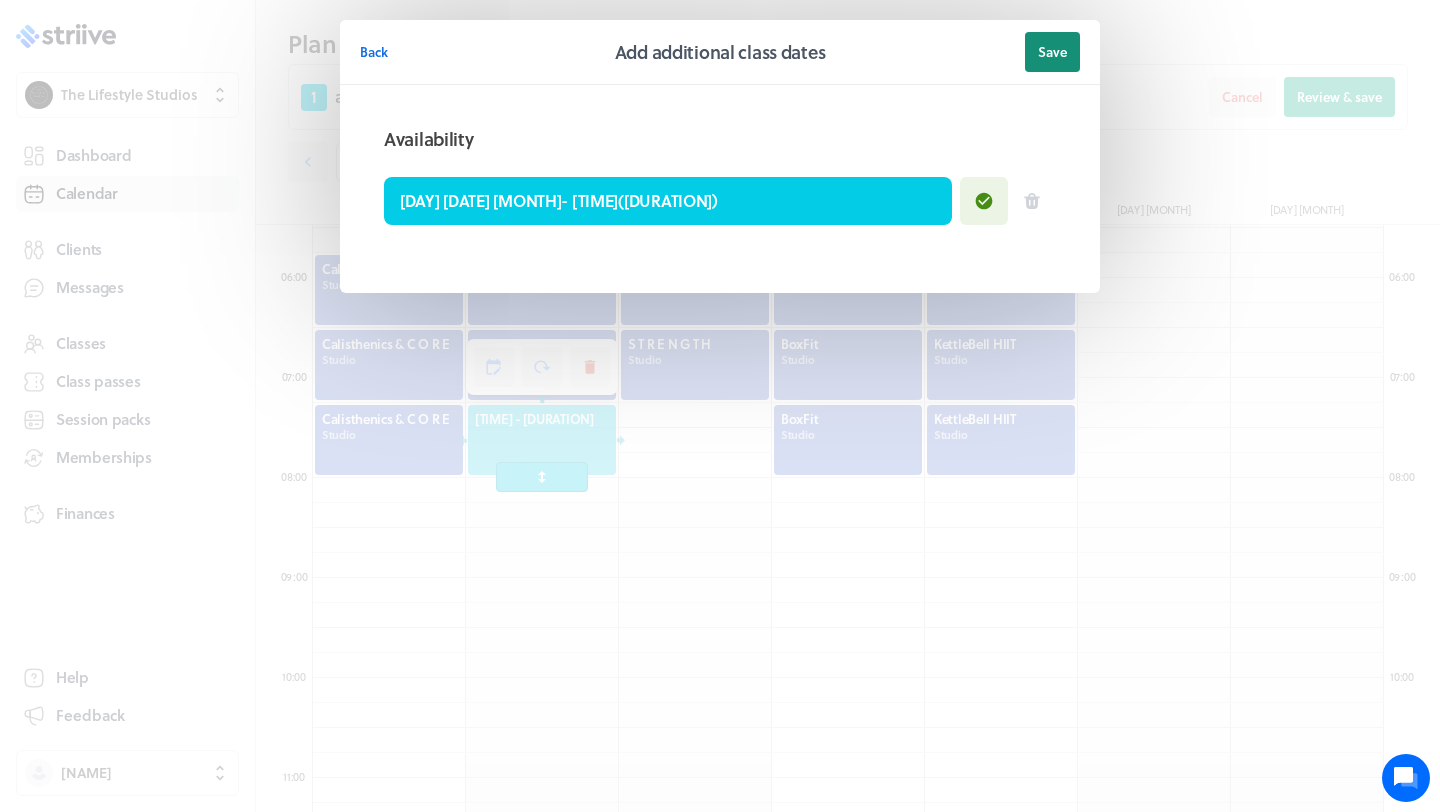 click on "Save" at bounding box center [1052, 52] 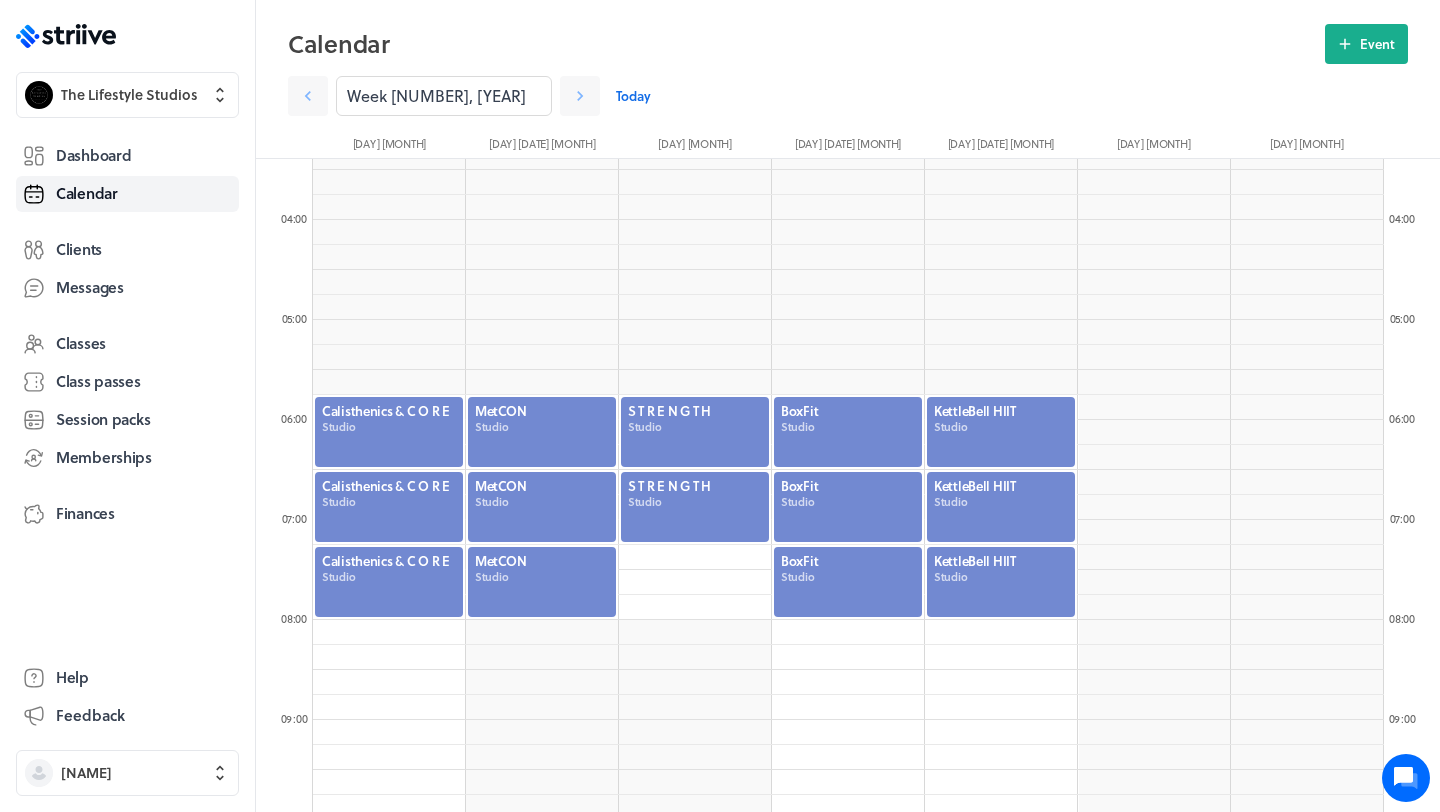 scroll, scrollTop: 323, scrollLeft: 0, axis: vertical 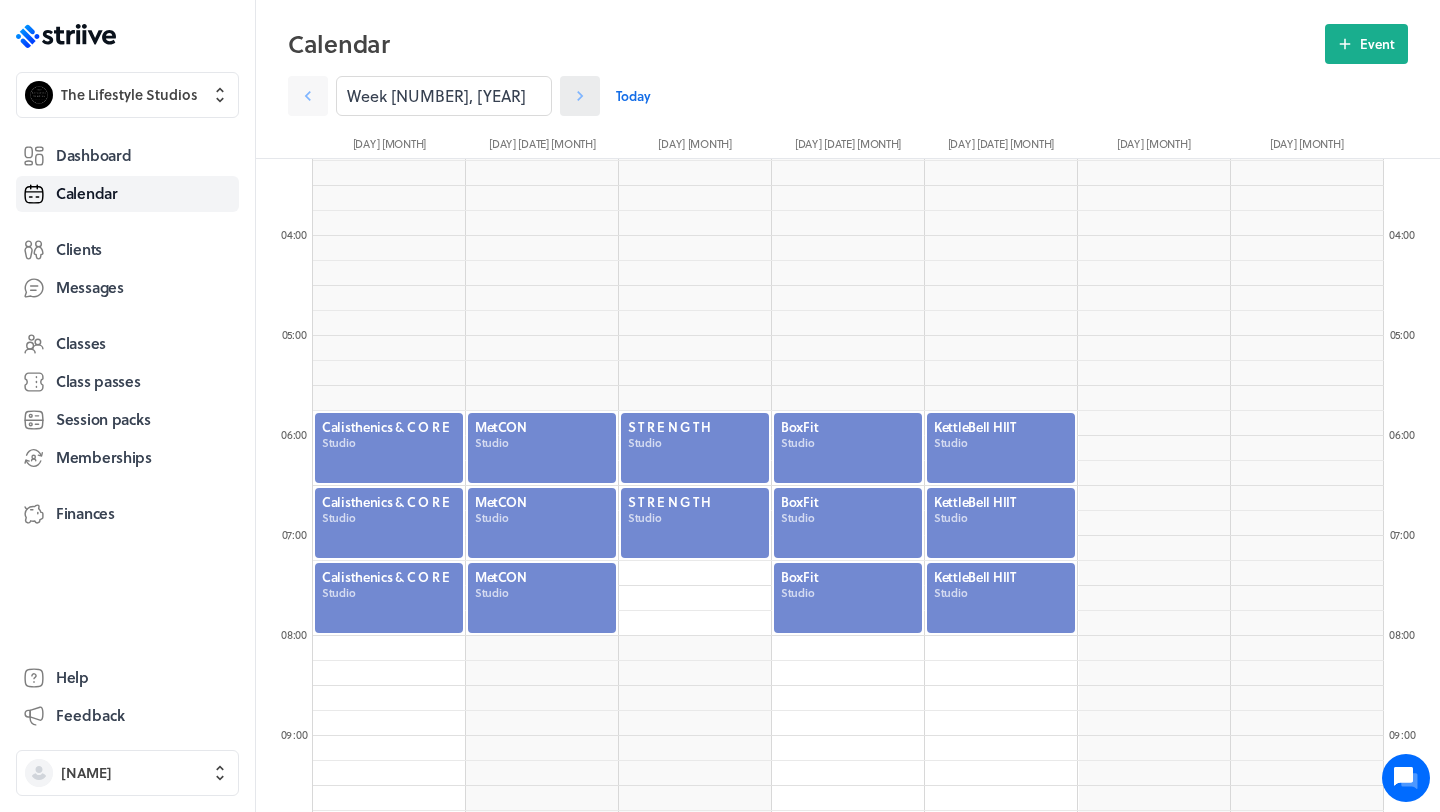 click 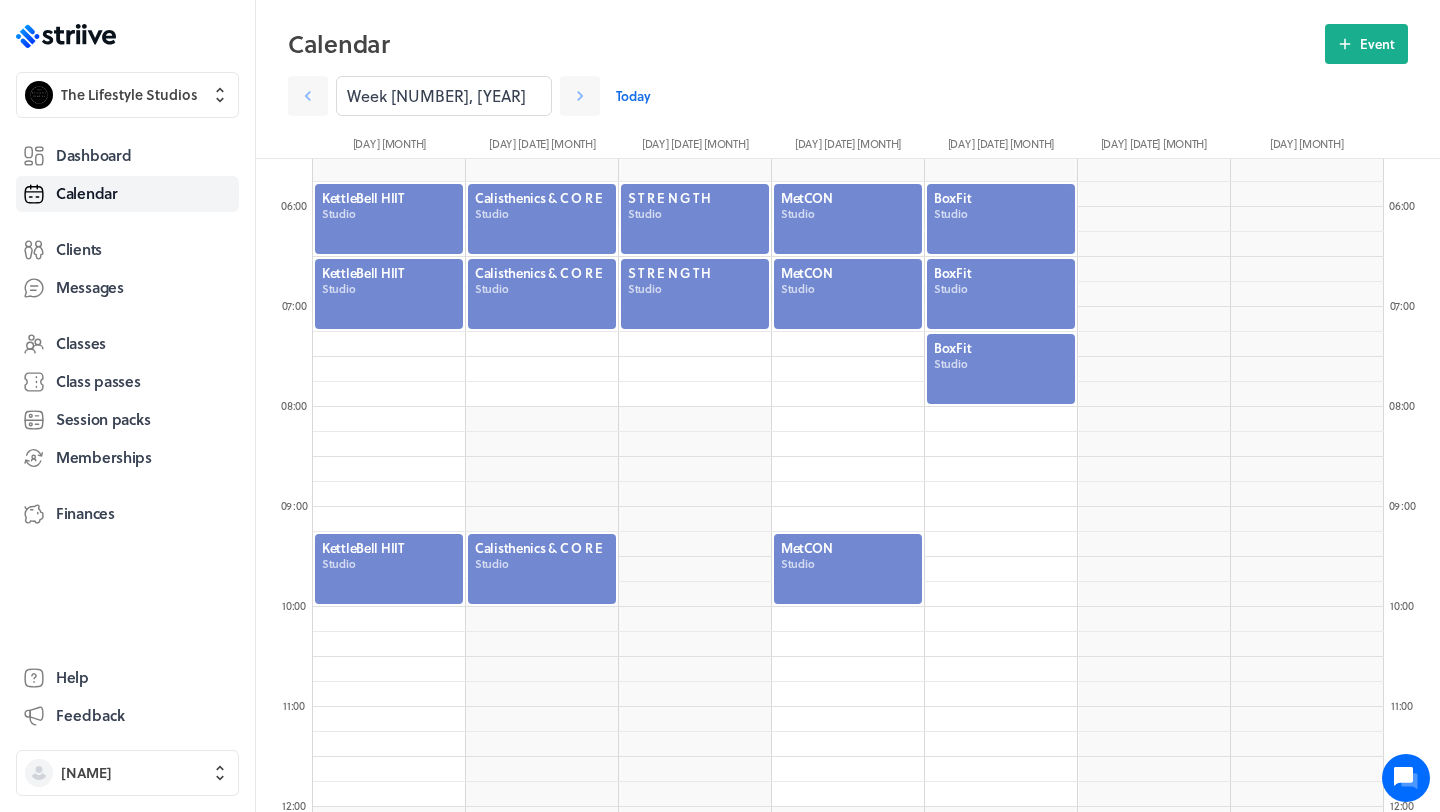 scroll, scrollTop: 544, scrollLeft: 0, axis: vertical 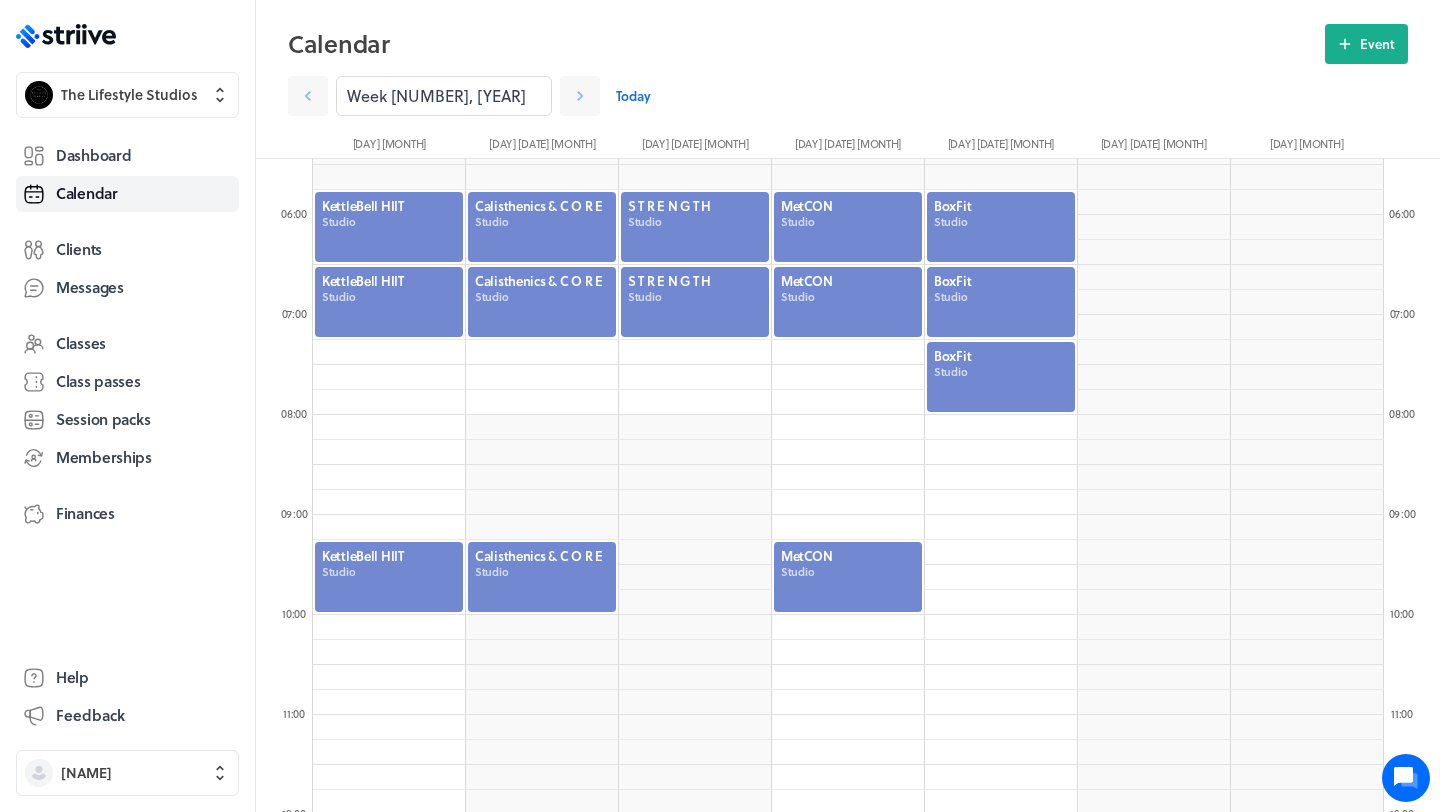click at bounding box center [389, 577] 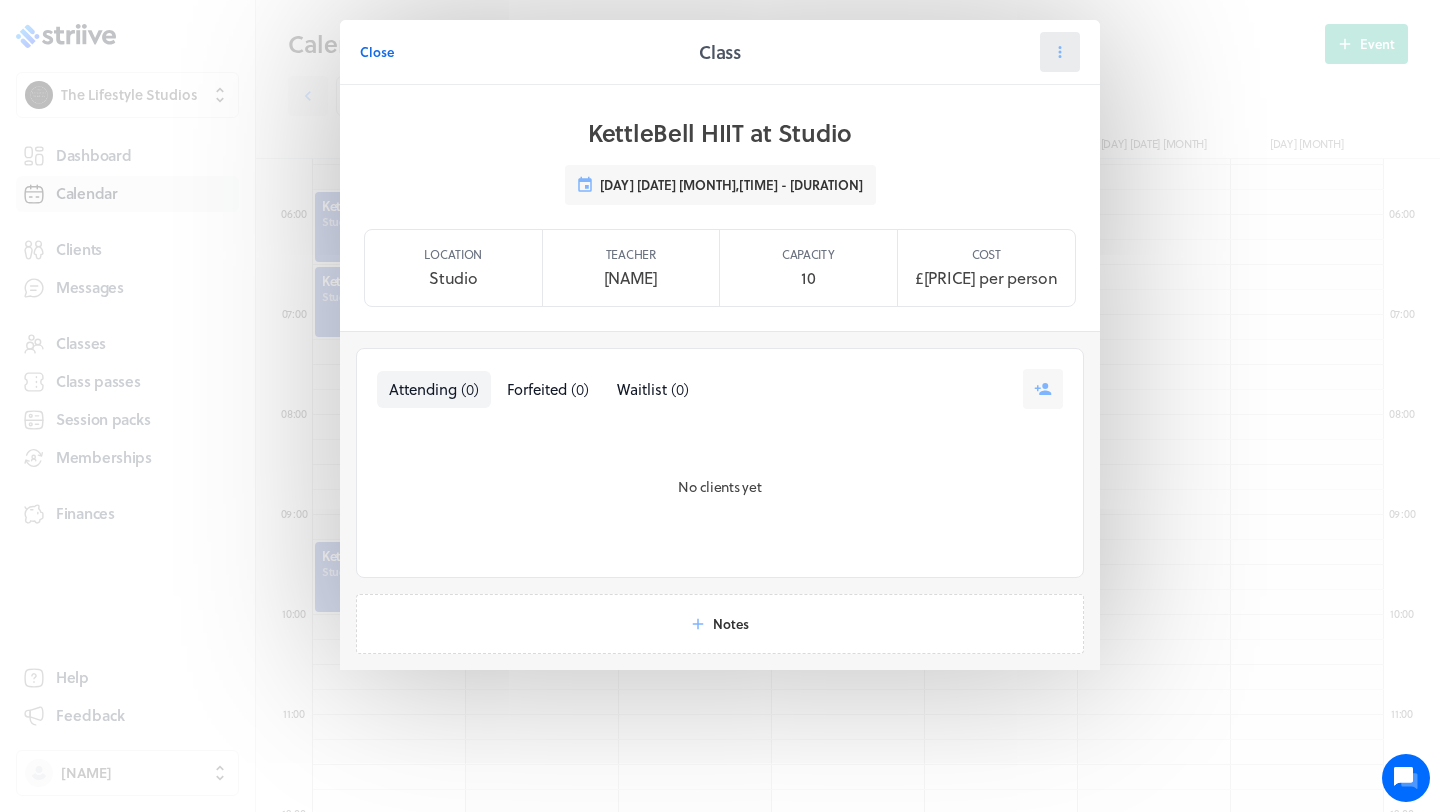 click 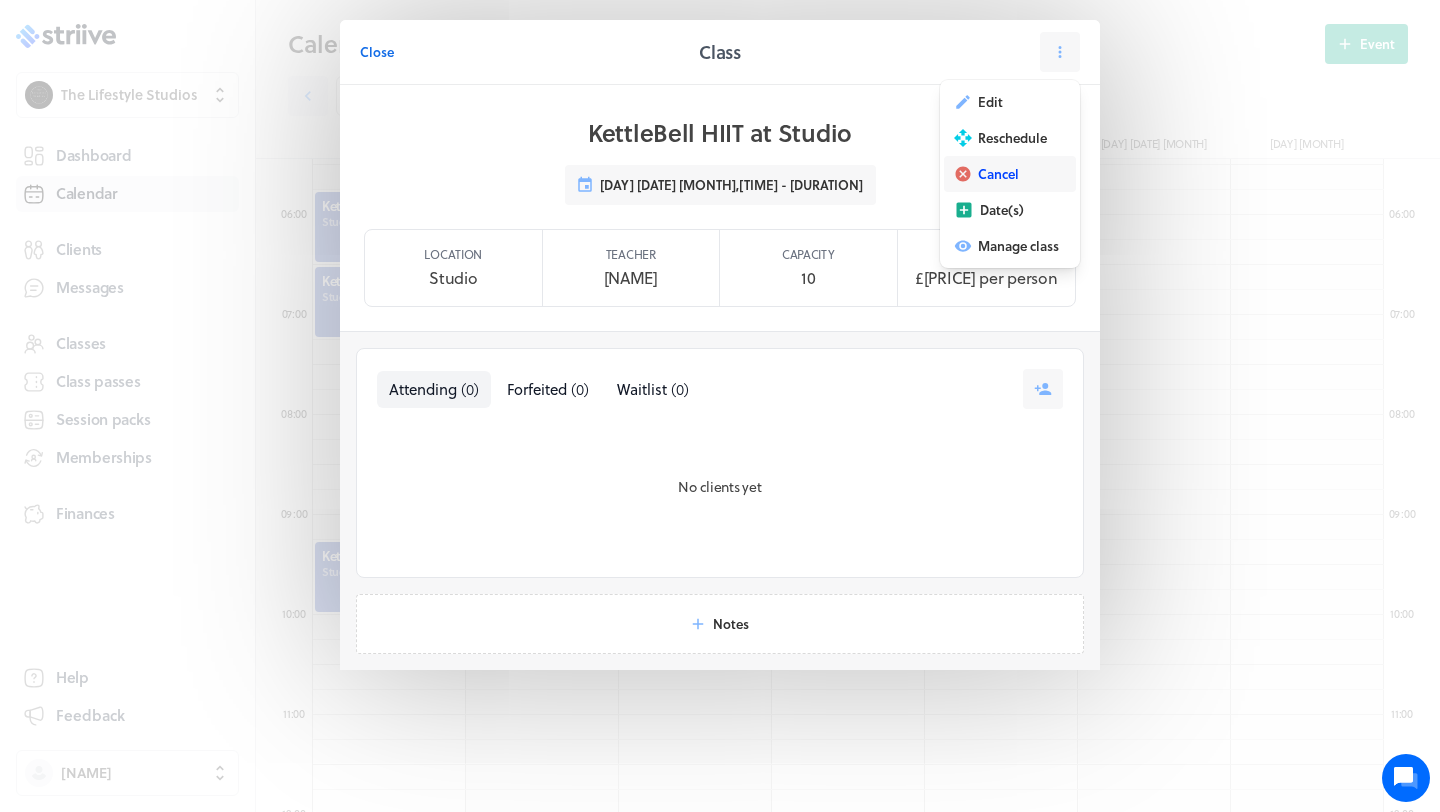 click on "Cancel" at bounding box center [998, 174] 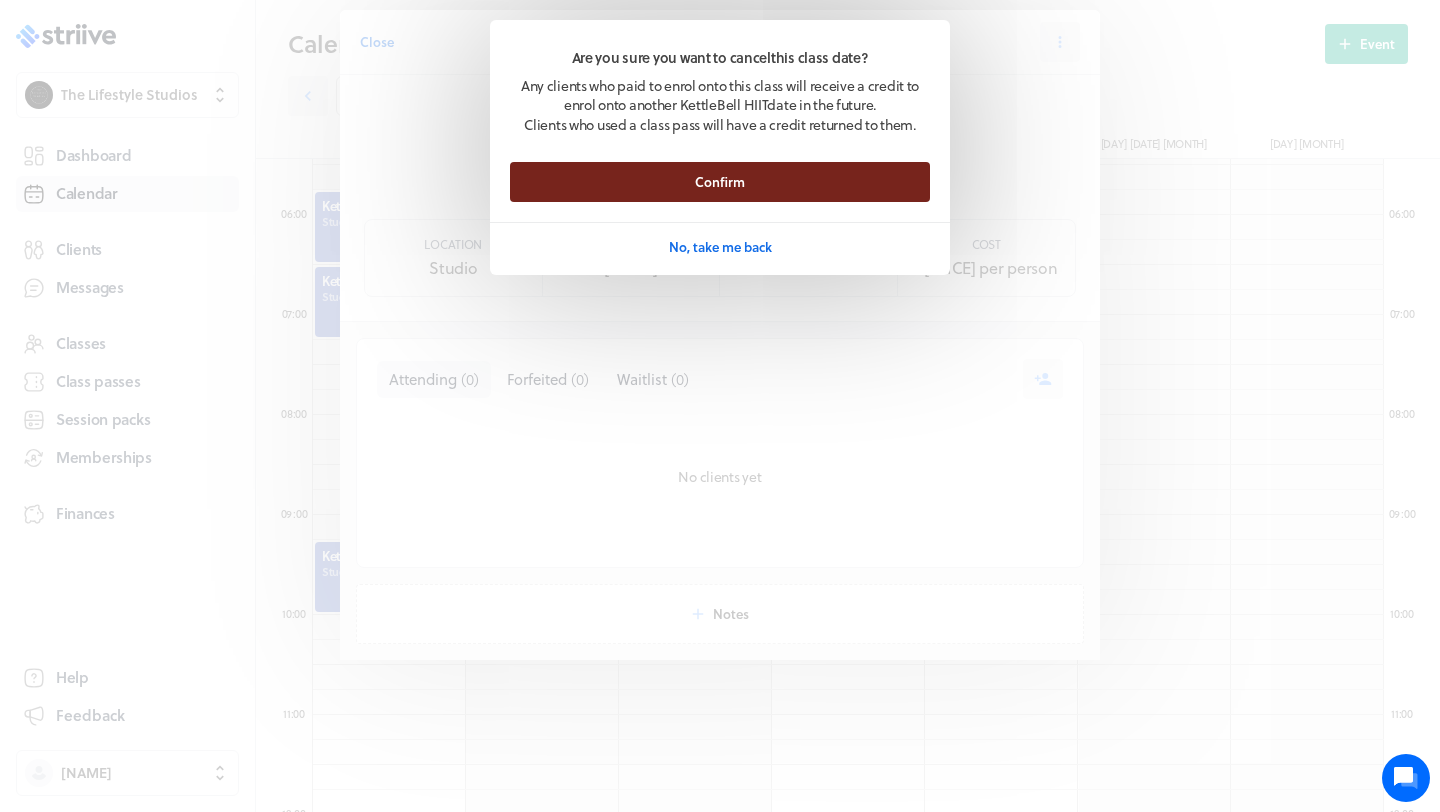 click on "Confirm" at bounding box center [720, 182] 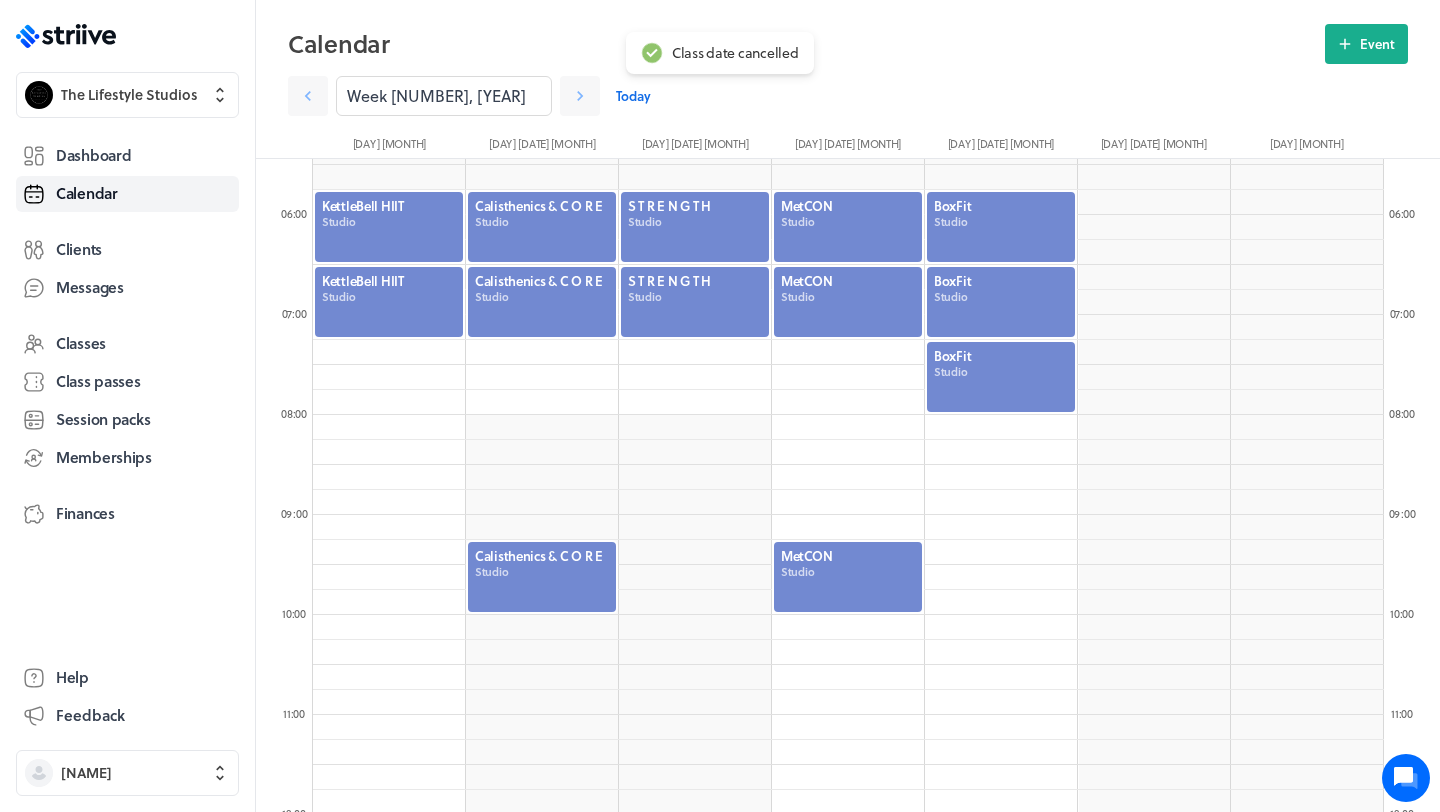 click at bounding box center [542, 577] 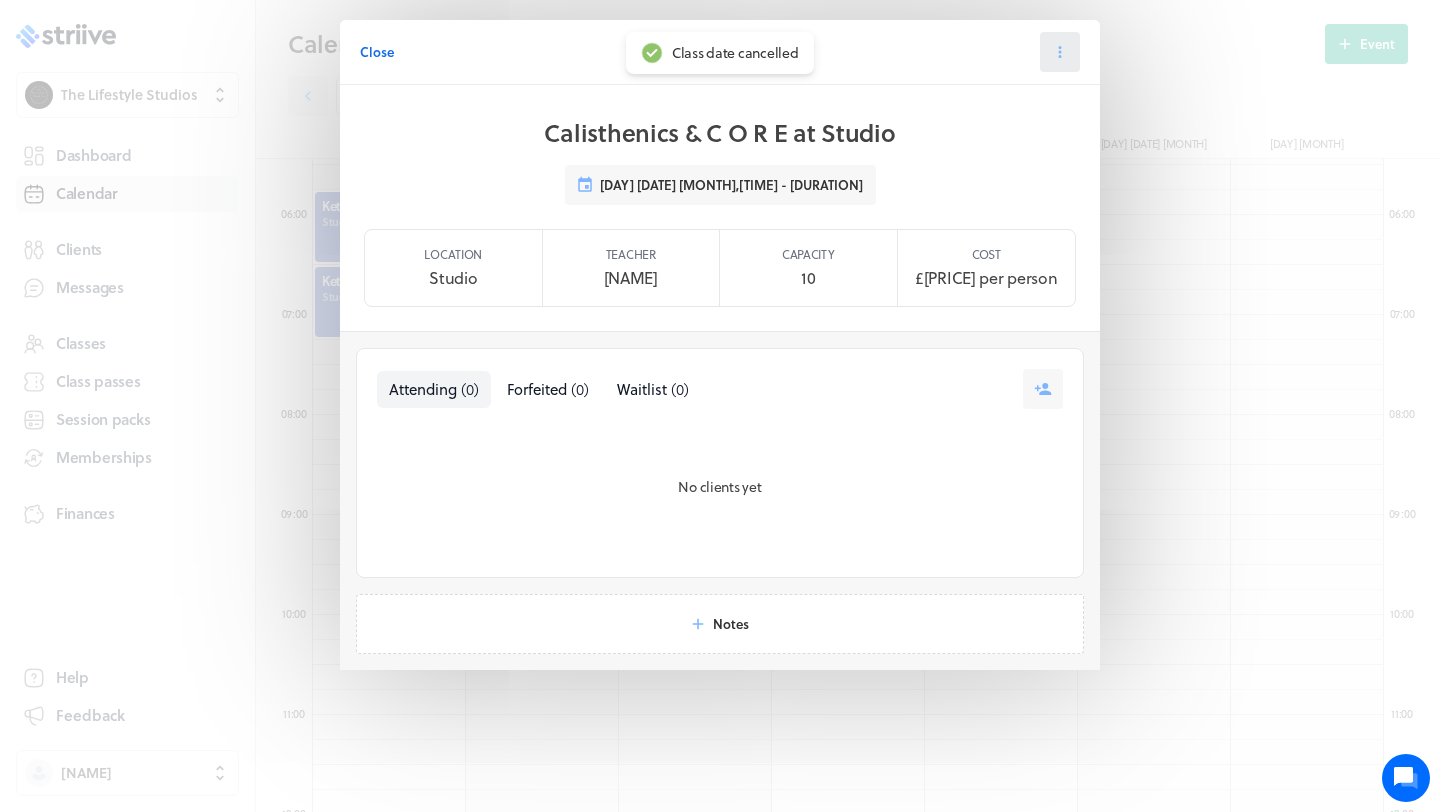 click 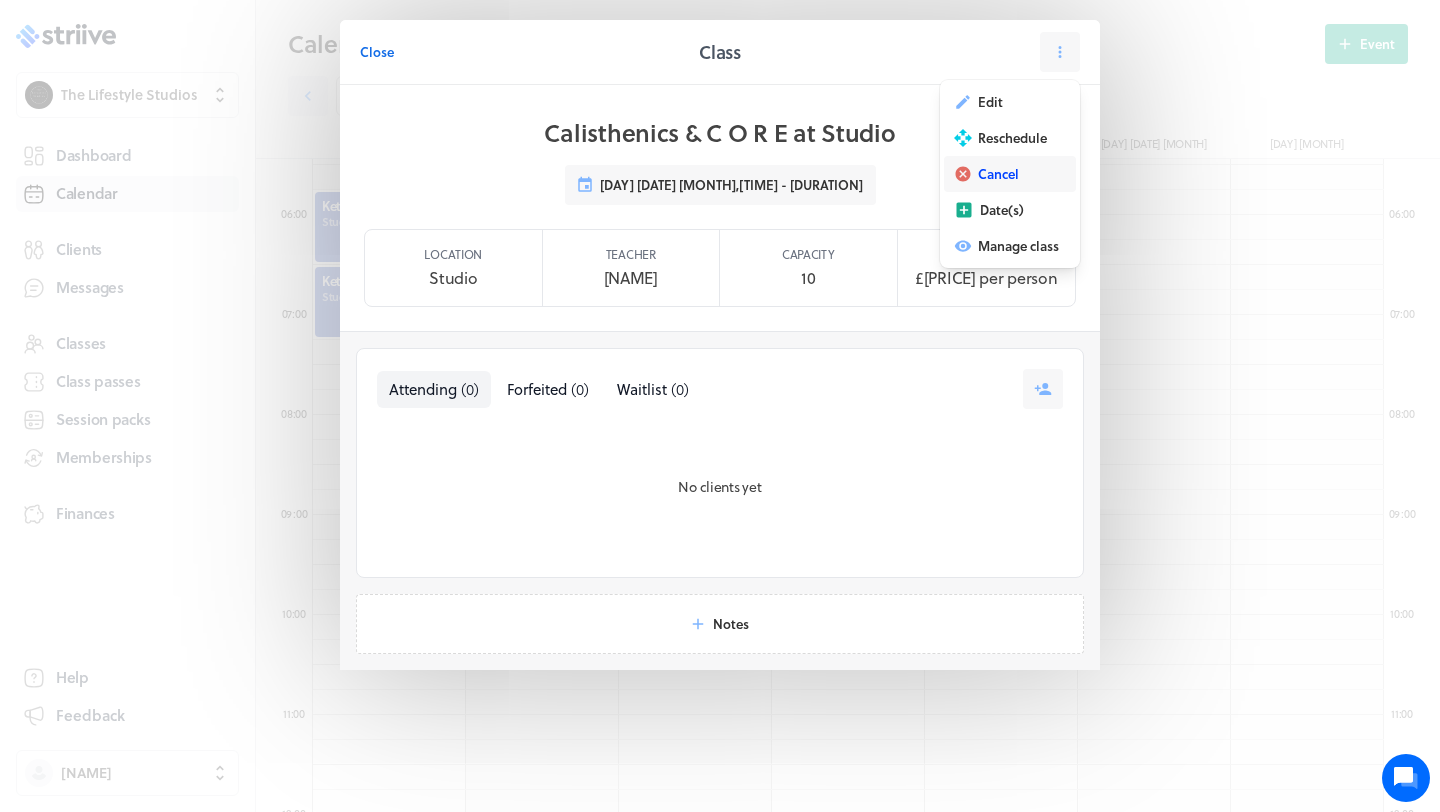 click on "Cancel" at bounding box center (998, 174) 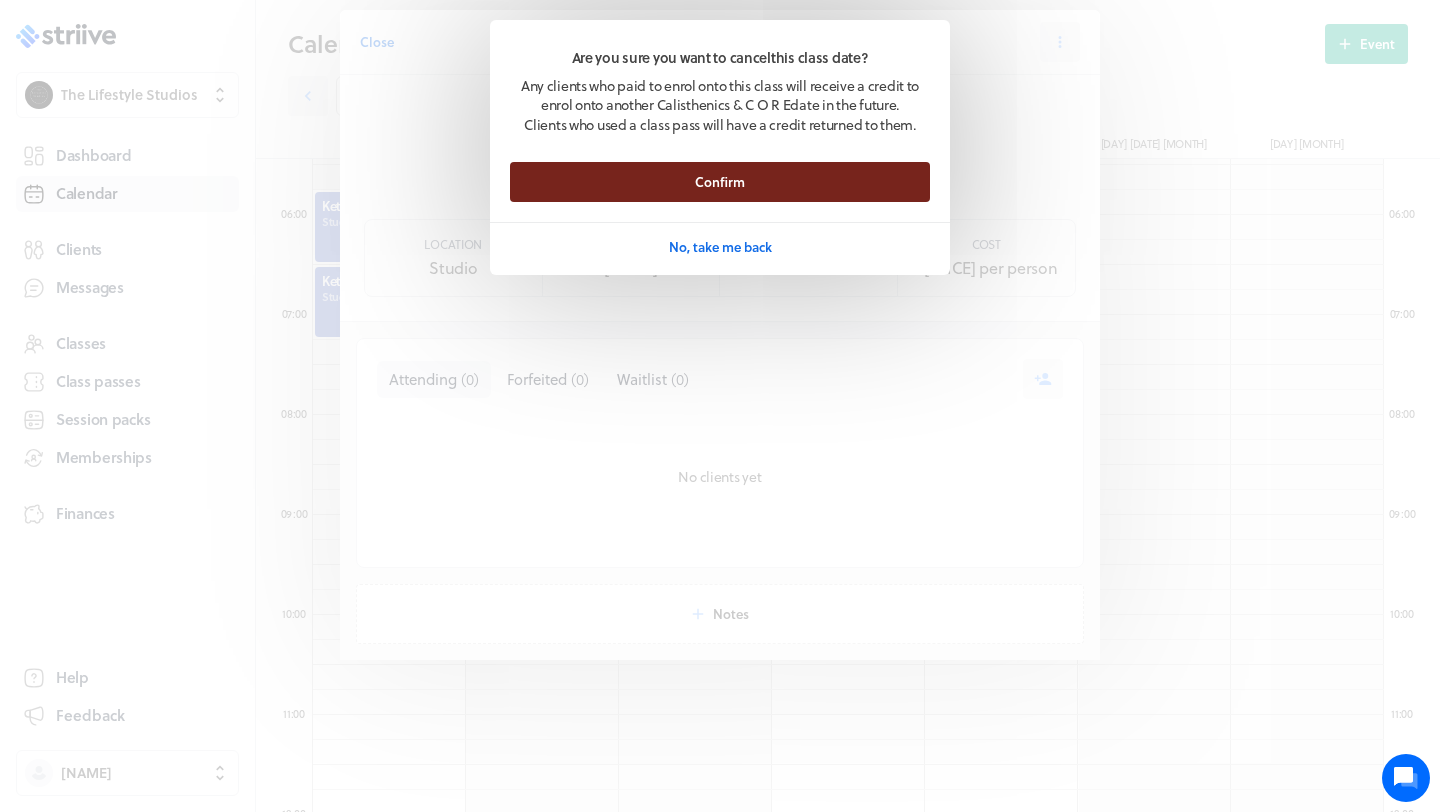click on "Confirm" at bounding box center [720, 182] 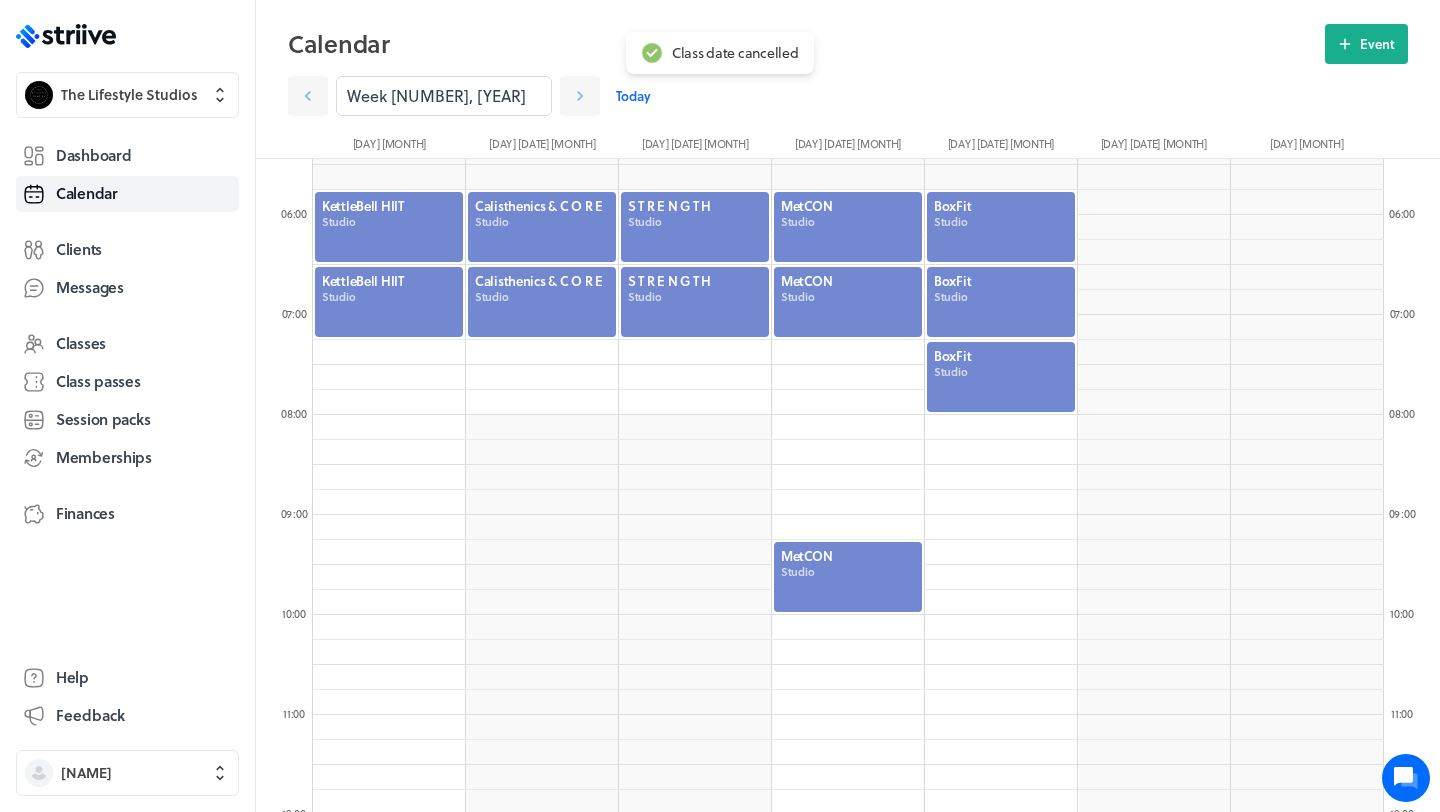 click at bounding box center (848, 577) 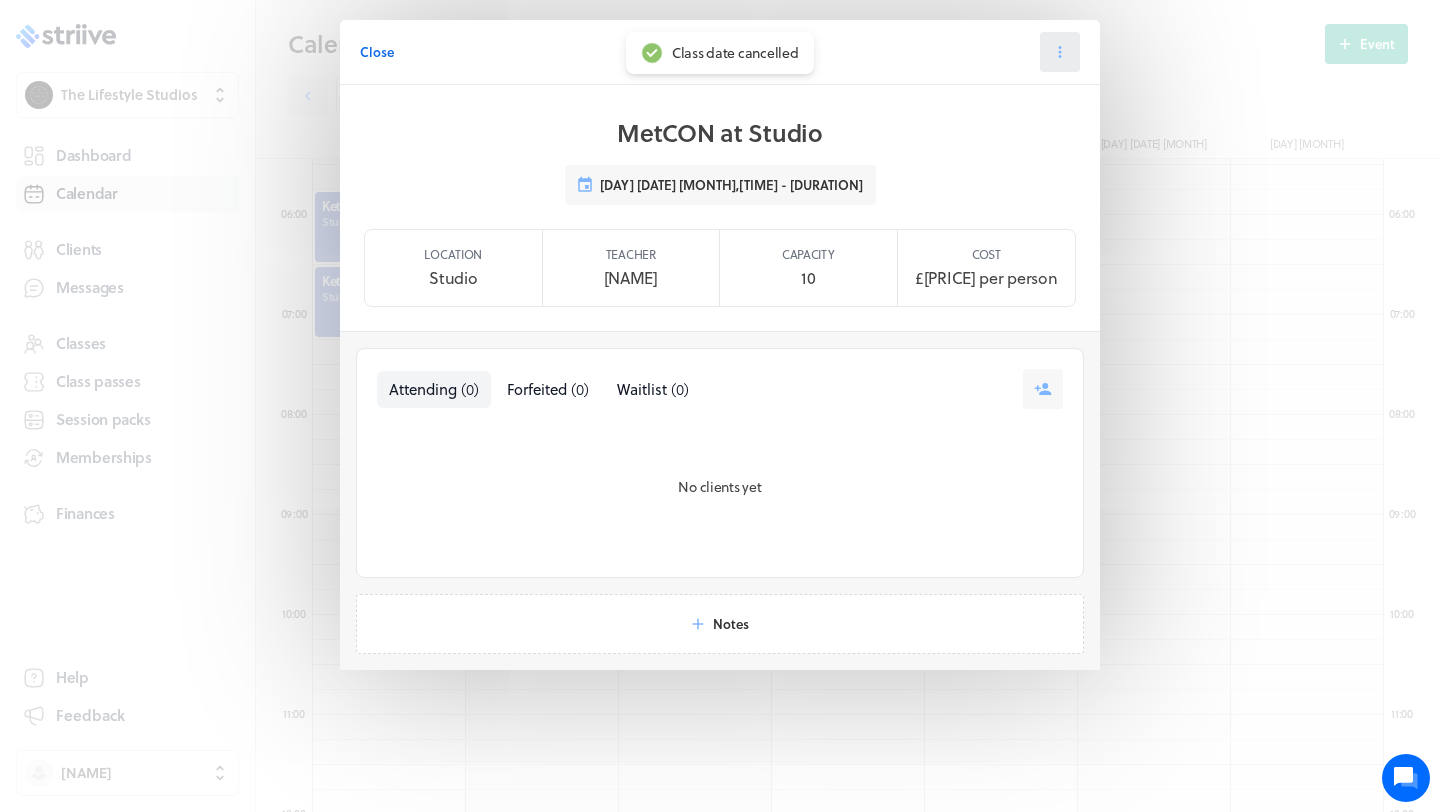 click 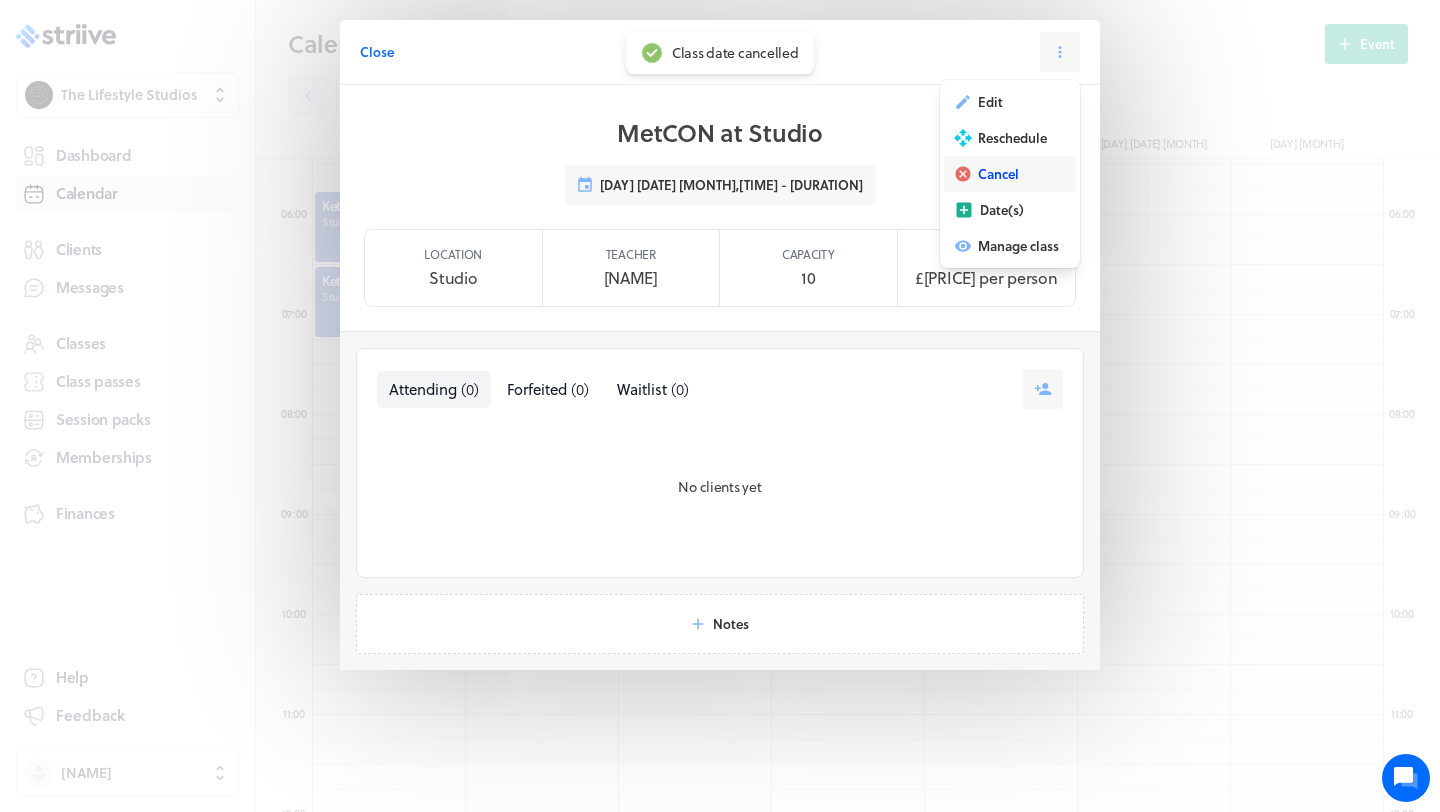 click on "Cancel" at bounding box center (998, 174) 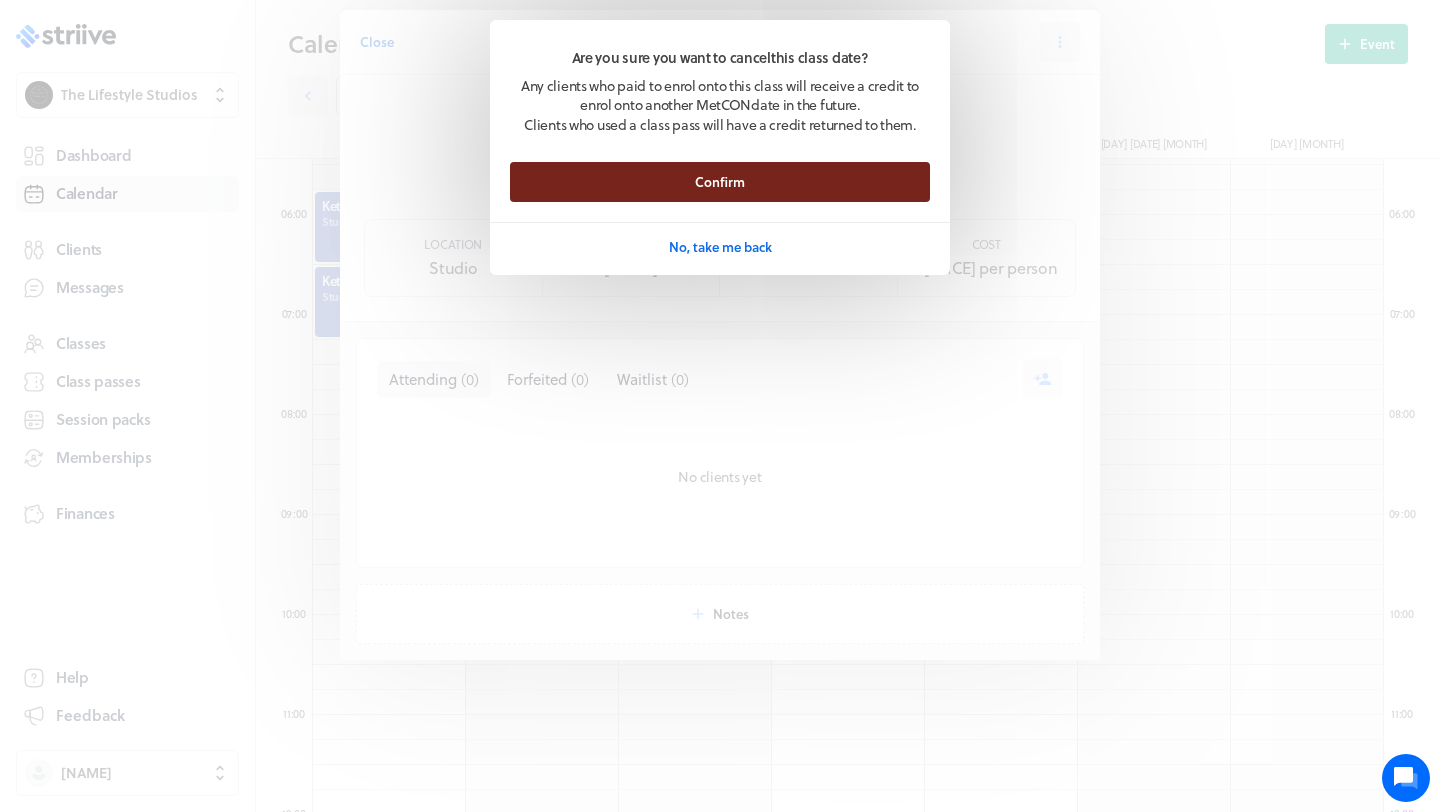 click on "Confirm" at bounding box center [720, 182] 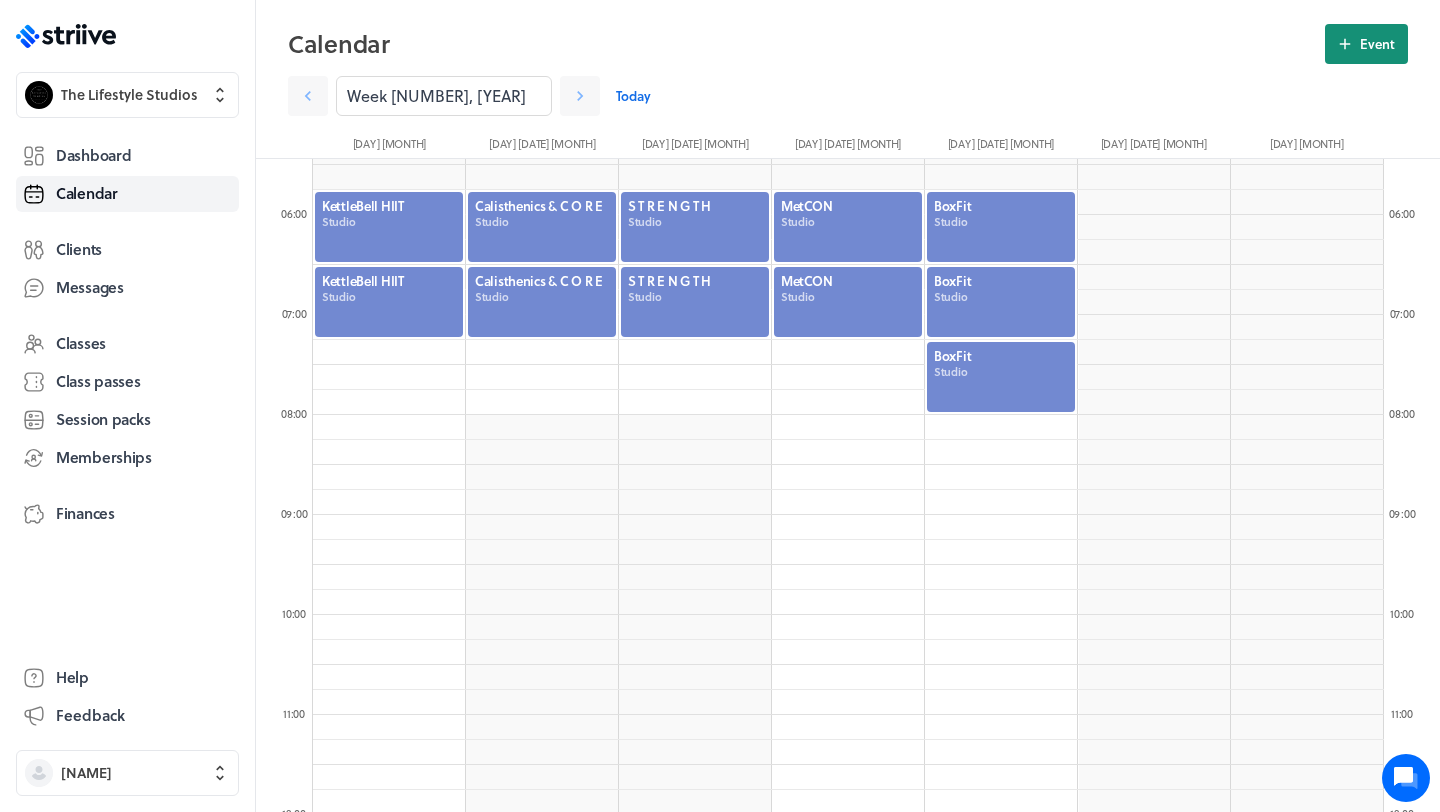 click on "Event" at bounding box center [1366, 44] 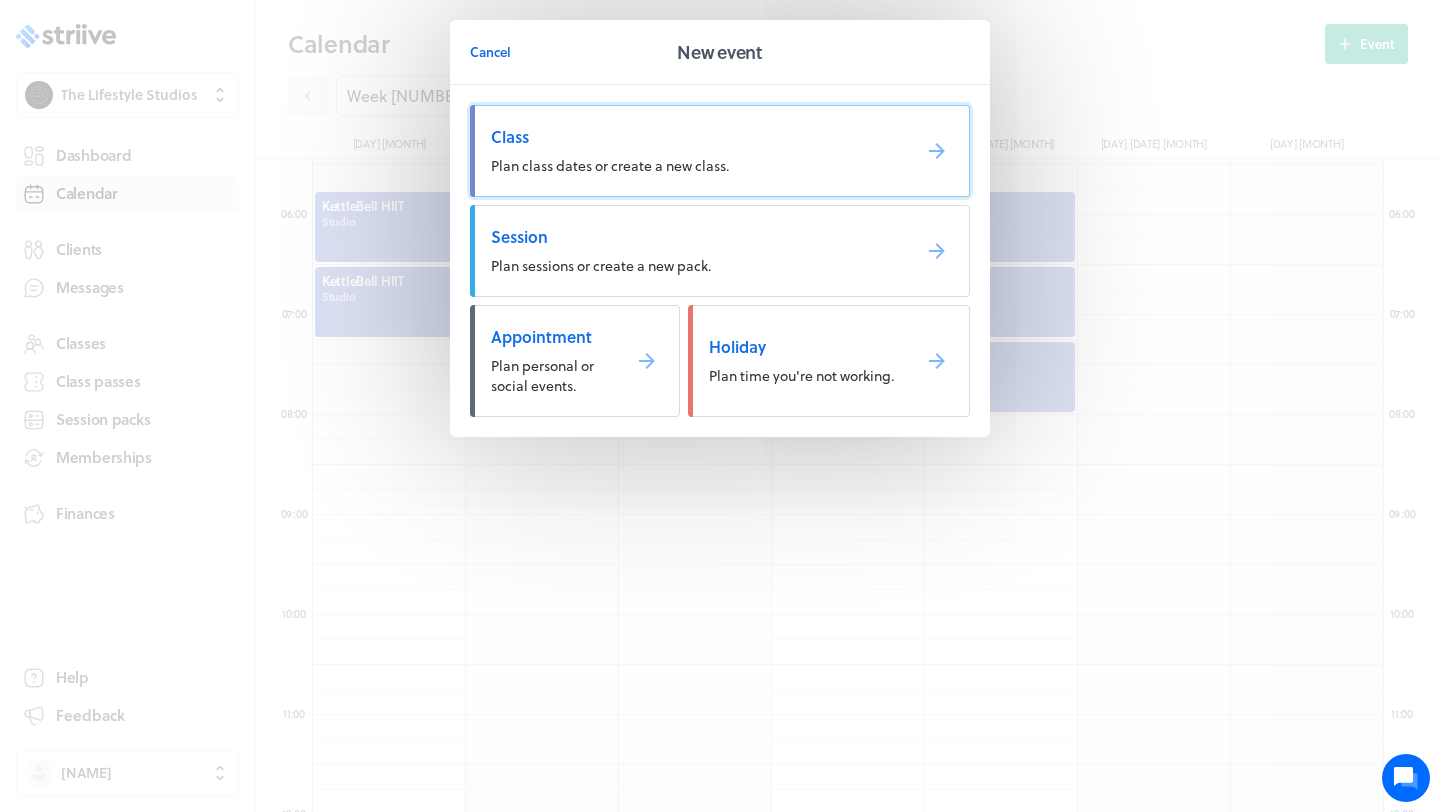 click on "Class Plan class dates or create a new class." at bounding box center [720, 151] 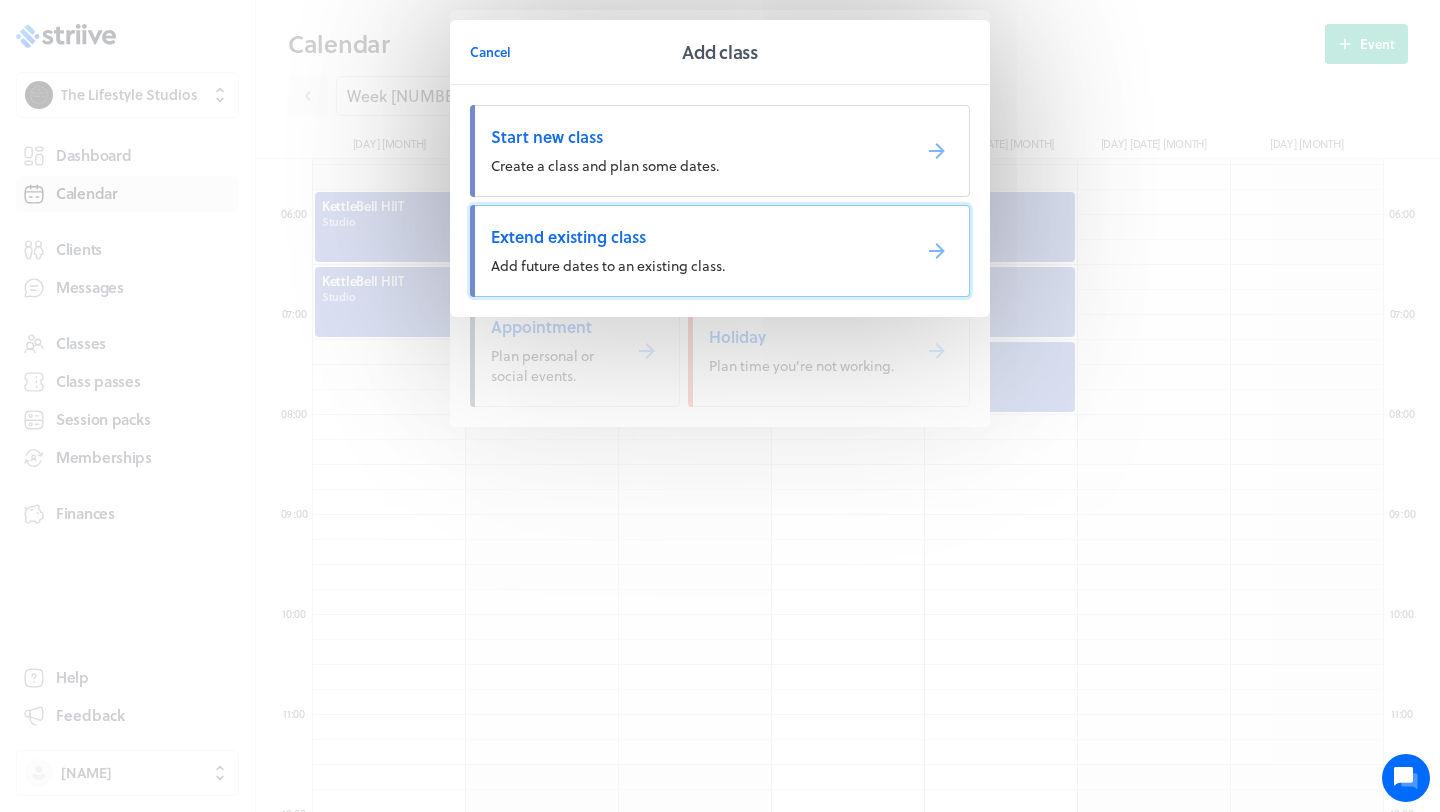 click on "Extend existing class Add future dates to an existing class." at bounding box center [720, 251] 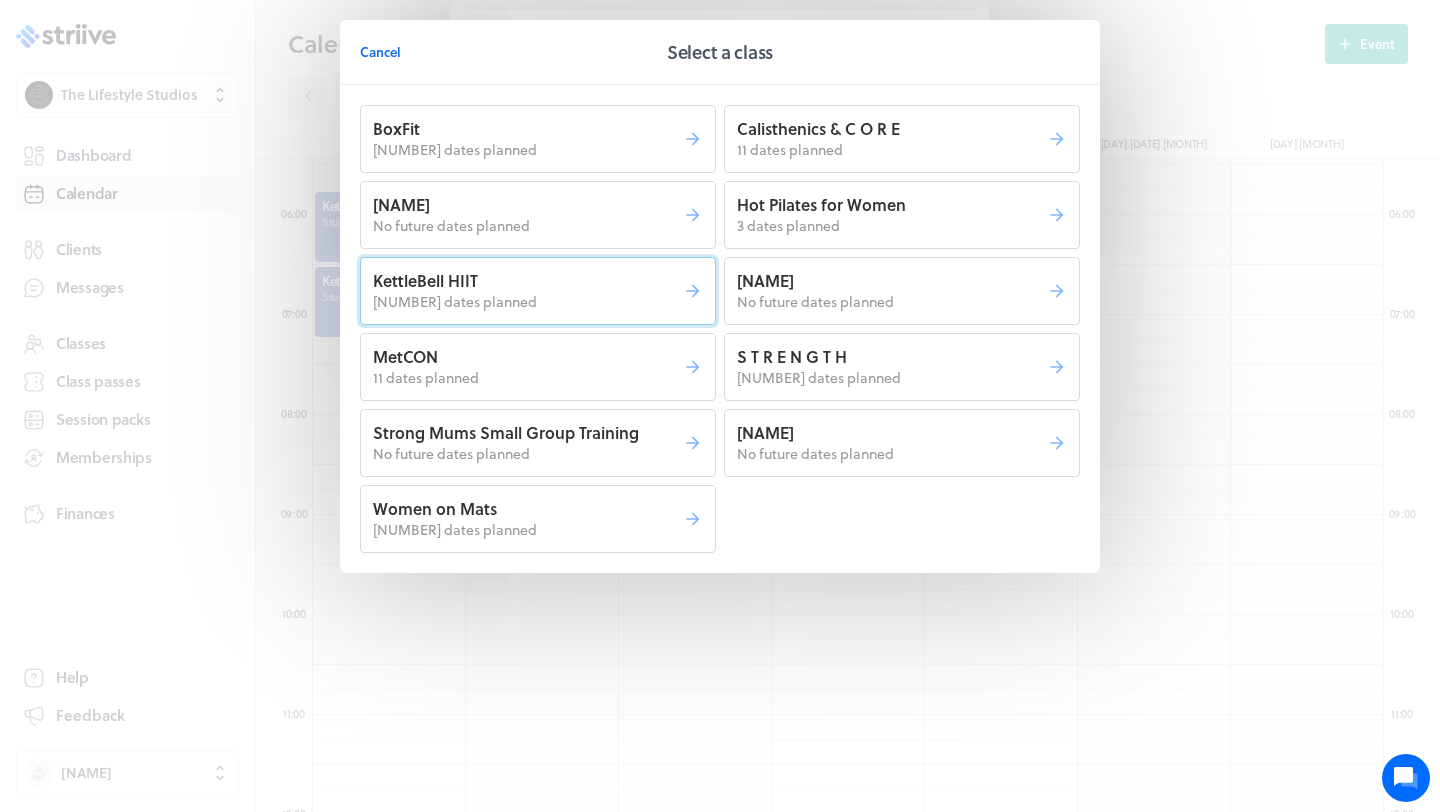 click on "[NUMBER] dates planned" at bounding box center (528, 302) 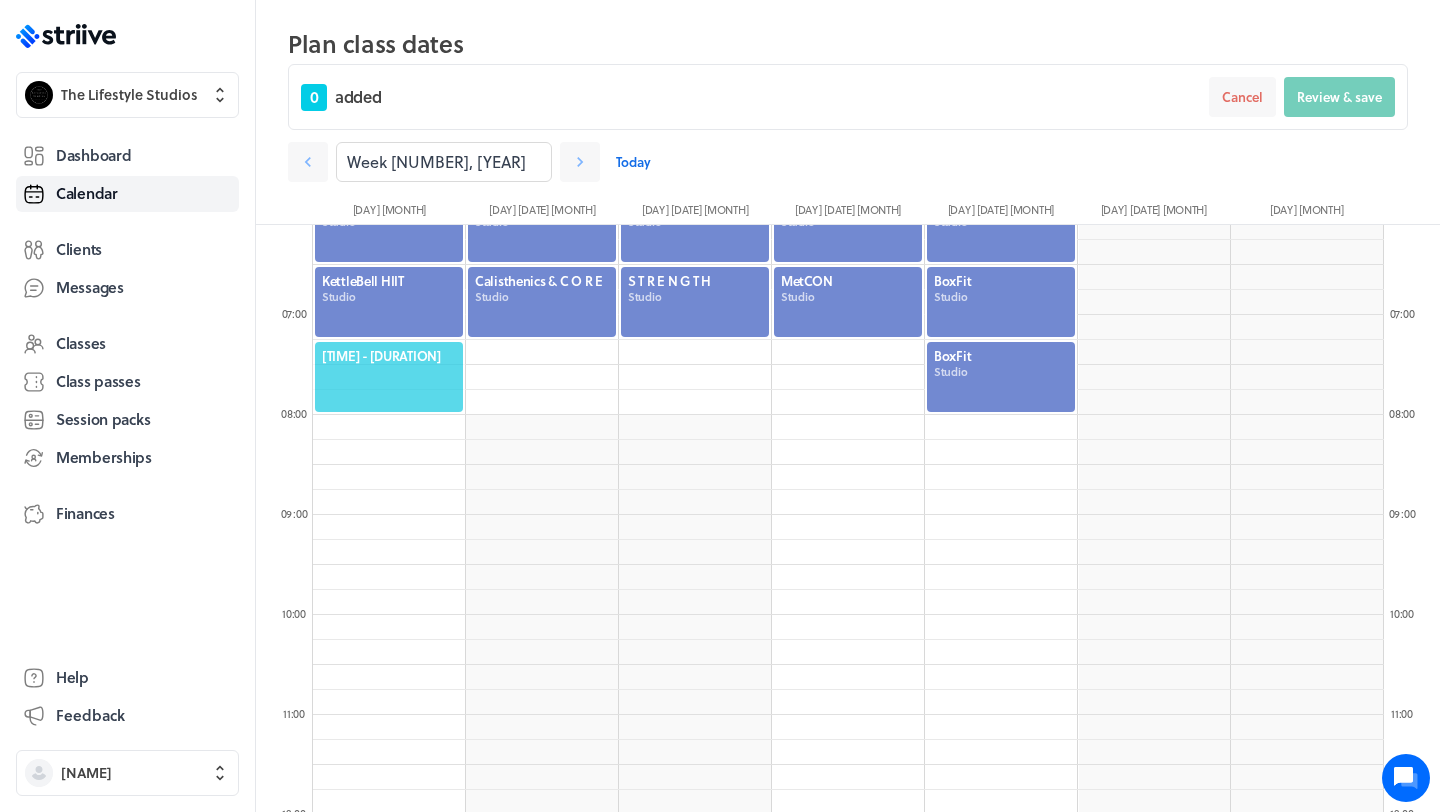 click on "[TIME] - [DURATION]" 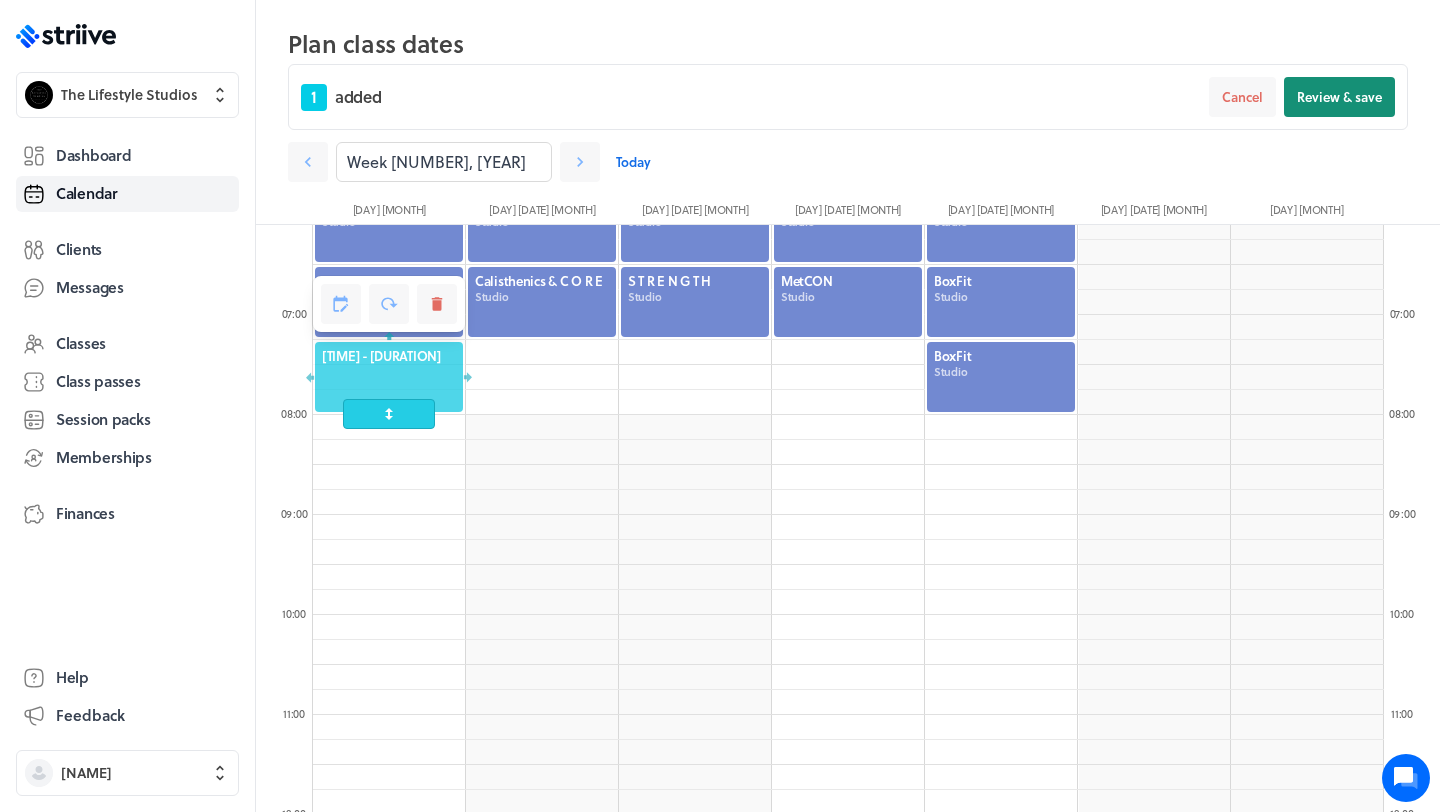 click on "Review & save" at bounding box center (1339, 97) 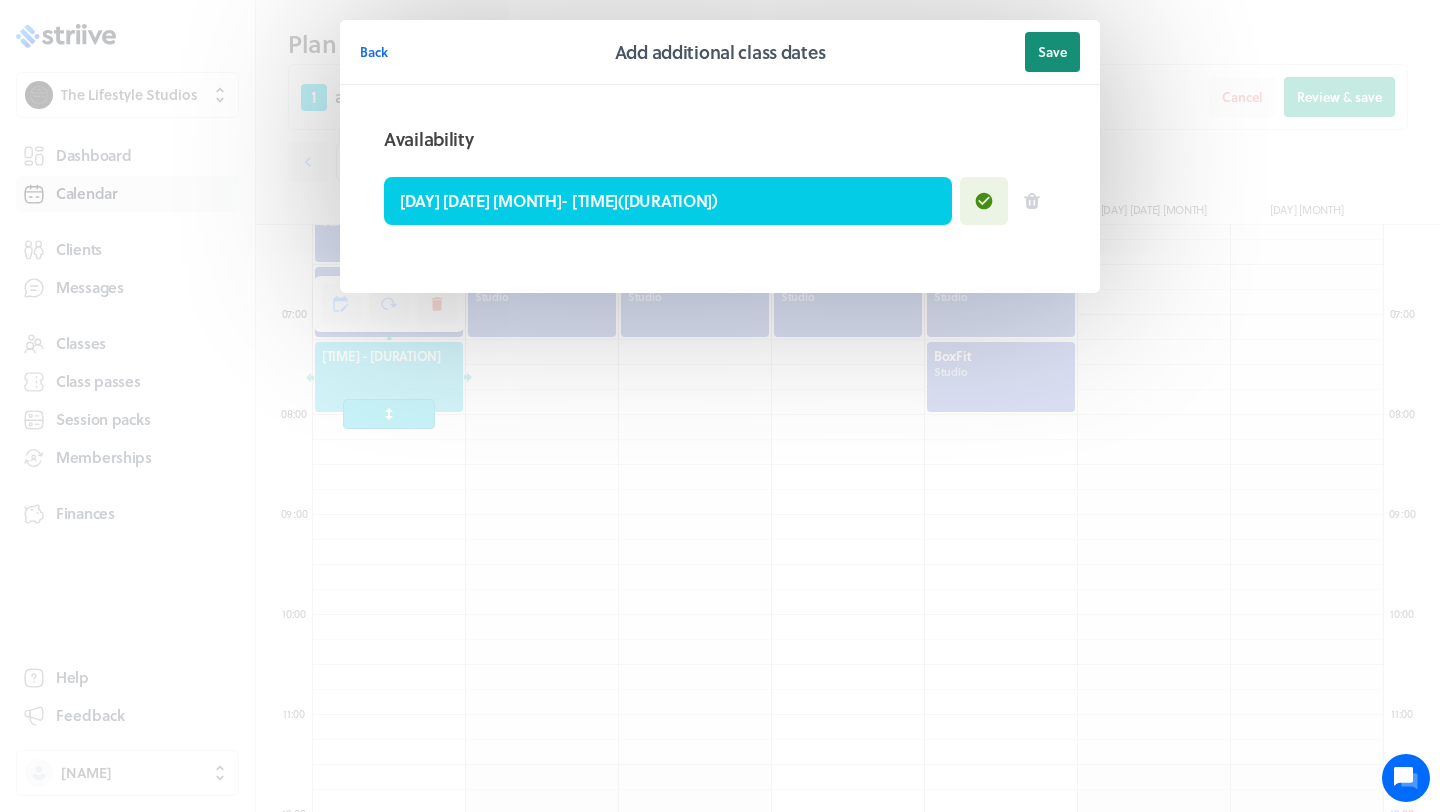 click on "Save" at bounding box center (1052, 52) 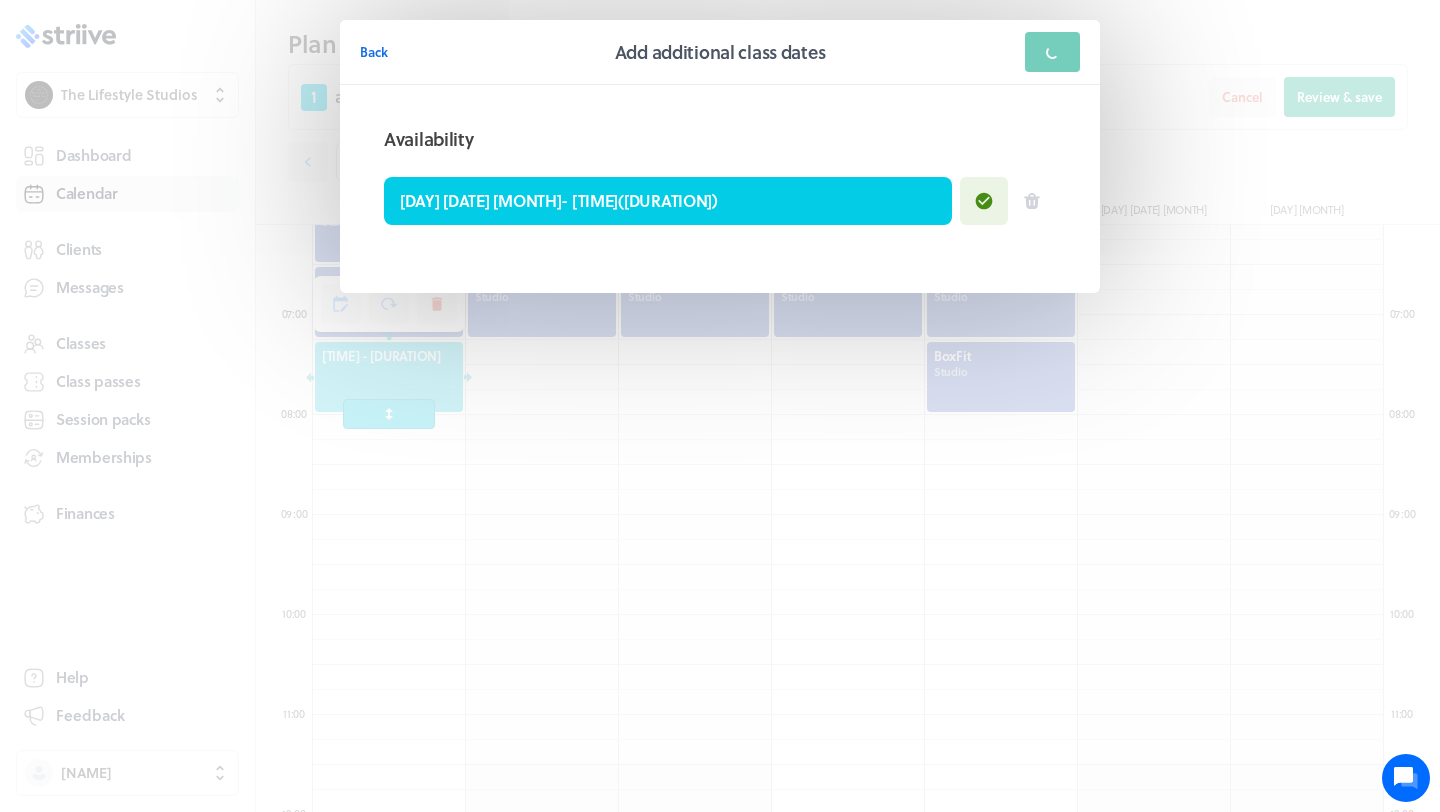scroll, scrollTop: 544, scrollLeft: 0, axis: vertical 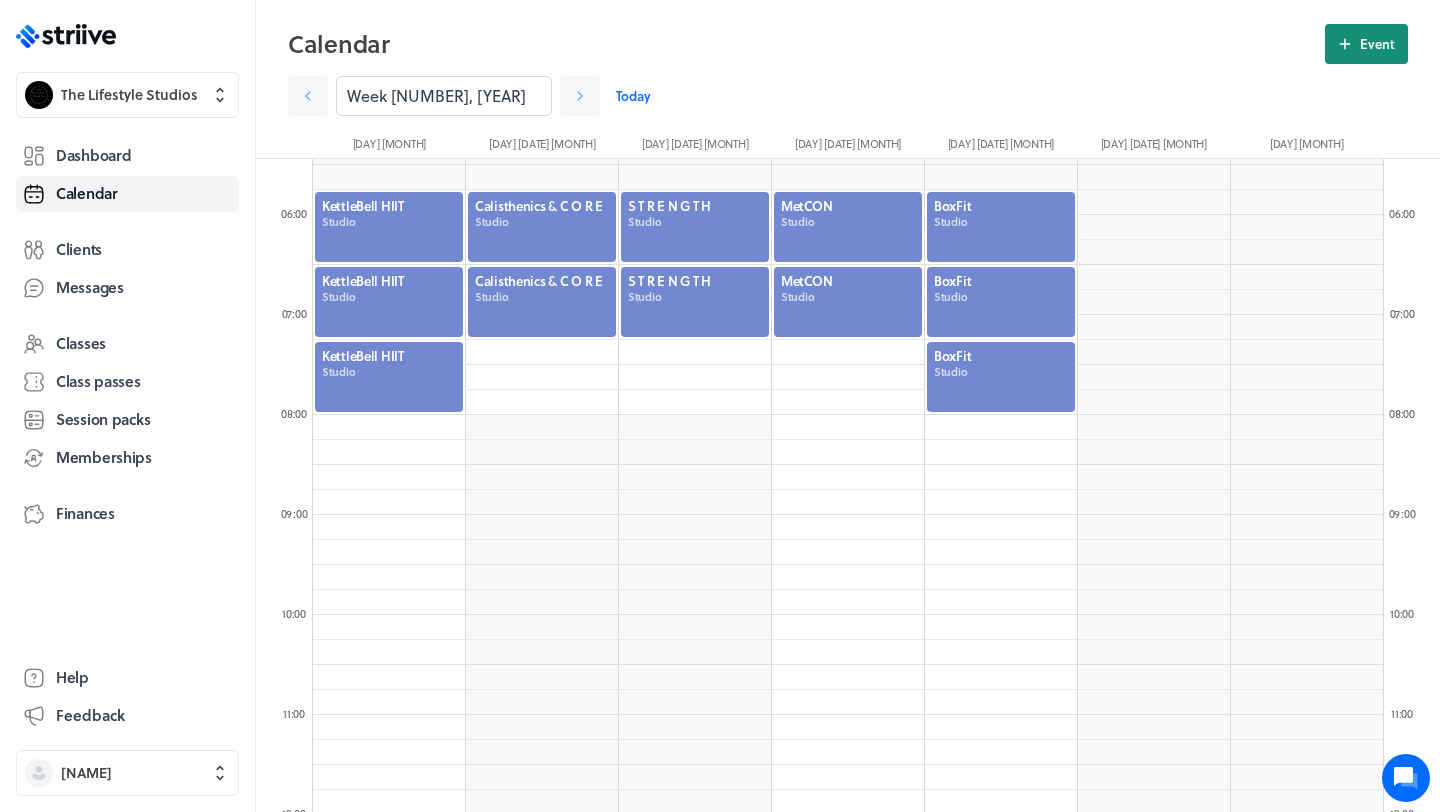 click on "Event" at bounding box center [1377, 44] 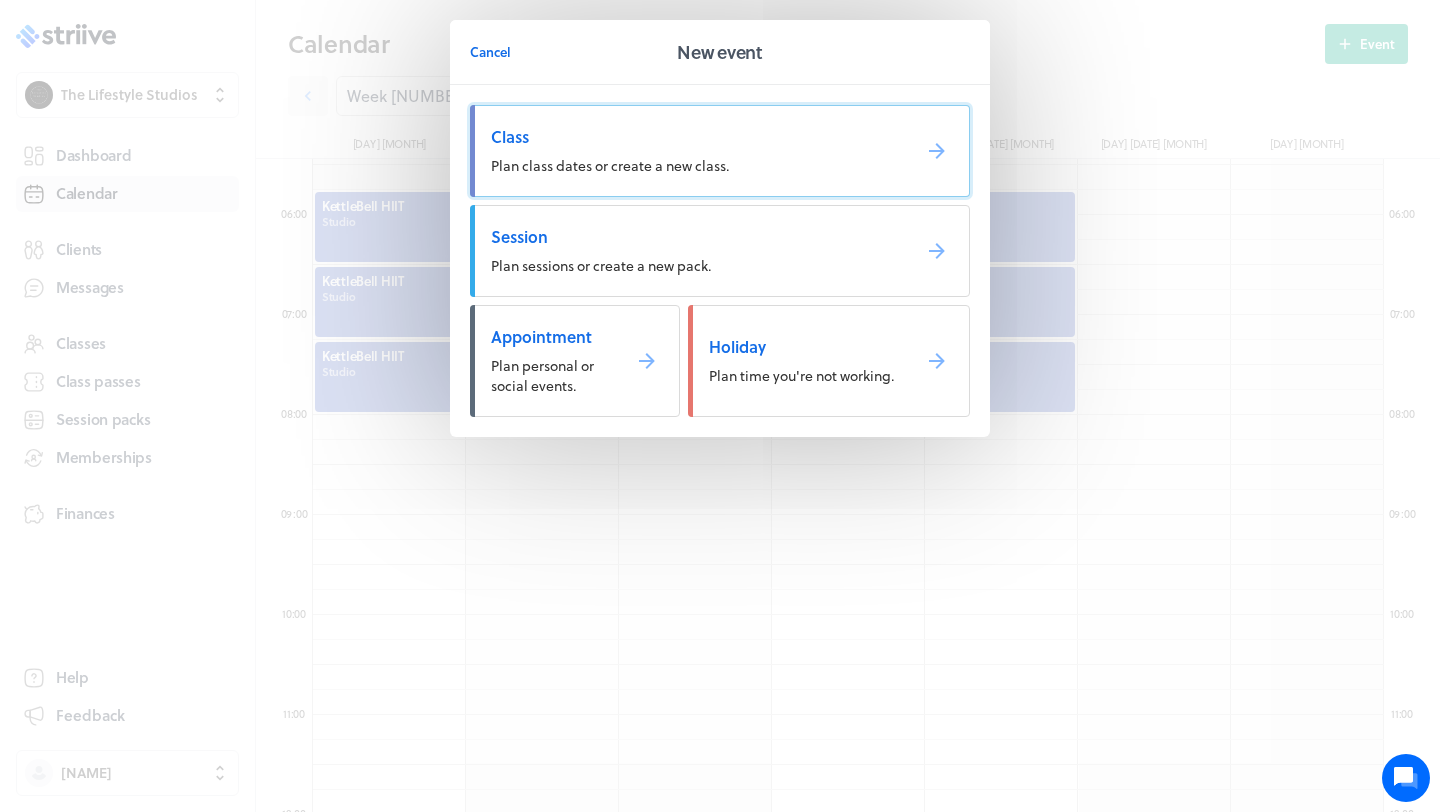 click on "Class" at bounding box center (692, 137) 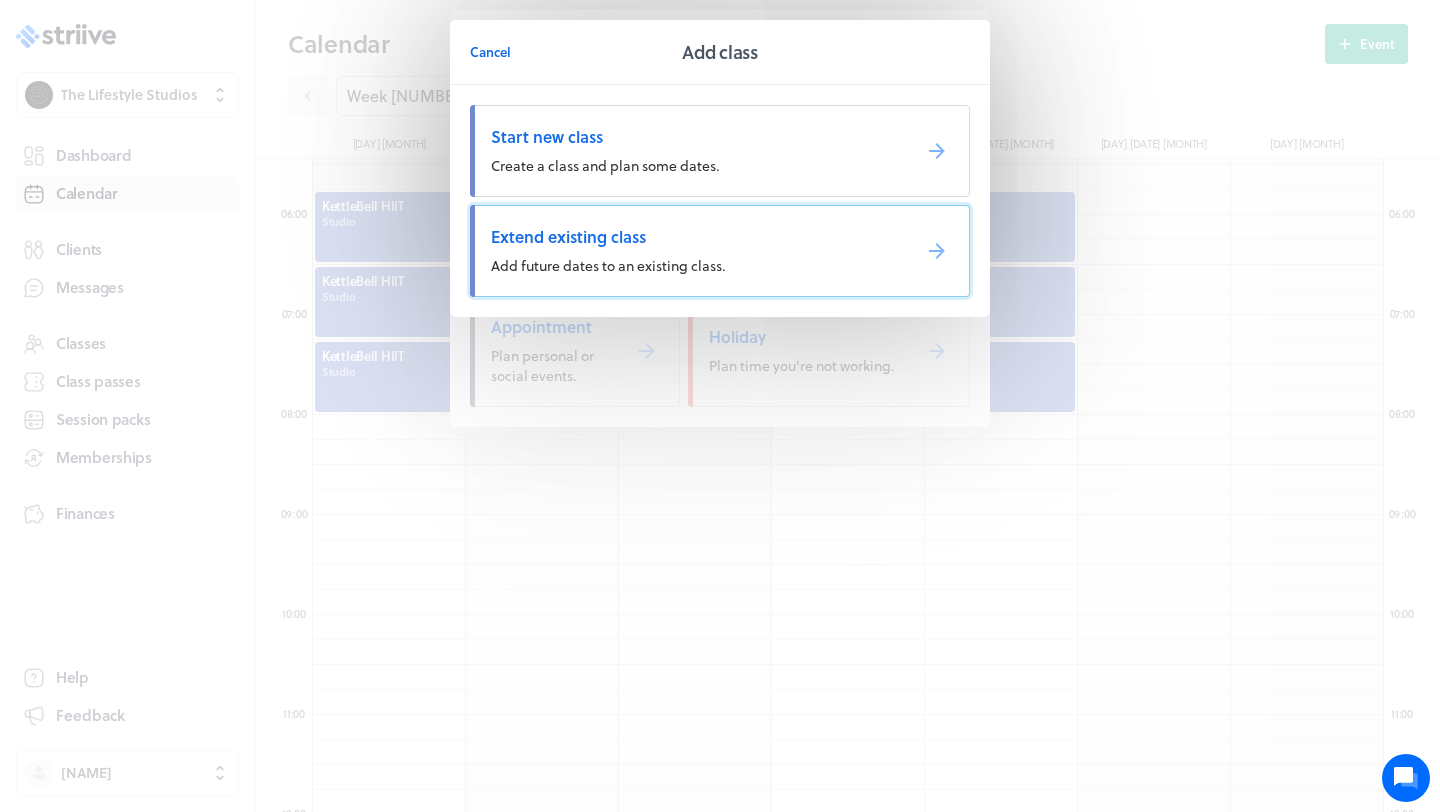 click on "Extend existing class" at bounding box center [692, 237] 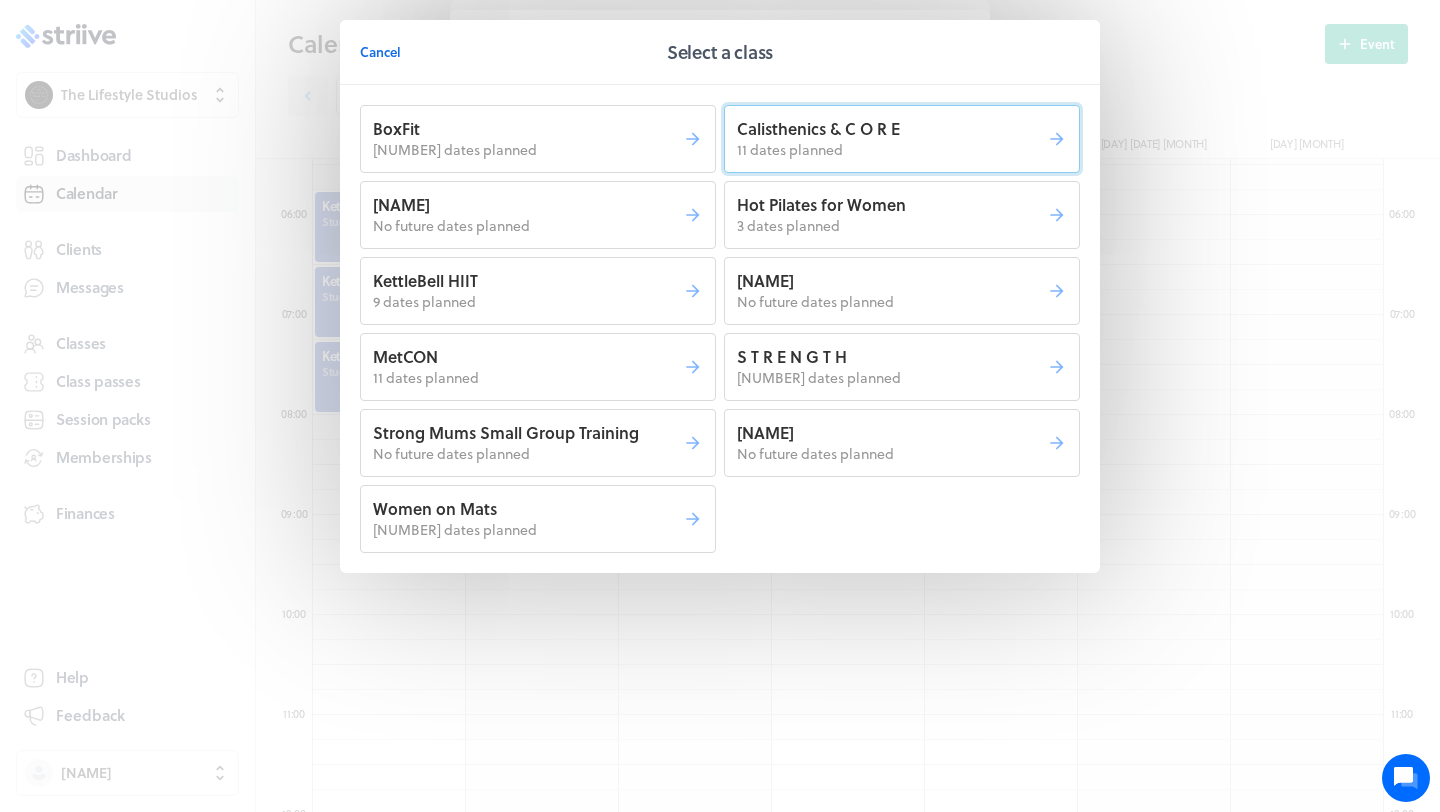 click on "11 dates planned" at bounding box center [790, 149] 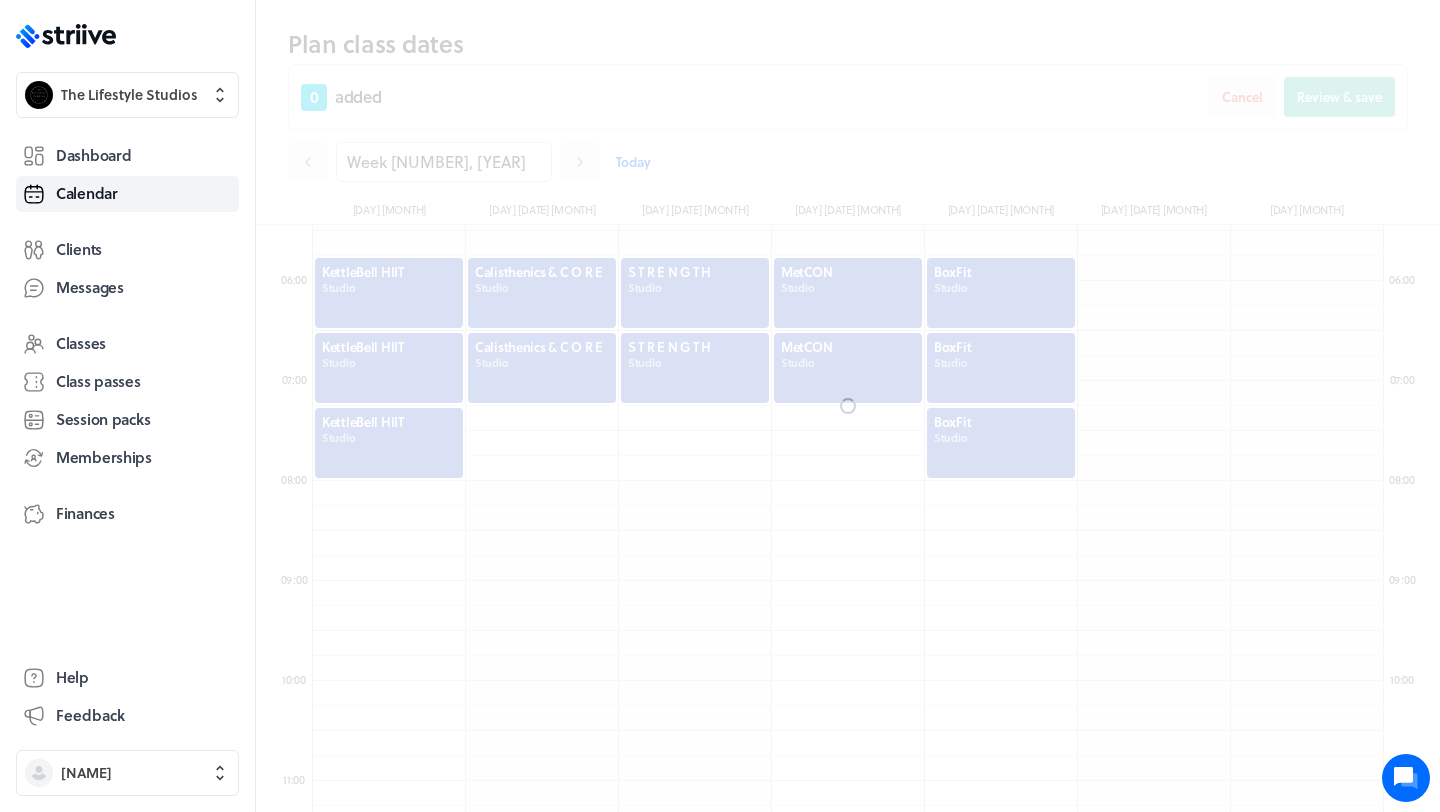 scroll, scrollTop: 610, scrollLeft: 0, axis: vertical 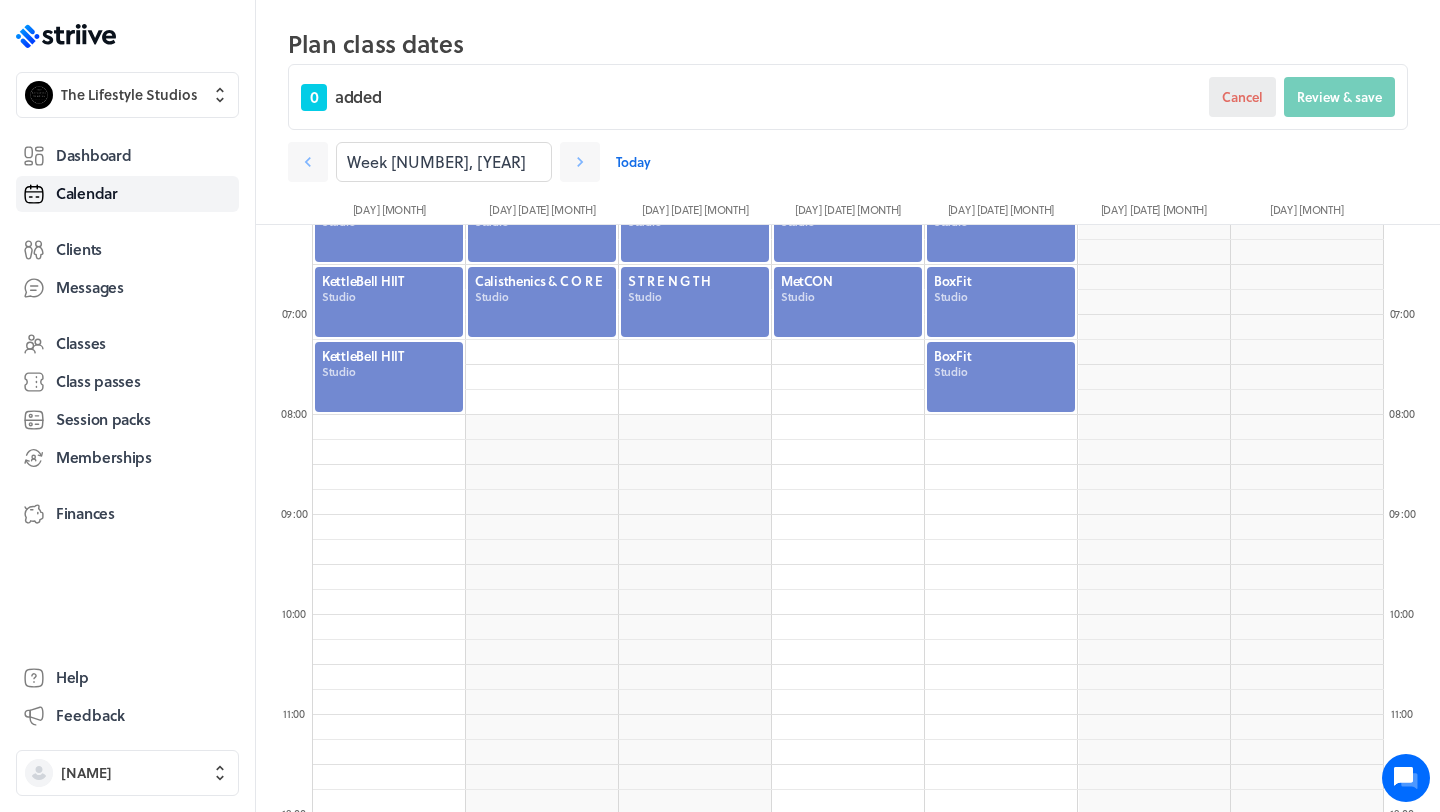 click on "Cancel" at bounding box center [1242, 97] 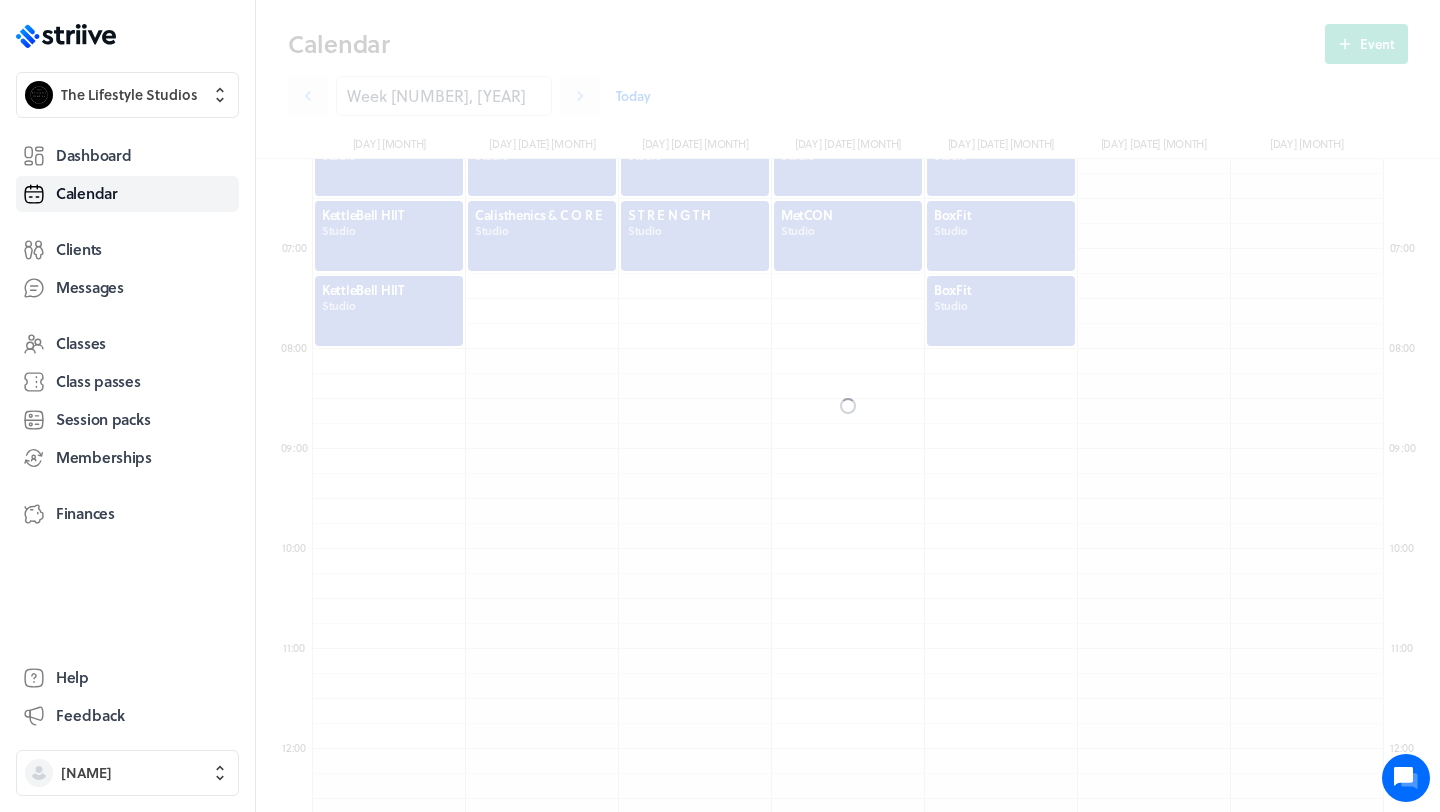 scroll, scrollTop: 544, scrollLeft: 0, axis: vertical 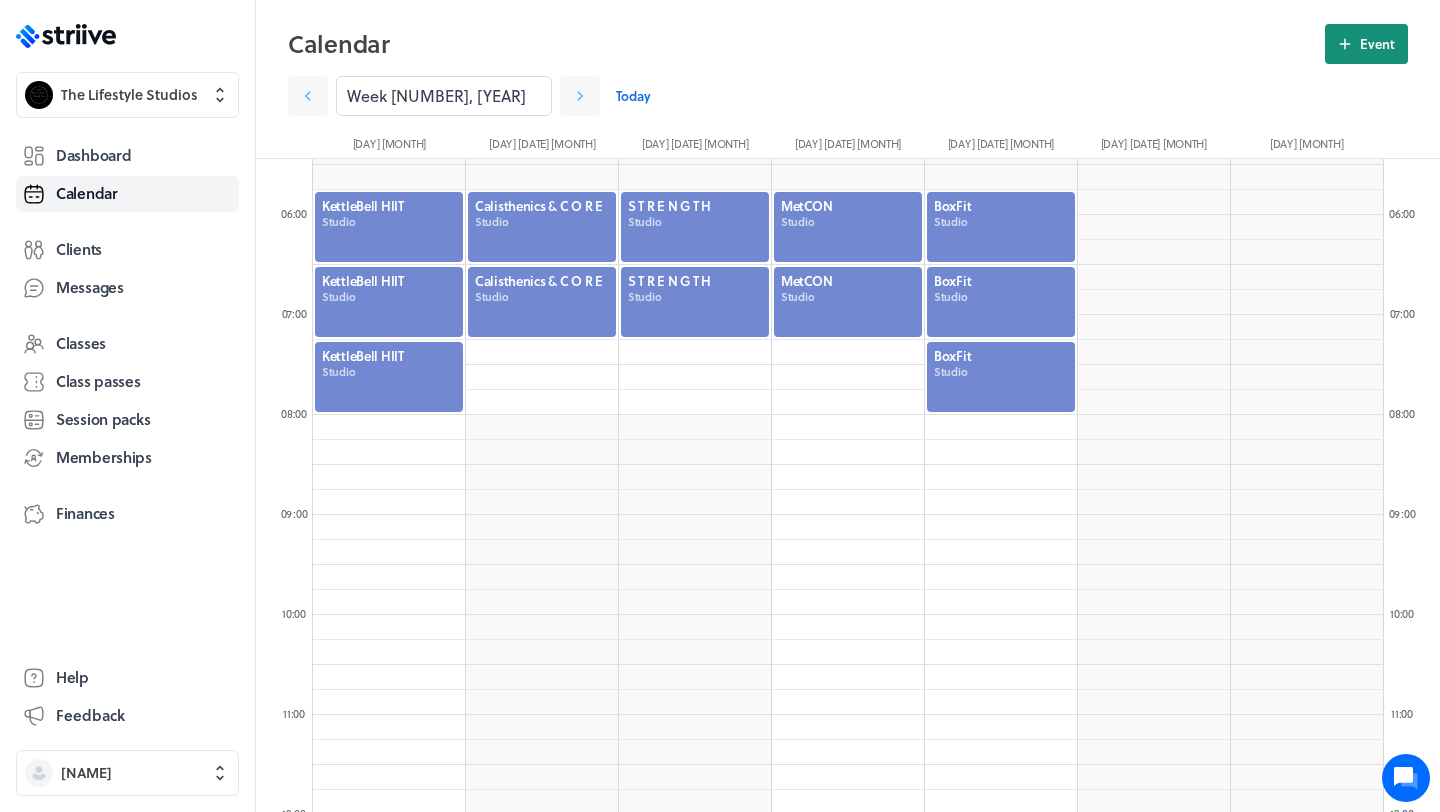 click on "Event" at bounding box center (1366, 44) 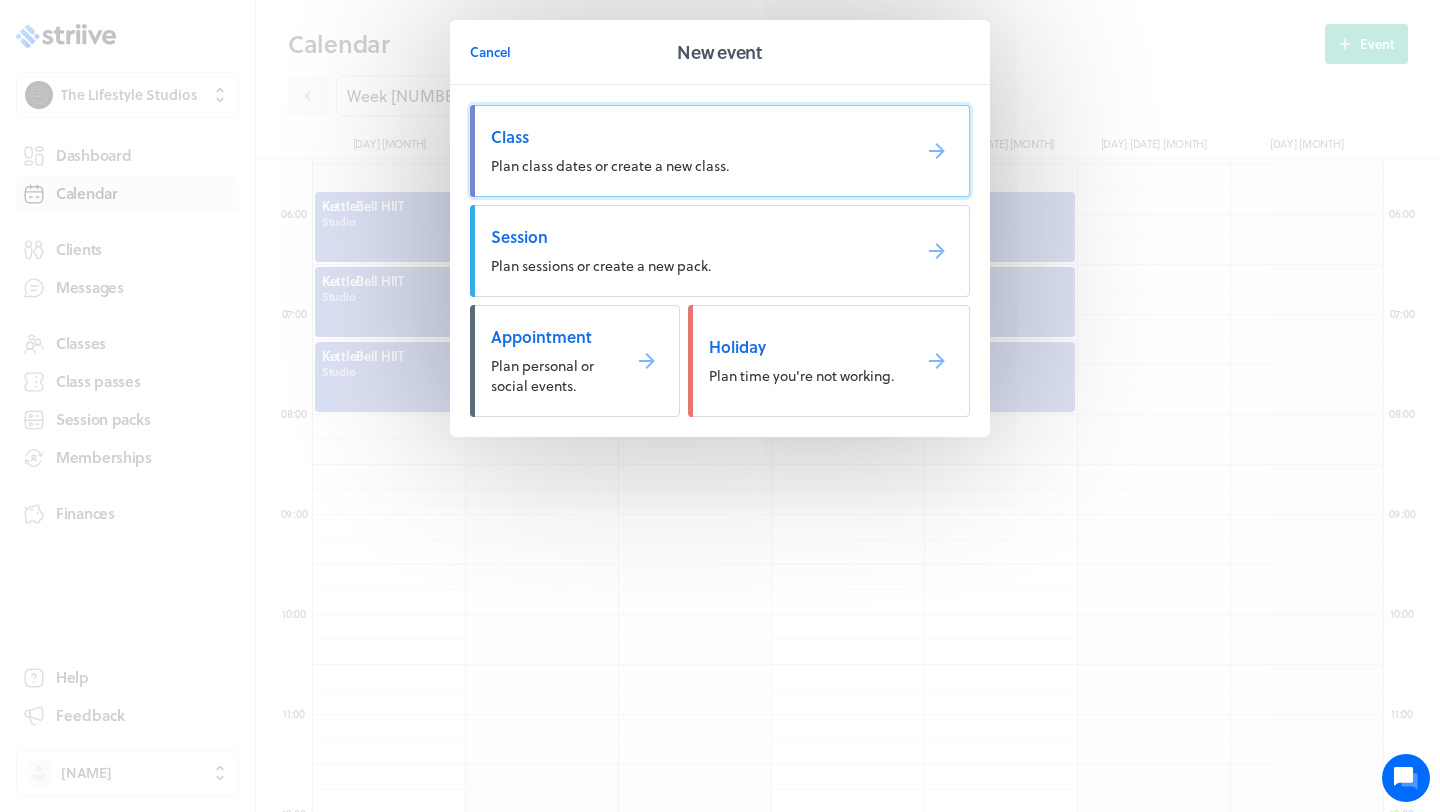 click on "Class Plan class dates or create a new class." at bounding box center (720, 151) 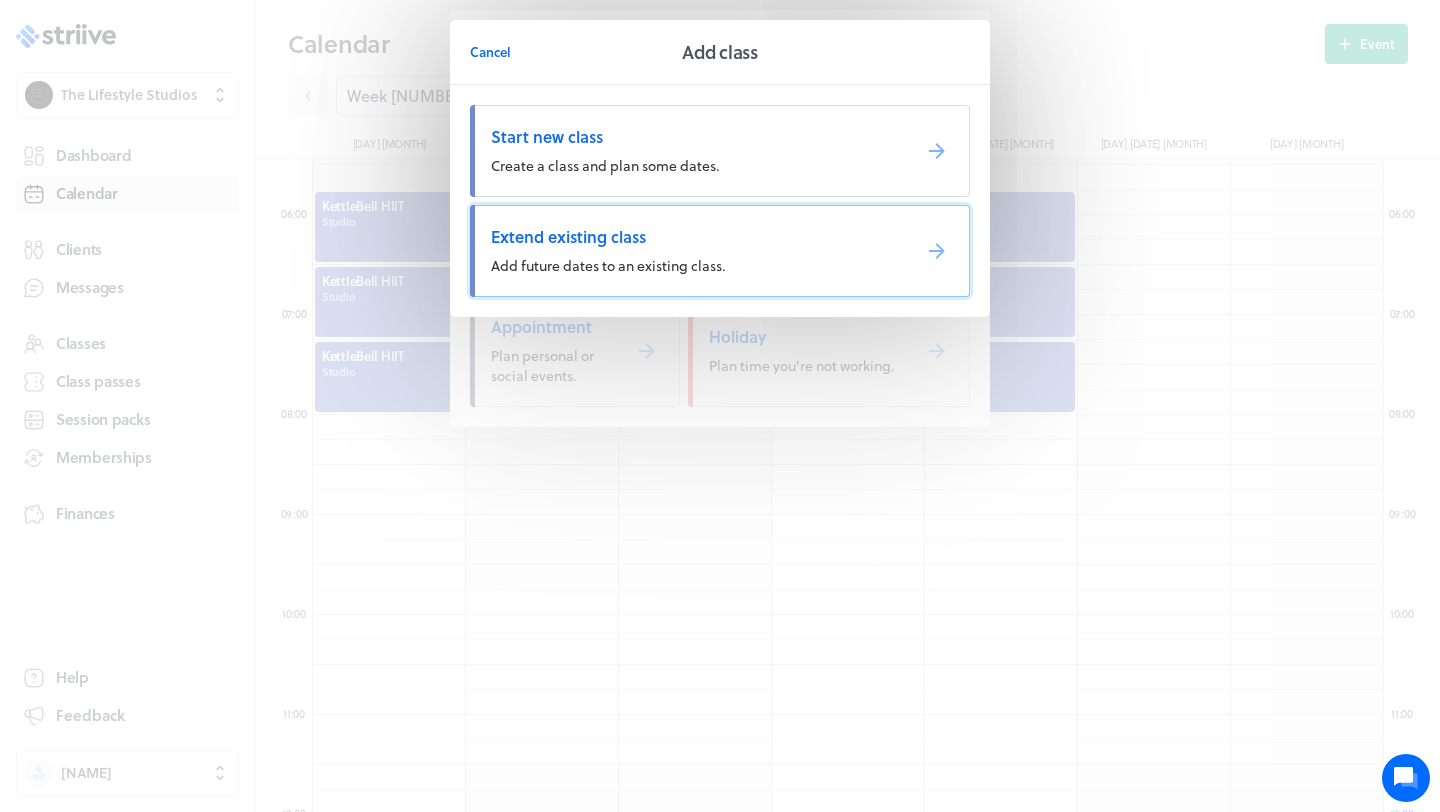click on "Extend existing class Add future dates to an existing class." at bounding box center [720, 251] 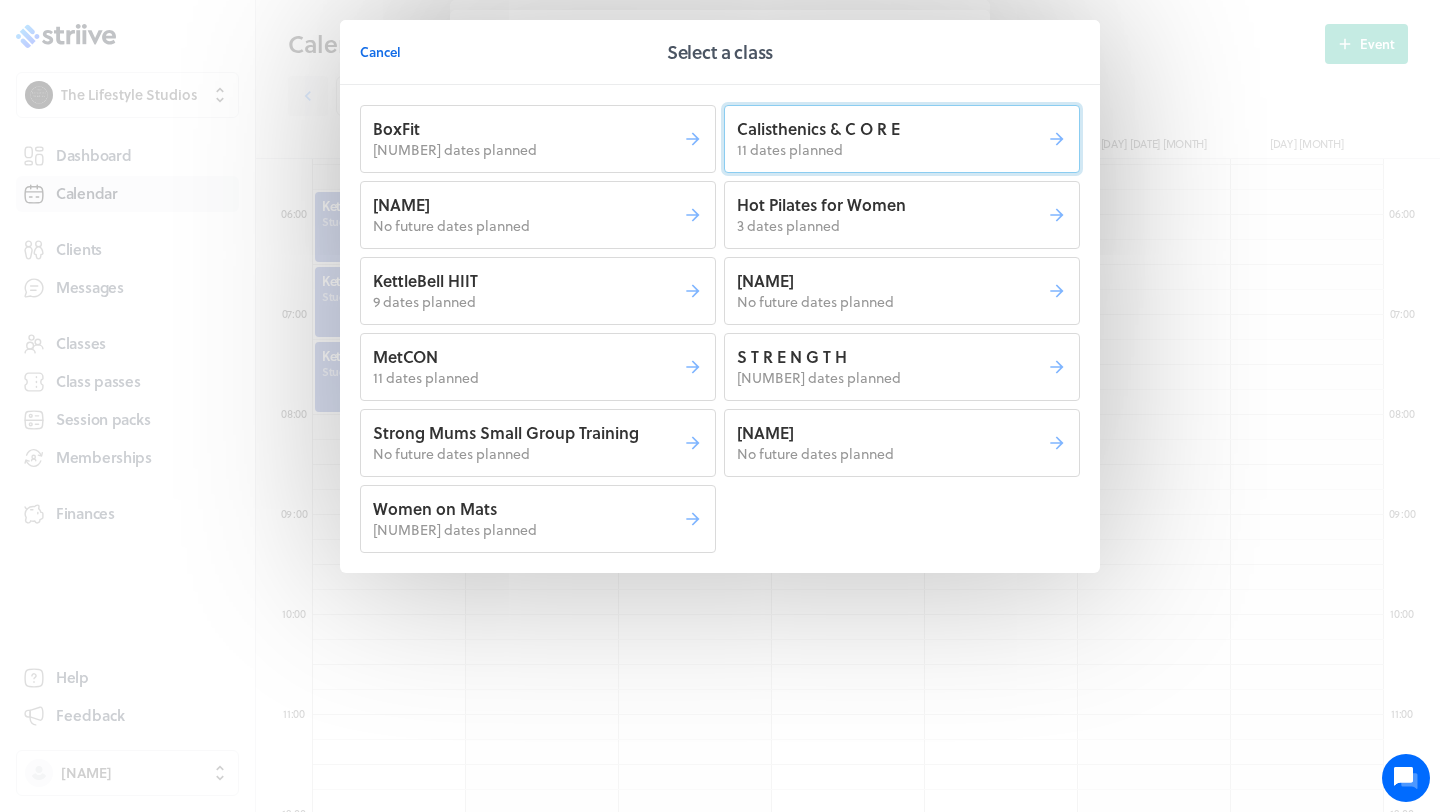 click on "Calisthenics & C O R E" at bounding box center [892, 129] 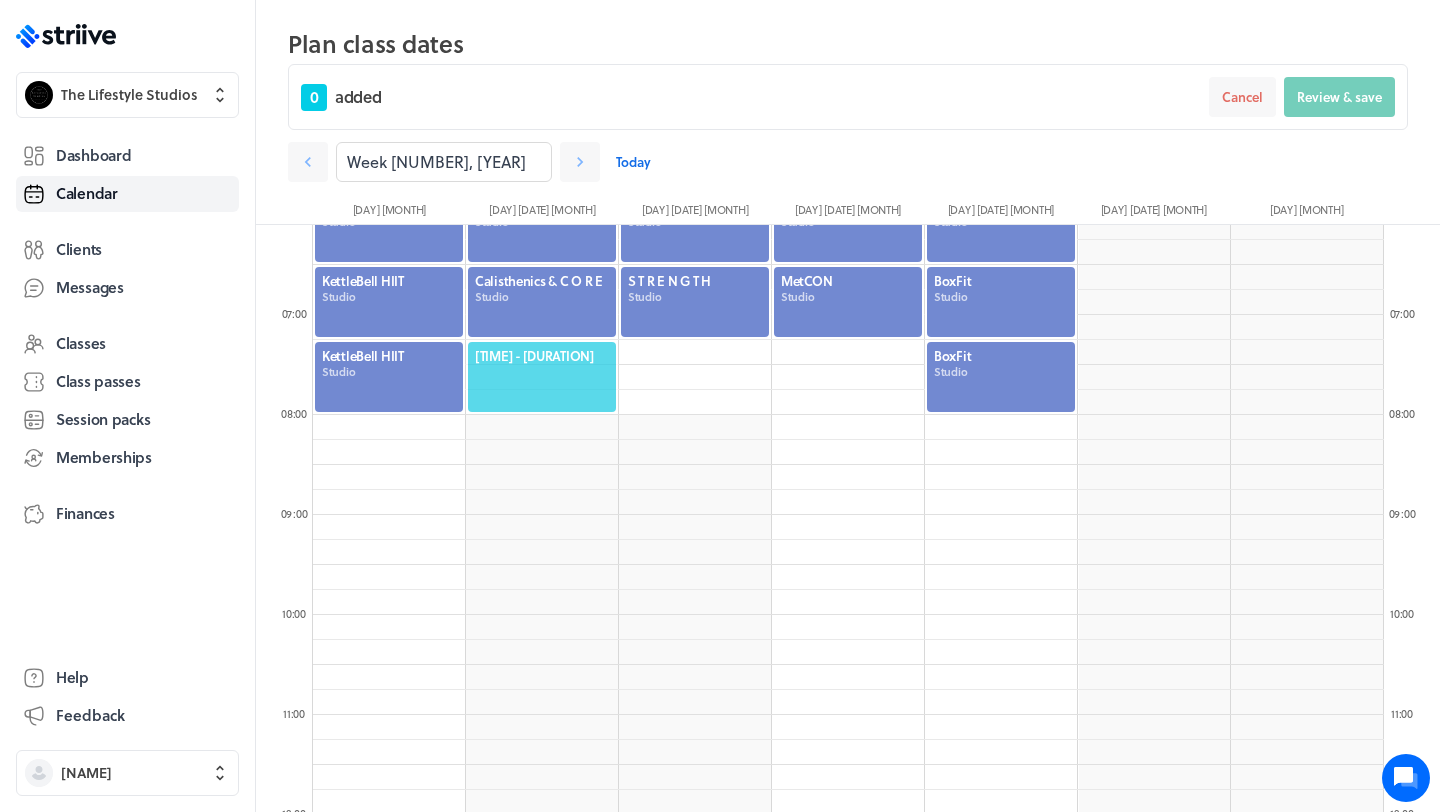 click on "[TIME] - [DURATION]" 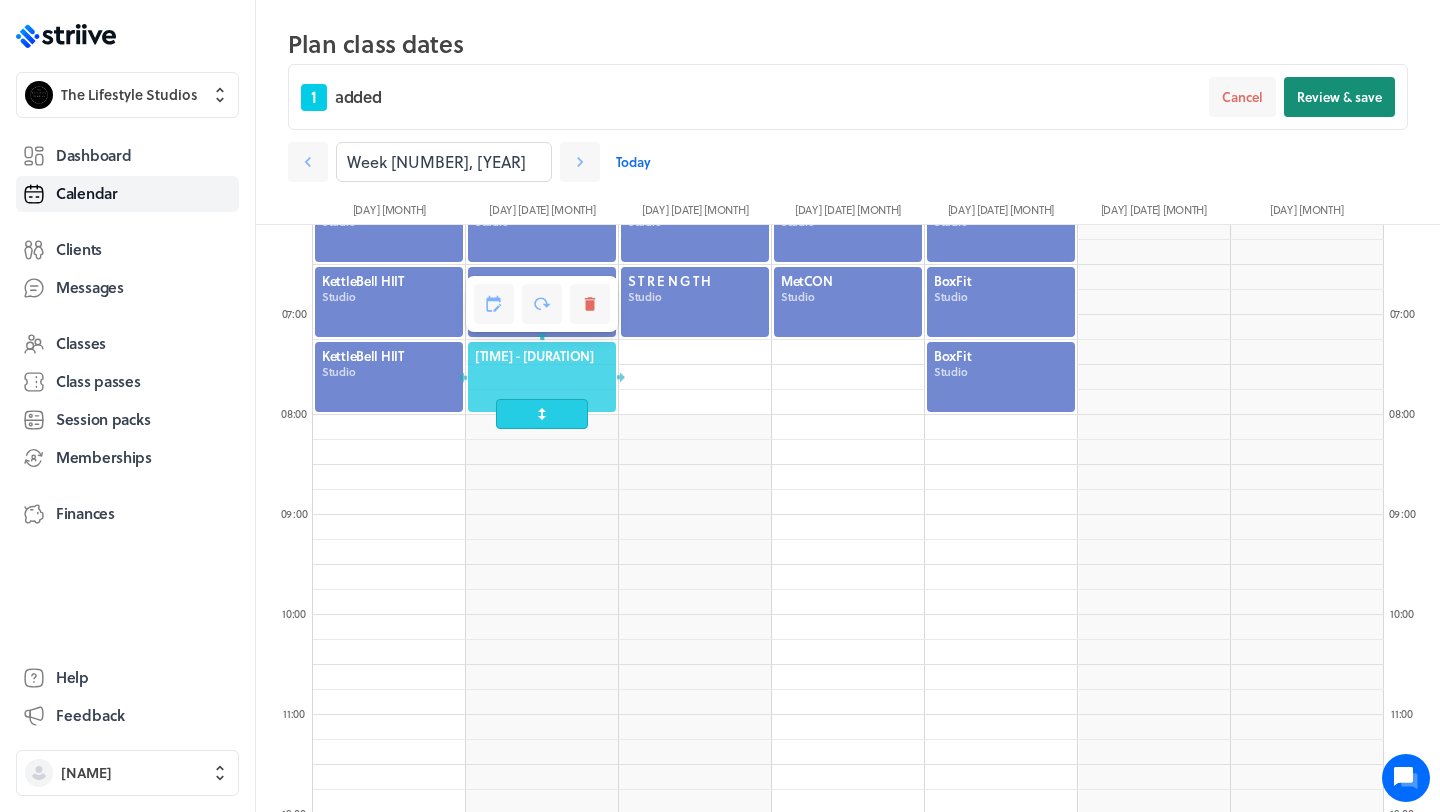 click on "Review & save" at bounding box center (1339, 97) 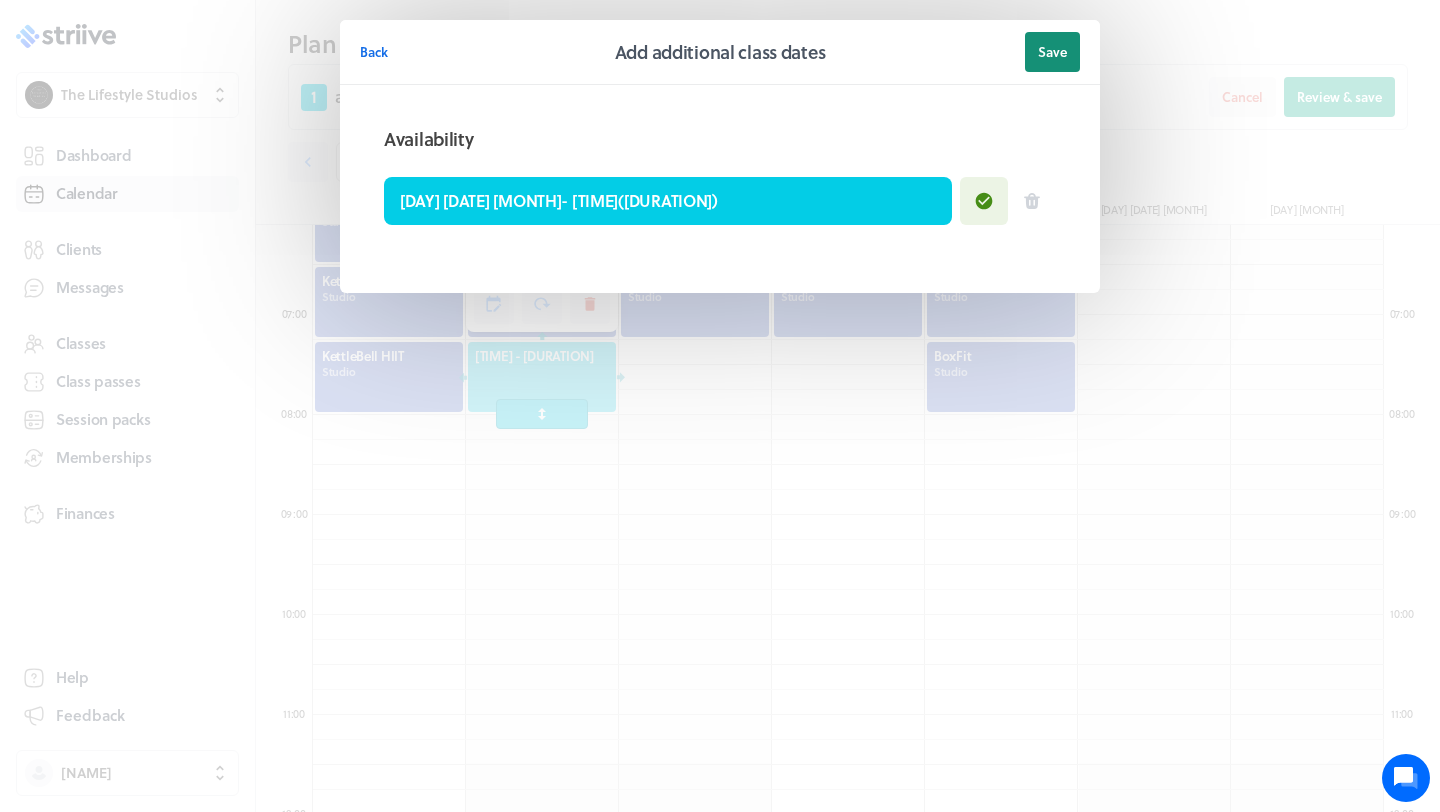 click on "Save" at bounding box center [1052, 52] 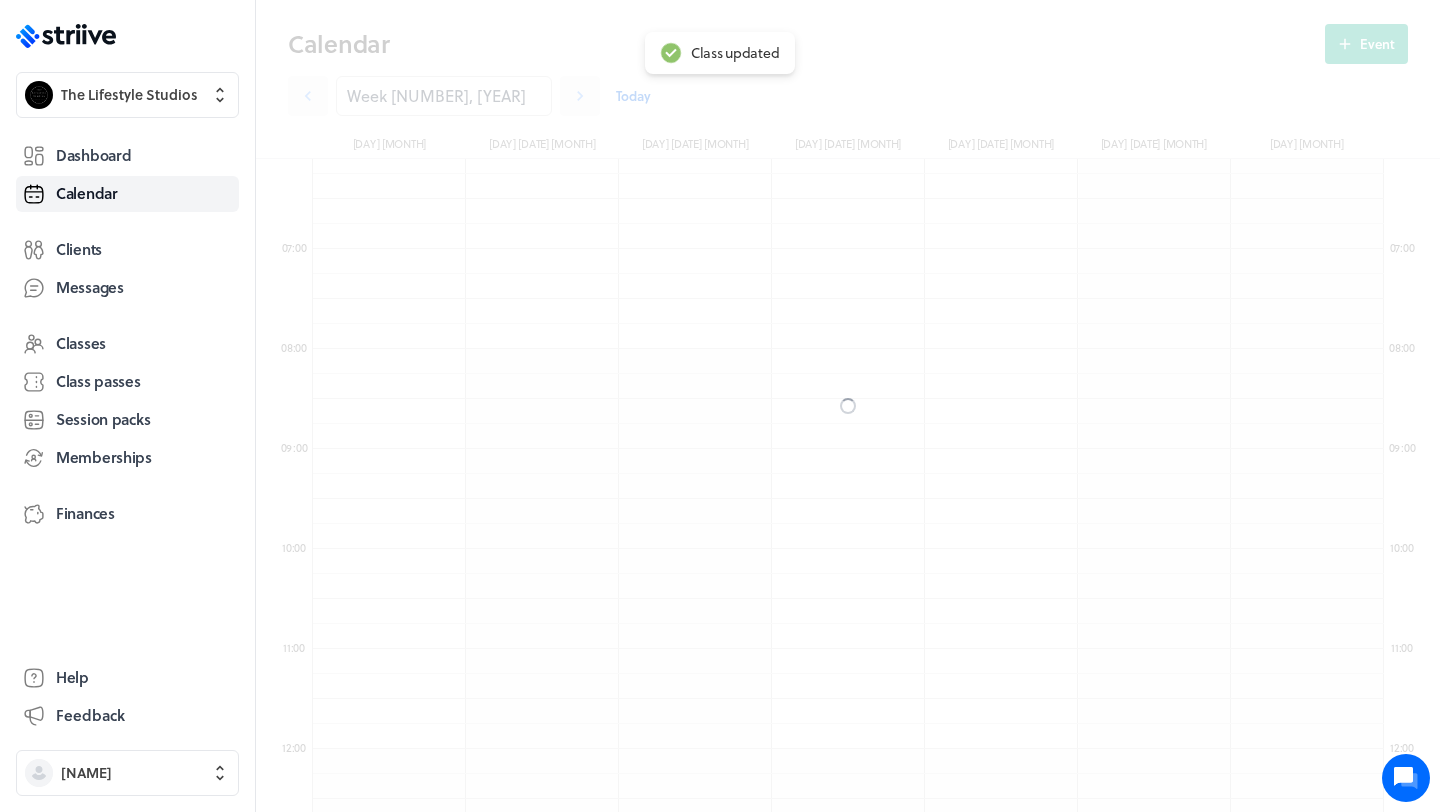 scroll, scrollTop: 544, scrollLeft: 0, axis: vertical 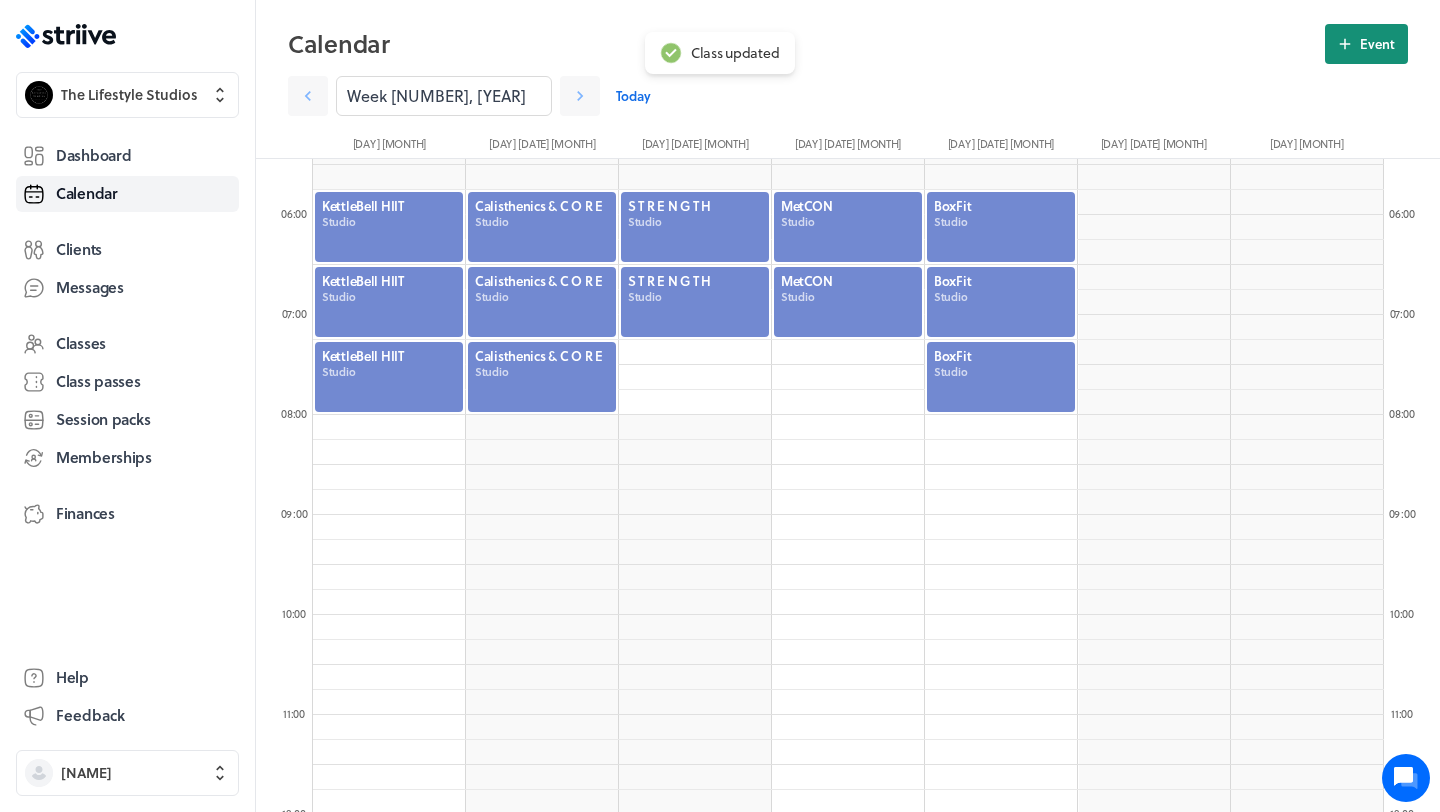 click on "Event" at bounding box center (1377, 44) 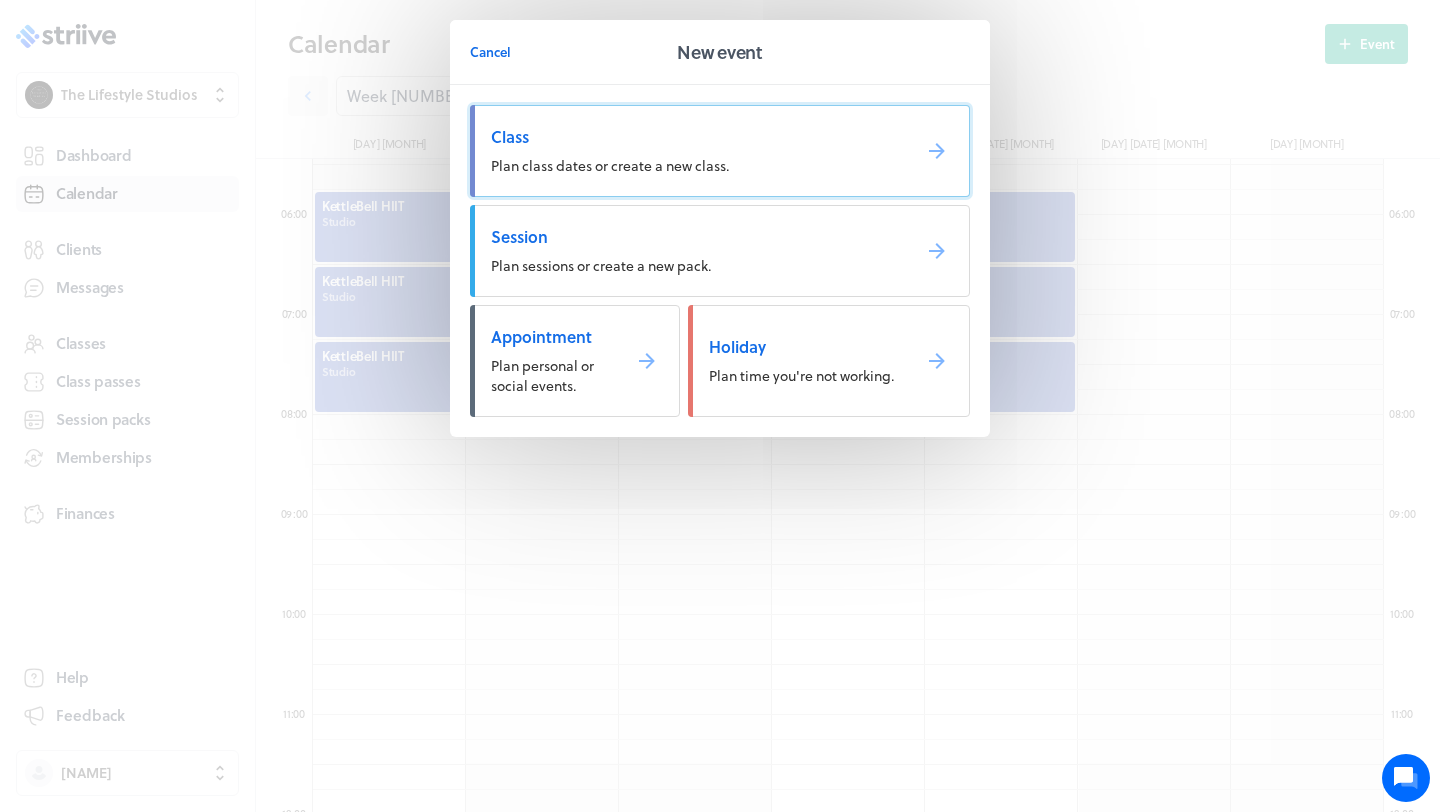 click on "Class Plan class dates or create a new class." at bounding box center (720, 151) 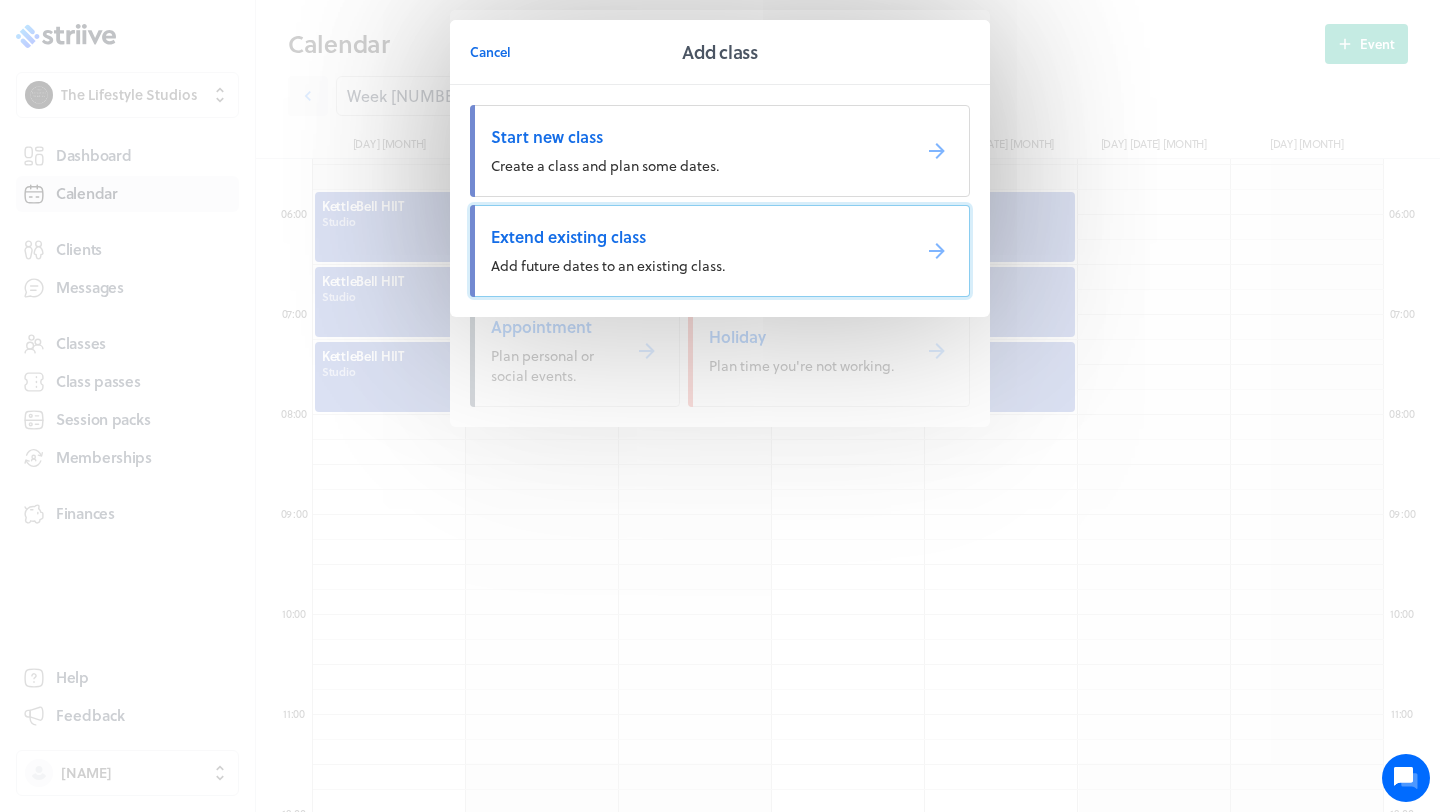click on "Extend existing class" at bounding box center (692, 237) 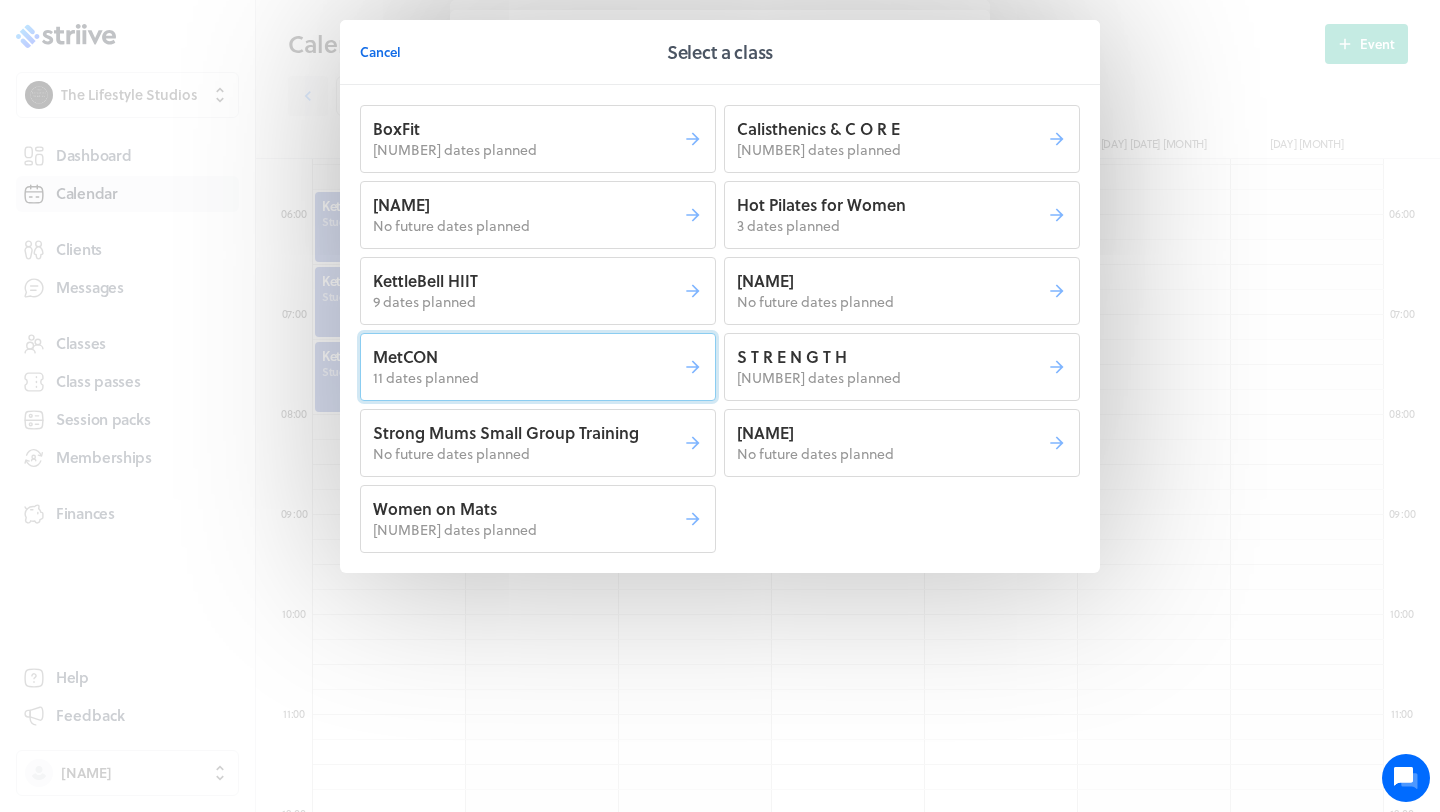 click on "MetCON" at bounding box center (528, 357) 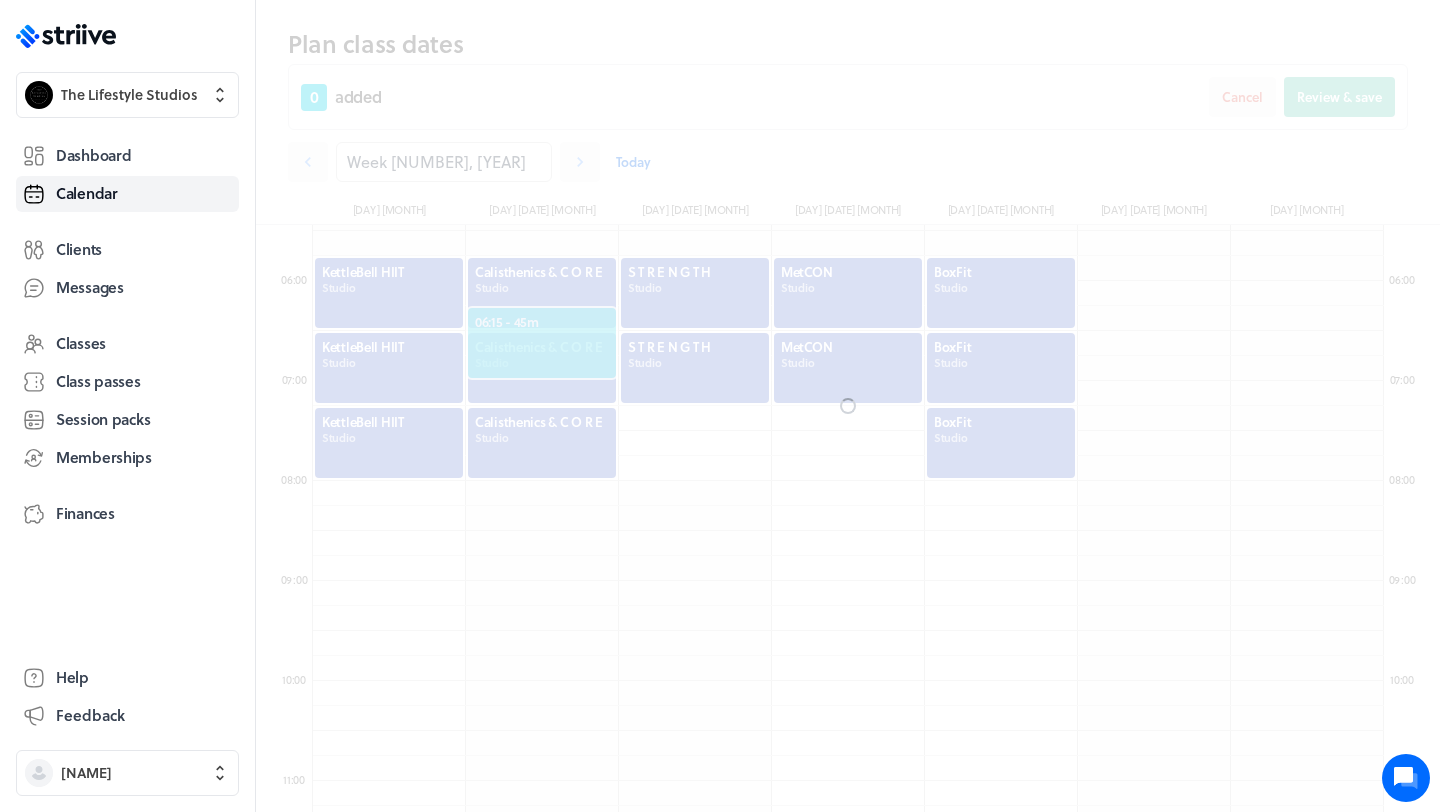scroll, scrollTop: 610, scrollLeft: 0, axis: vertical 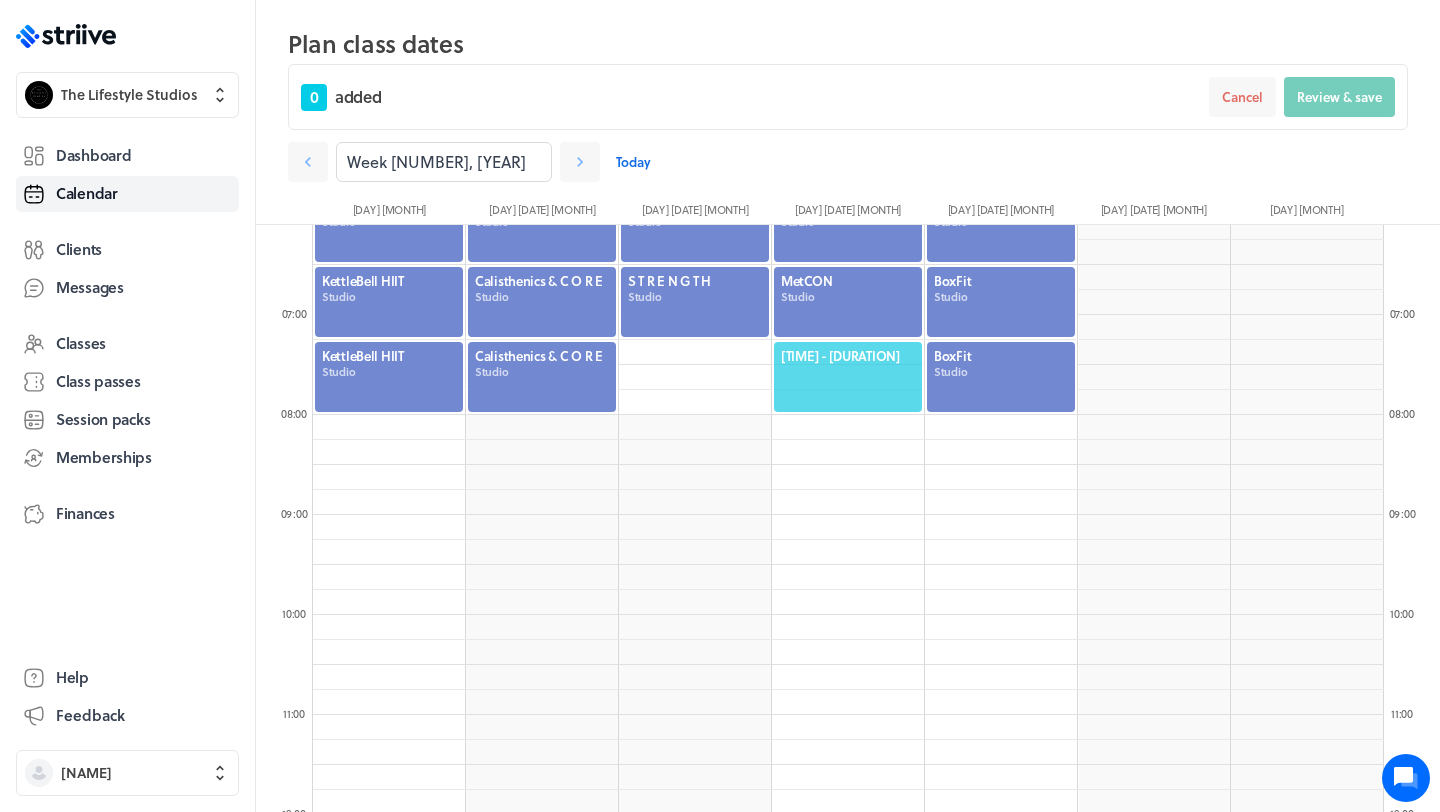 click on "[TIME] - [DURATION]" 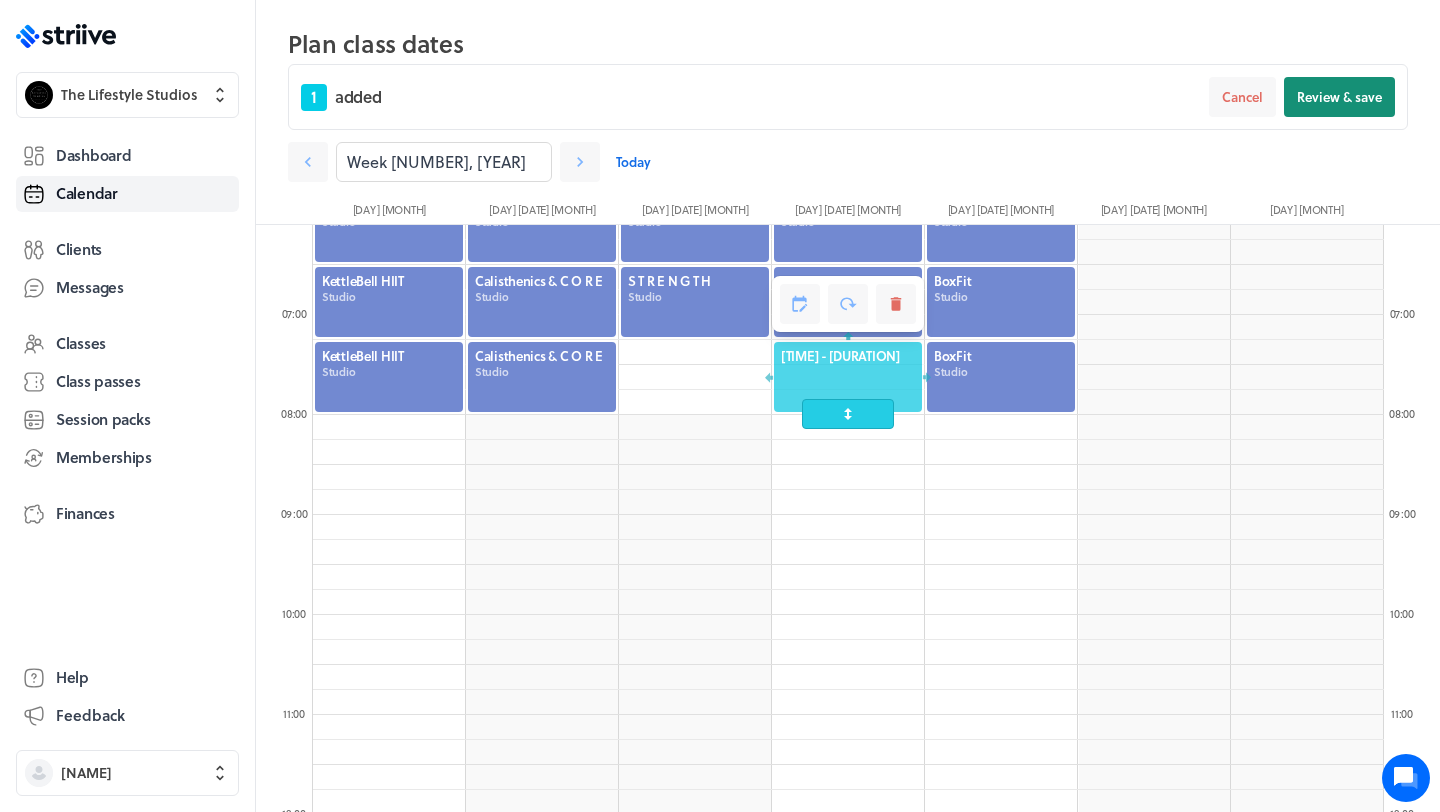 click on "Review & save" at bounding box center [1339, 97] 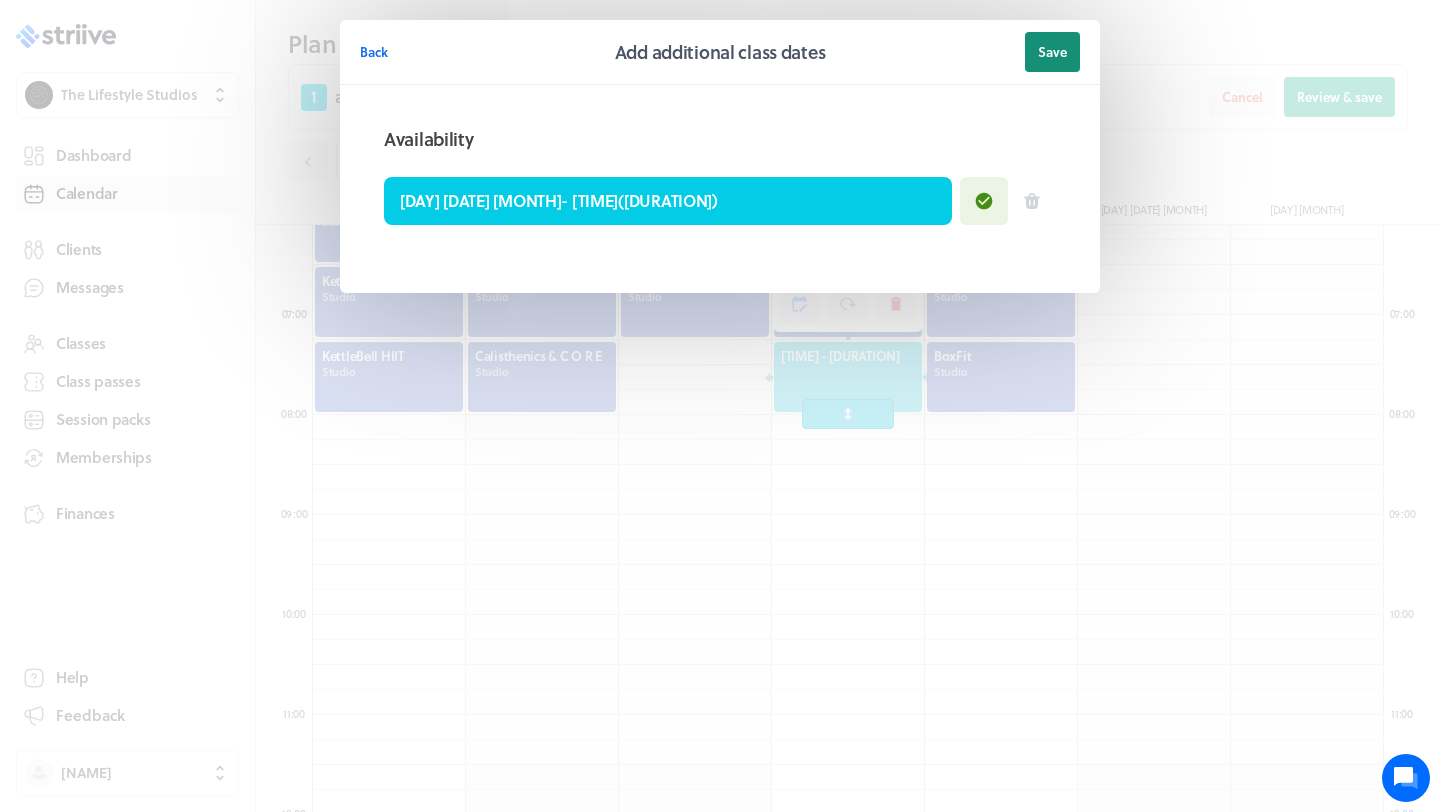 click on "Save" at bounding box center [1052, 52] 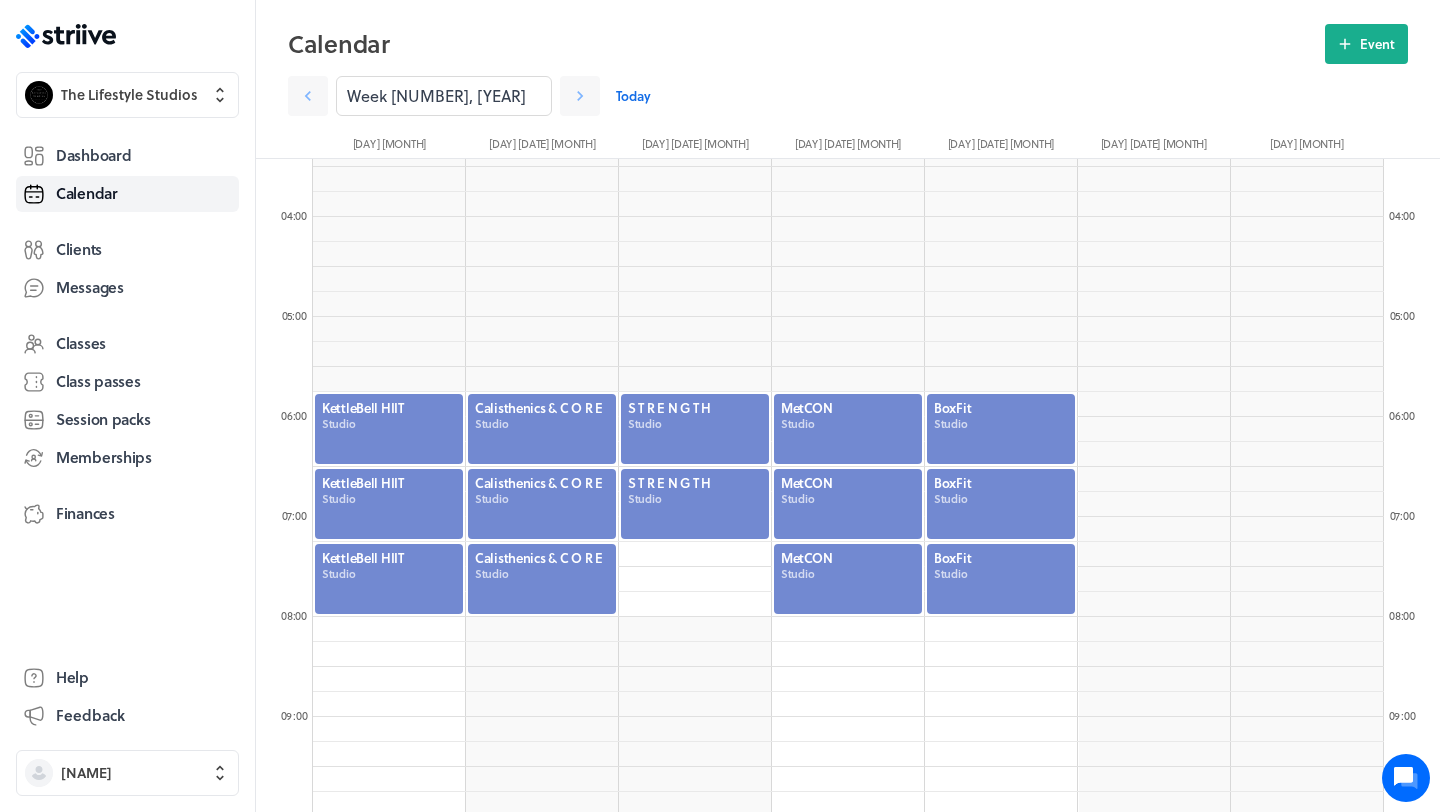 scroll, scrollTop: 313, scrollLeft: 0, axis: vertical 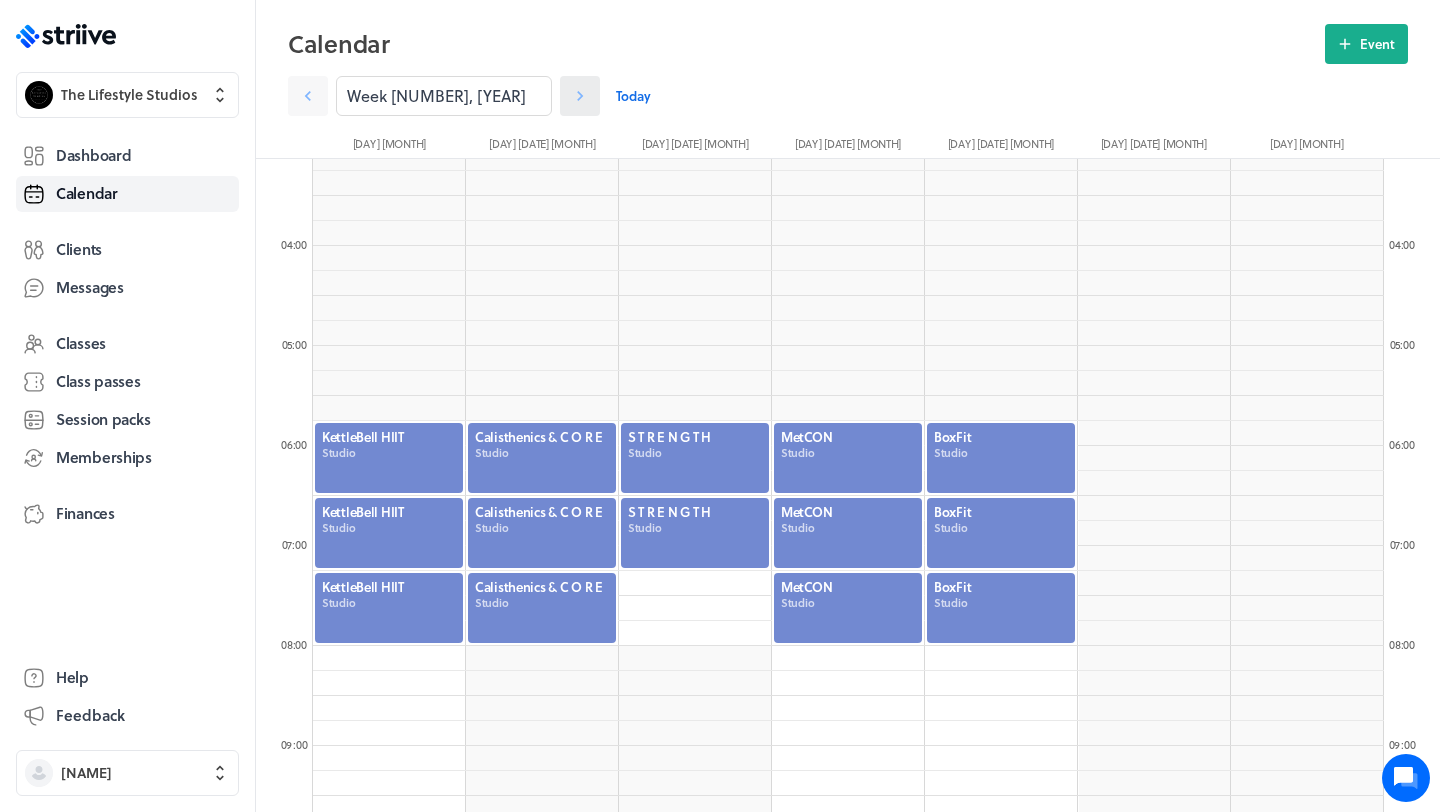 click 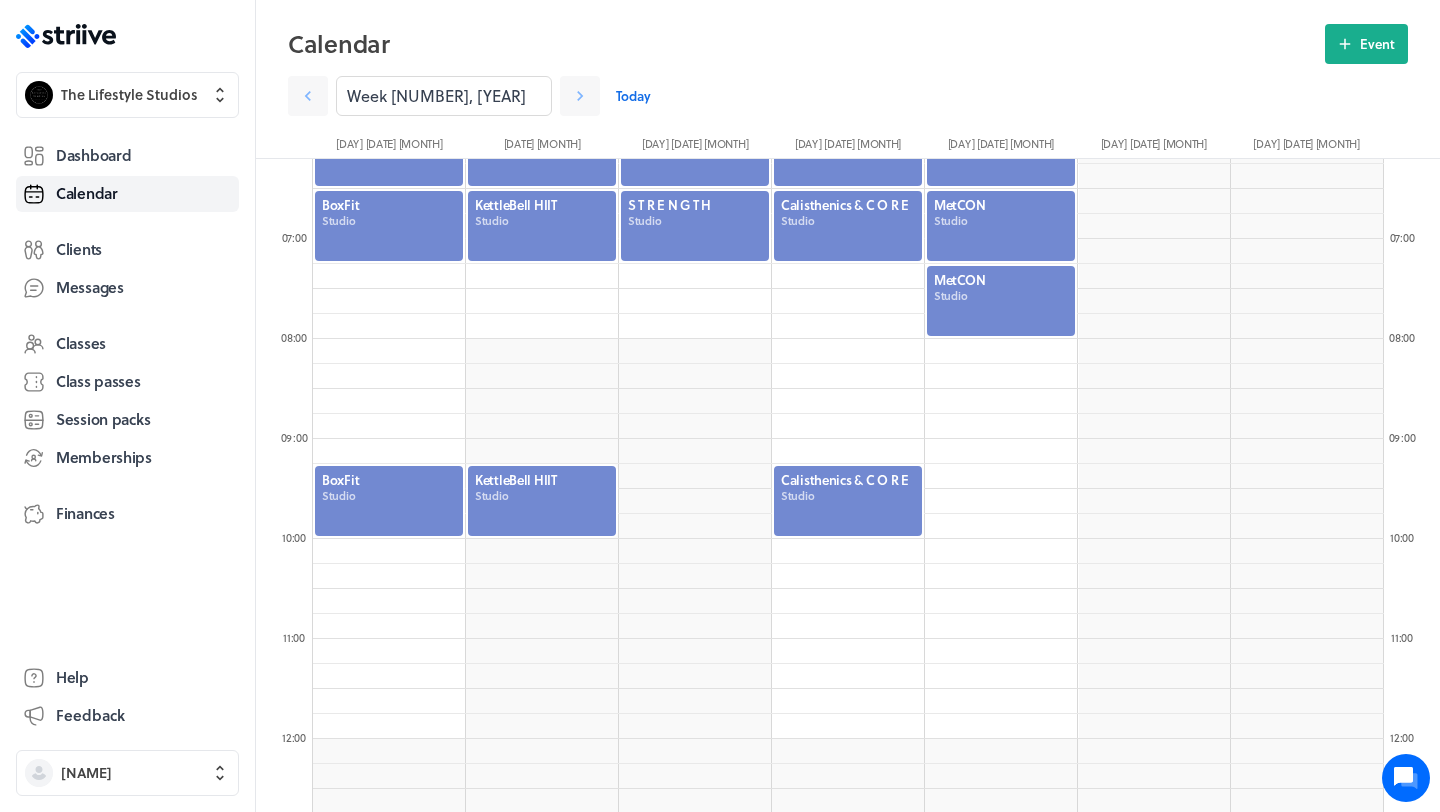 scroll, scrollTop: 625, scrollLeft: 0, axis: vertical 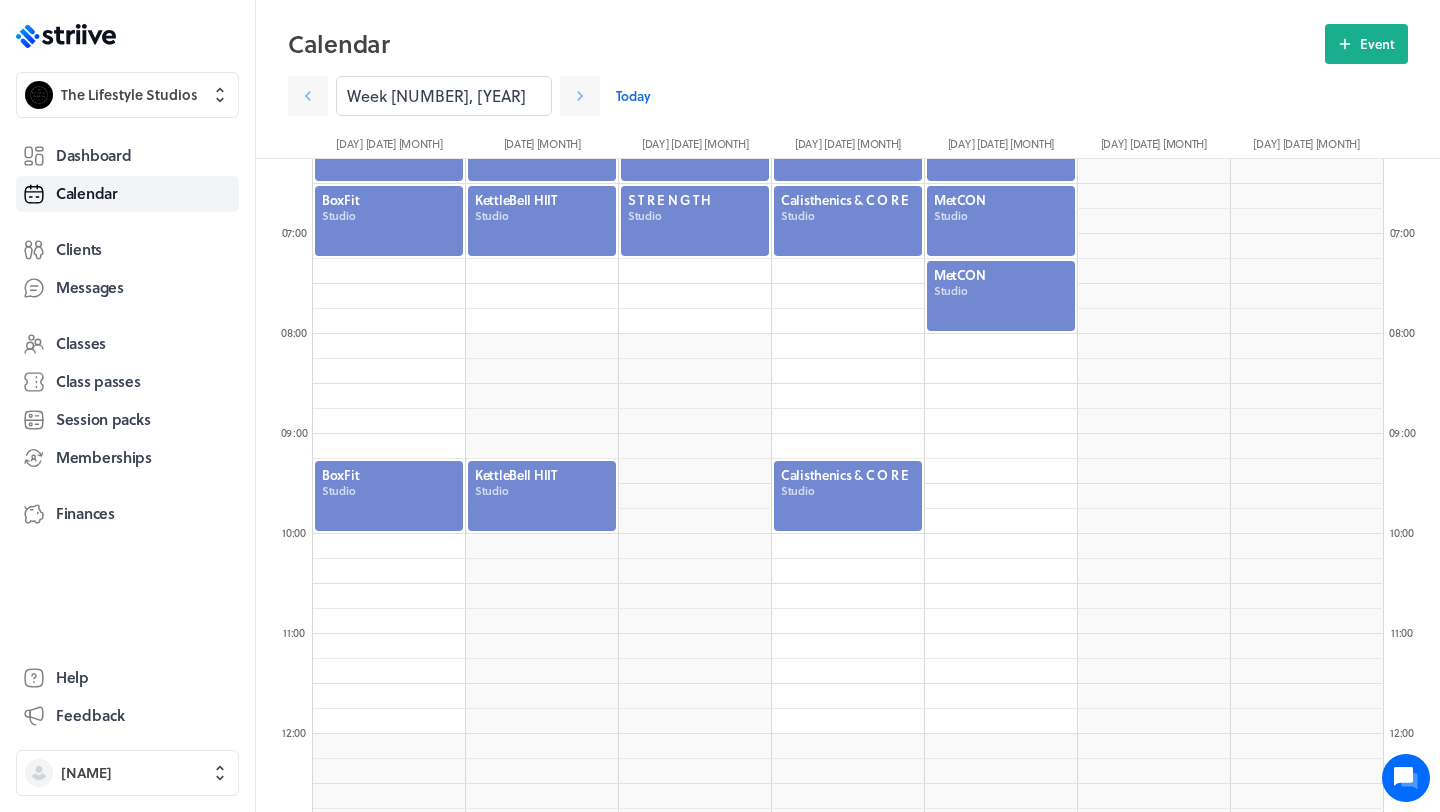 click at bounding box center (389, 496) 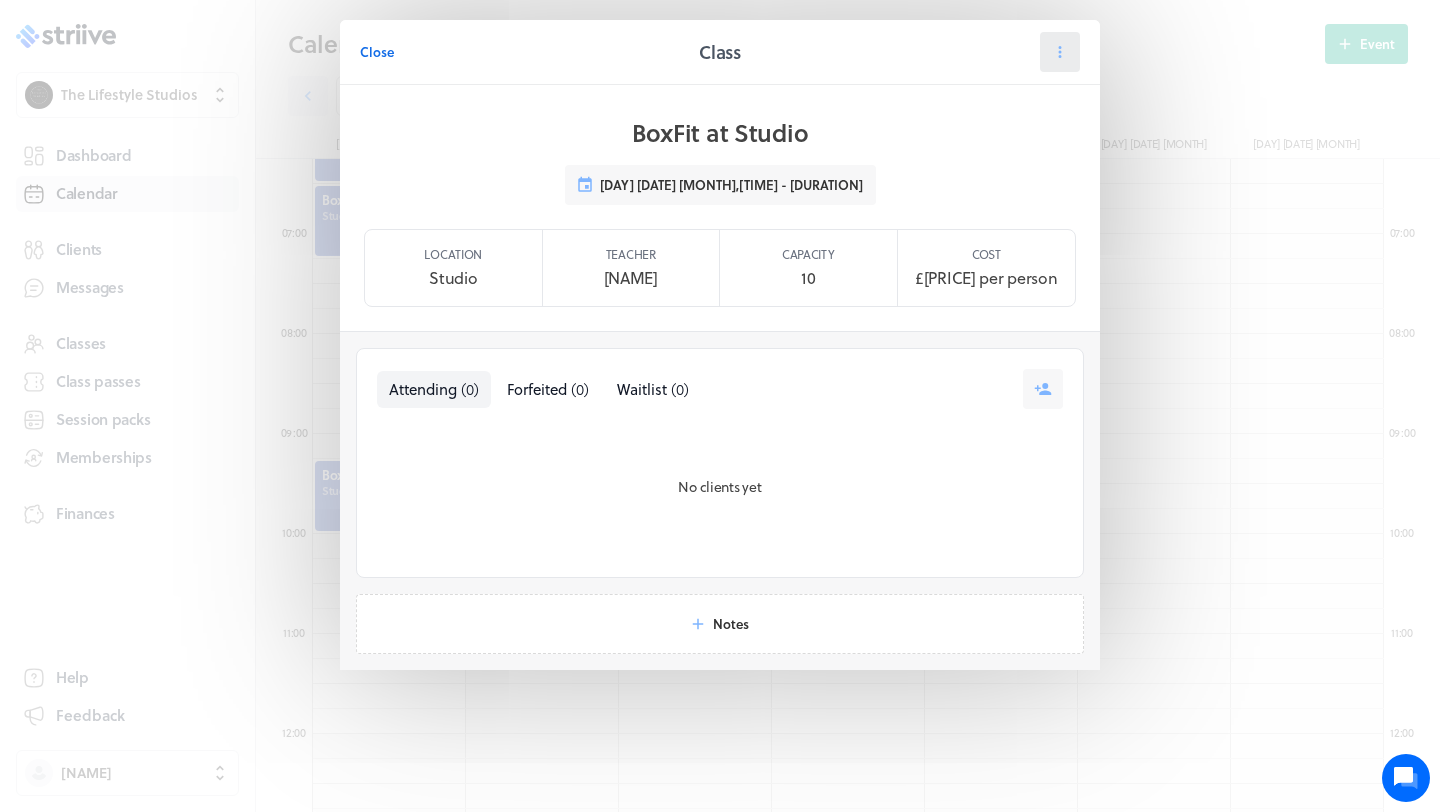 click 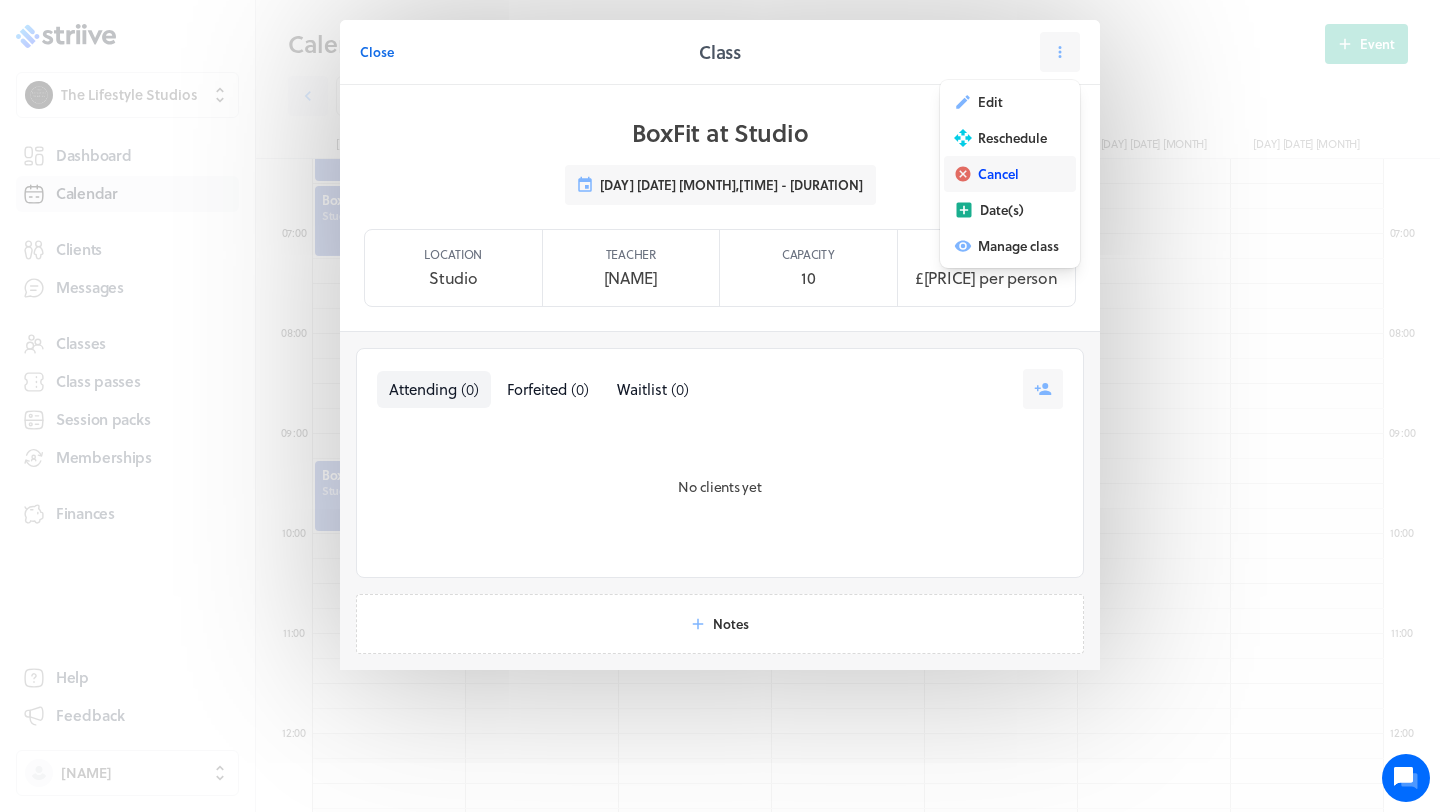 click on "Cancel" at bounding box center [998, 174] 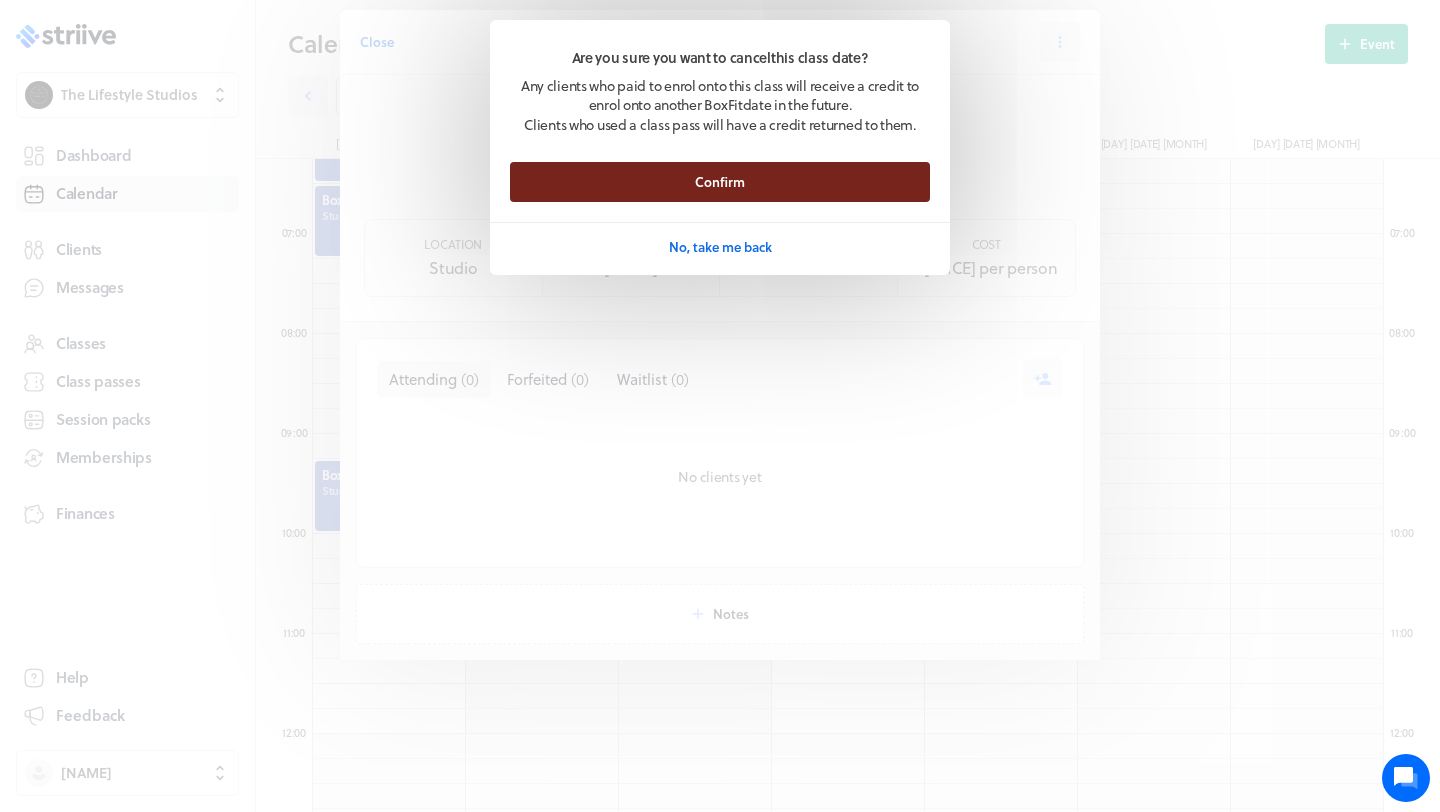 click on "Confirm" at bounding box center [720, 182] 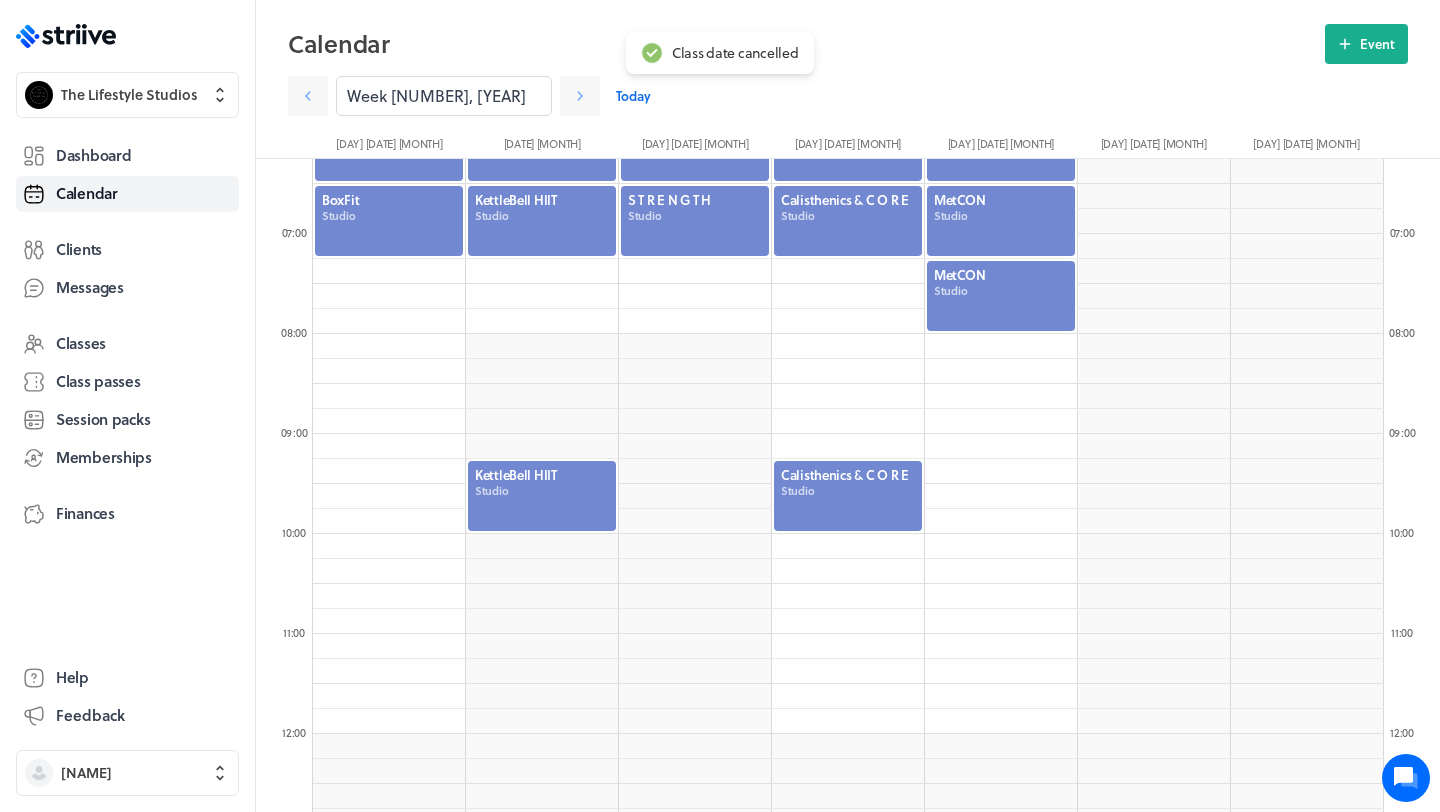 click at bounding box center (542, 496) 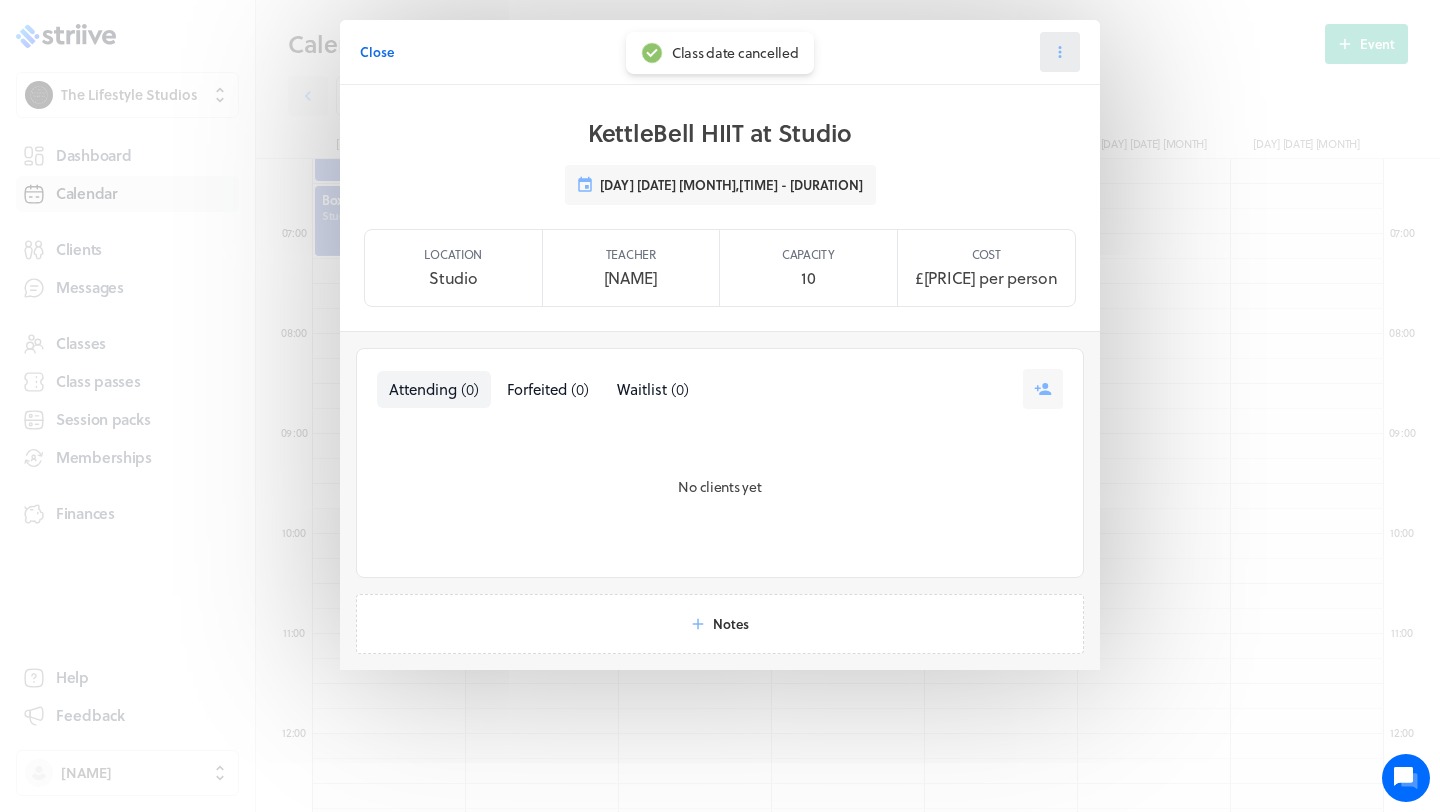 click 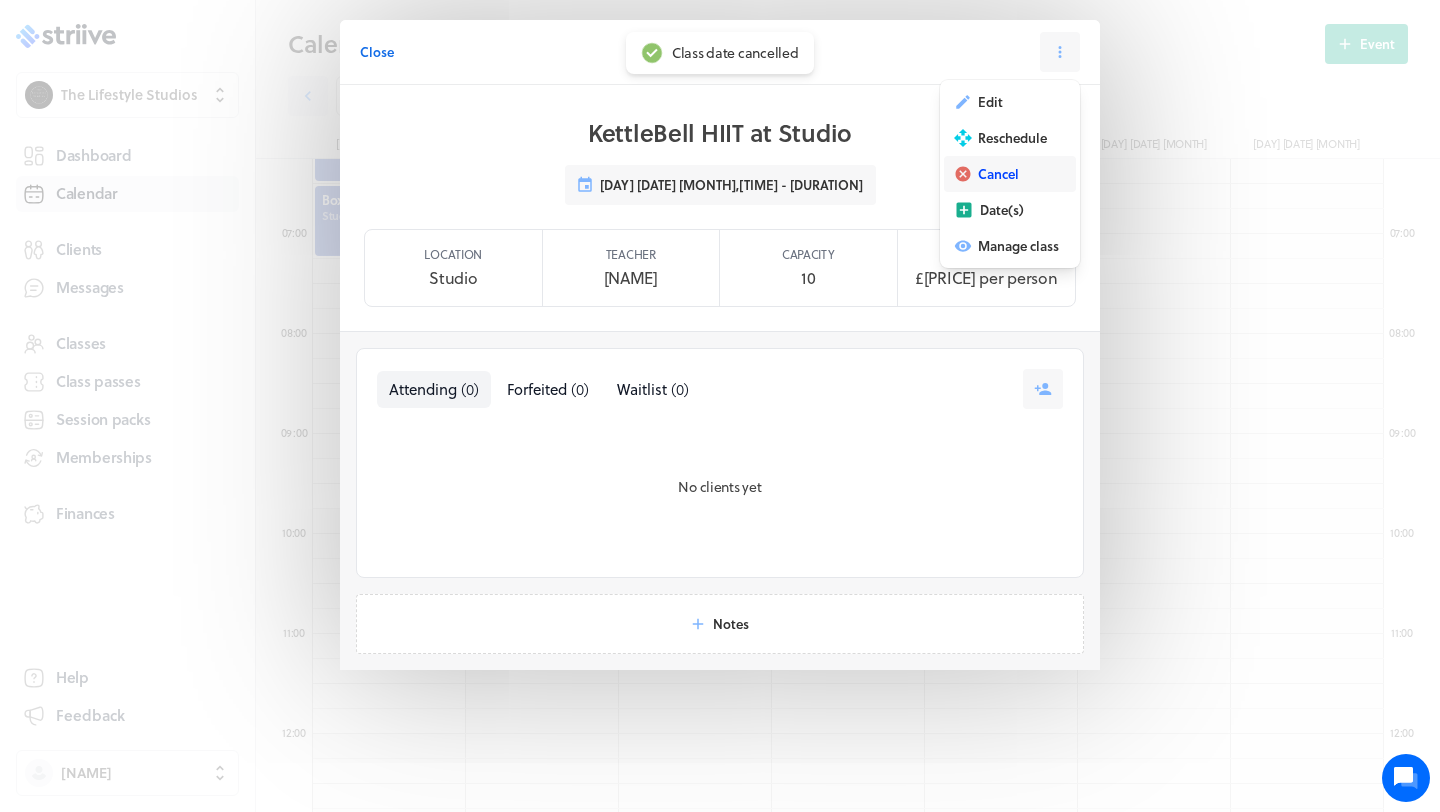 click on "Cancel" at bounding box center (998, 174) 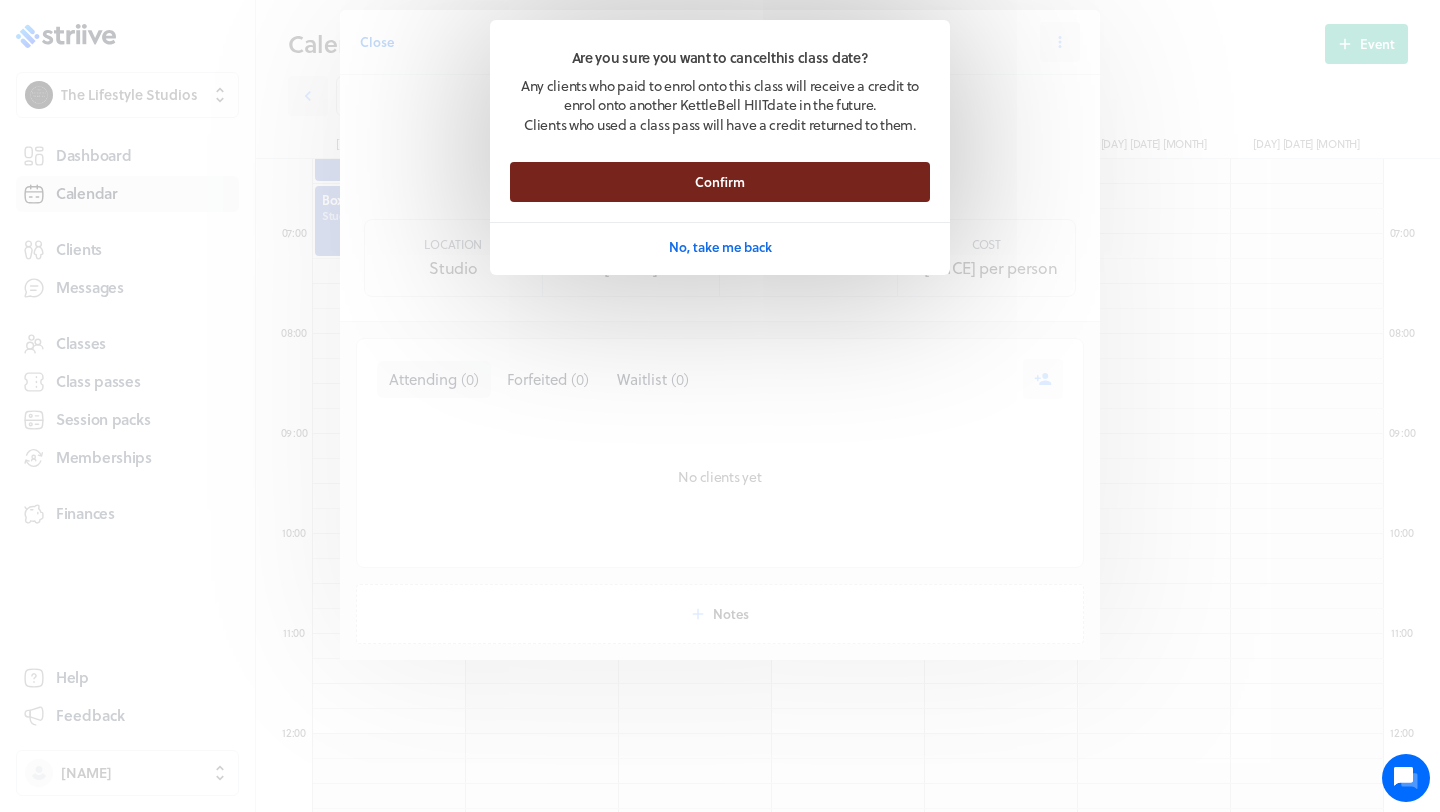 click on "Confirm" at bounding box center (720, 182) 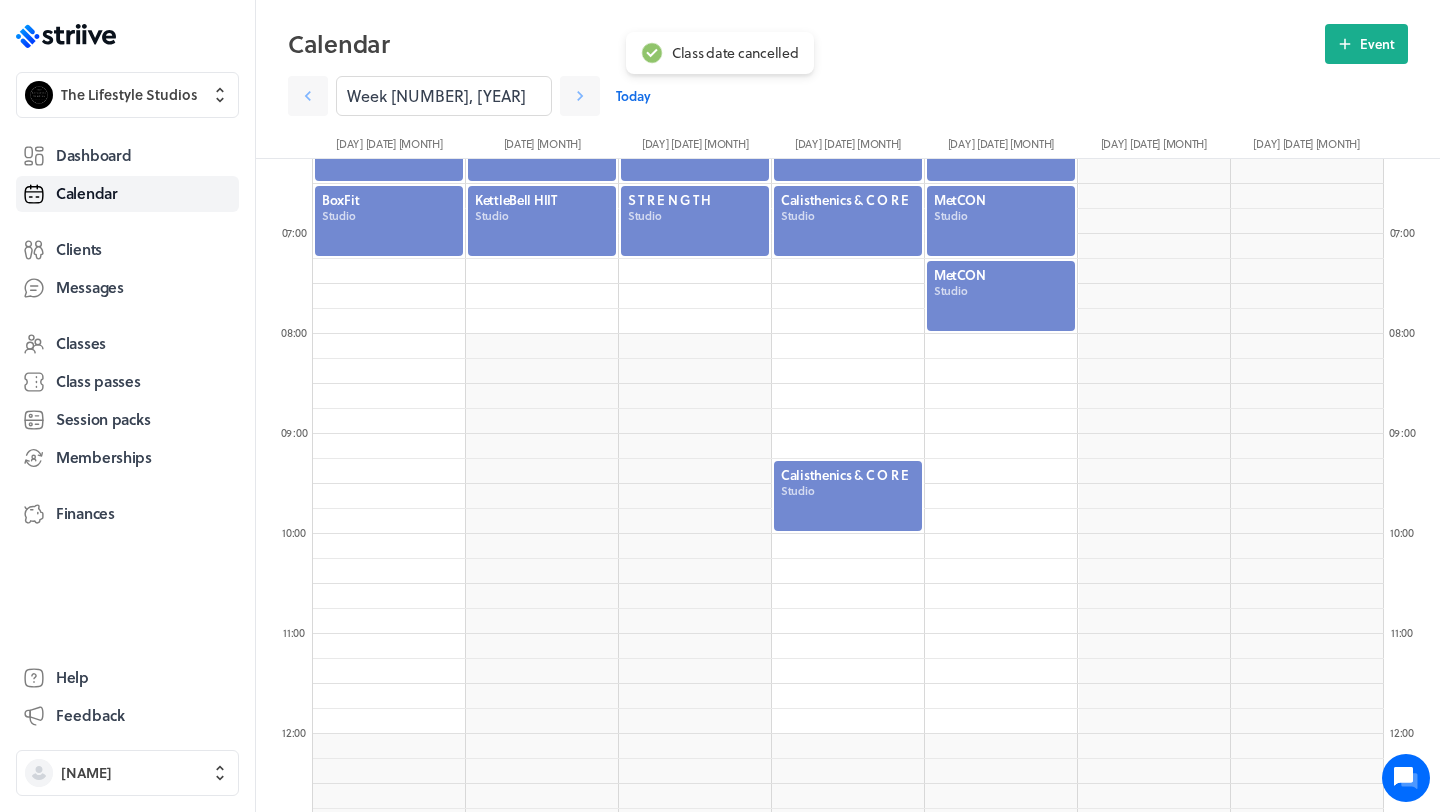 click at bounding box center (848, 496) 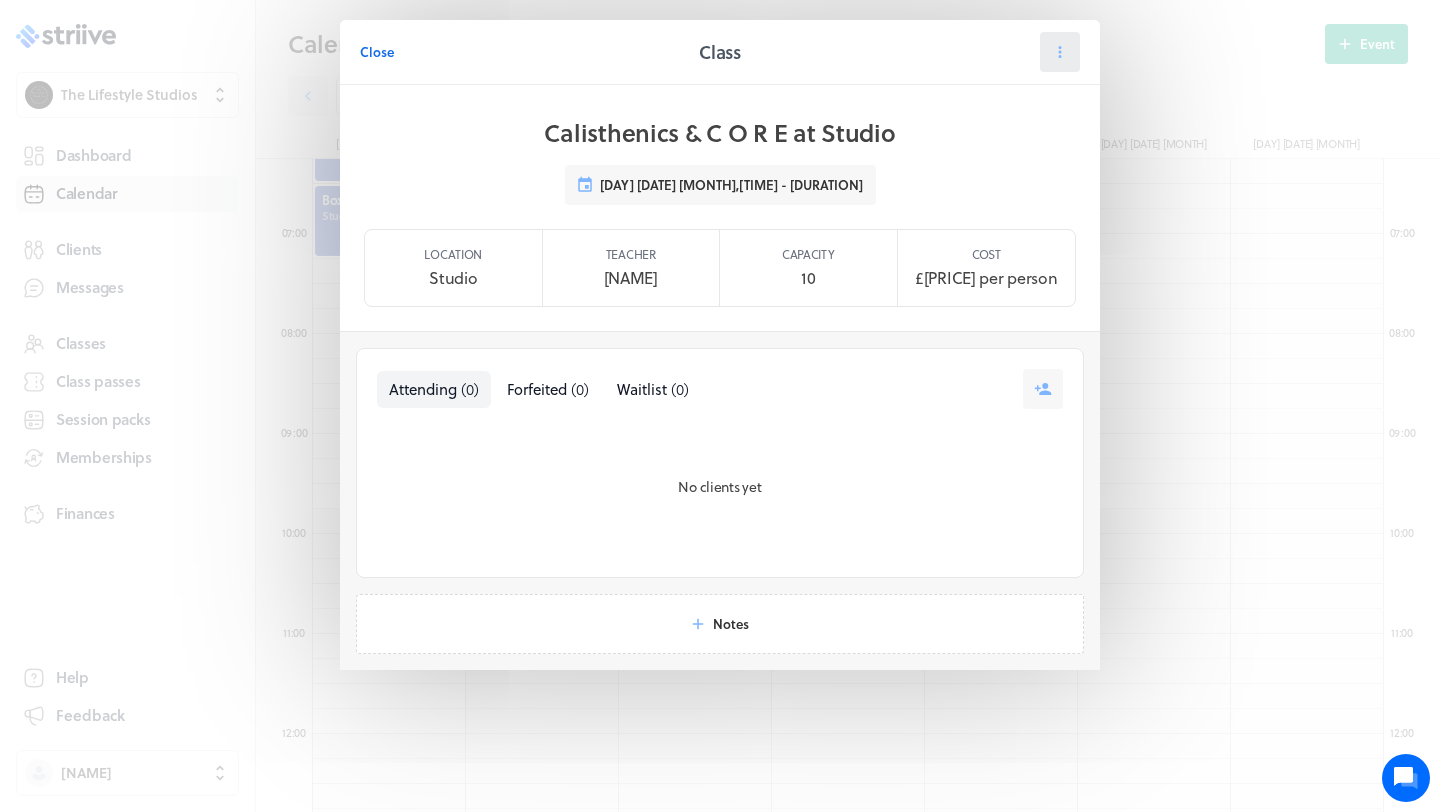 click 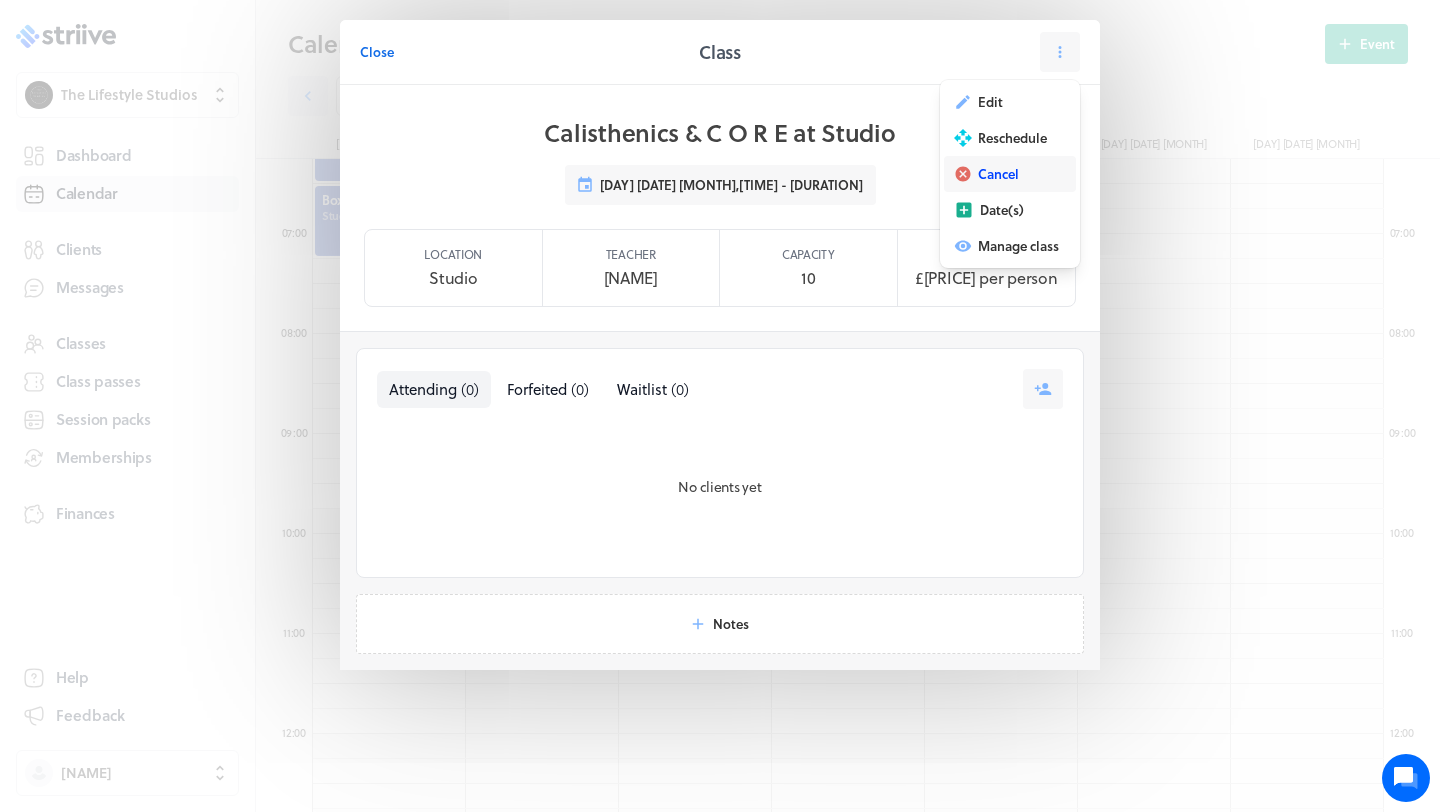 click on "Cancel" at bounding box center (998, 174) 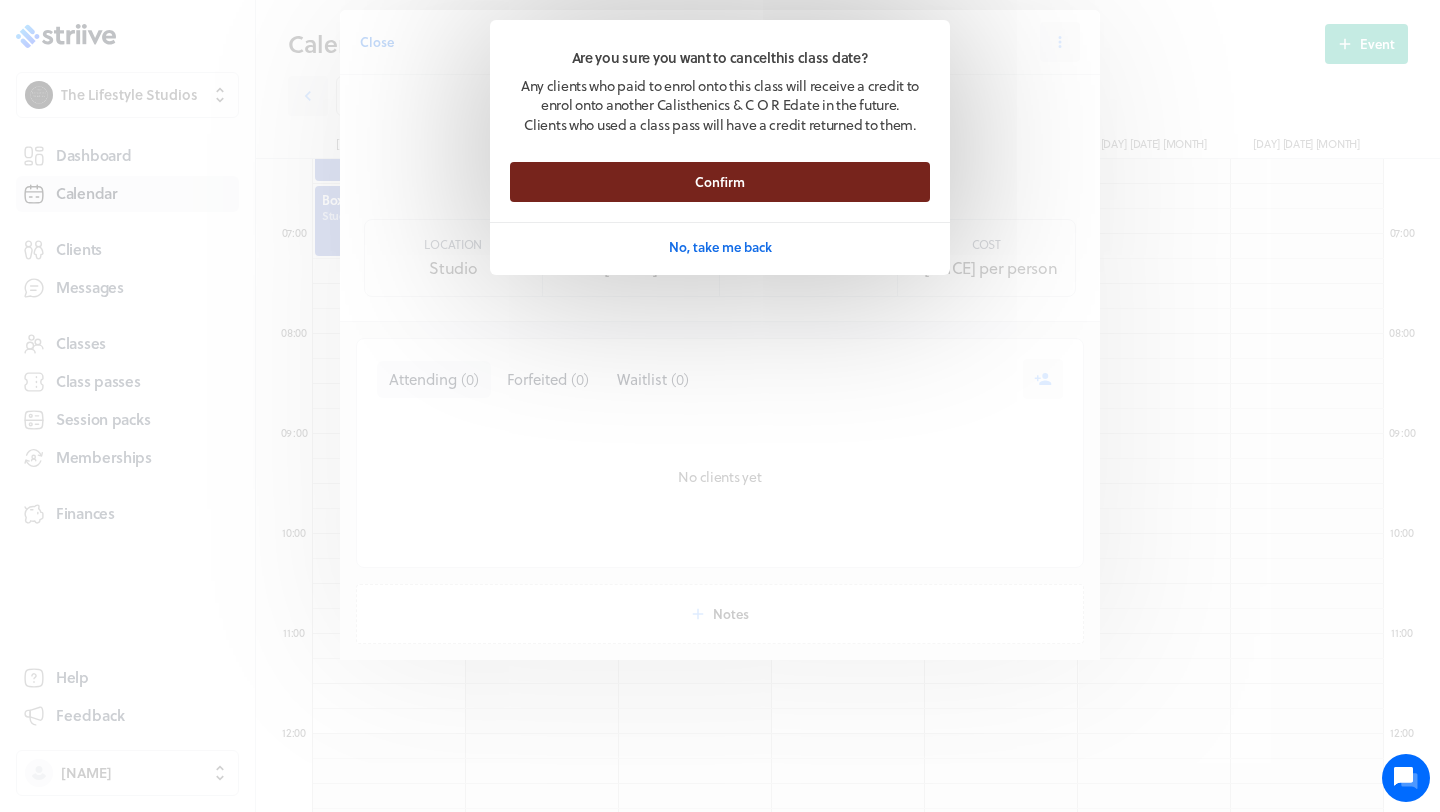 click on "Confirm" at bounding box center (720, 182) 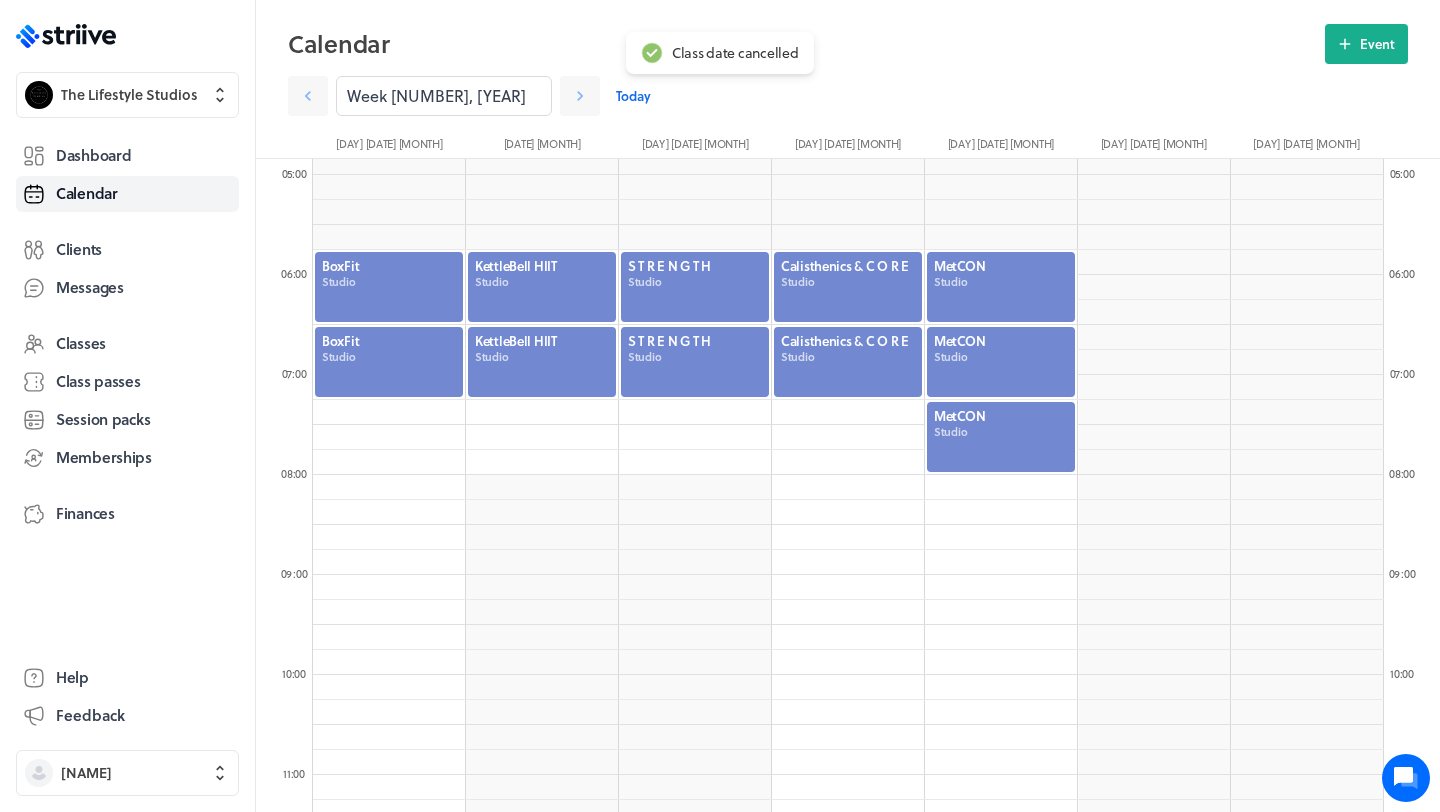 scroll, scrollTop: 483, scrollLeft: 0, axis: vertical 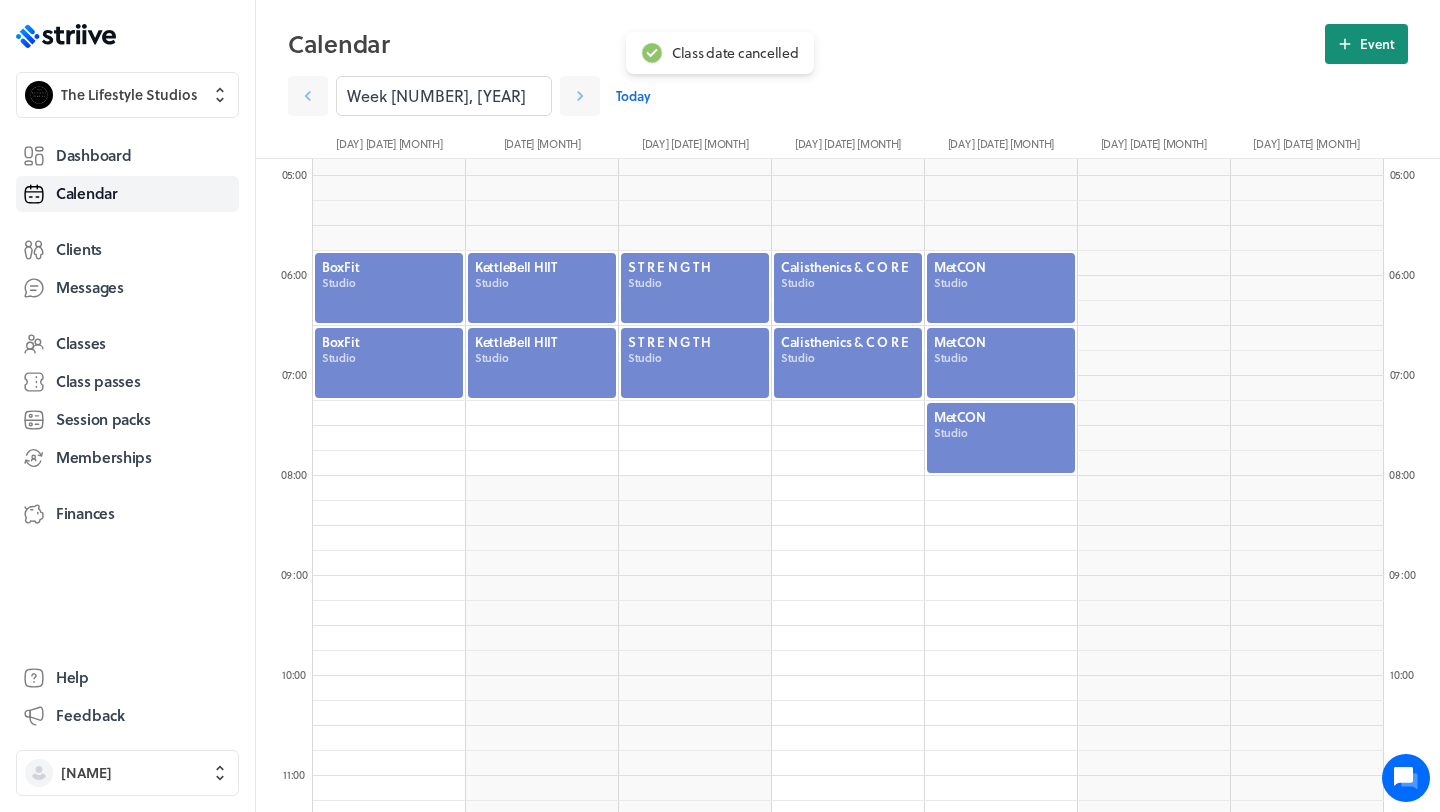 click on "Event" at bounding box center [1377, 44] 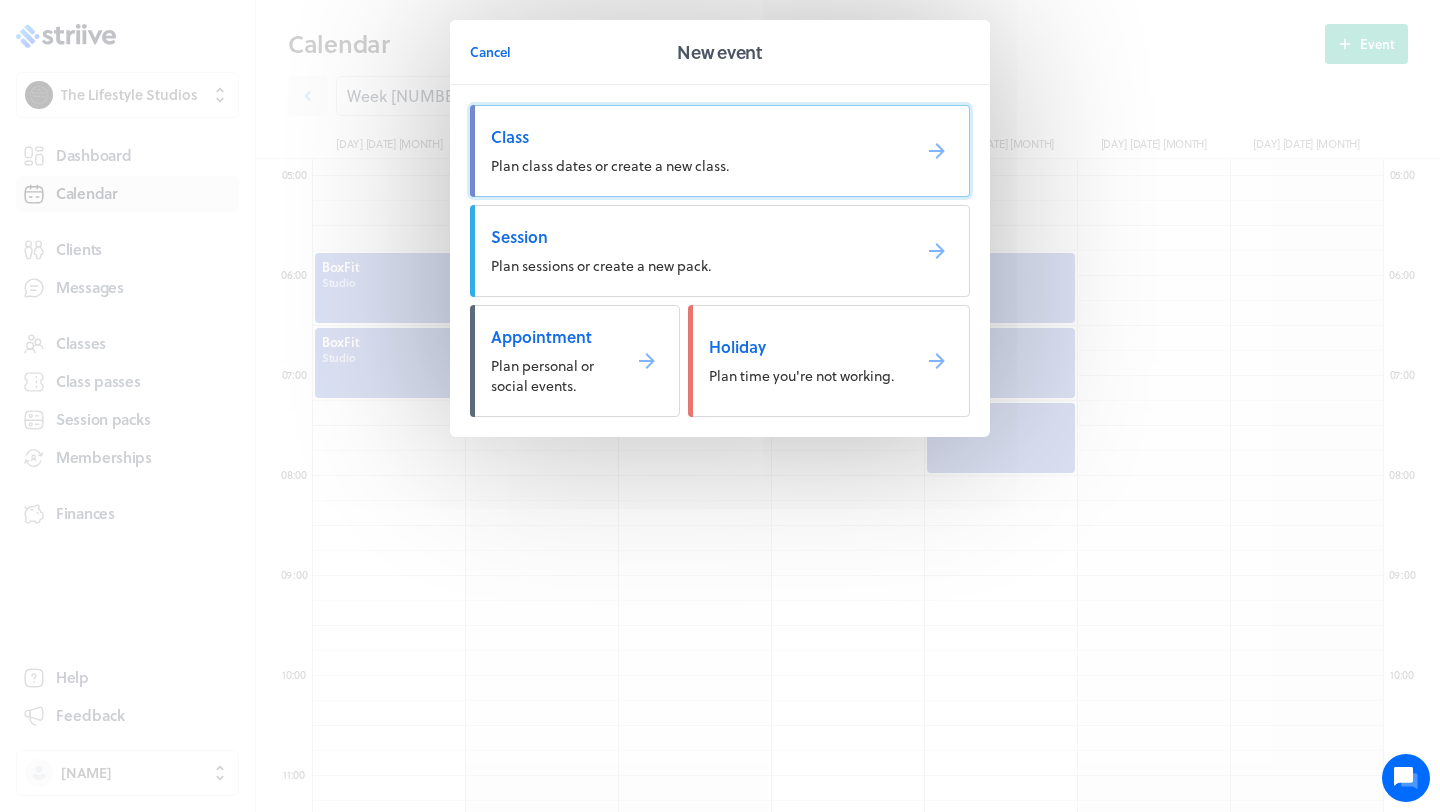 click on "Class Plan class dates or create a new class." at bounding box center (720, 151) 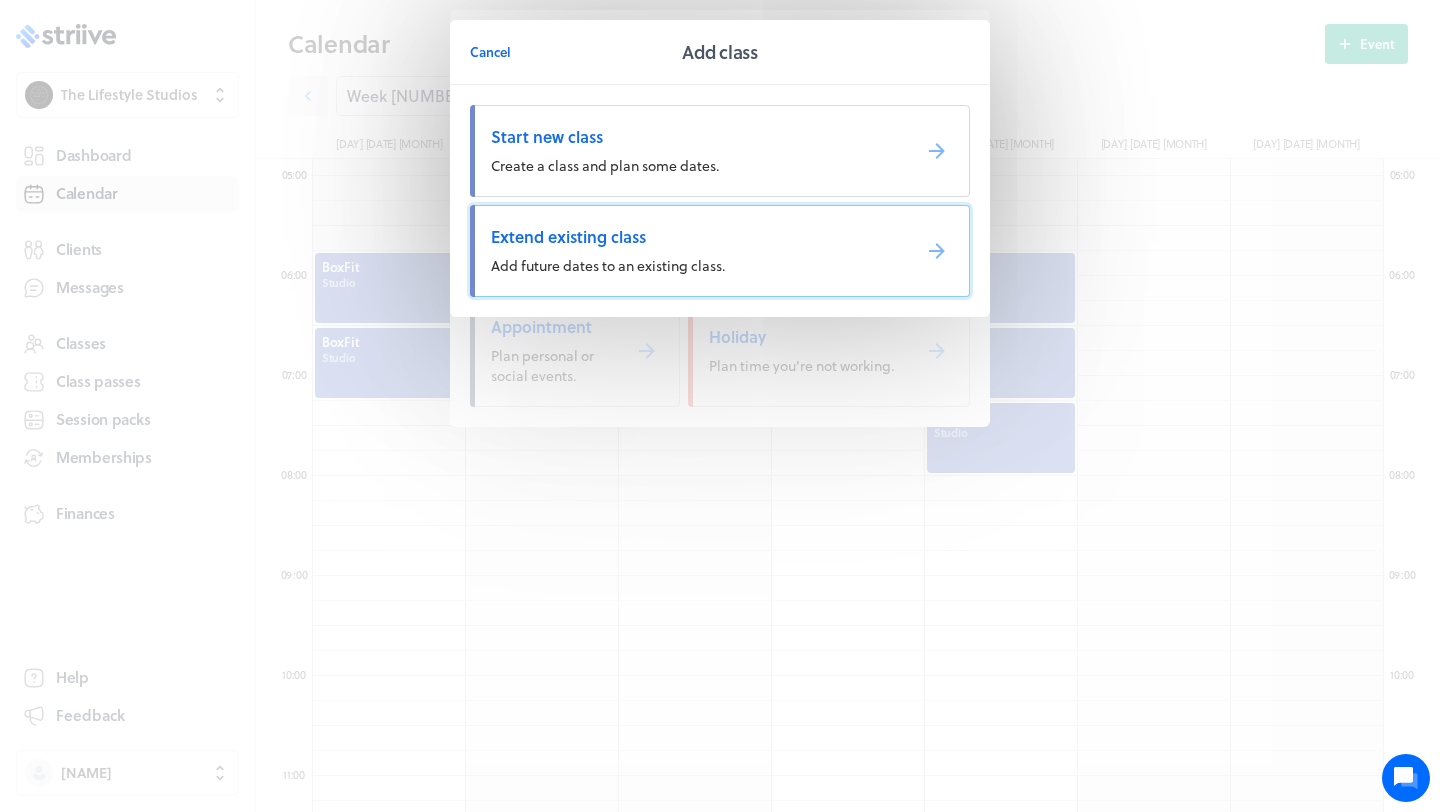 click on "Extend existing class" at bounding box center (692, 237) 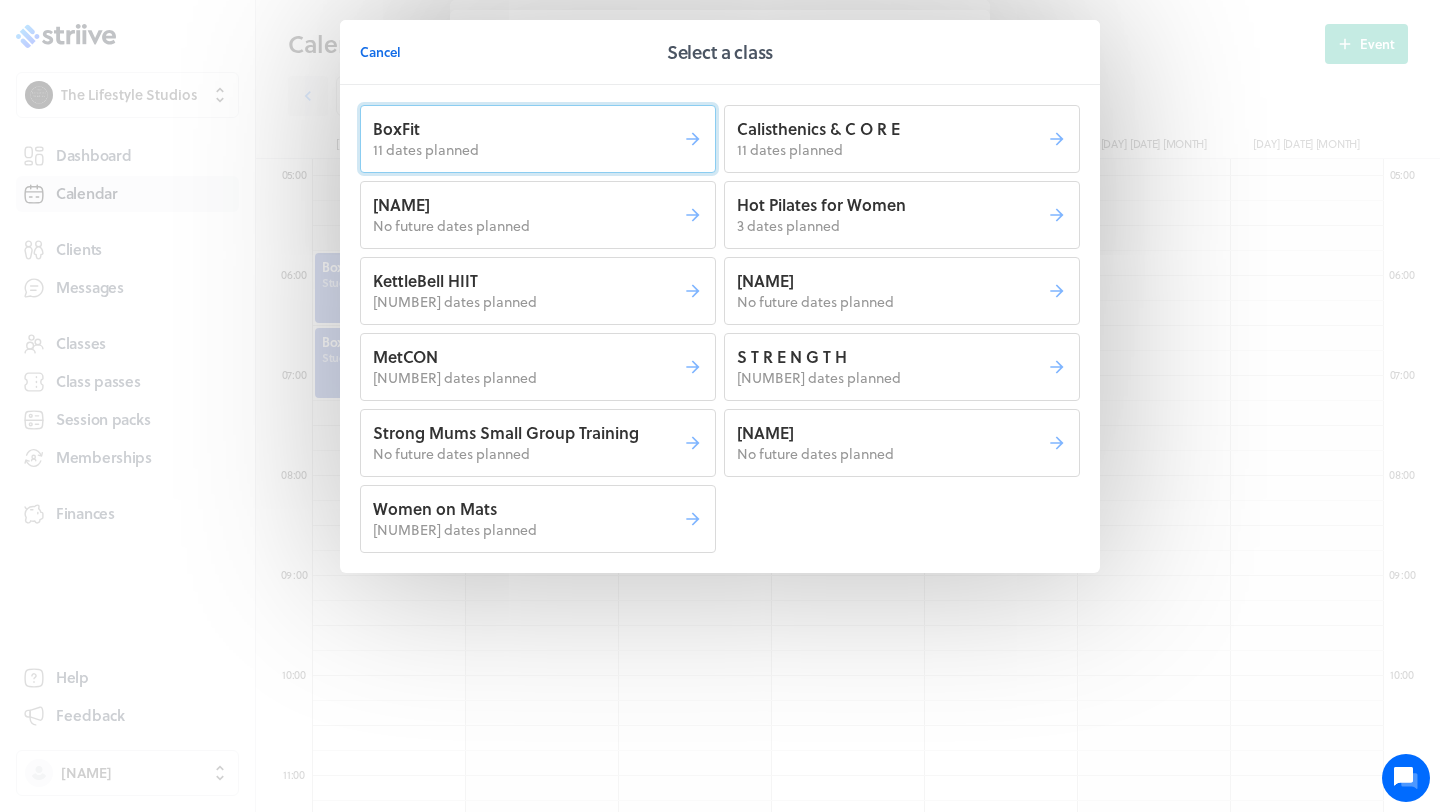 click on "BoxFit" at bounding box center (528, 129) 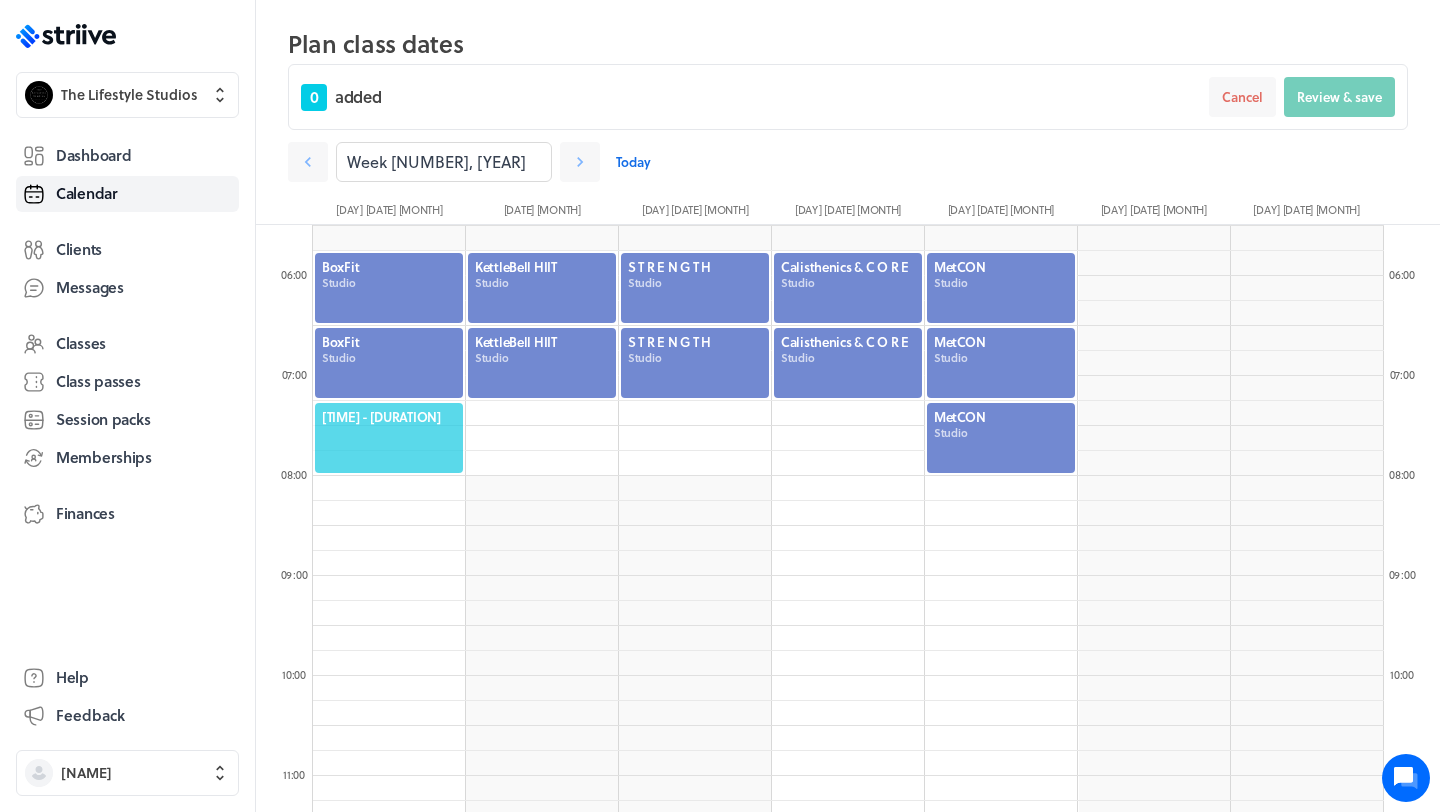 click on "[TIME] - [DURATION]" 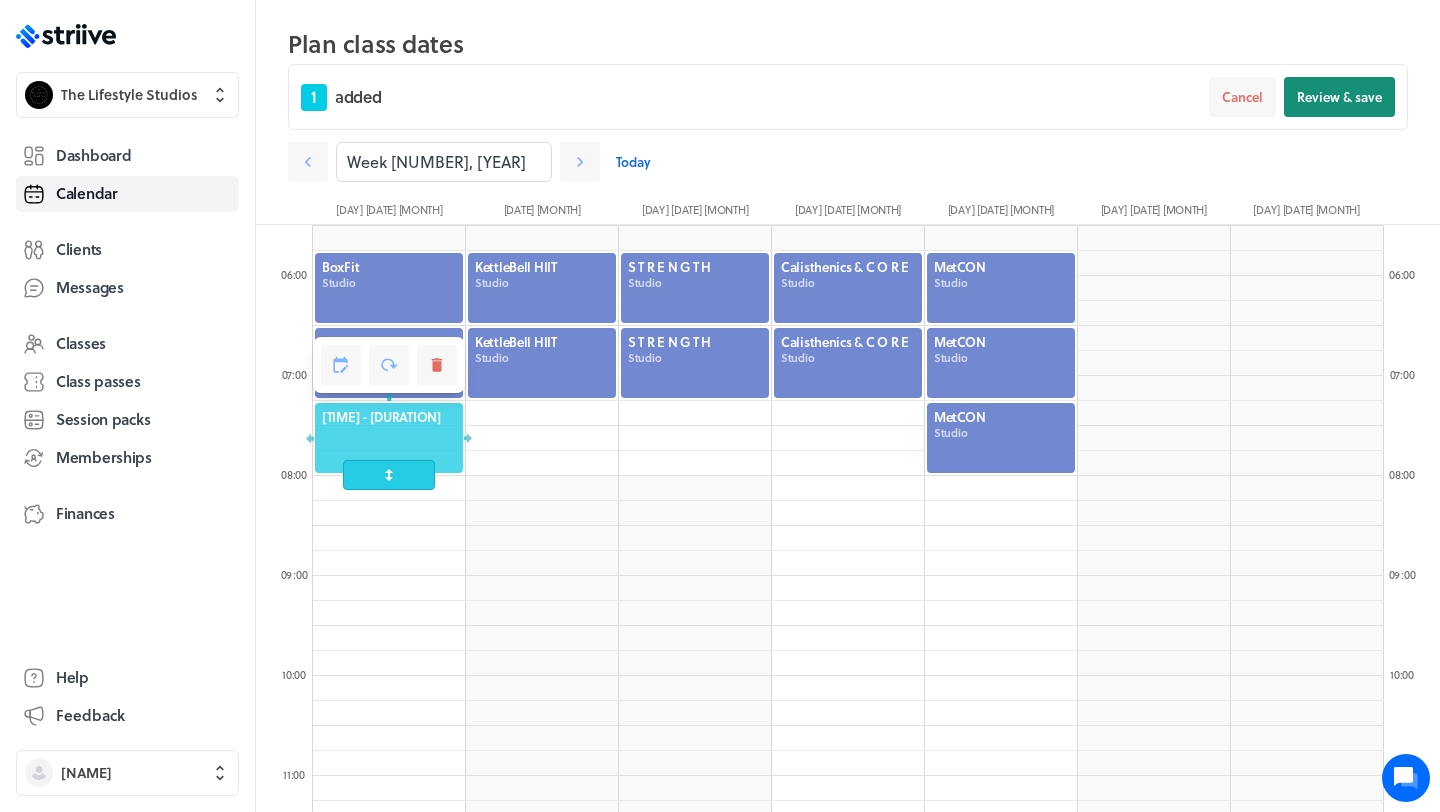 click on "Review & save" at bounding box center (1339, 97) 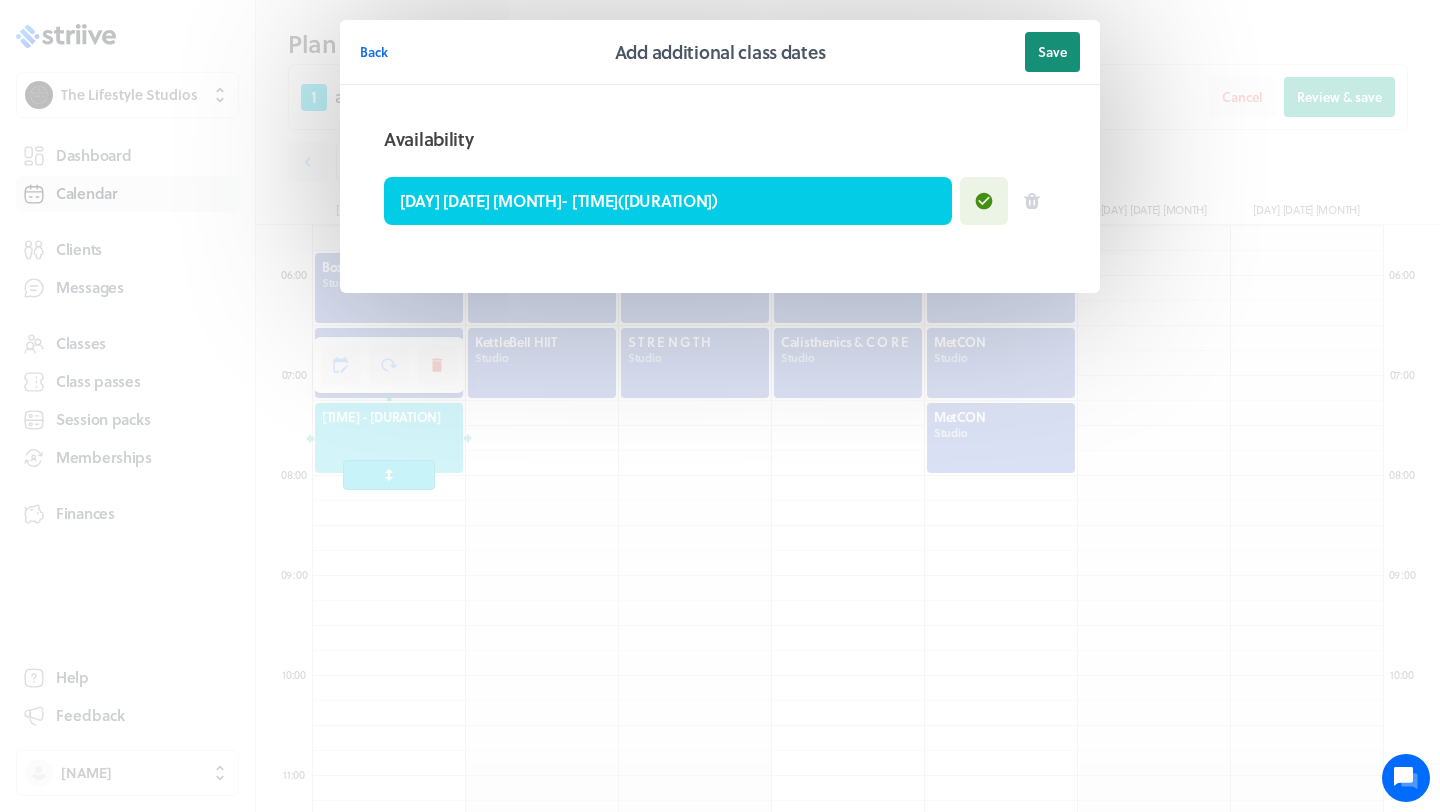 click on "Save" at bounding box center [1052, 52] 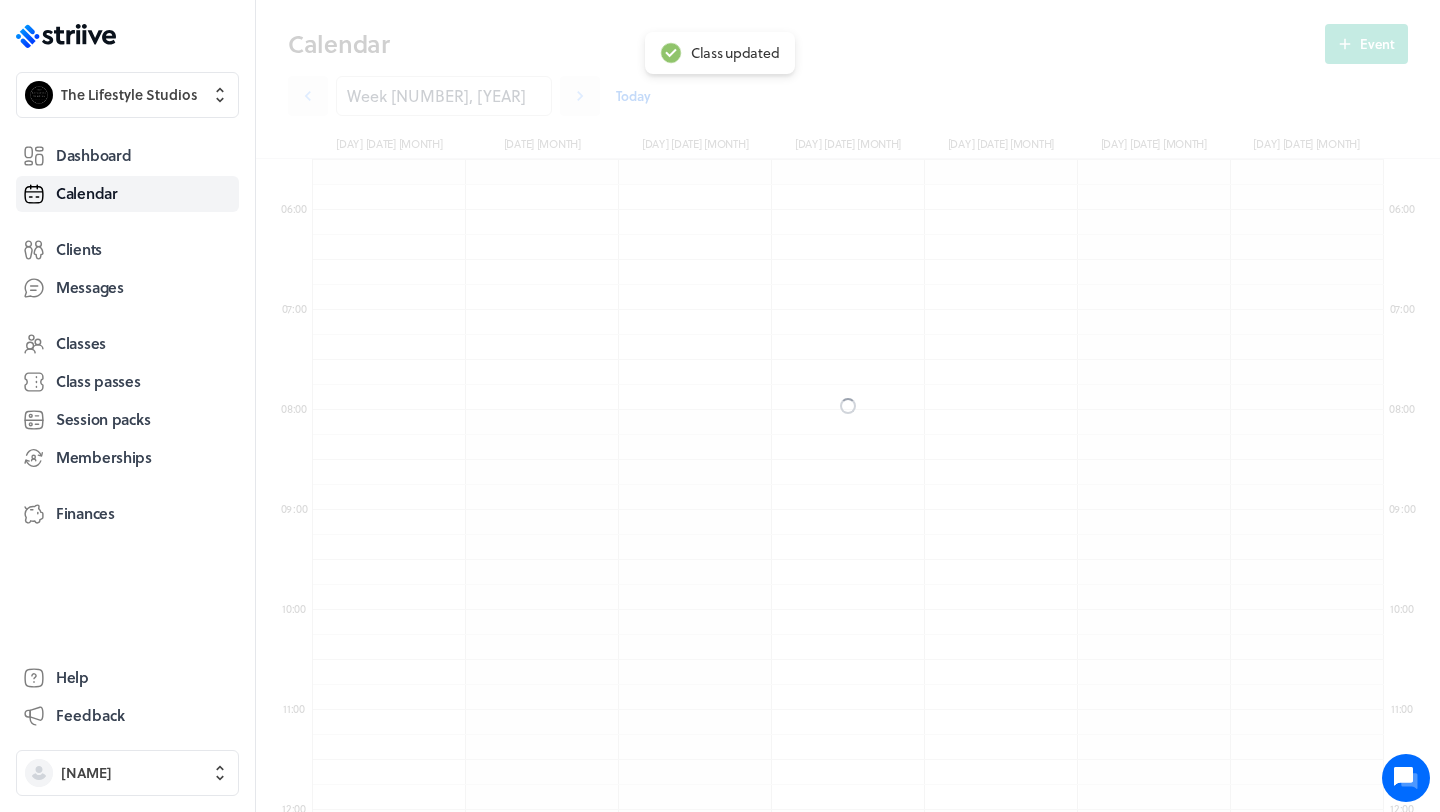 scroll, scrollTop: 483, scrollLeft: 0, axis: vertical 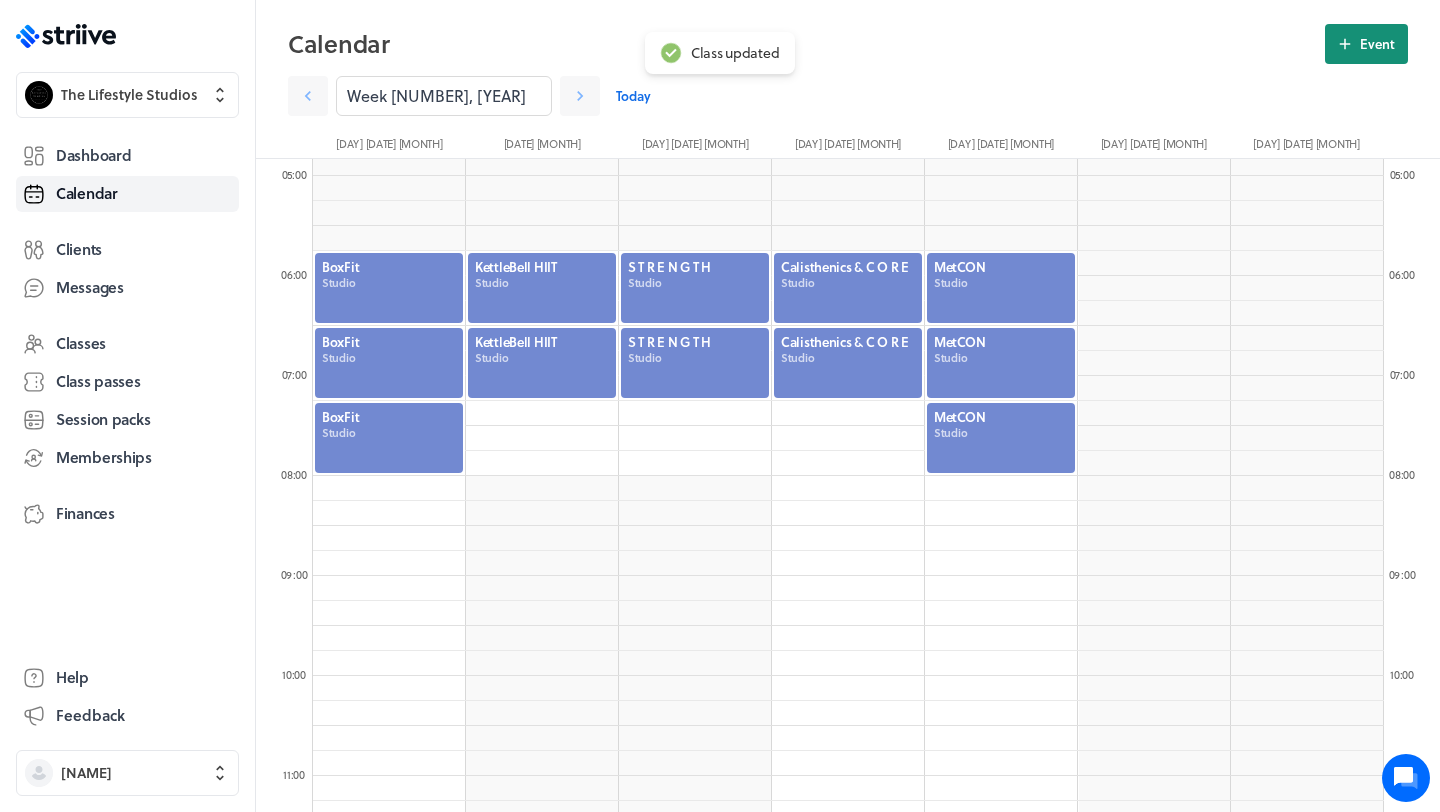 click 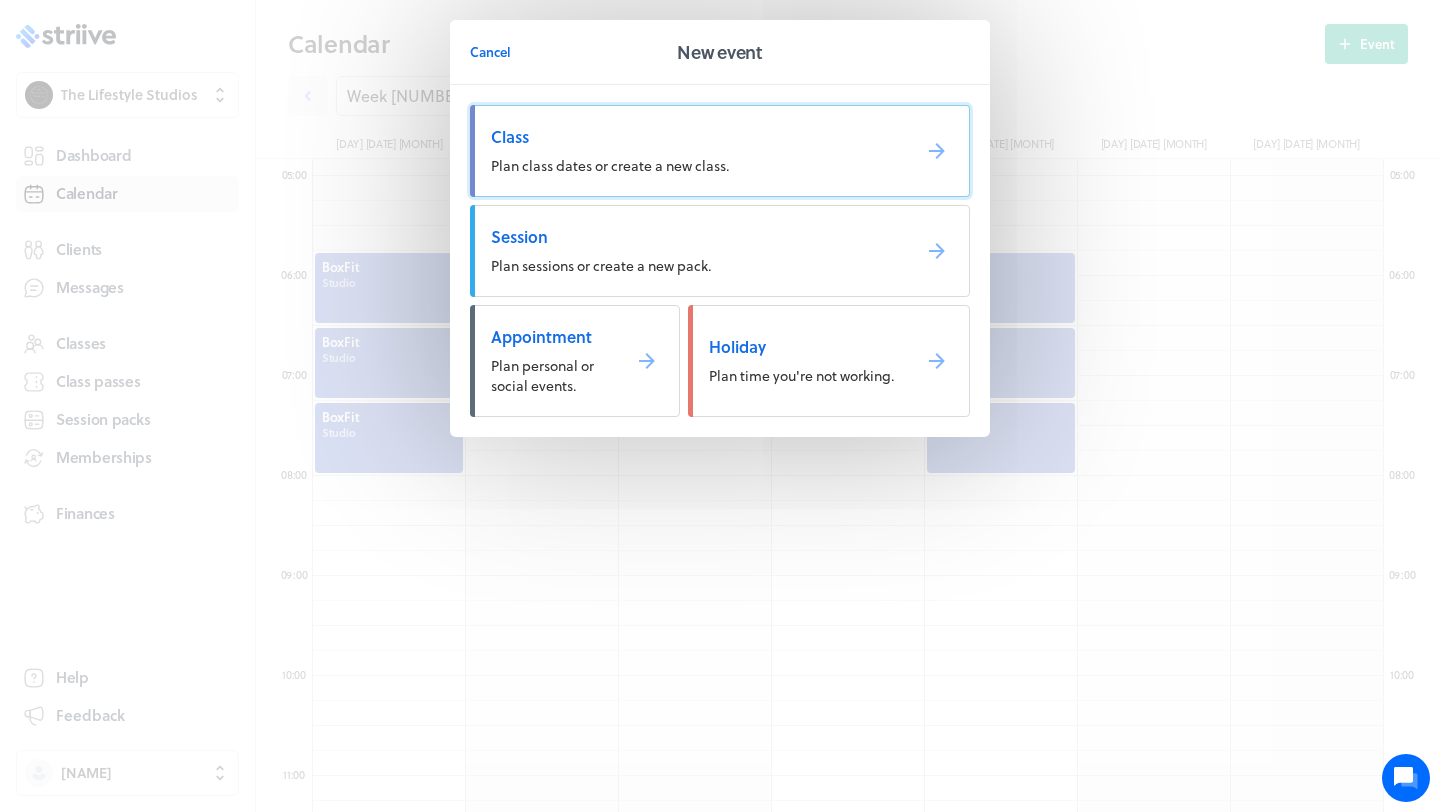 click on "Class Plan class dates or create a new class." at bounding box center [720, 151] 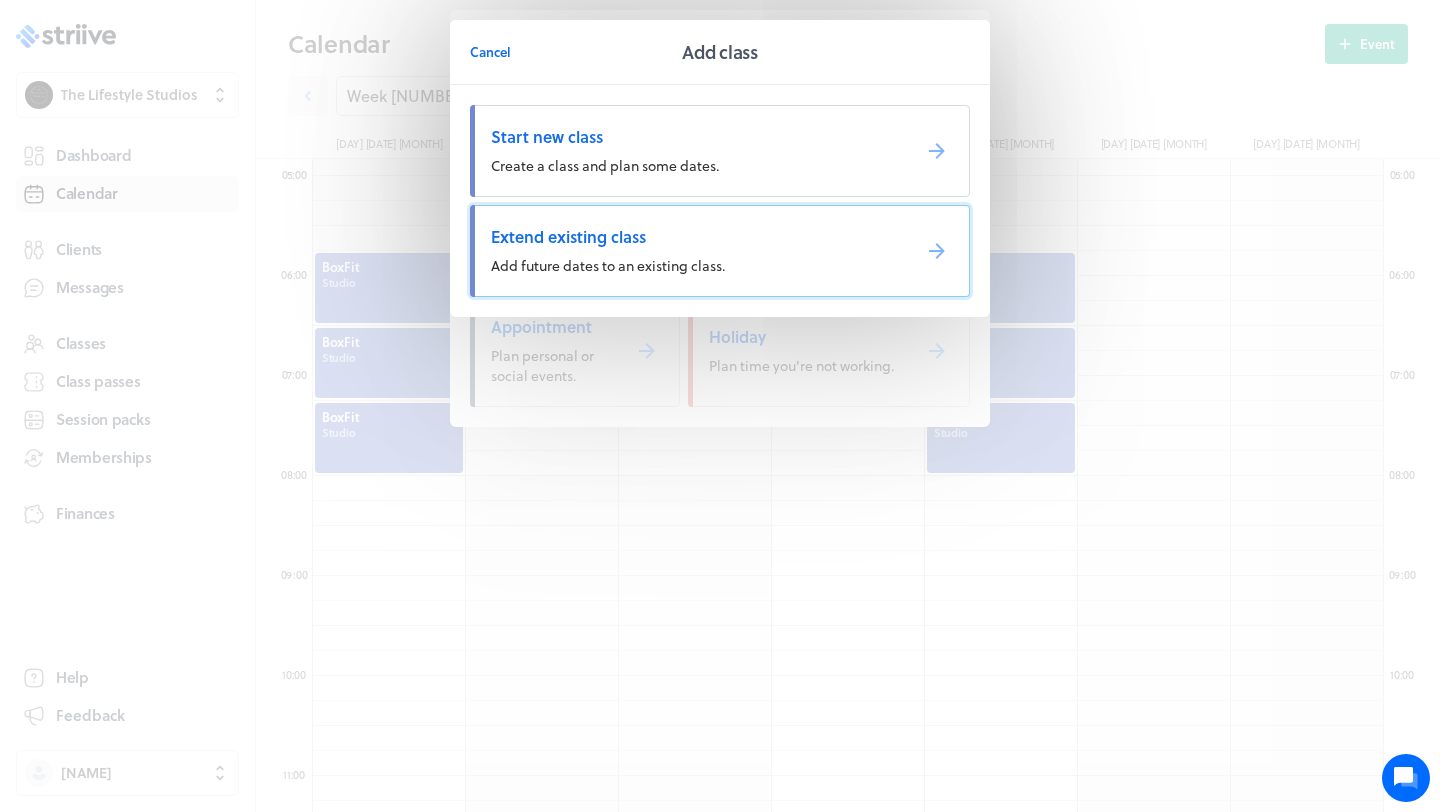 click on "Extend existing class Add future dates to an existing class." at bounding box center [720, 251] 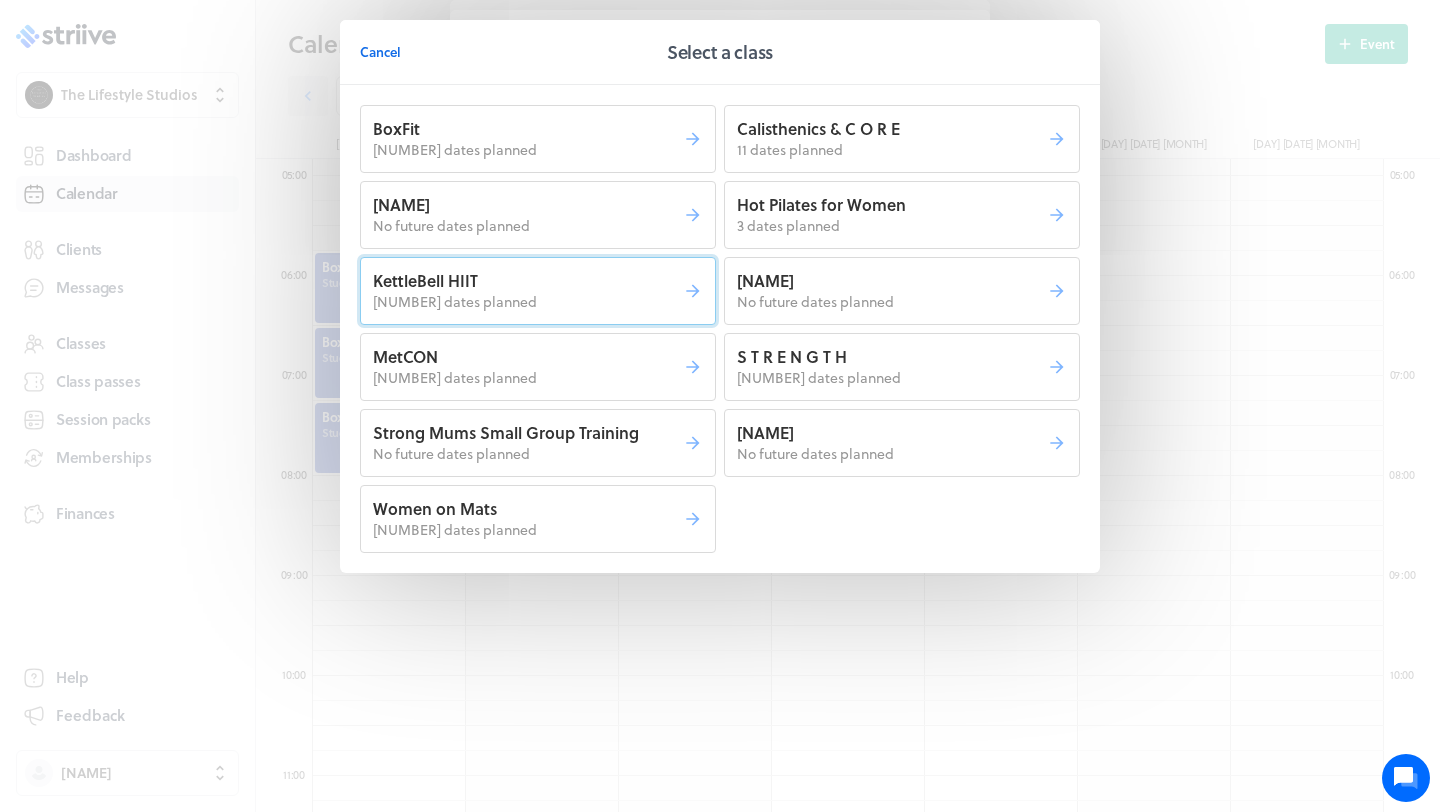 click on "KettleBell HIIT" at bounding box center [528, 281] 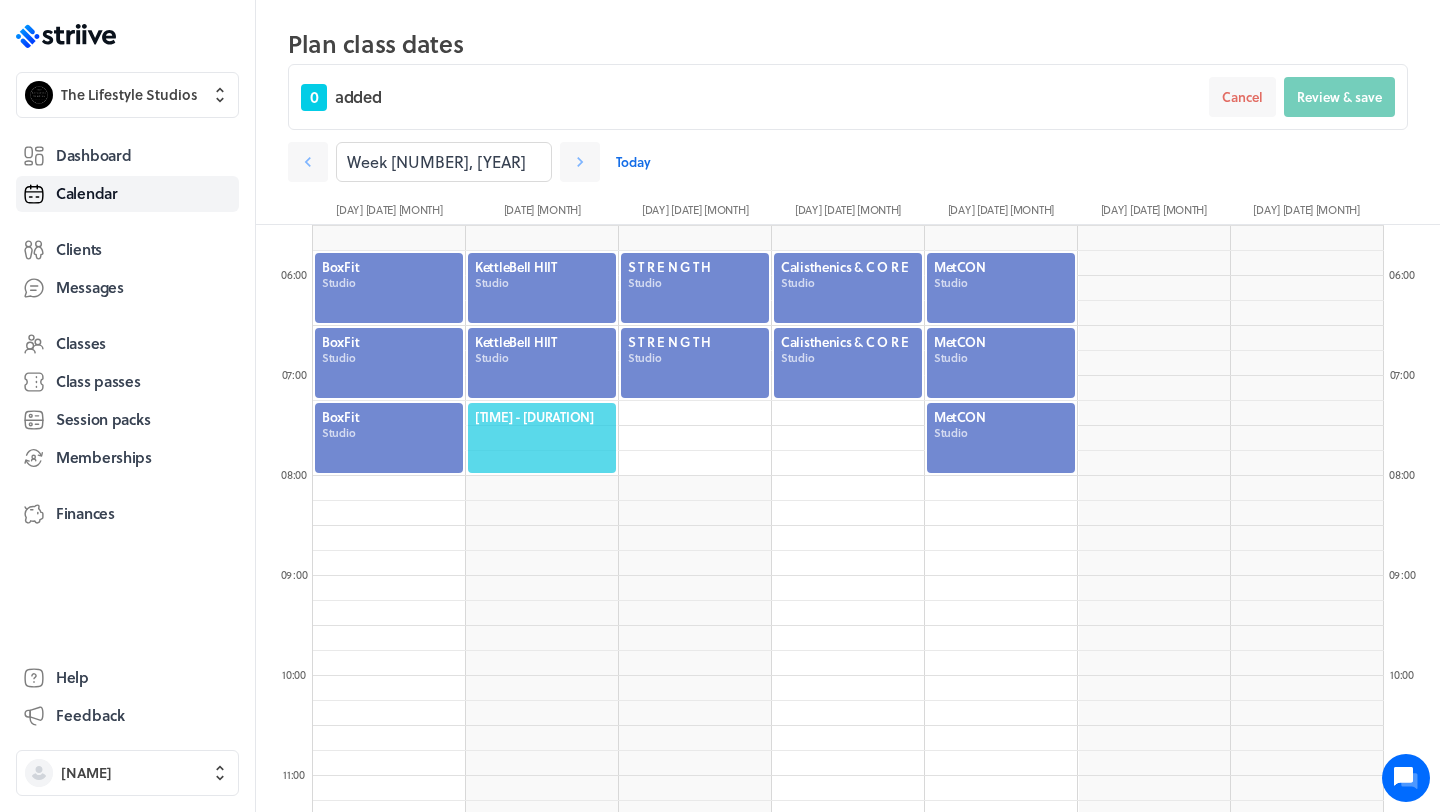 click on "[TIME] - [DURATION]" 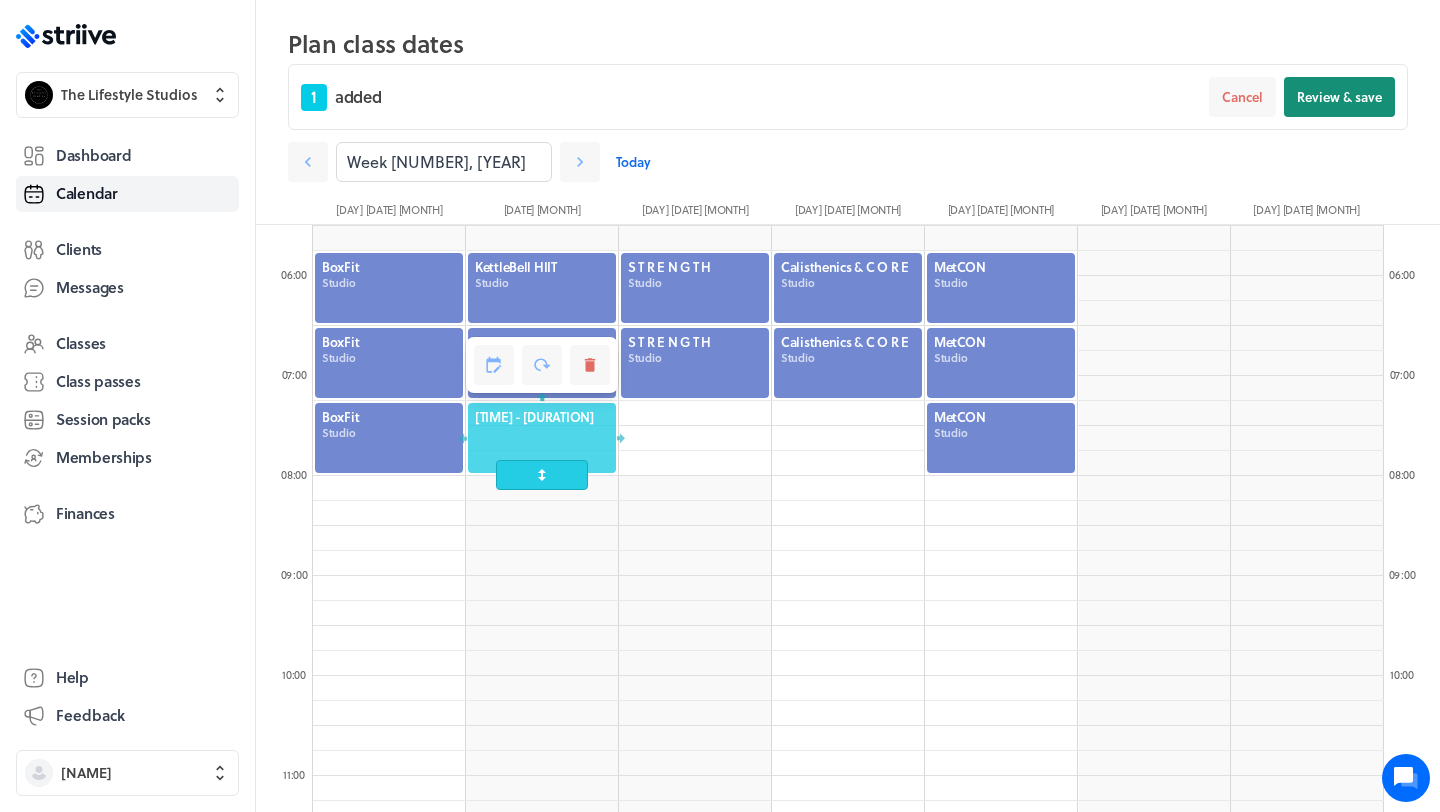 click on "Review & save" at bounding box center (1339, 97) 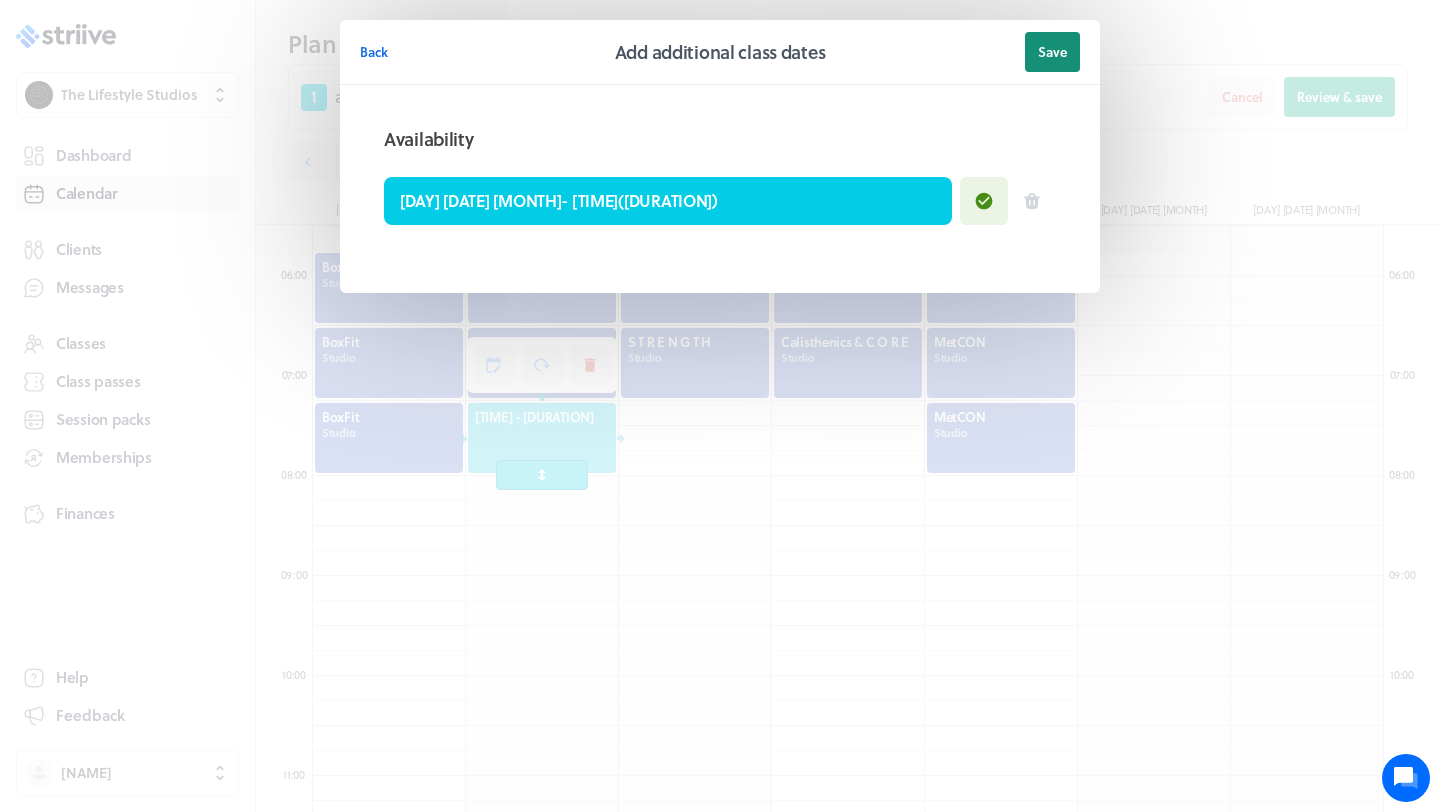 click on "Save" at bounding box center [1052, 52] 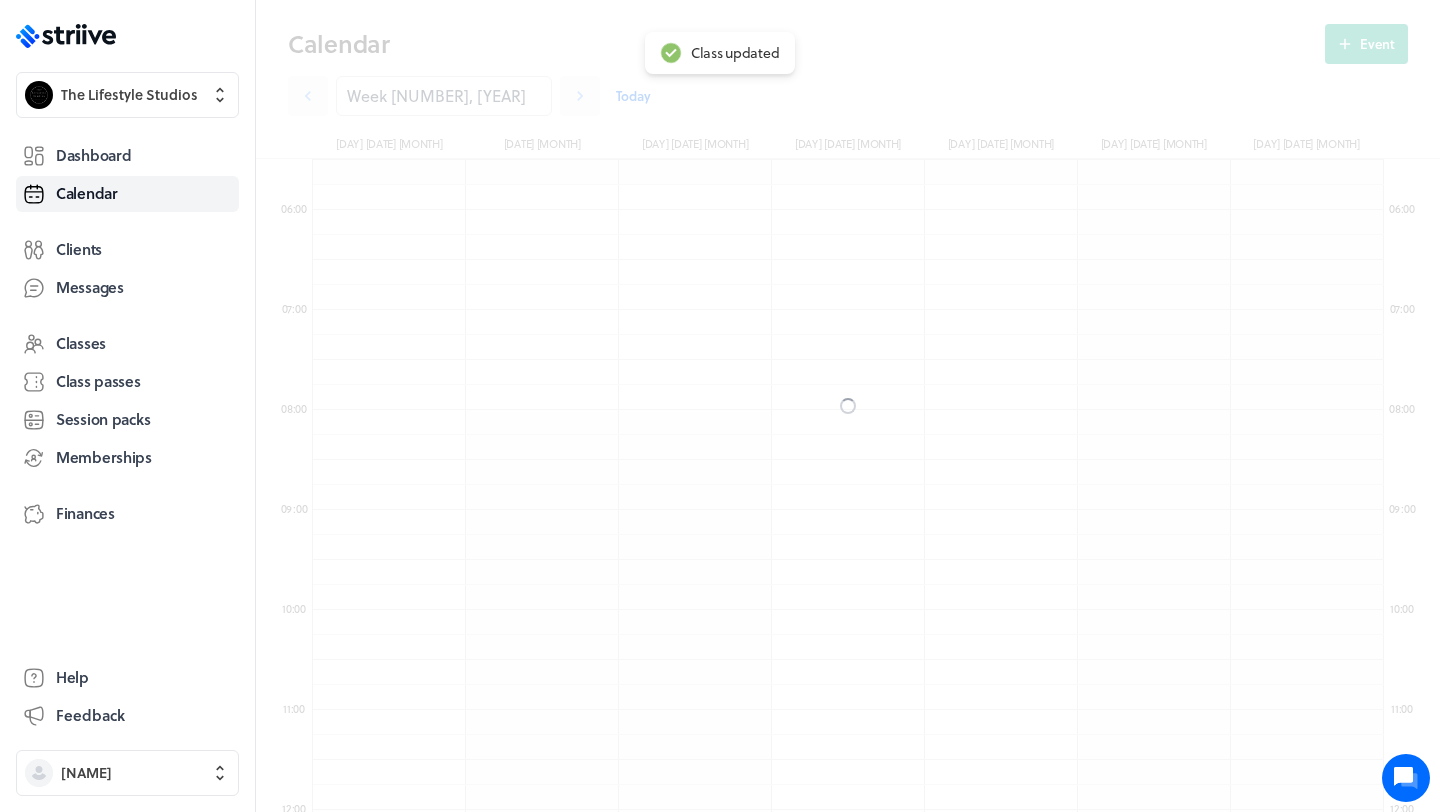 scroll, scrollTop: 483, scrollLeft: 0, axis: vertical 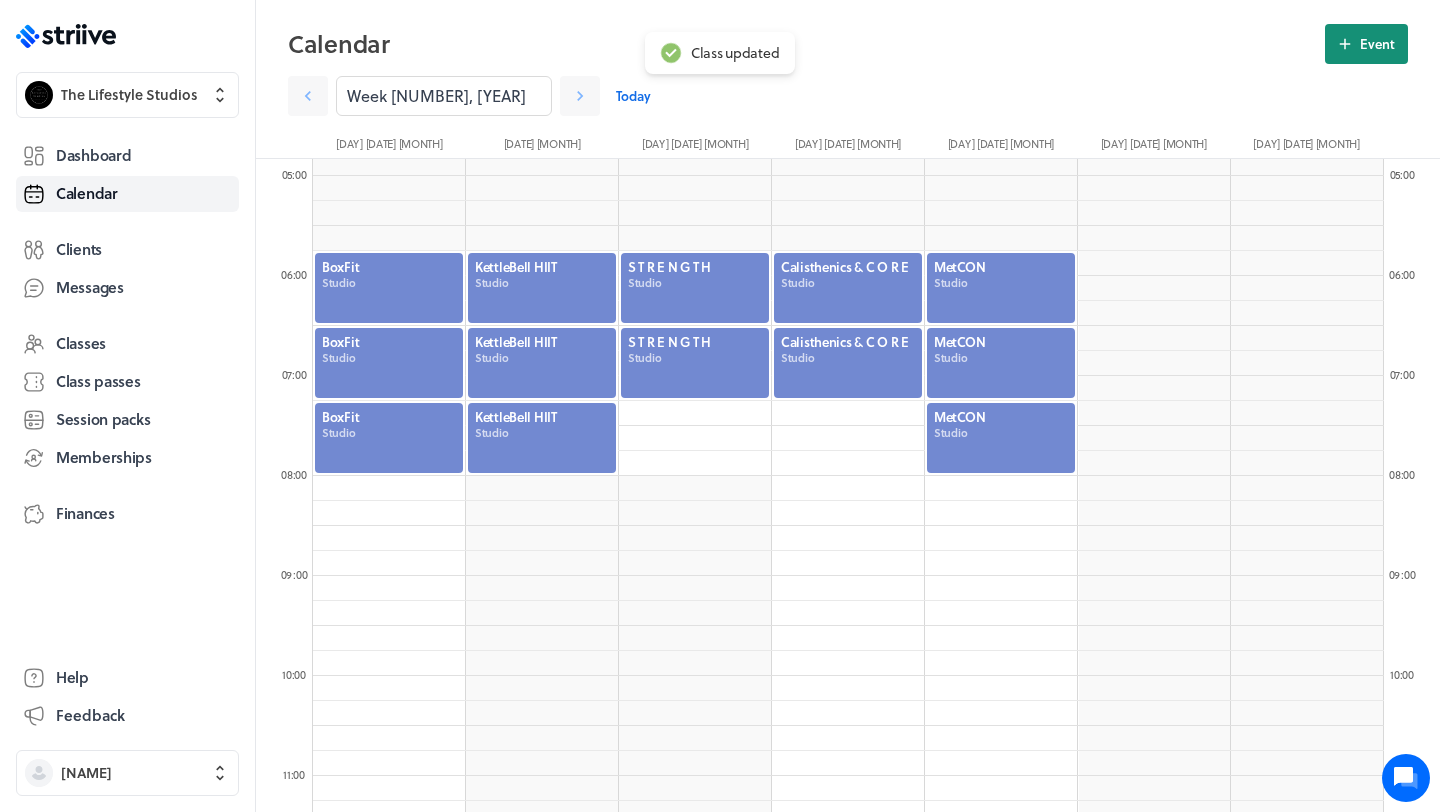 click 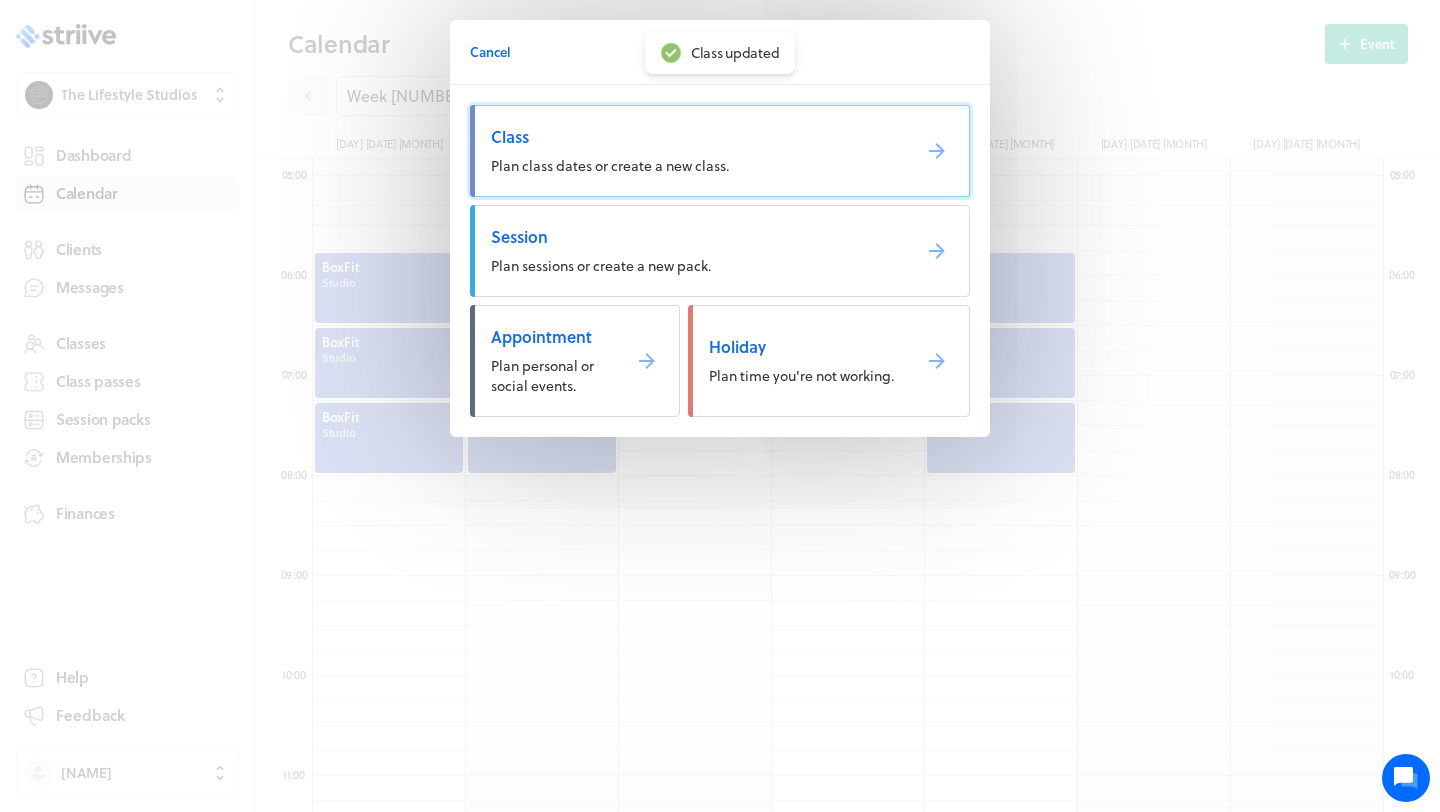 click on "Class Plan class dates or create a new class." at bounding box center (720, 151) 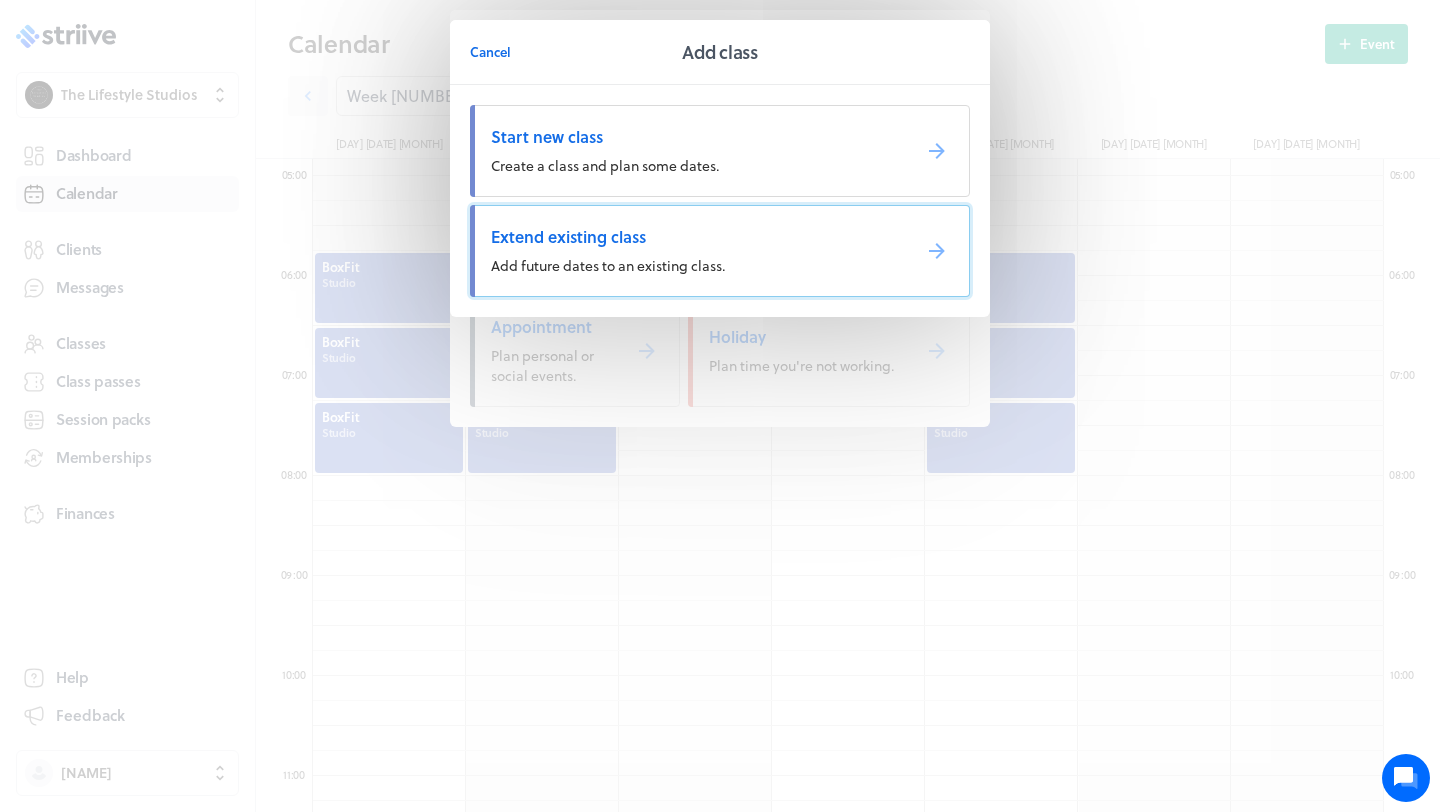 click on "Extend existing class" at bounding box center (692, 237) 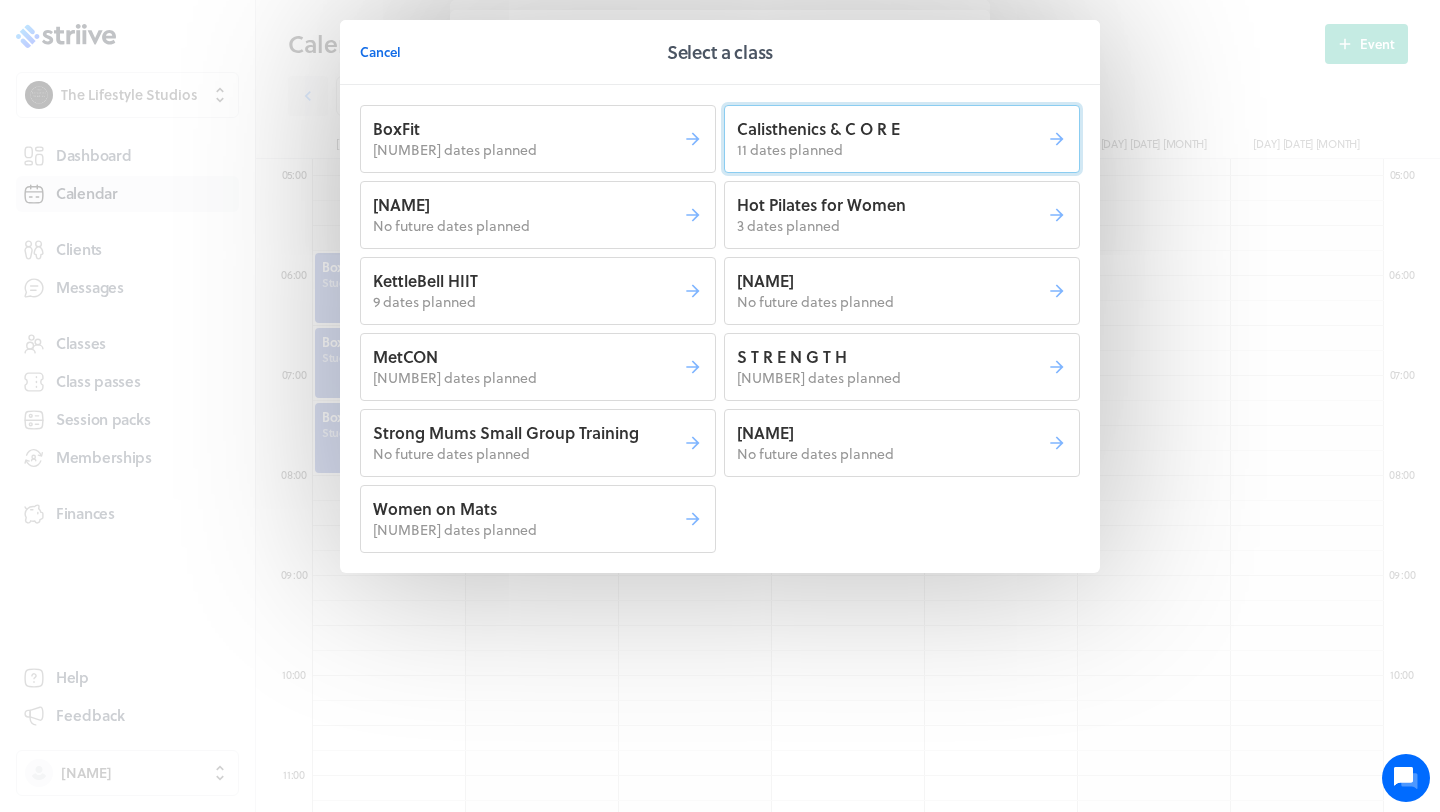 click on "11 dates planned" at bounding box center [790, 149] 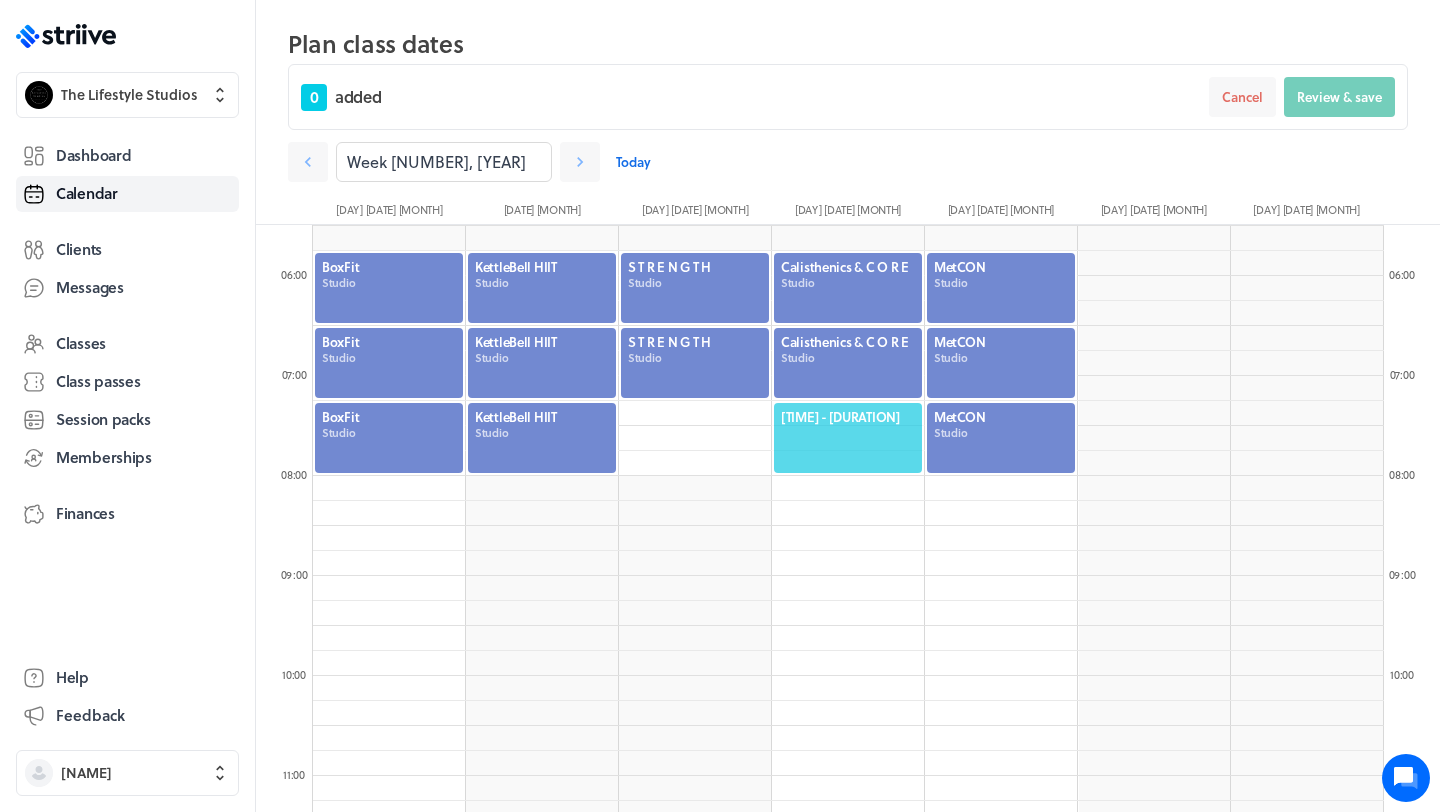 click on "[TIME] - [DURATION]" 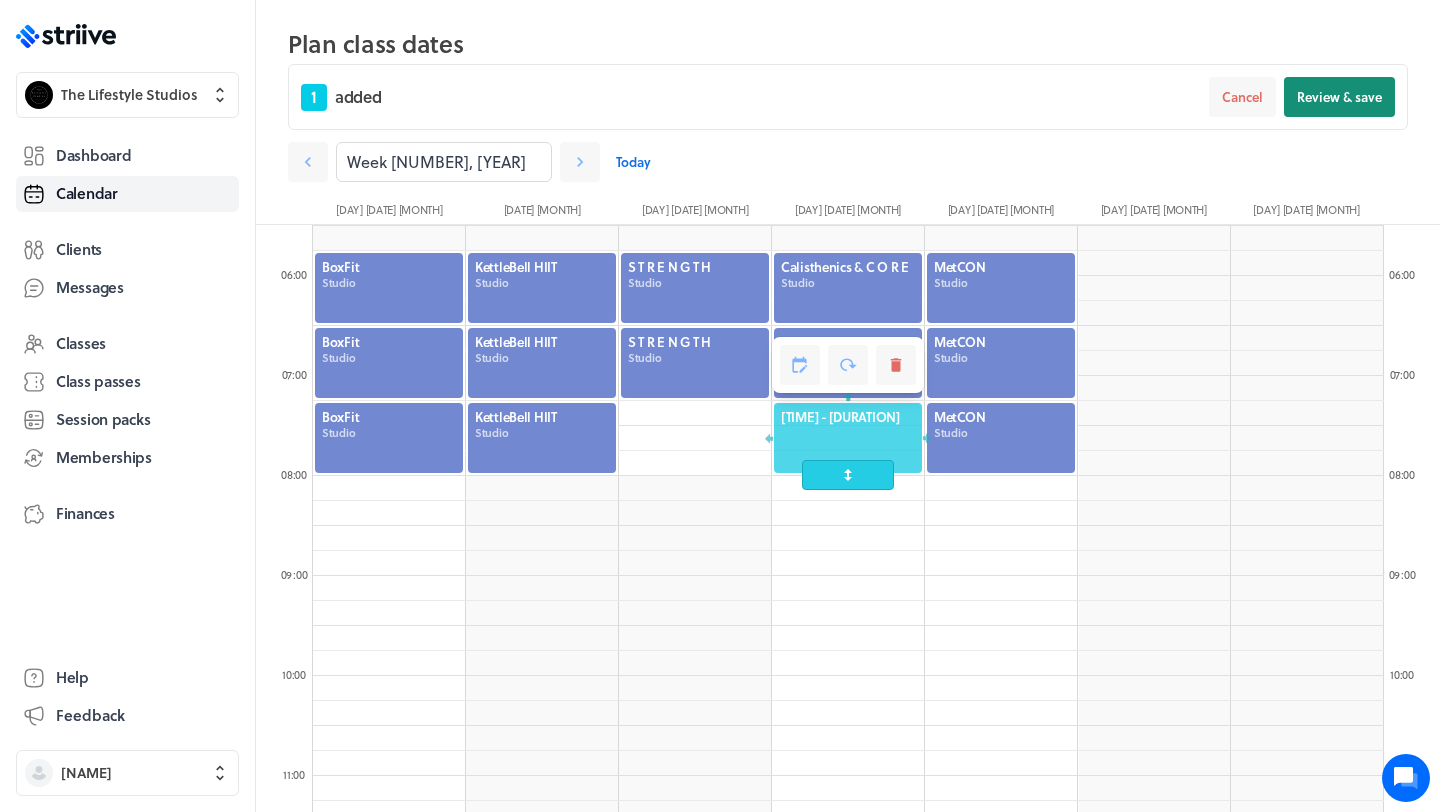 click on "Review & save" at bounding box center (1339, 97) 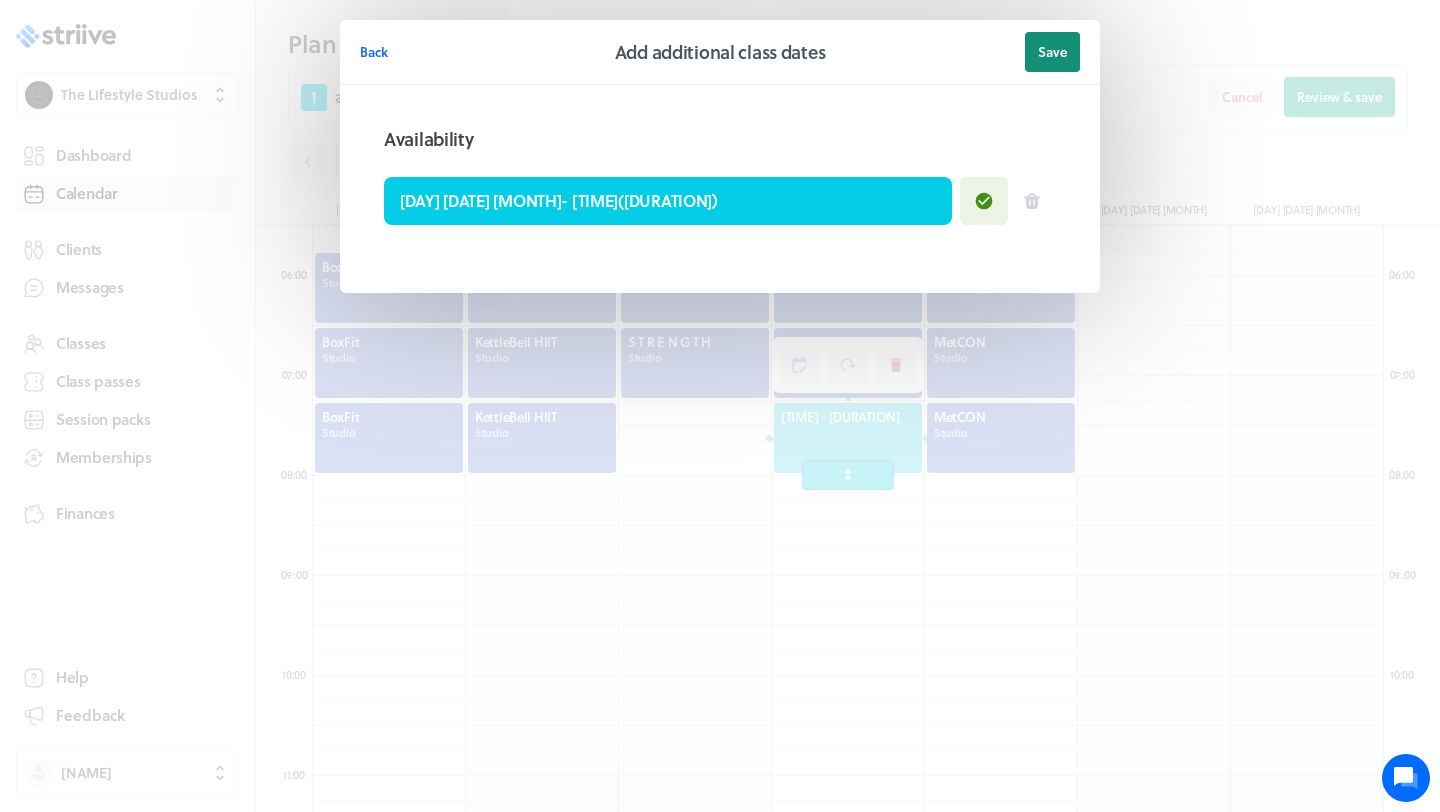 click on "Save" at bounding box center (1052, 52) 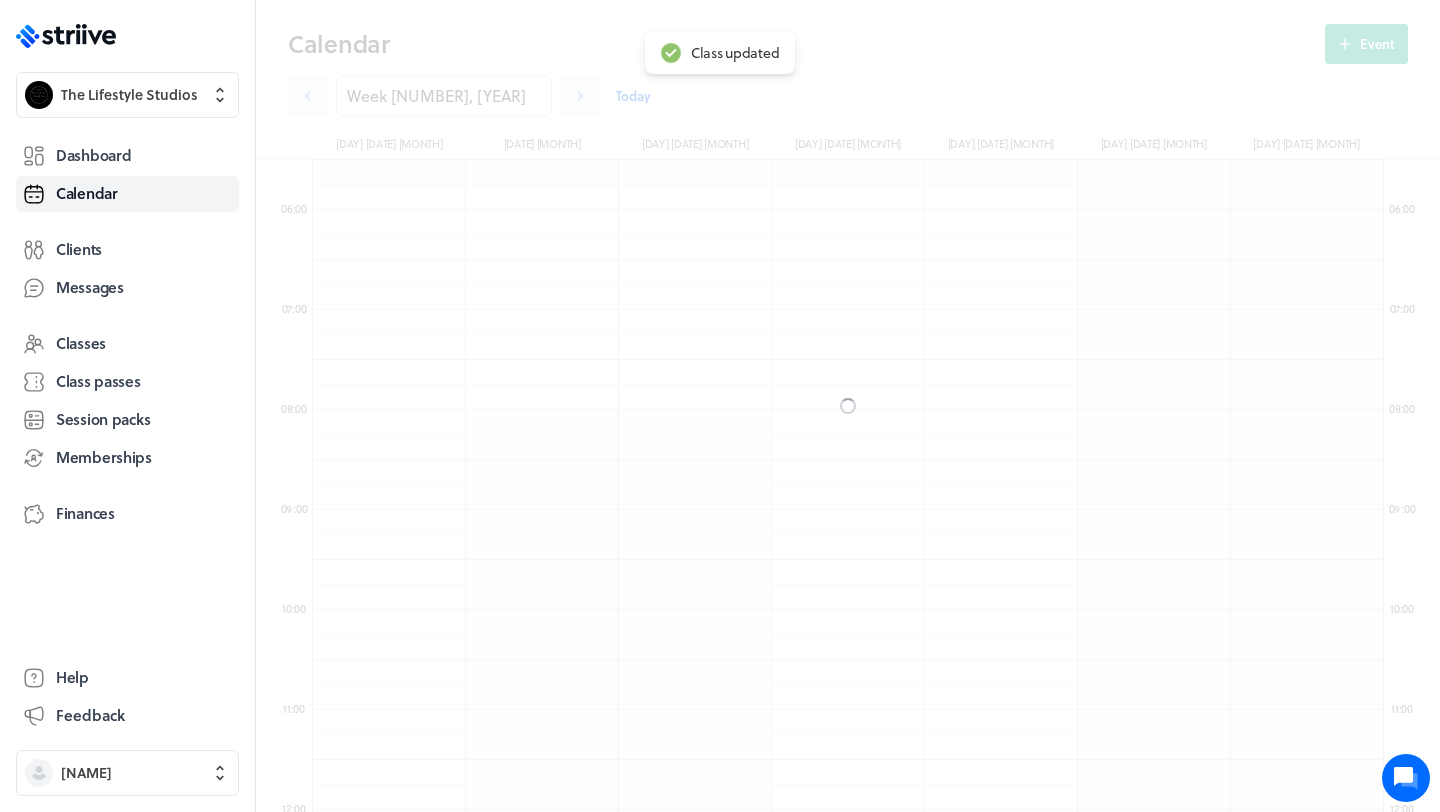 scroll, scrollTop: 483, scrollLeft: 0, axis: vertical 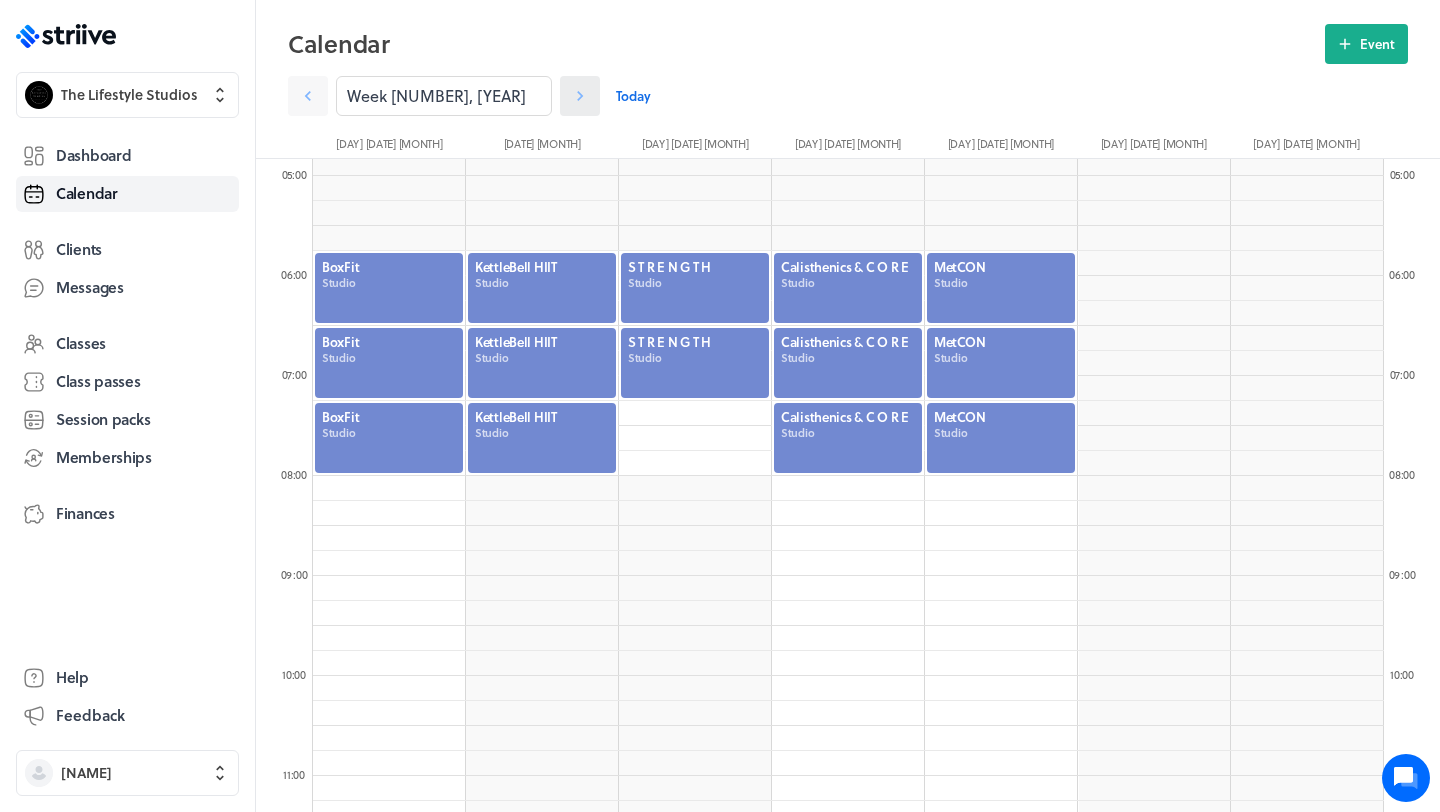 click 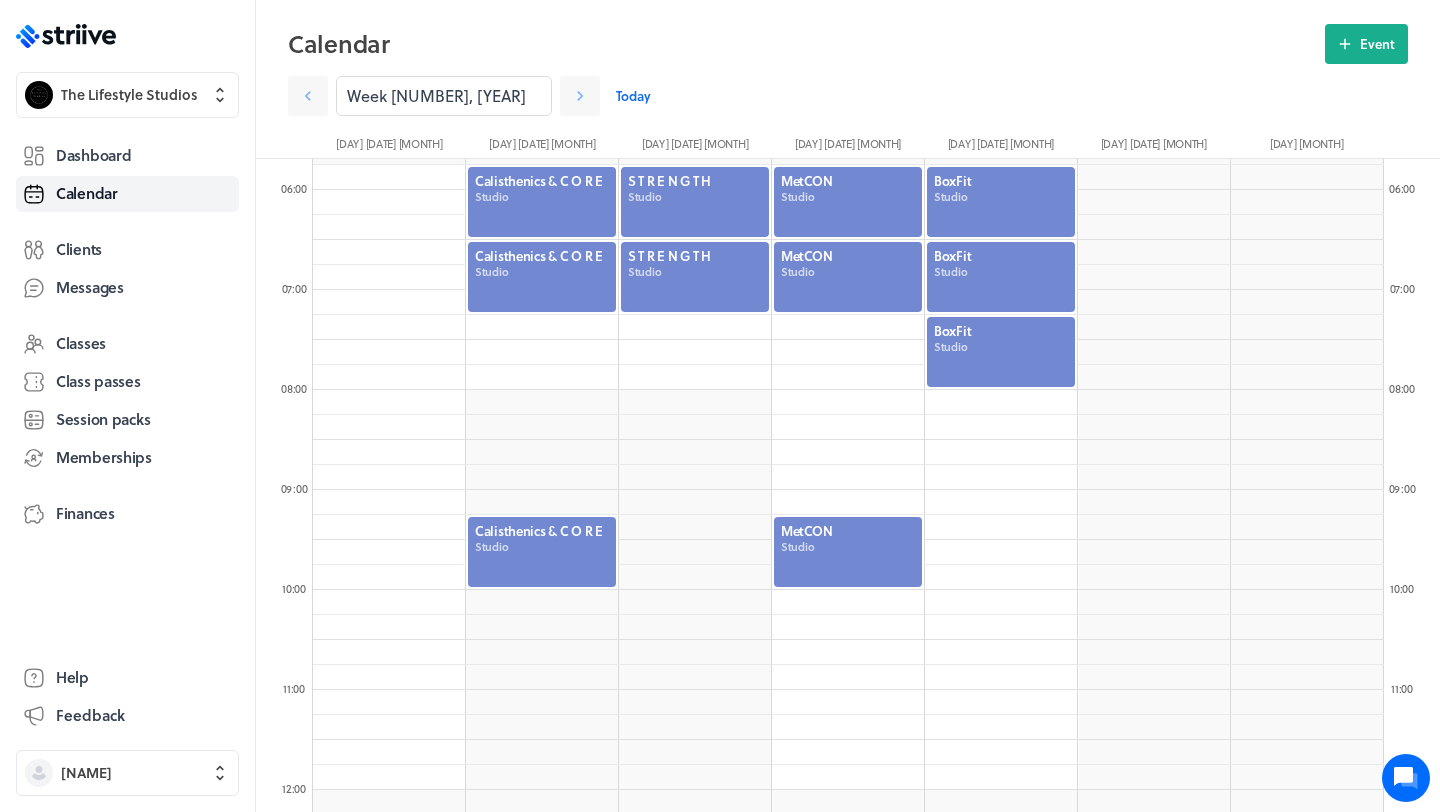 scroll, scrollTop: 570, scrollLeft: 0, axis: vertical 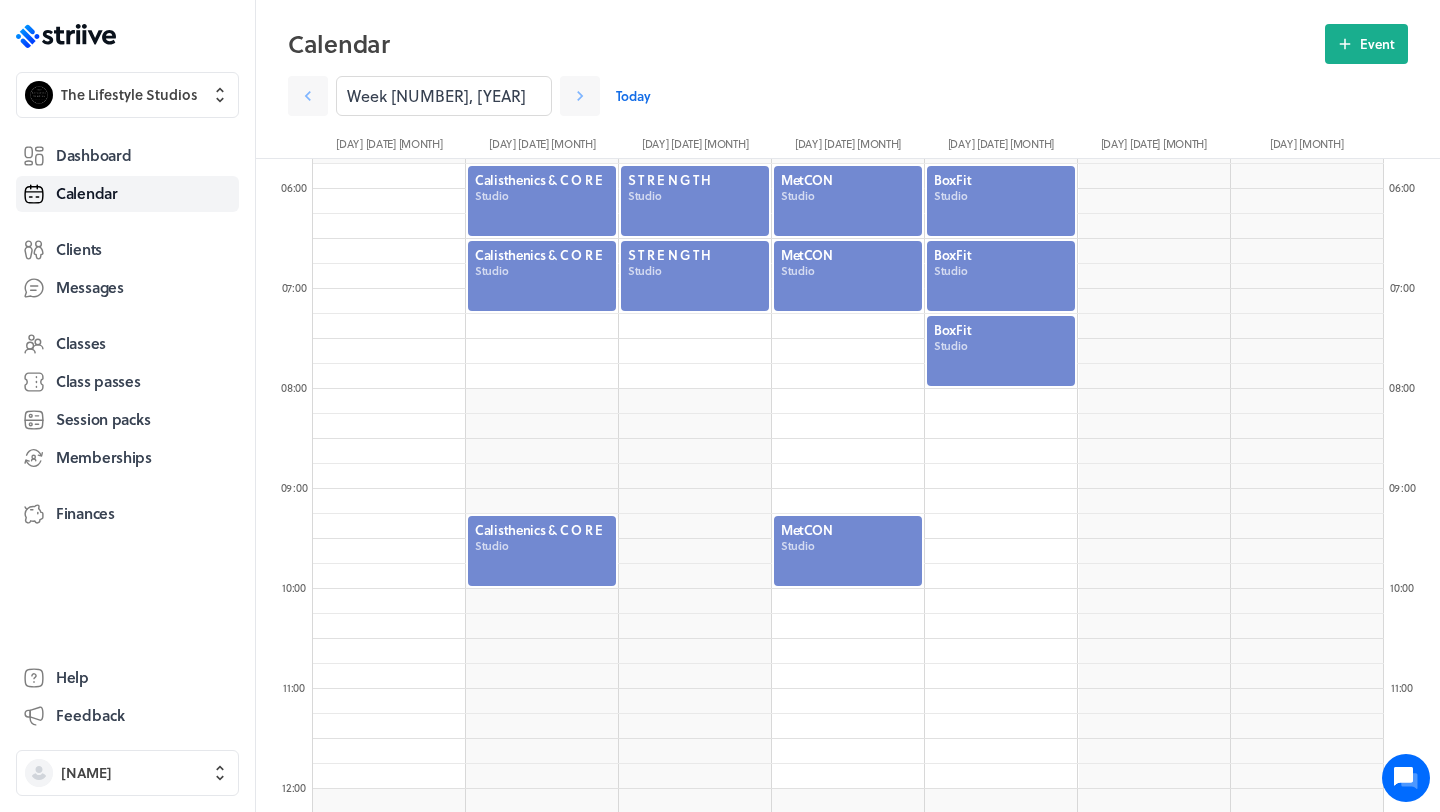 click at bounding box center [542, 551] 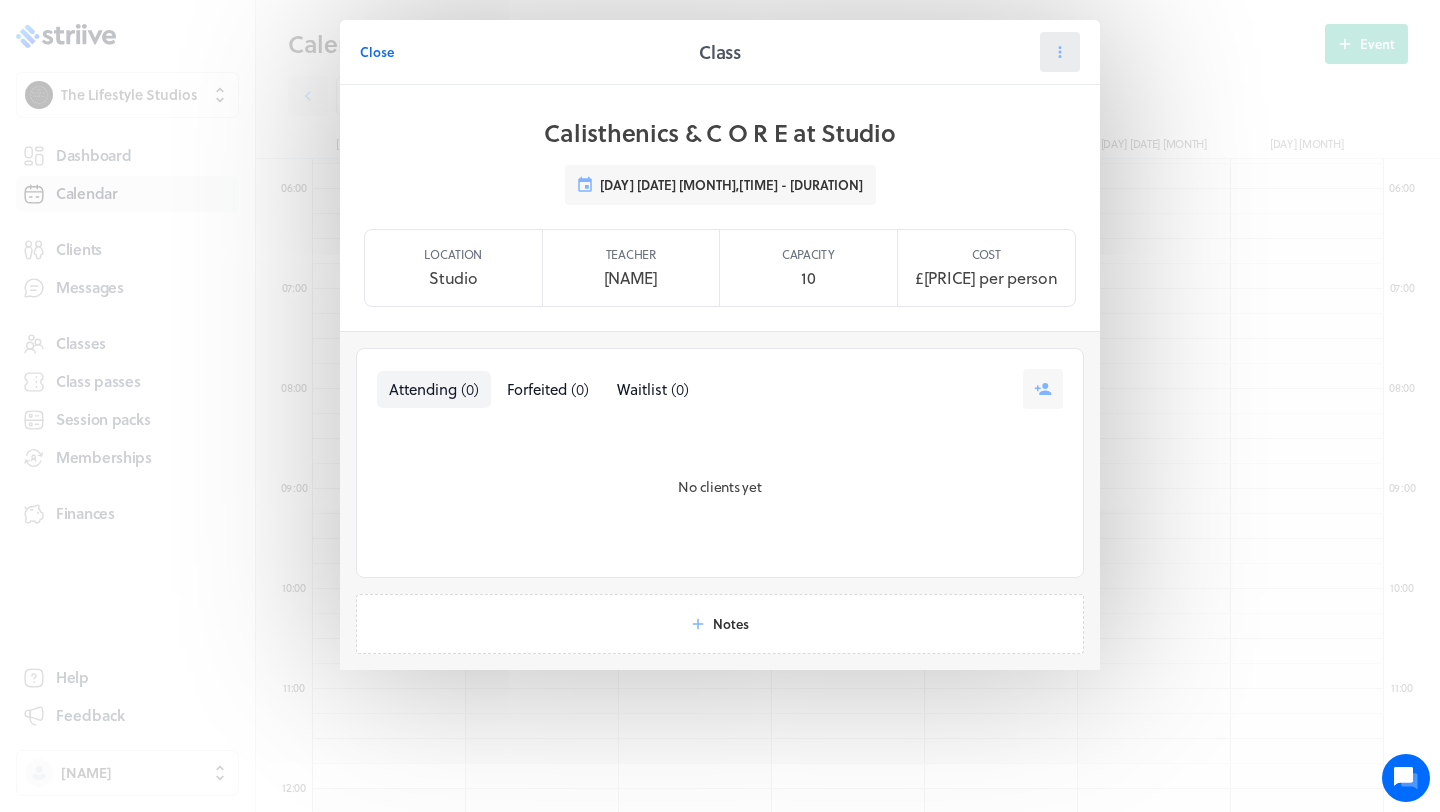 click 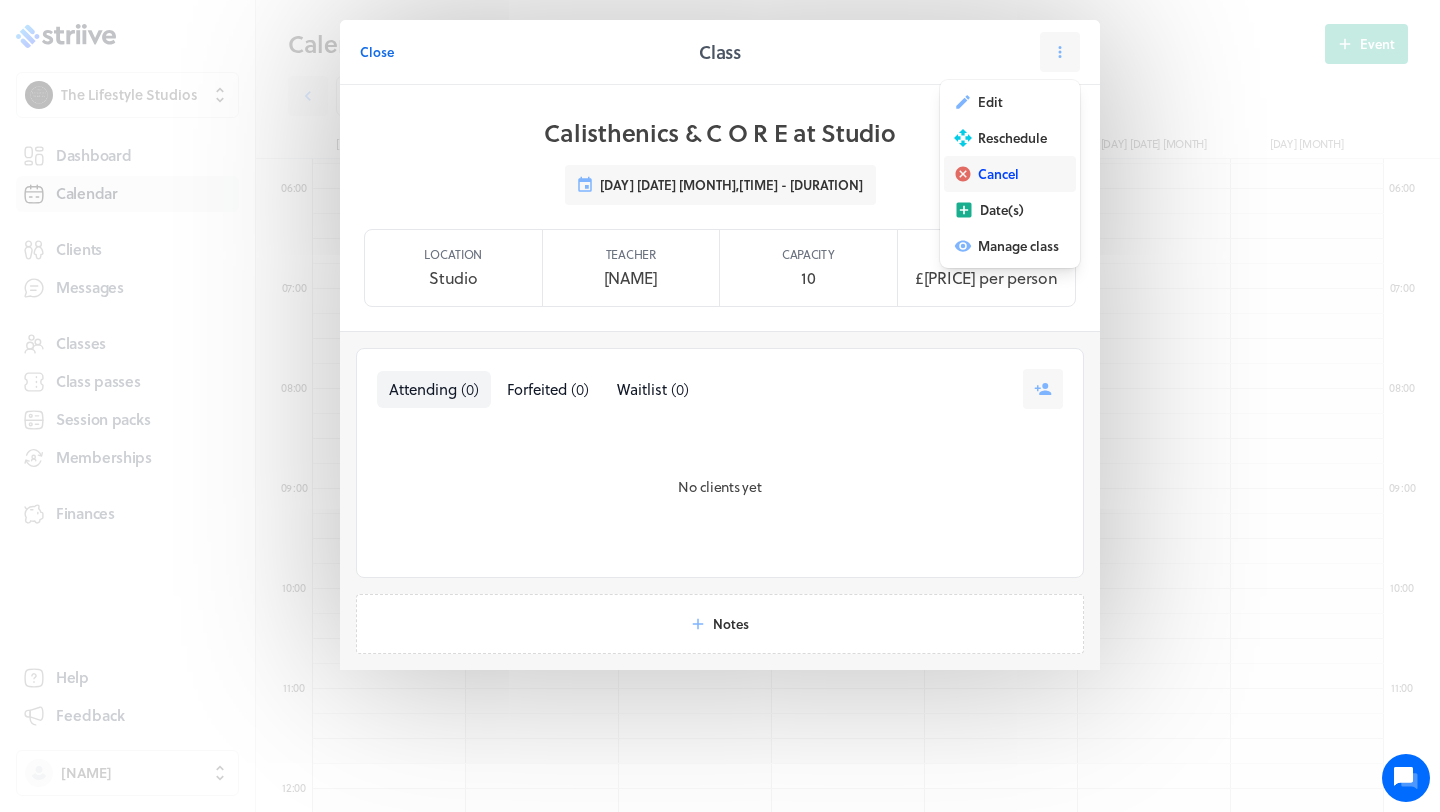click on "Cancel" at bounding box center (998, 174) 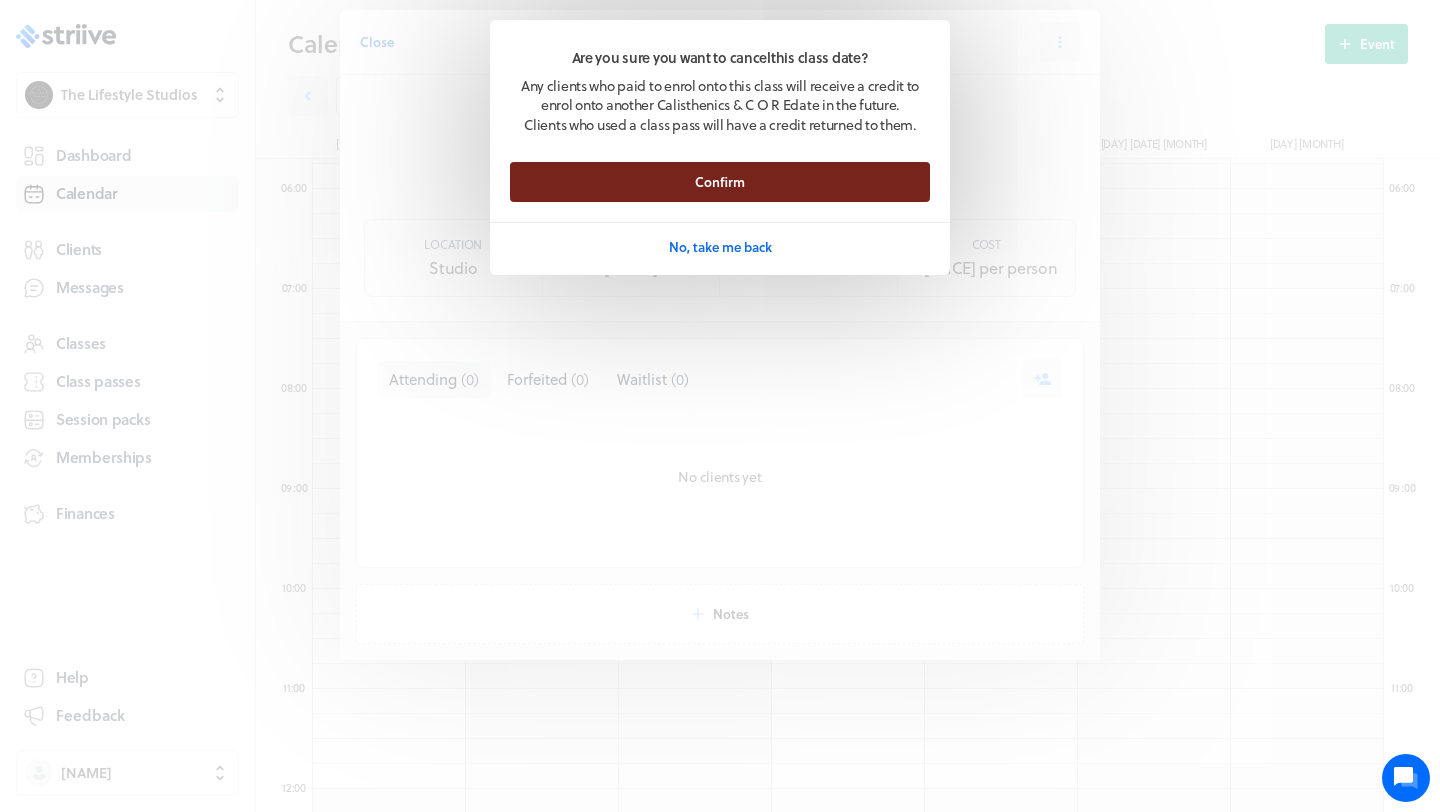 click on "Confirm" at bounding box center [720, 182] 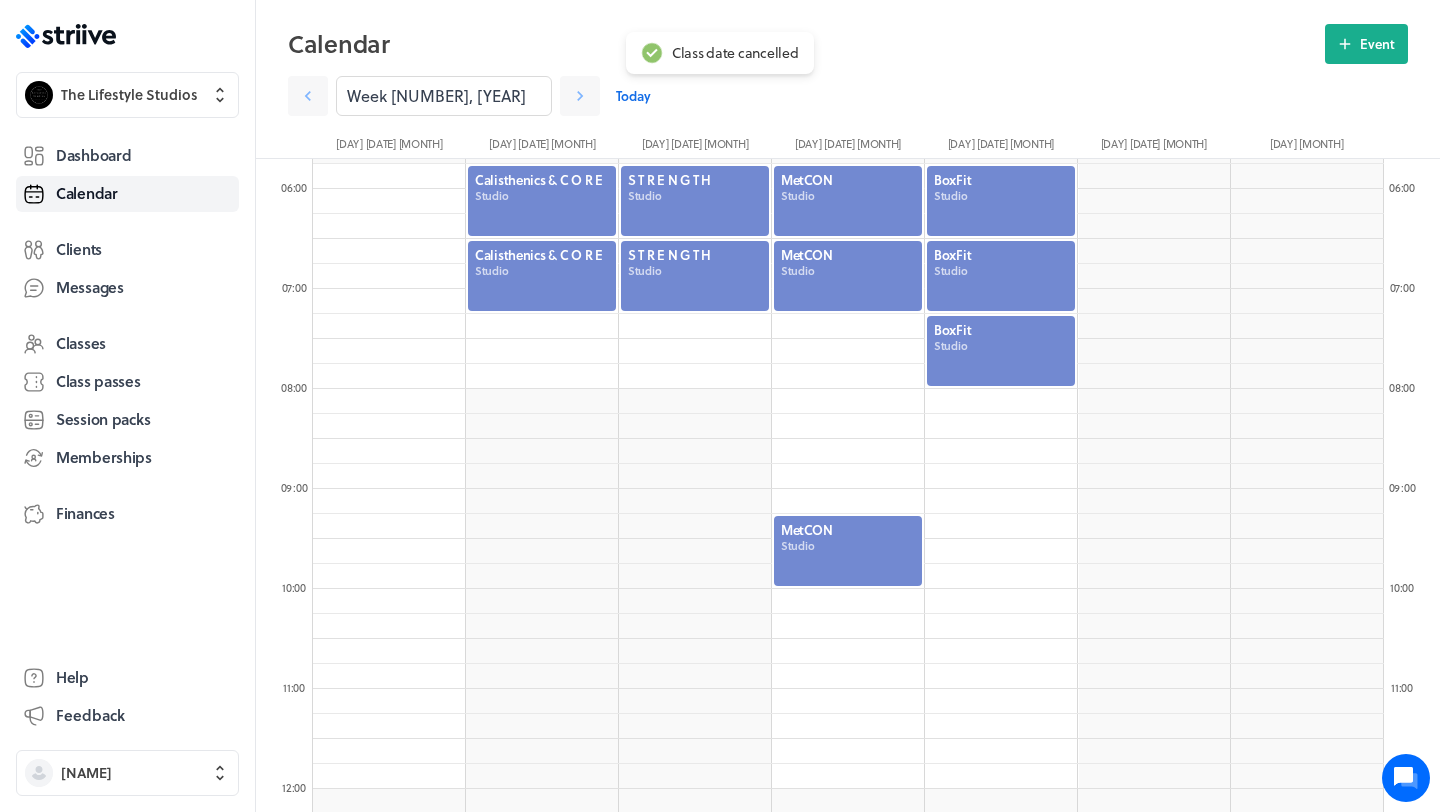 click at bounding box center [848, 551] 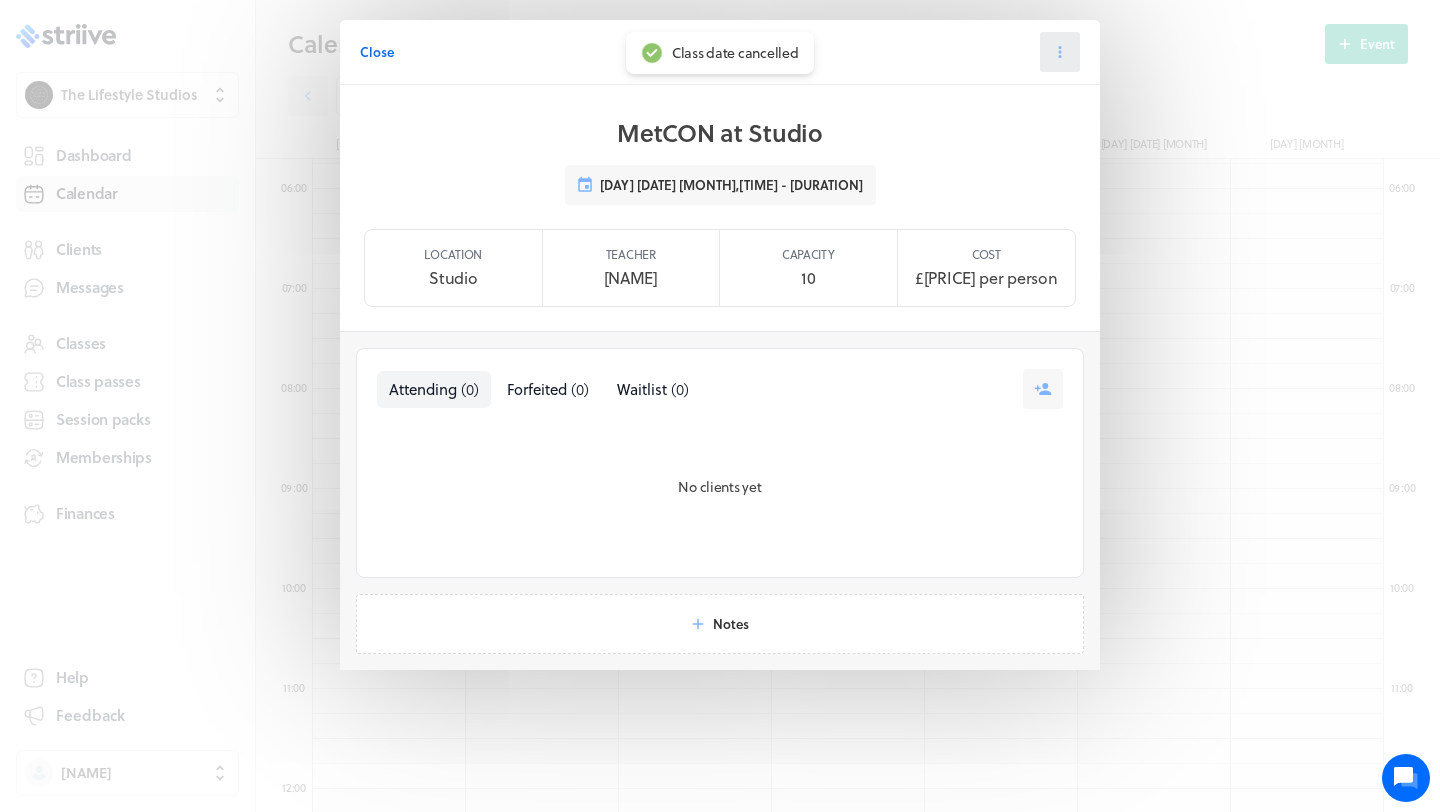 click 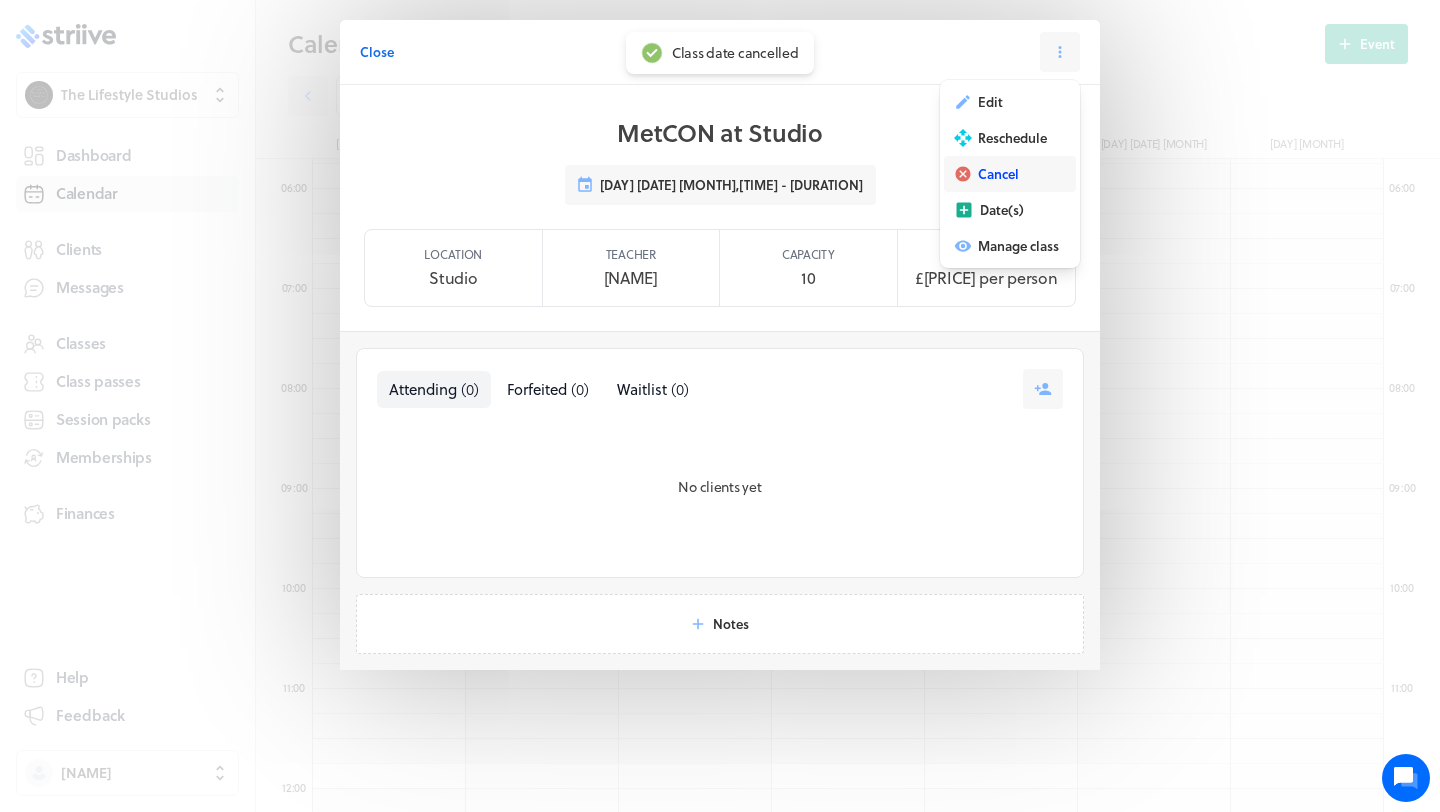 click on "Cancel" at bounding box center (998, 174) 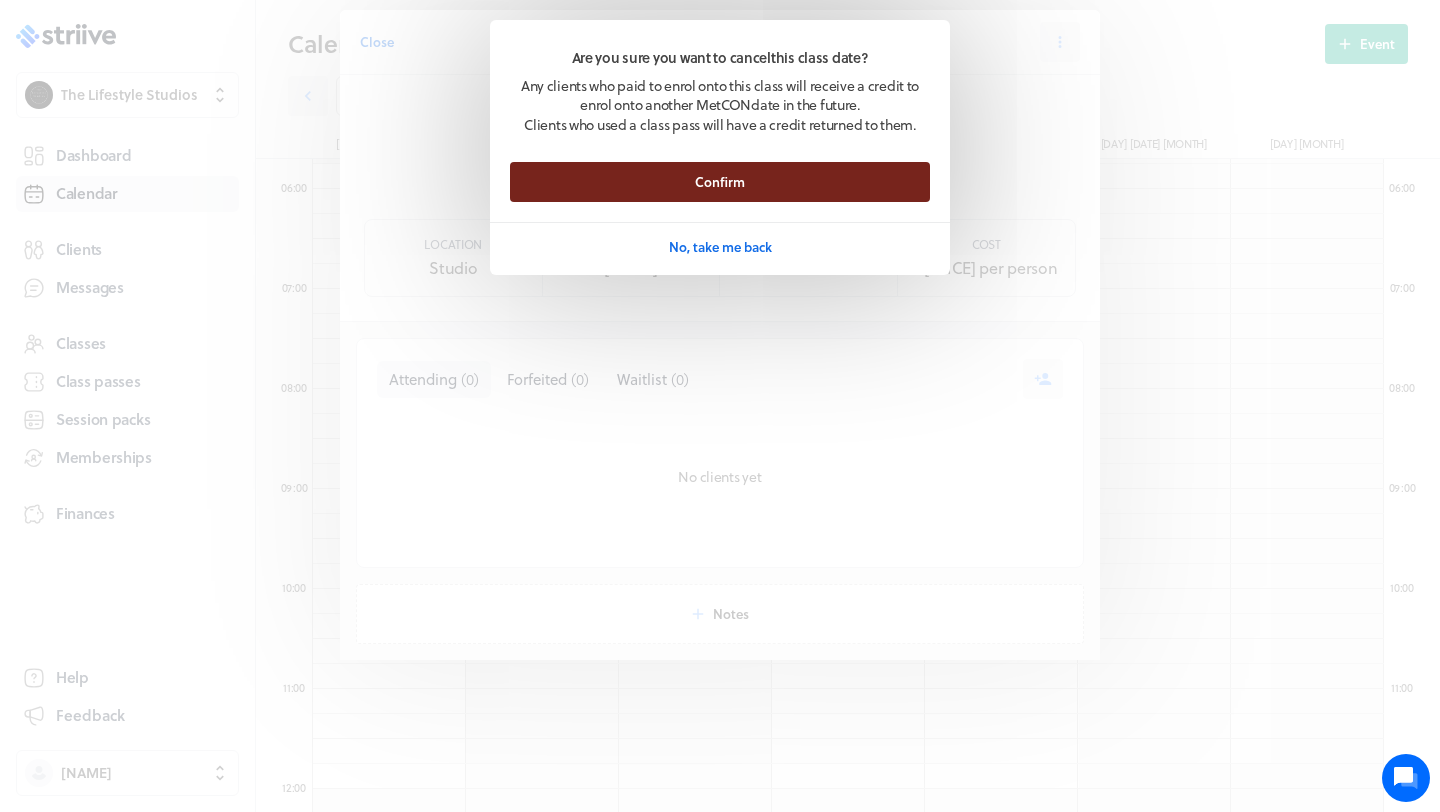 click on "Confirm" at bounding box center (720, 182) 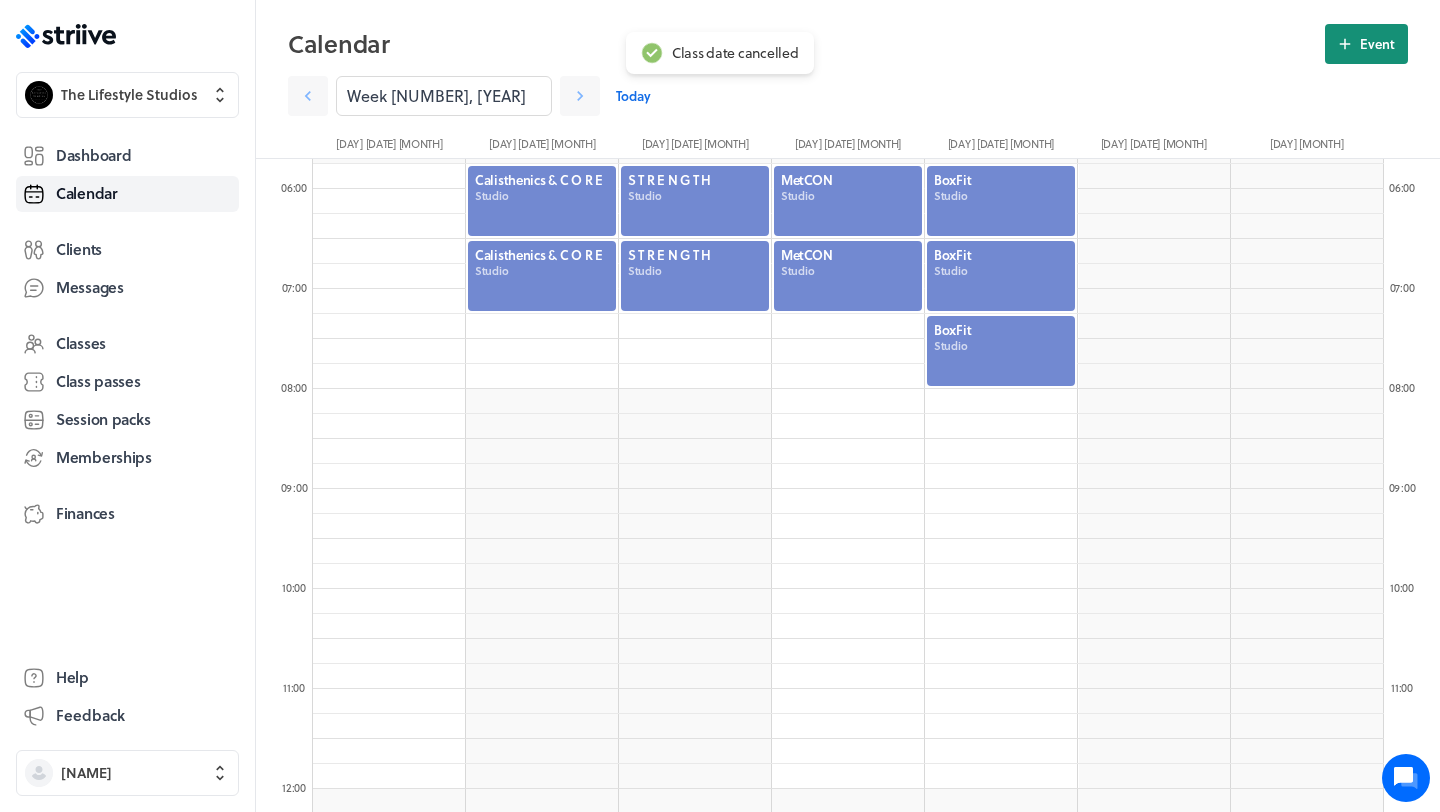 click on "Event" at bounding box center [1366, 44] 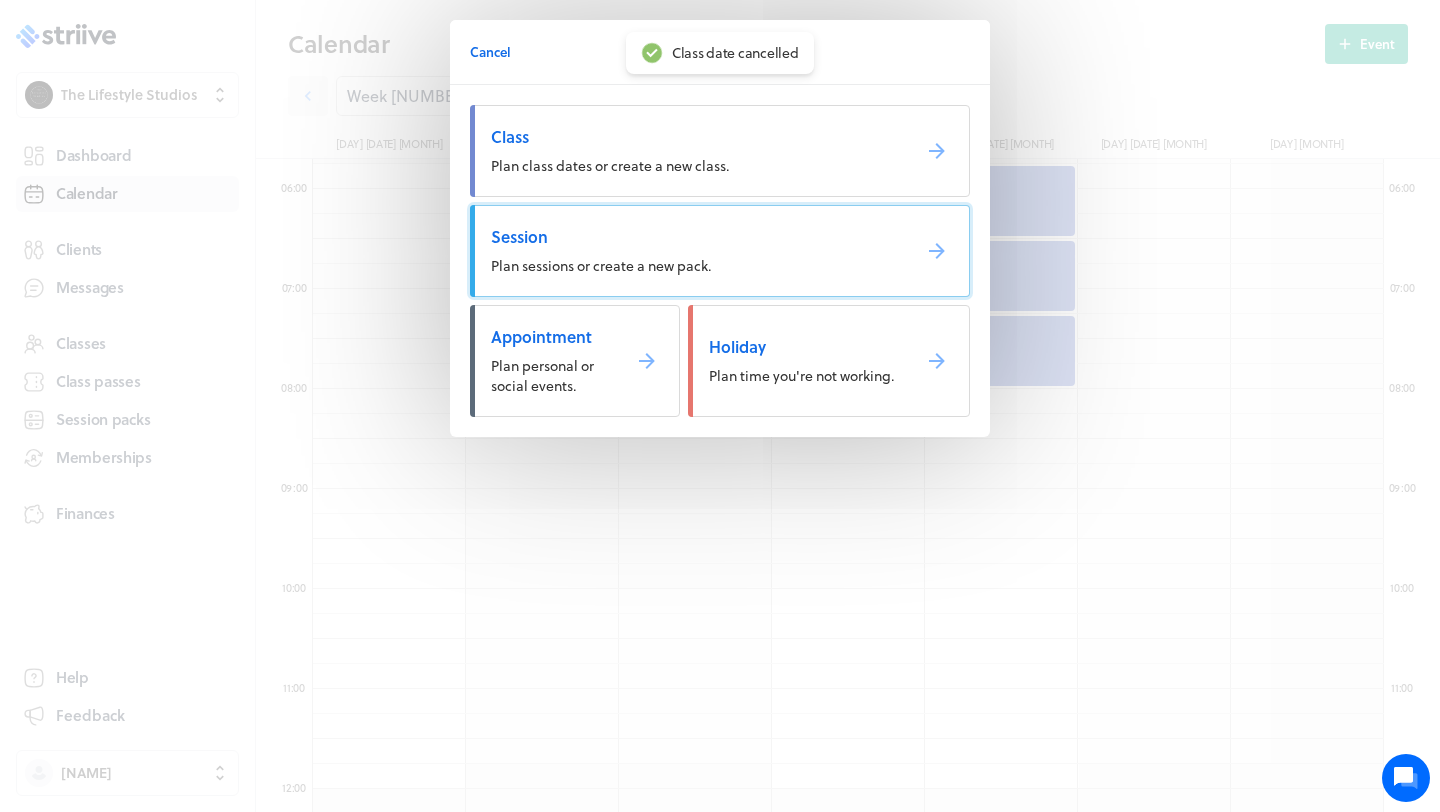 click on "Session" at bounding box center (692, 237) 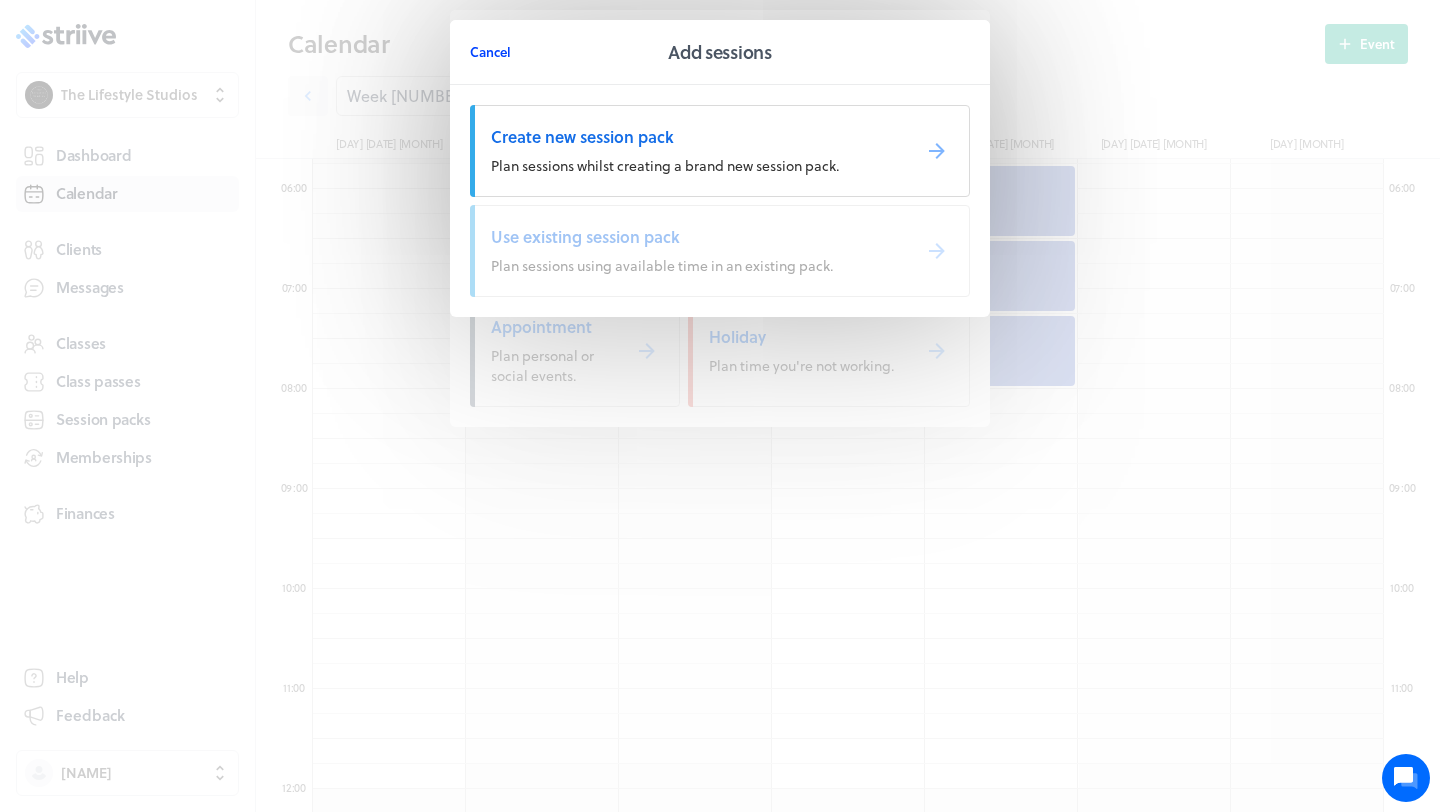click on "Cancel" at bounding box center [490, 52] 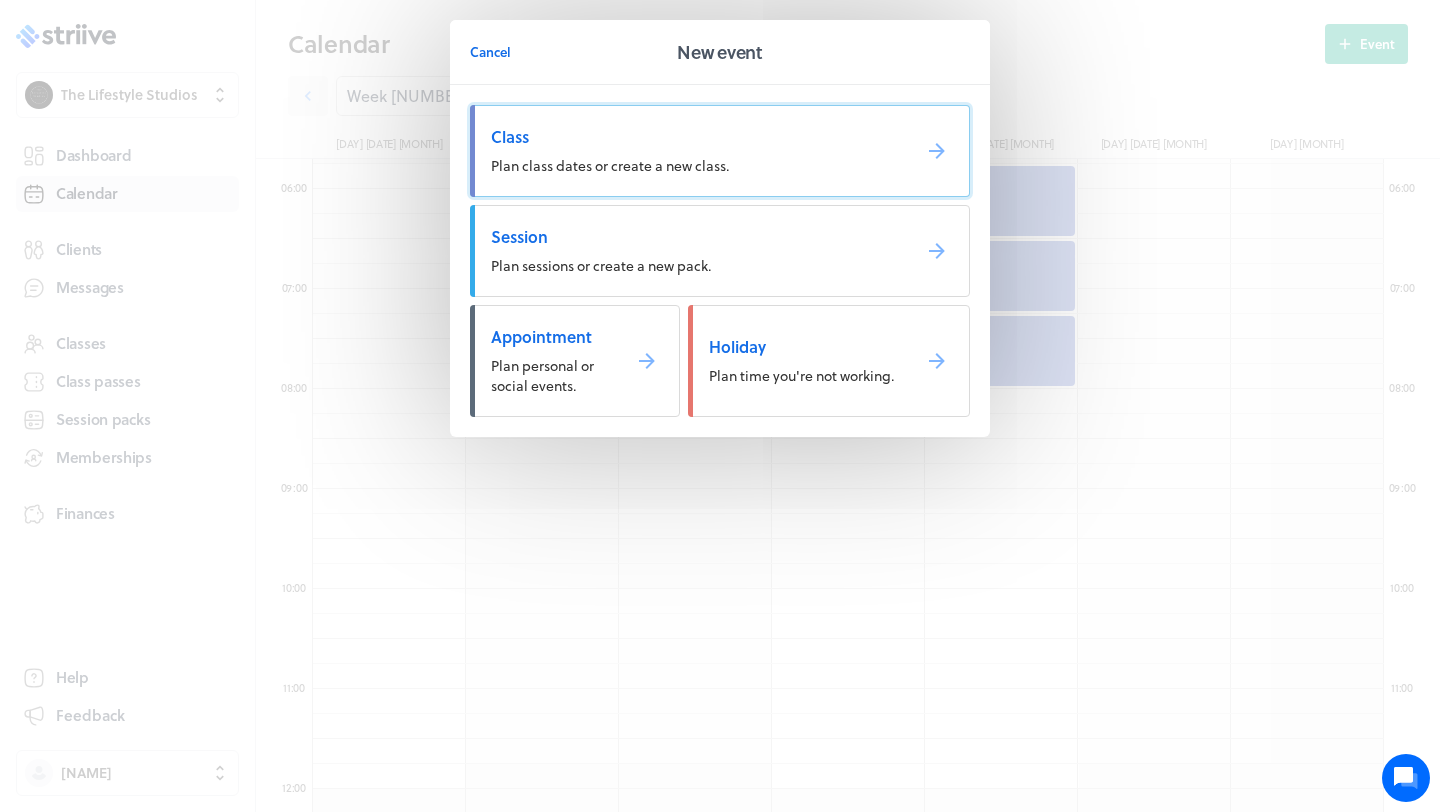 click on "Class Plan class dates or create a new class." at bounding box center [720, 151] 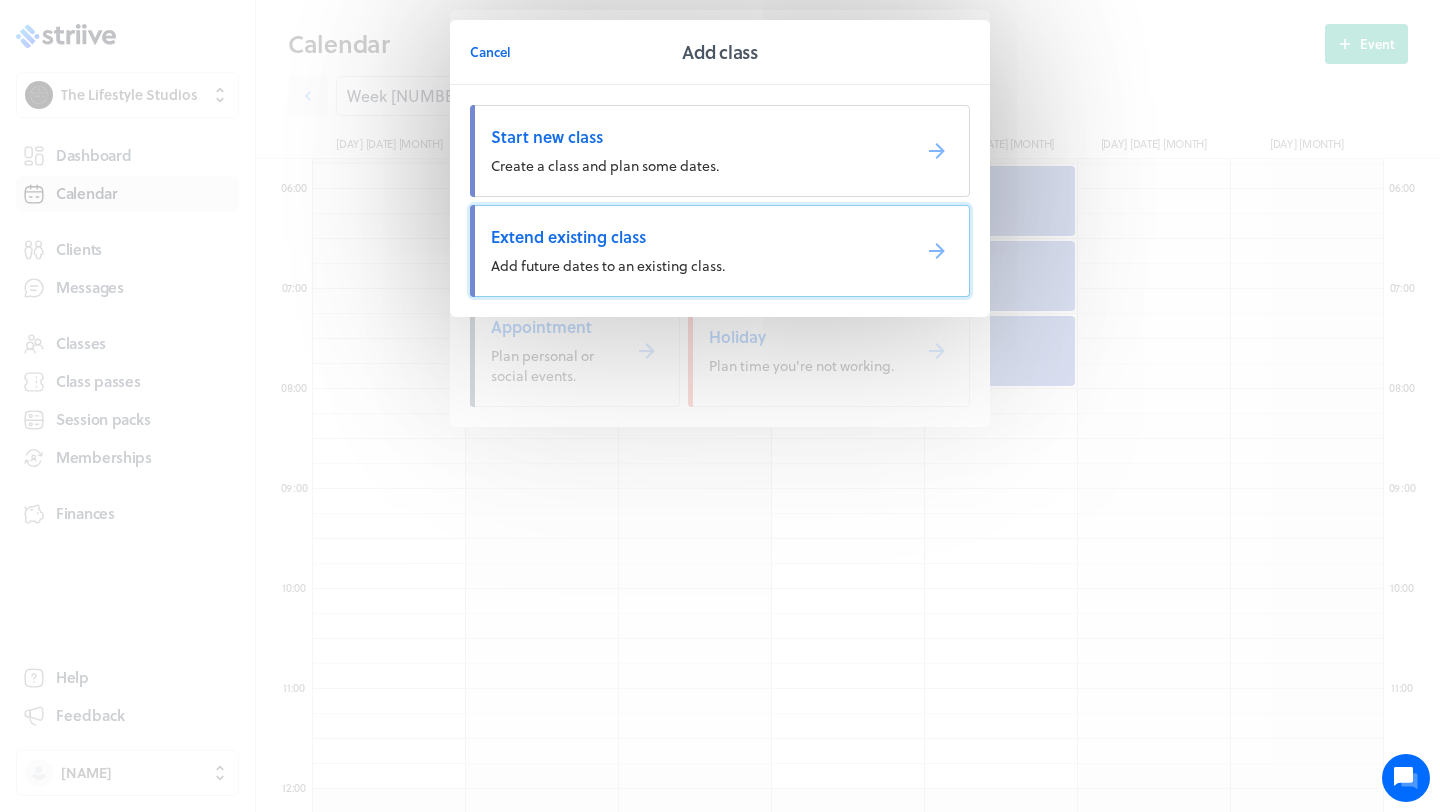 click on "Extend existing class" at bounding box center (692, 237) 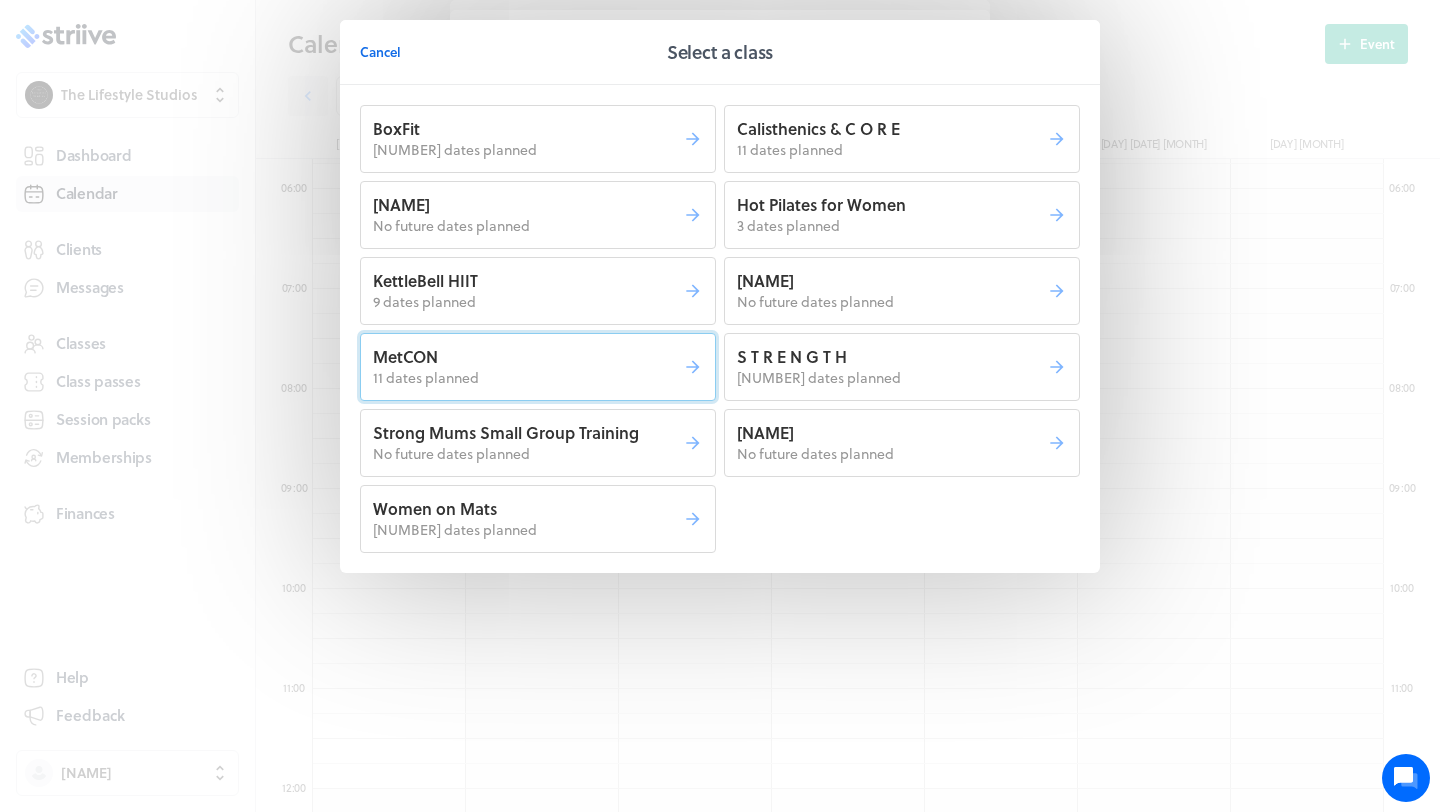 click on "MetCON" at bounding box center [528, 357] 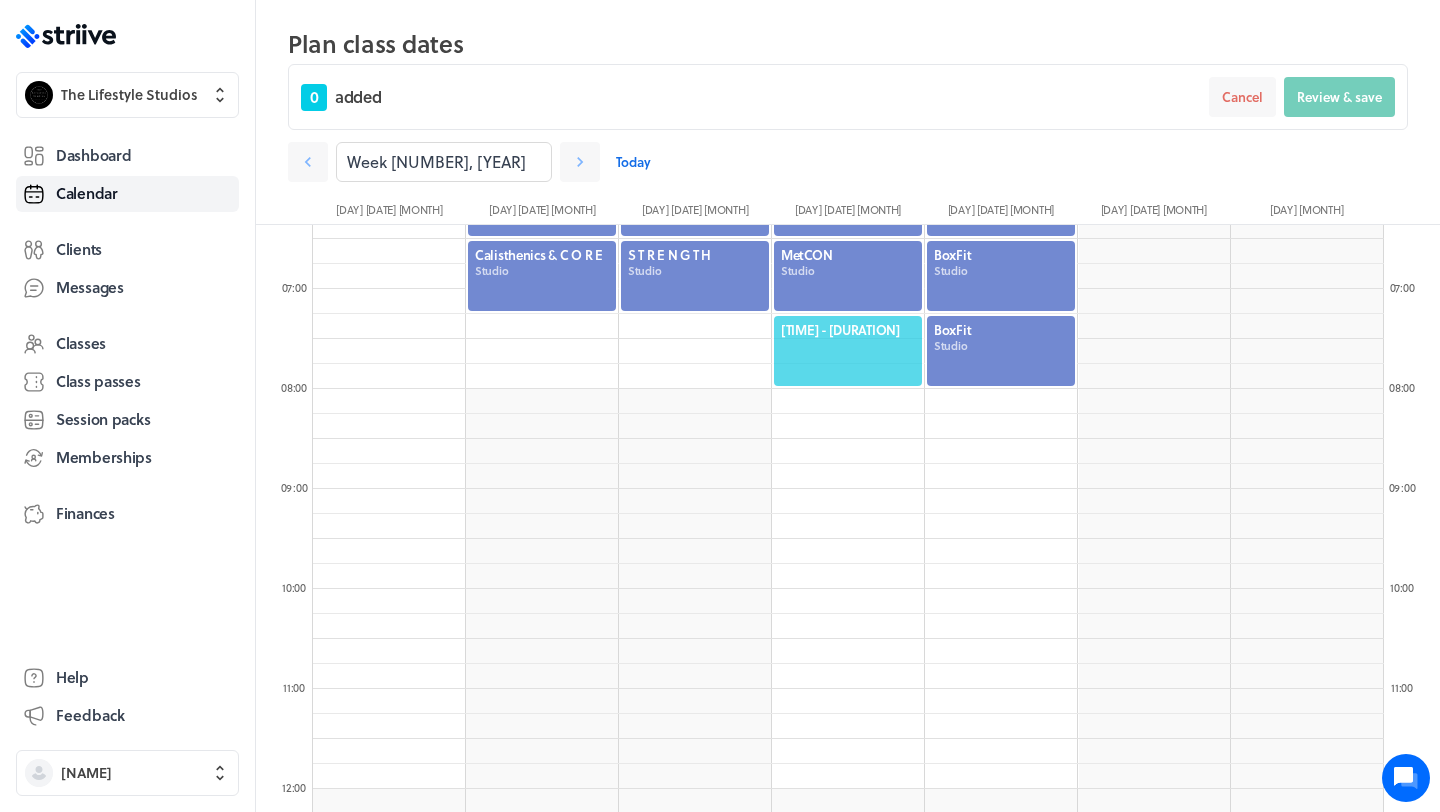 click on "[TIME] - [DURATION]" 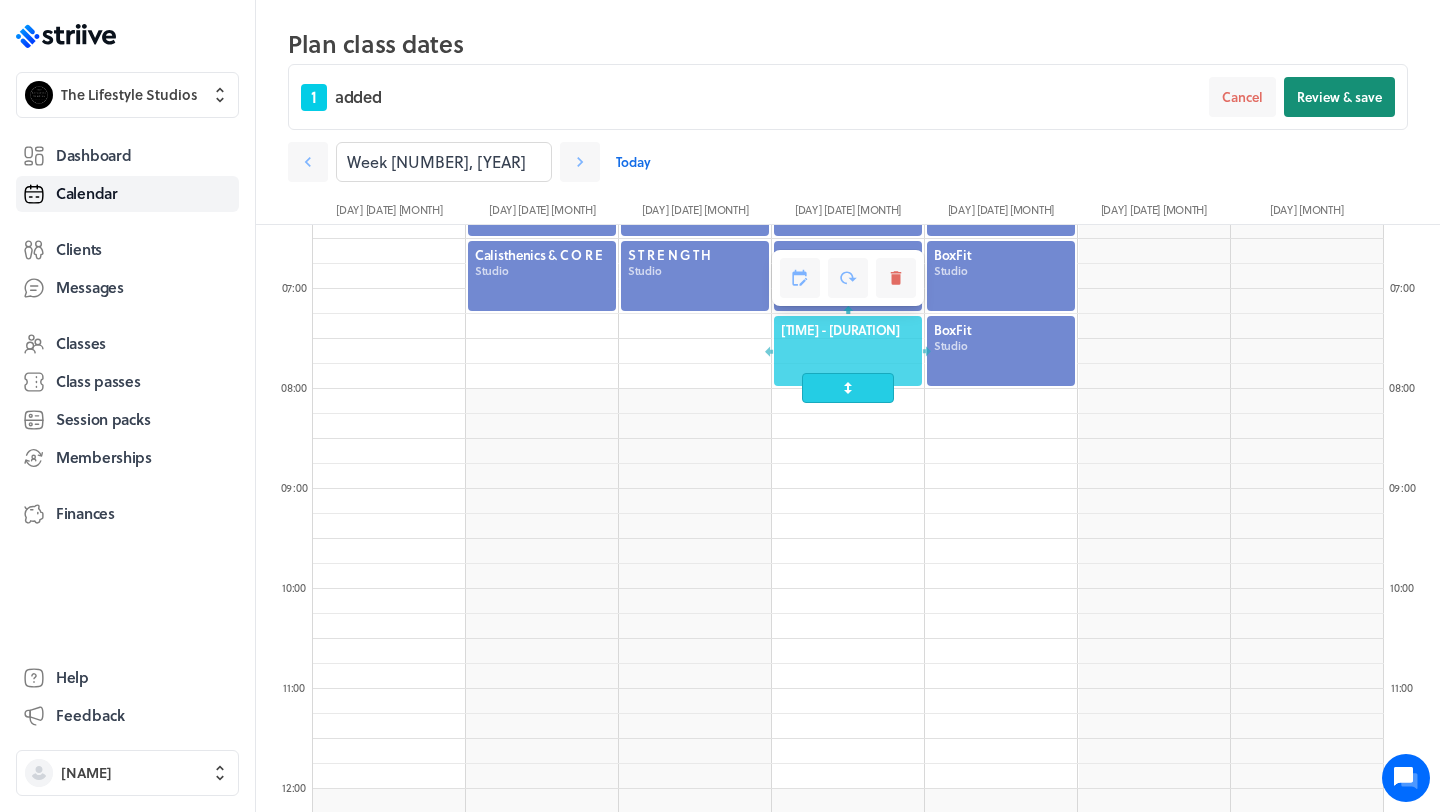 click on "Review & save" at bounding box center (1339, 97) 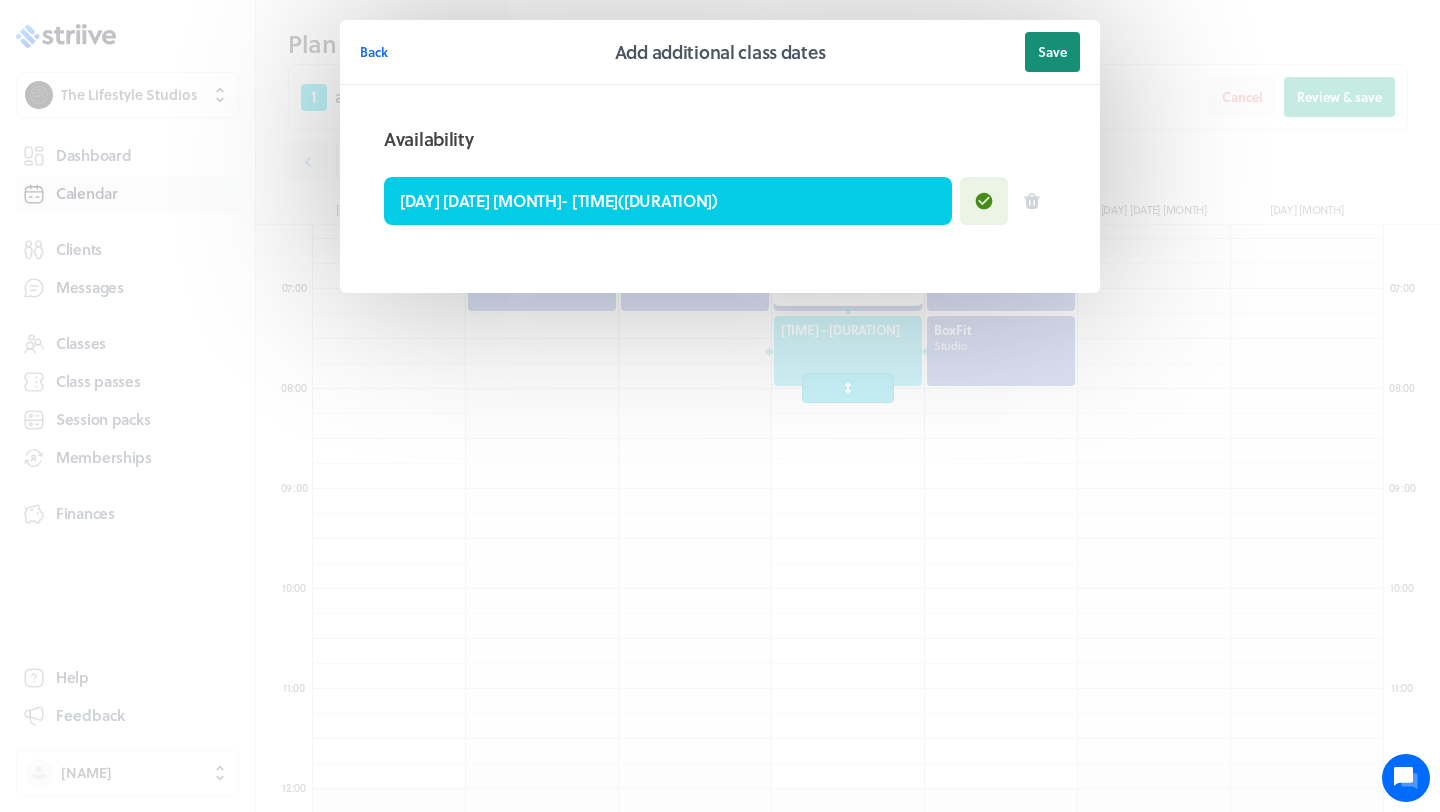click on "Save" at bounding box center (1052, 52) 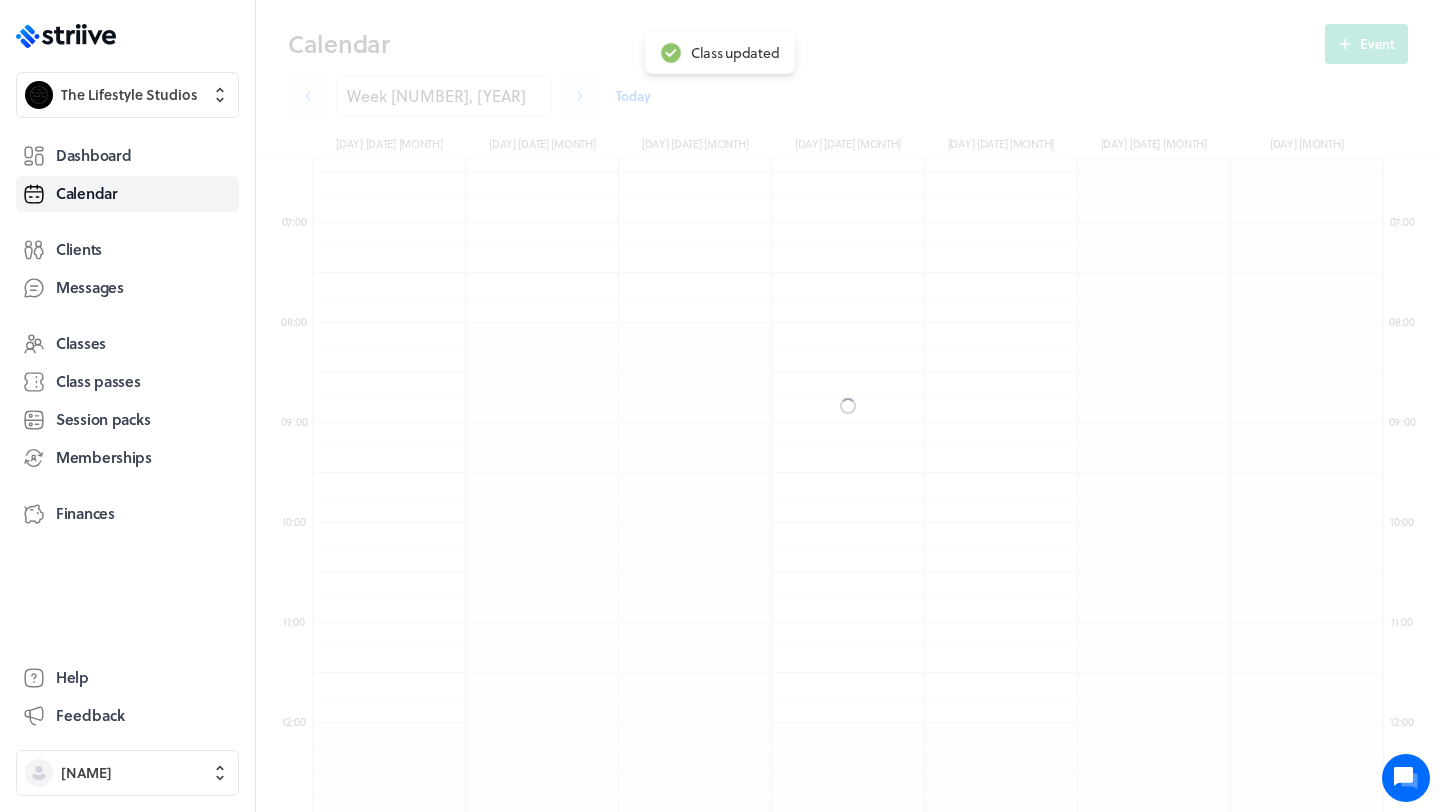 scroll, scrollTop: 570, scrollLeft: 0, axis: vertical 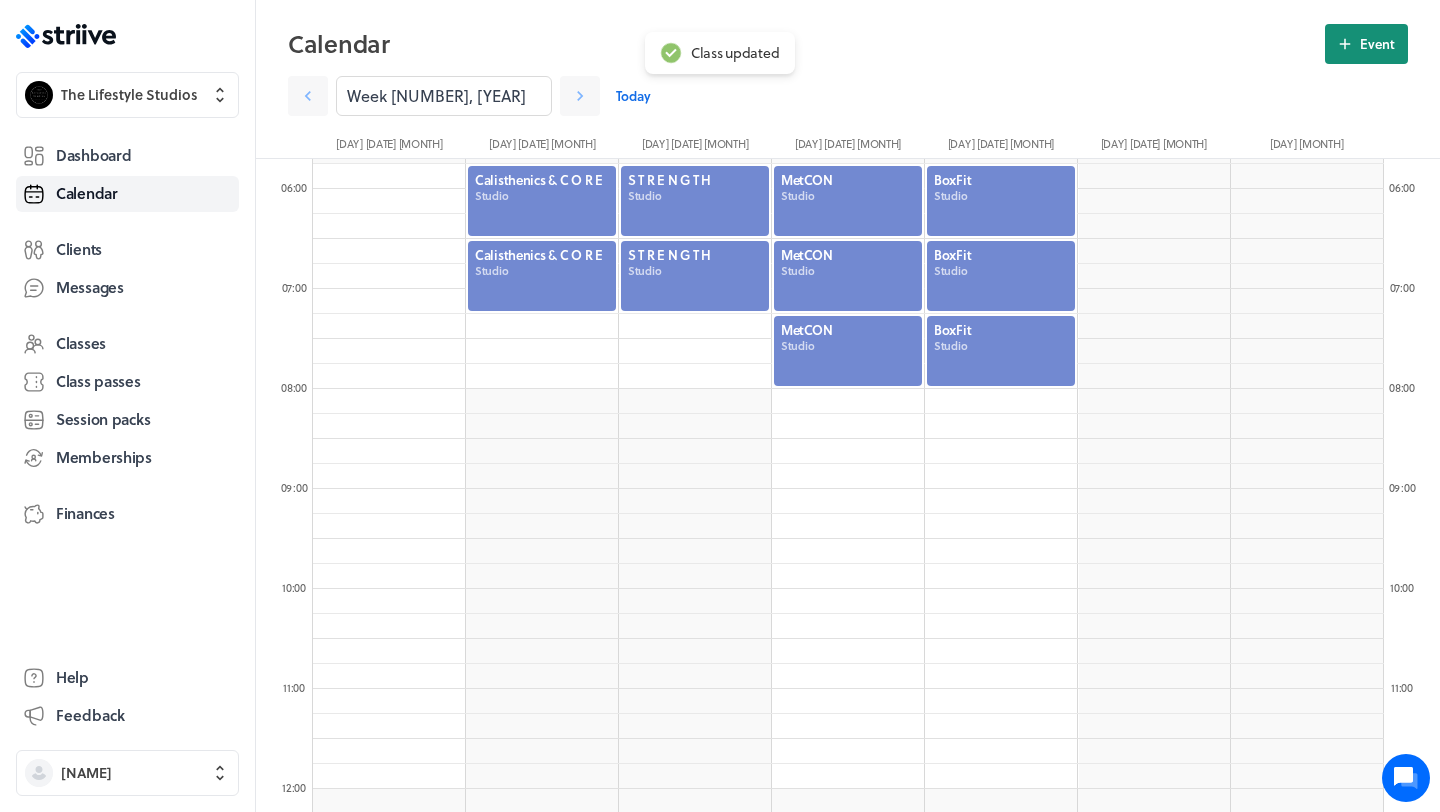 click on "Event" at bounding box center [1366, 44] 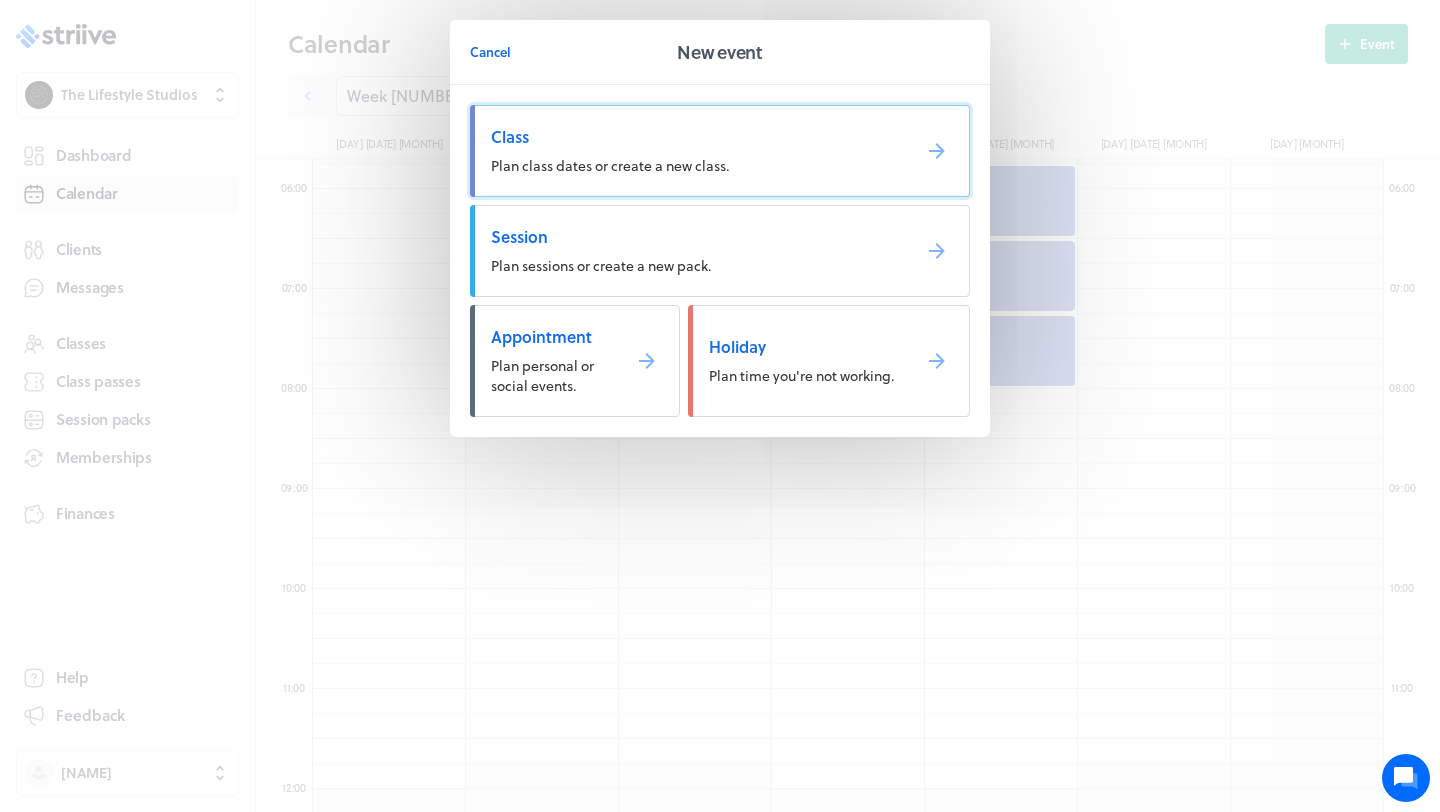 click on "Class" at bounding box center [692, 137] 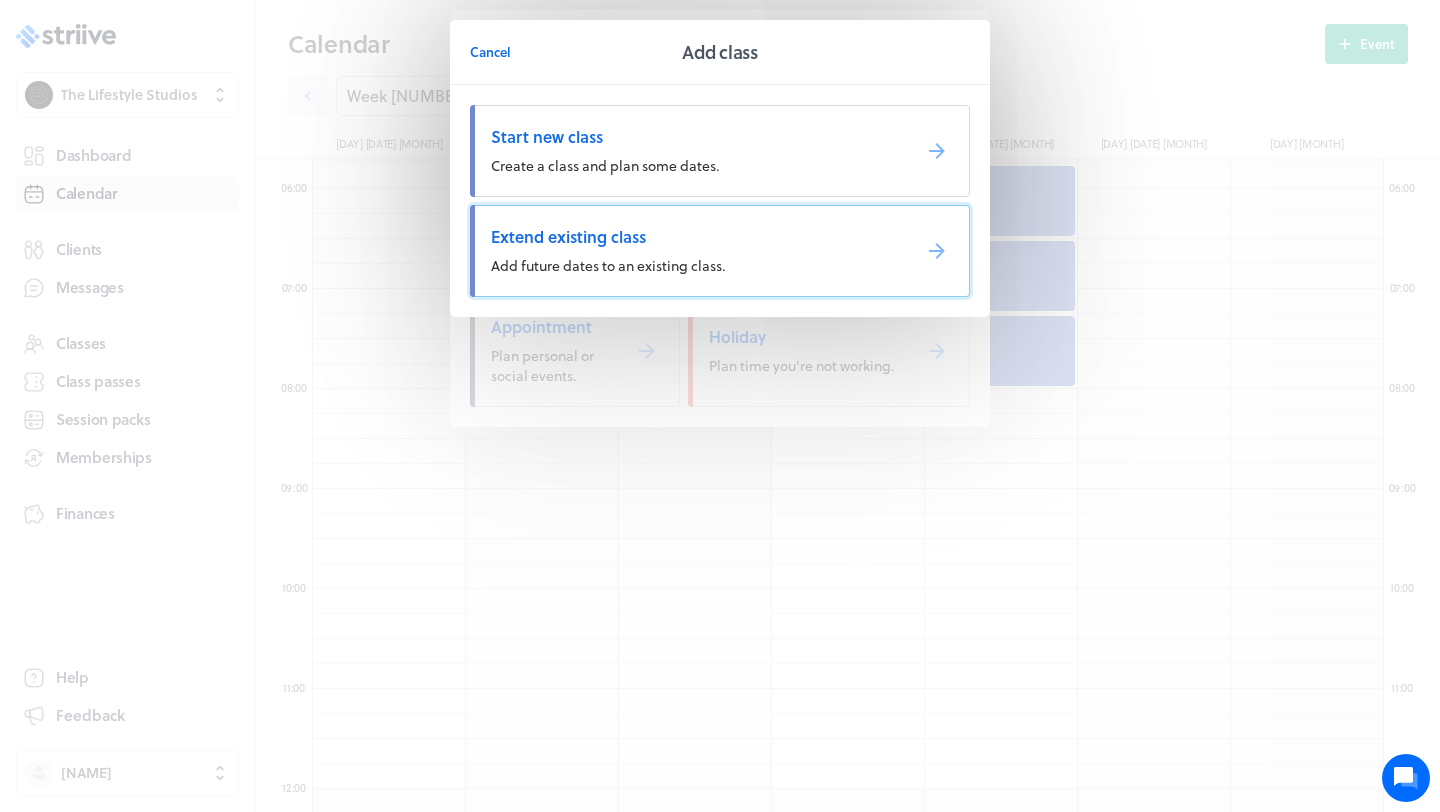 click on "Extend existing class" at bounding box center [692, 237] 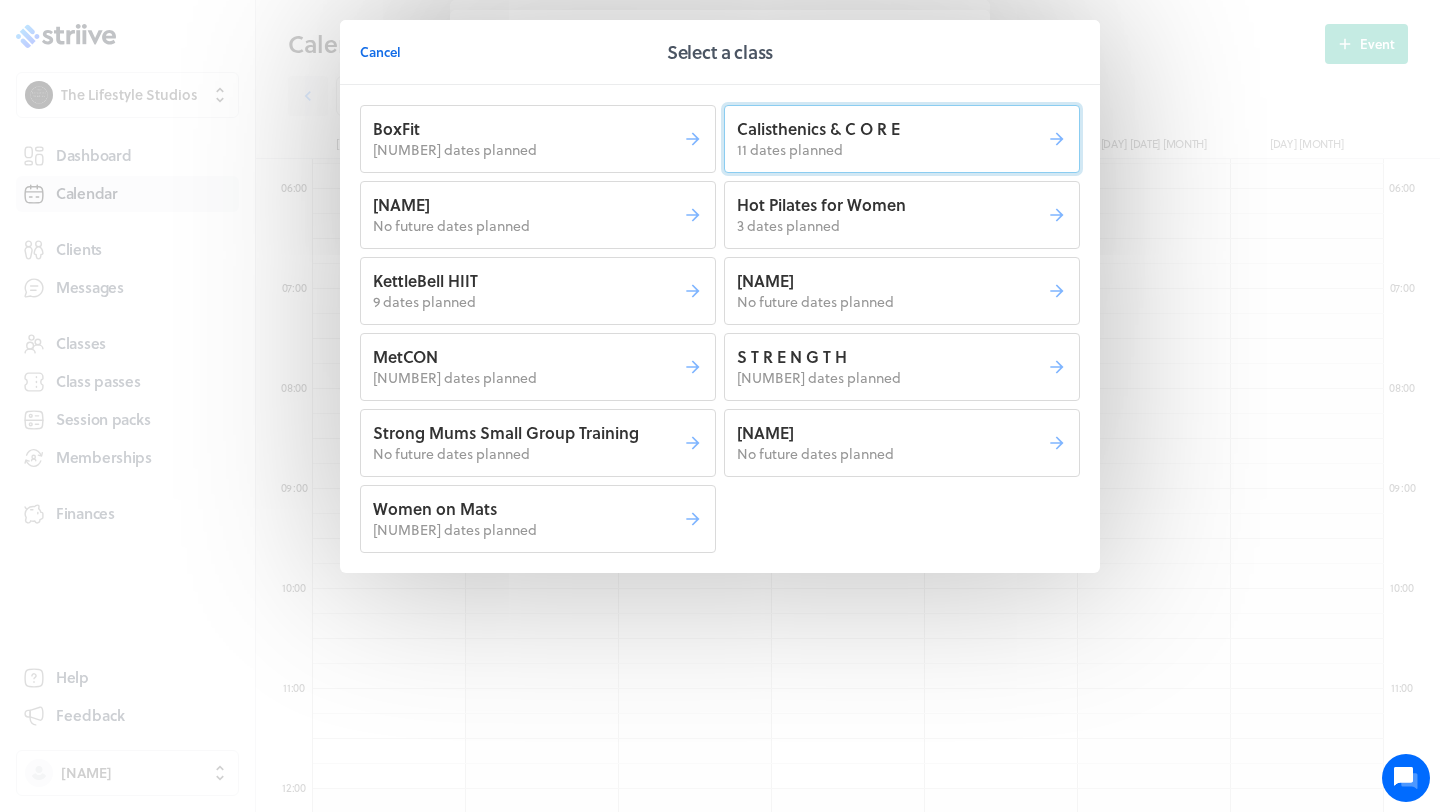 click on "11 dates planned" at bounding box center [790, 149] 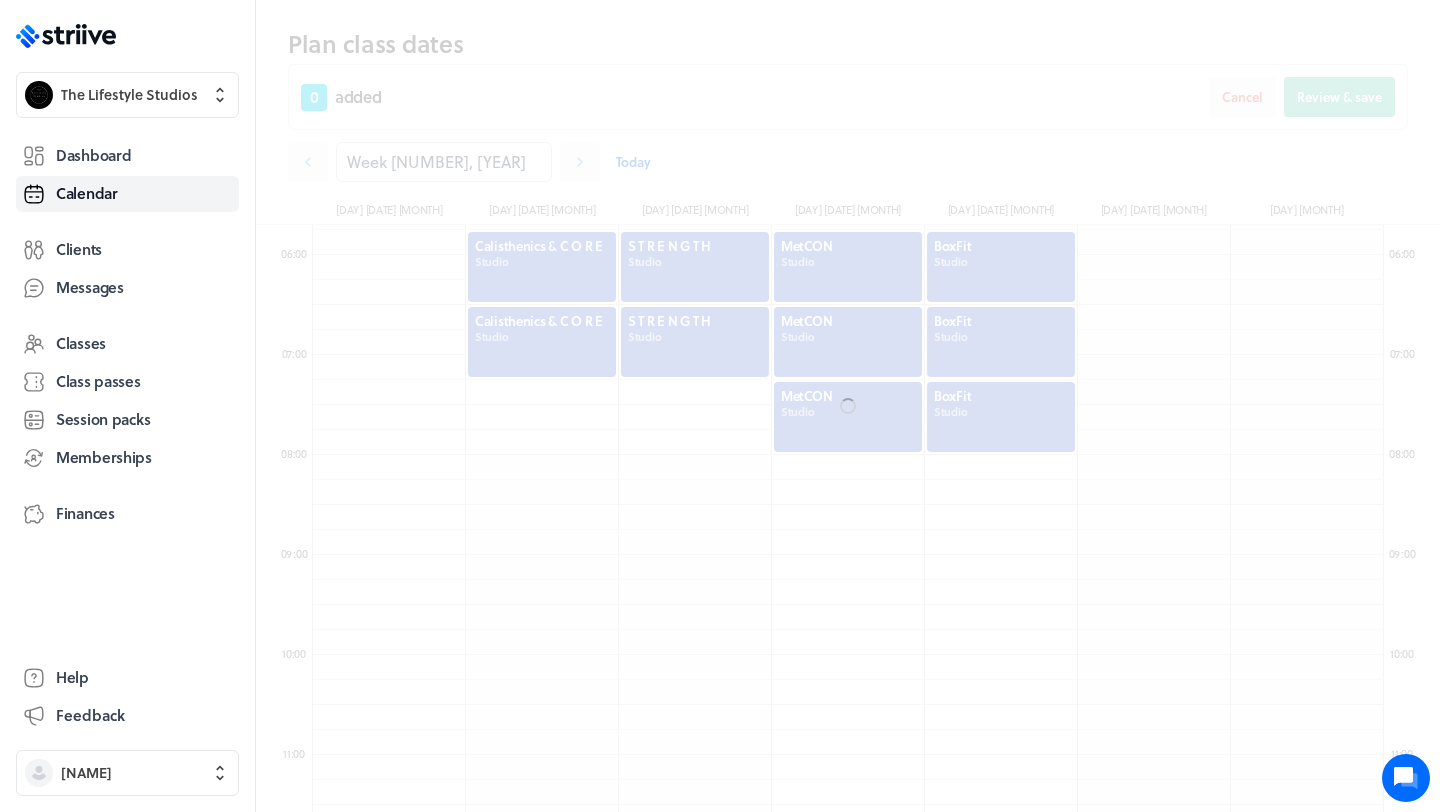scroll, scrollTop: 636, scrollLeft: 0, axis: vertical 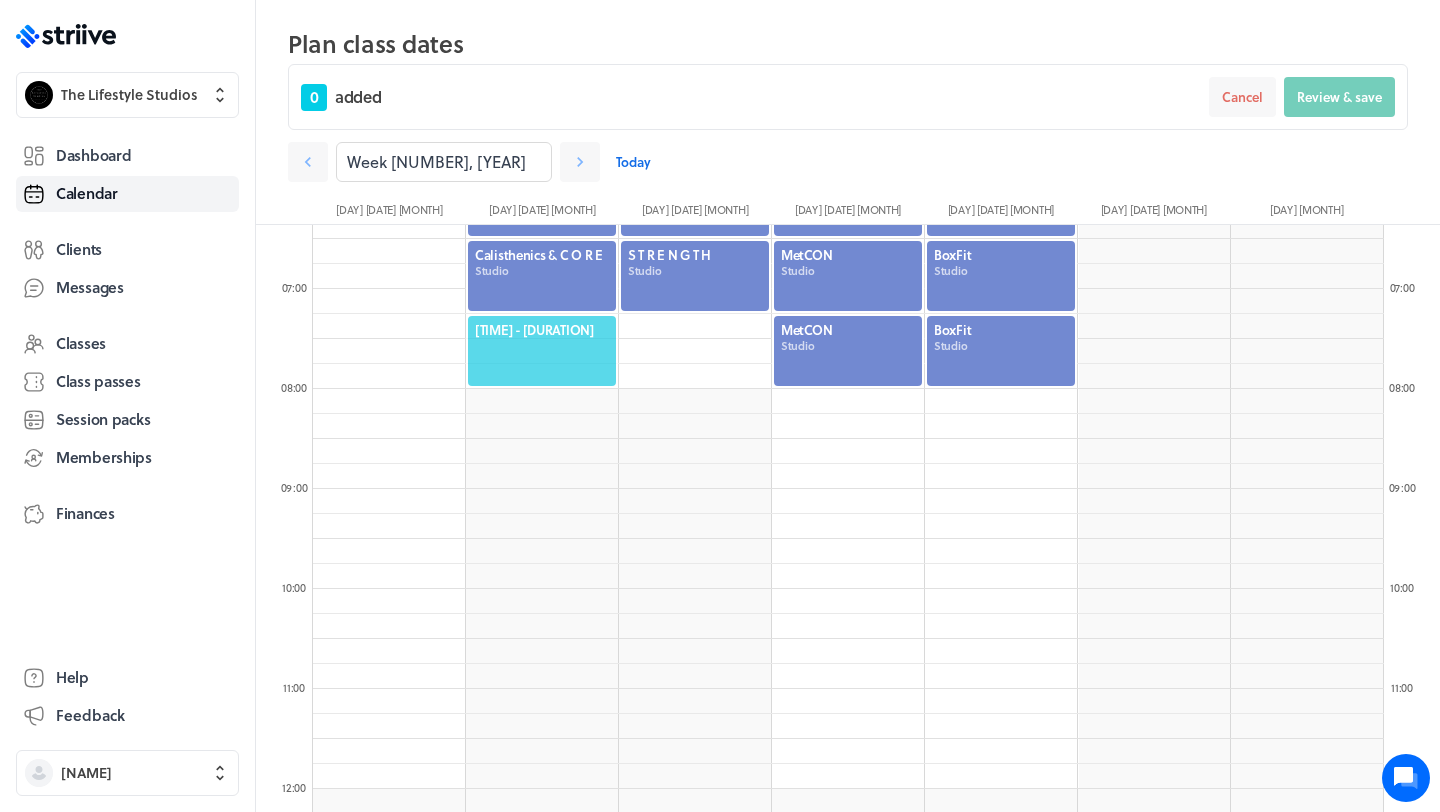 click on "[TIME] - [DURATION]" 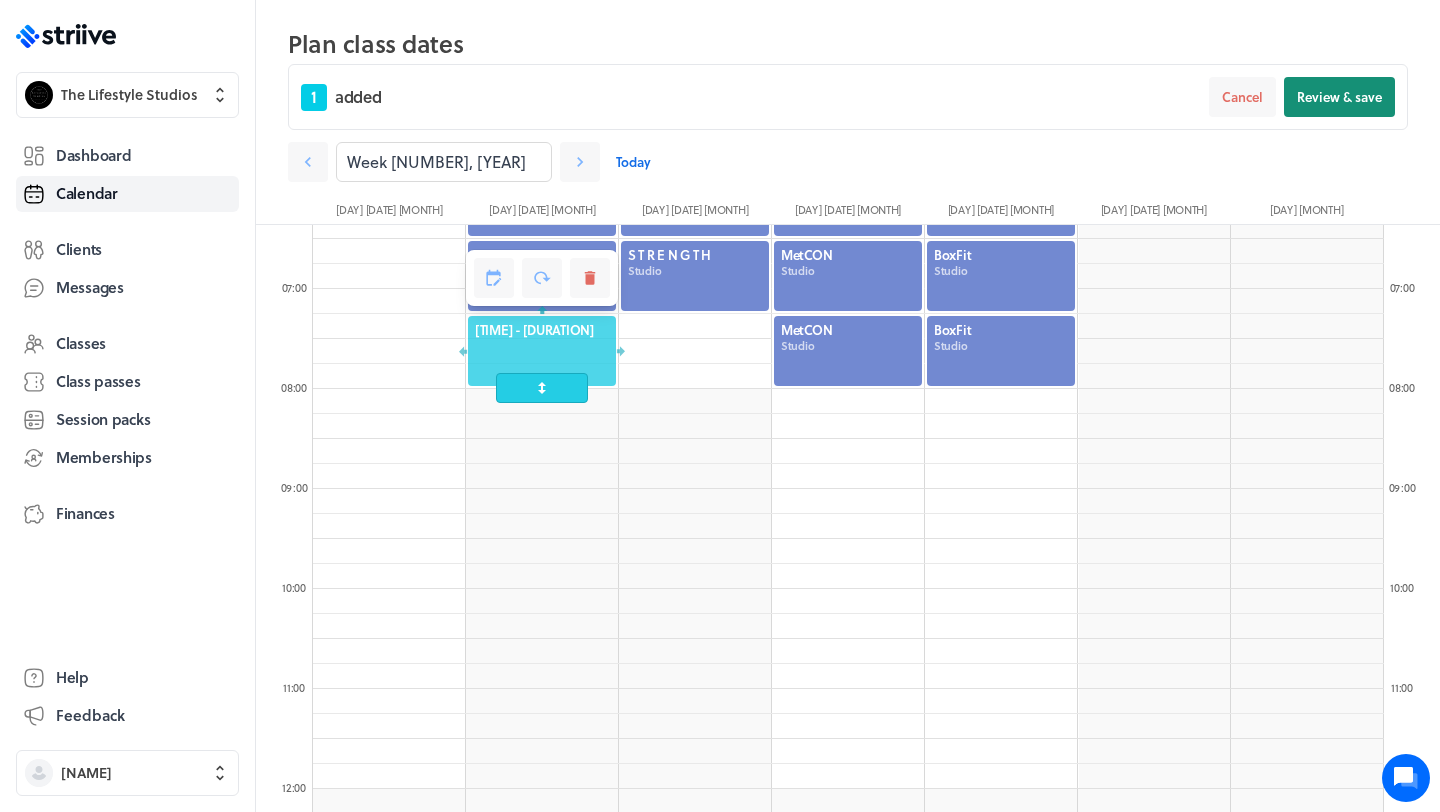 click on "Review & save" at bounding box center (1339, 97) 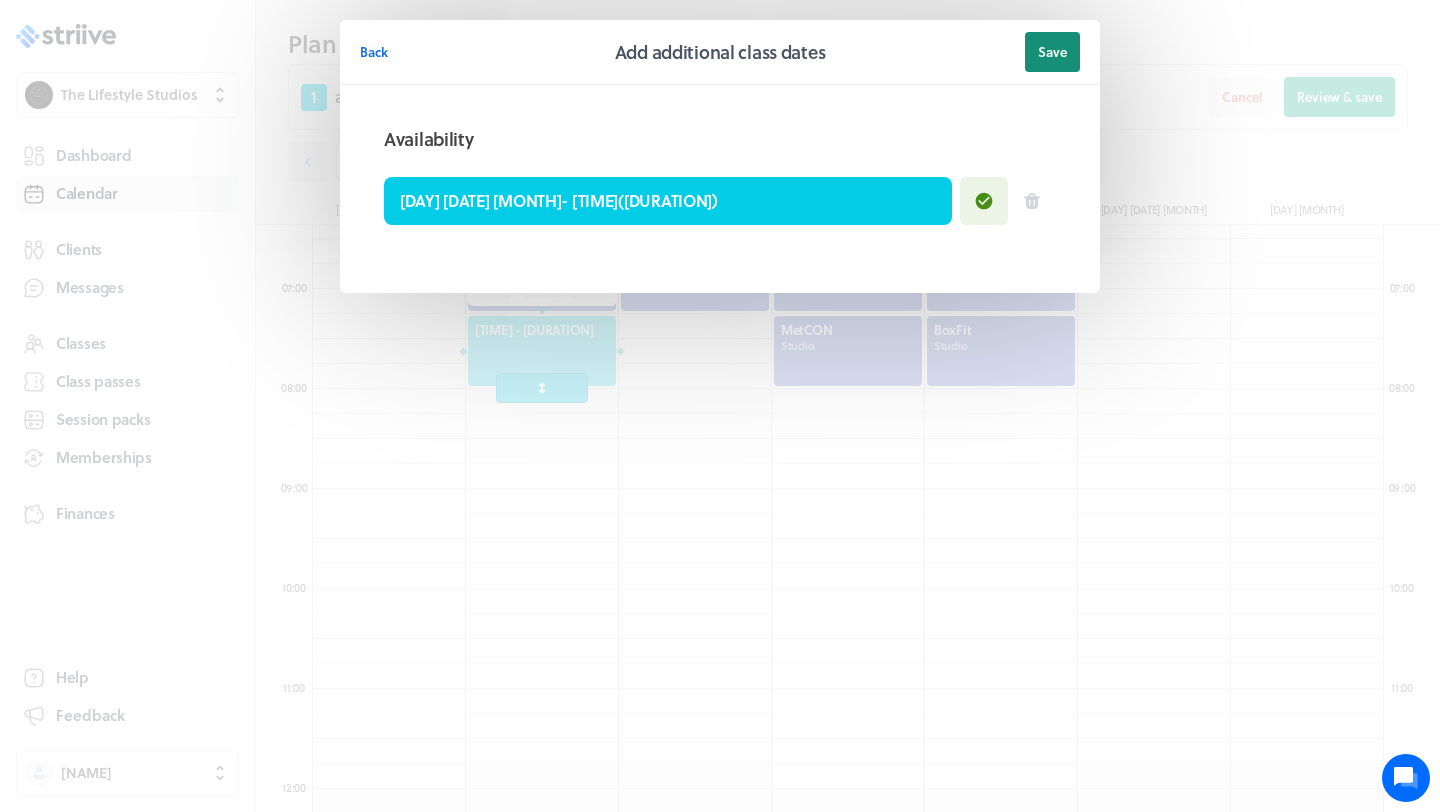 click on "Save" at bounding box center (1052, 52) 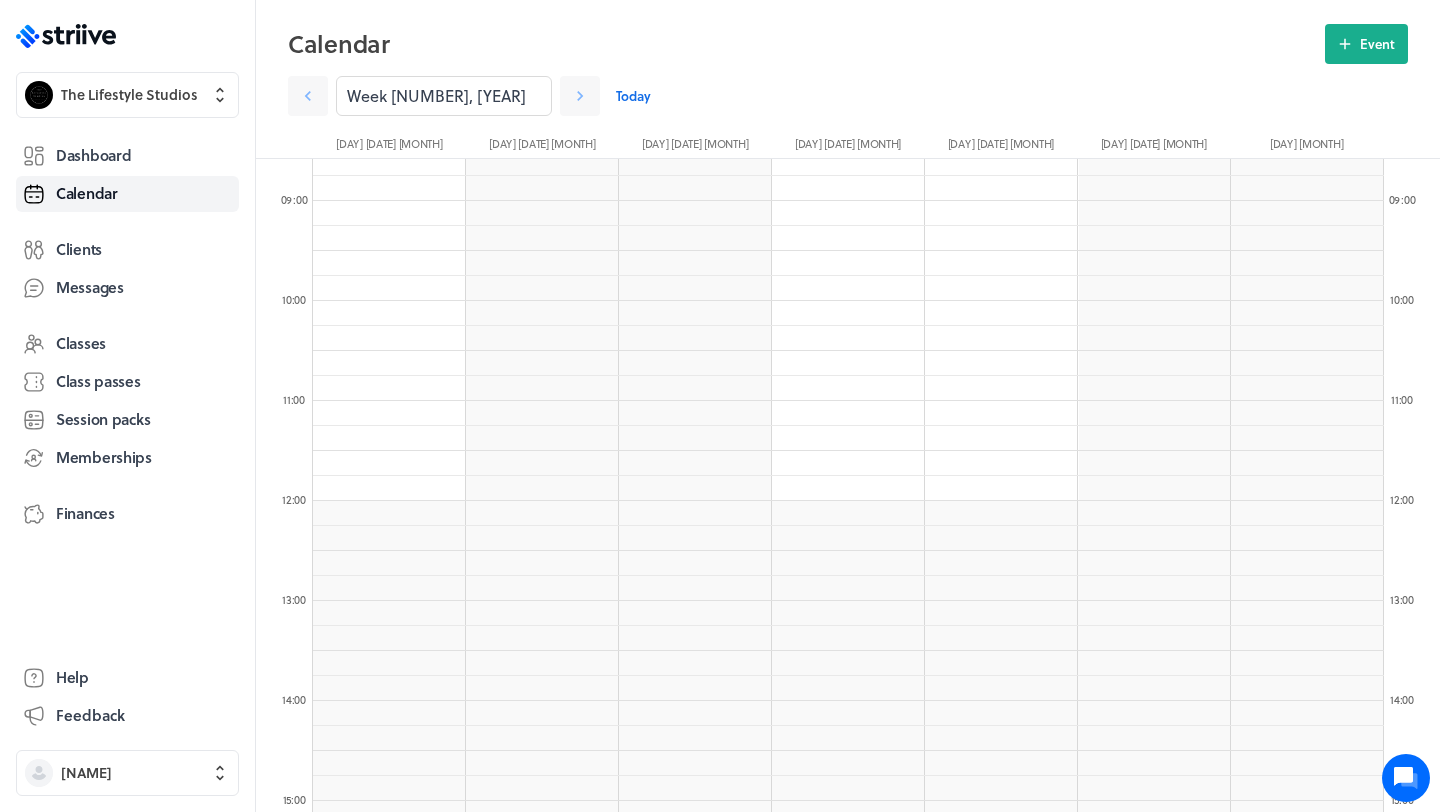 scroll, scrollTop: 440, scrollLeft: 0, axis: vertical 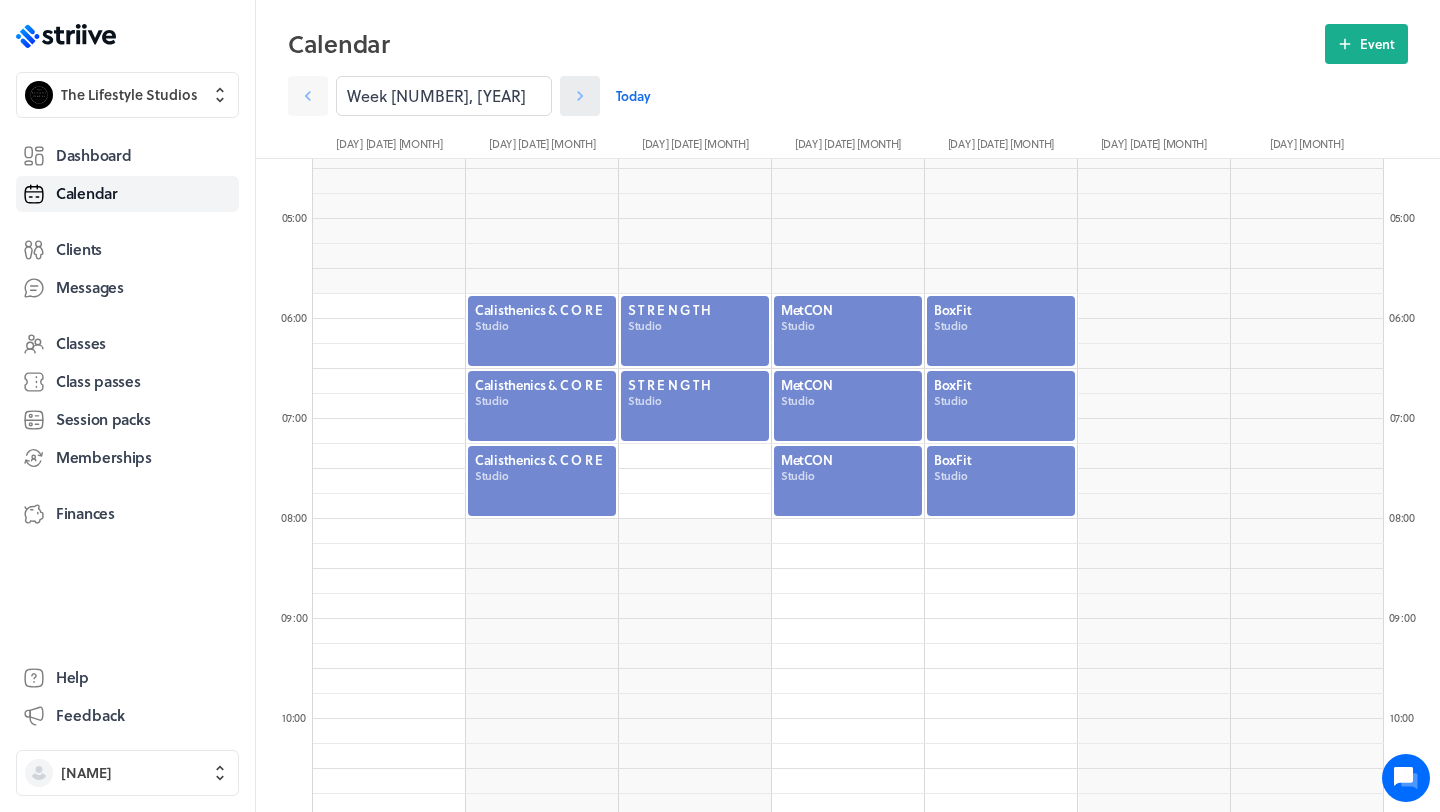 click 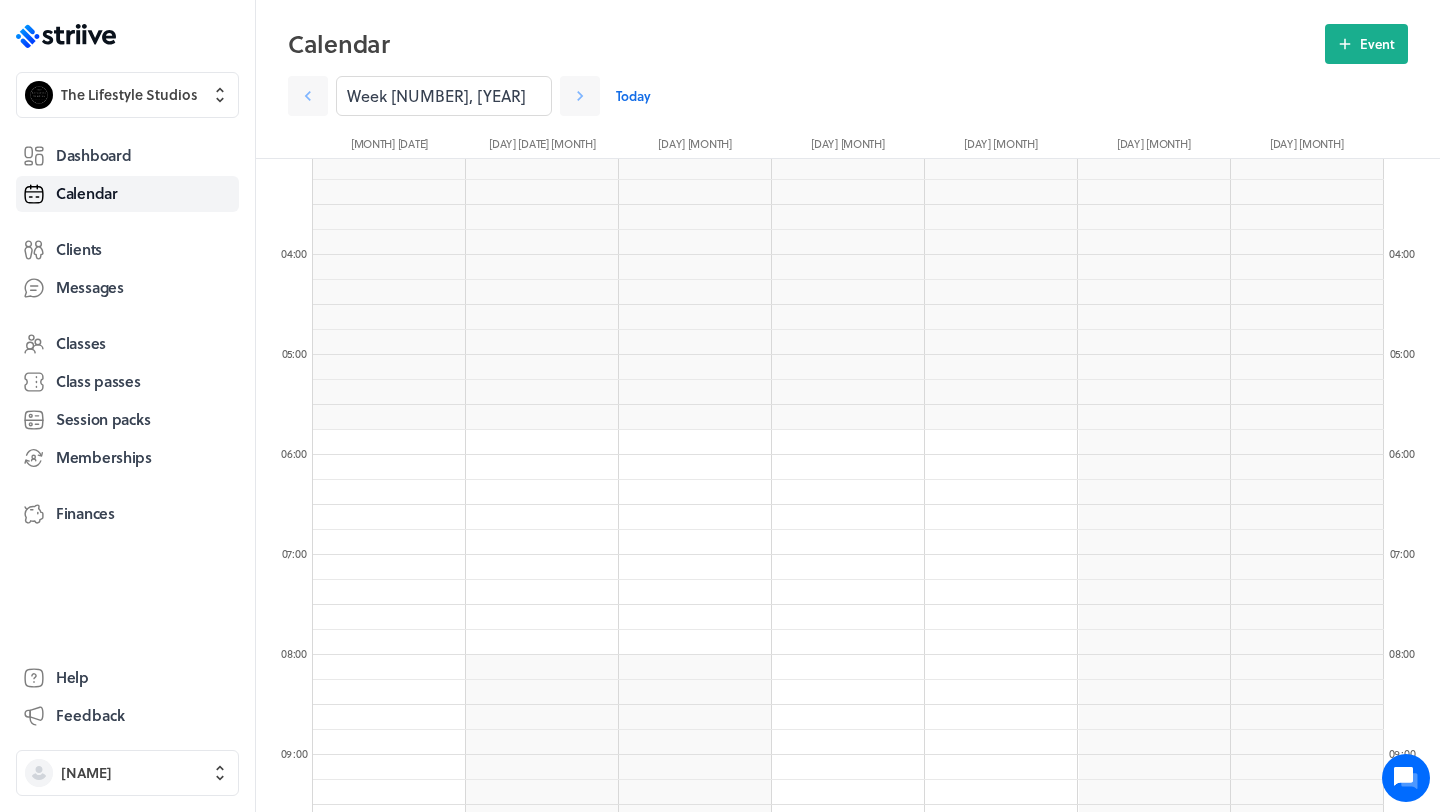 scroll, scrollTop: 286, scrollLeft: 0, axis: vertical 